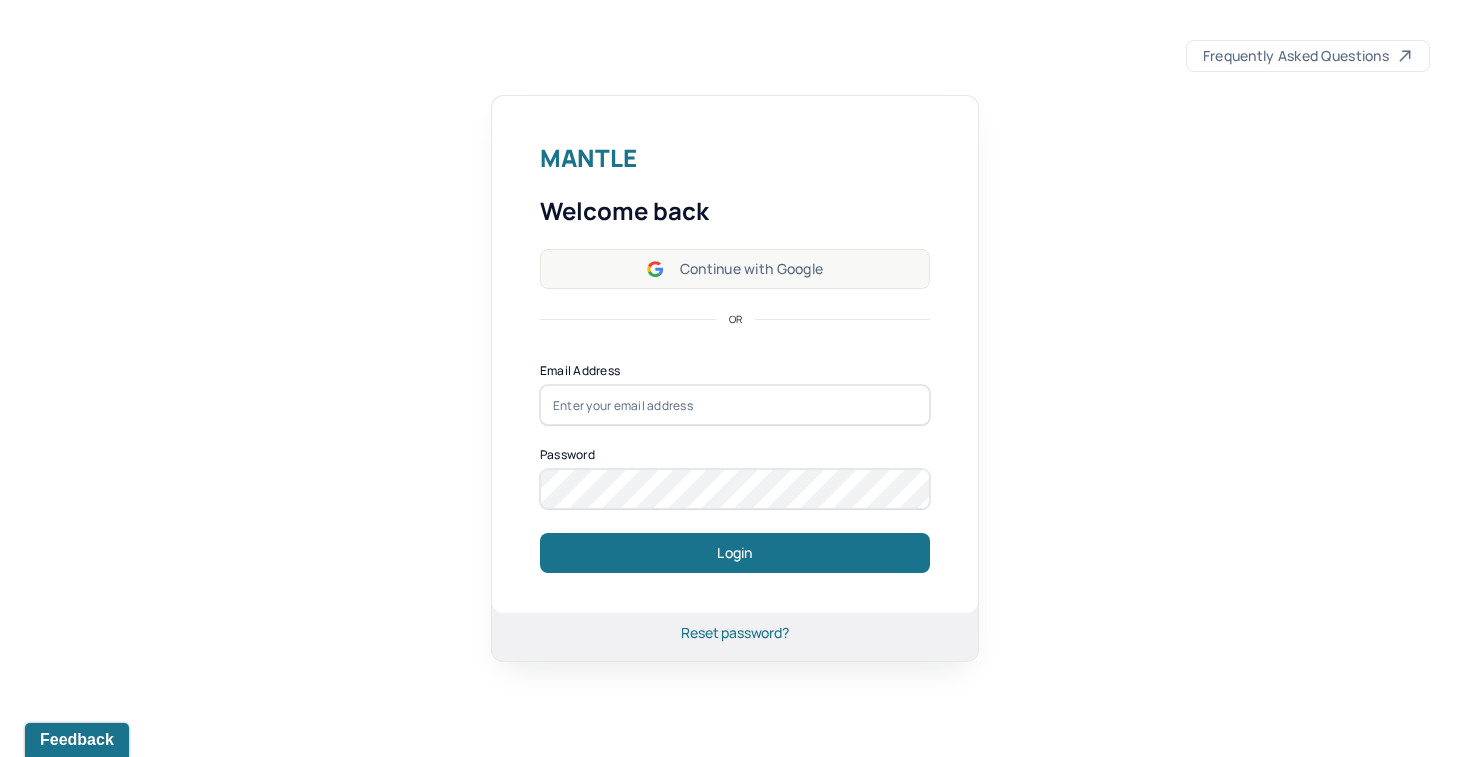 scroll, scrollTop: 0, scrollLeft: 0, axis: both 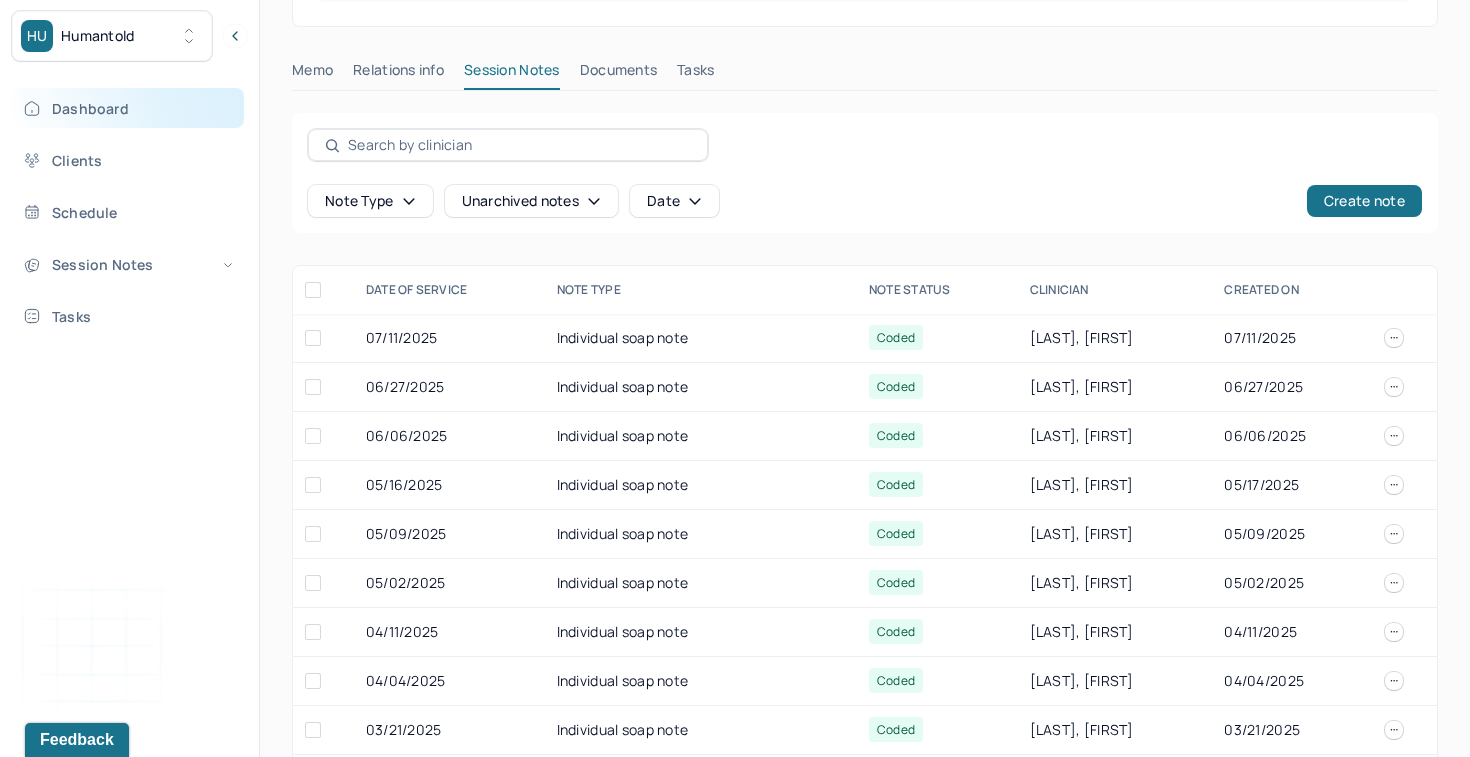 click on "Dashboard" at bounding box center [128, 108] 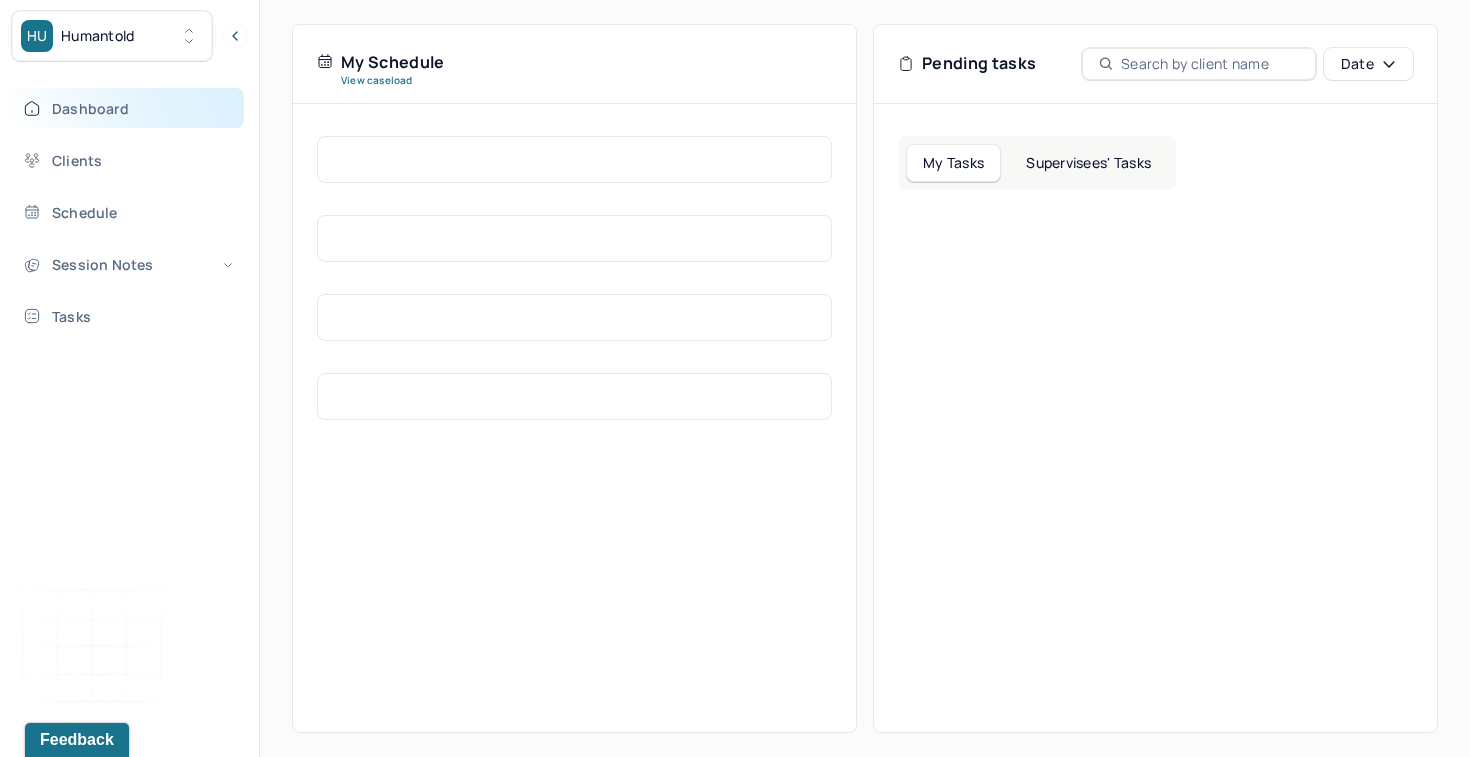 scroll, scrollTop: 452, scrollLeft: 0, axis: vertical 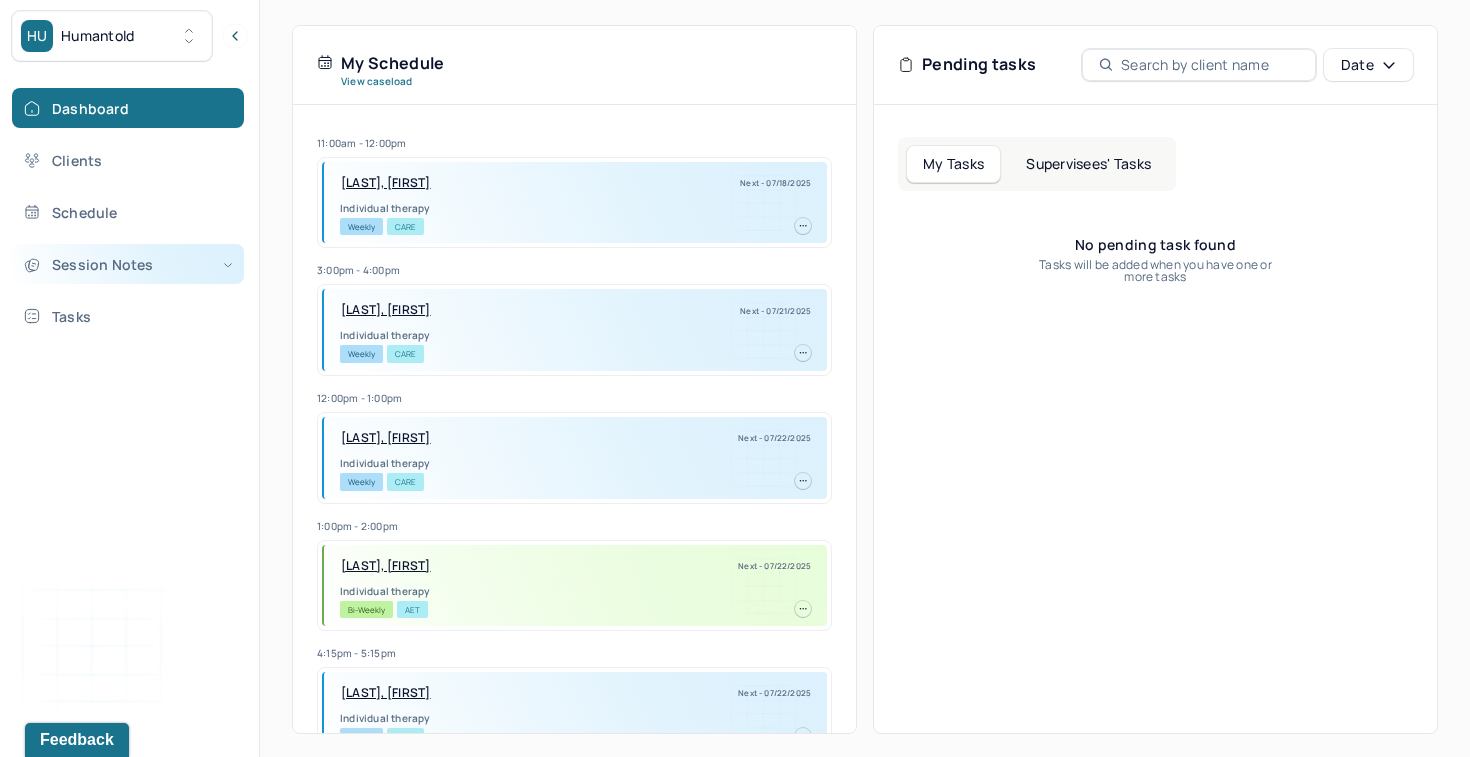 click on "Session Notes" at bounding box center (128, 264) 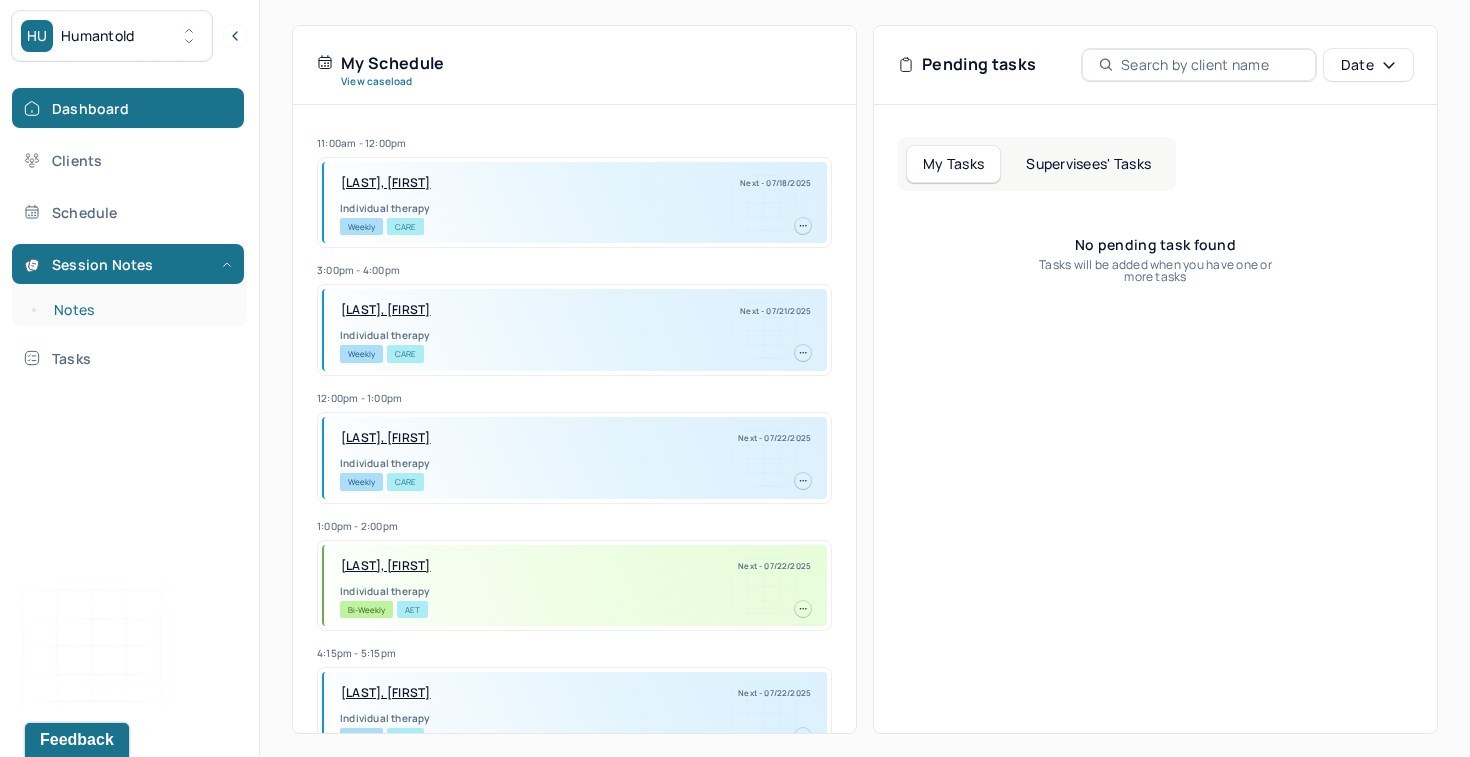 click on "Notes" at bounding box center [139, 310] 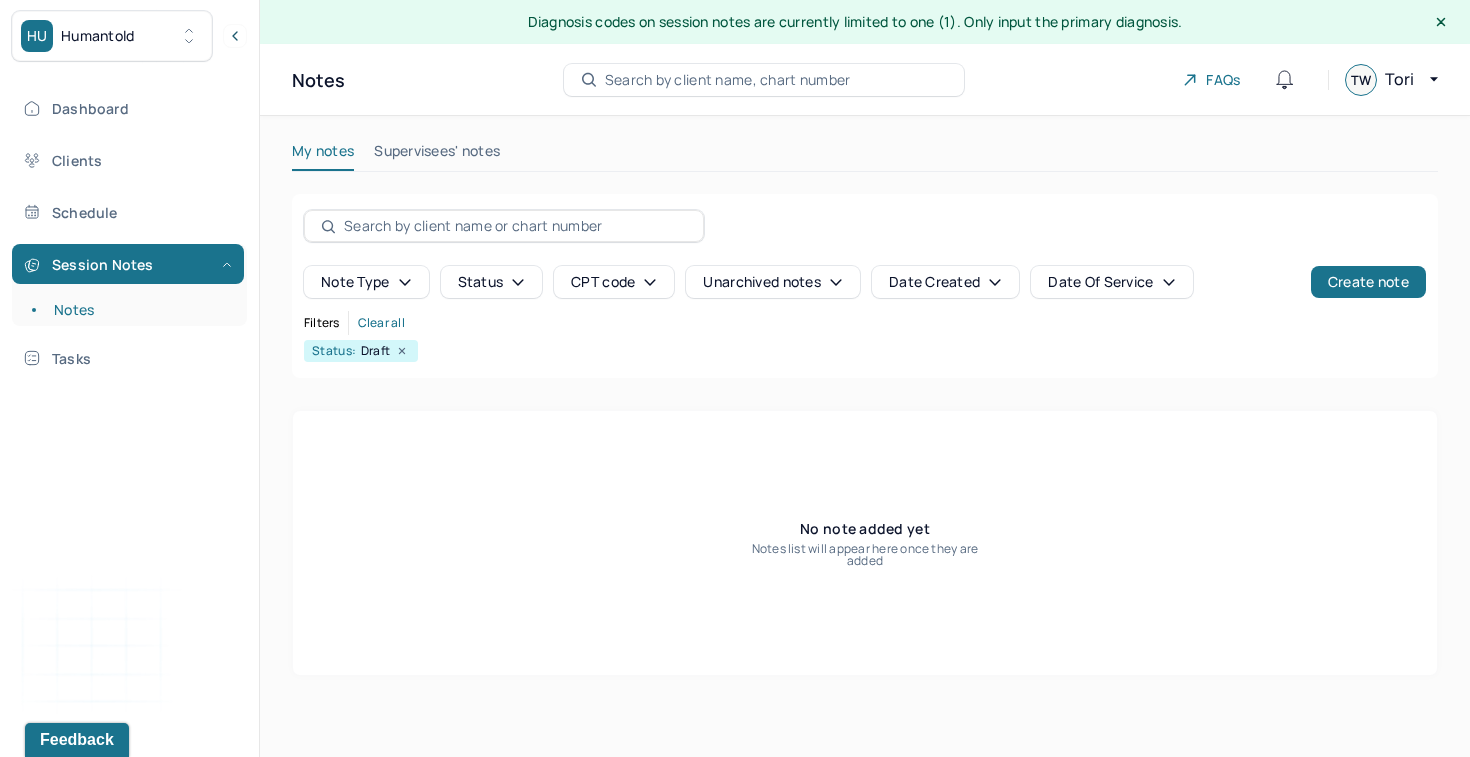 scroll, scrollTop: 0, scrollLeft: 0, axis: both 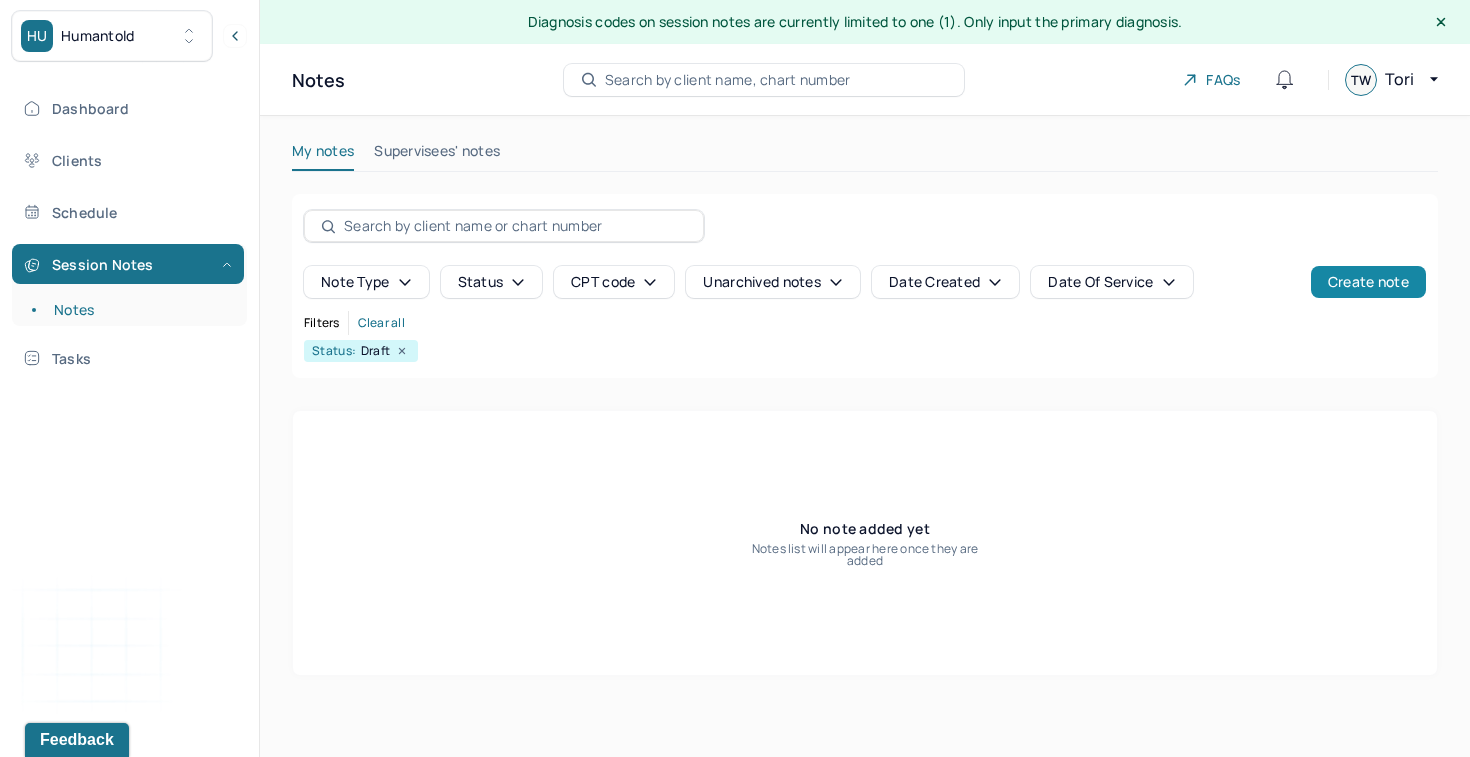 click on "Create note" at bounding box center [1368, 282] 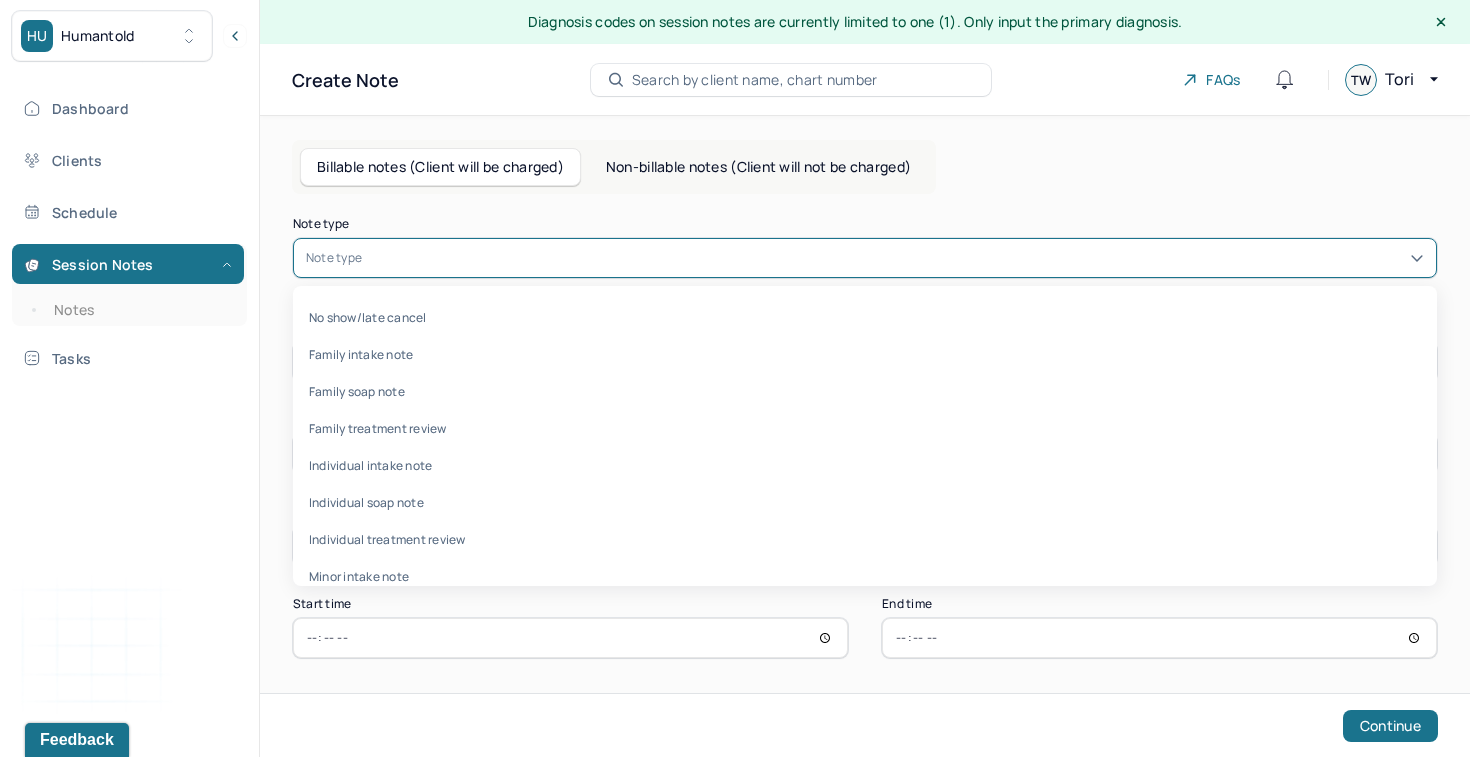 click at bounding box center [895, 258] 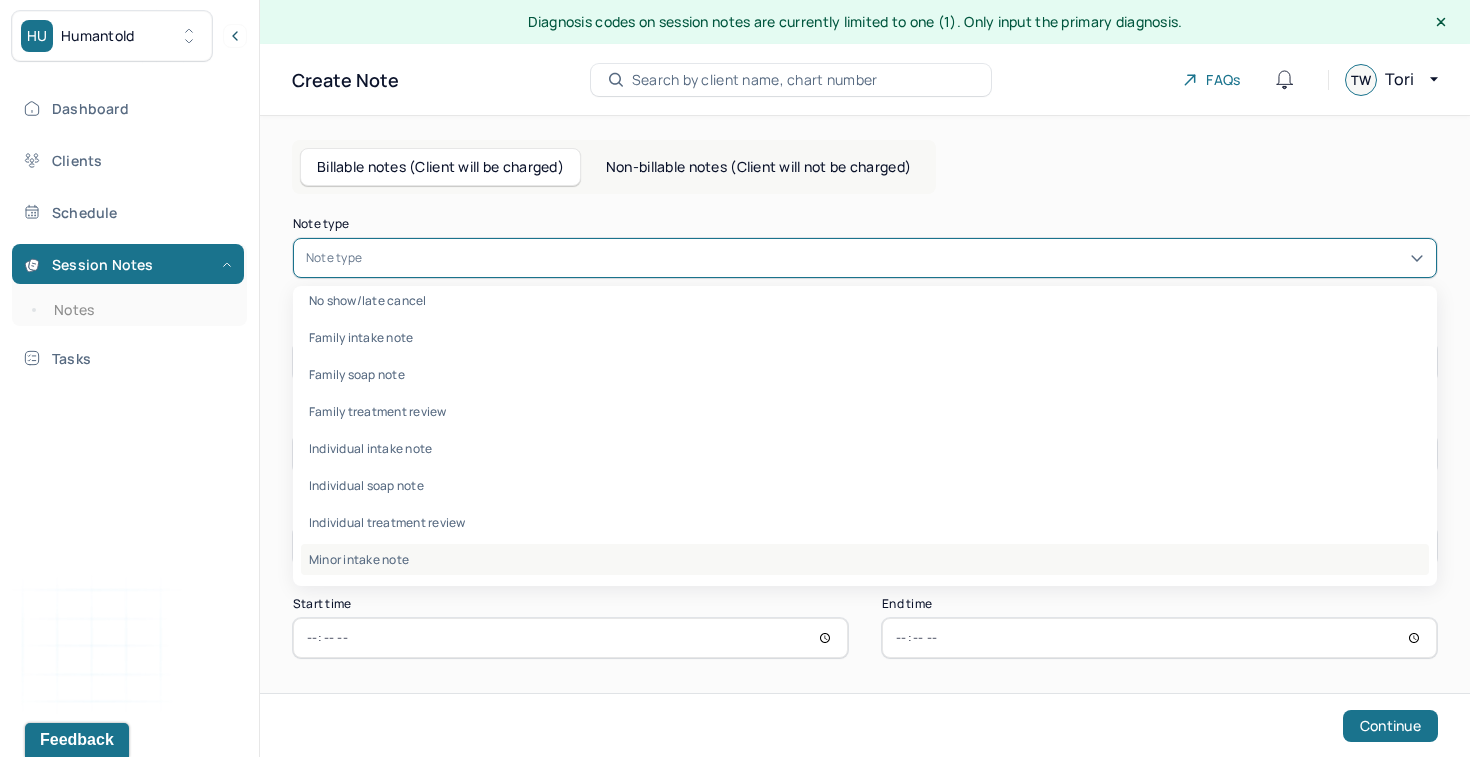 scroll, scrollTop: 6, scrollLeft: 0, axis: vertical 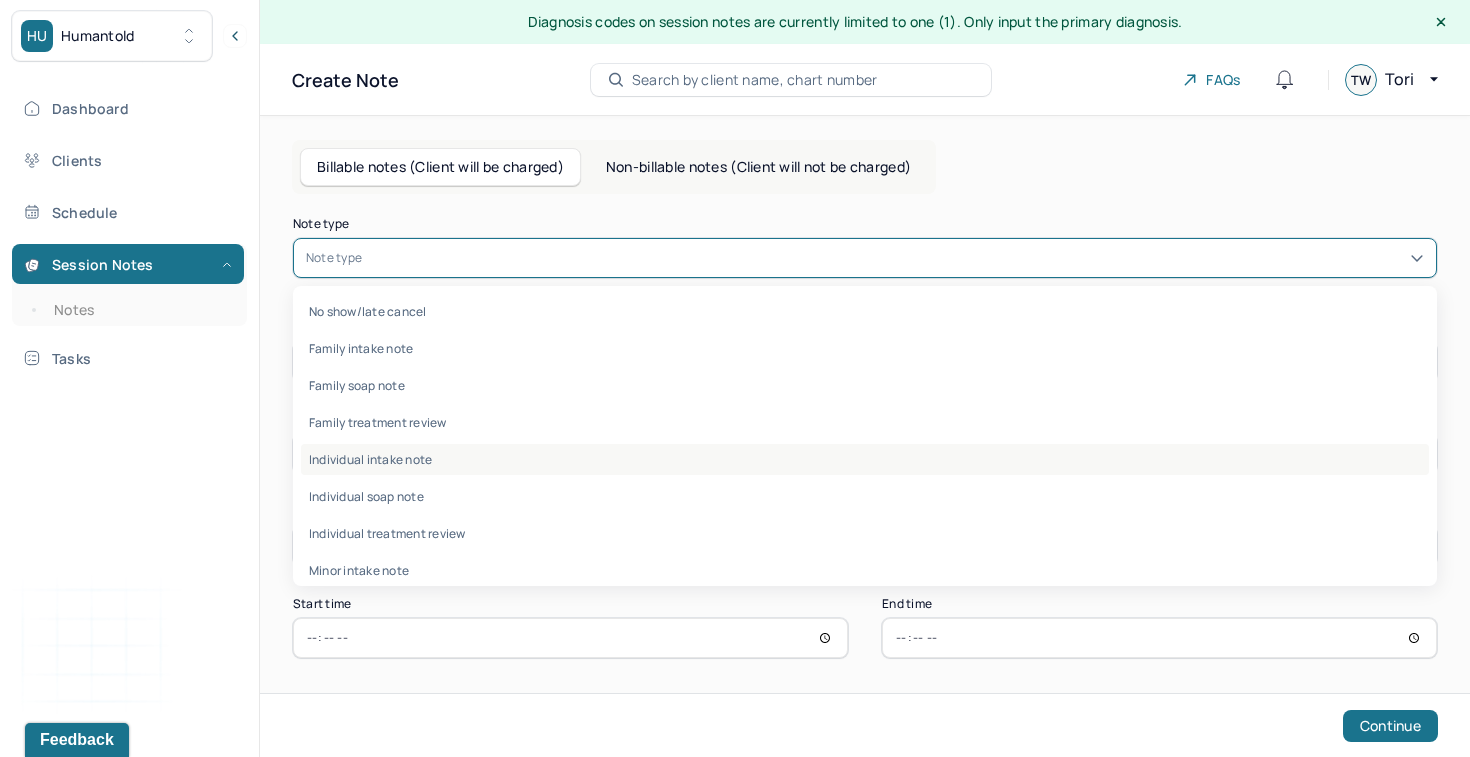 click on "Individual intake note" at bounding box center [865, 459] 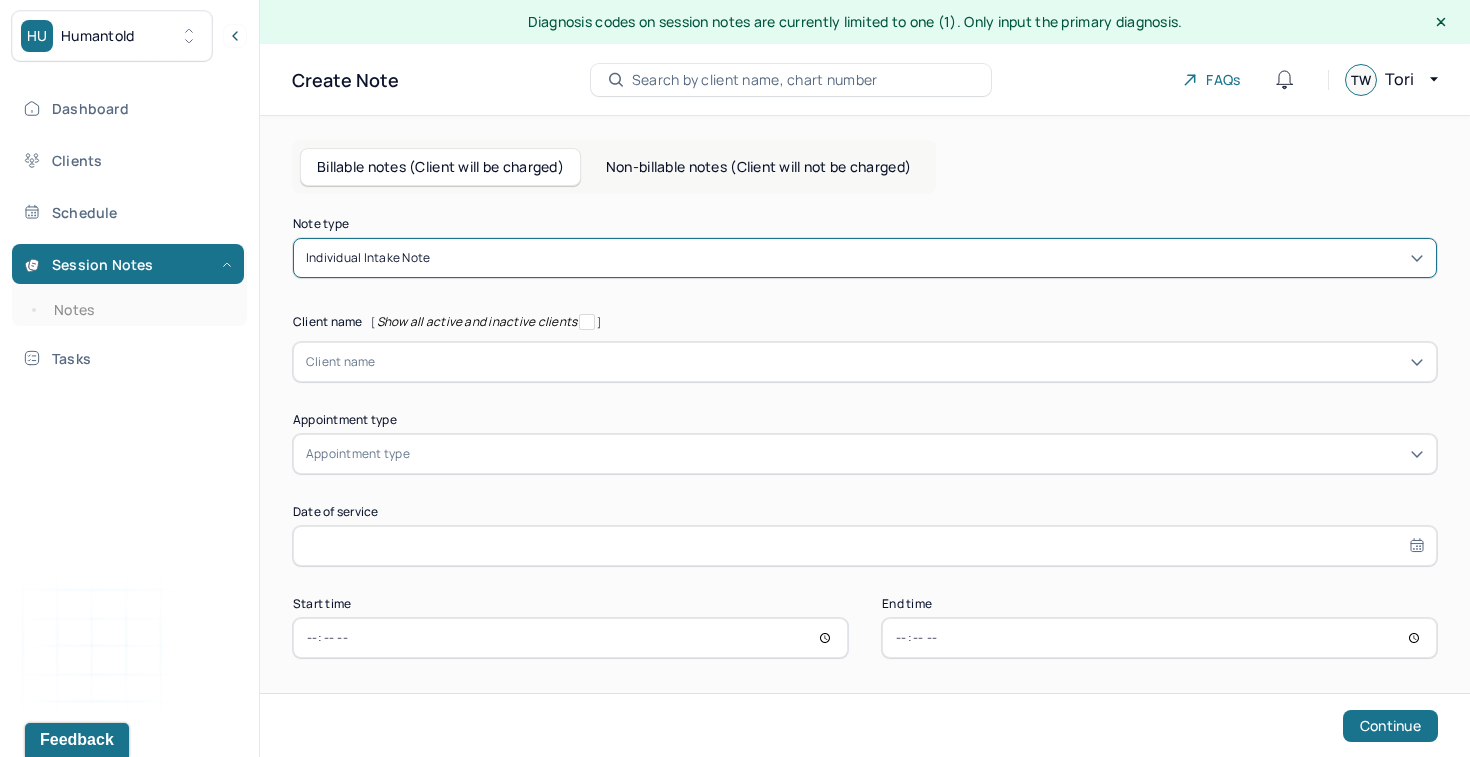 click at bounding box center [900, 362] 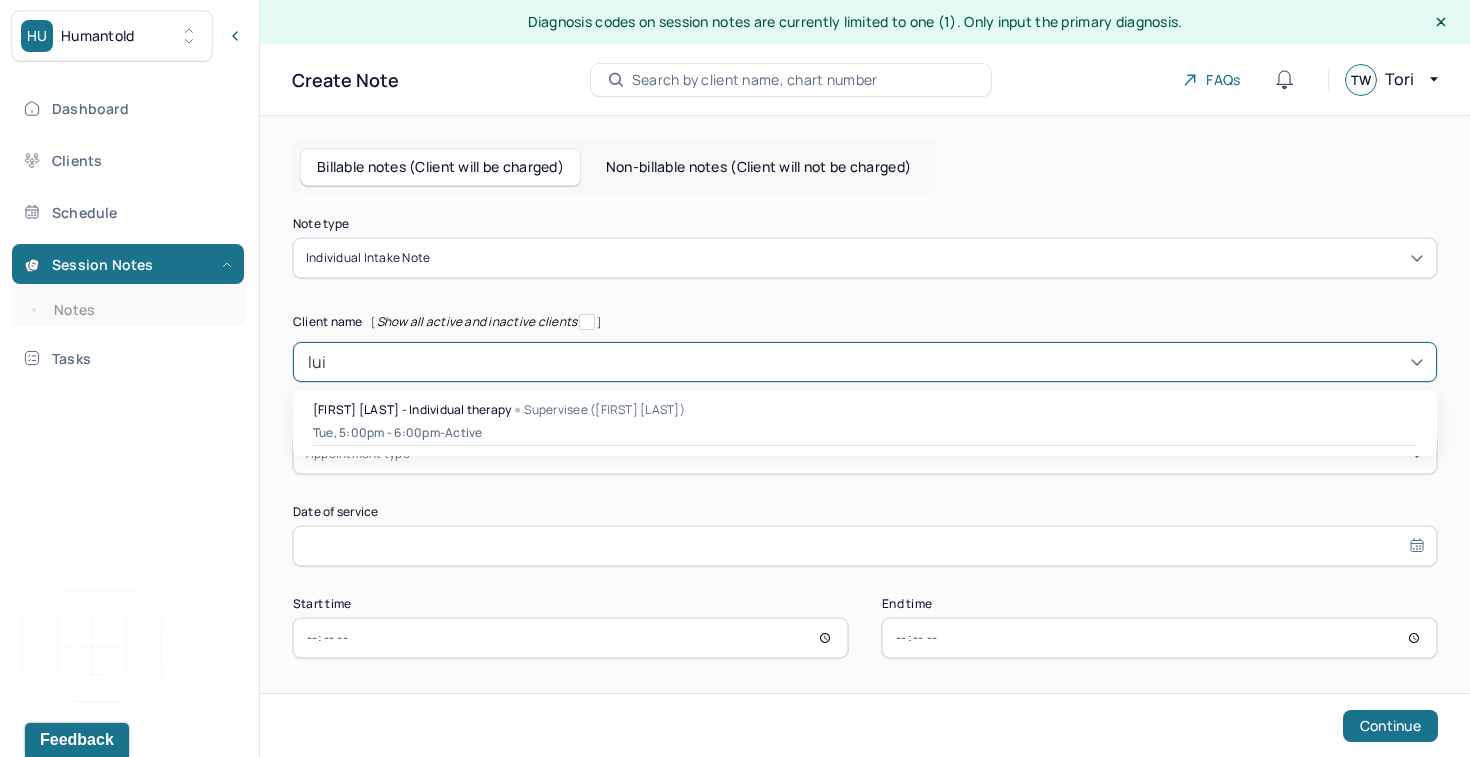 type on "lui" 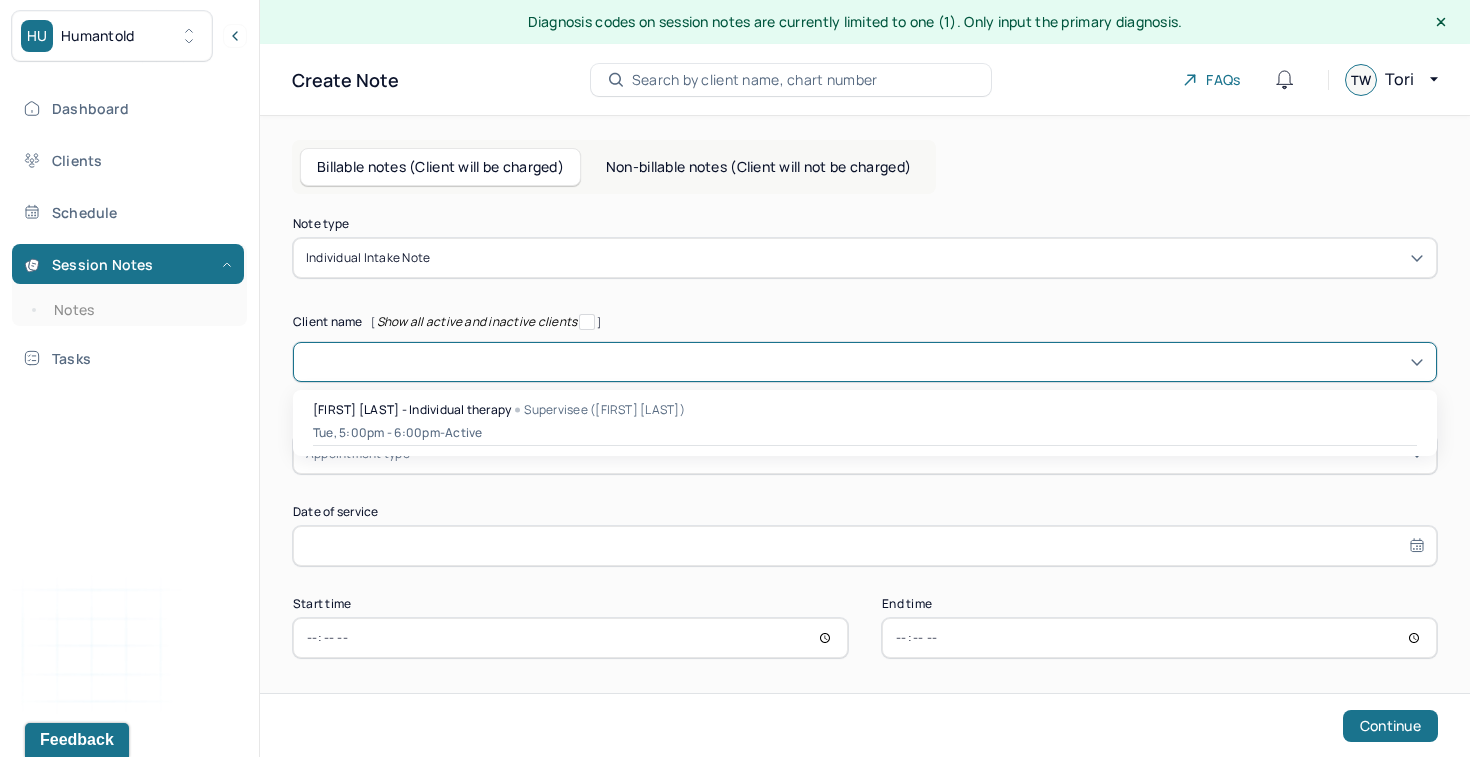 click at bounding box center (929, 258) 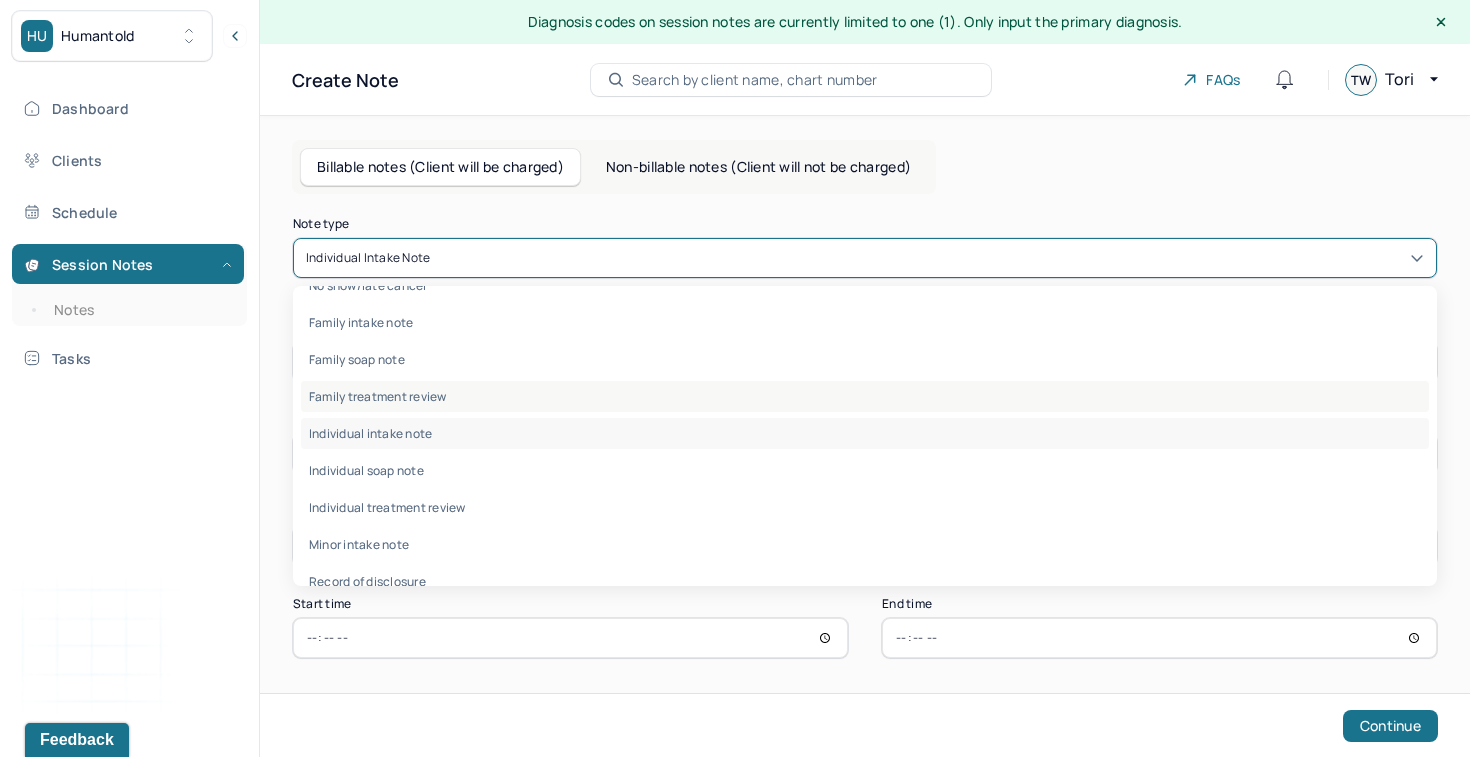 scroll, scrollTop: 0, scrollLeft: 0, axis: both 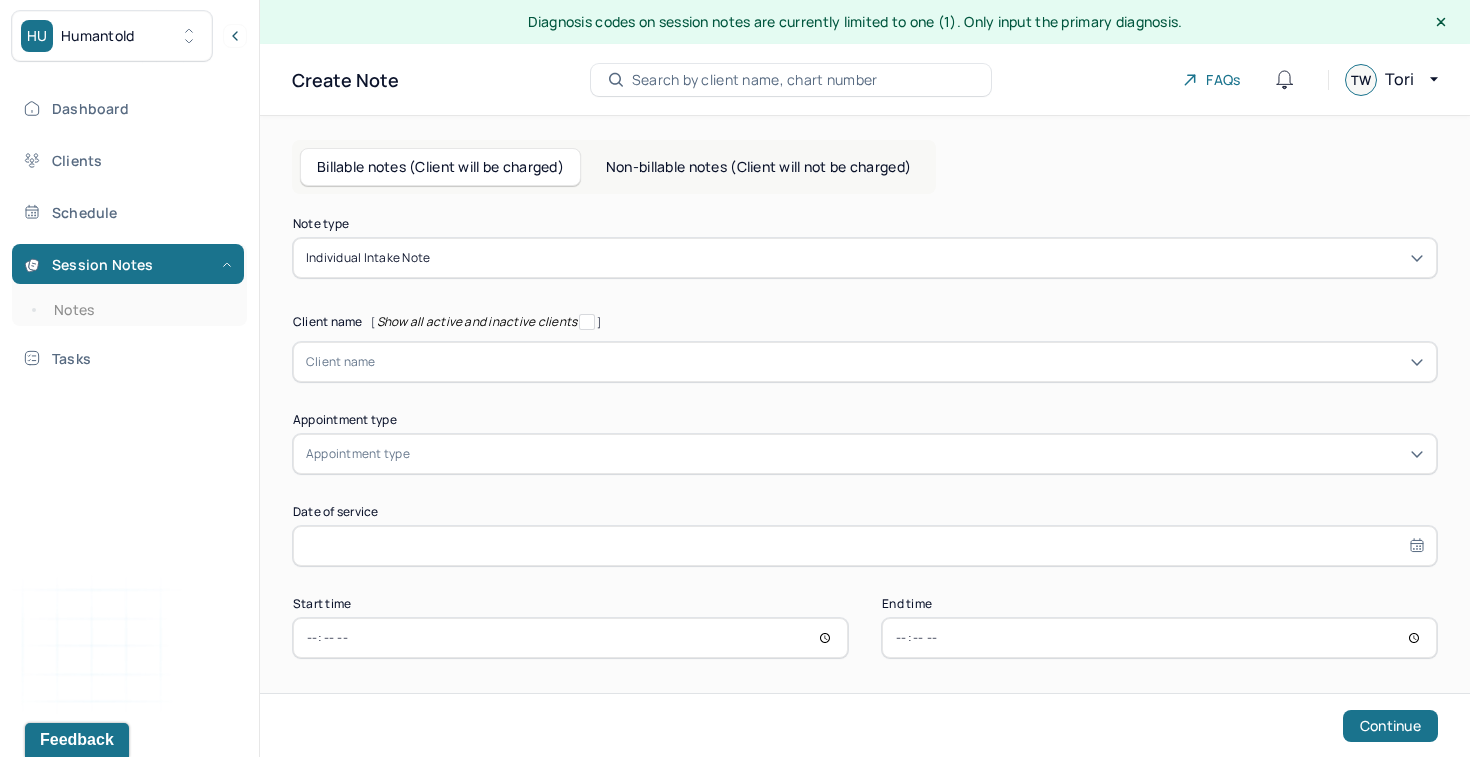 click on "Note type" at bounding box center (865, 224) 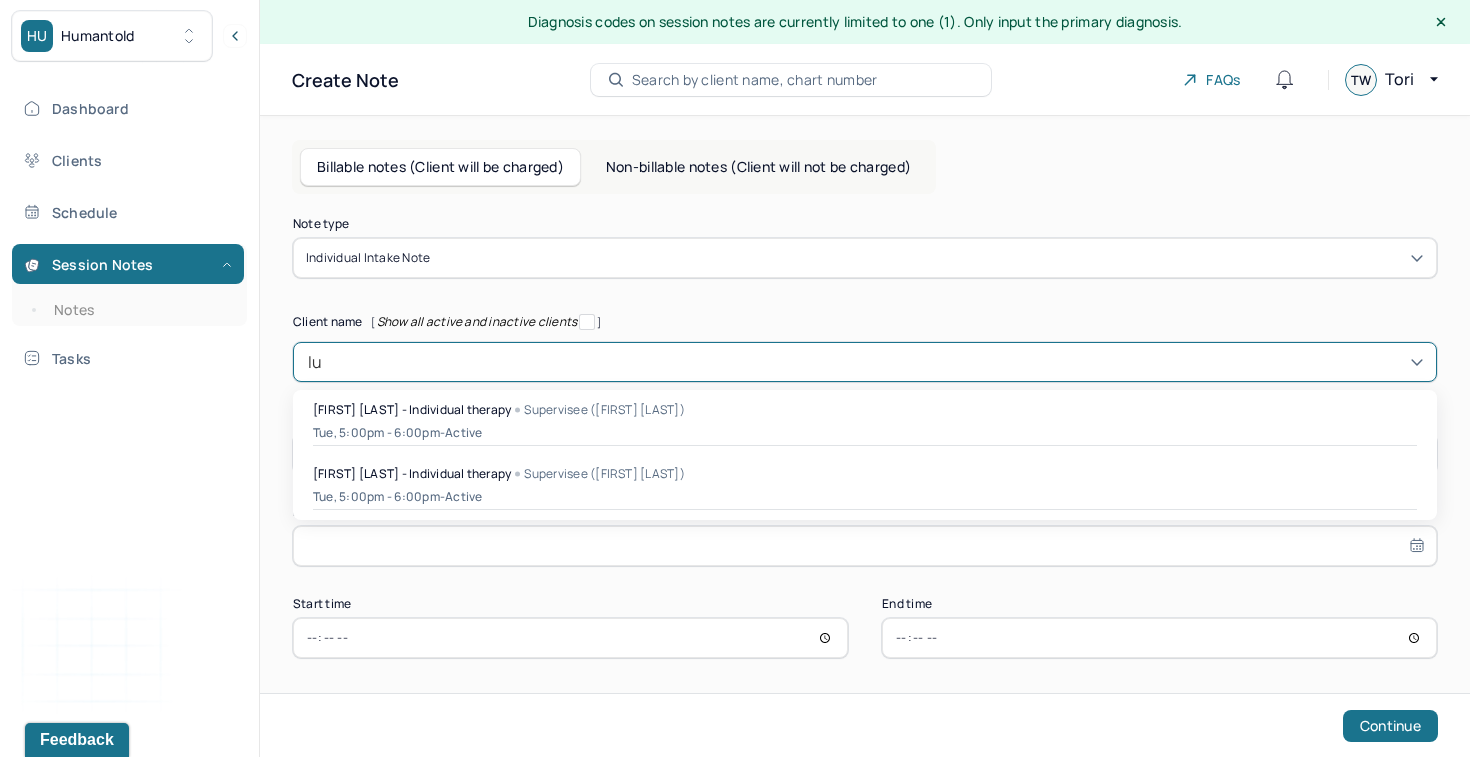 type on "lui" 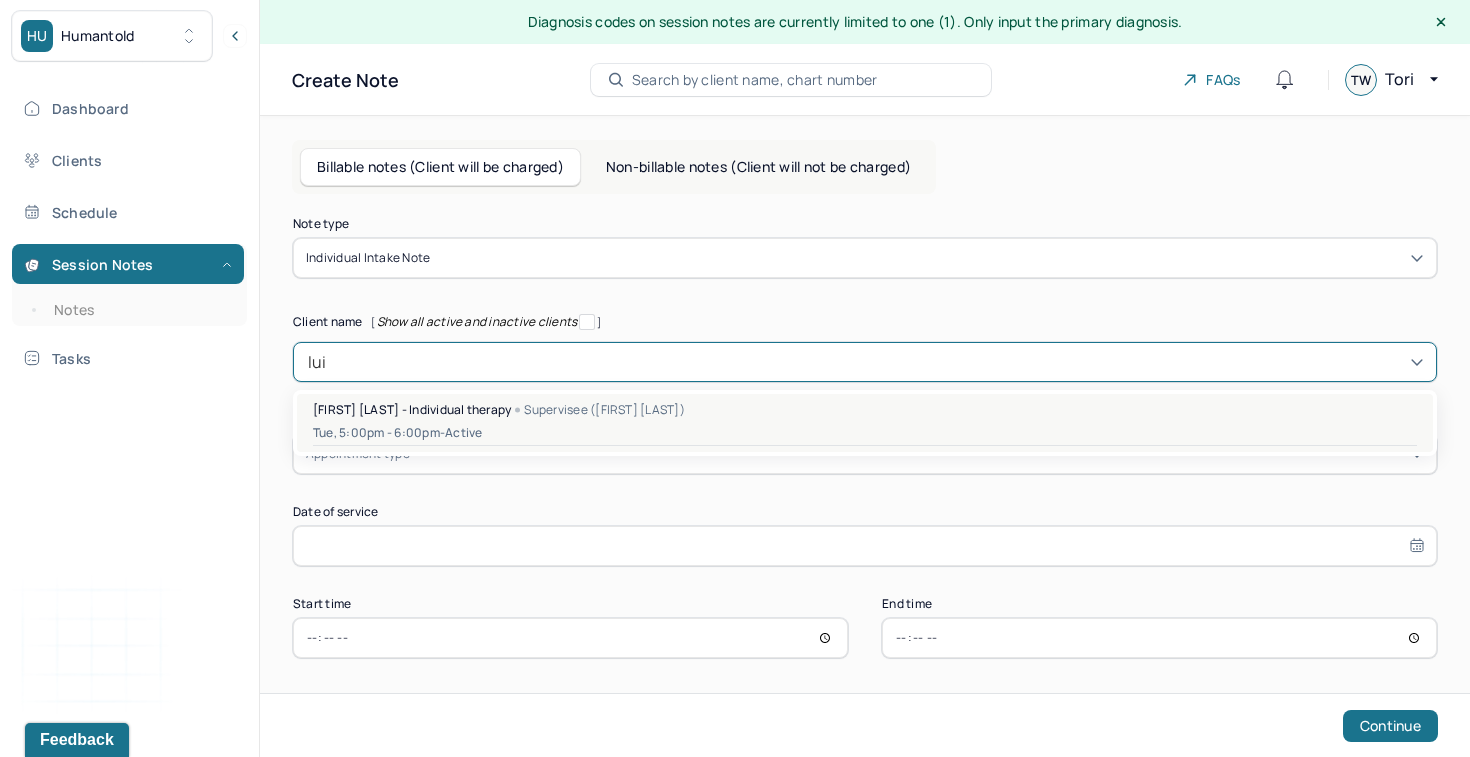 click on "Tue, 5:00pm - 6:00pm  -  active" at bounding box center (865, 433) 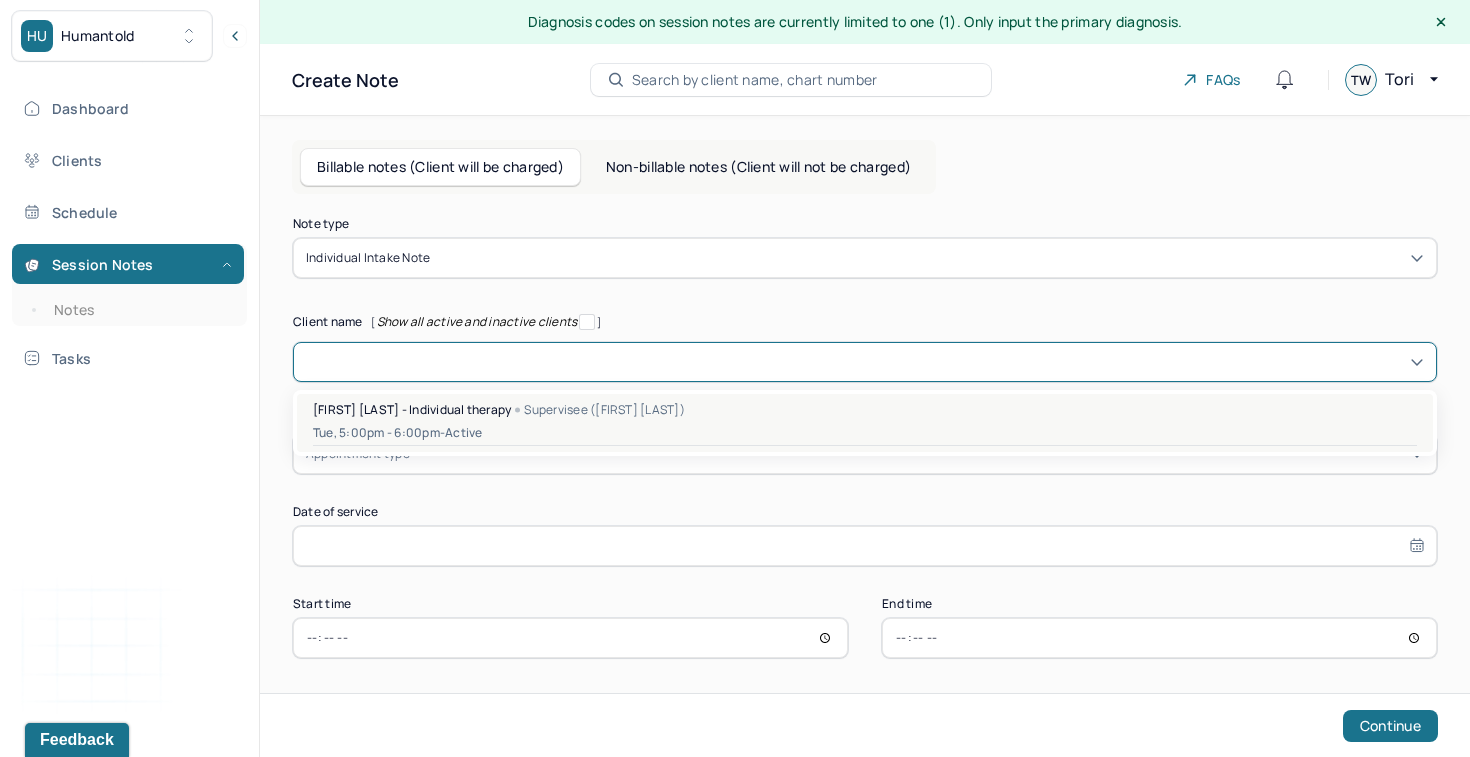 type on "Jul 16, 2025" 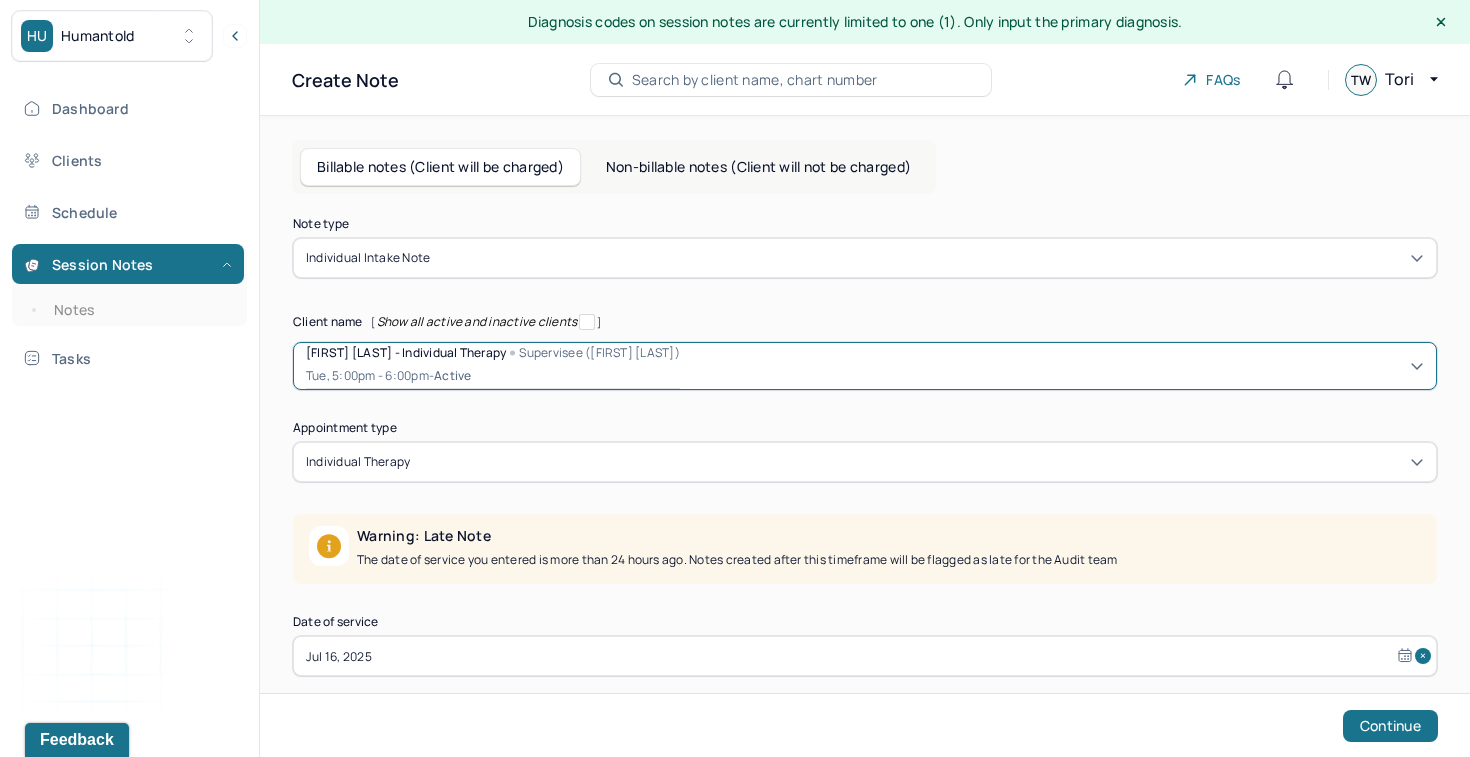 scroll, scrollTop: 116, scrollLeft: 0, axis: vertical 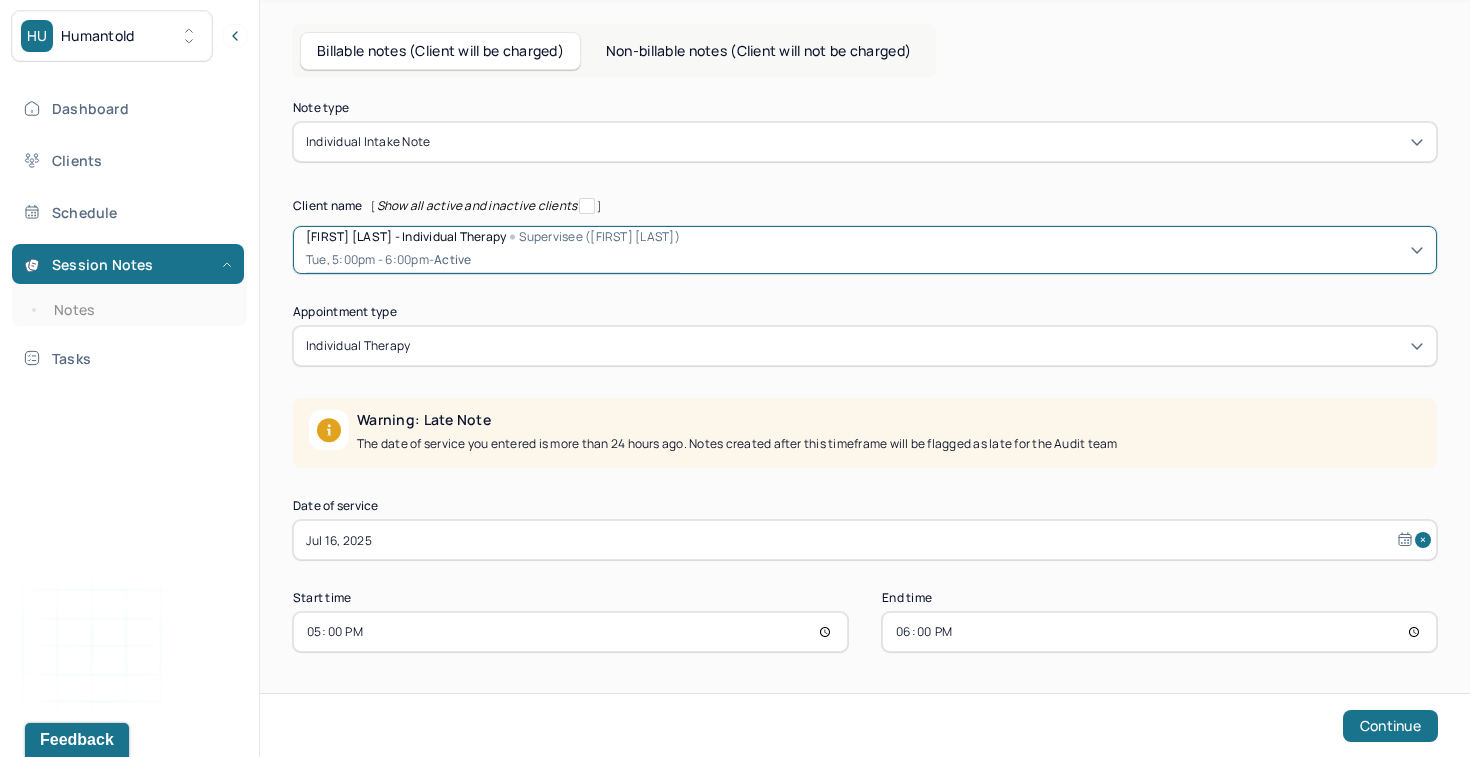 click on "Jul 16, 2025" at bounding box center (865, 540) 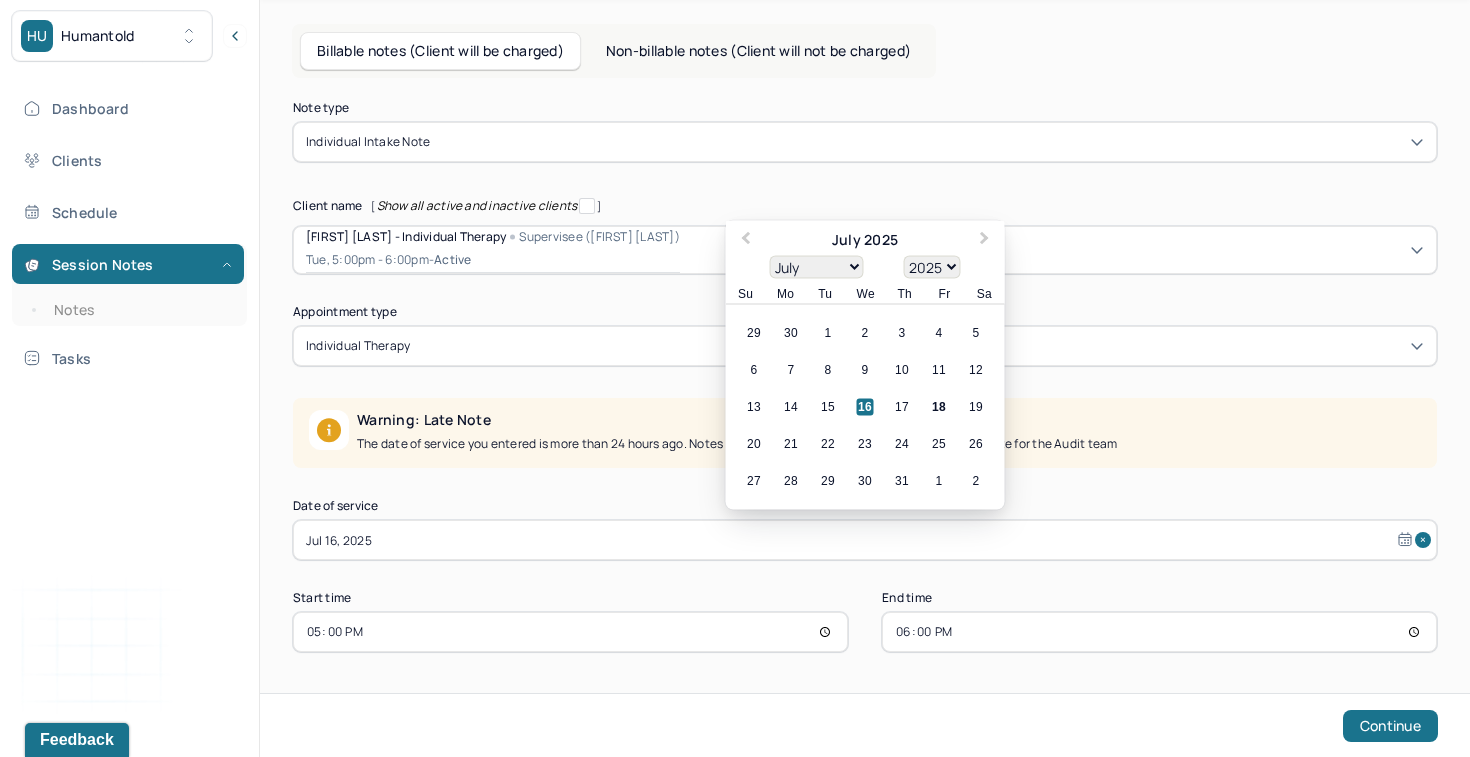 click on "13 14 15 16 17 18 19" at bounding box center (865, 407) 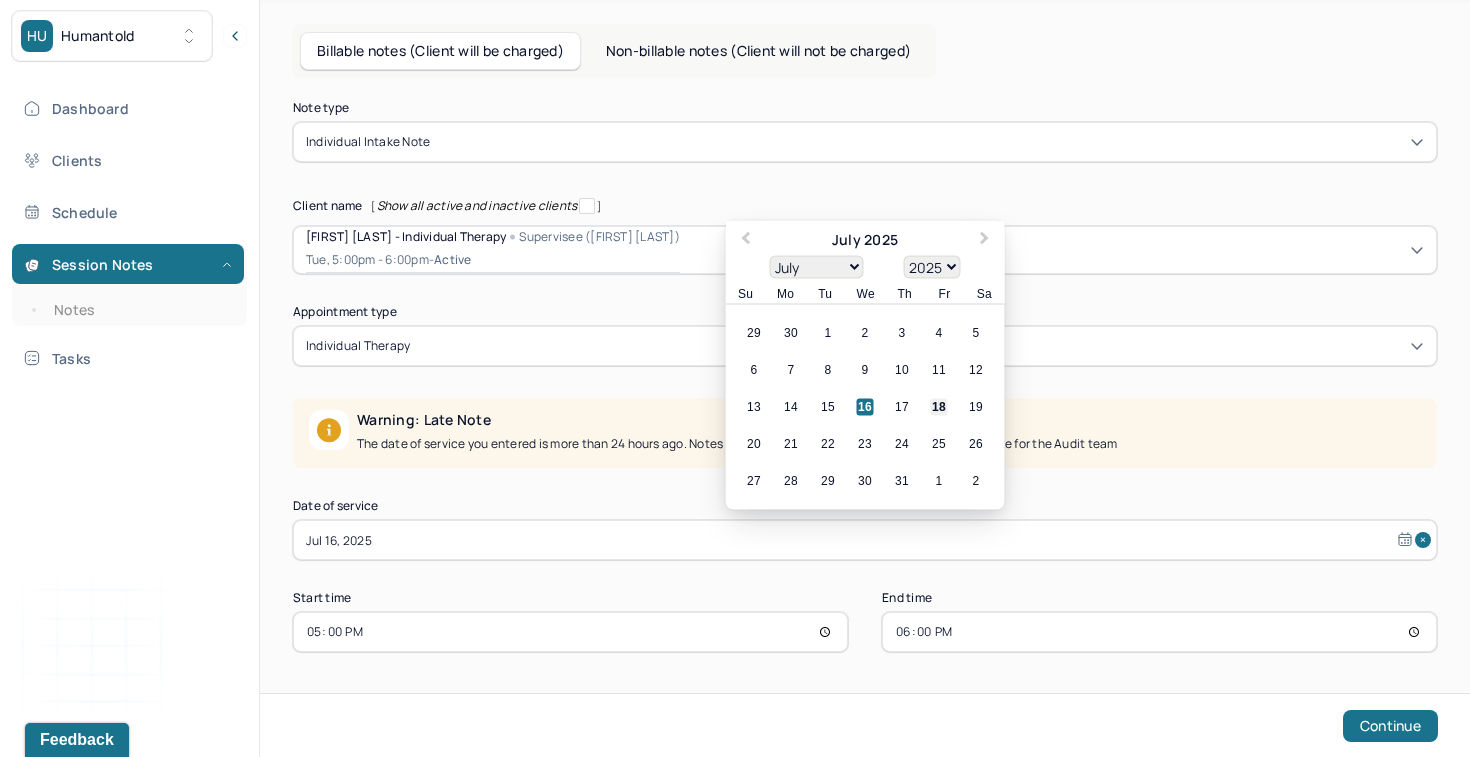 click on "18" at bounding box center (939, 407) 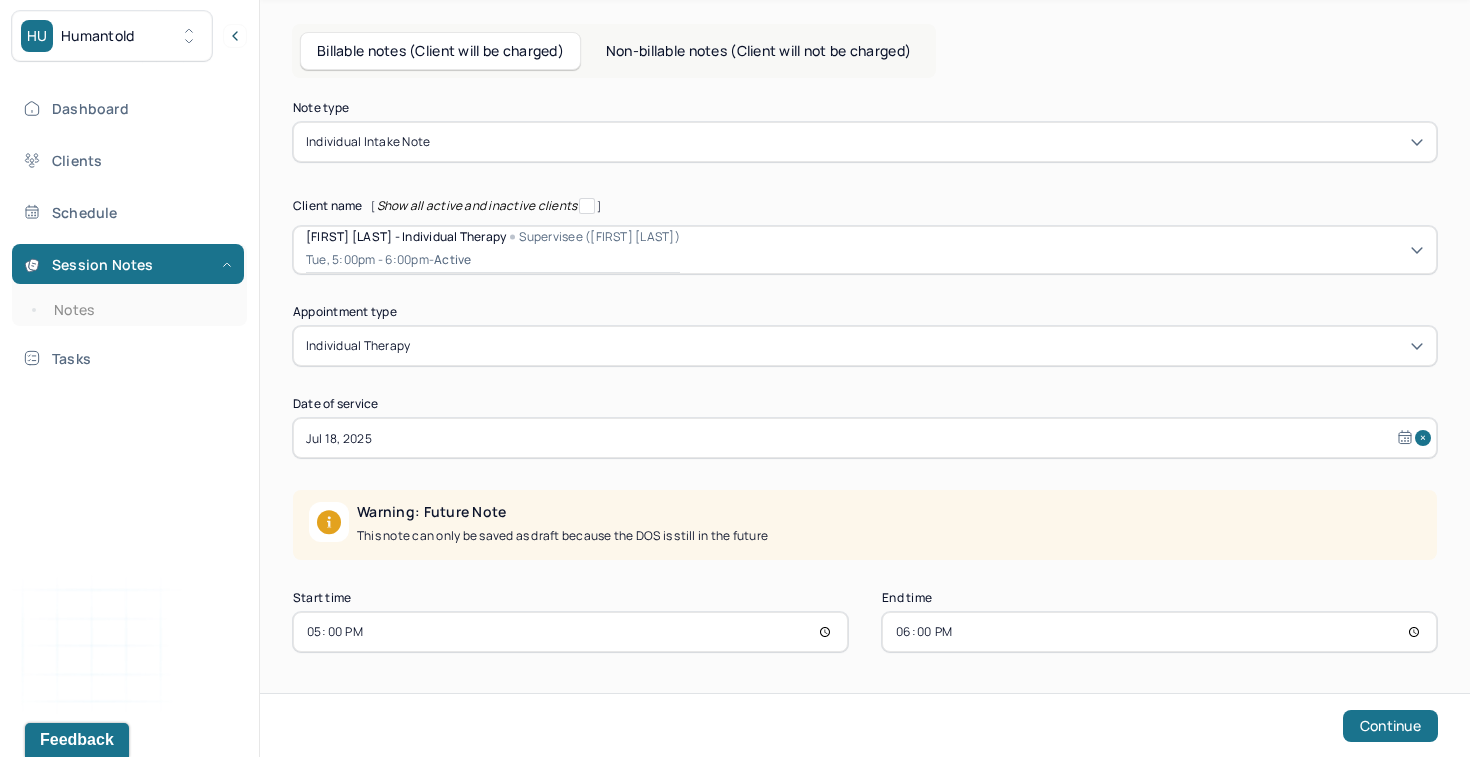 click on "17:00" at bounding box center [570, 632] 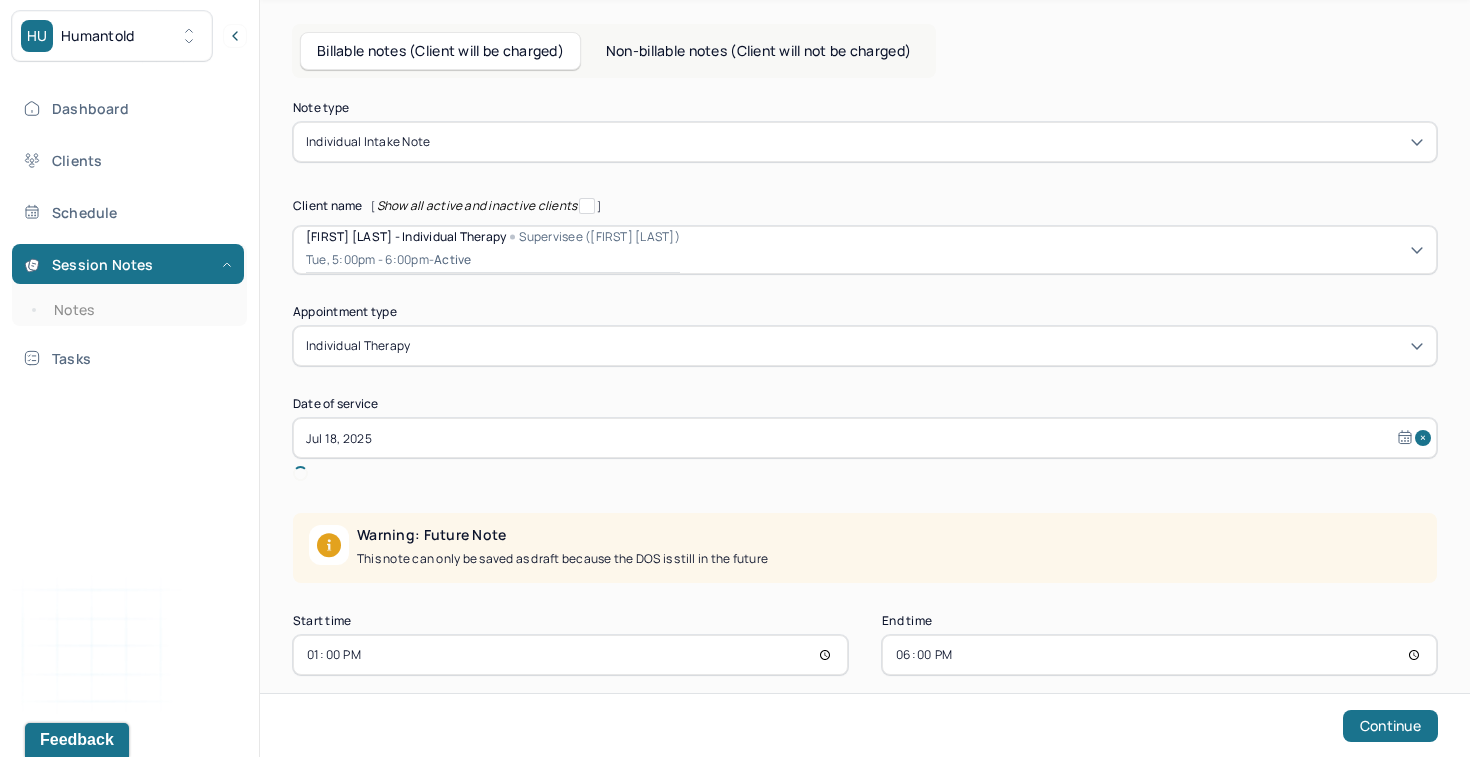 type on "12:00" 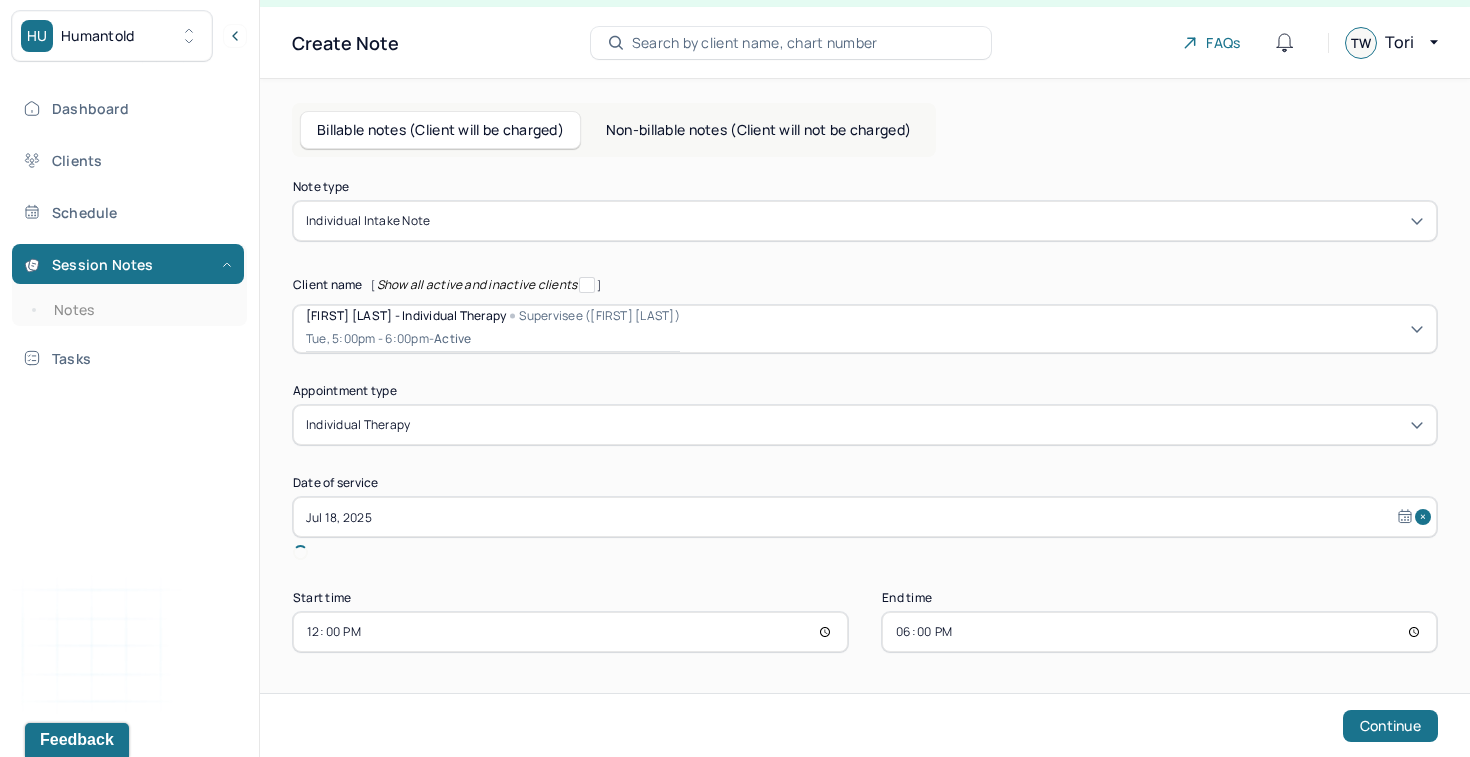 scroll, scrollTop: 14, scrollLeft: 0, axis: vertical 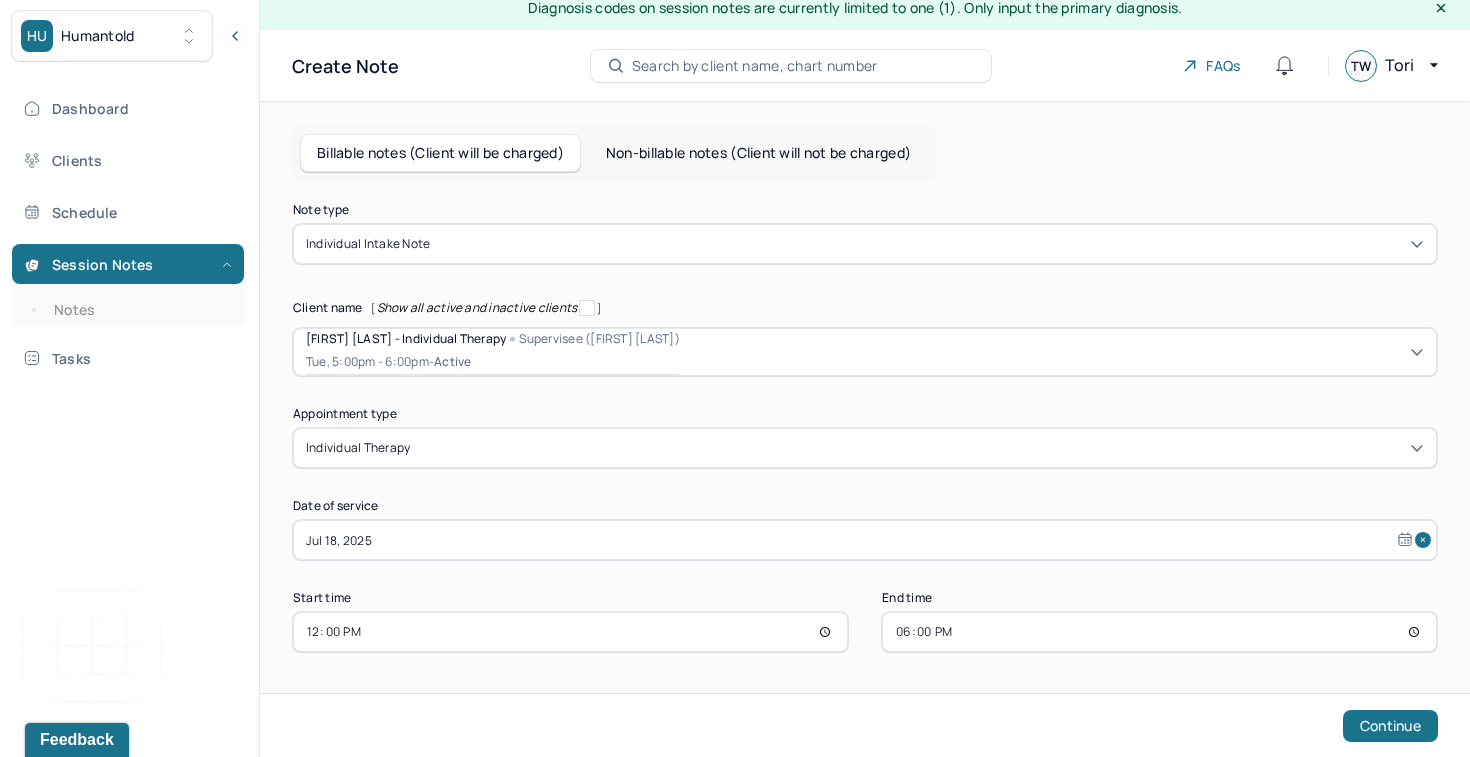 click on "18:00" at bounding box center (1159, 632) 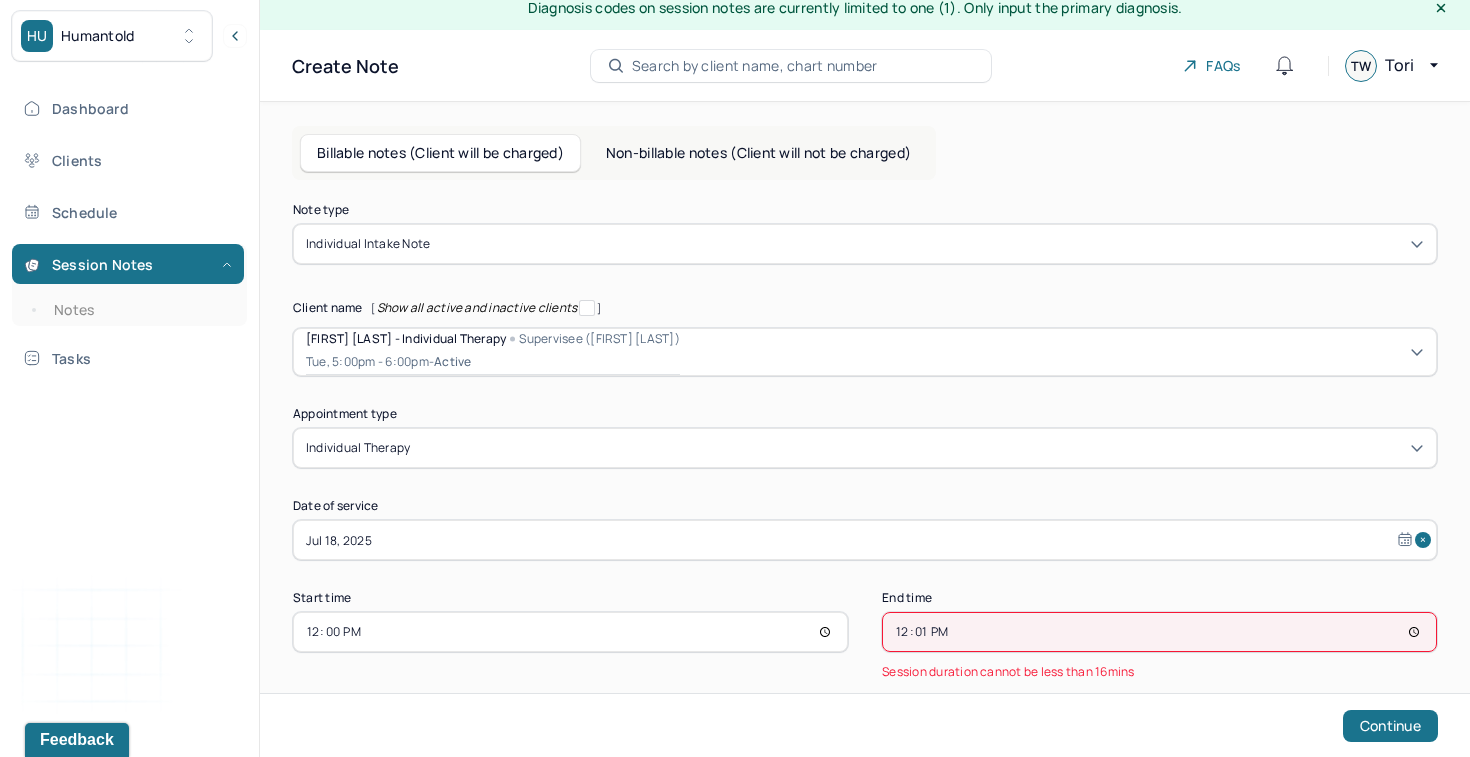 type on "12:16" 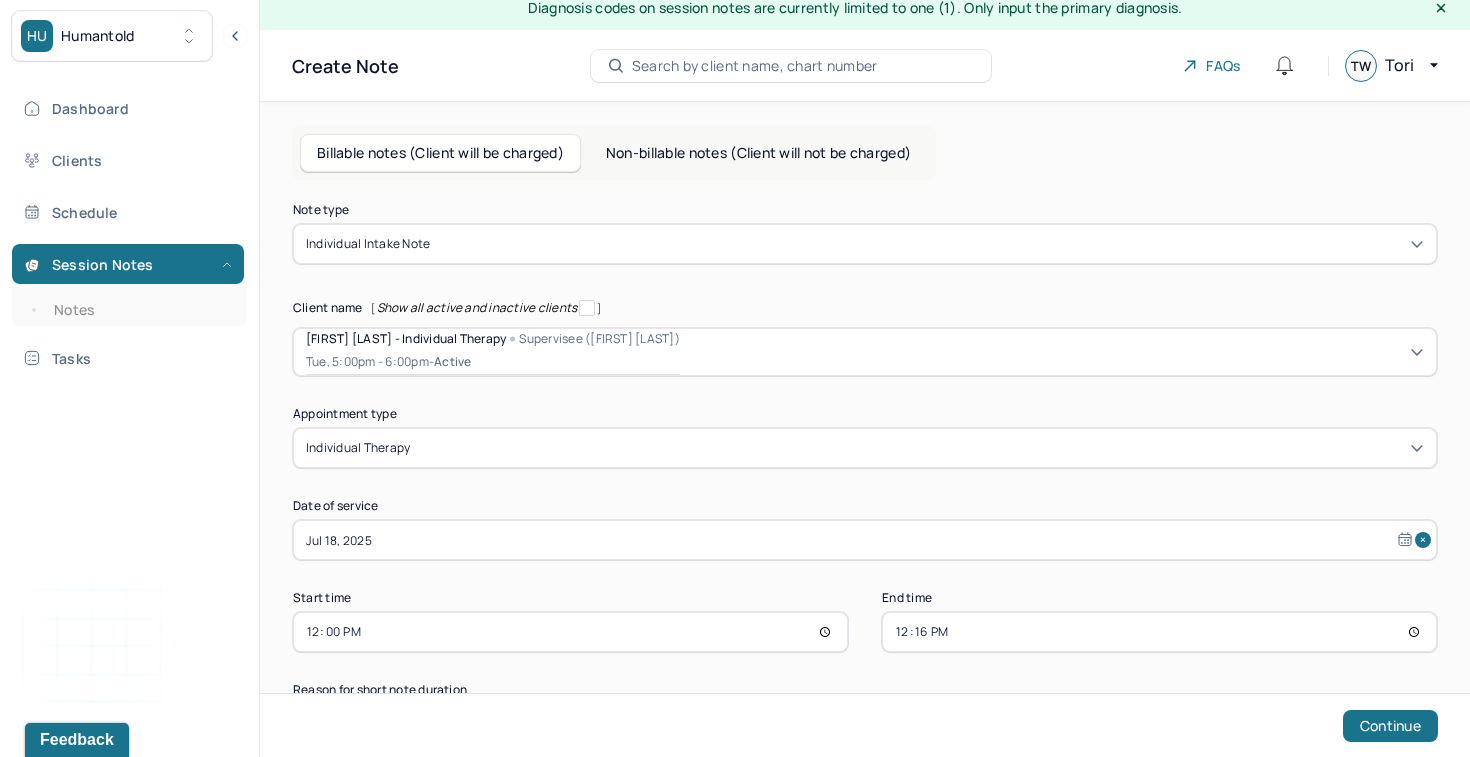 scroll, scrollTop: 74, scrollLeft: 0, axis: vertical 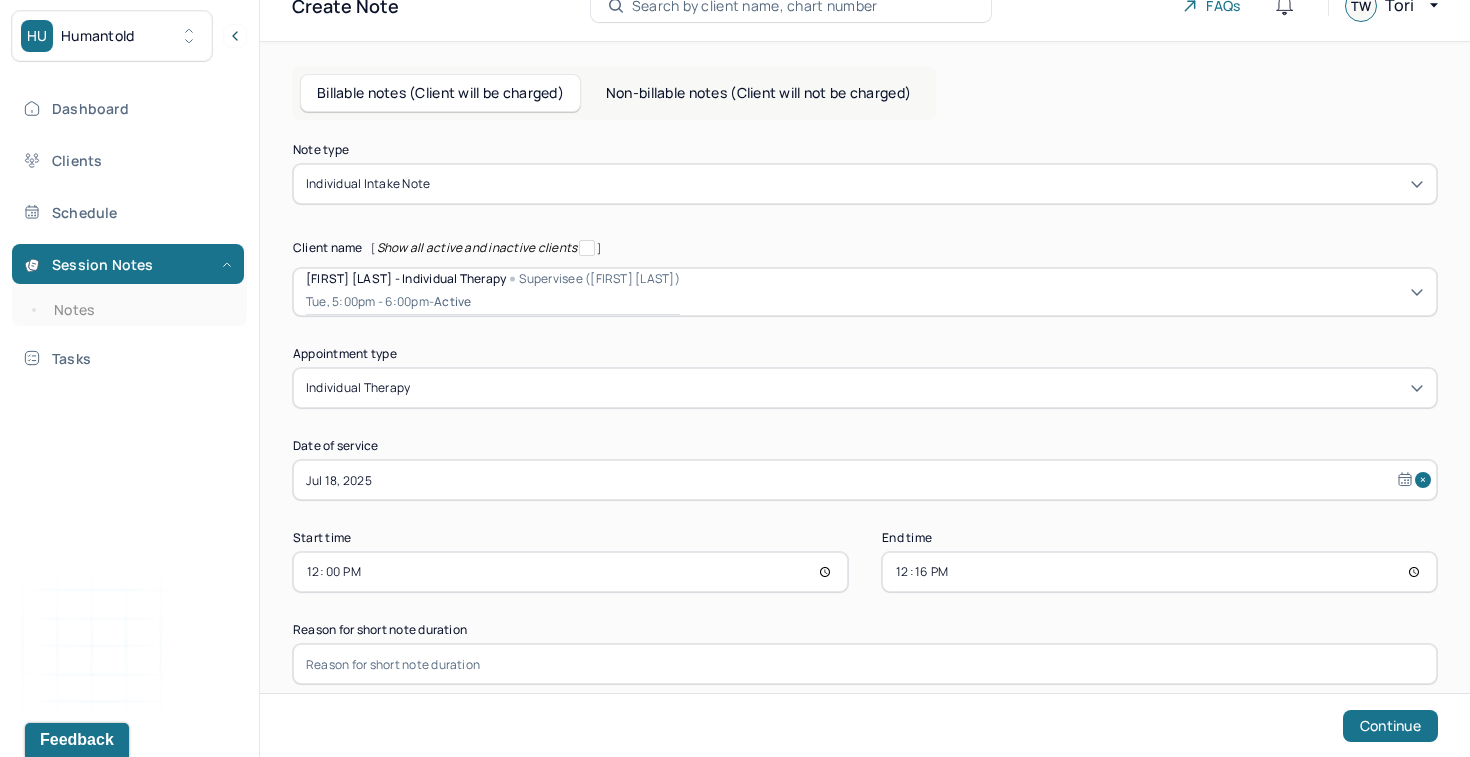 click at bounding box center (865, 664) 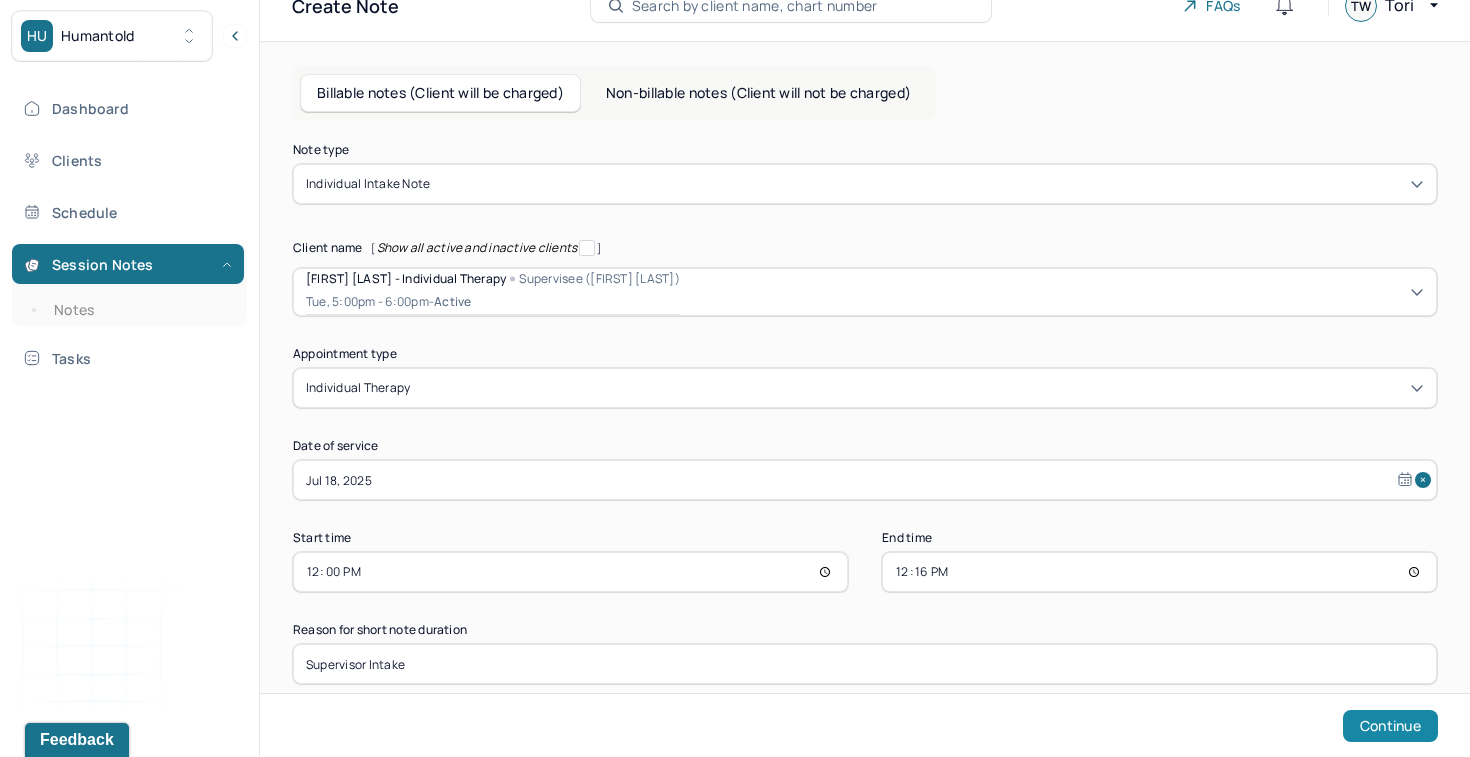 click on "Continue" at bounding box center (1390, 726) 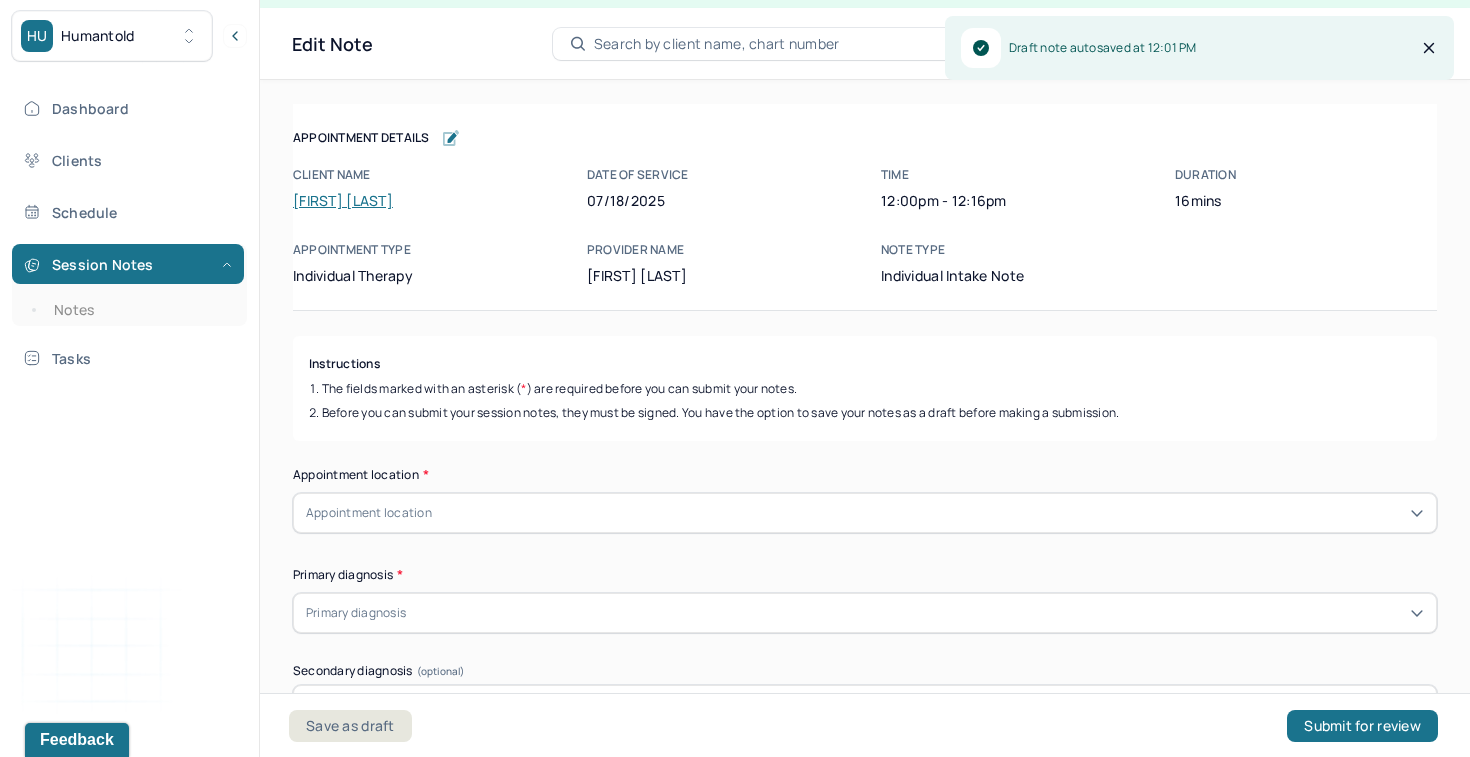 scroll, scrollTop: 36, scrollLeft: 0, axis: vertical 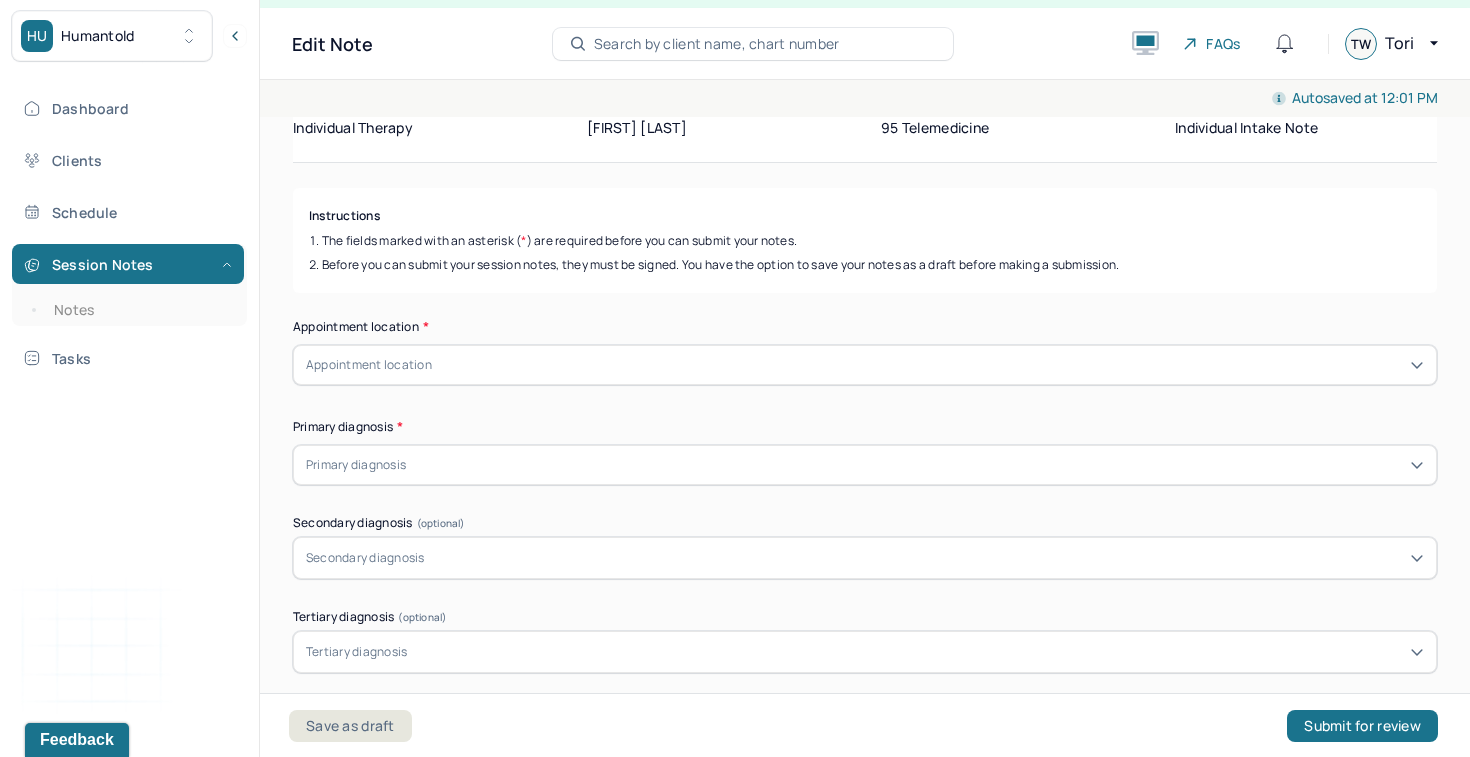 click on "Appointment location" at bounding box center [865, 365] 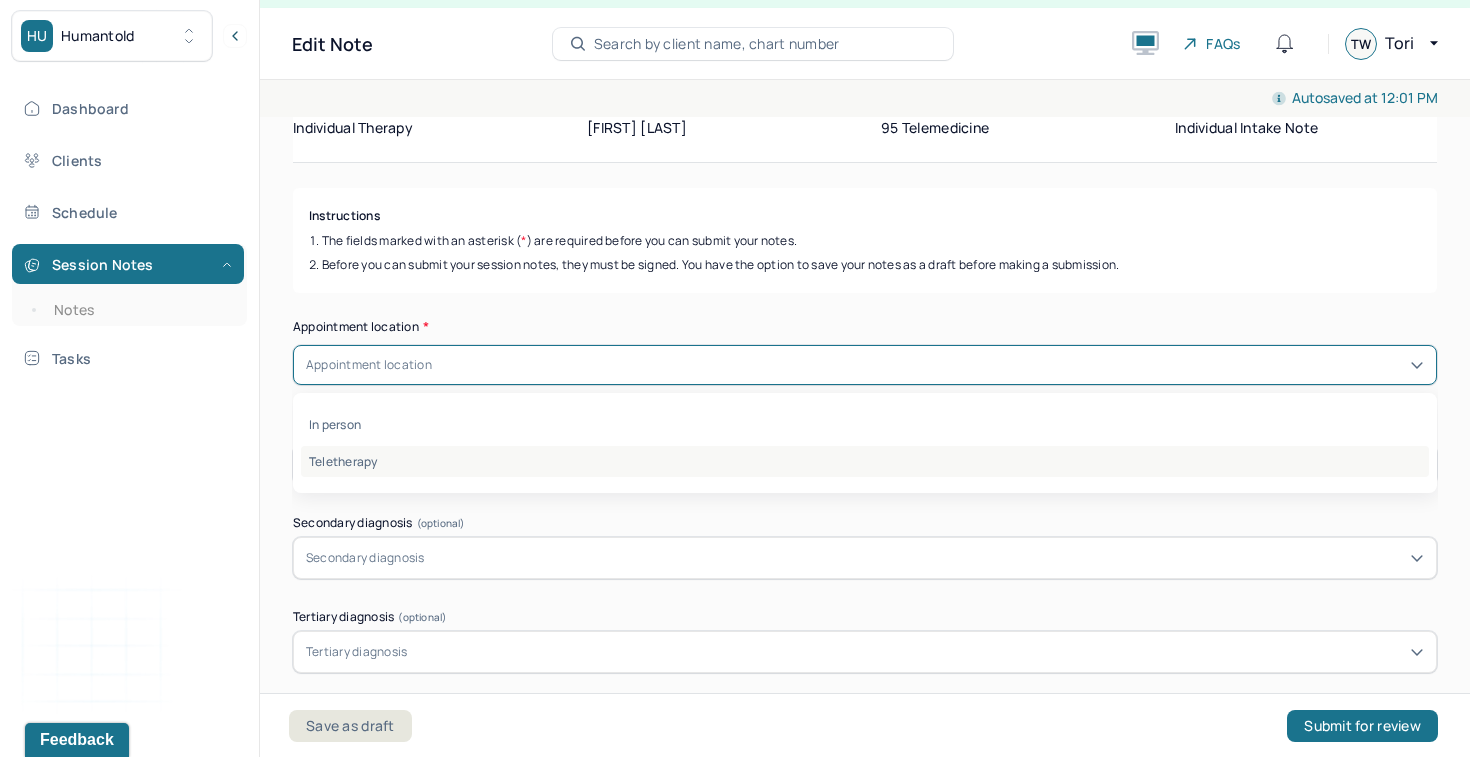 click on "Teletherapy" at bounding box center (865, 461) 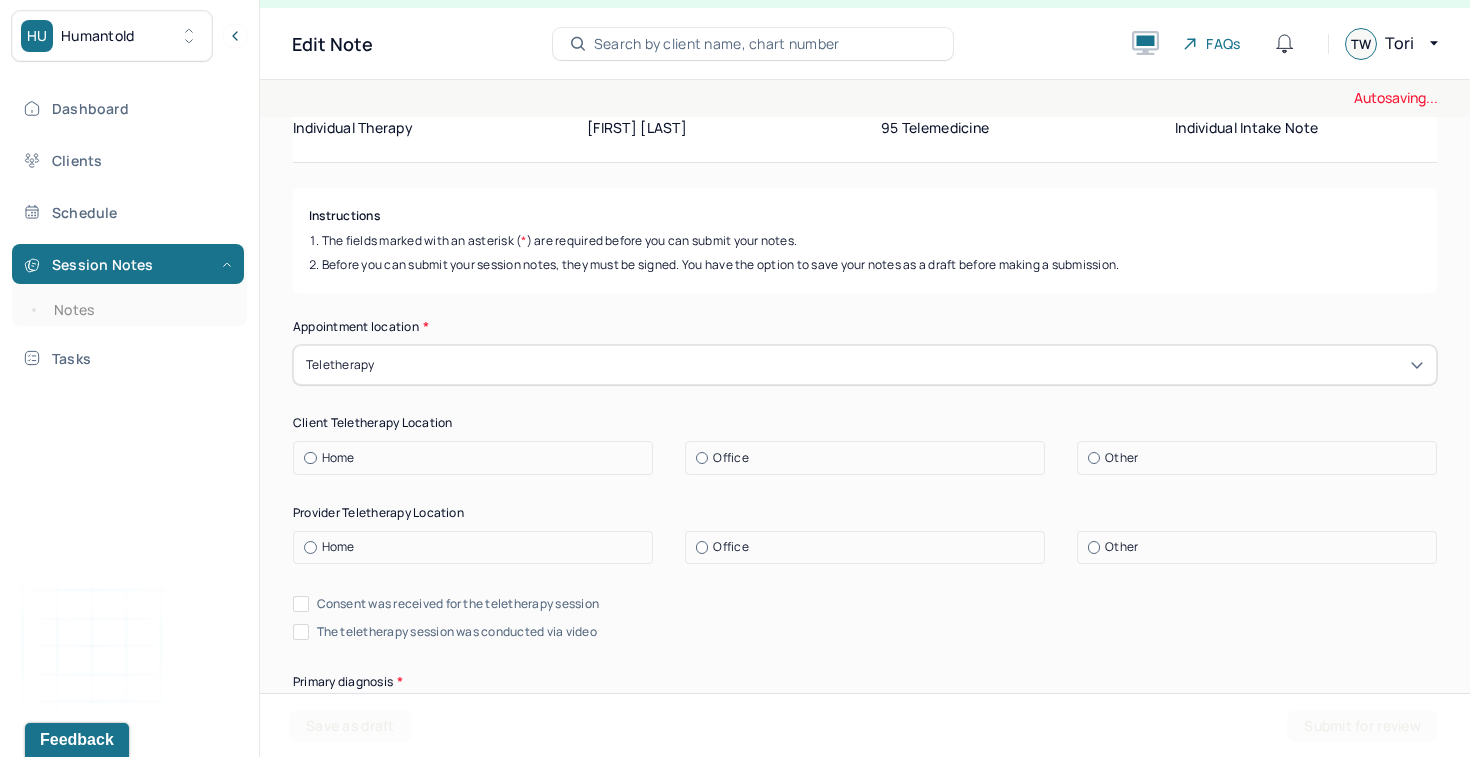 click on "Home" at bounding box center (478, 458) 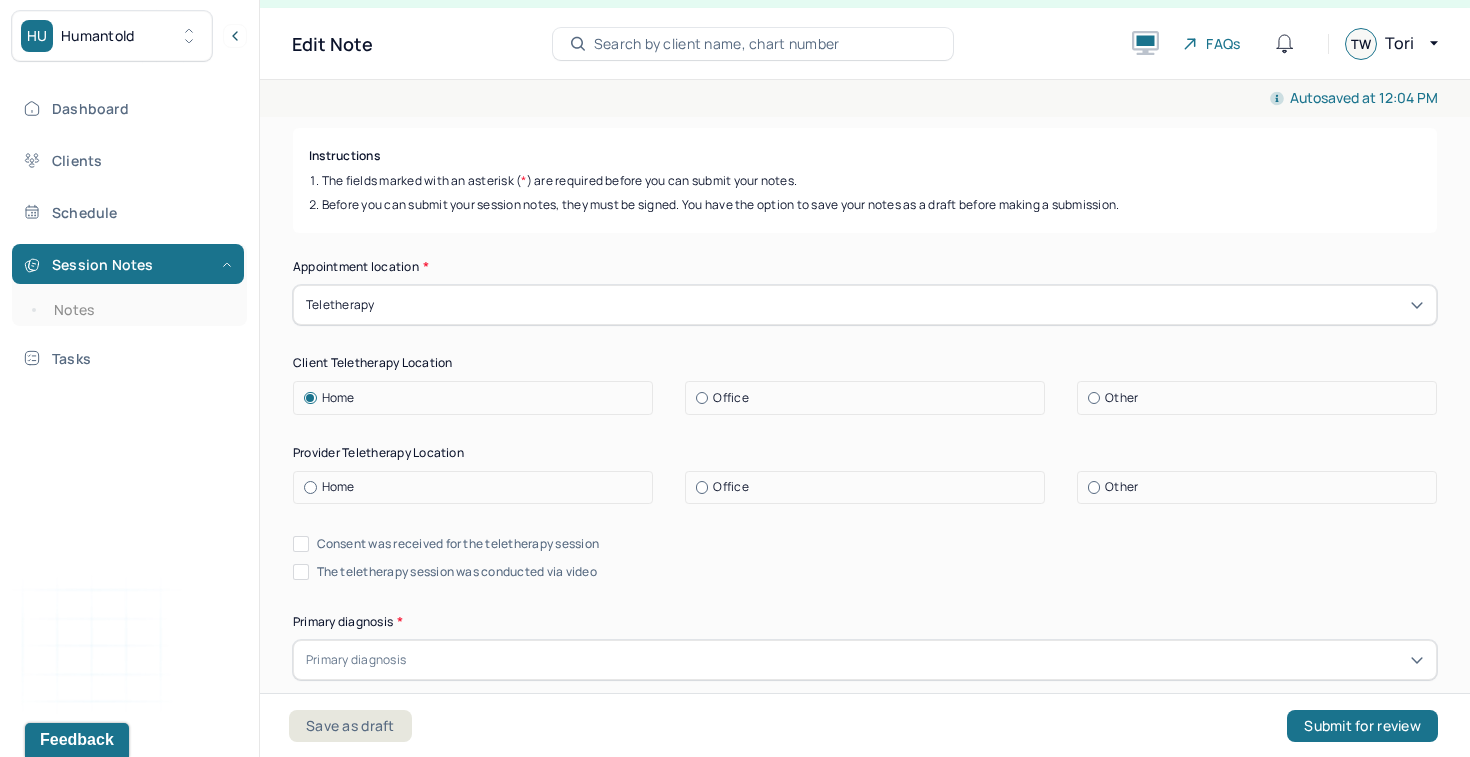 scroll, scrollTop: 218, scrollLeft: 0, axis: vertical 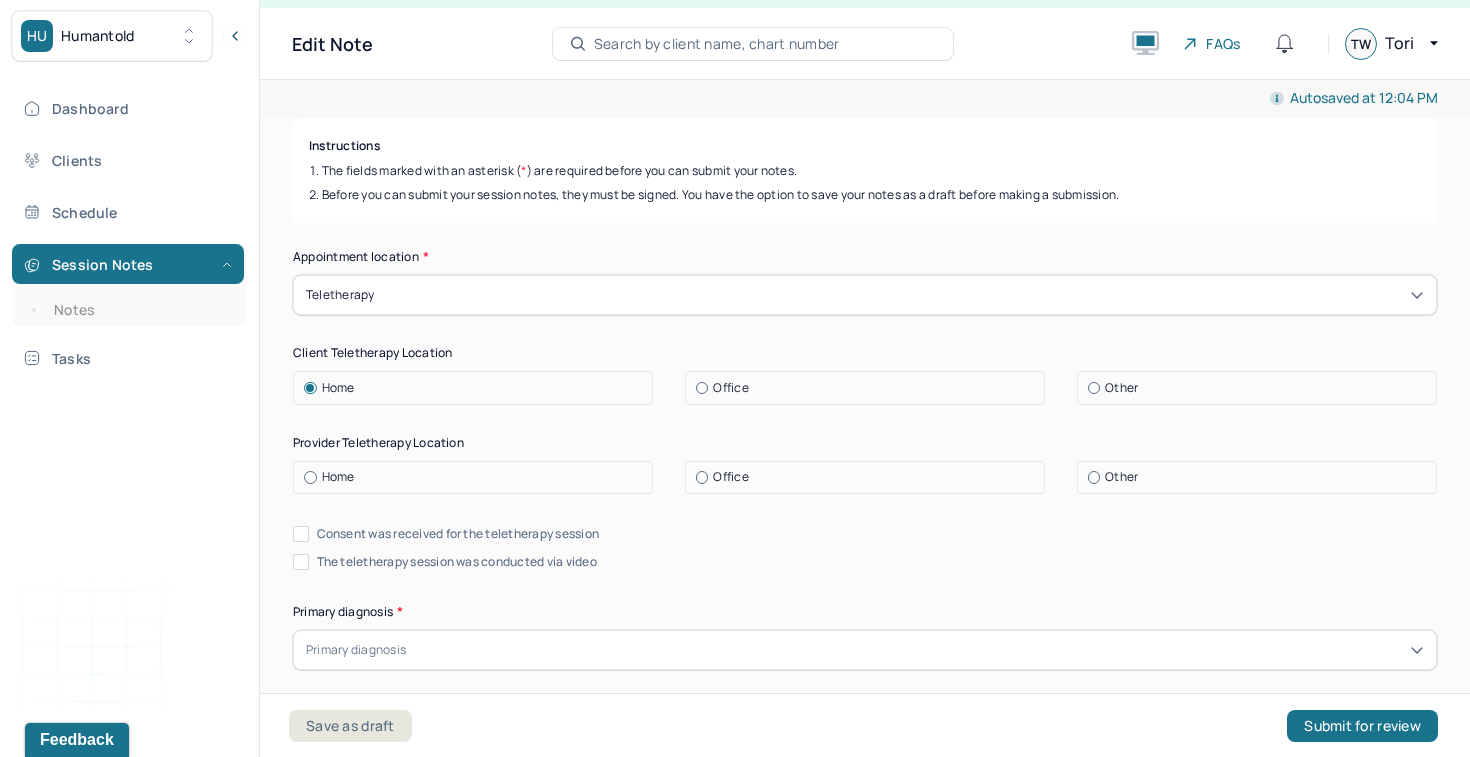 click on "Home" at bounding box center (478, 477) 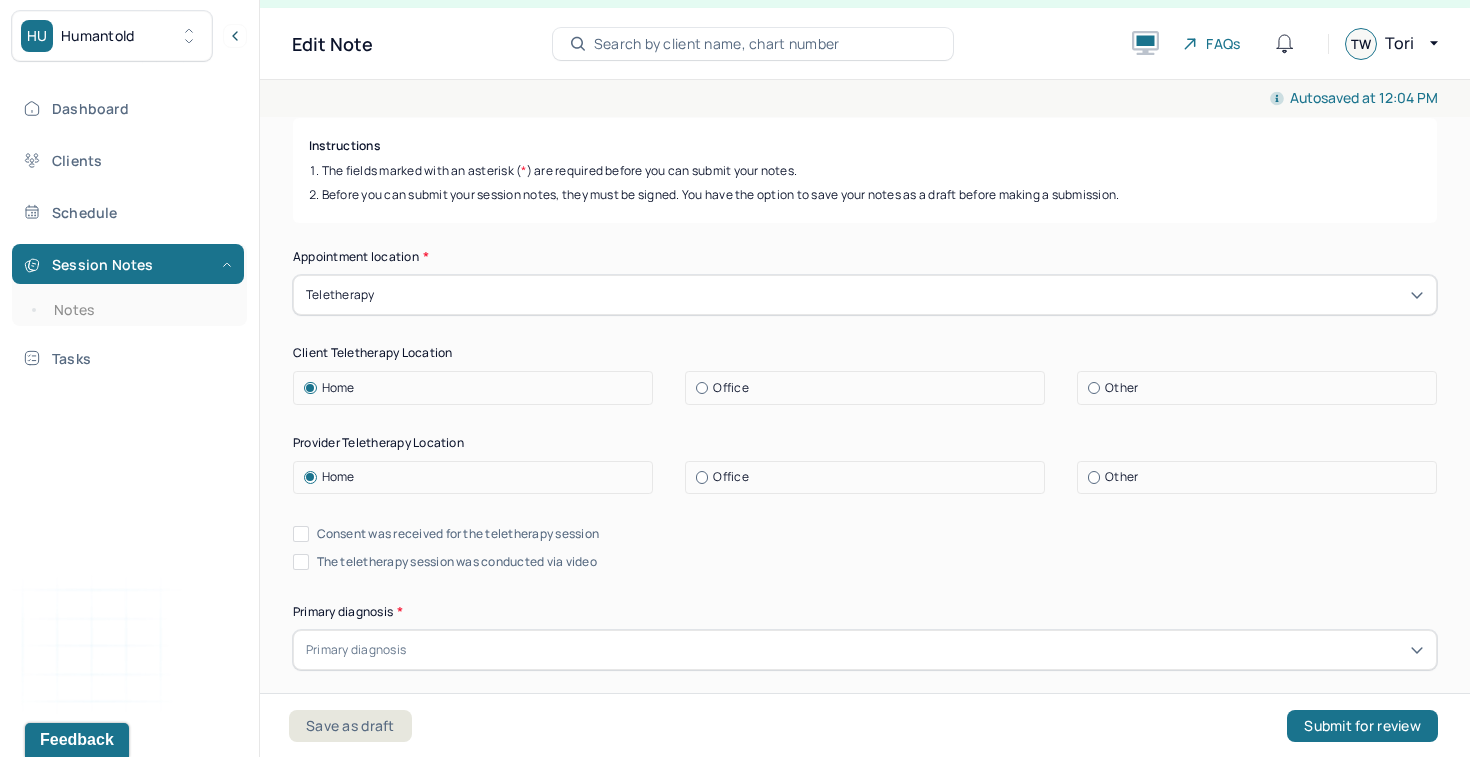 click on "Consent was received for the teletherapy session The teletherapy session was conducted via video" at bounding box center (865, 548) 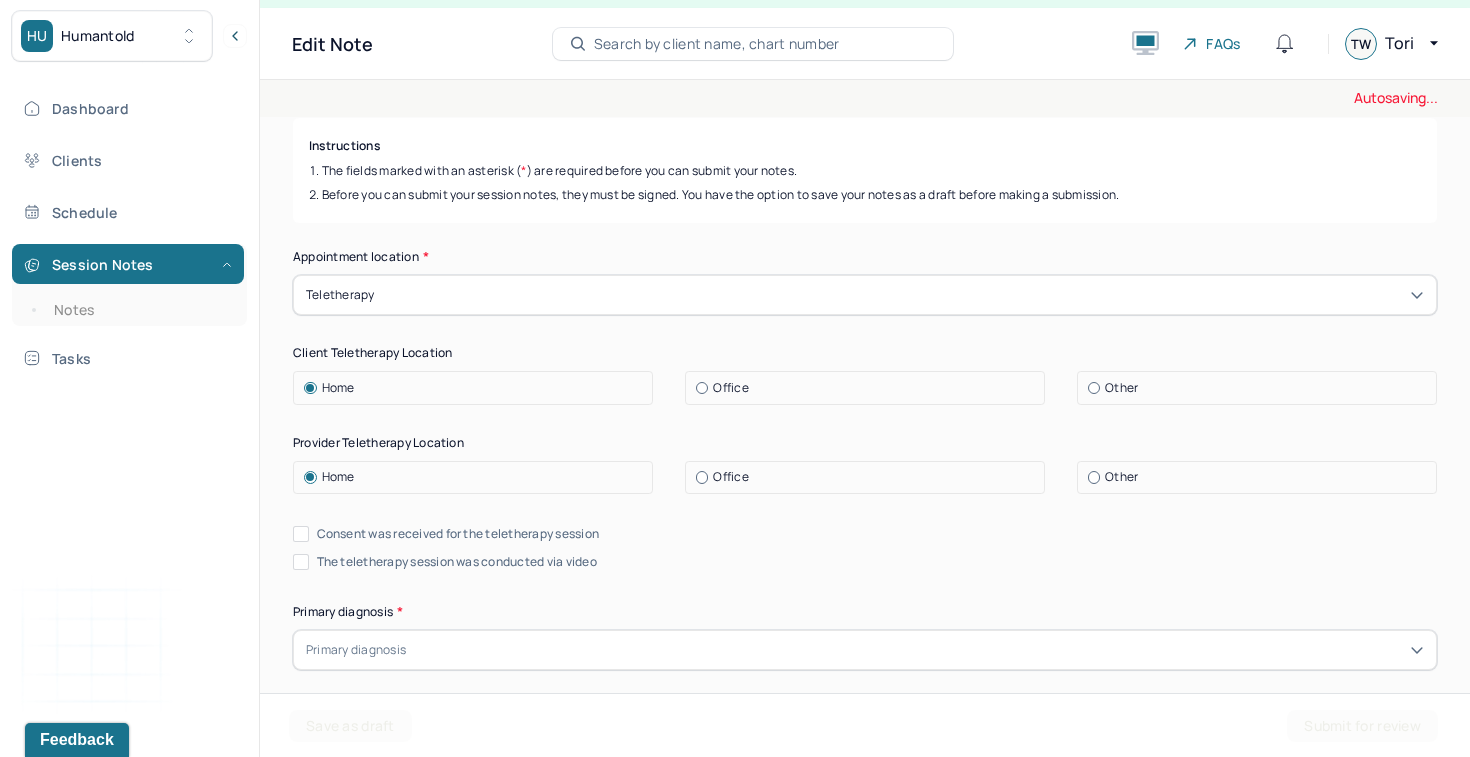 click on "Consent was received for the teletherapy session" at bounding box center [458, 534] 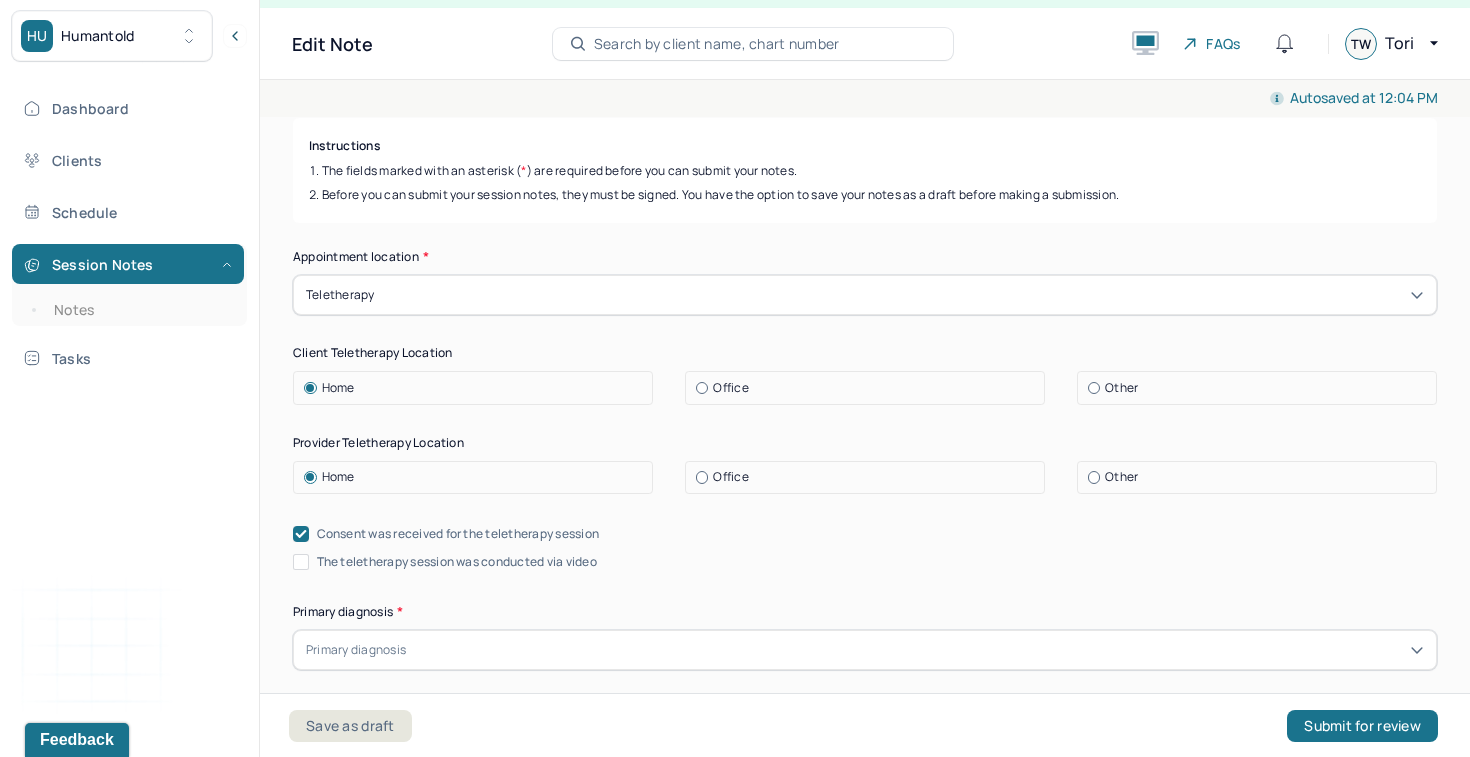 click on "The teletherapy session was conducted via video" at bounding box center [457, 562] 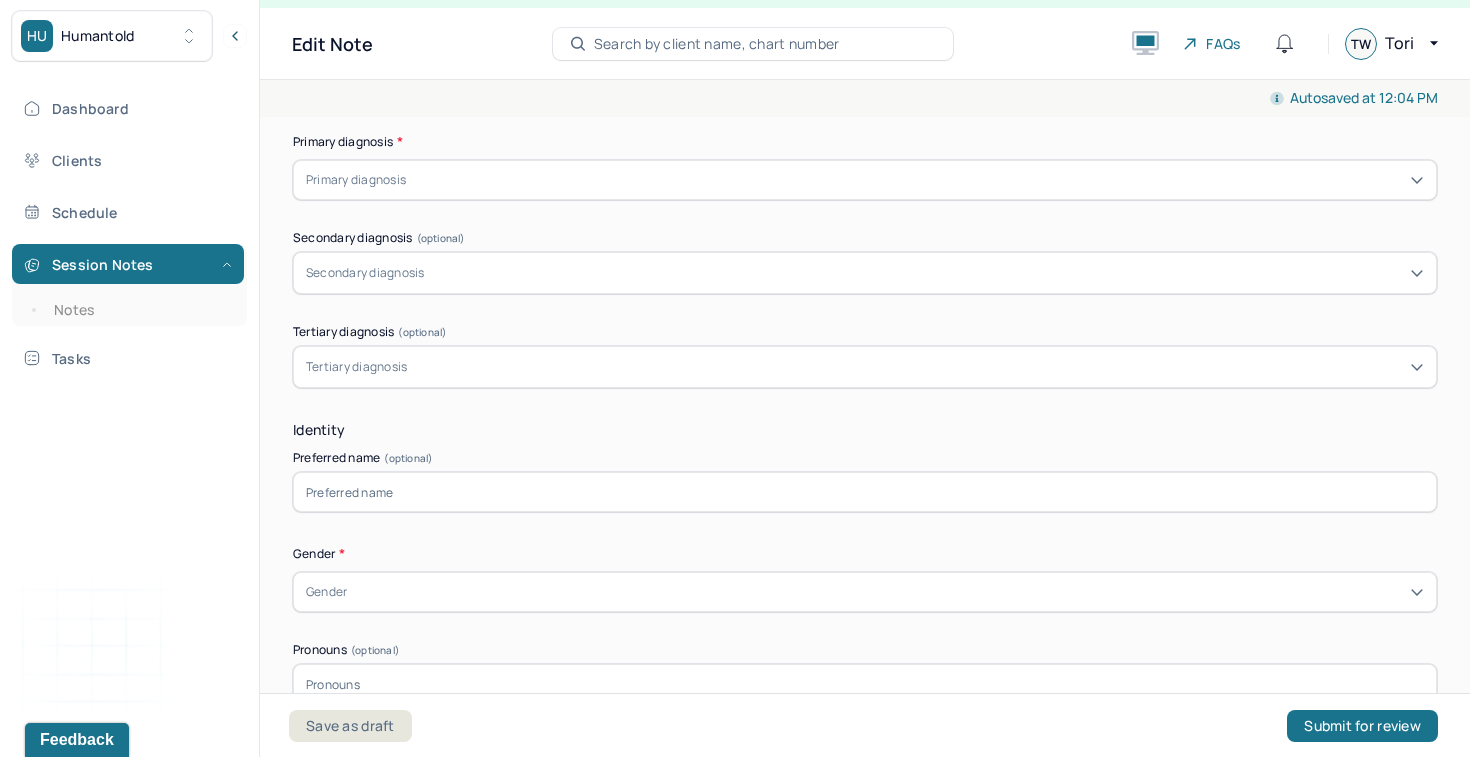 scroll, scrollTop: 727, scrollLeft: 0, axis: vertical 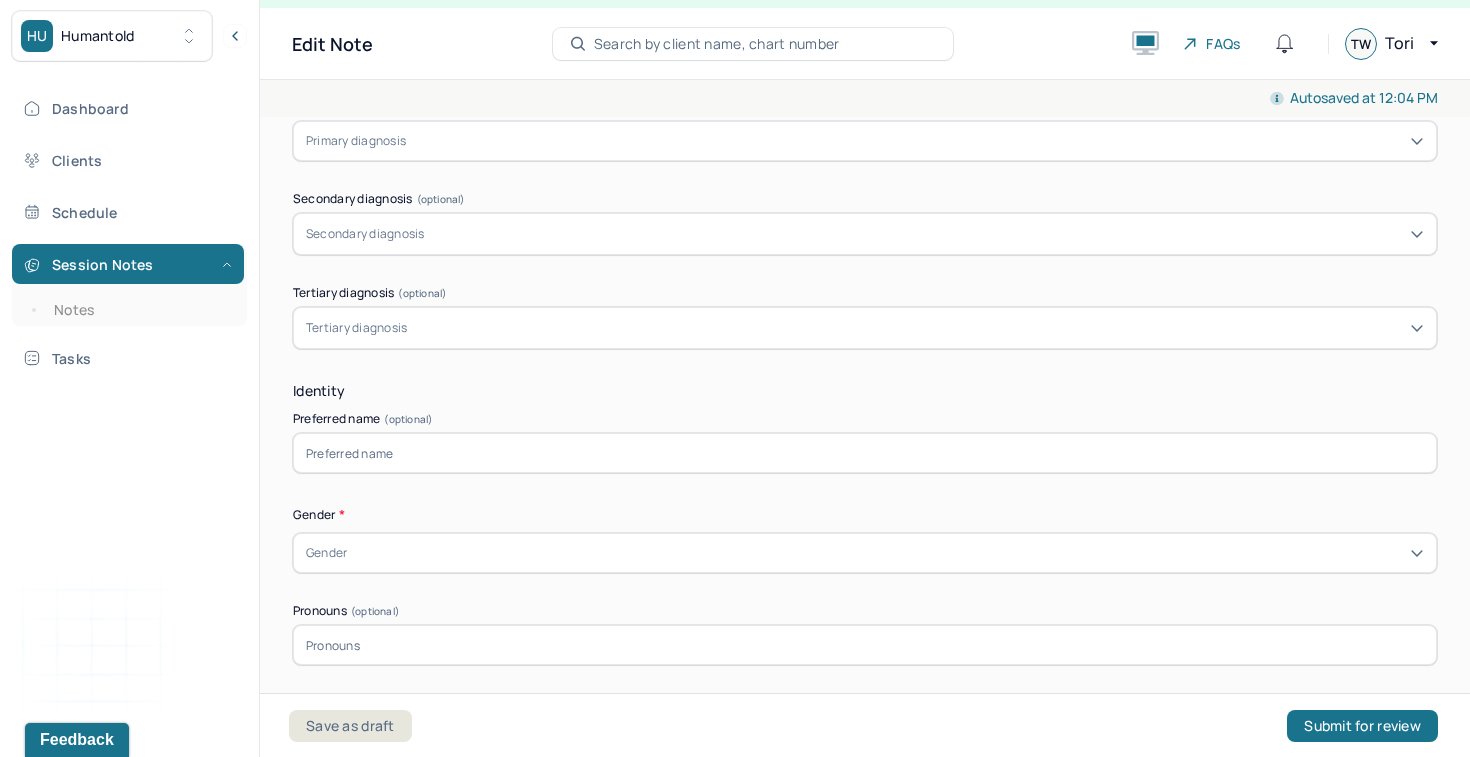 click at bounding box center [865, 453] 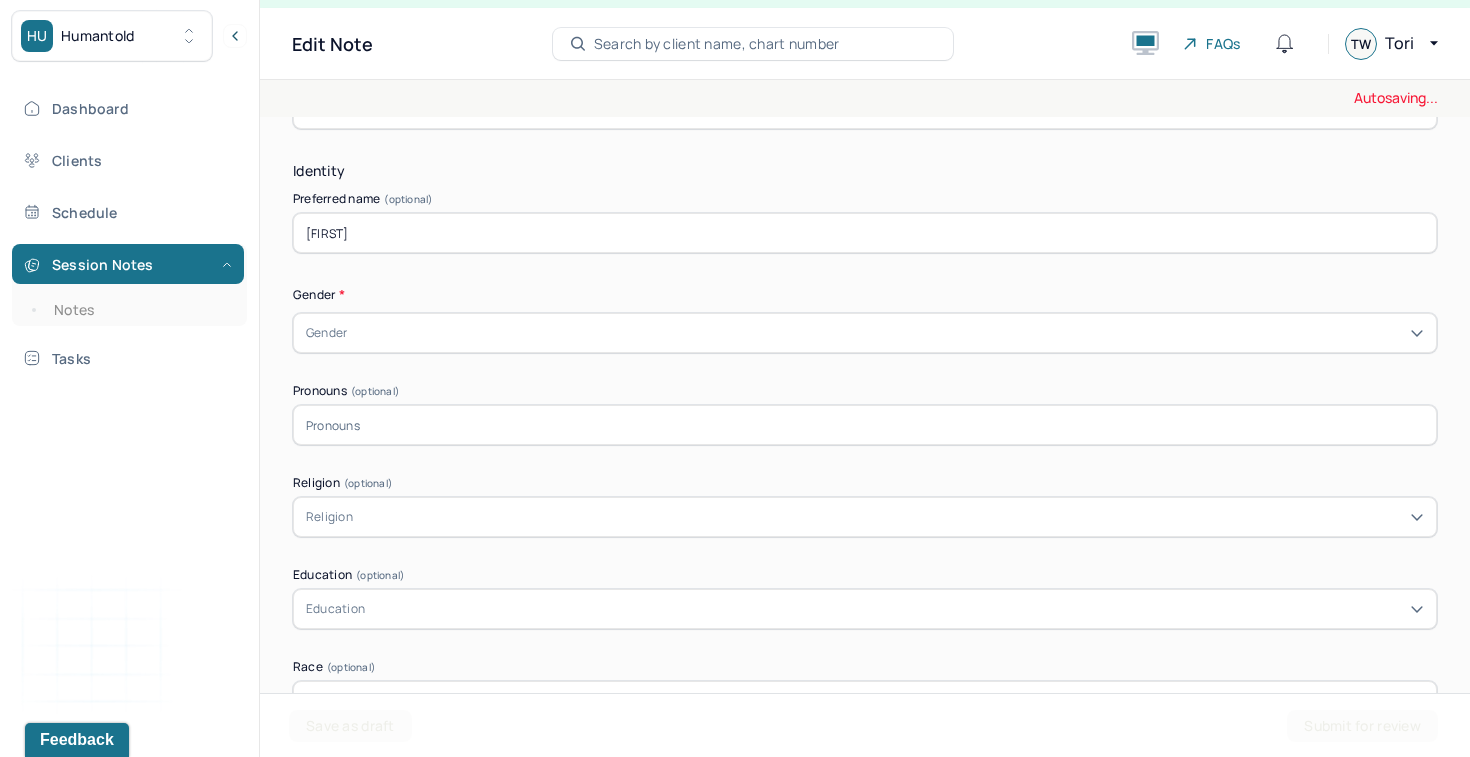 scroll, scrollTop: 970, scrollLeft: 0, axis: vertical 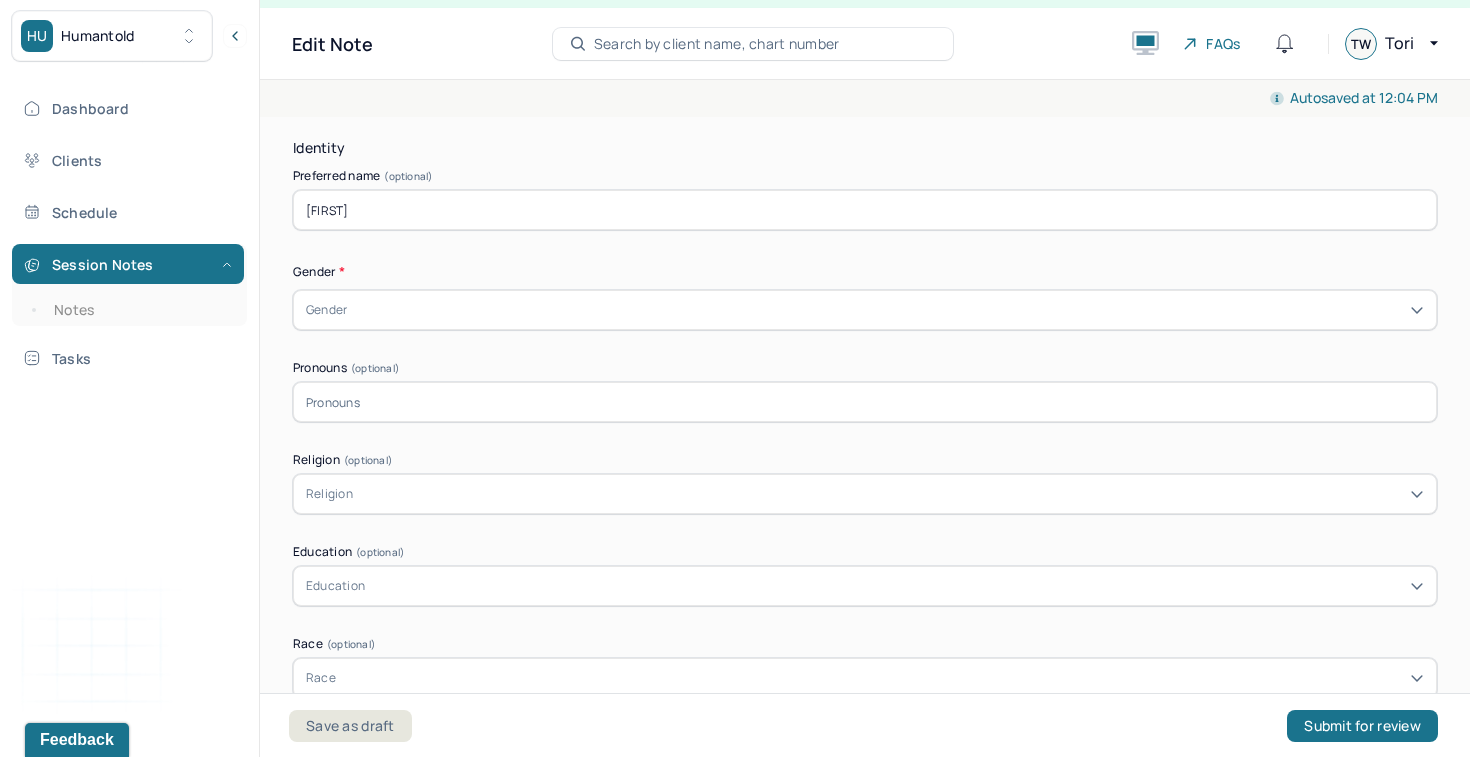 type on "[FIRST]" 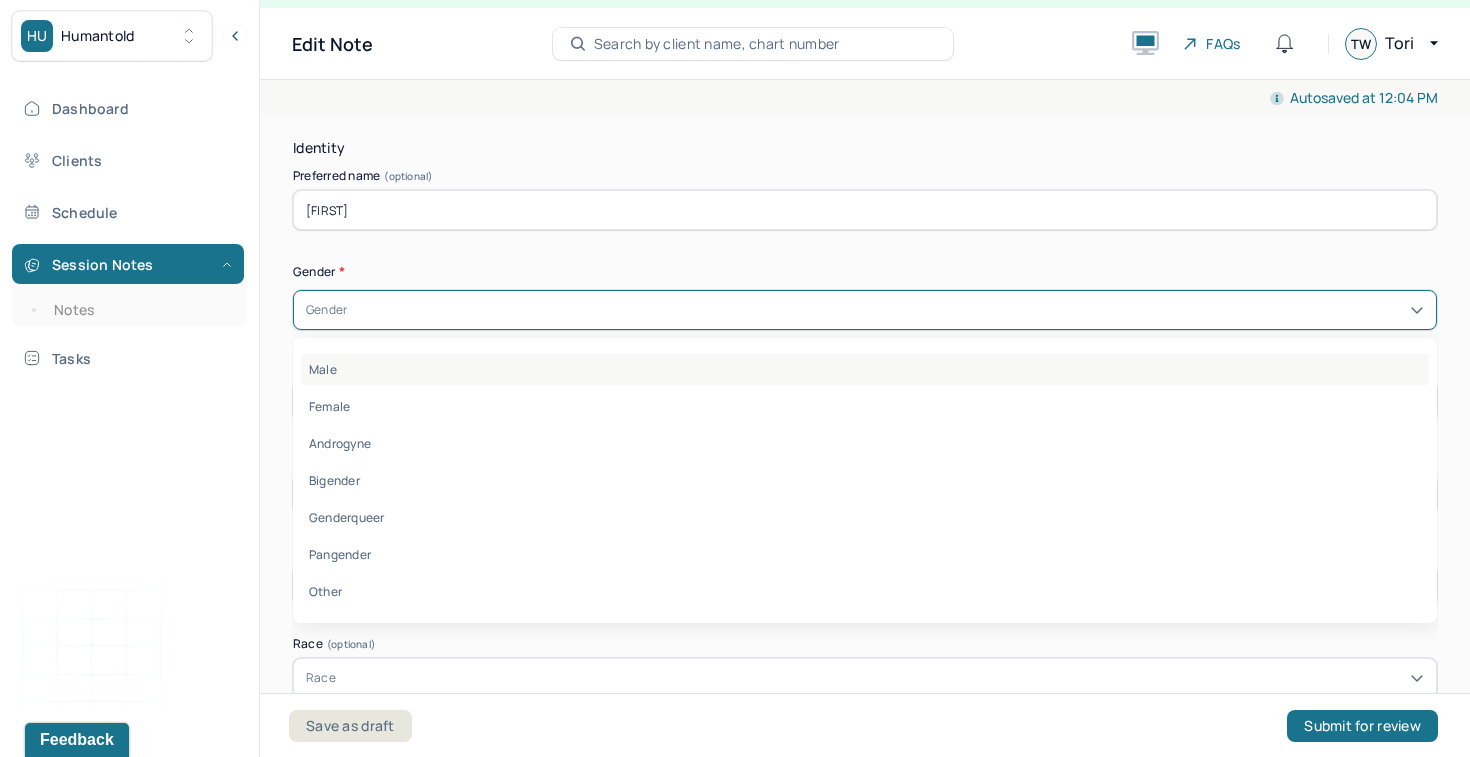 click on "Male" at bounding box center (865, 369) 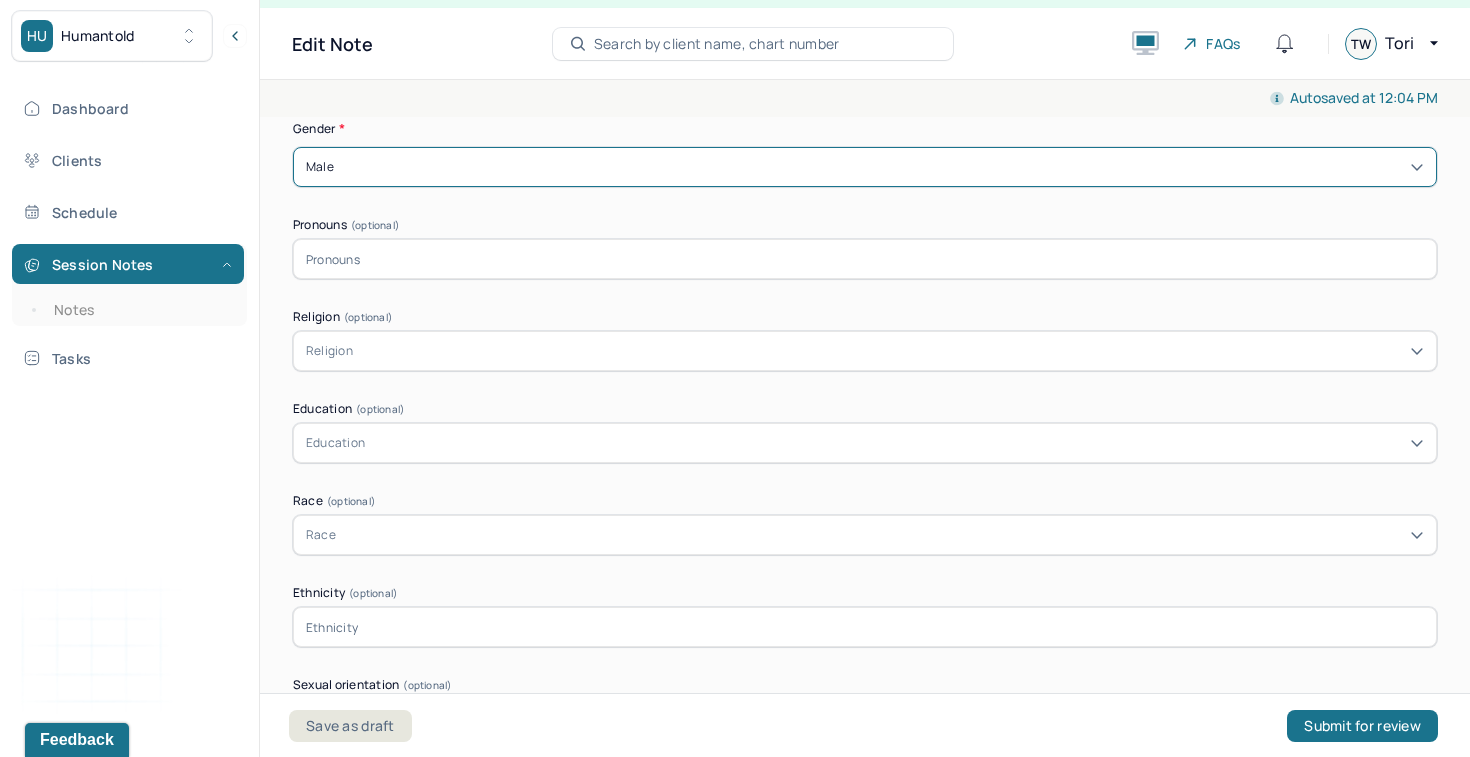 scroll, scrollTop: 1148, scrollLeft: 0, axis: vertical 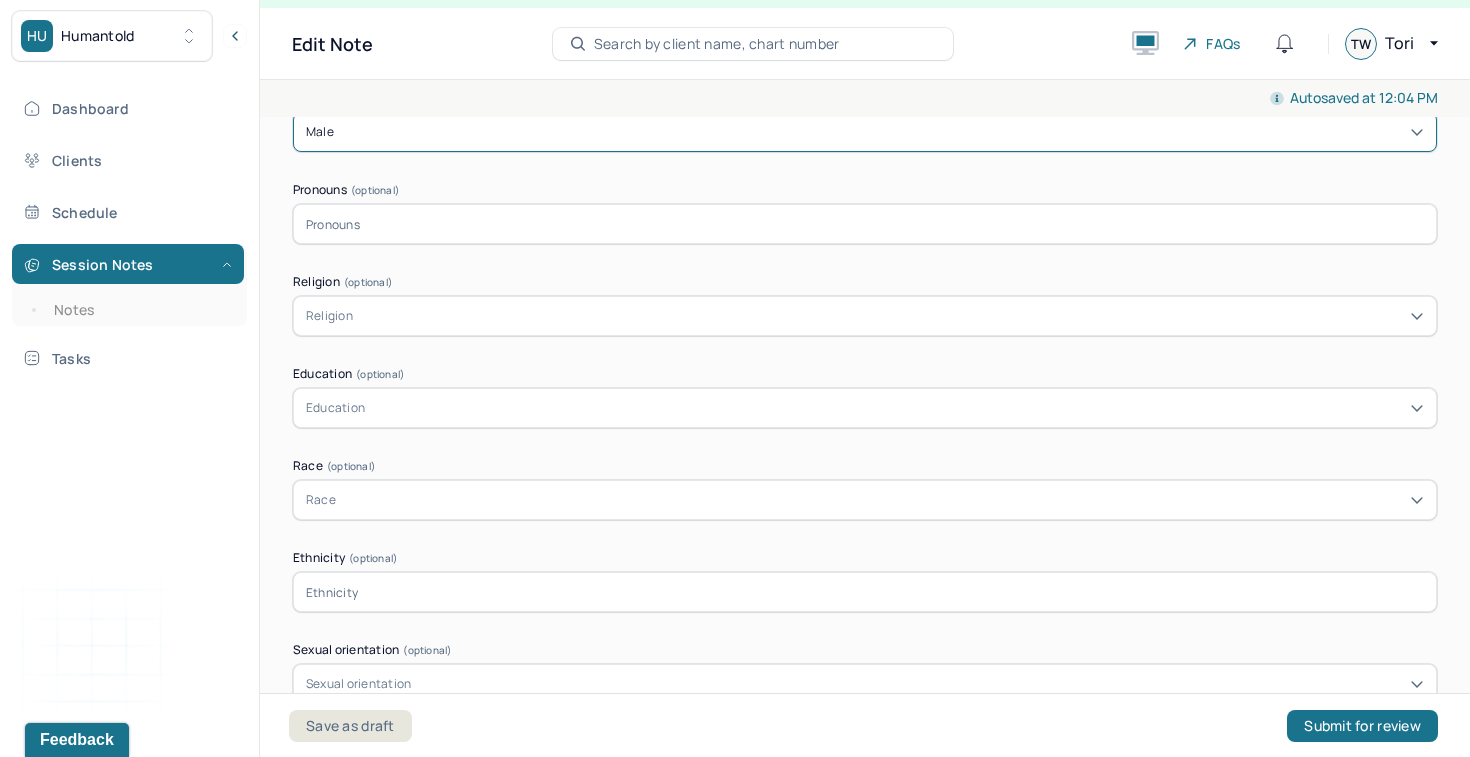 click at bounding box center (865, 224) 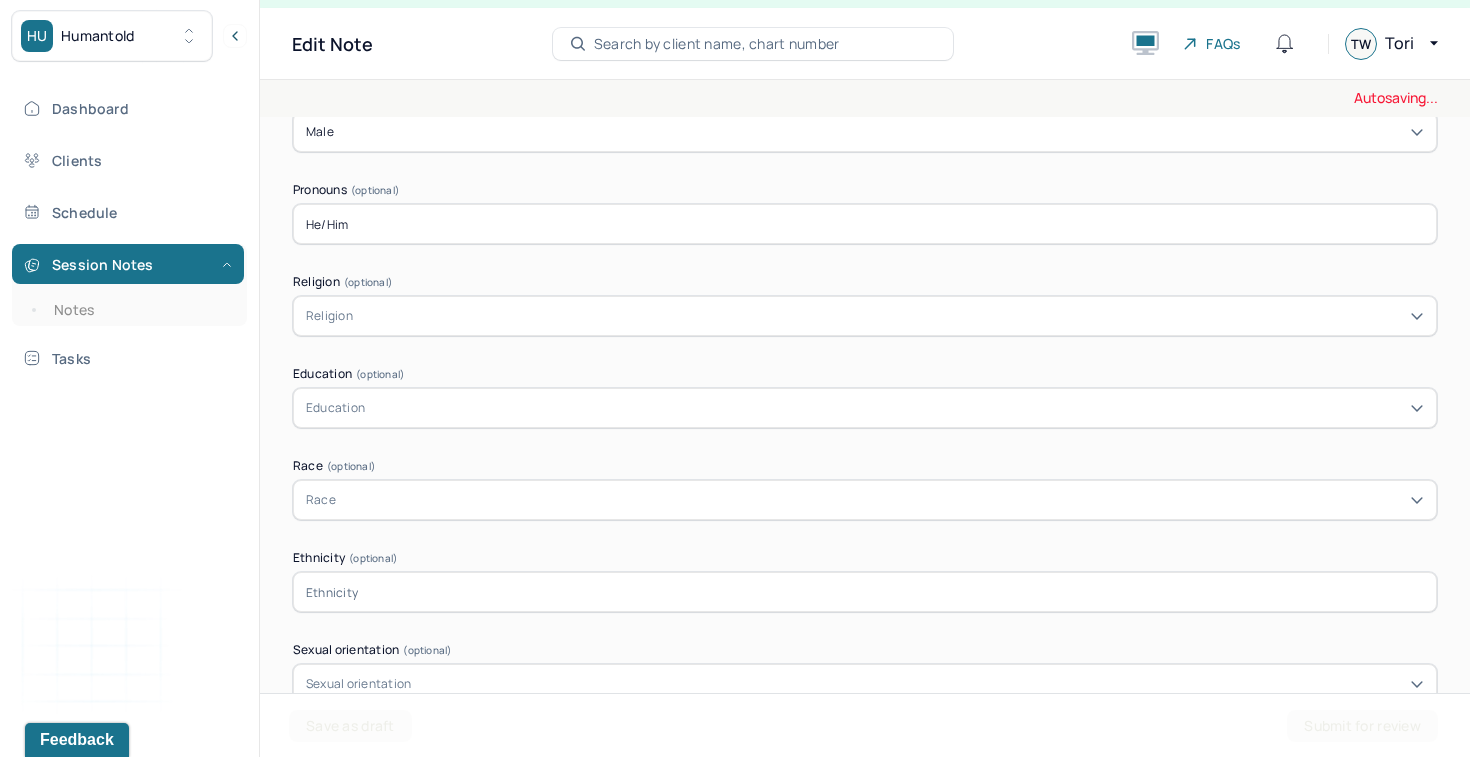 type on "He/Him" 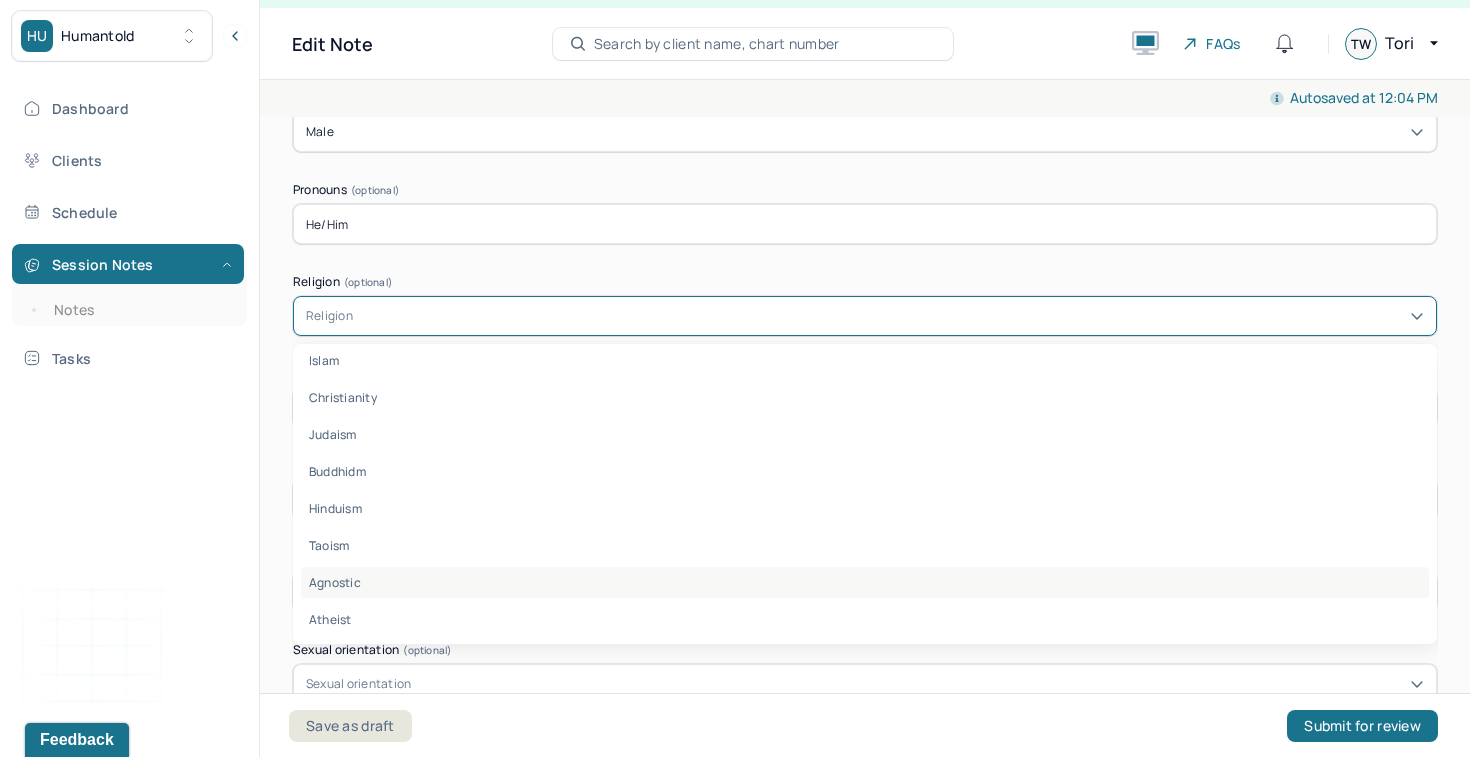 scroll, scrollTop: 11, scrollLeft: 0, axis: vertical 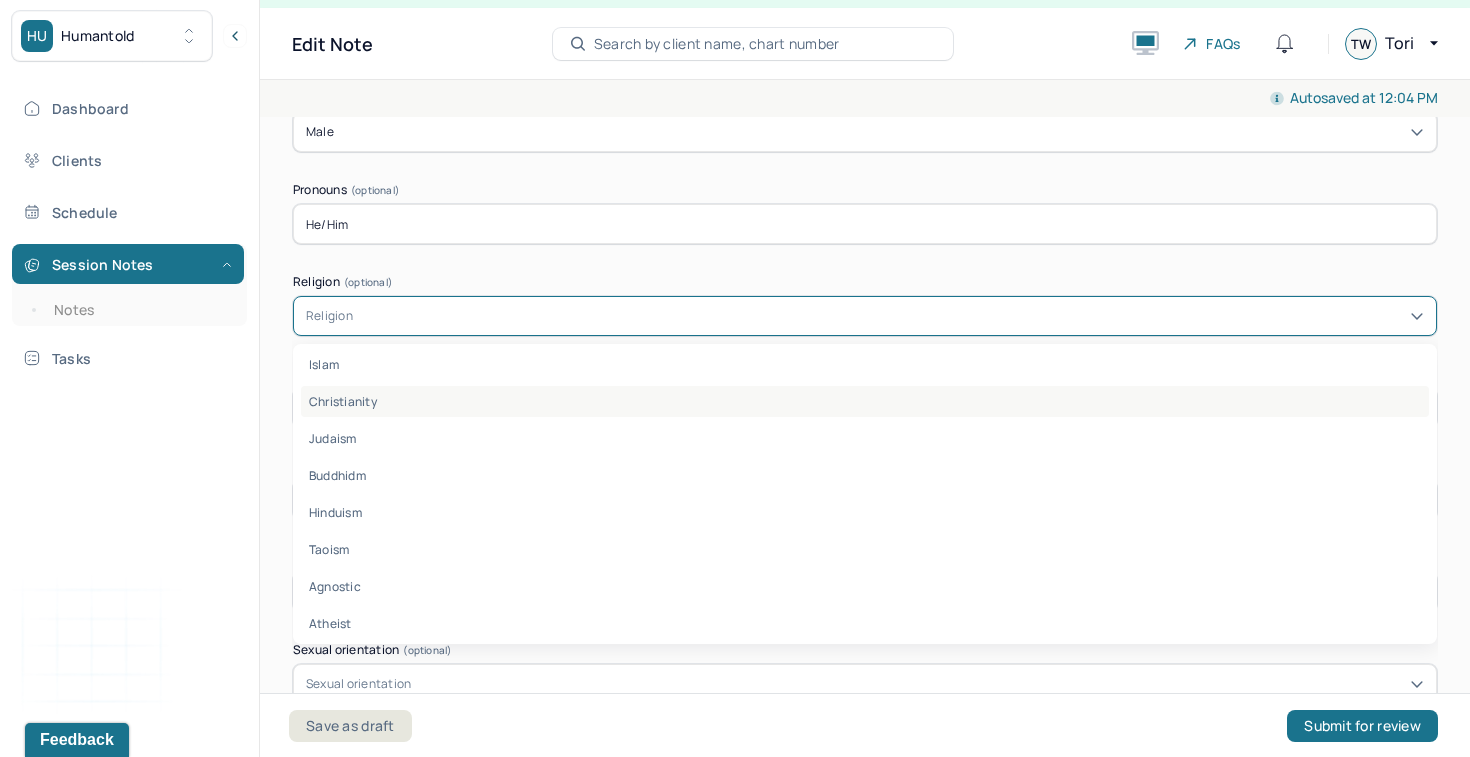 click on "Christianity" at bounding box center [865, 401] 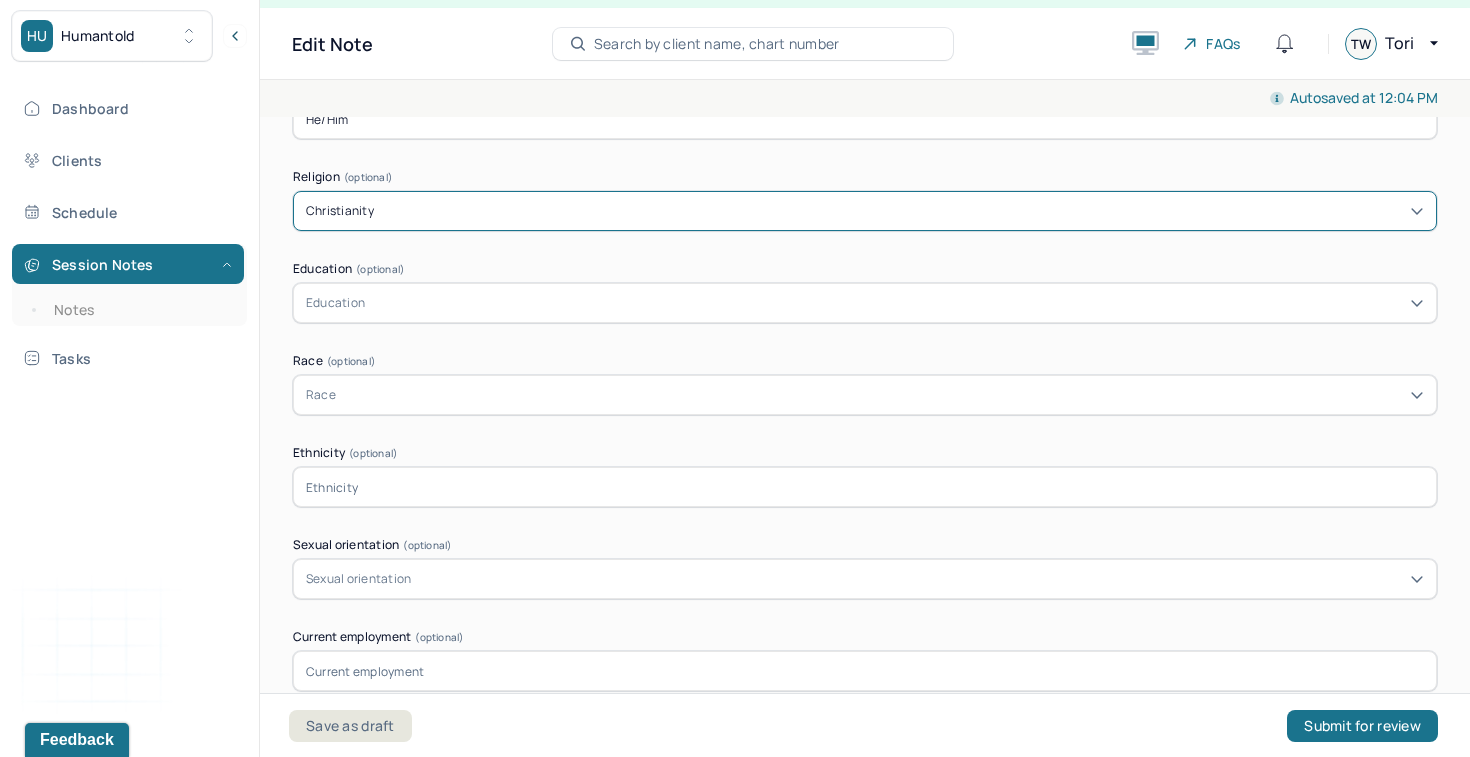 scroll, scrollTop: 1270, scrollLeft: 0, axis: vertical 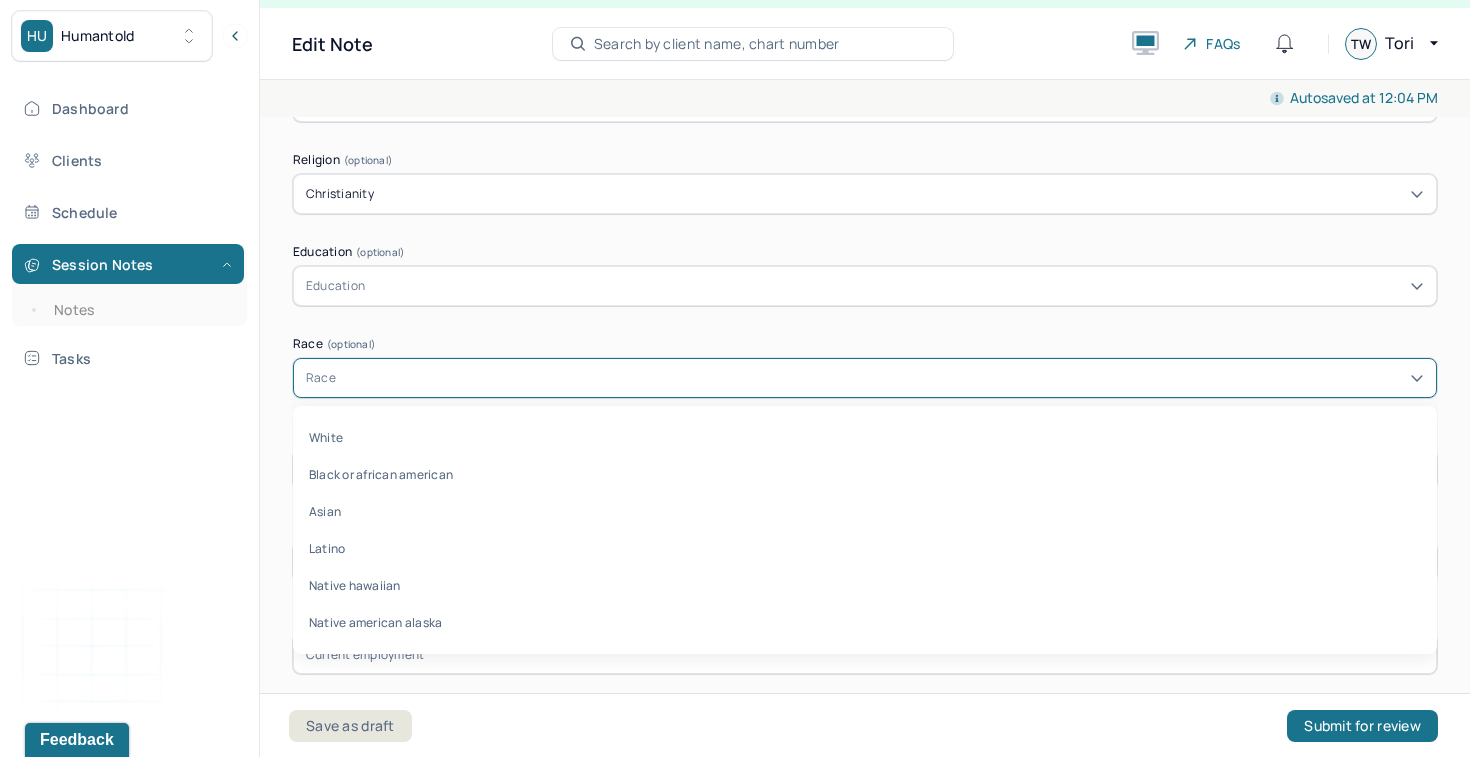 click on "Race" at bounding box center [865, 378] 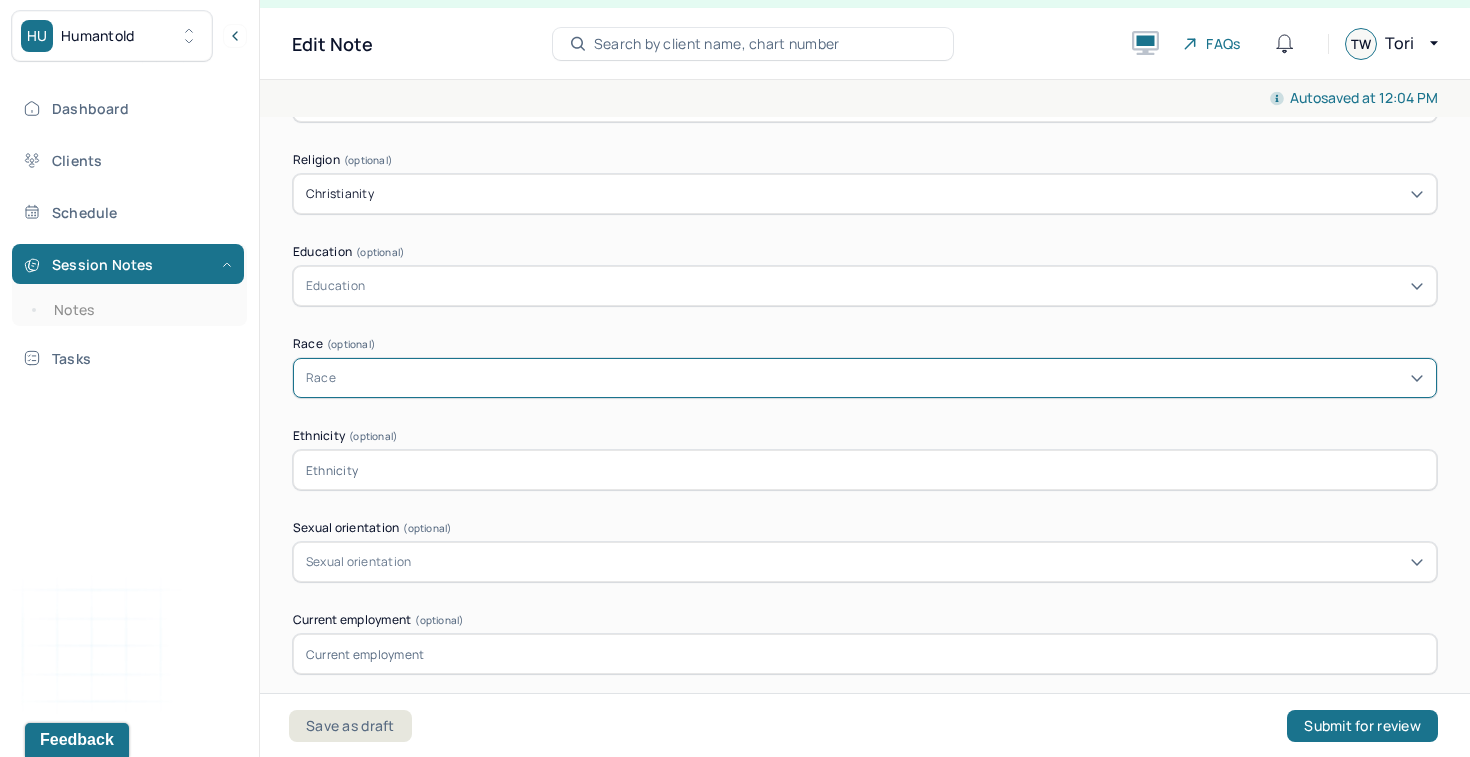 click on "Race" at bounding box center [865, 378] 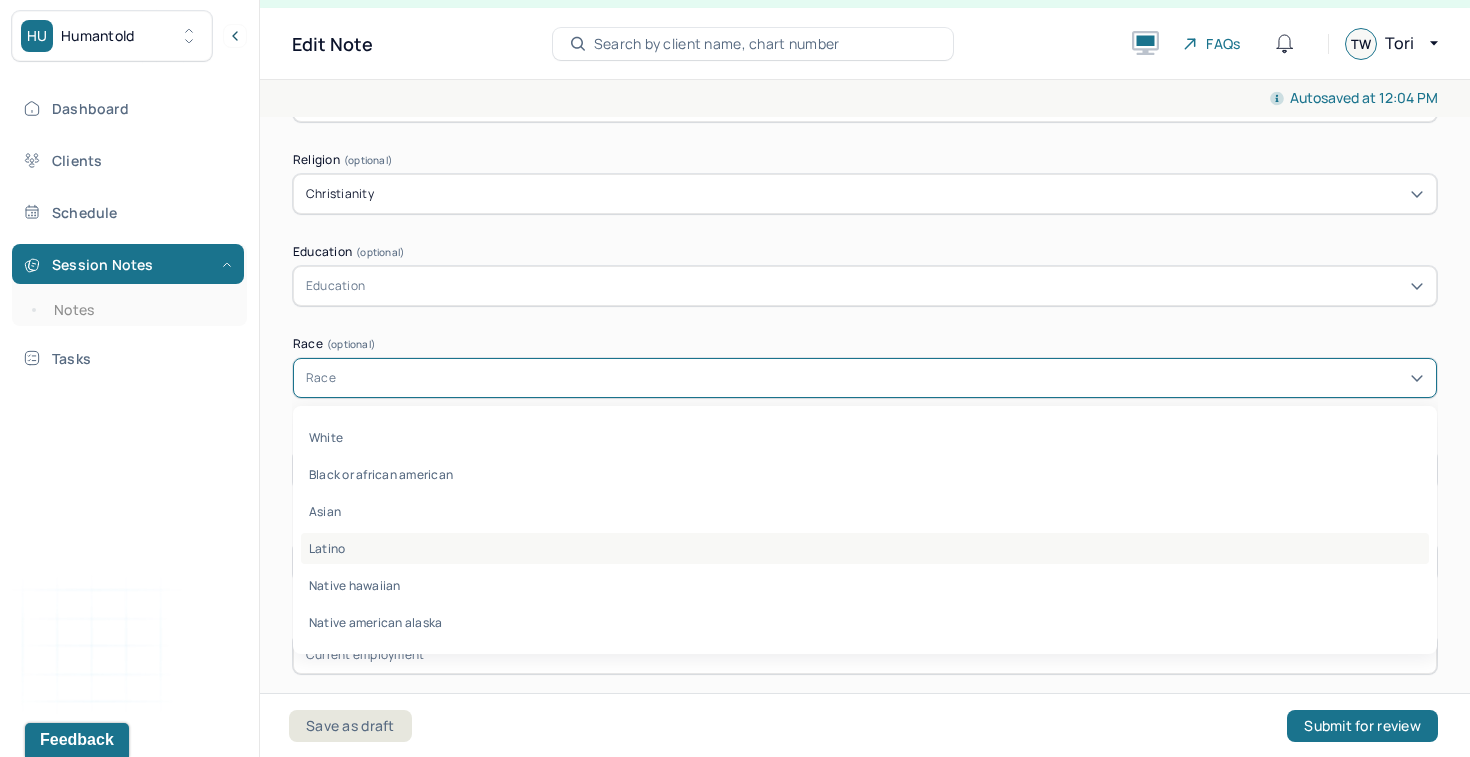 click on "Latino" at bounding box center [865, 548] 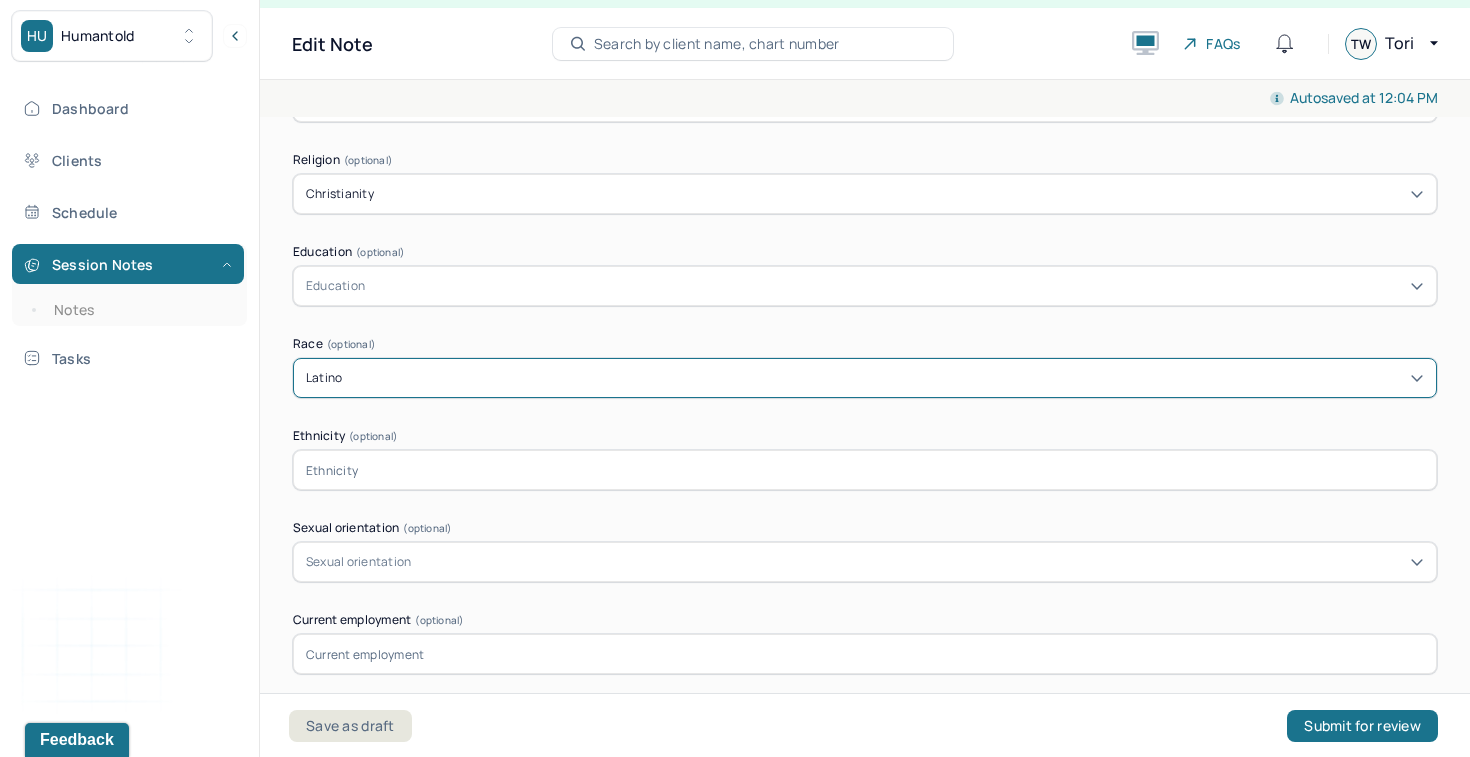 click at bounding box center [865, 470] 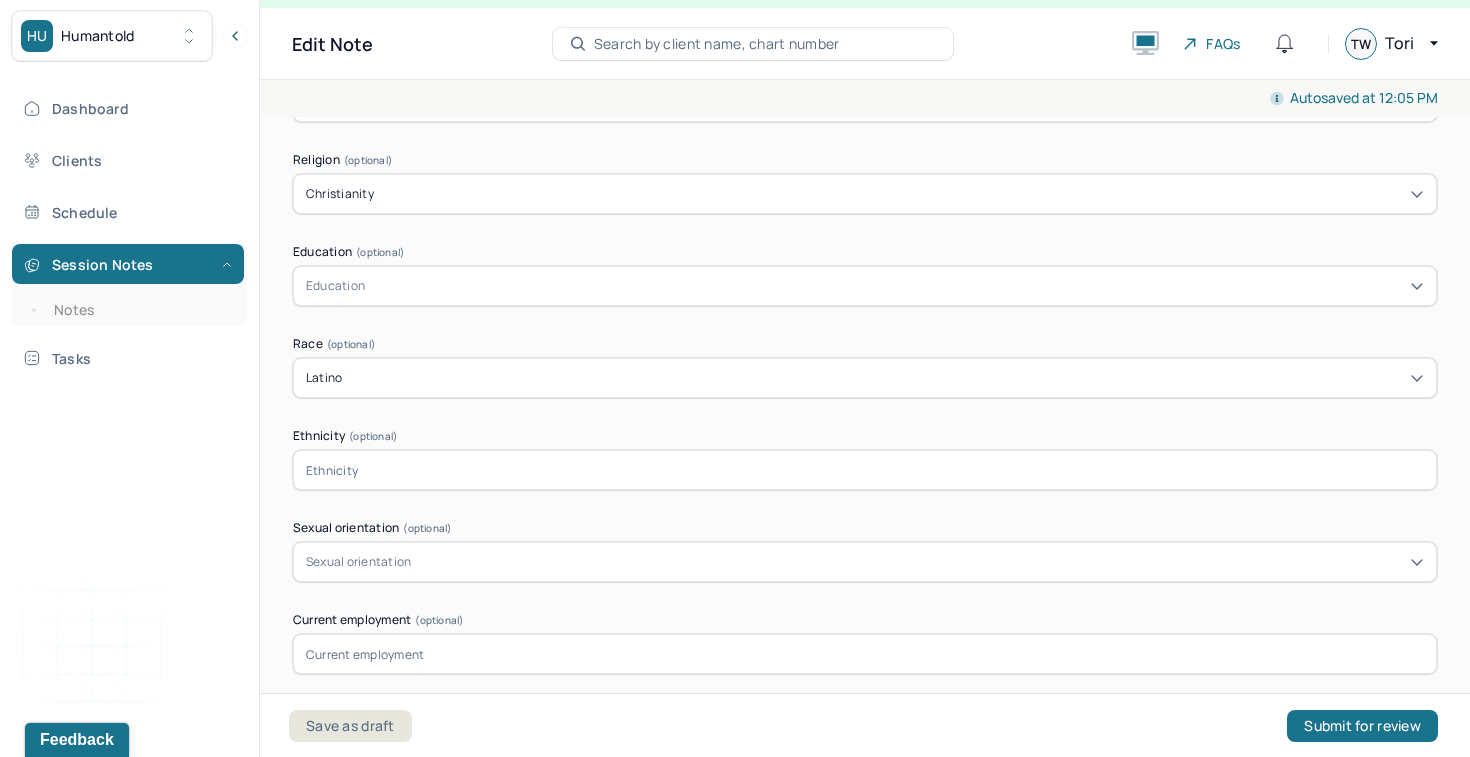 click at bounding box center [865, 470] 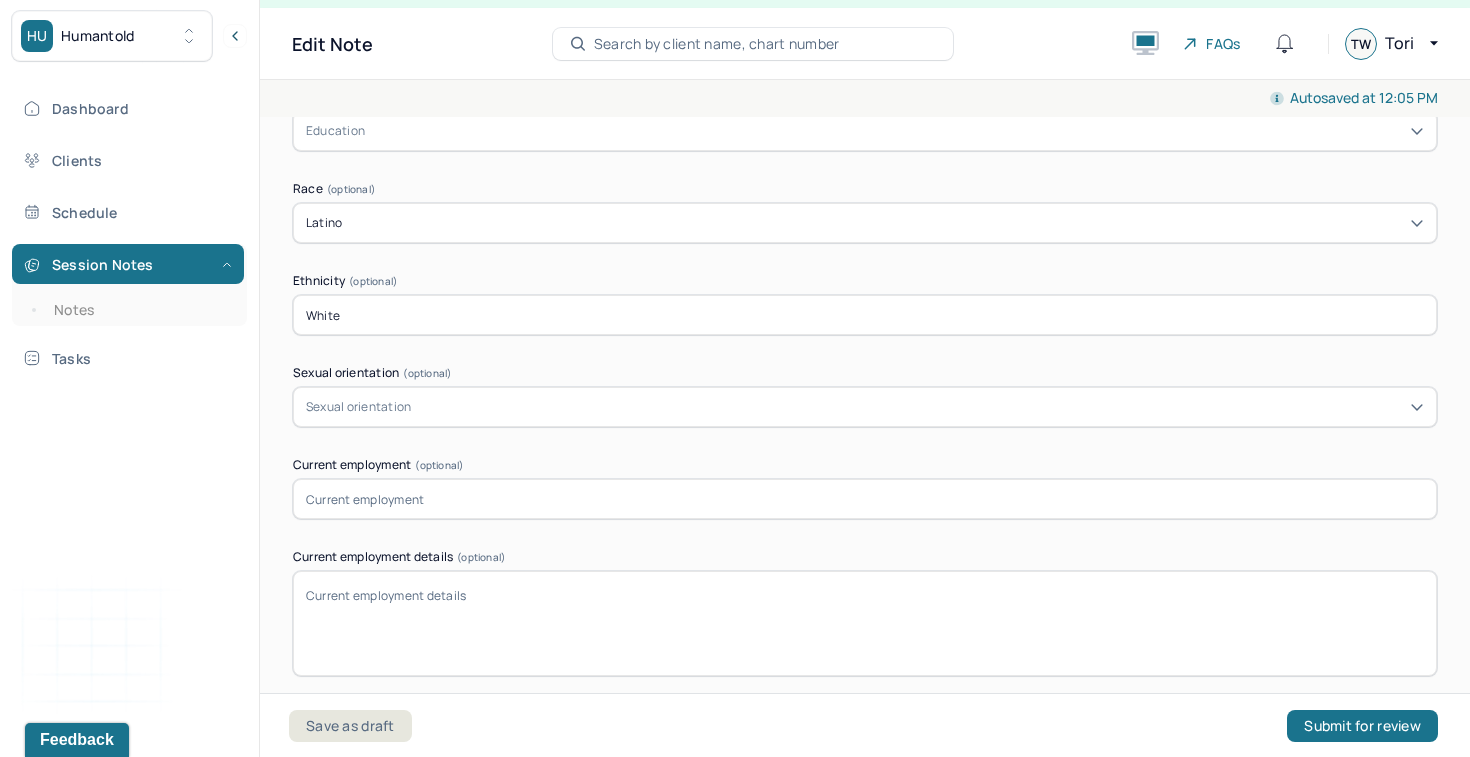 scroll, scrollTop: 1464, scrollLeft: 0, axis: vertical 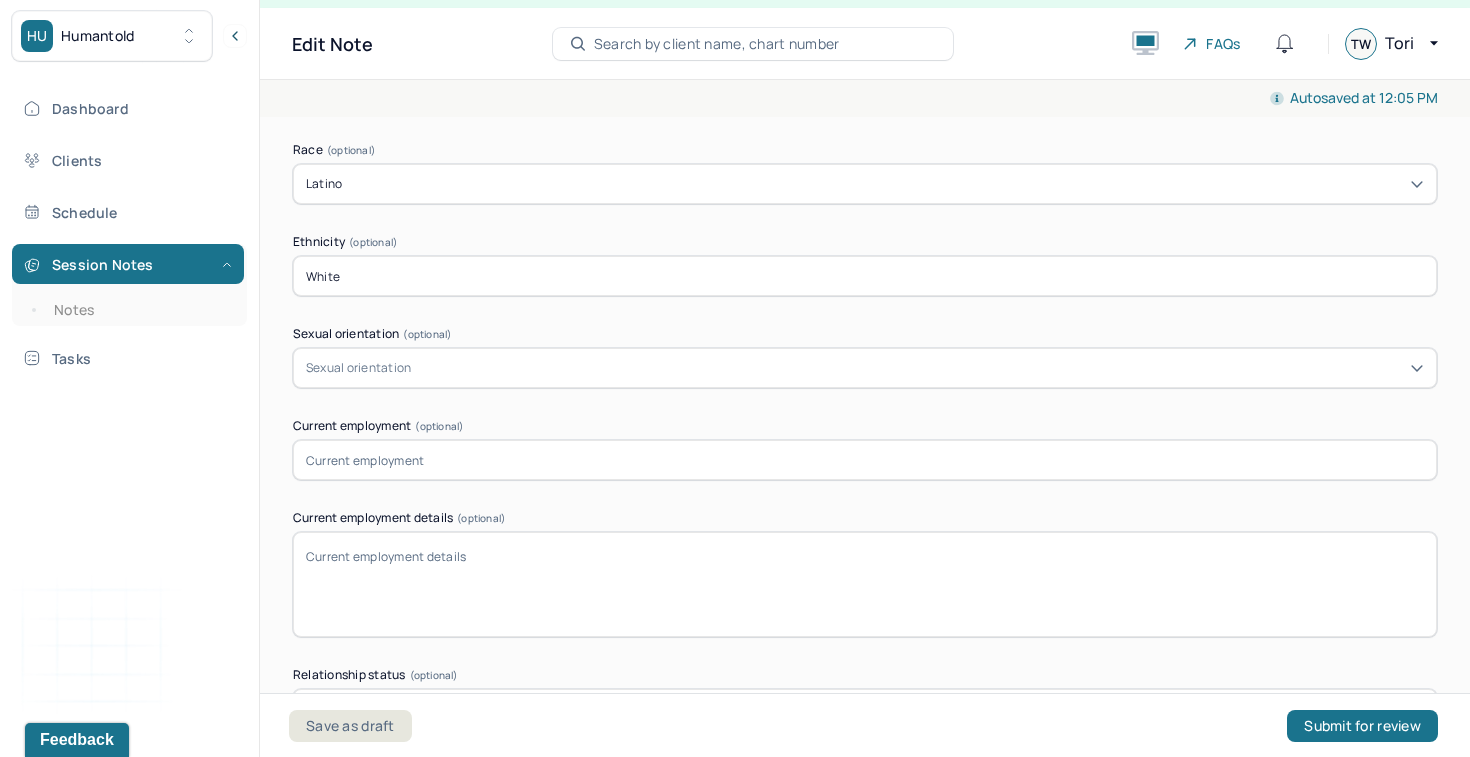 type on "White" 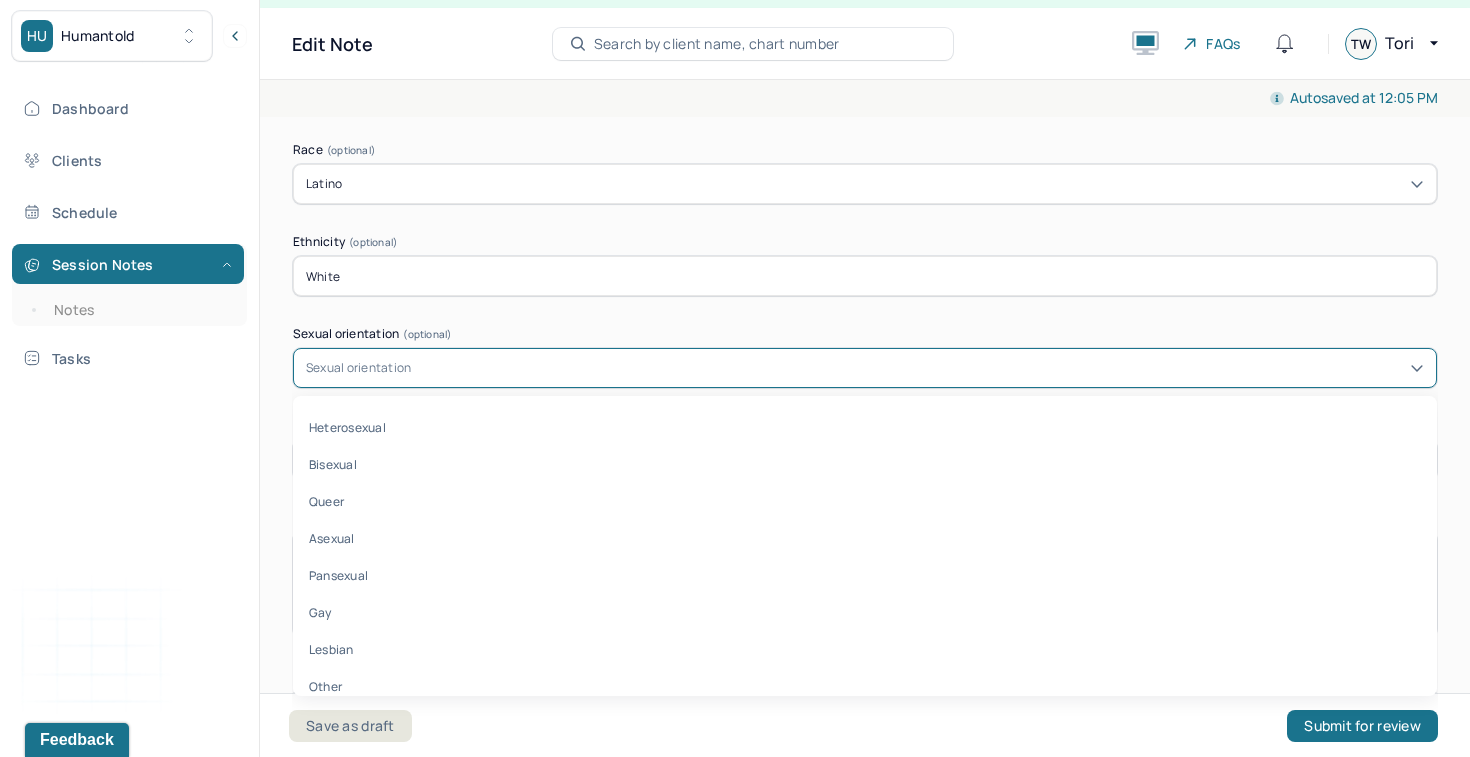 click on "Sexual orientation" at bounding box center [358, 368] 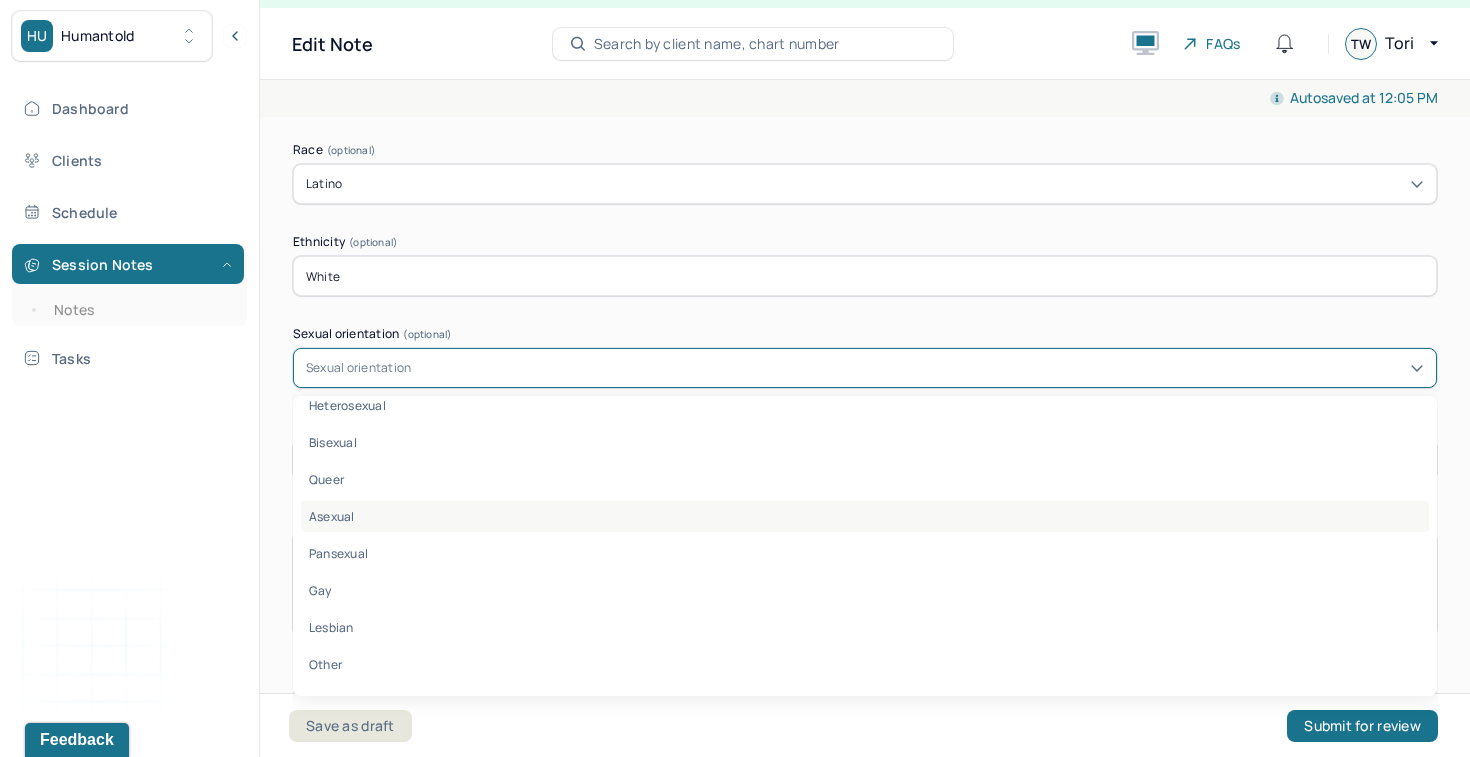 scroll, scrollTop: 21, scrollLeft: 0, axis: vertical 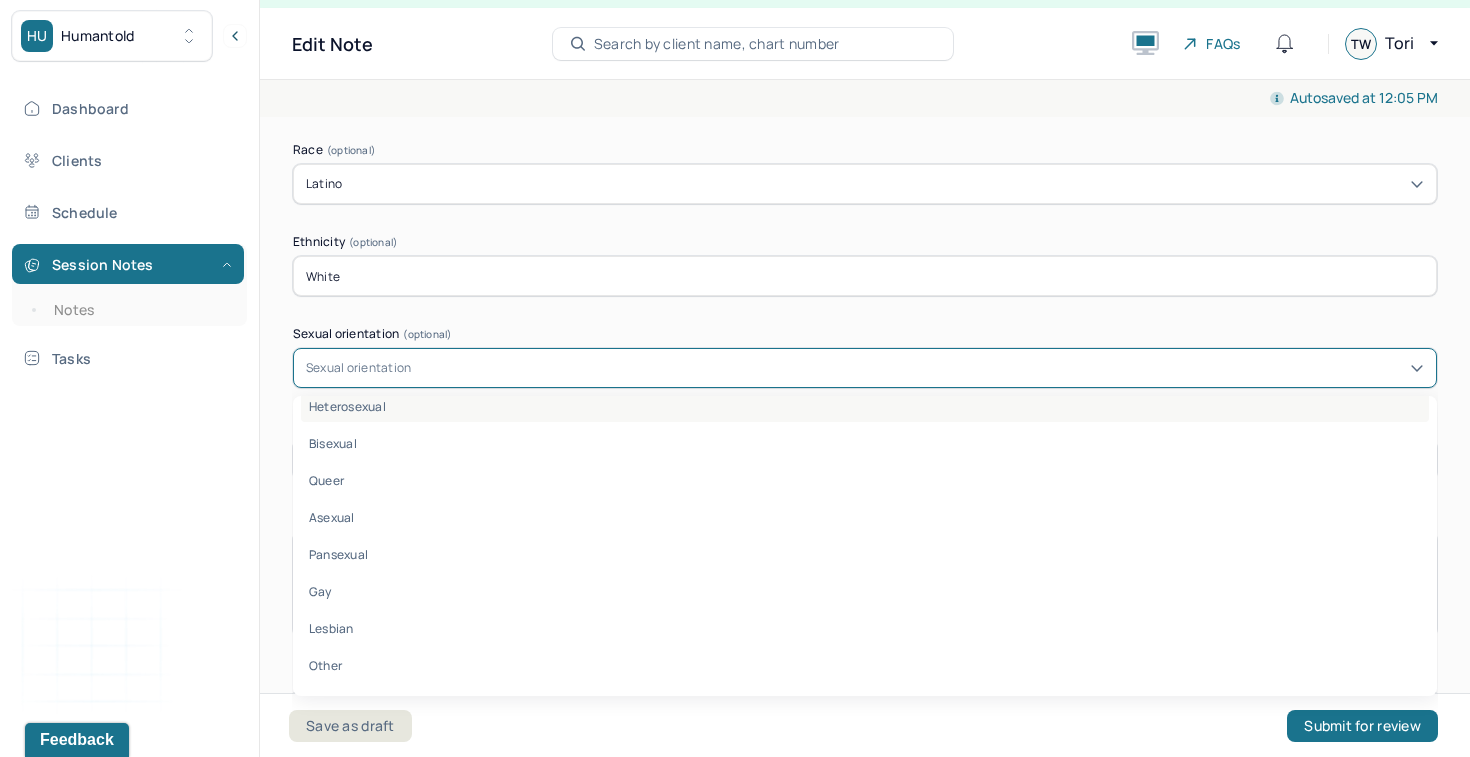 click on "Heterosexual" at bounding box center (865, 406) 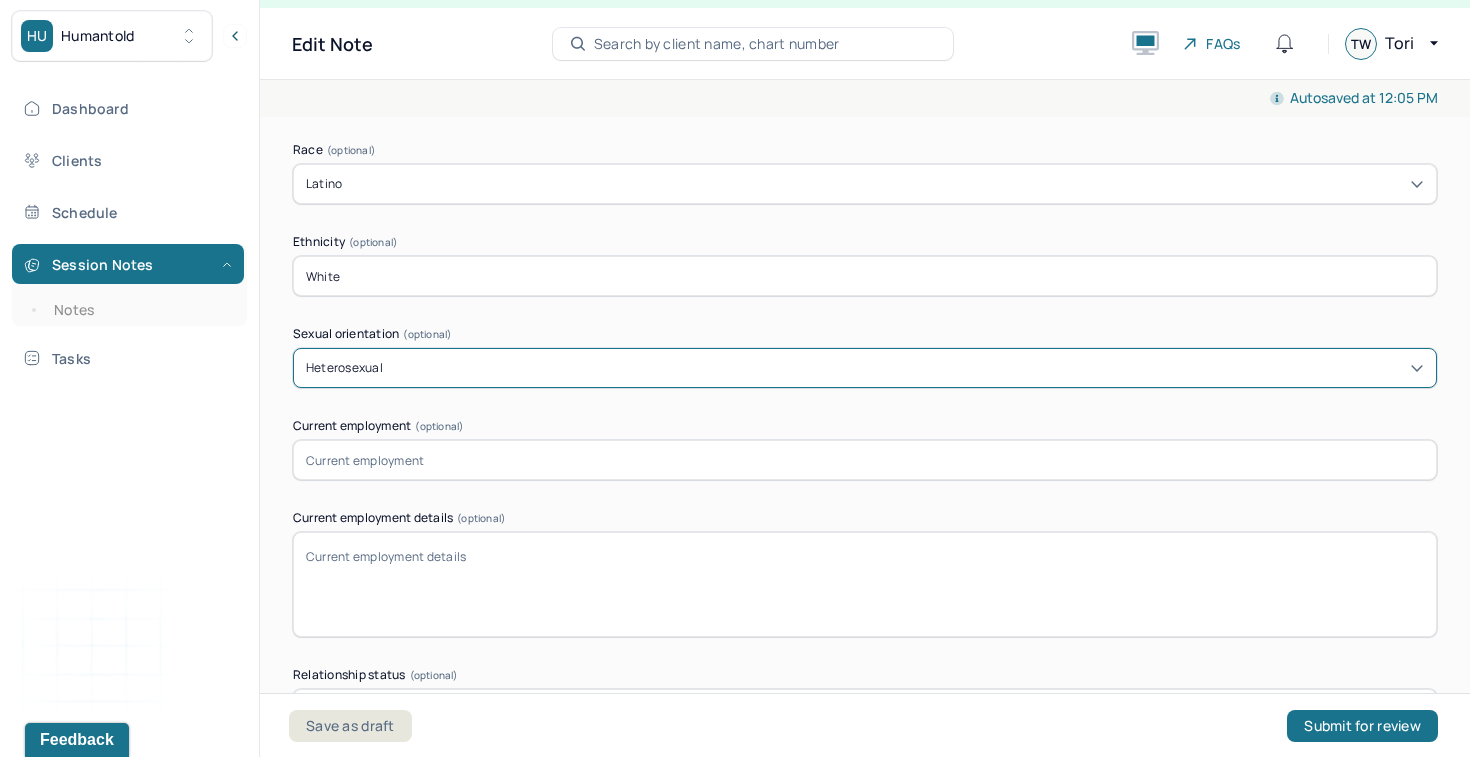 click on "Appointment location * Teletherapy Client Teletherapy Location Home Office Other Provider Teletherapy Location Home Office Other Consent was received for the teletherapy session The teletherapy session was conducted via video Primary diagnosis * Primary diagnosis Secondary diagnosis (optional) Secondary diagnosis Tertiary diagnosis (optional) Tertiary diagnosis Identity Preferred name (optional) Luis Gender * Male Pronouns (optional) He/Him Religion (optional) Christianity Education (optional) Education Race (optional) Latino Ethnicity (optional) White Sexual orientation (optional) option Heterosexual, selected. Heterosexual Current employment (optional) Current employment details (optional) Relationship status (optional) Relationship status Name of partner (optional) Emergency contact information (optional) Legal problems (optional)" at bounding box center (865, 3) 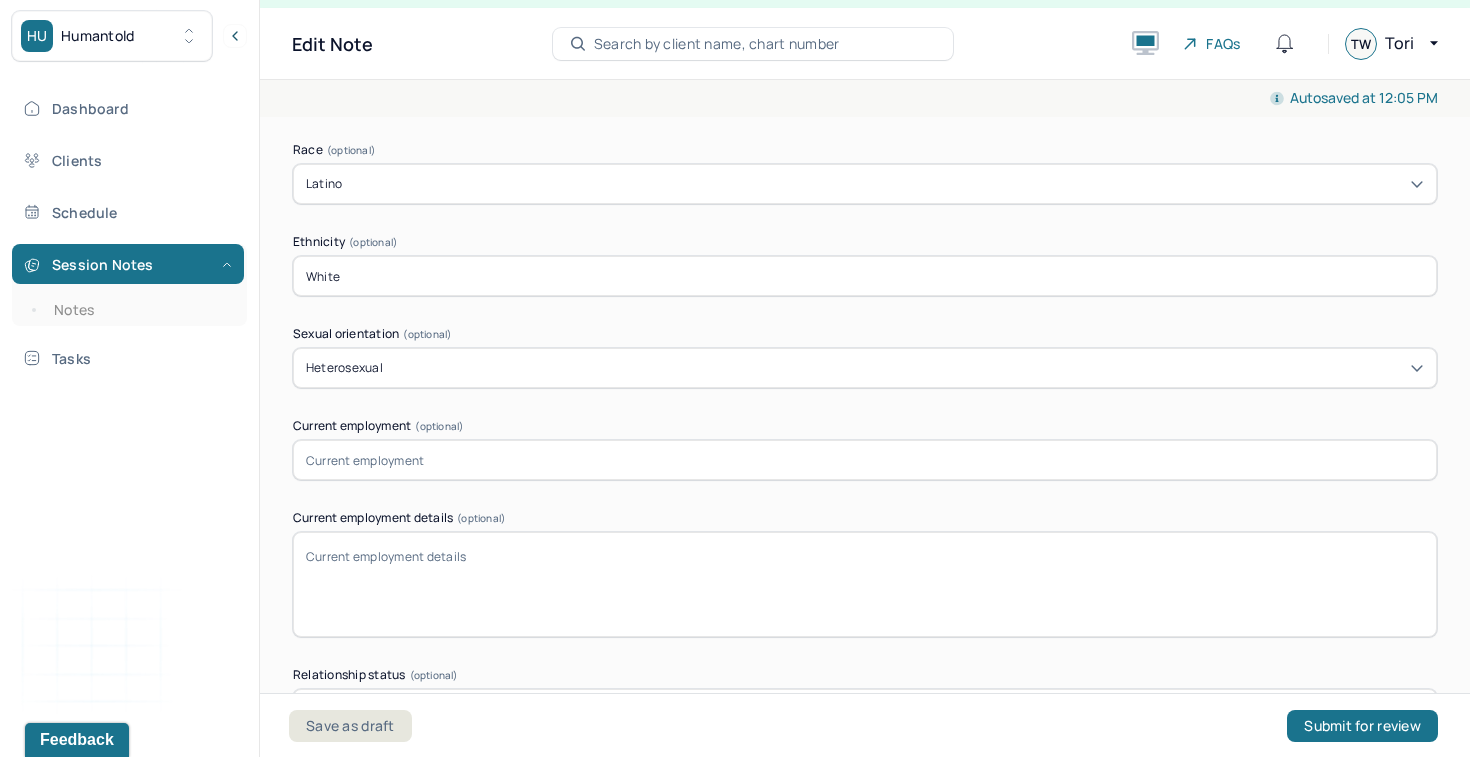 click at bounding box center (865, 460) 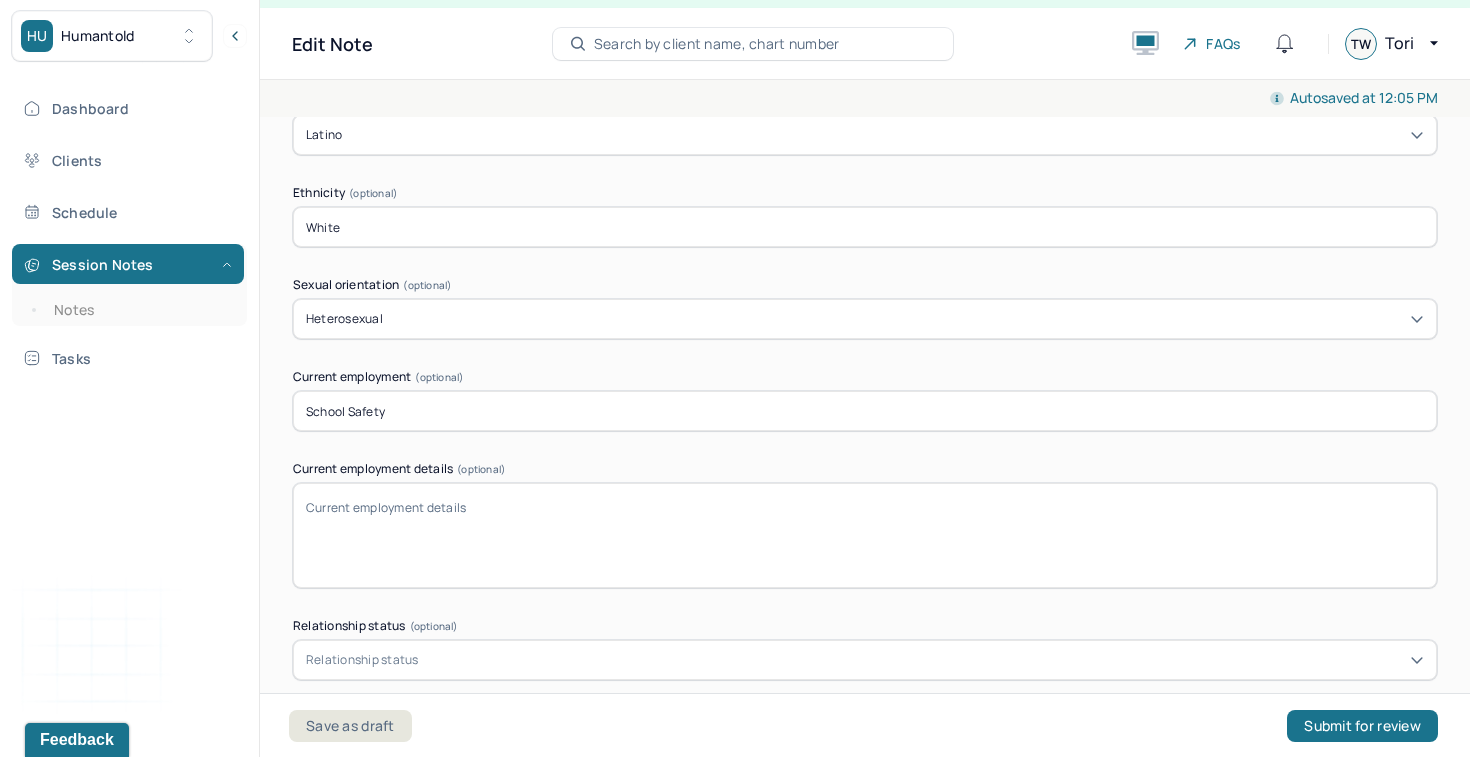 scroll, scrollTop: 1515, scrollLeft: 0, axis: vertical 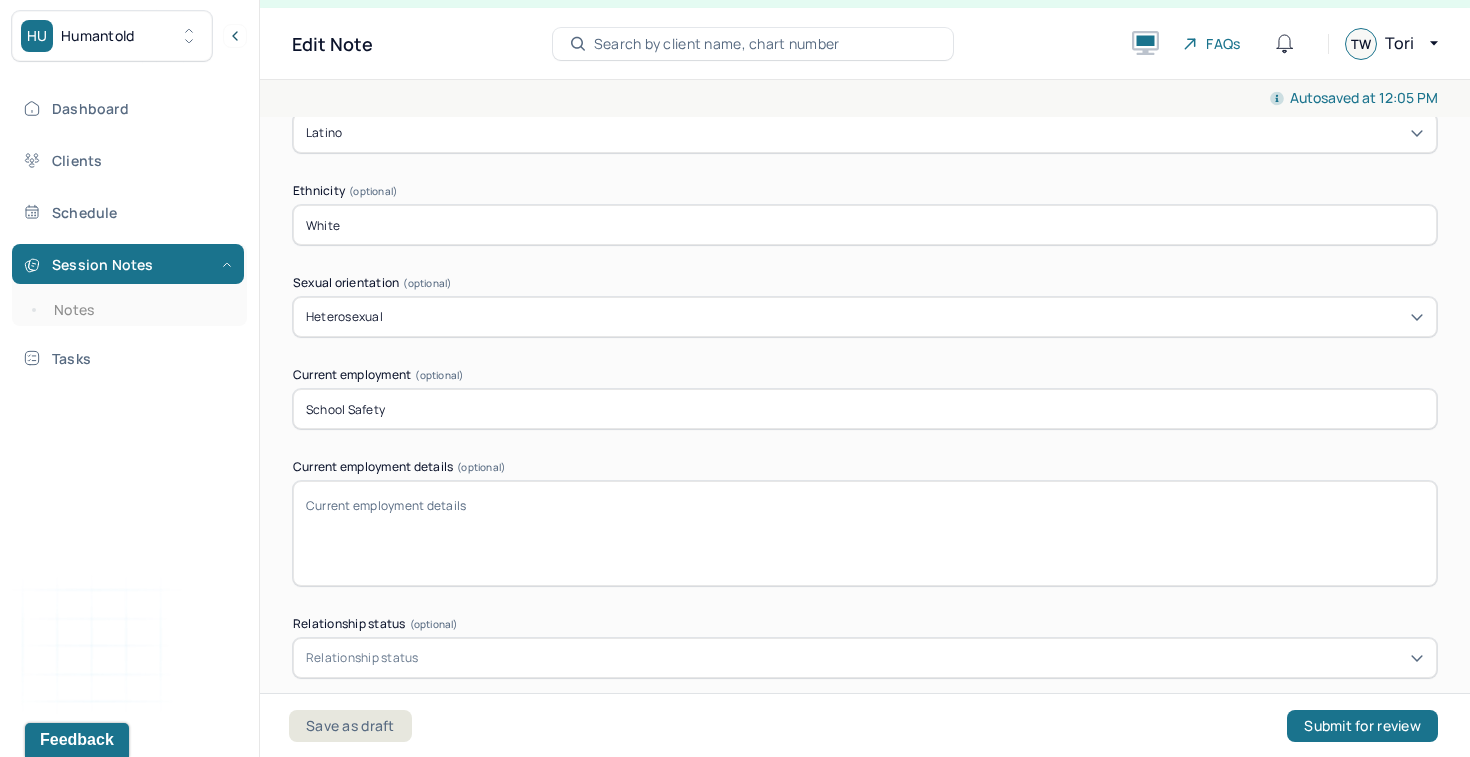 click on "Current employment details (optional)" at bounding box center [865, 533] 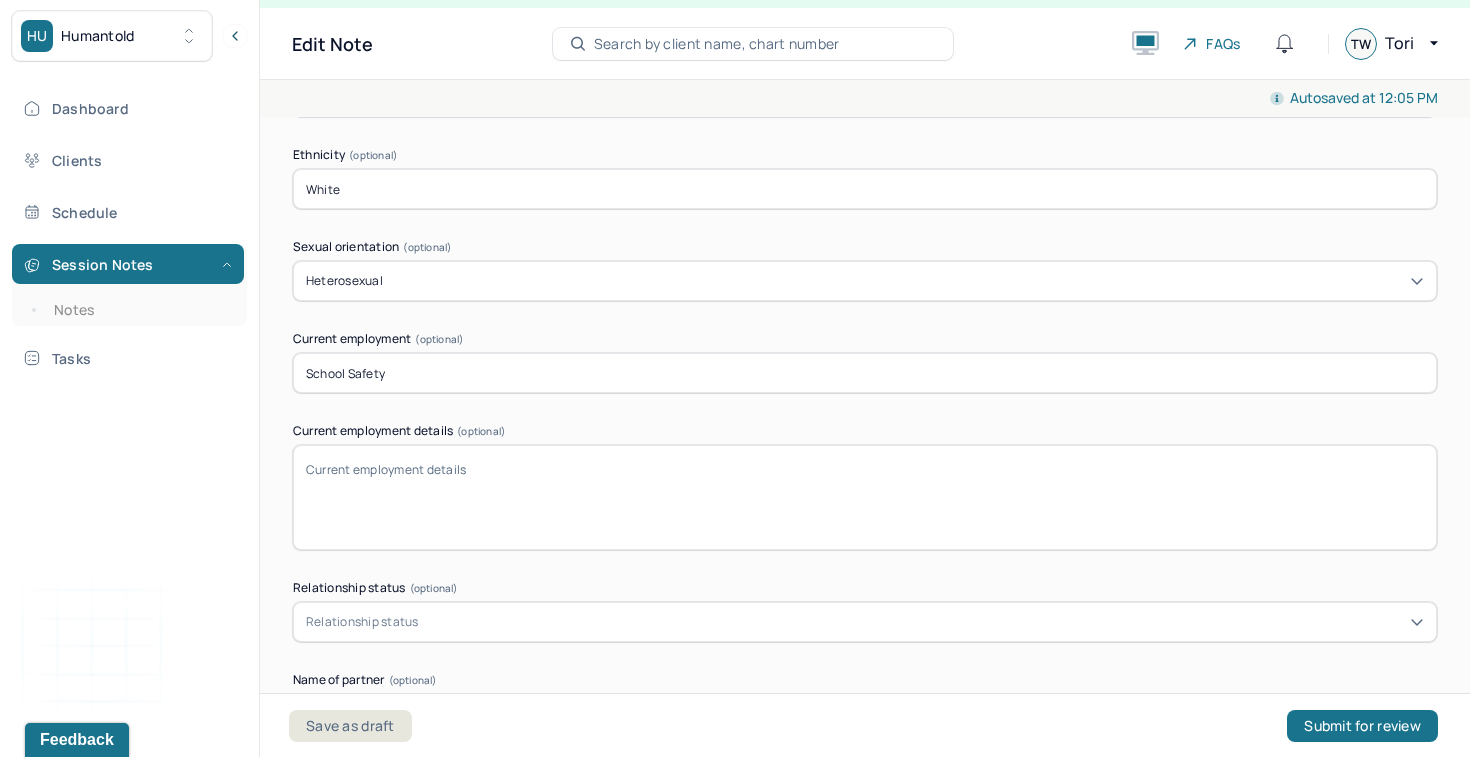 click on "School Safety" at bounding box center (865, 373) 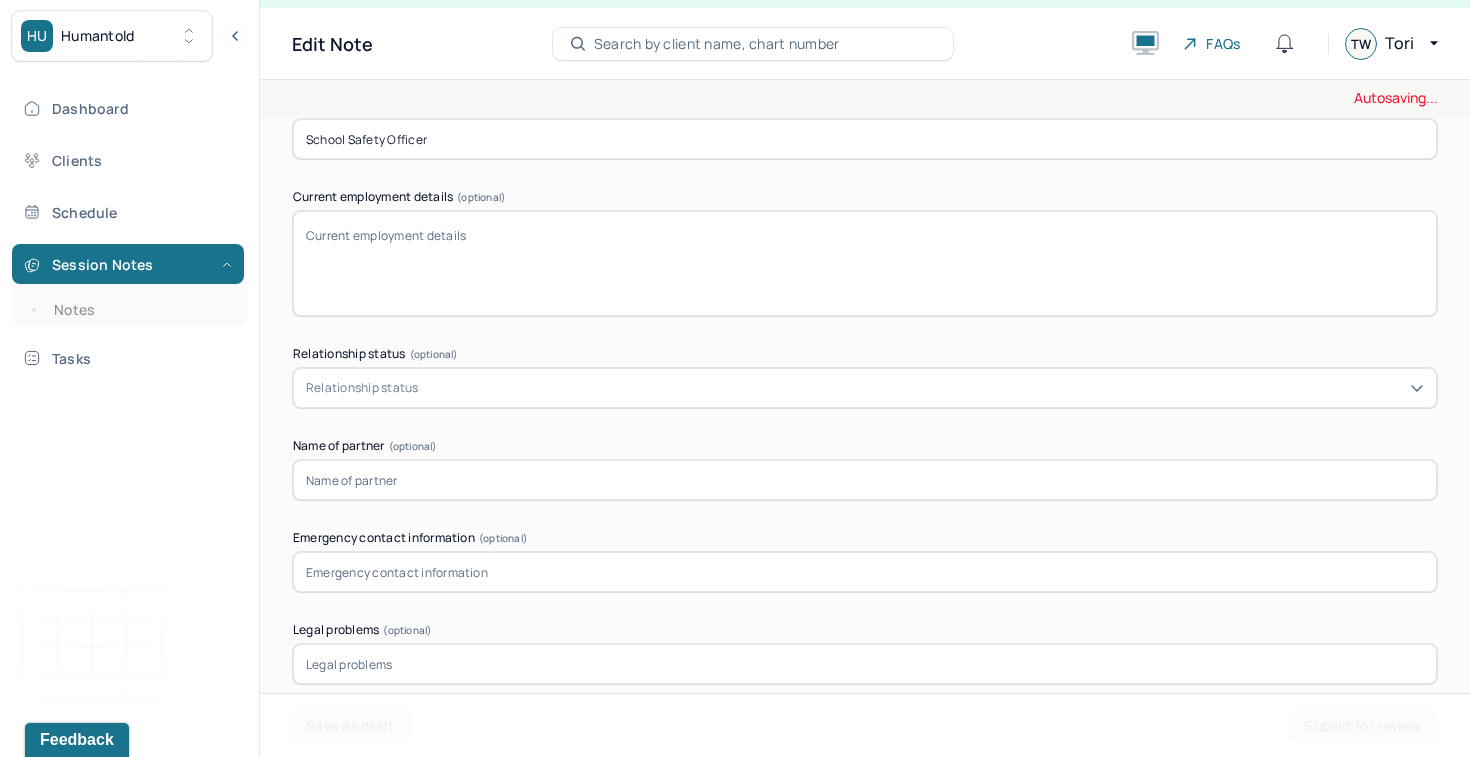 scroll, scrollTop: 1794, scrollLeft: 0, axis: vertical 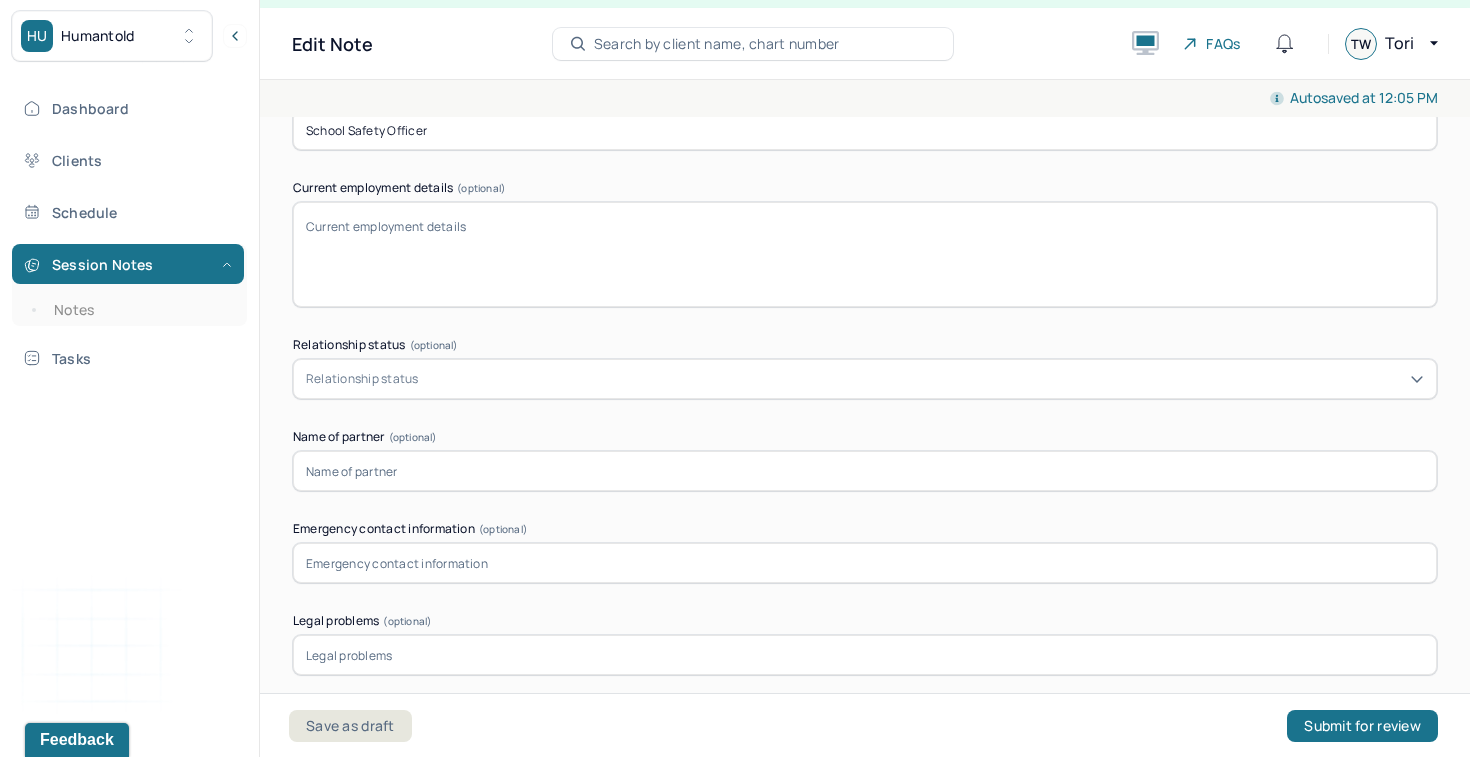 type on "School Safety Officer" 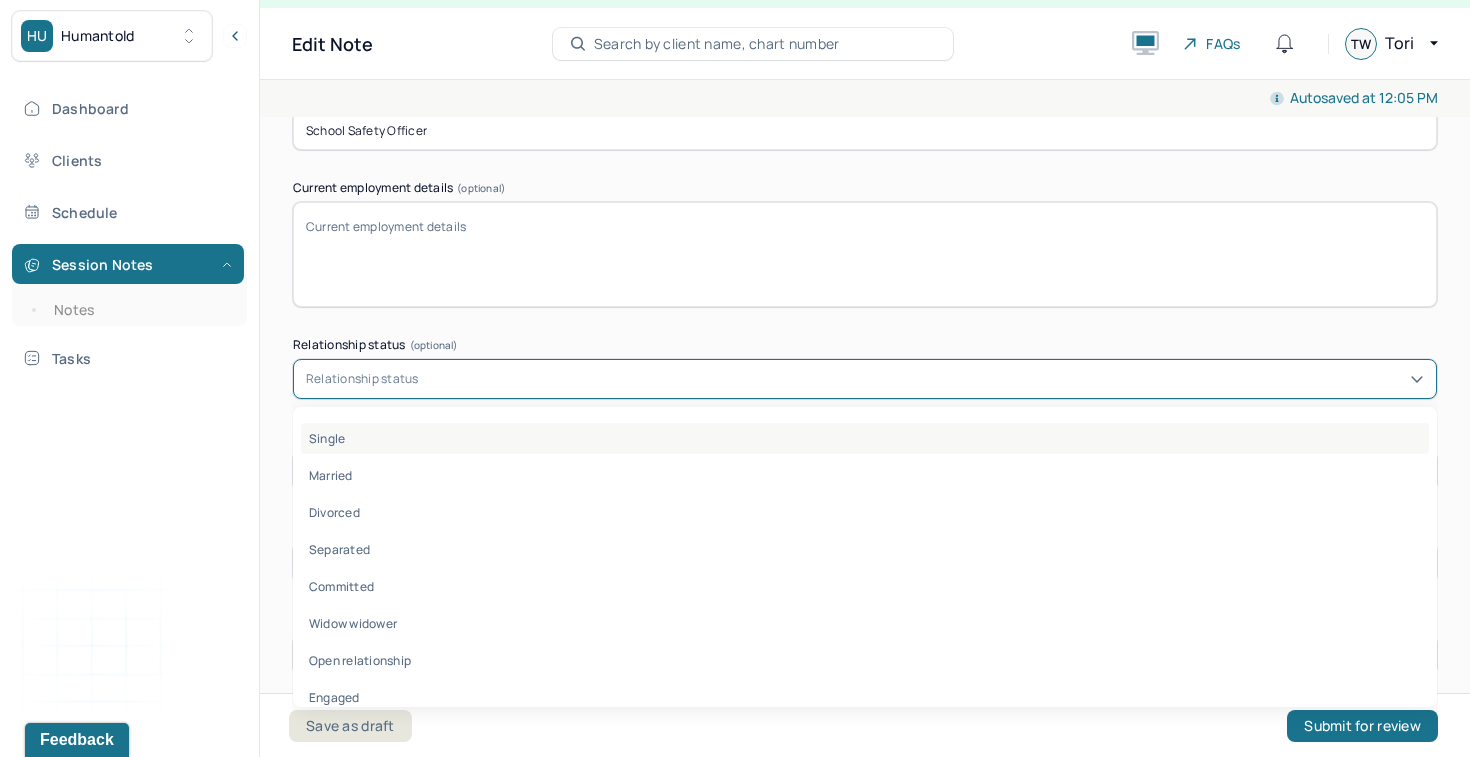 click on "Single" at bounding box center (865, 438) 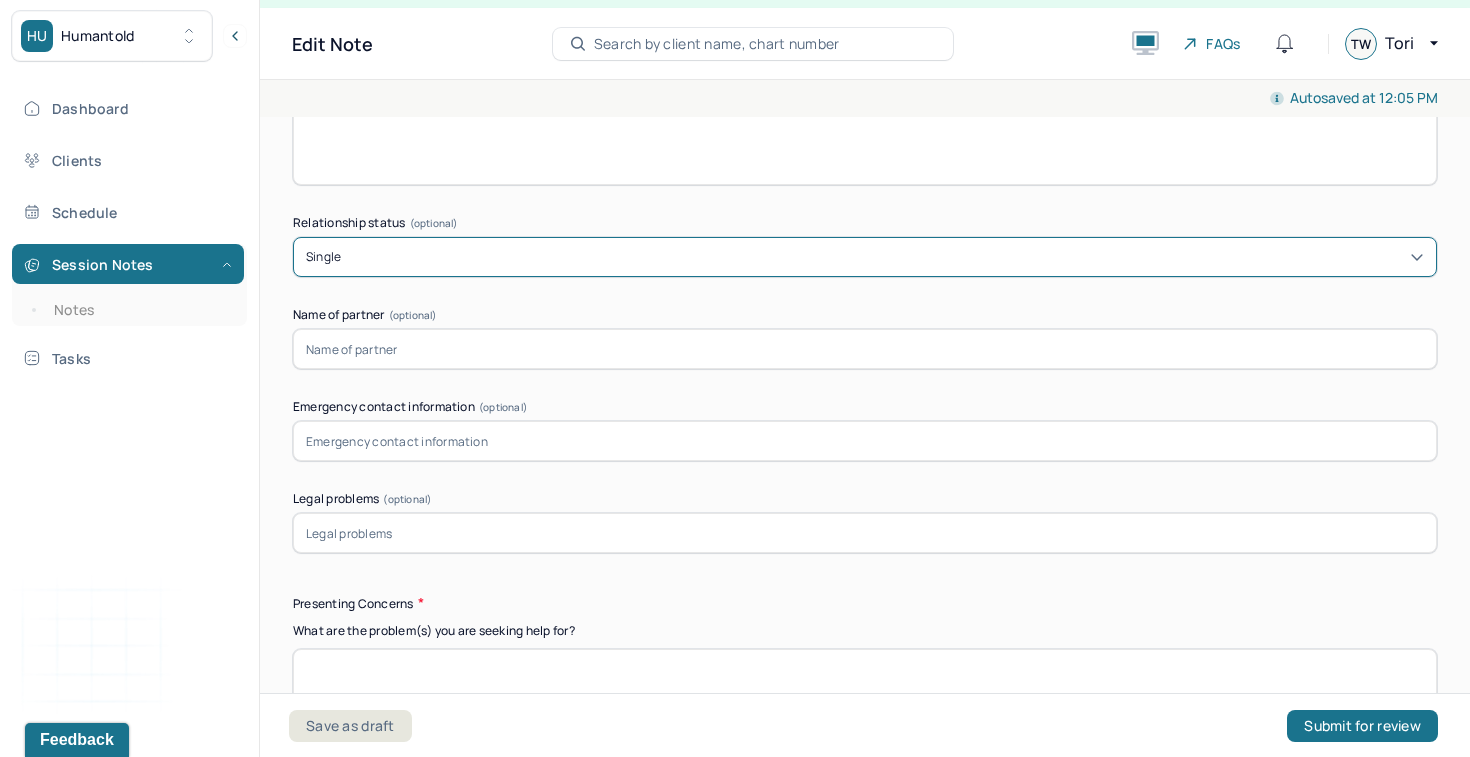 scroll, scrollTop: 1941, scrollLeft: 0, axis: vertical 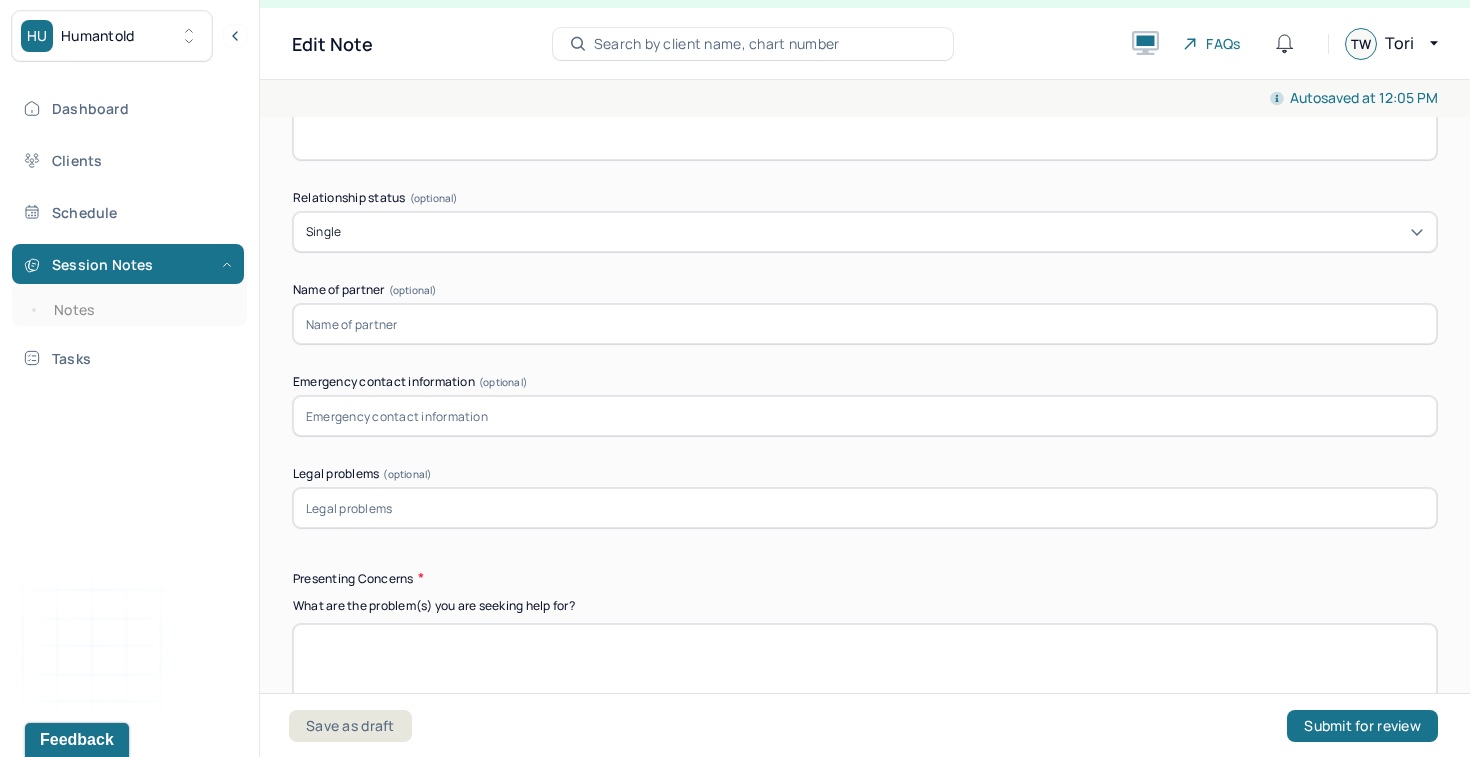 click at bounding box center [865, 416] 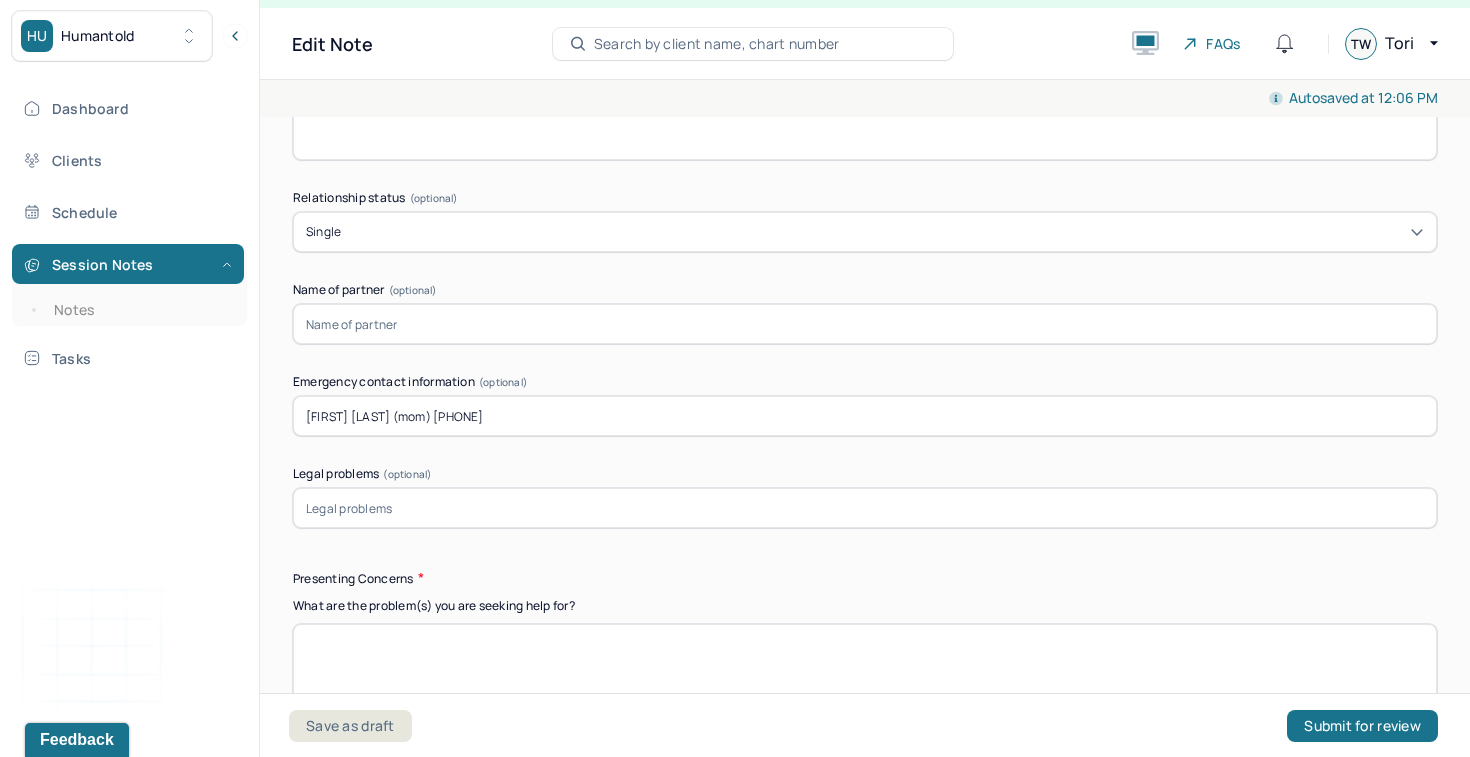 type on "[FIRST] [LAST] (mom) [PHONE]" 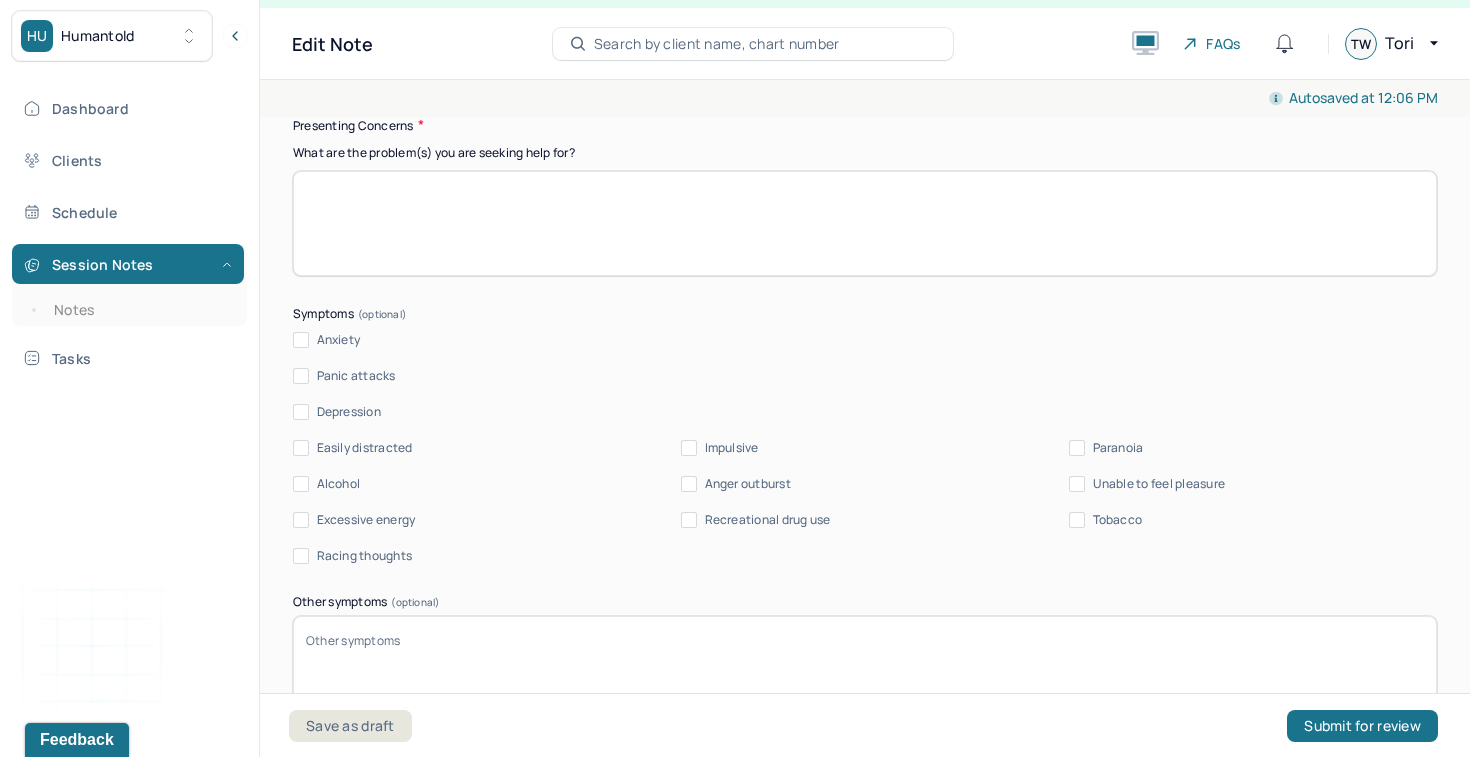 scroll, scrollTop: 2400, scrollLeft: 0, axis: vertical 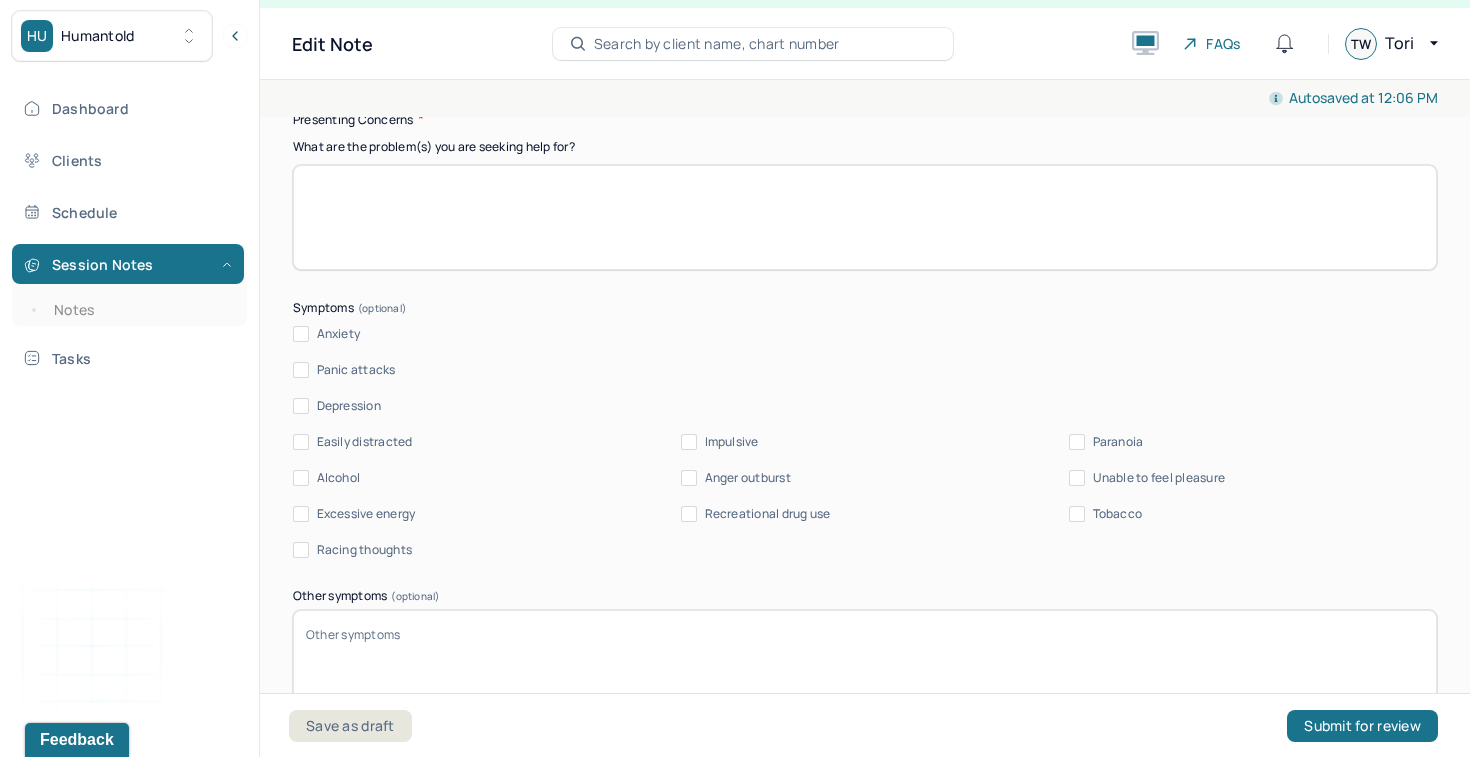 click at bounding box center [865, 217] 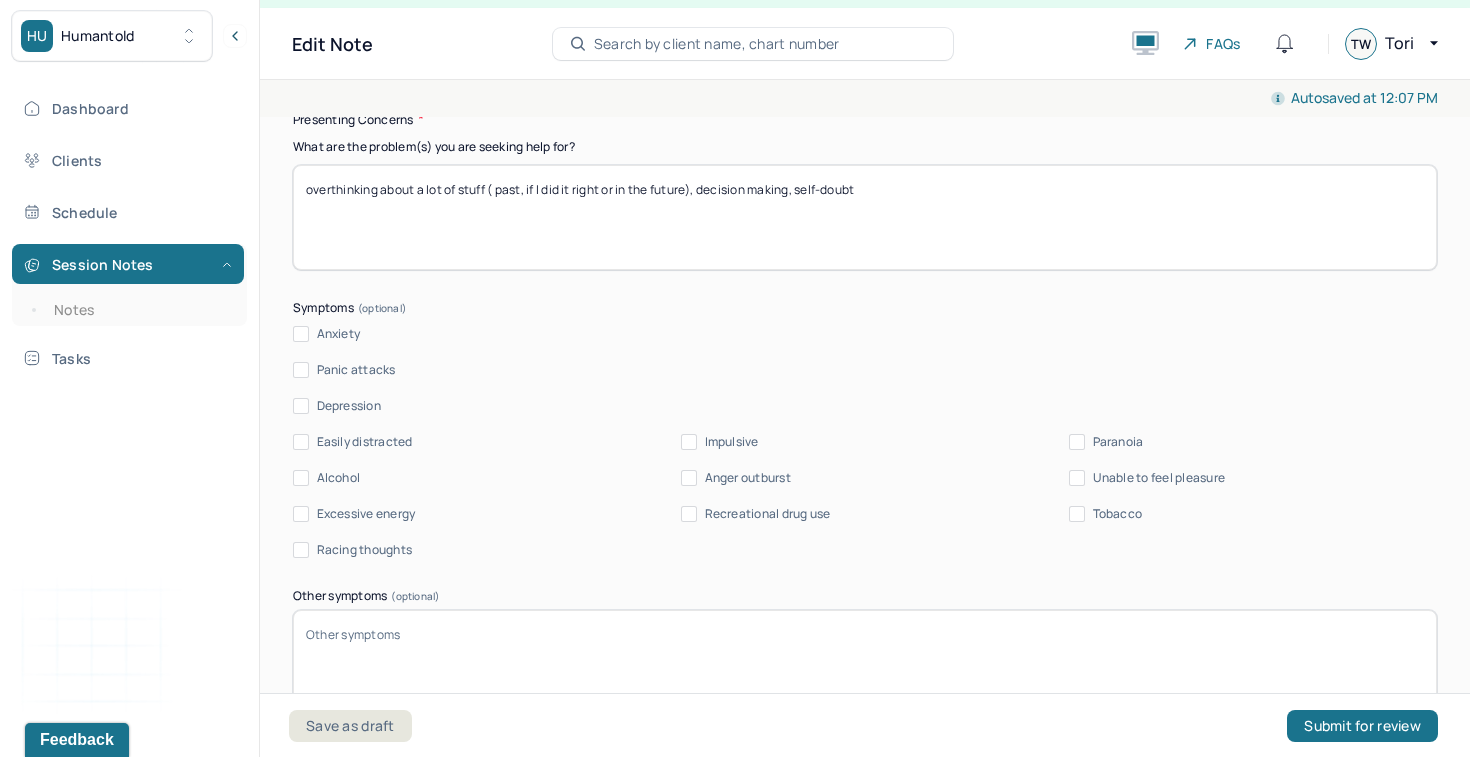 scroll, scrollTop: 2488, scrollLeft: 0, axis: vertical 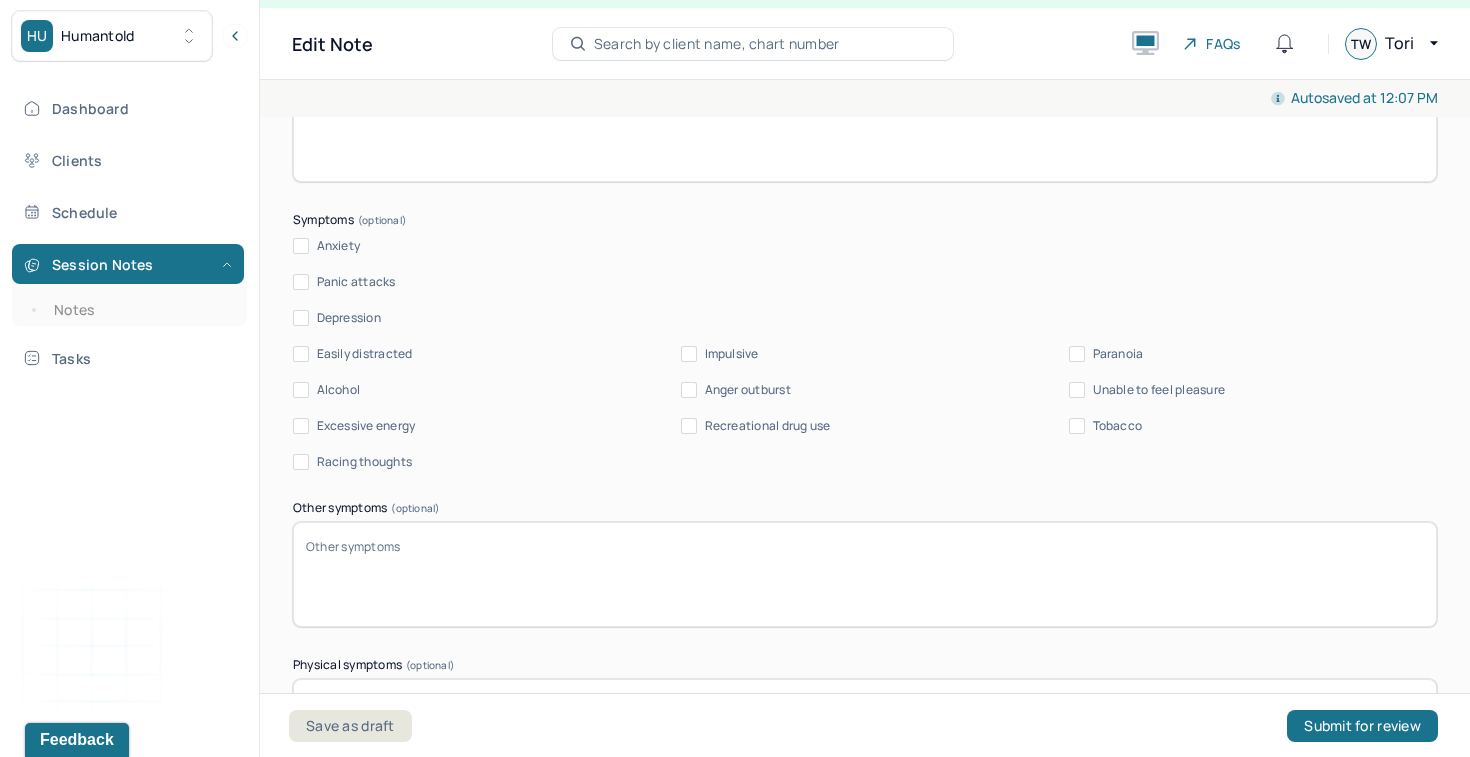 type on "overthinking about a lot of stuff ( past, if I did it right or in the future), decision making, self-doubt" 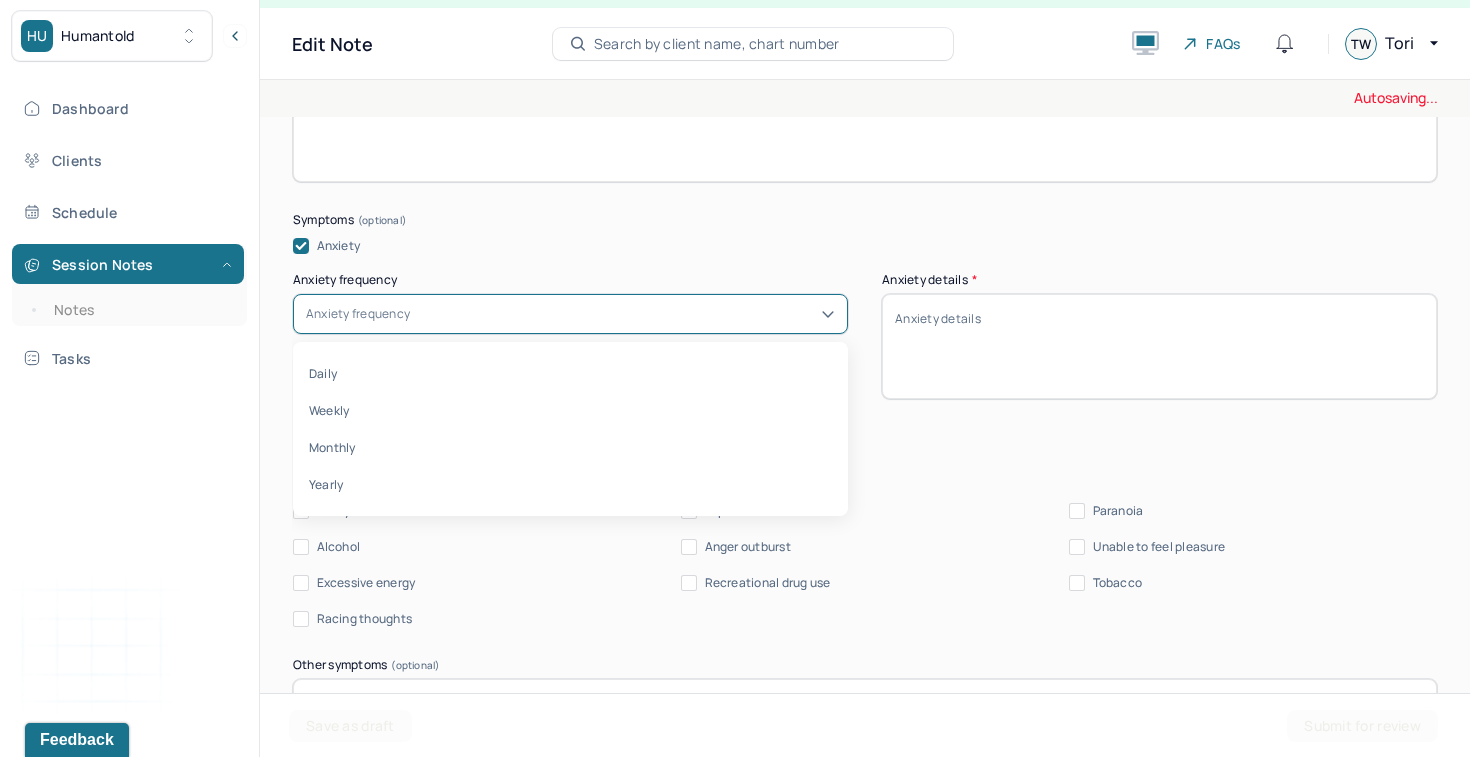 click on "Anxiety frequency" at bounding box center (570, 314) 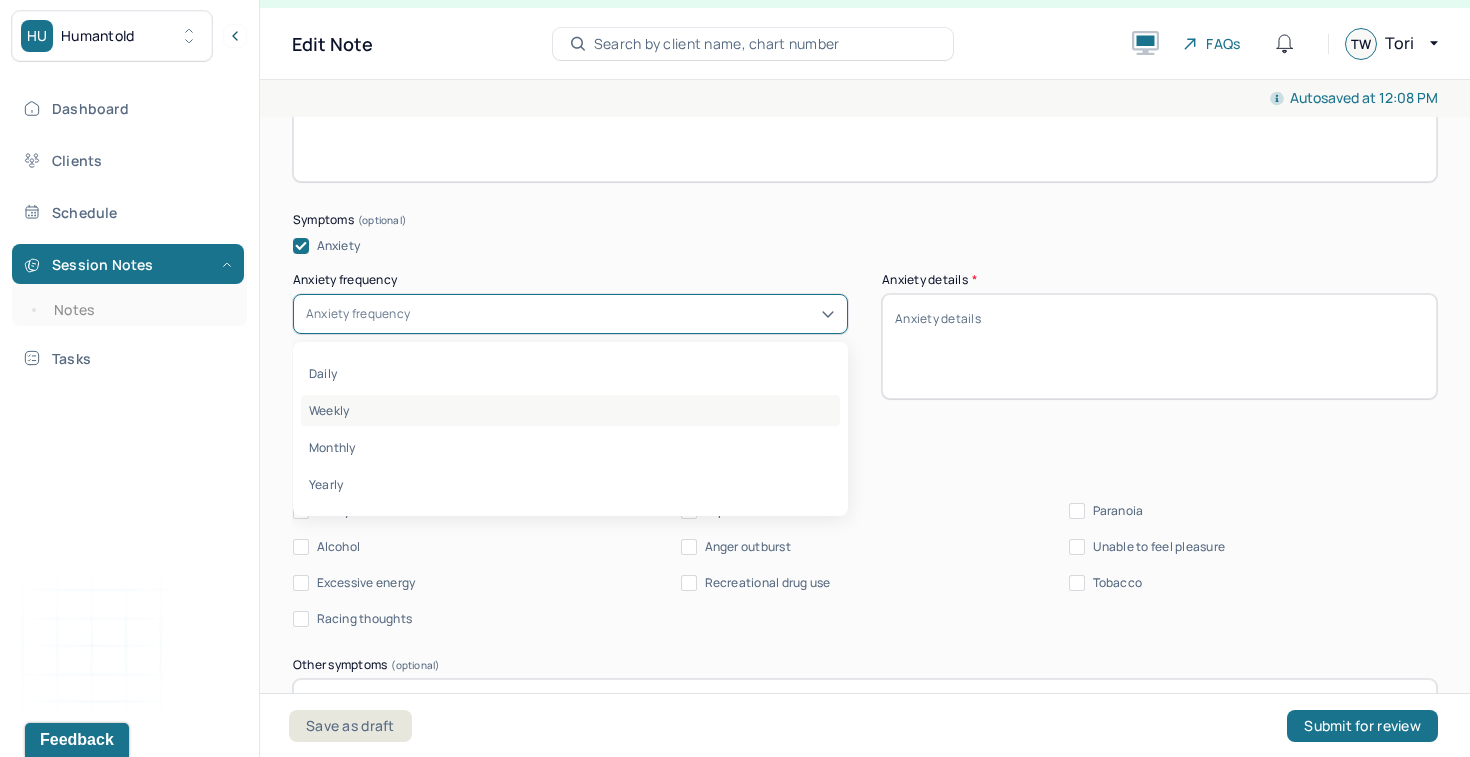 click on "Weekly" at bounding box center [570, 410] 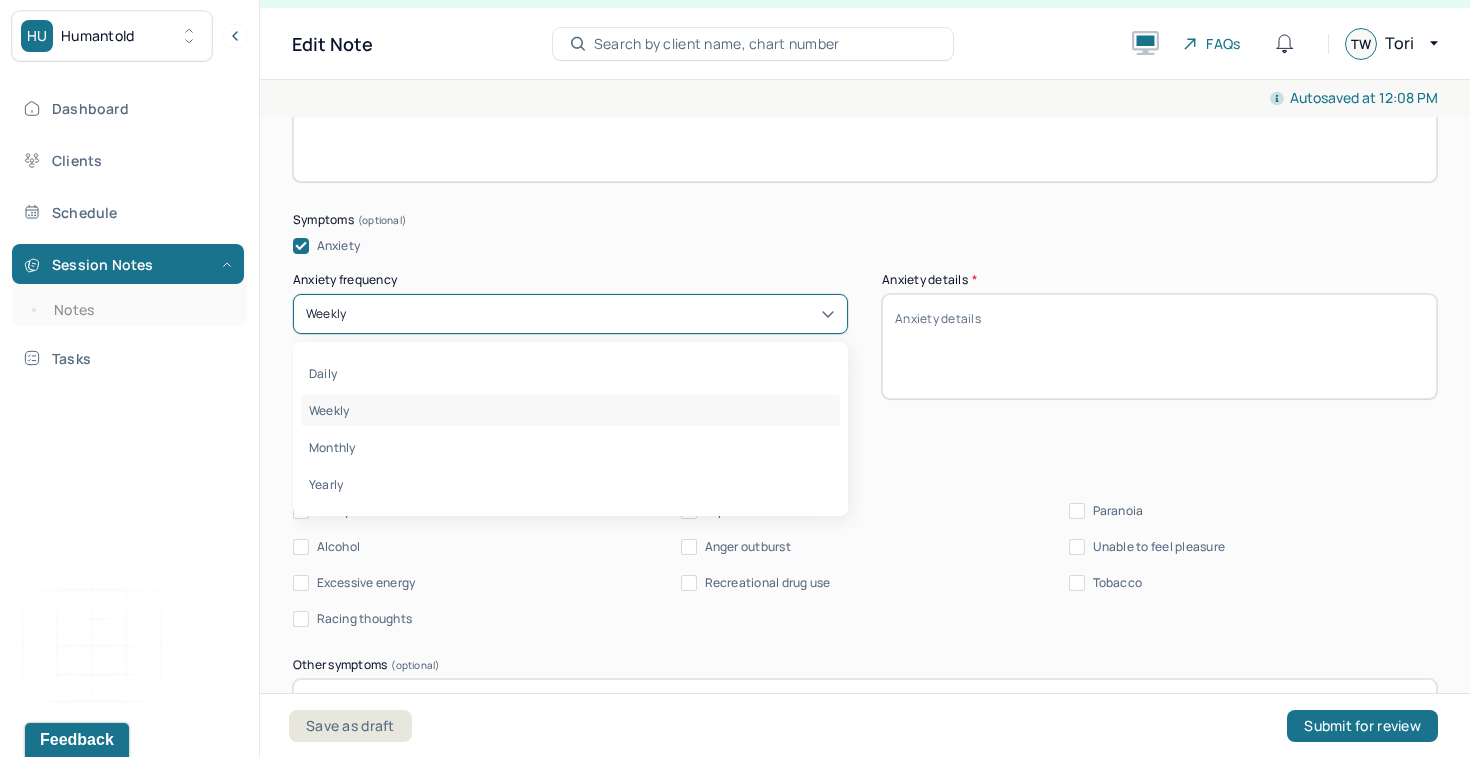click on "Weekly" at bounding box center (570, 314) 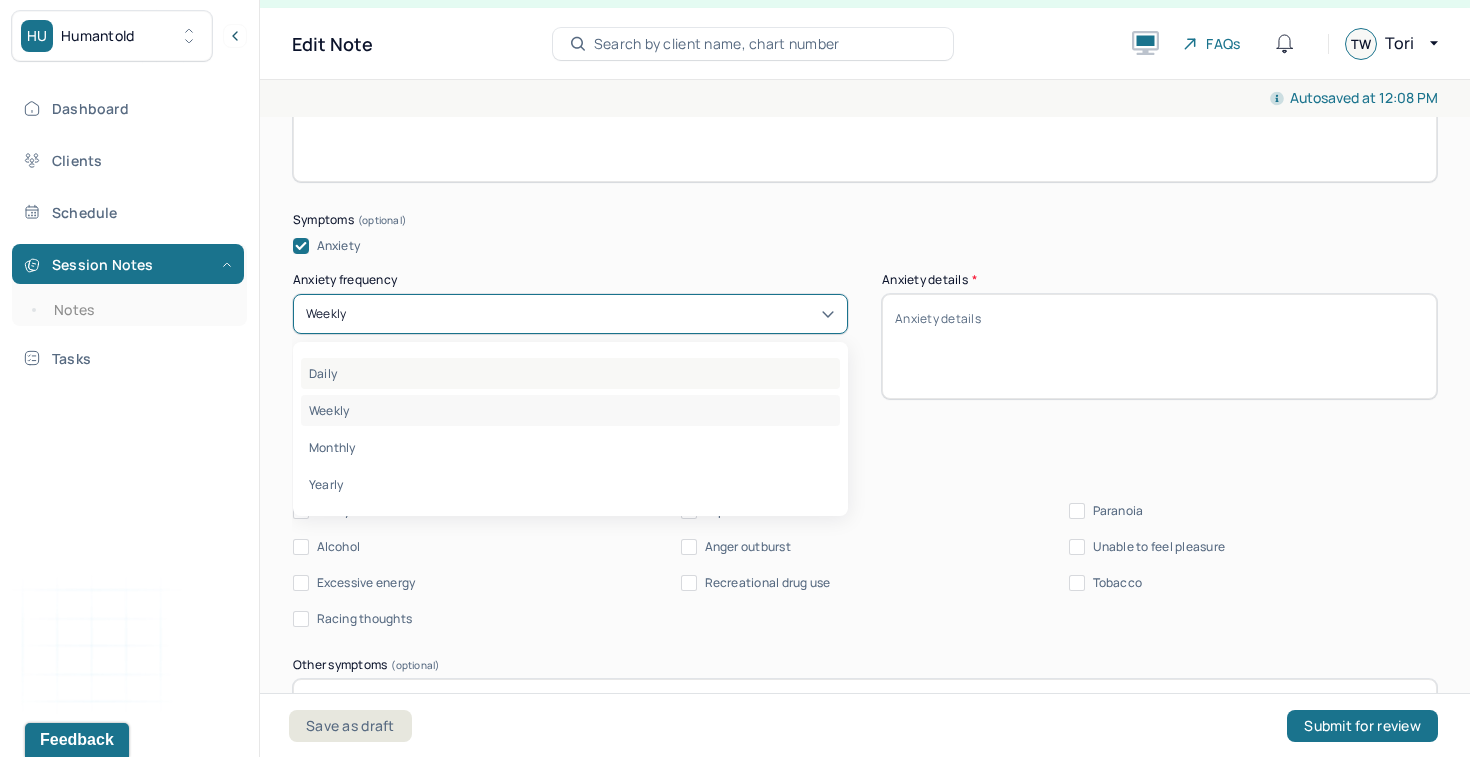 click on "Daily" at bounding box center (570, 373) 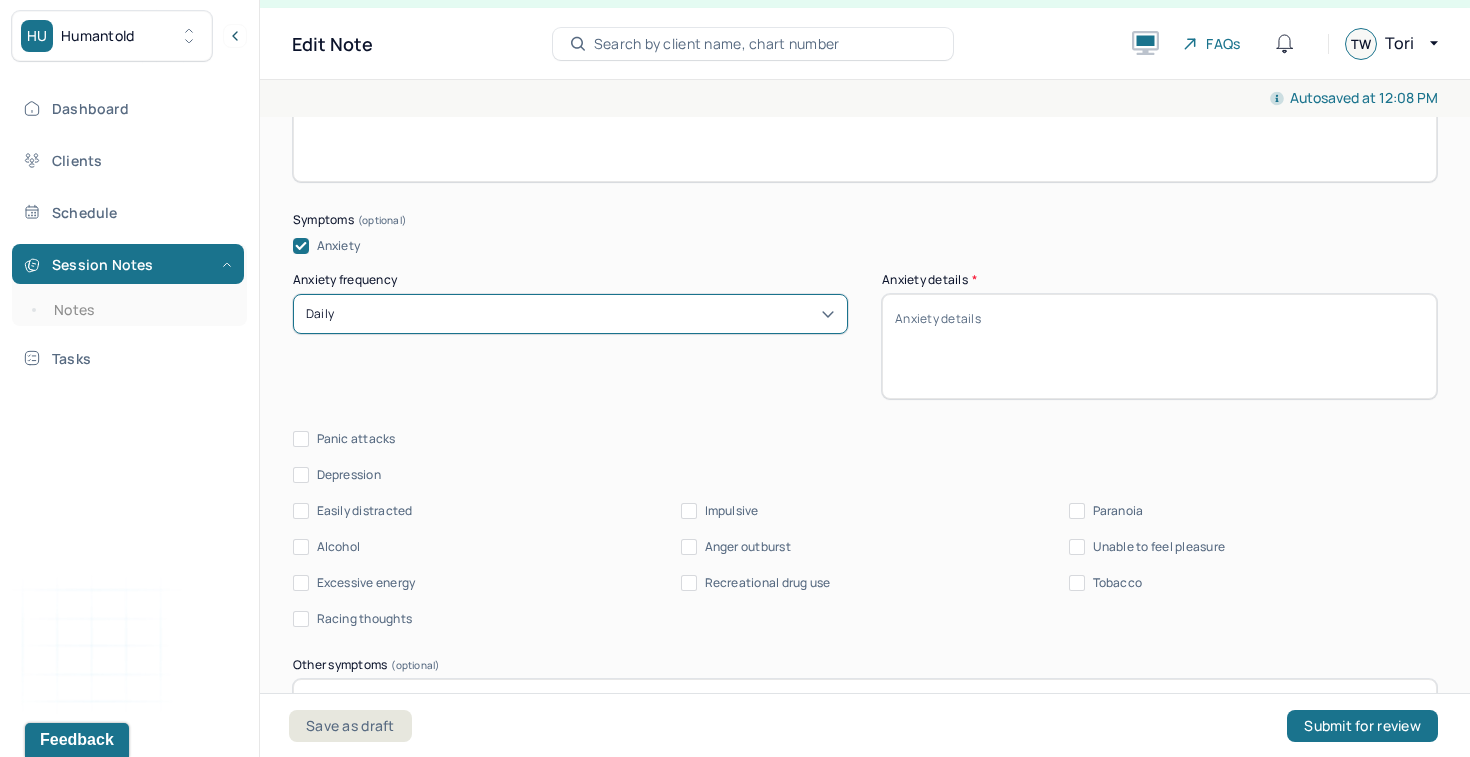 click on "Anxiety details *" at bounding box center (1159, 346) 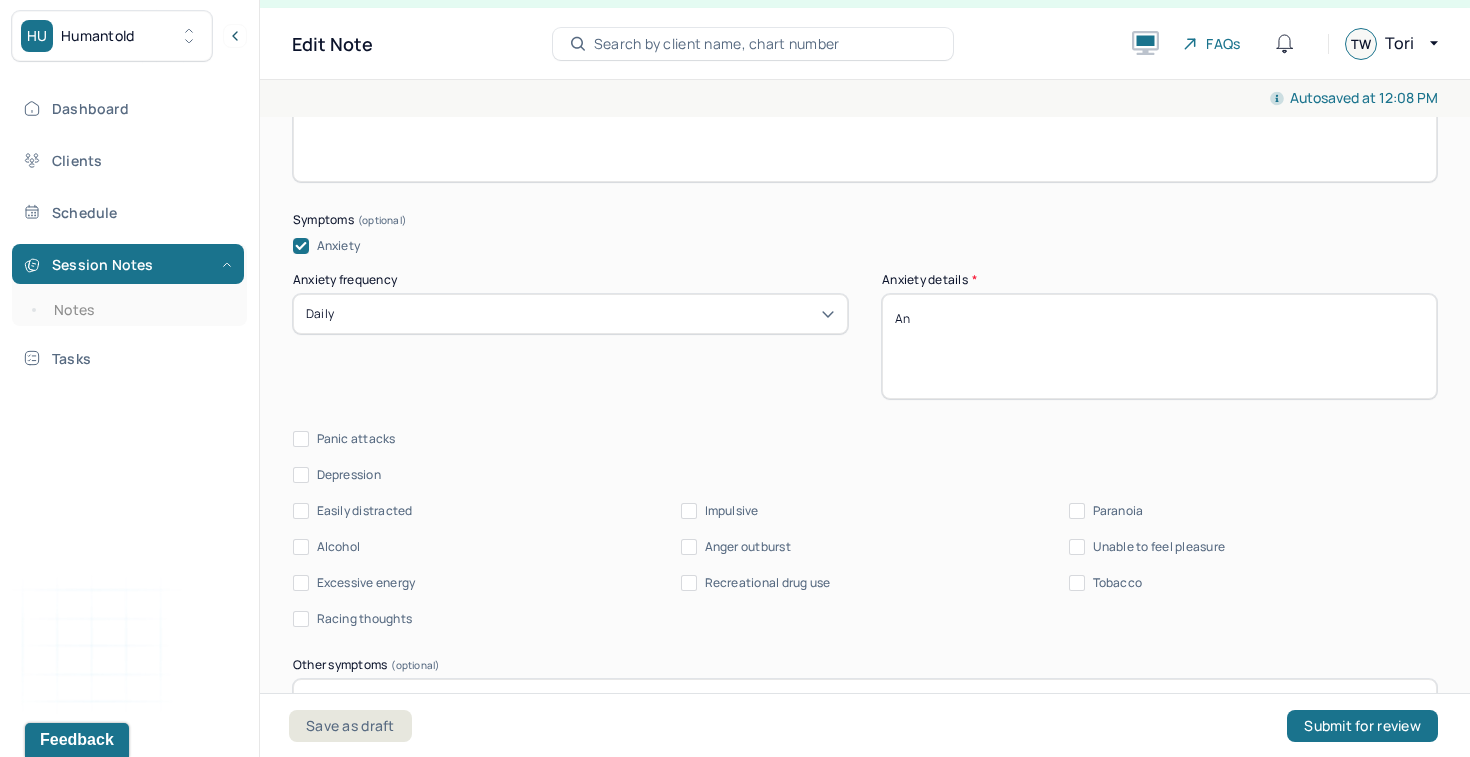 type on "A" 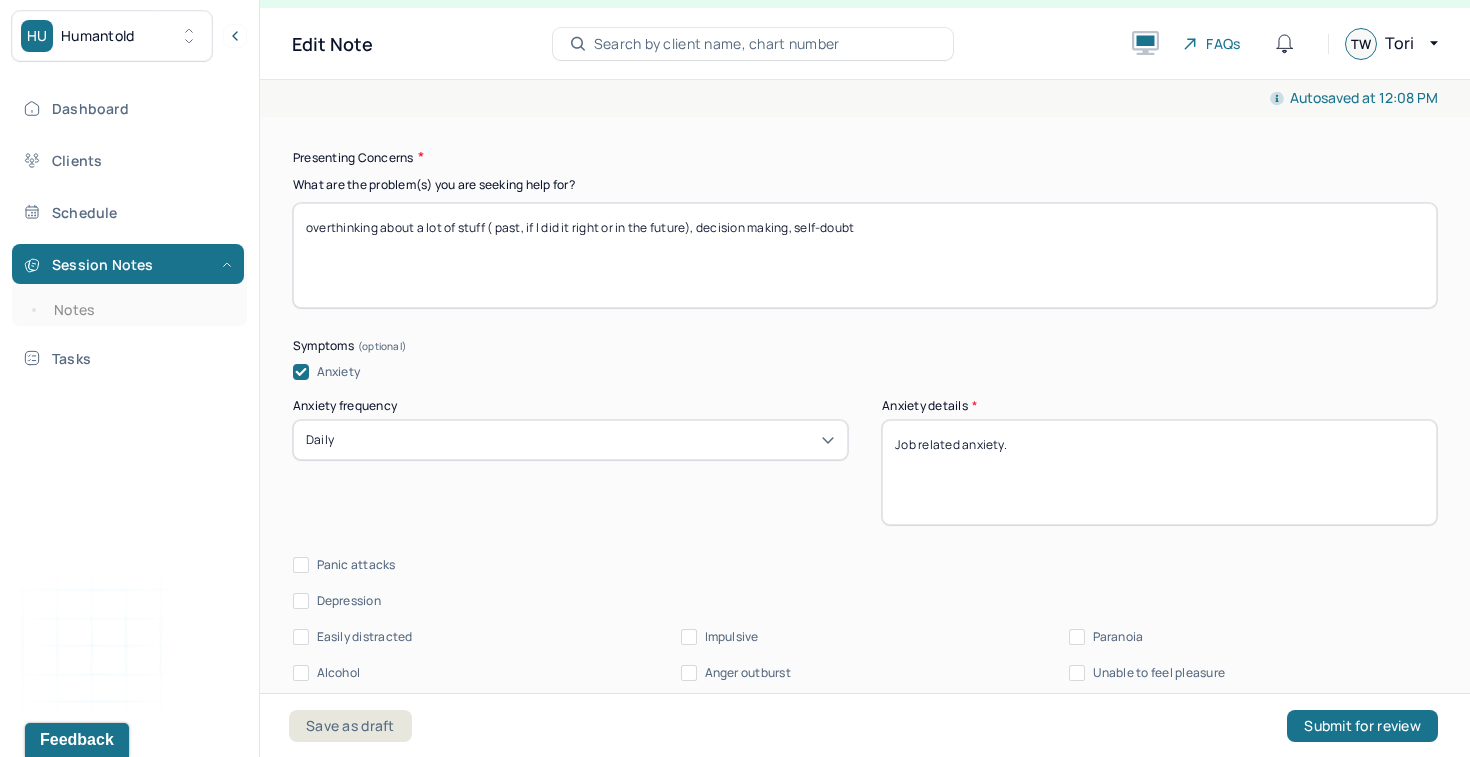 scroll, scrollTop: 2359, scrollLeft: 0, axis: vertical 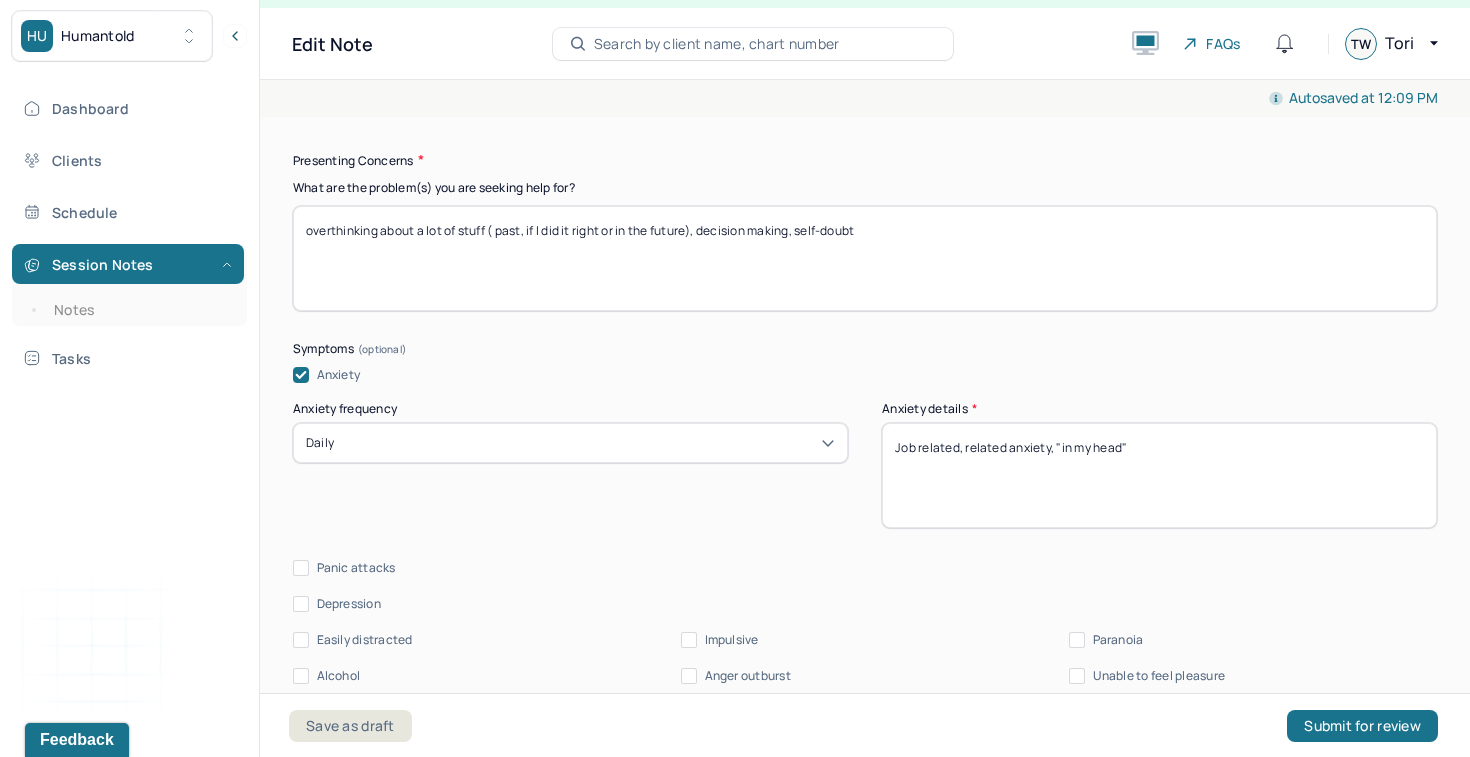 type on "Job related, related anxiety, "in my head"" 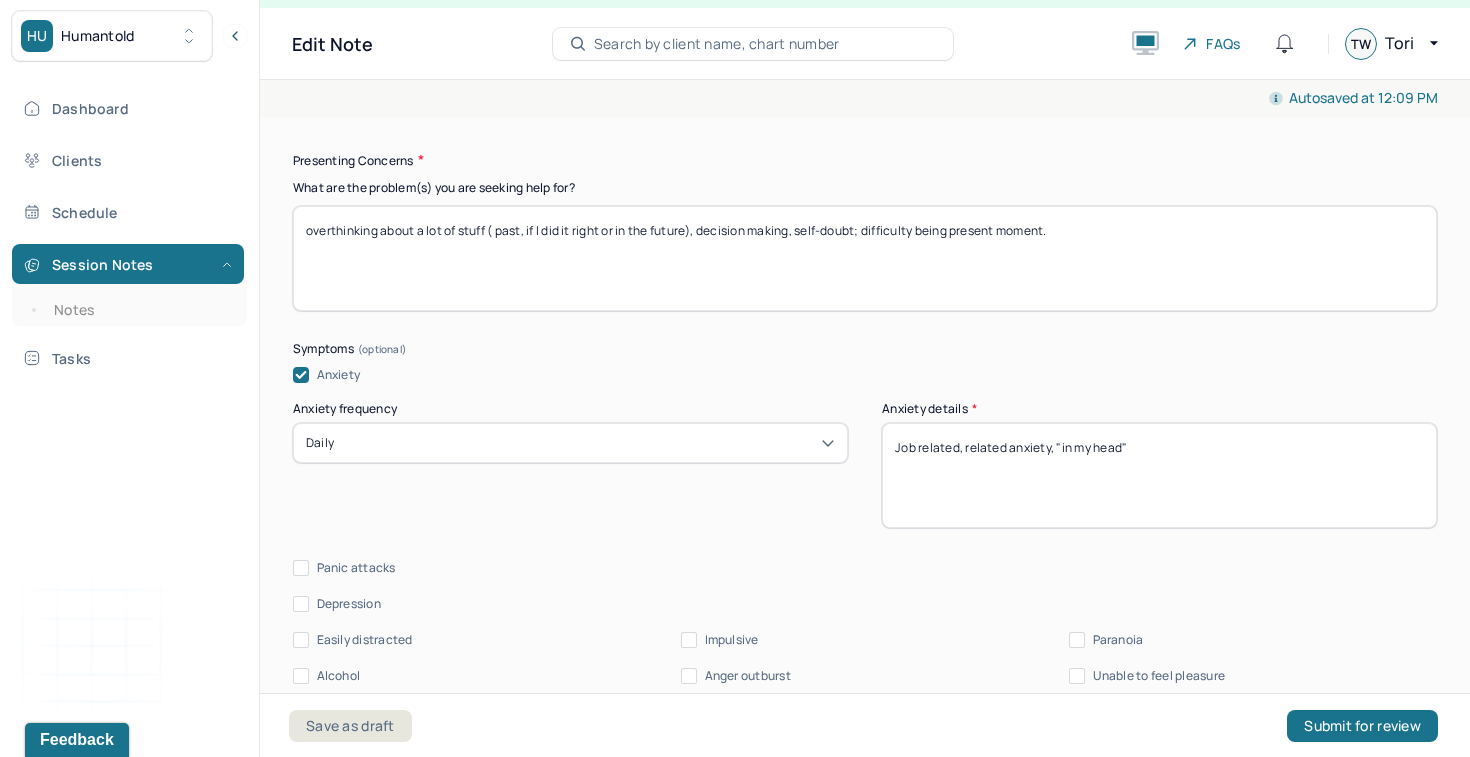 type on "overthinking about a lot of stuff ( past, if I did it right or in the future), decision making, self-doubt; difficulty being present moment." 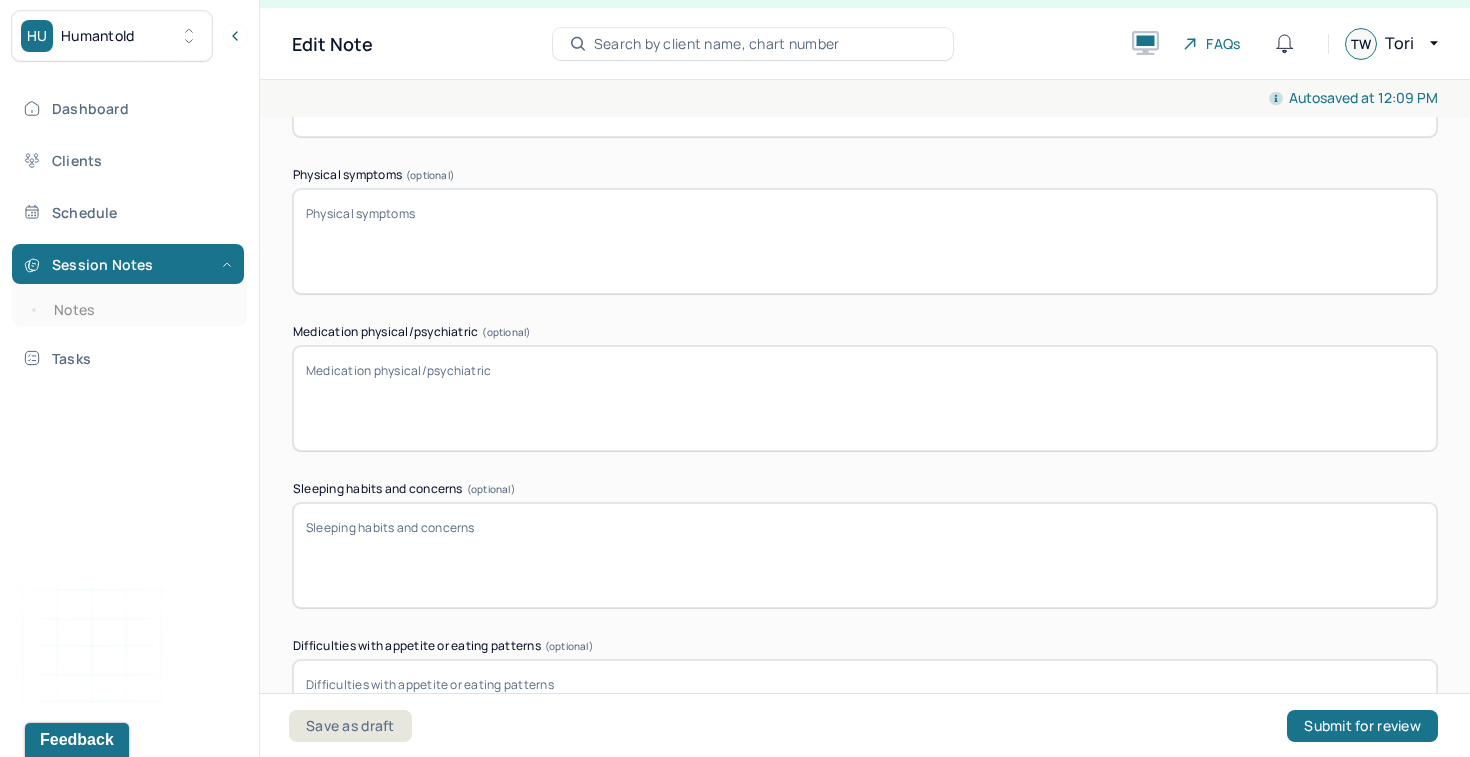 scroll, scrollTop: 3139, scrollLeft: 0, axis: vertical 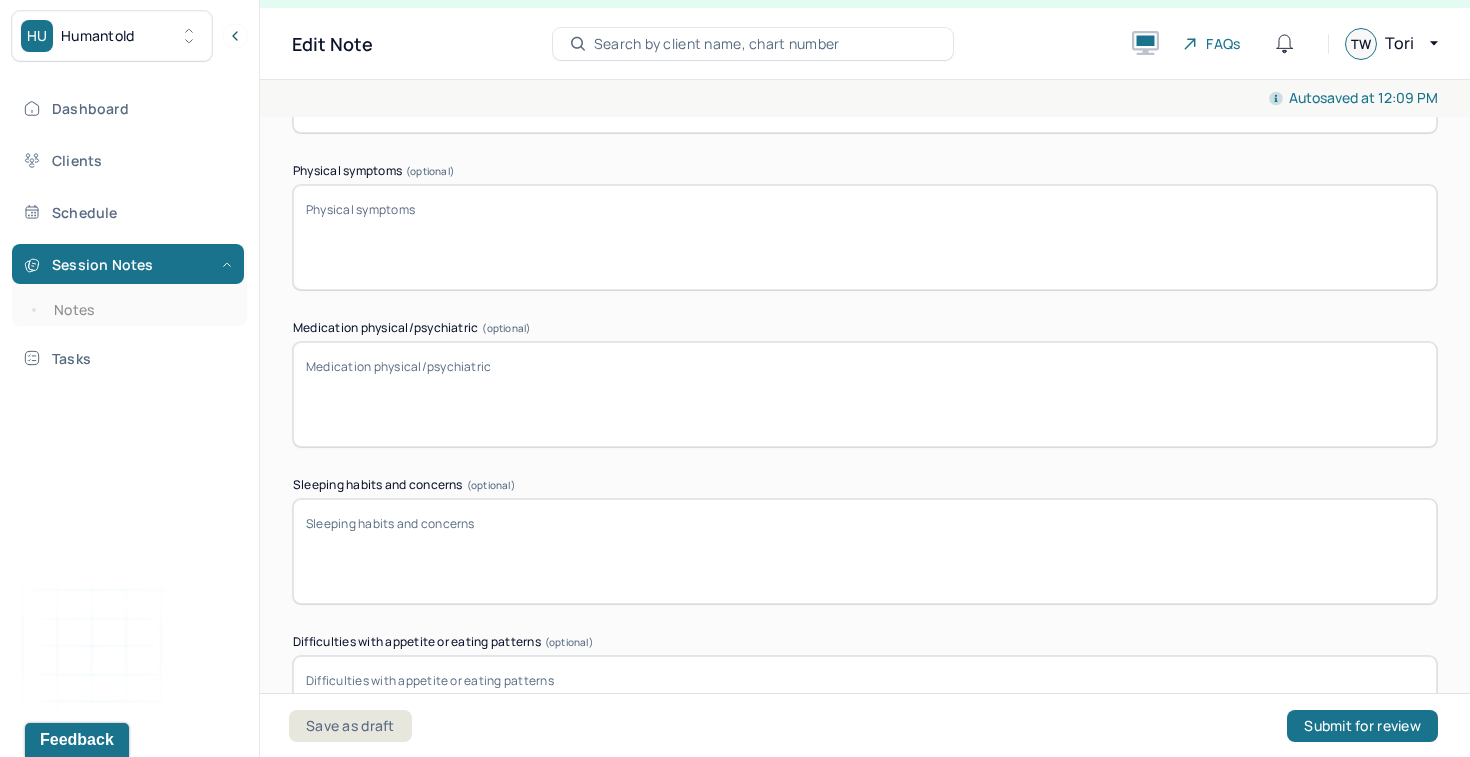 click on "Physical symptoms (optional)" at bounding box center (865, 237) 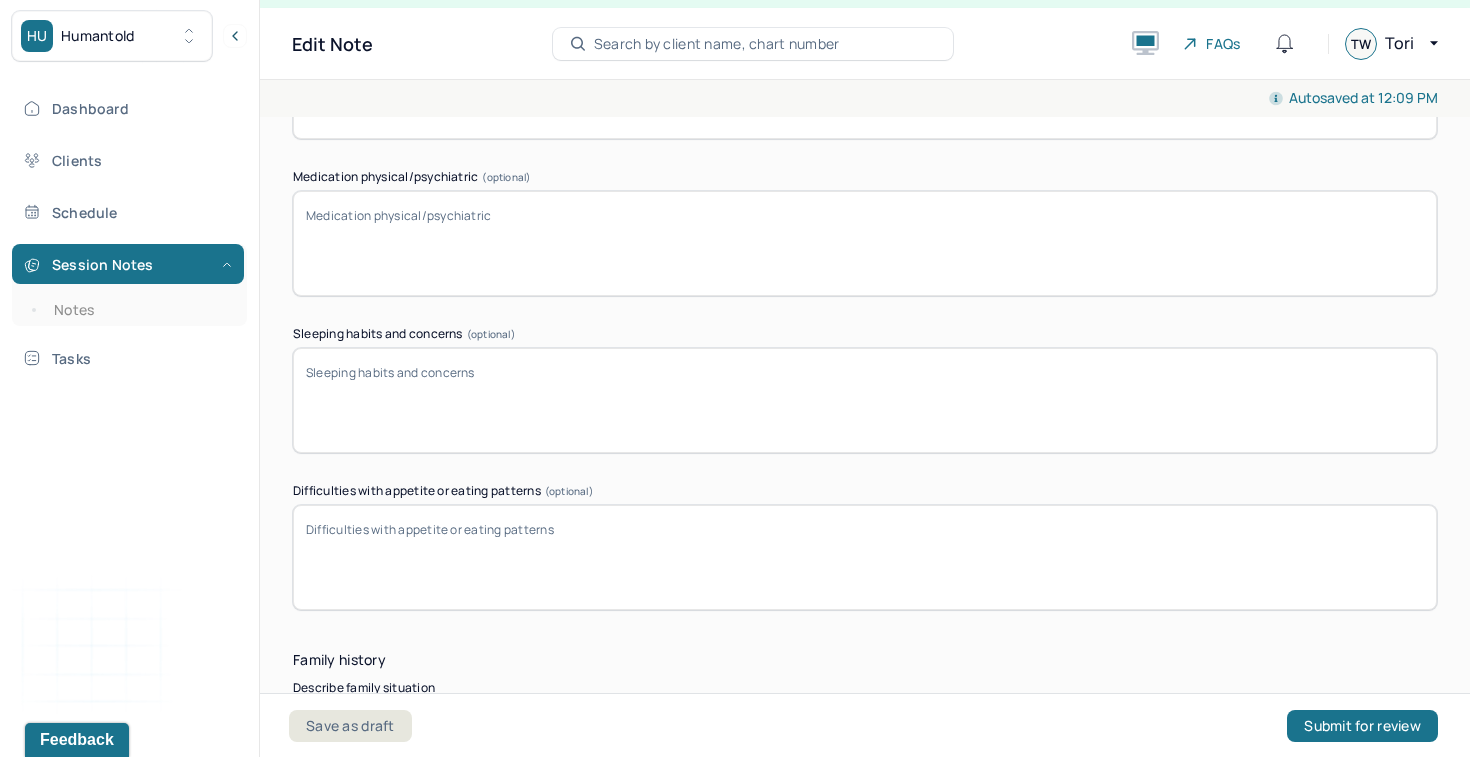 scroll, scrollTop: 3367, scrollLeft: 0, axis: vertical 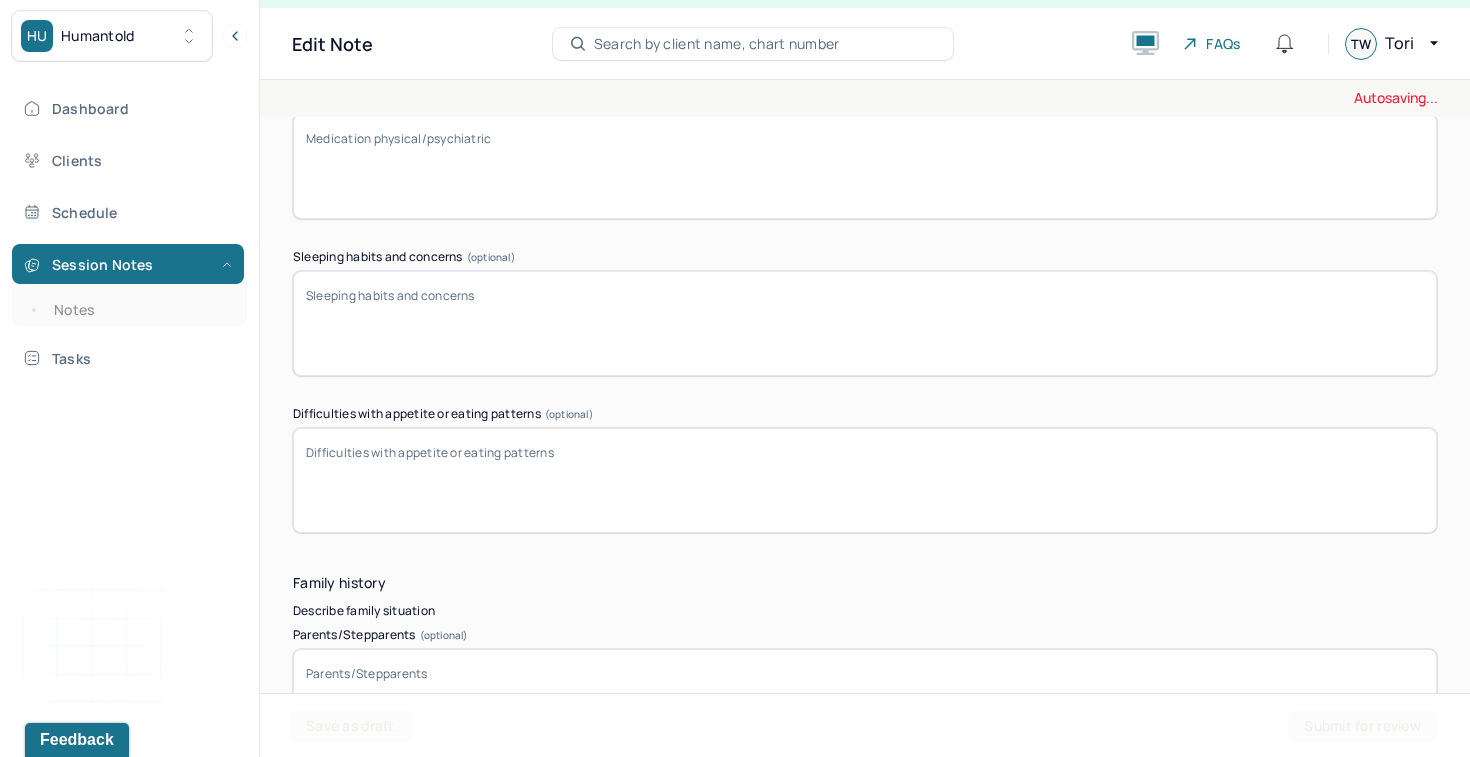 type on "None reported." 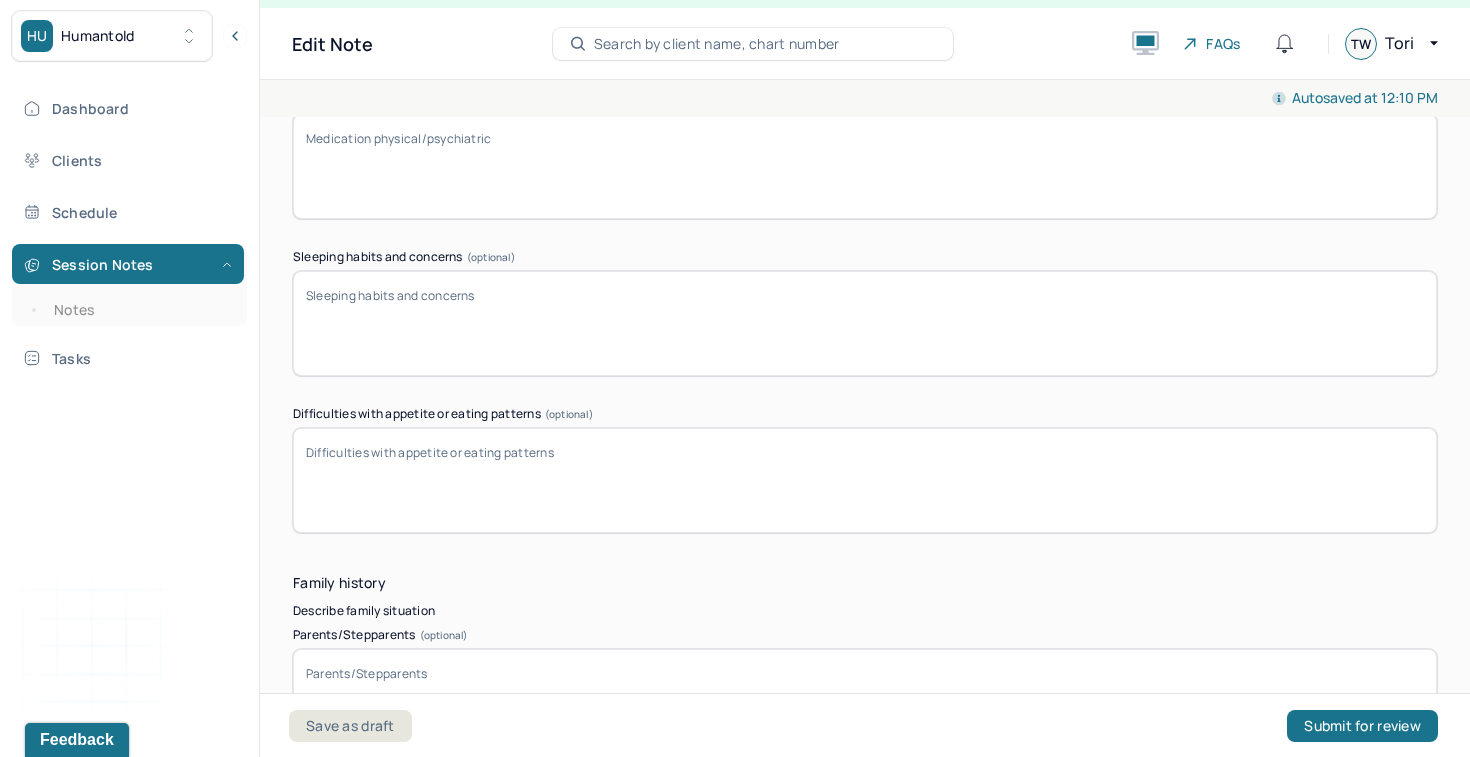 click on "Sleeping habits and concerns (optional)" at bounding box center [865, 323] 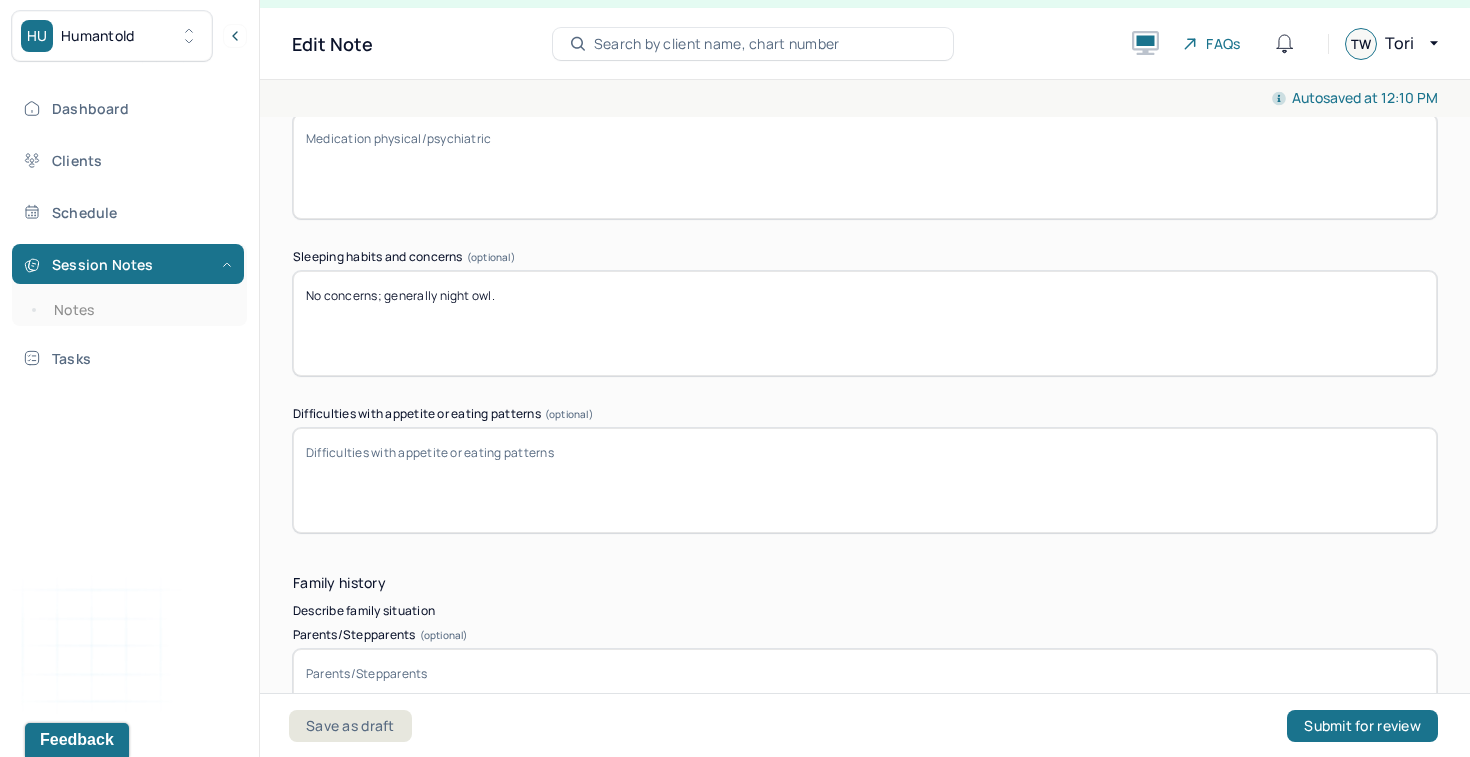 click on "No concerns; generally night owl." at bounding box center [865, 323] 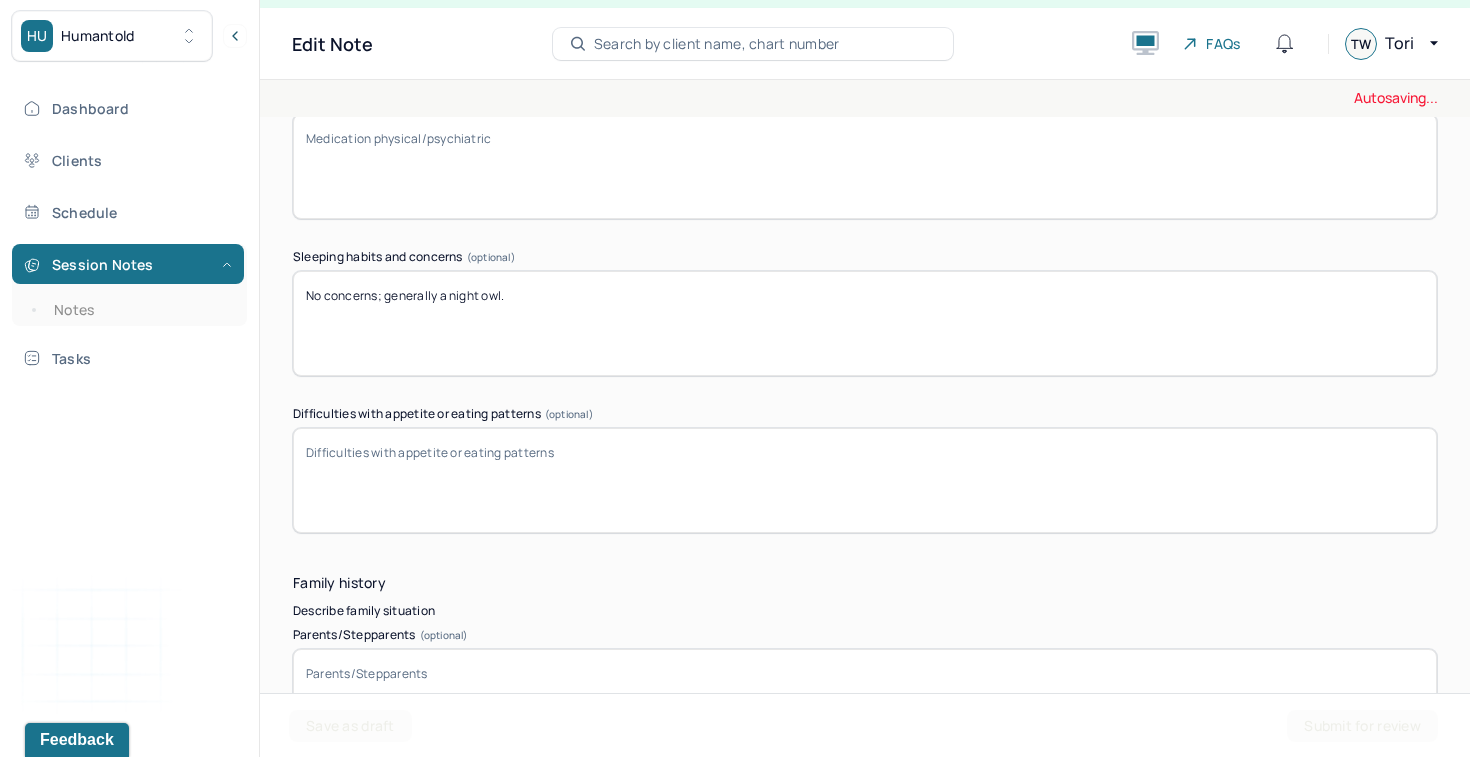 type on "No concerns; generally a night owl." 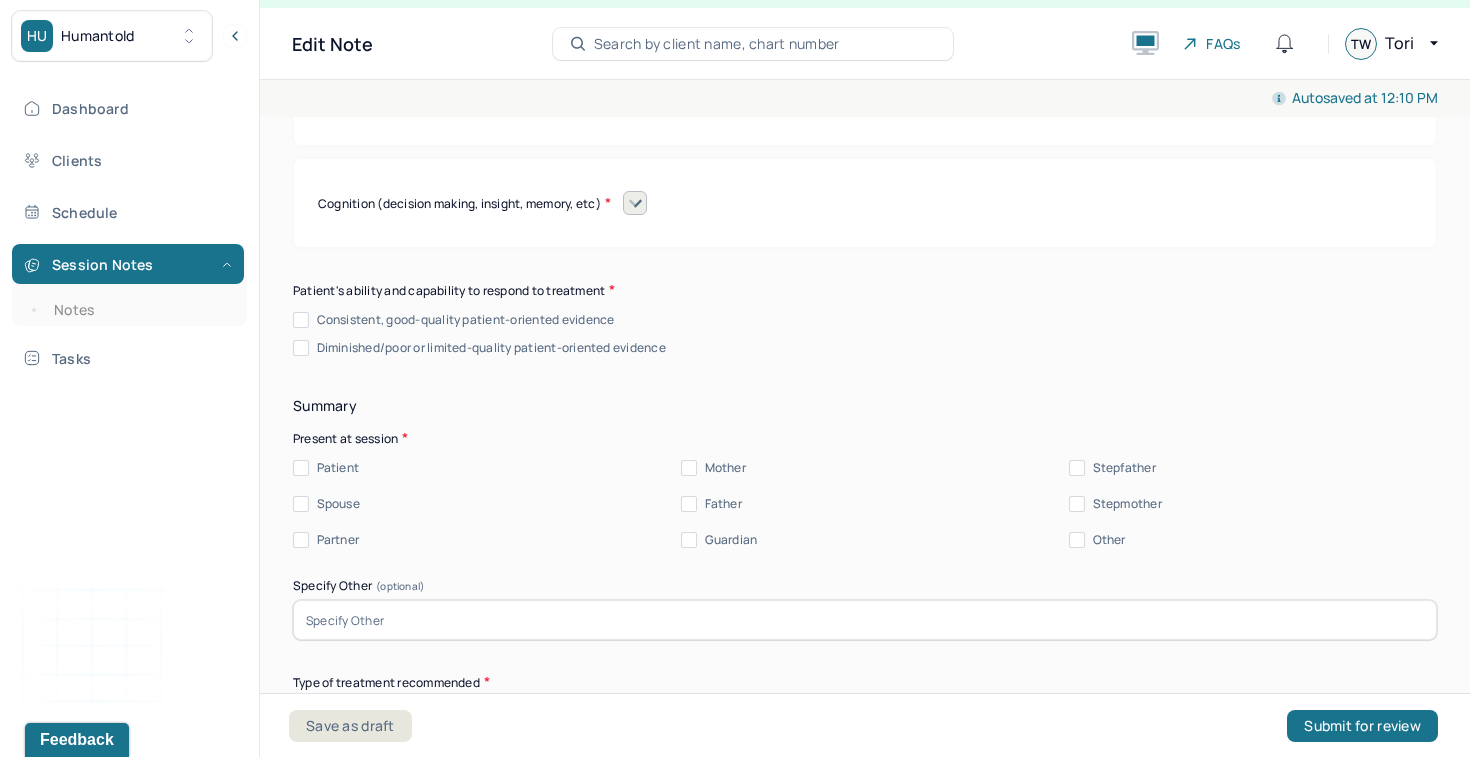 scroll, scrollTop: 9040, scrollLeft: 0, axis: vertical 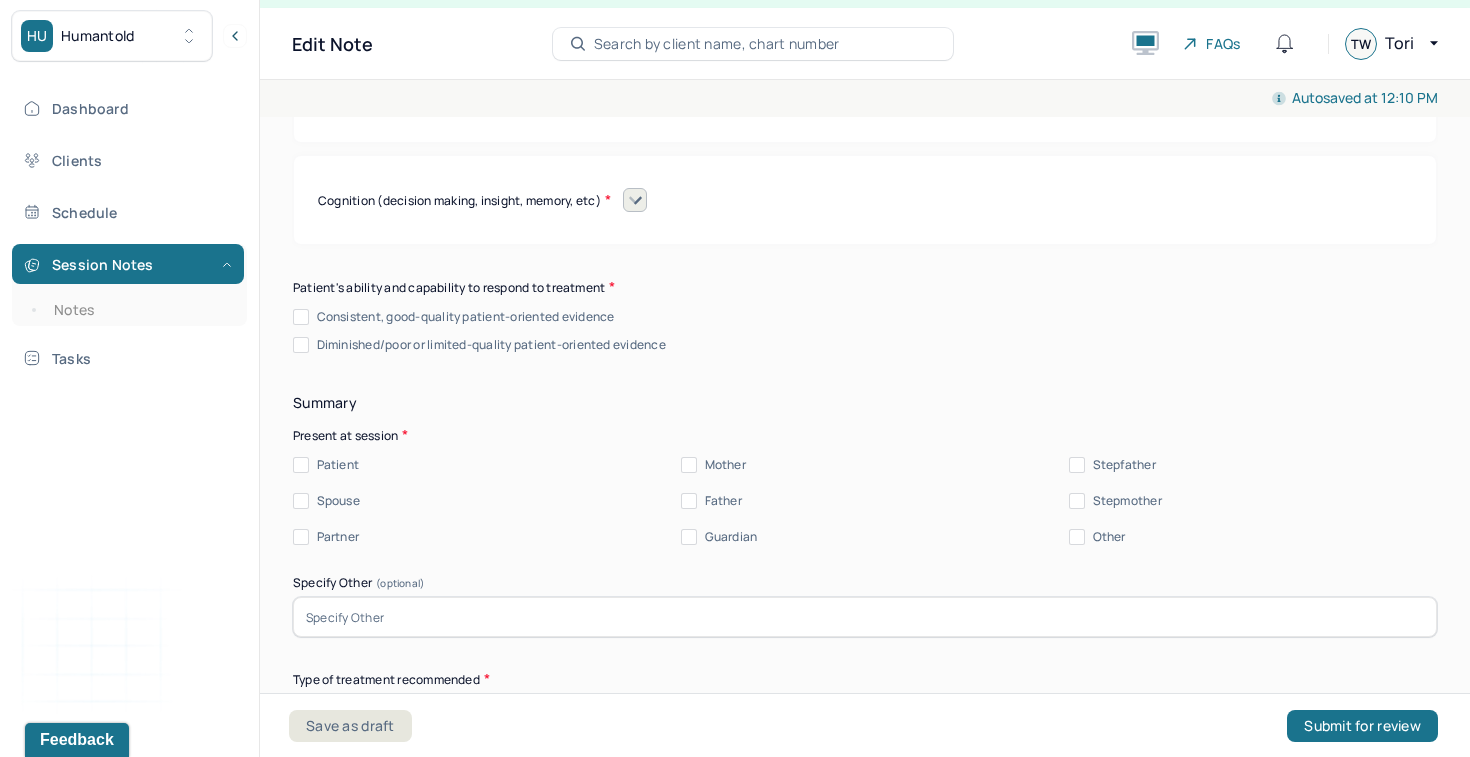 type on "No concerns." 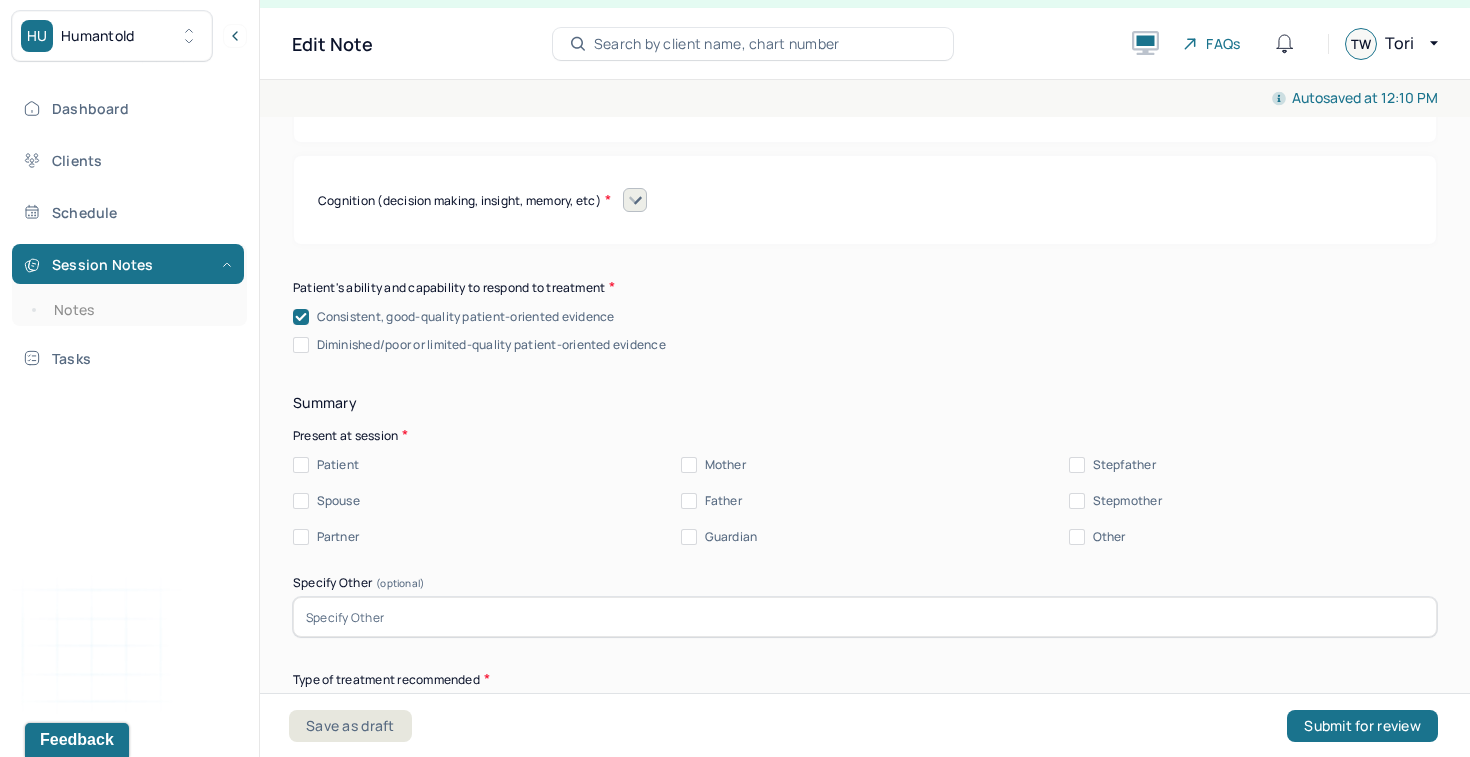scroll, scrollTop: 9075, scrollLeft: 0, axis: vertical 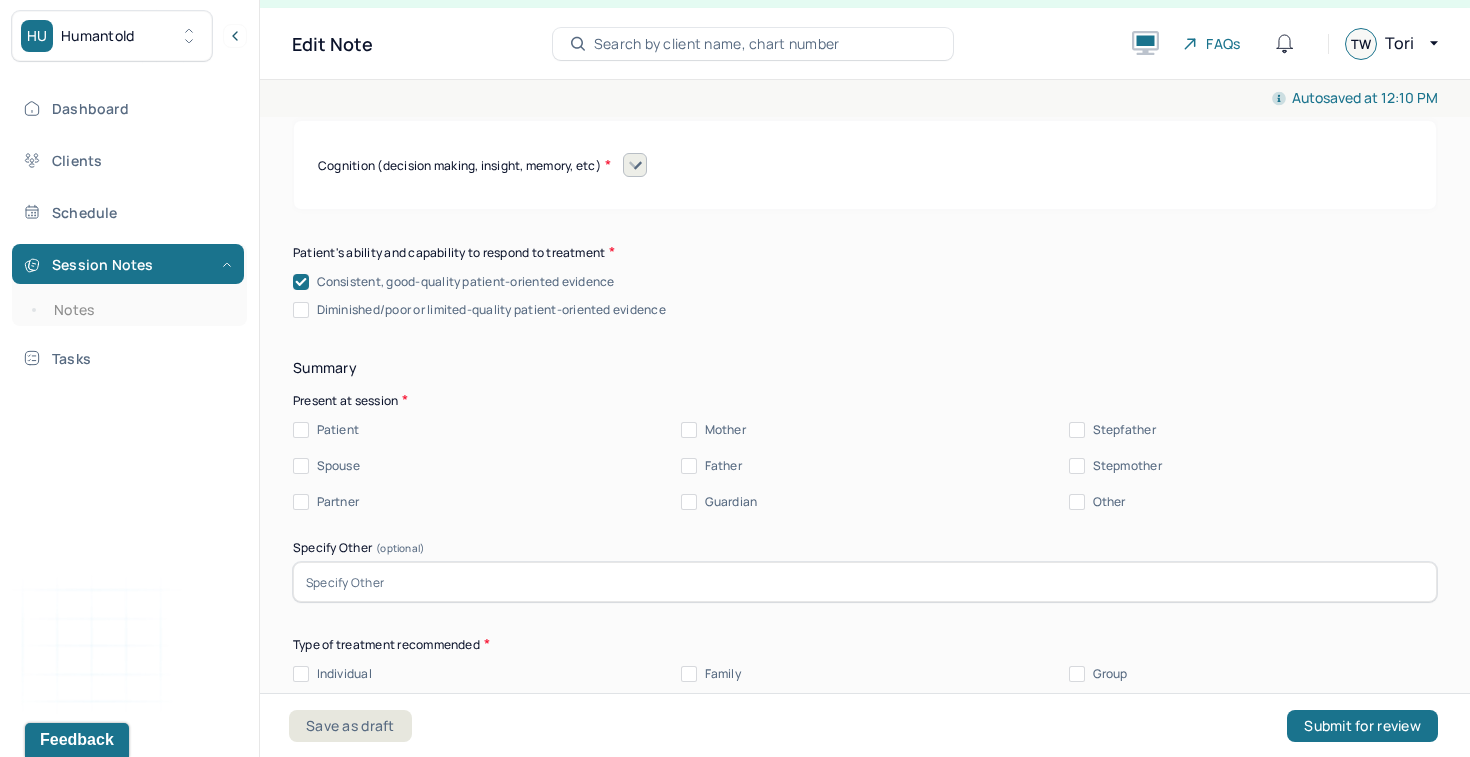 click on "Patient" at bounding box center [338, 430] 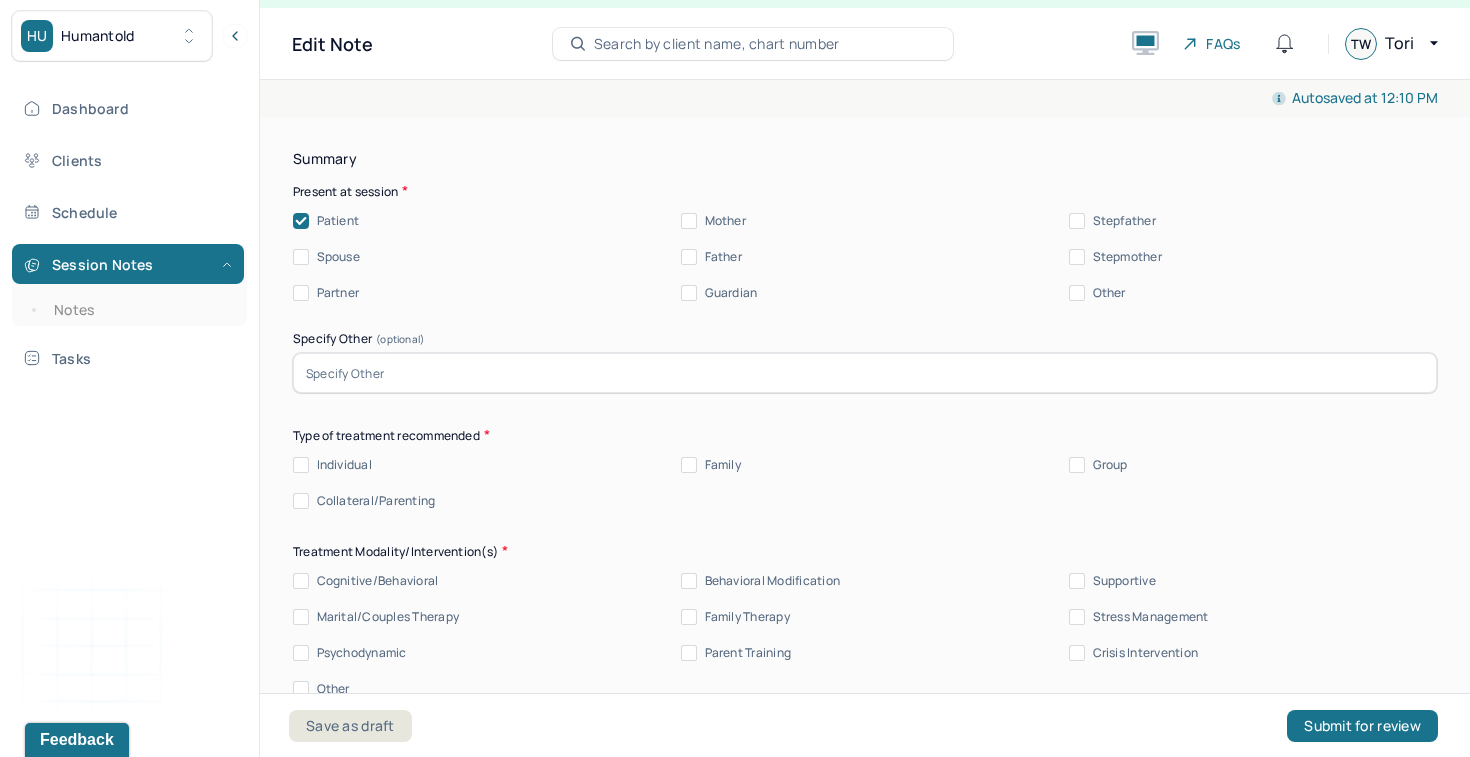 scroll, scrollTop: 9291, scrollLeft: 0, axis: vertical 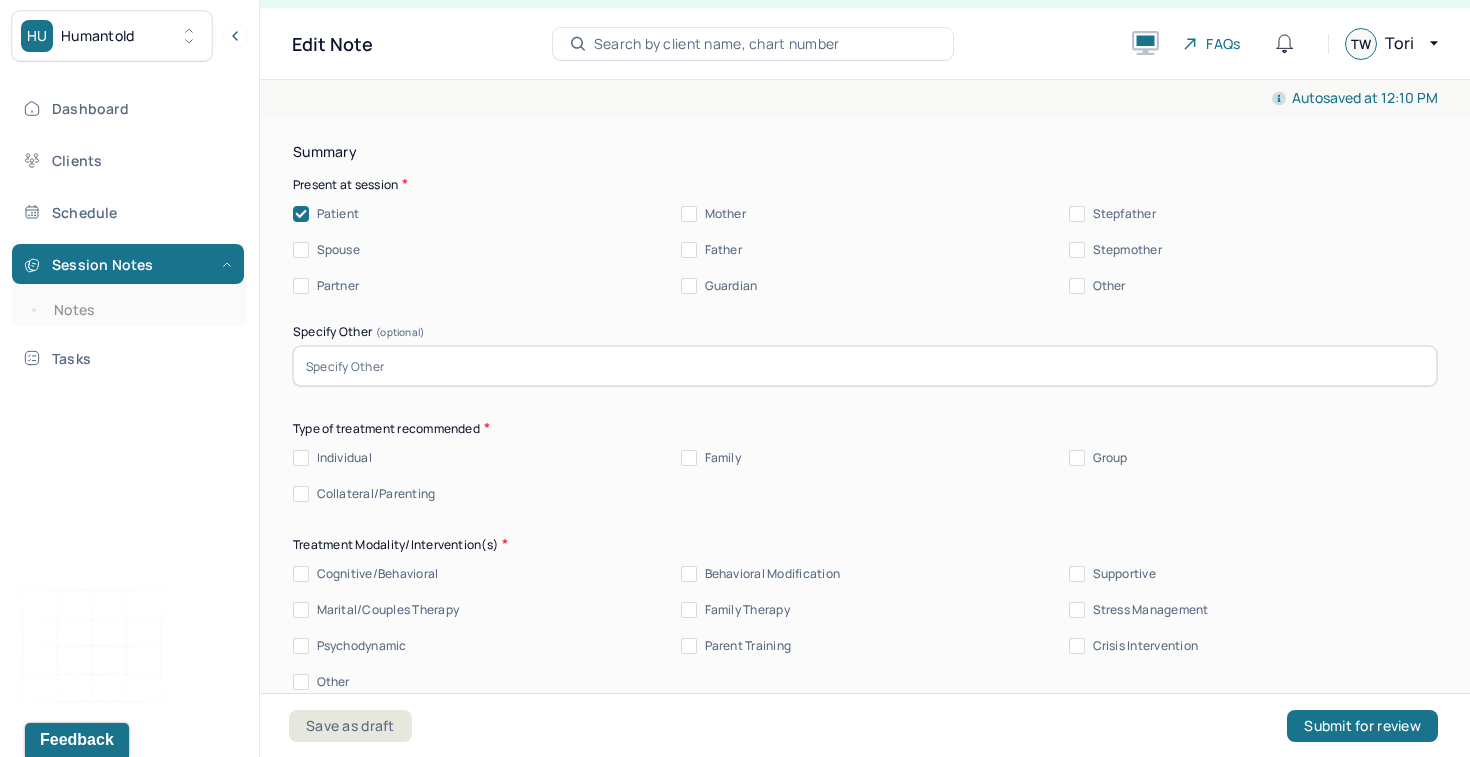 click on "Individual" at bounding box center (344, 458) 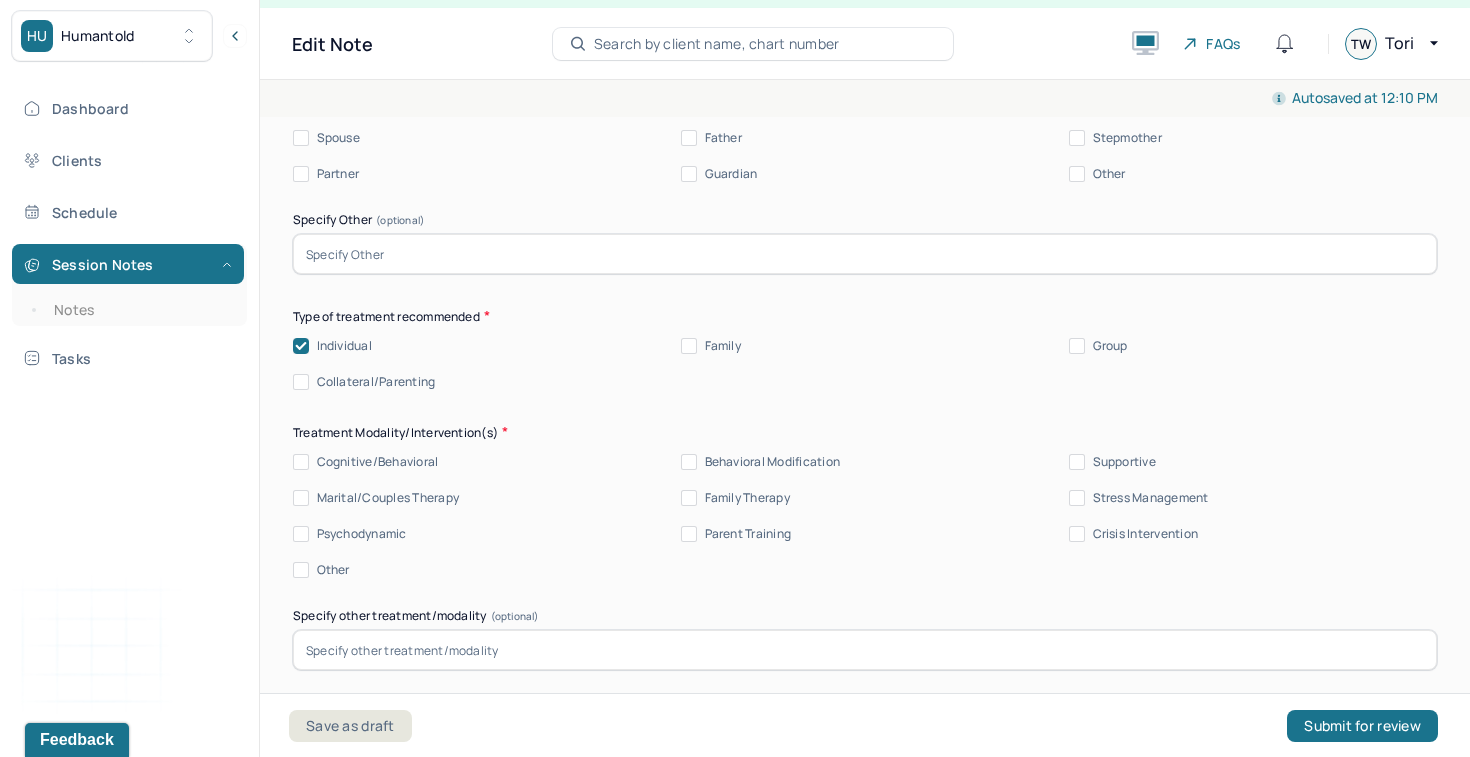 scroll, scrollTop: 9439, scrollLeft: 0, axis: vertical 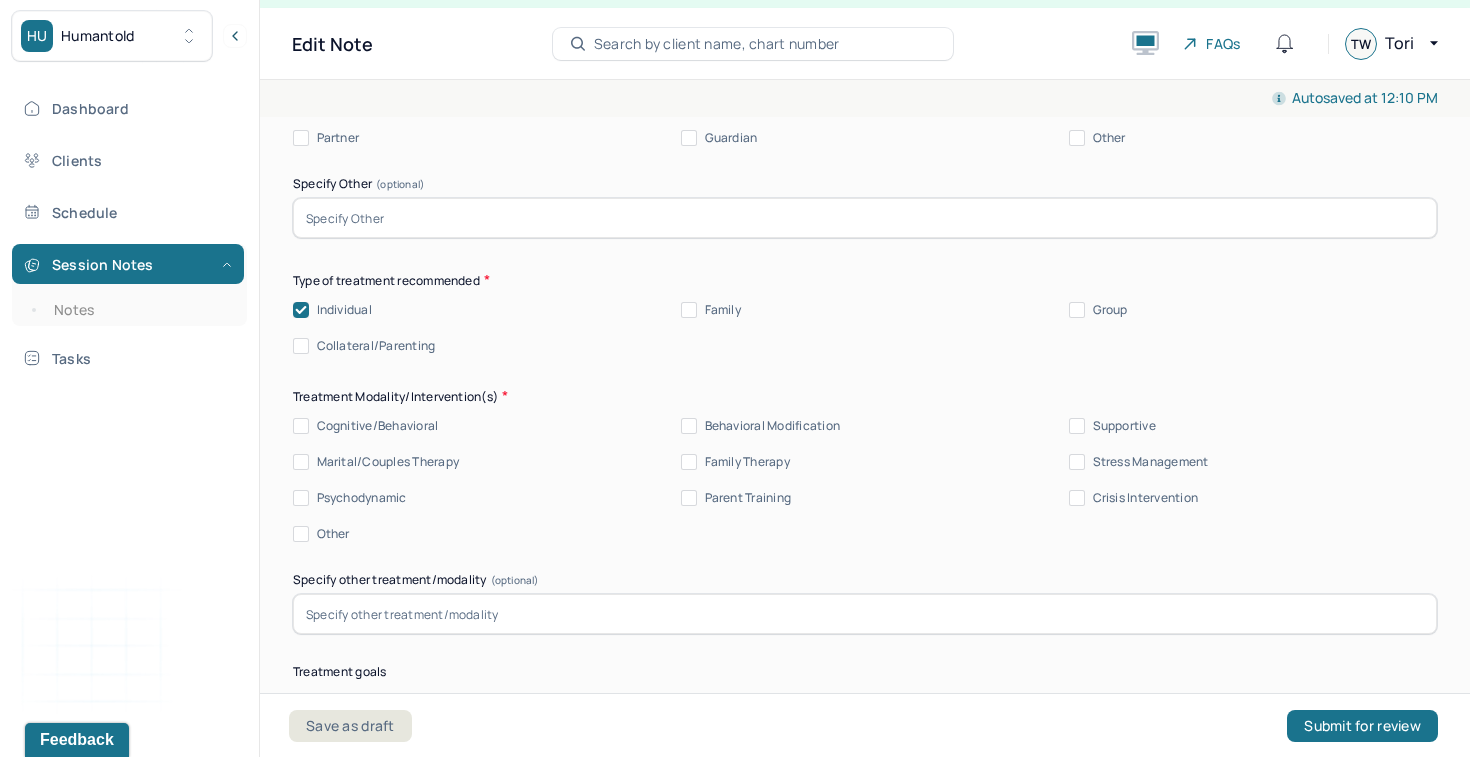 click on "Cognitive/Behavioral" at bounding box center [378, 426] 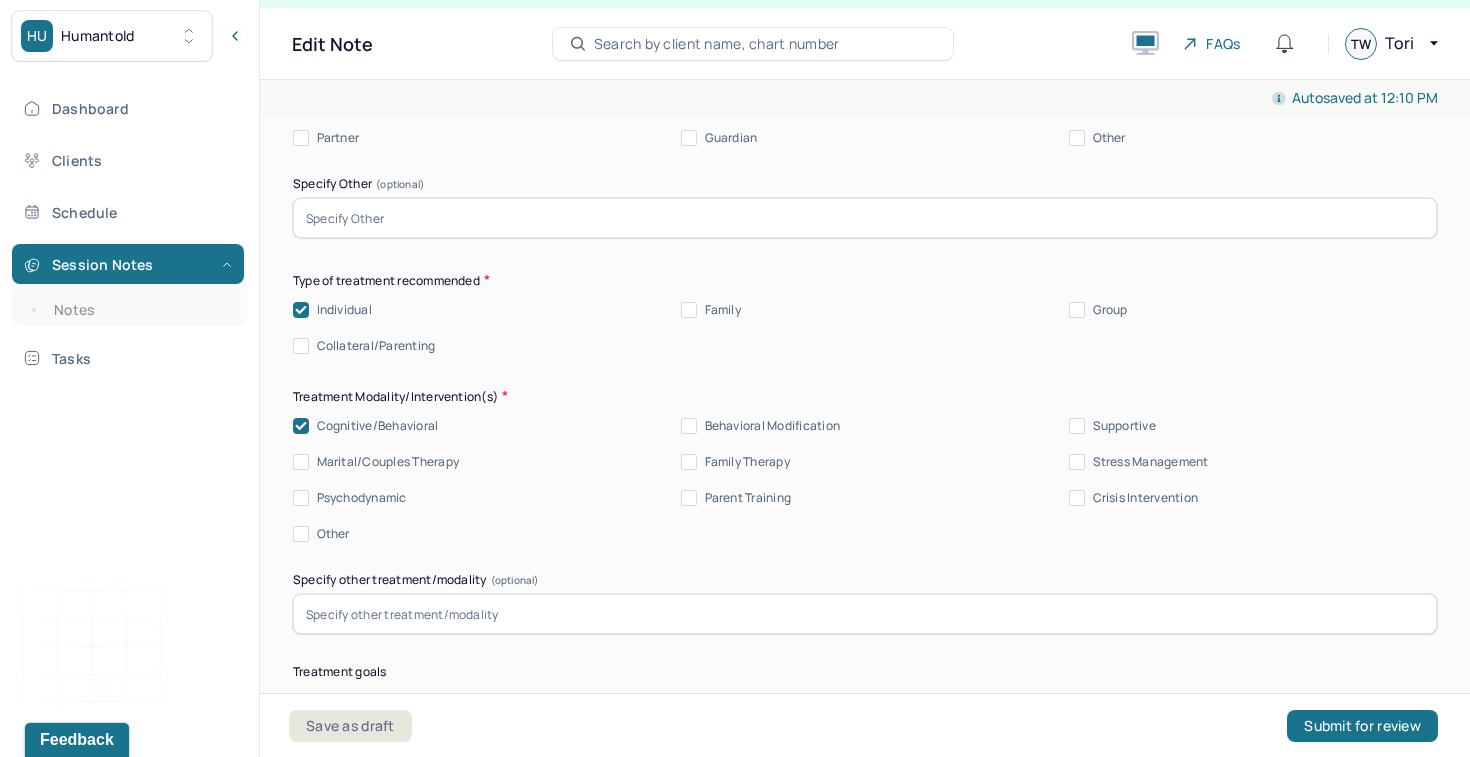 click on "Behavioral Modification" at bounding box center (773, 426) 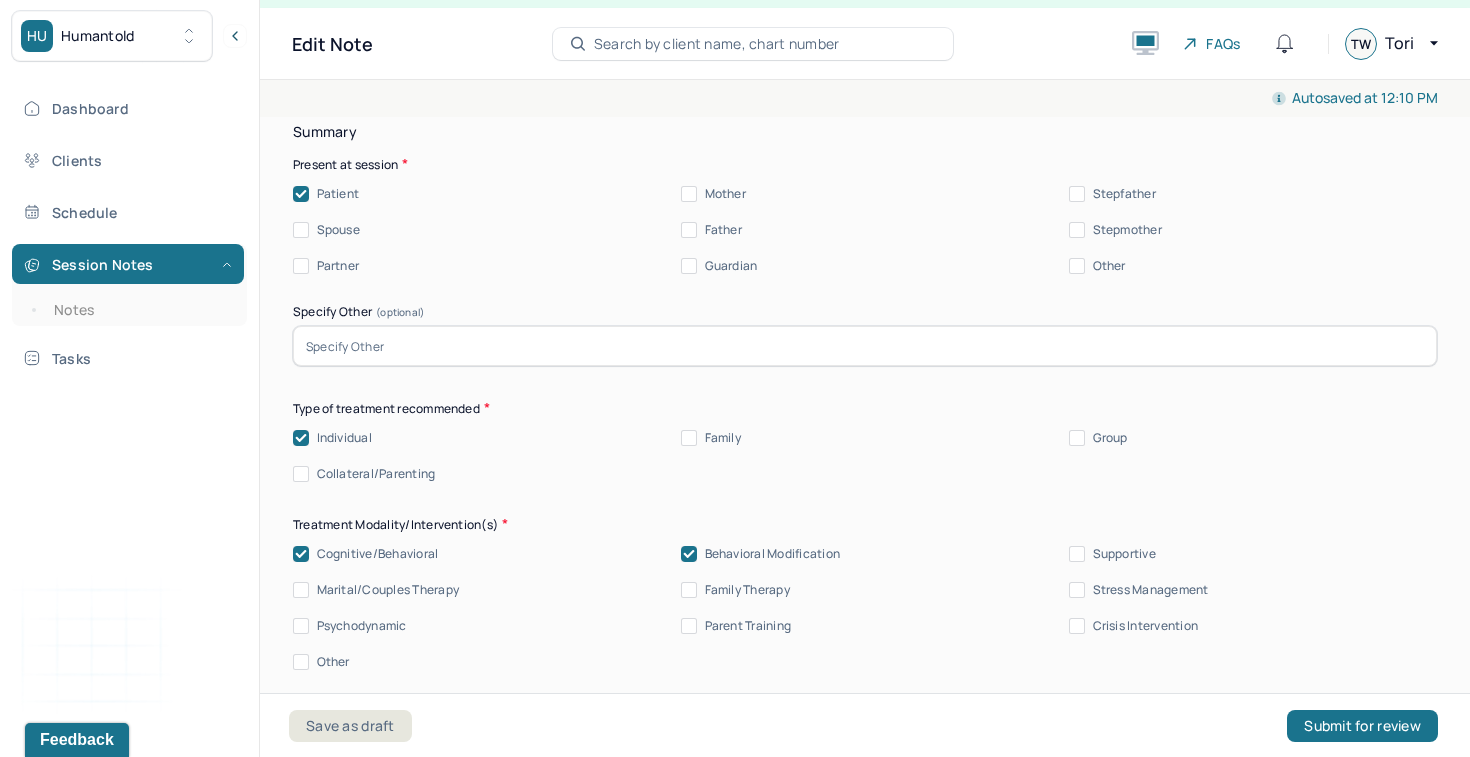 scroll, scrollTop: 9258, scrollLeft: 0, axis: vertical 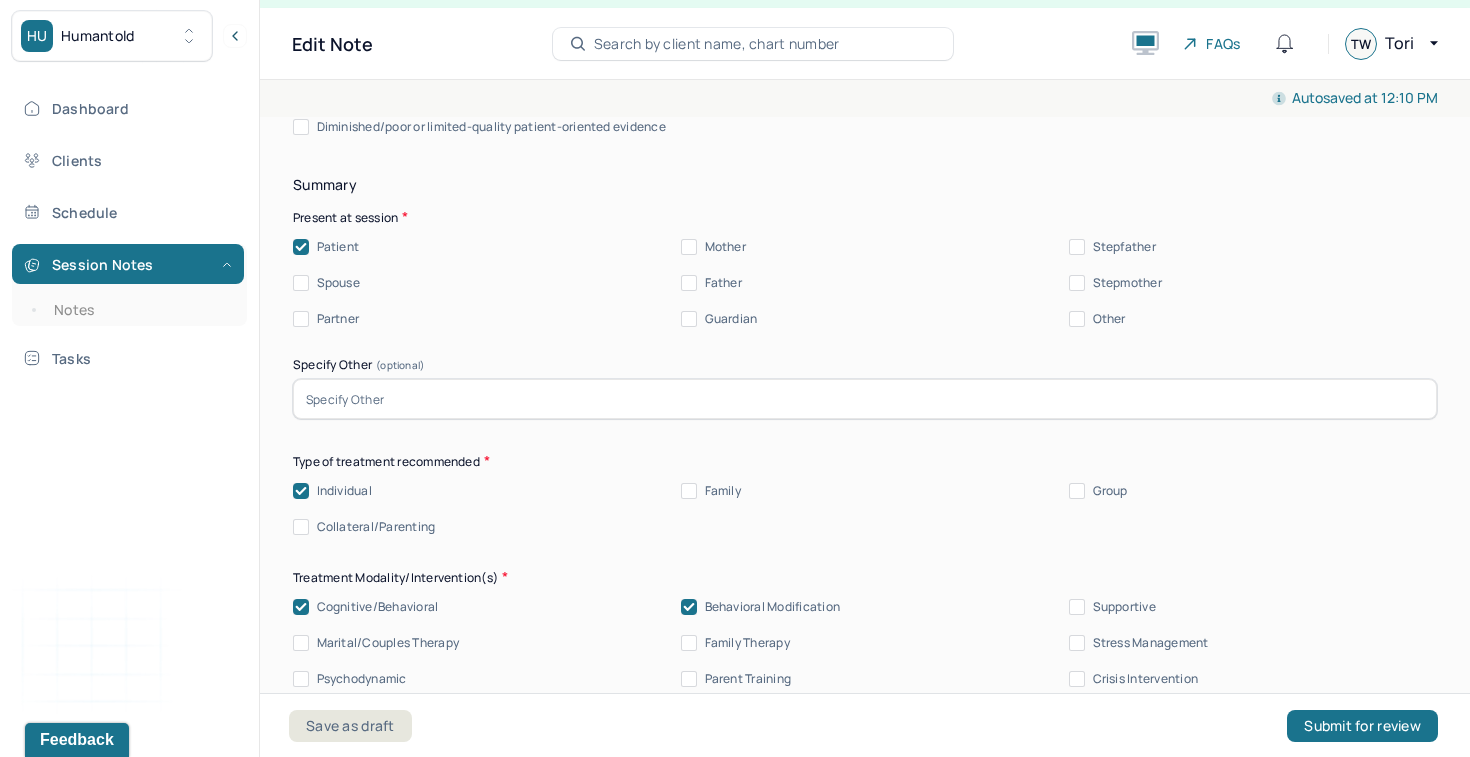 click on "Supportive" at bounding box center [1124, 607] 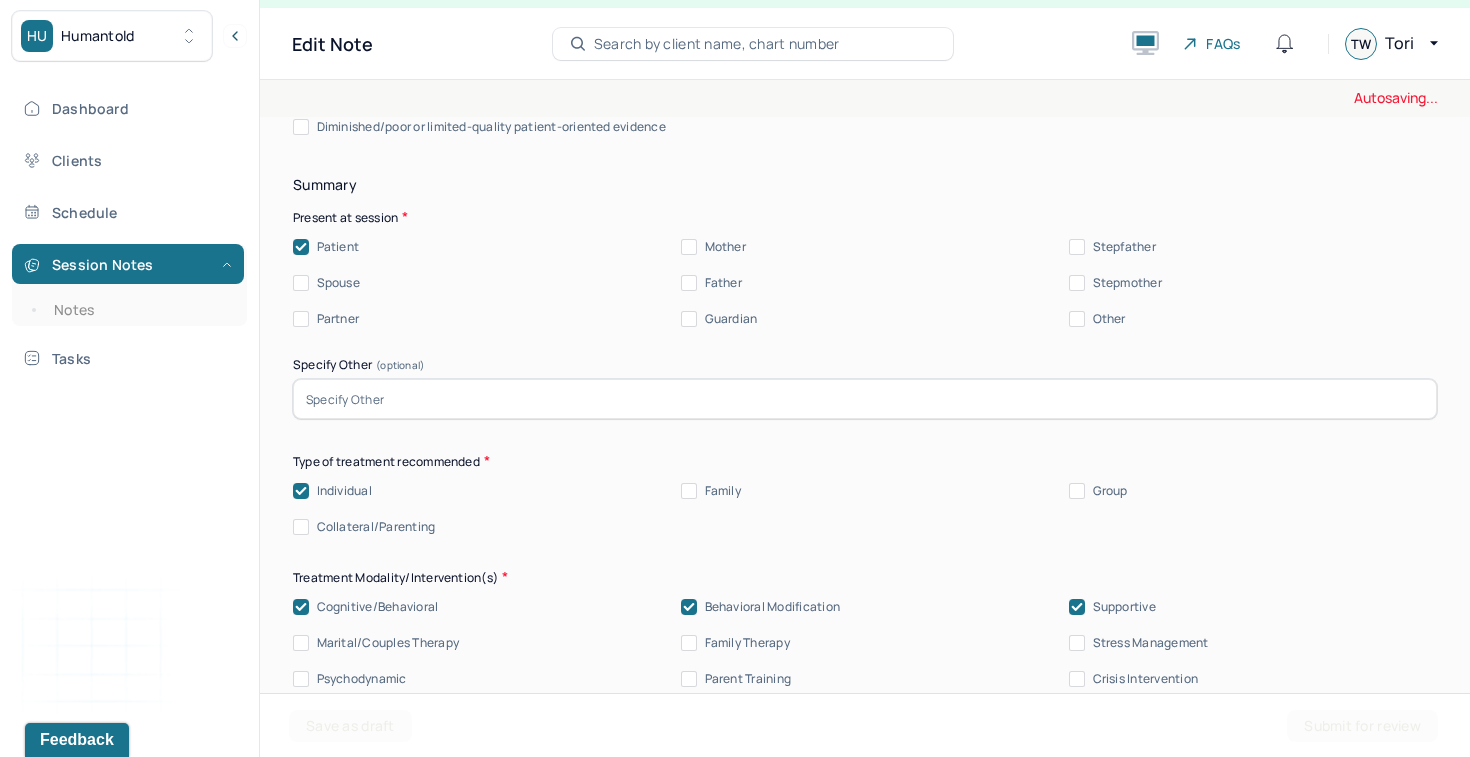 click on "Stress Management" at bounding box center (1151, 643) 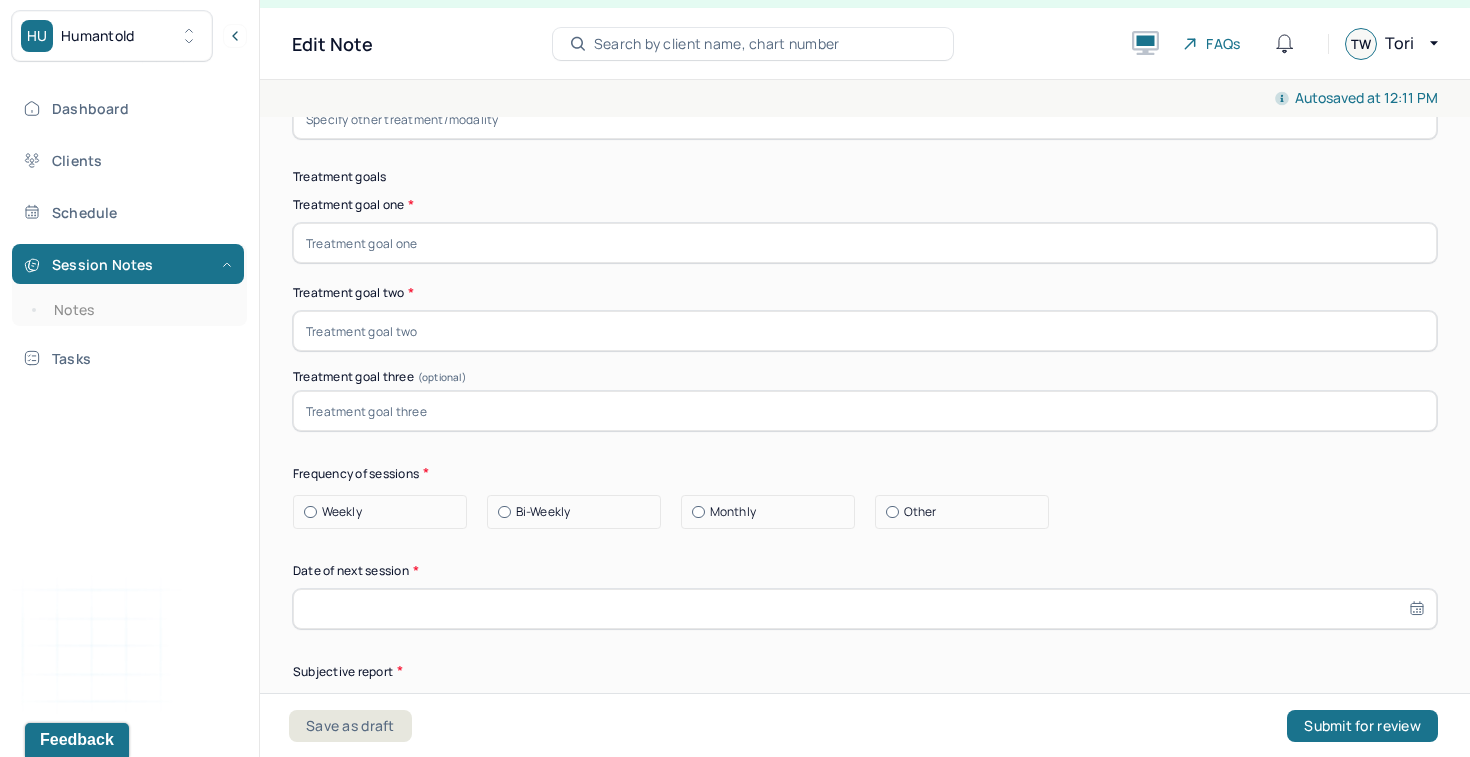 scroll, scrollTop: 9937, scrollLeft: 0, axis: vertical 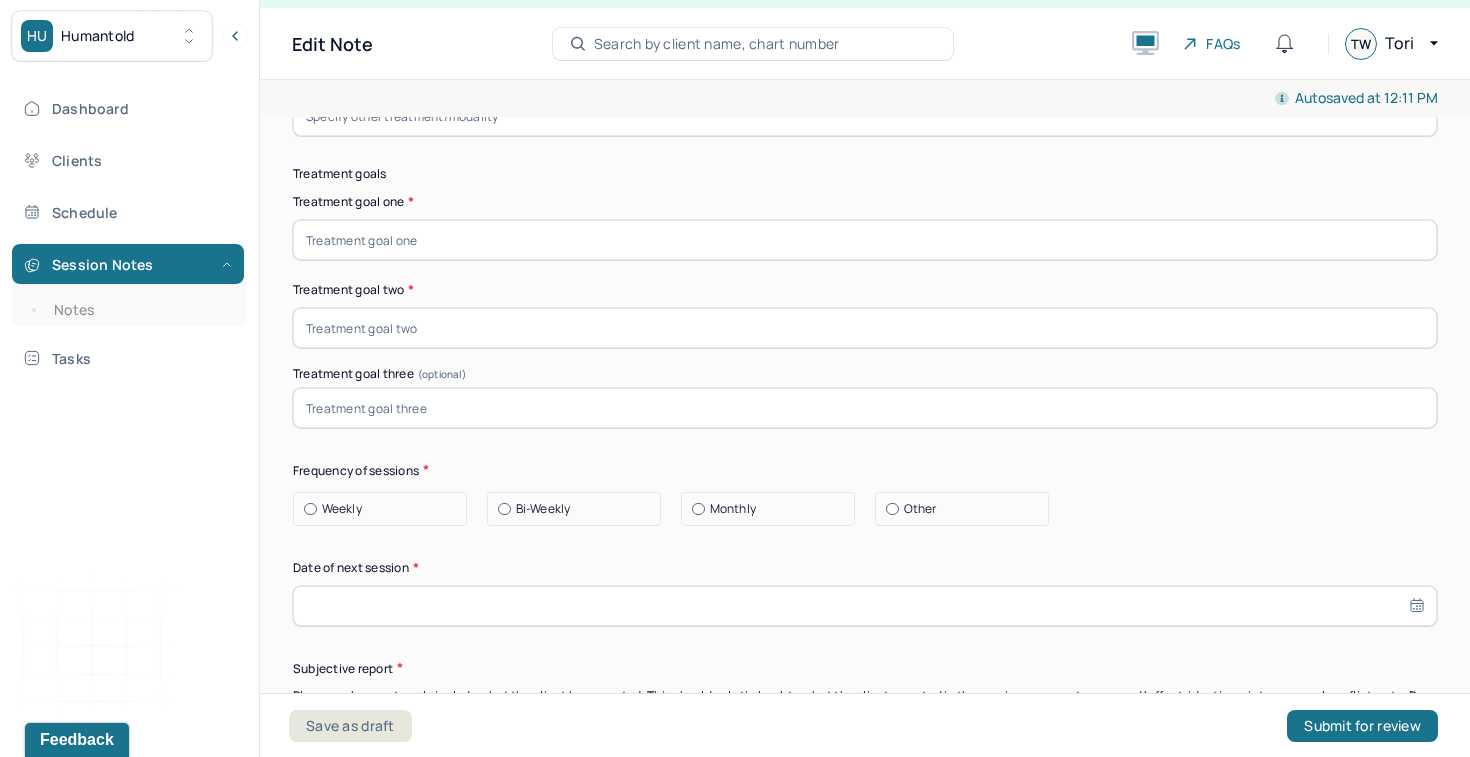 click at bounding box center [865, 240] 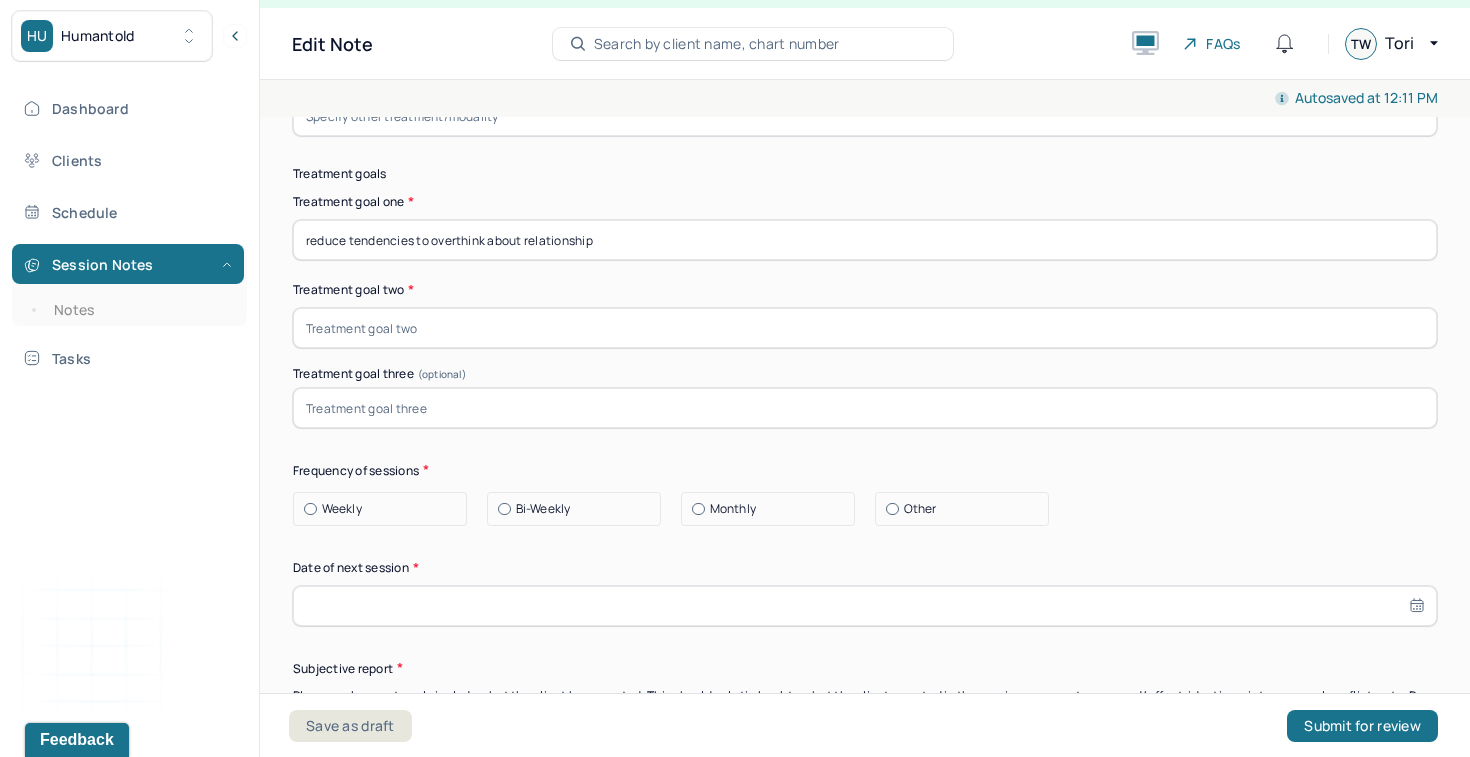 type on "reduce tendencies to overthink about relationship" 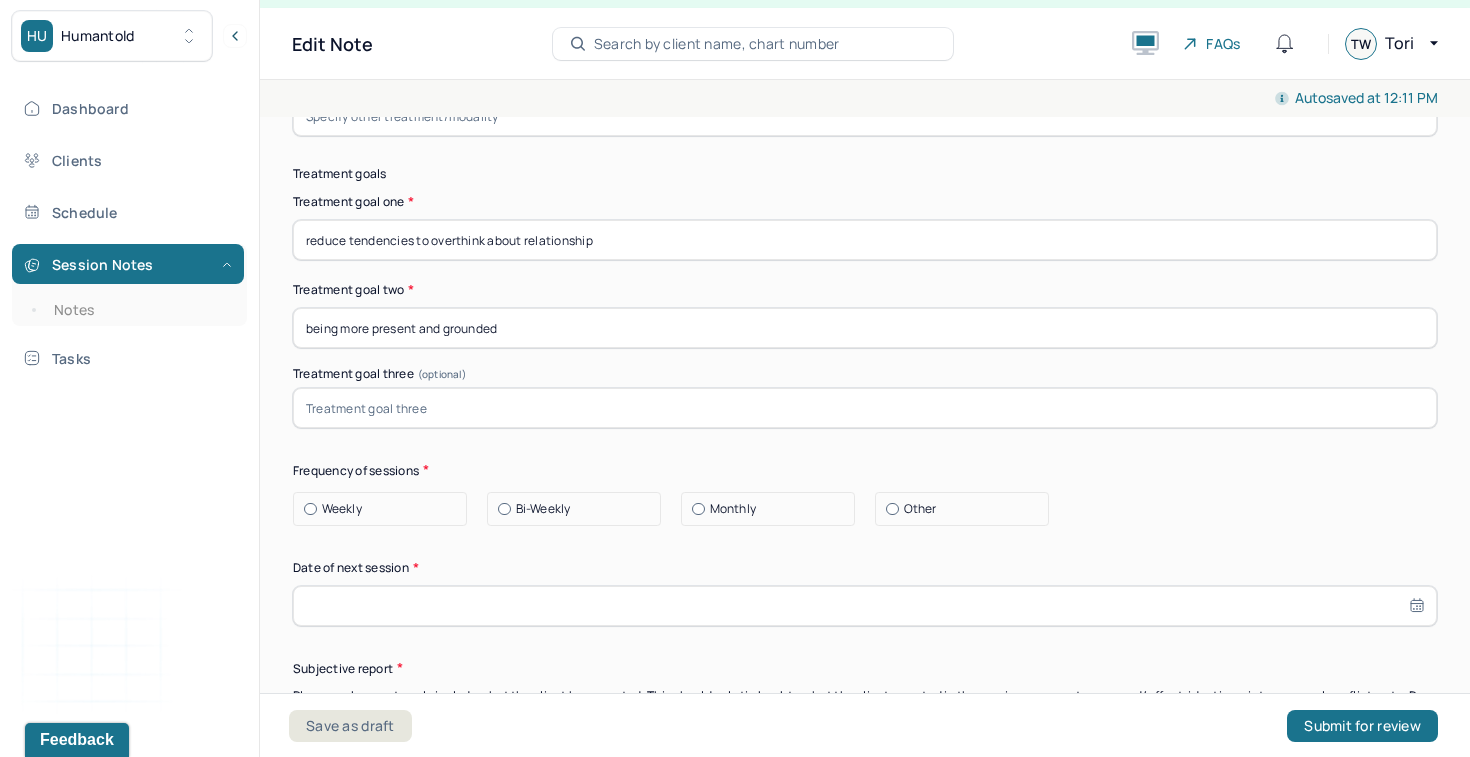 type on "being more present and grounded" 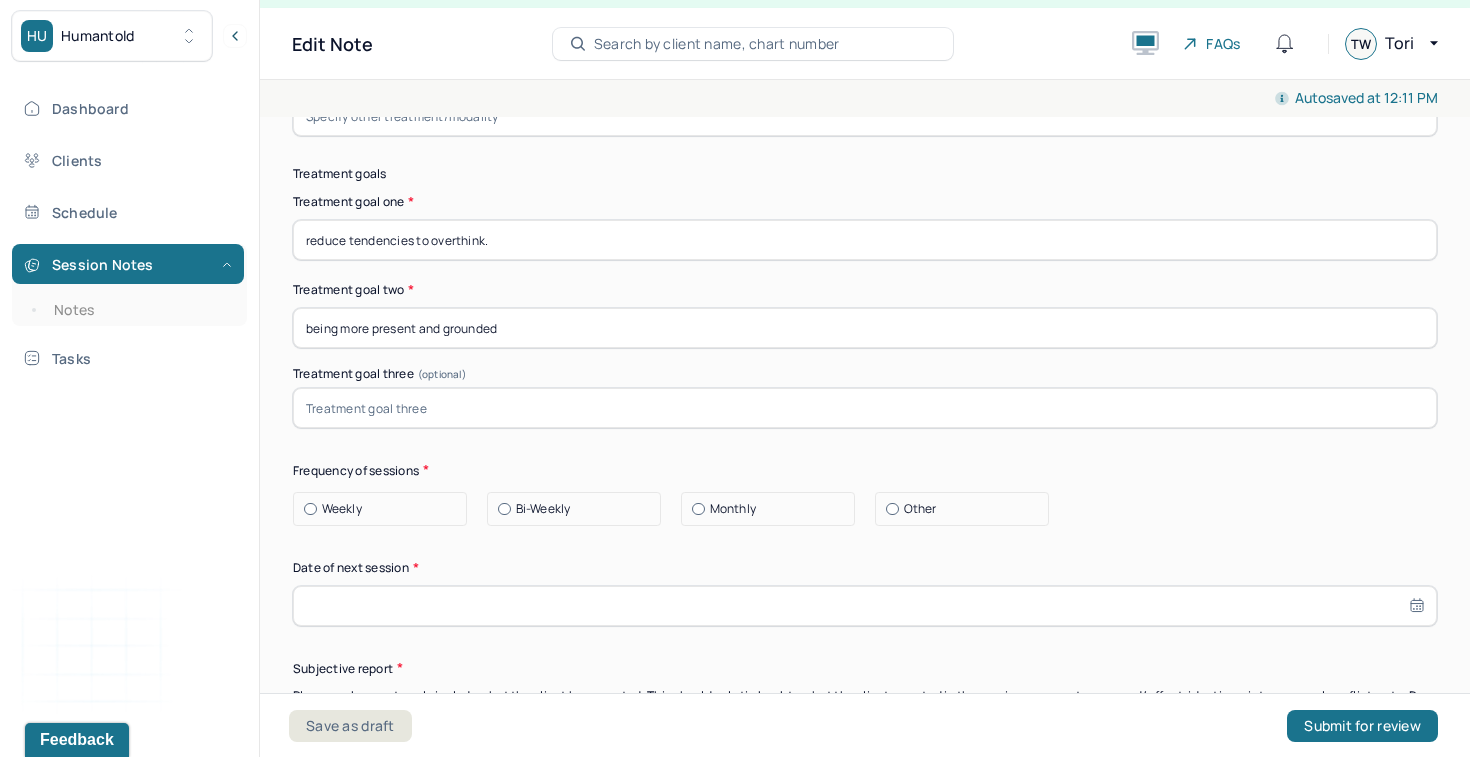 type on "reduce tendencies to overthink." 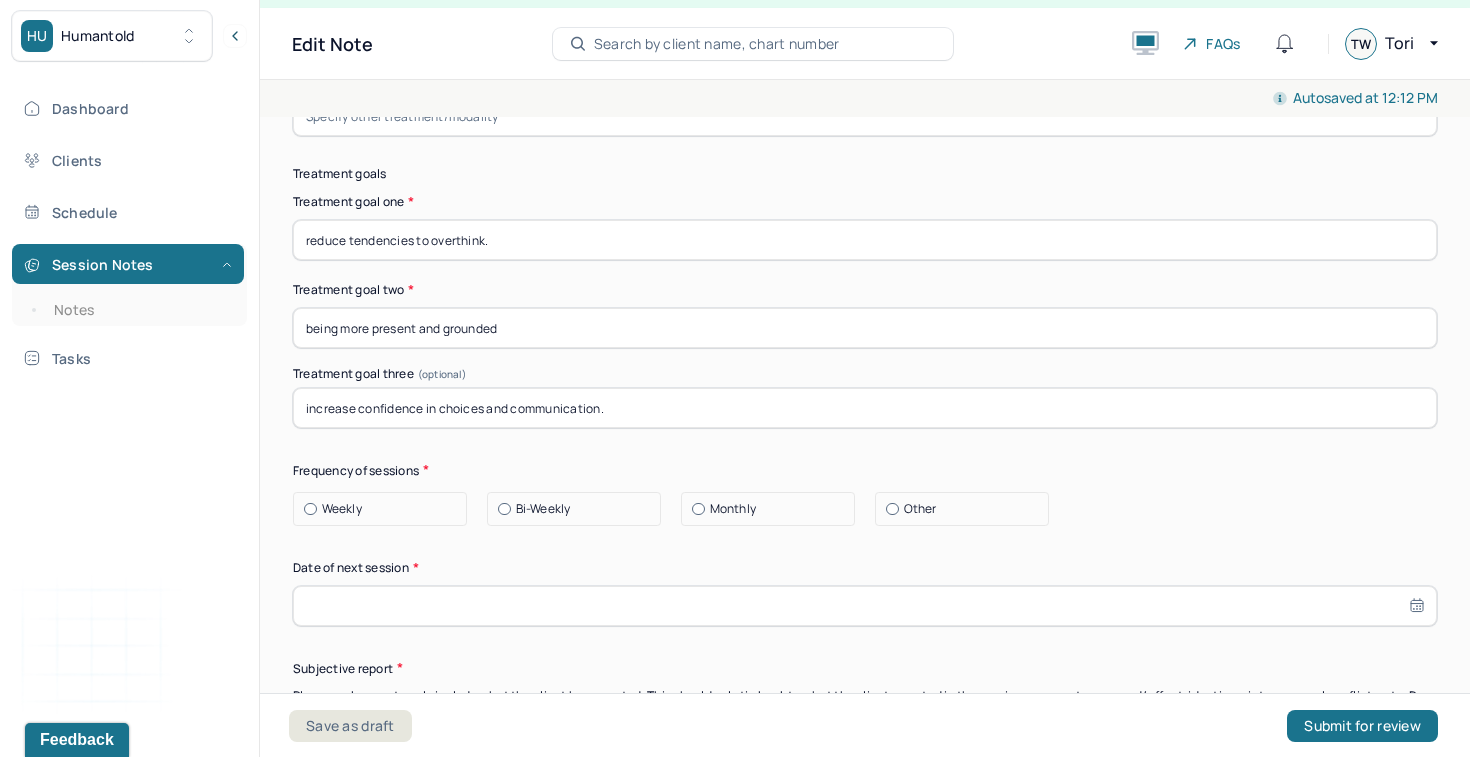 click on "increase confidence in choices and communication." at bounding box center [865, 408] 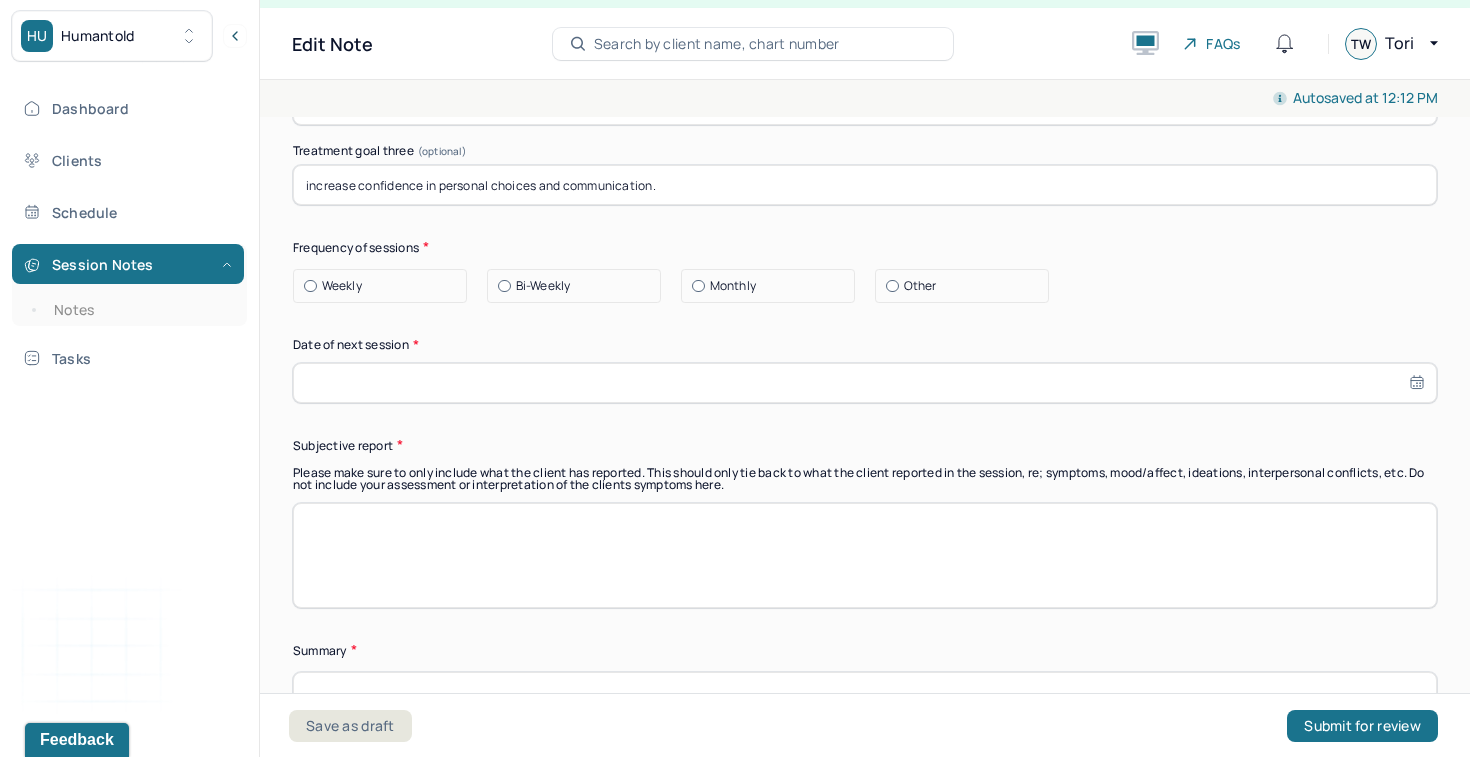 scroll, scrollTop: 10143, scrollLeft: 0, axis: vertical 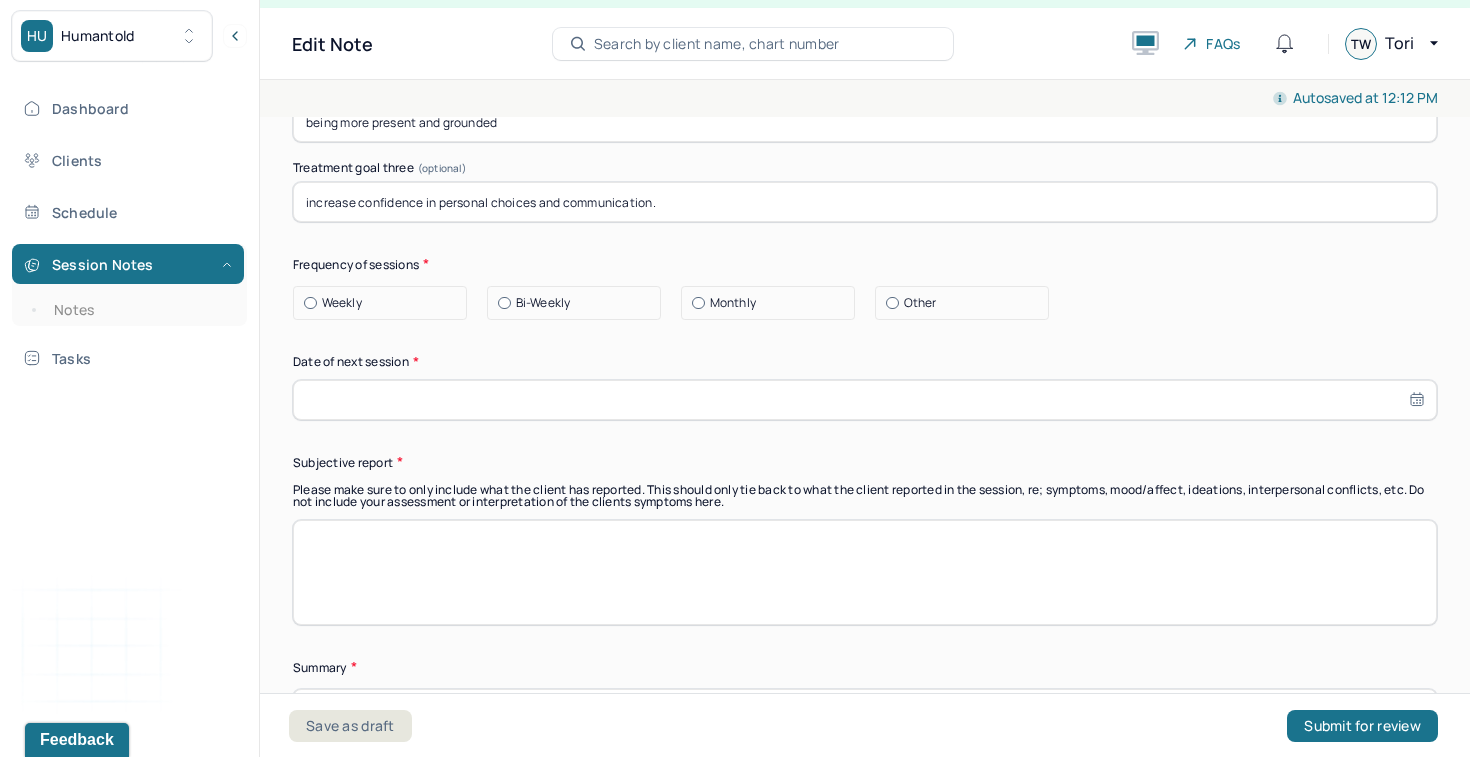 type on "increase confidence in personal choices and communication." 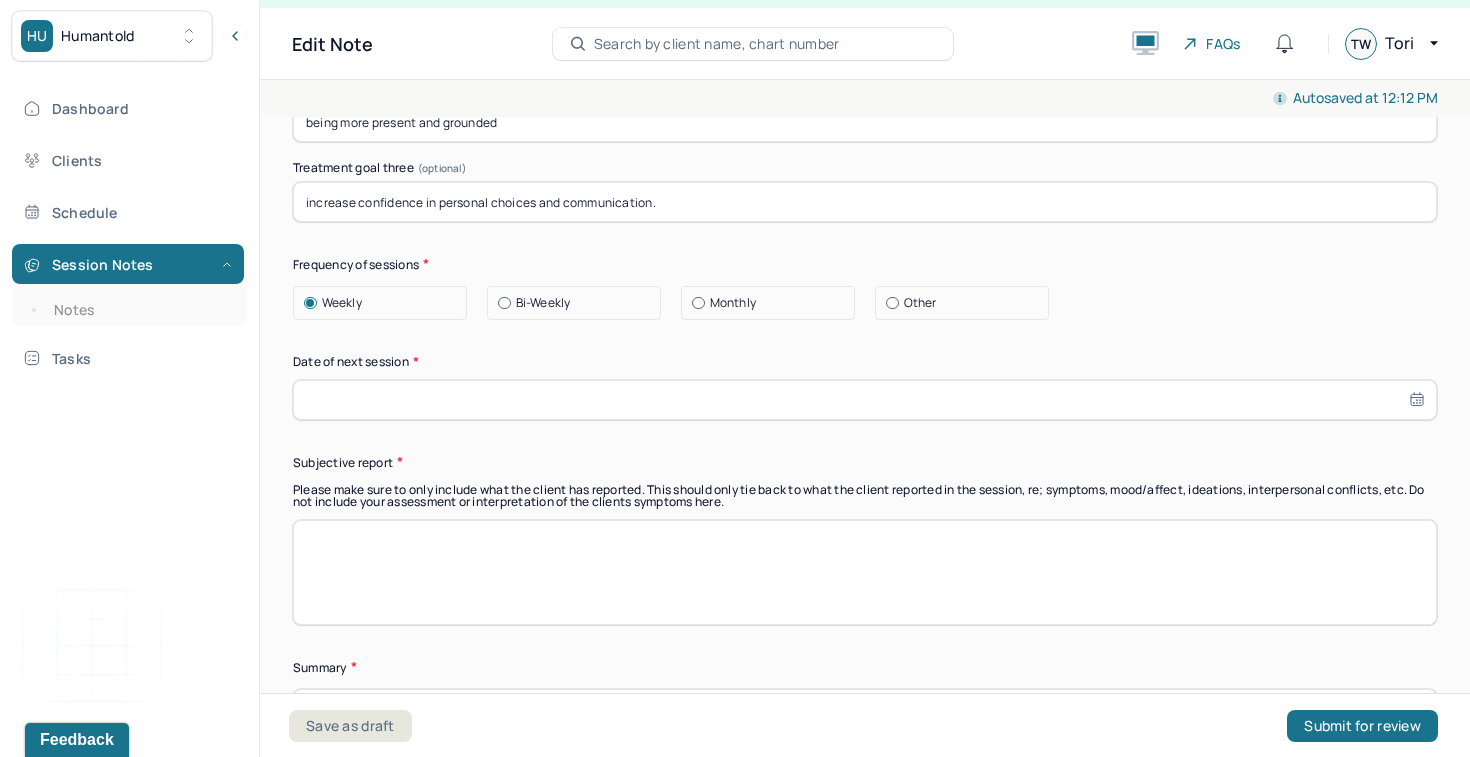 select on "6" 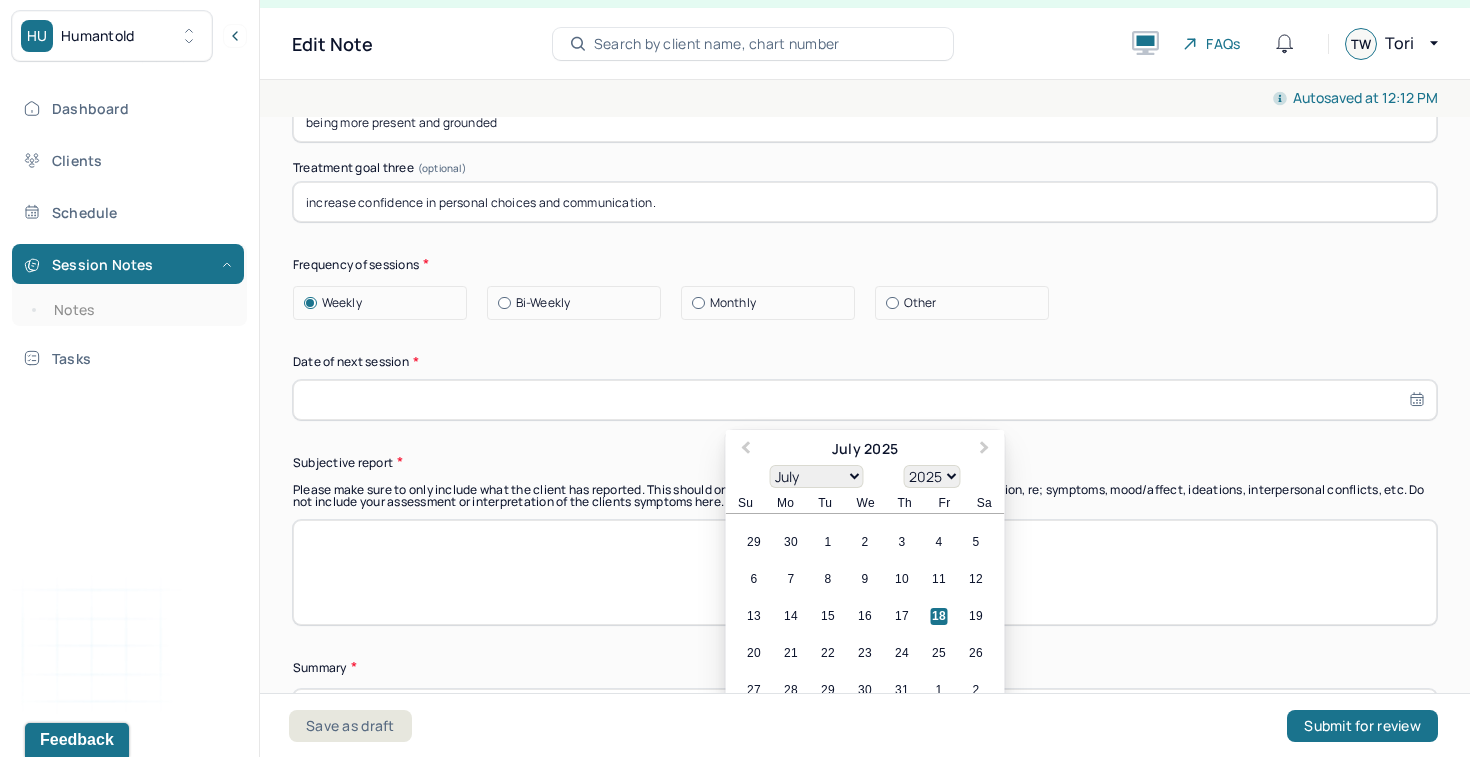 click at bounding box center (865, 400) 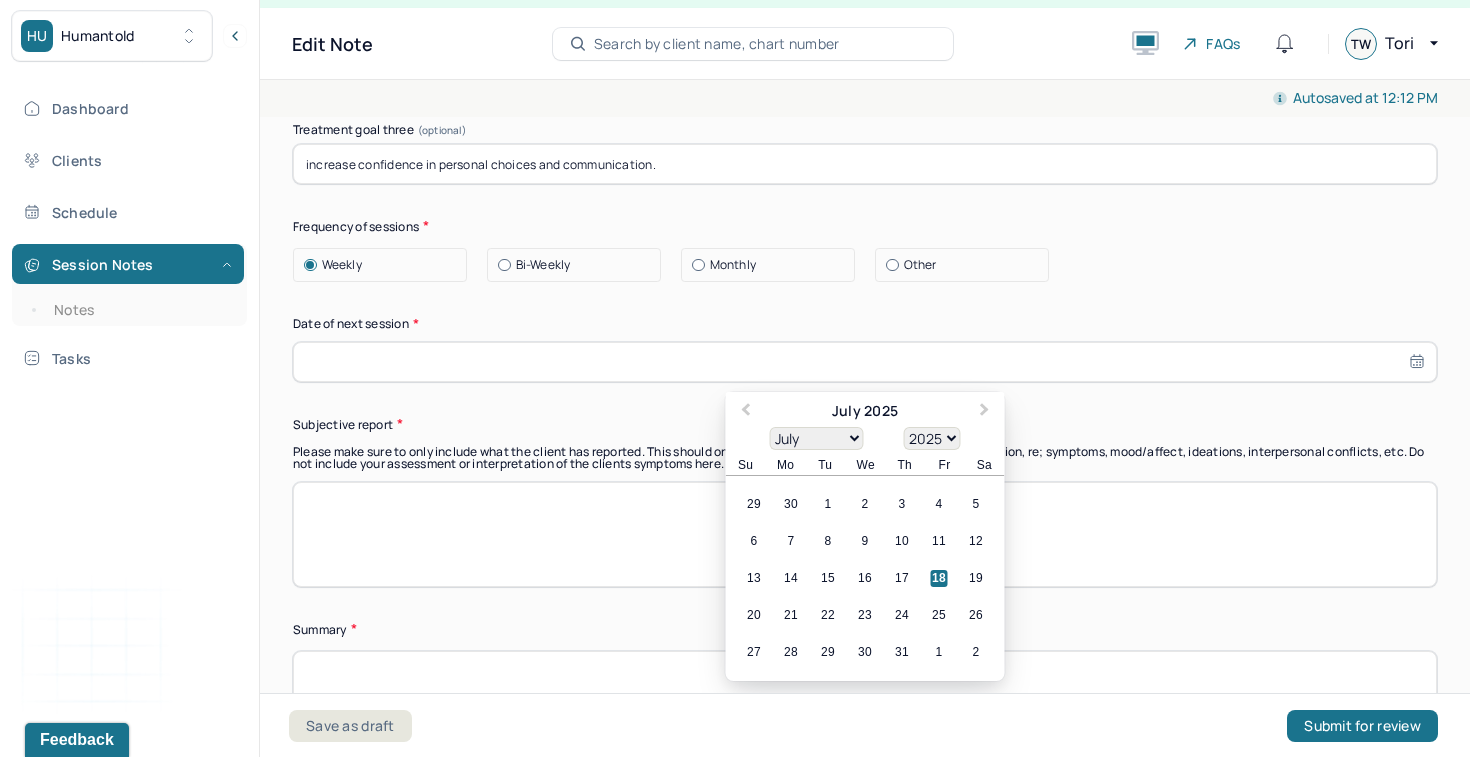 scroll, scrollTop: 10183, scrollLeft: 0, axis: vertical 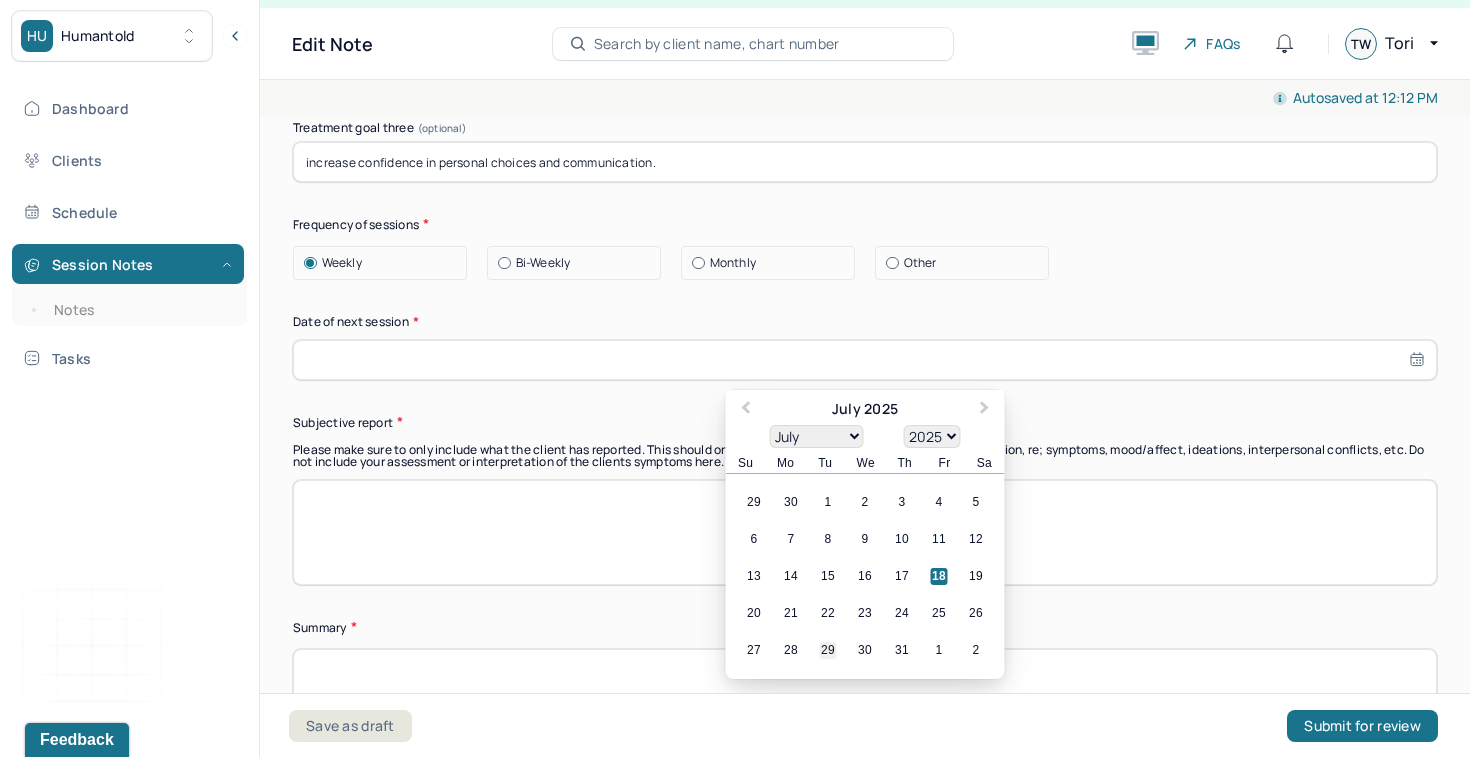click on "29" at bounding box center [828, 650] 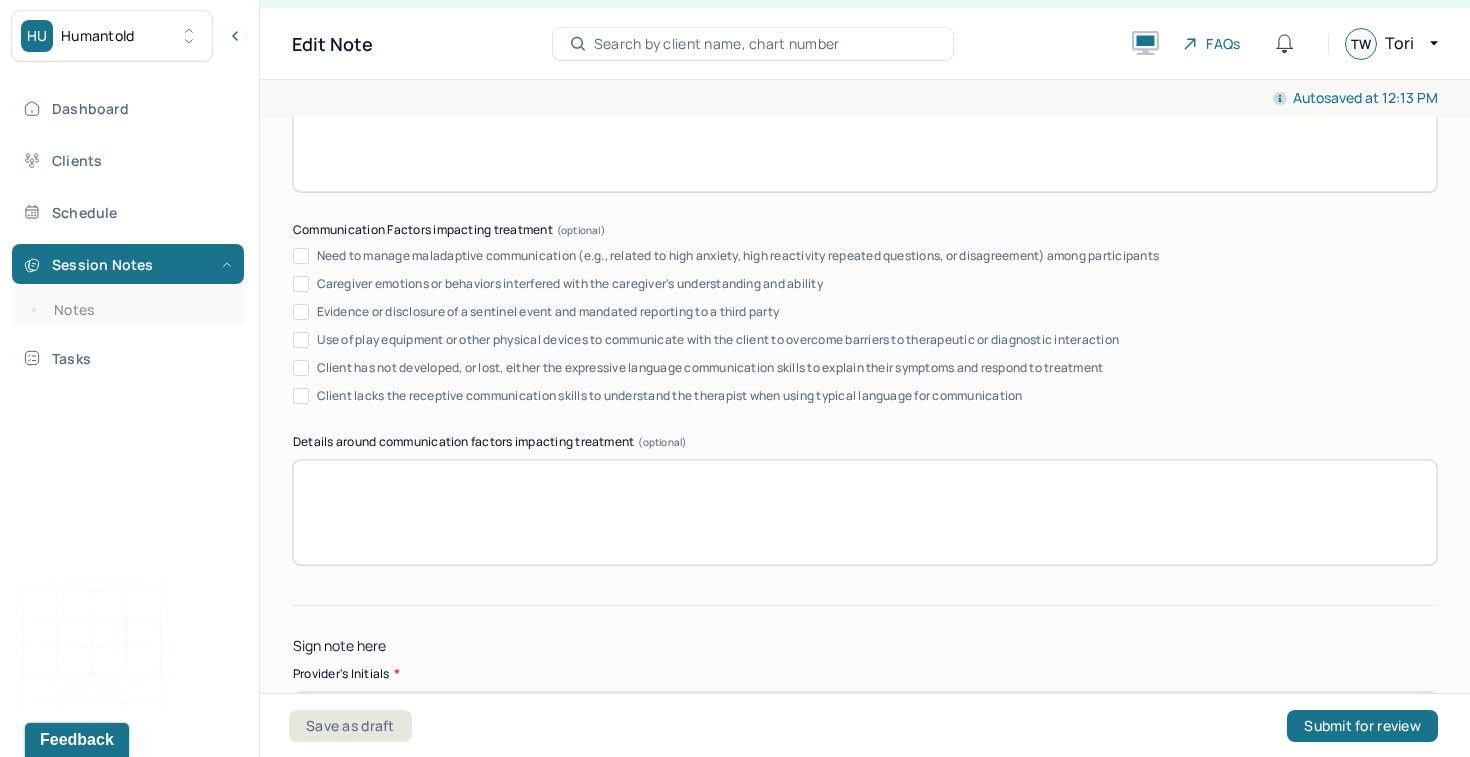 scroll, scrollTop: 10958, scrollLeft: 0, axis: vertical 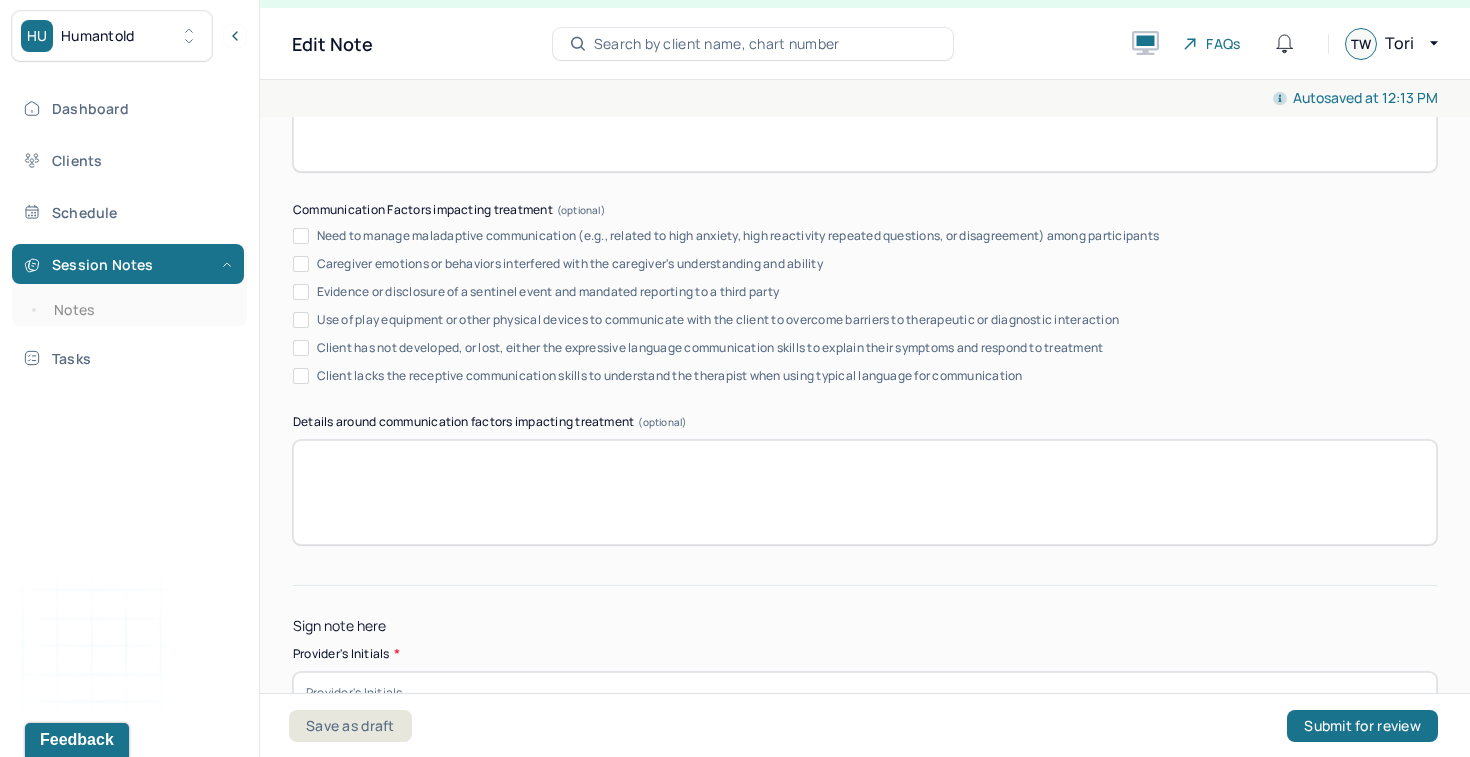 click at bounding box center (865, 492) 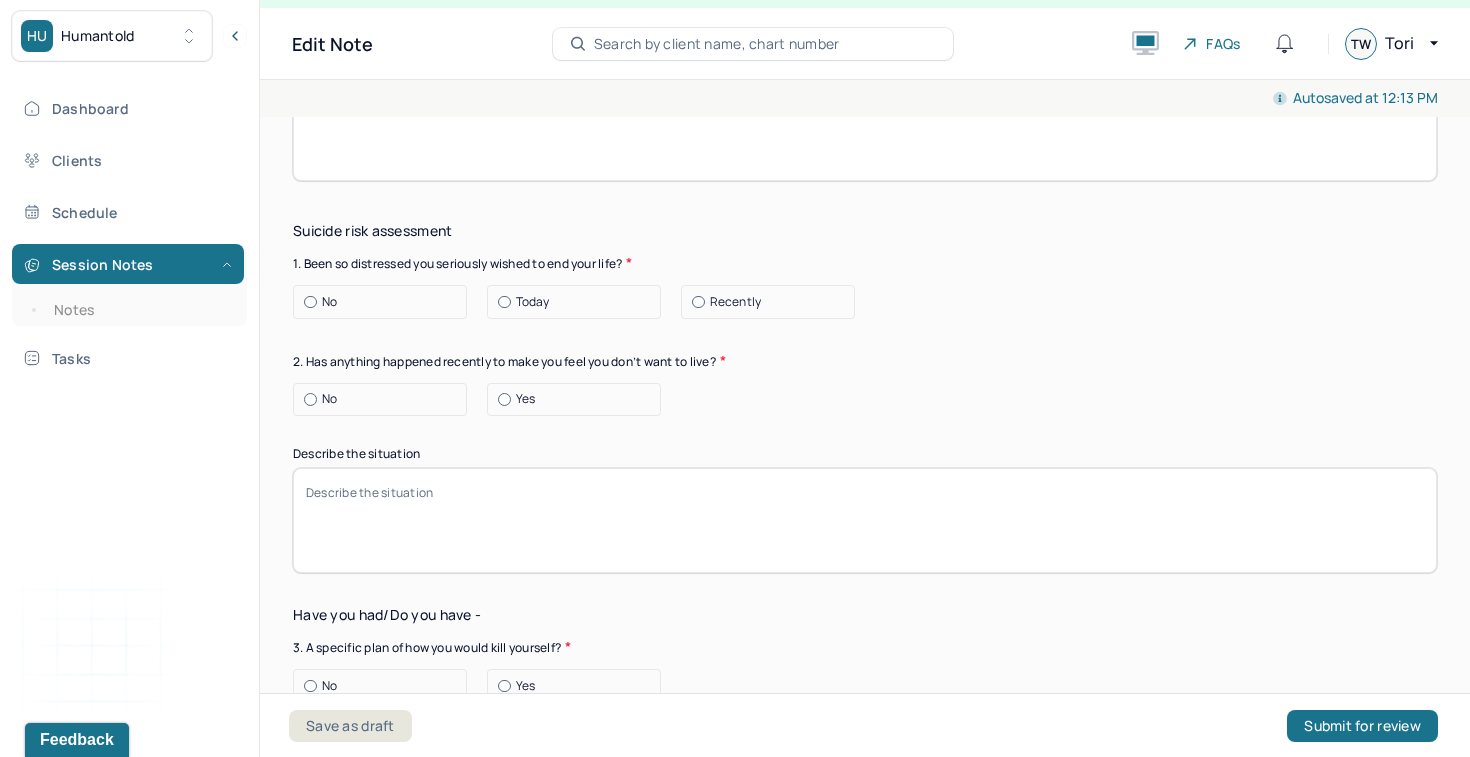 scroll, scrollTop: 6396, scrollLeft: 0, axis: vertical 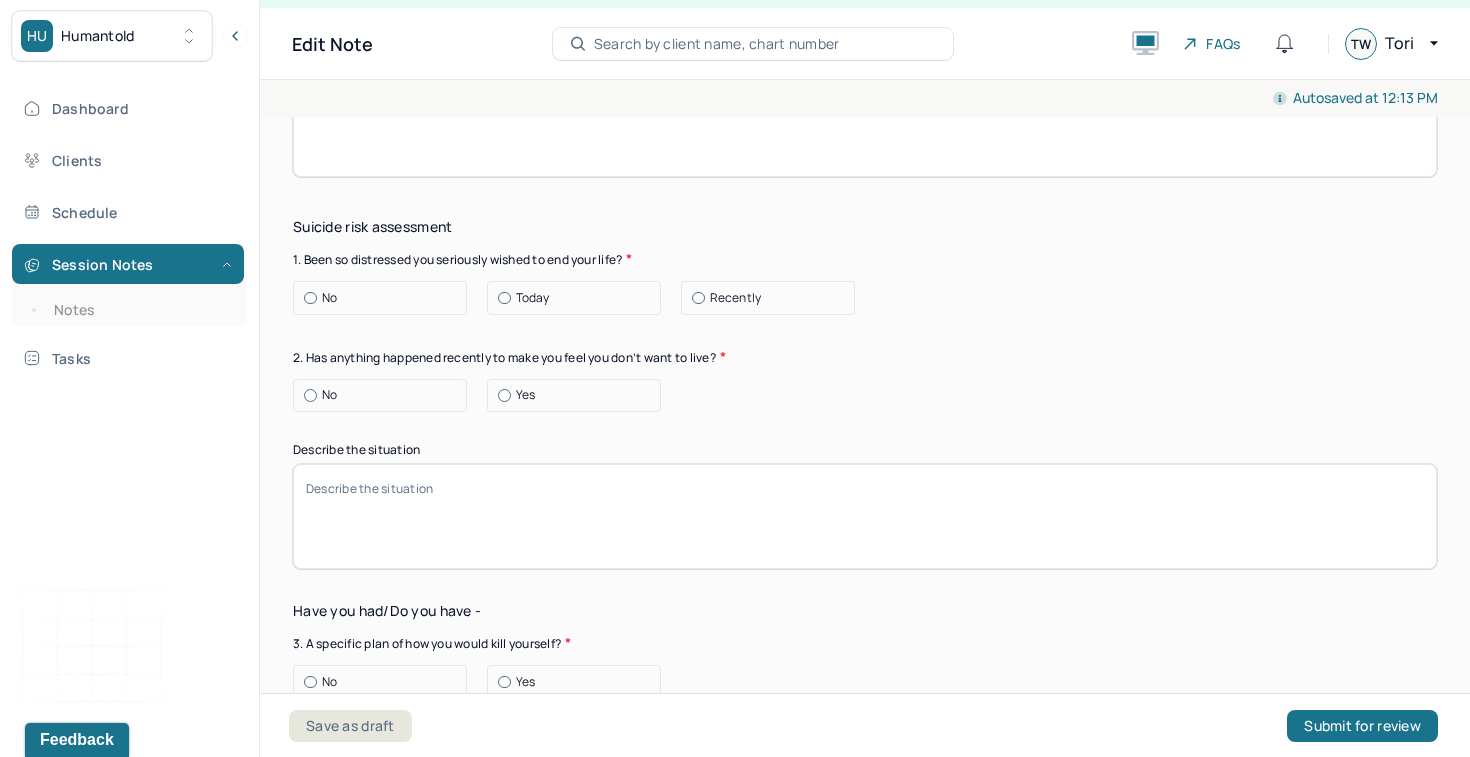 click on "No" at bounding box center [385, 298] 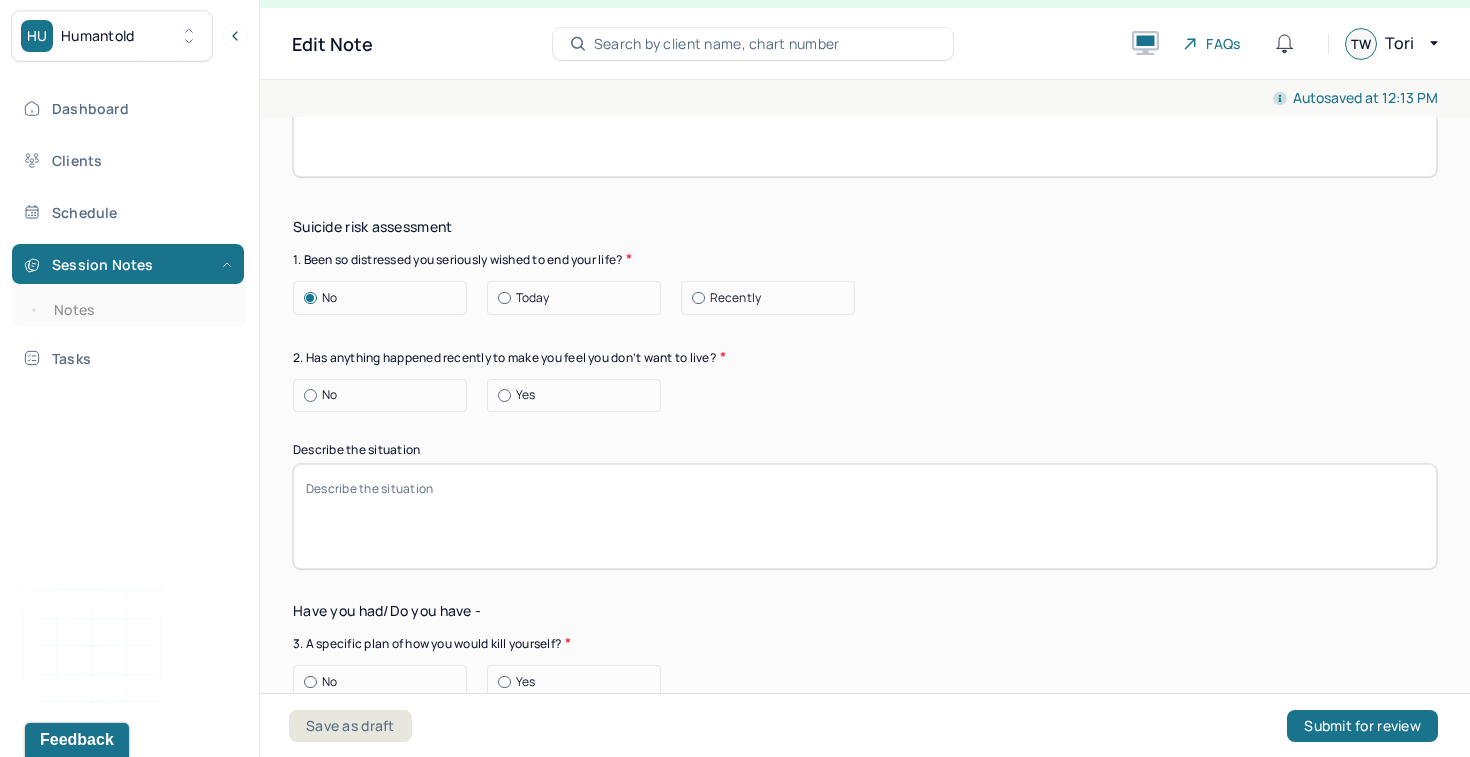 click on "No" at bounding box center [385, 395] 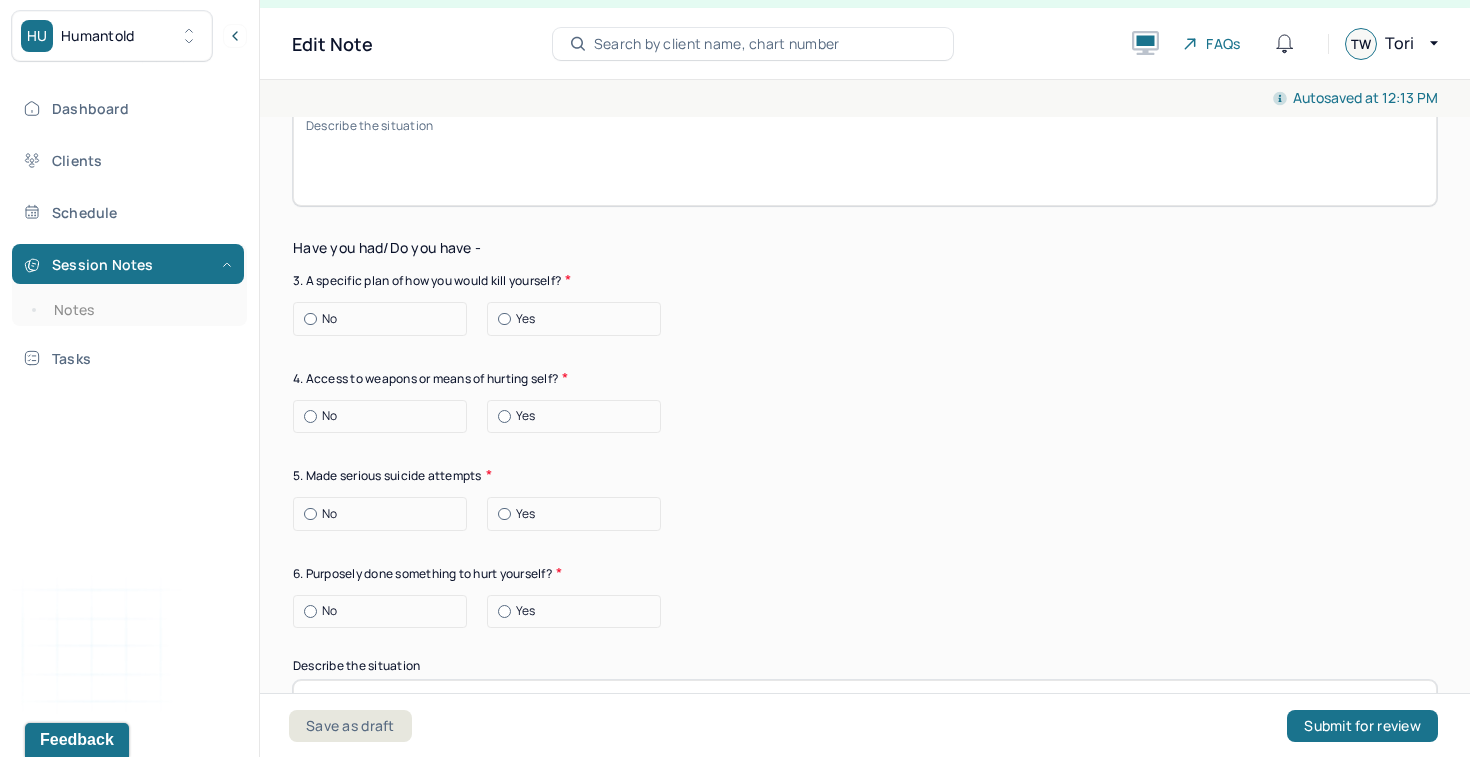 scroll, scrollTop: 6763, scrollLeft: 0, axis: vertical 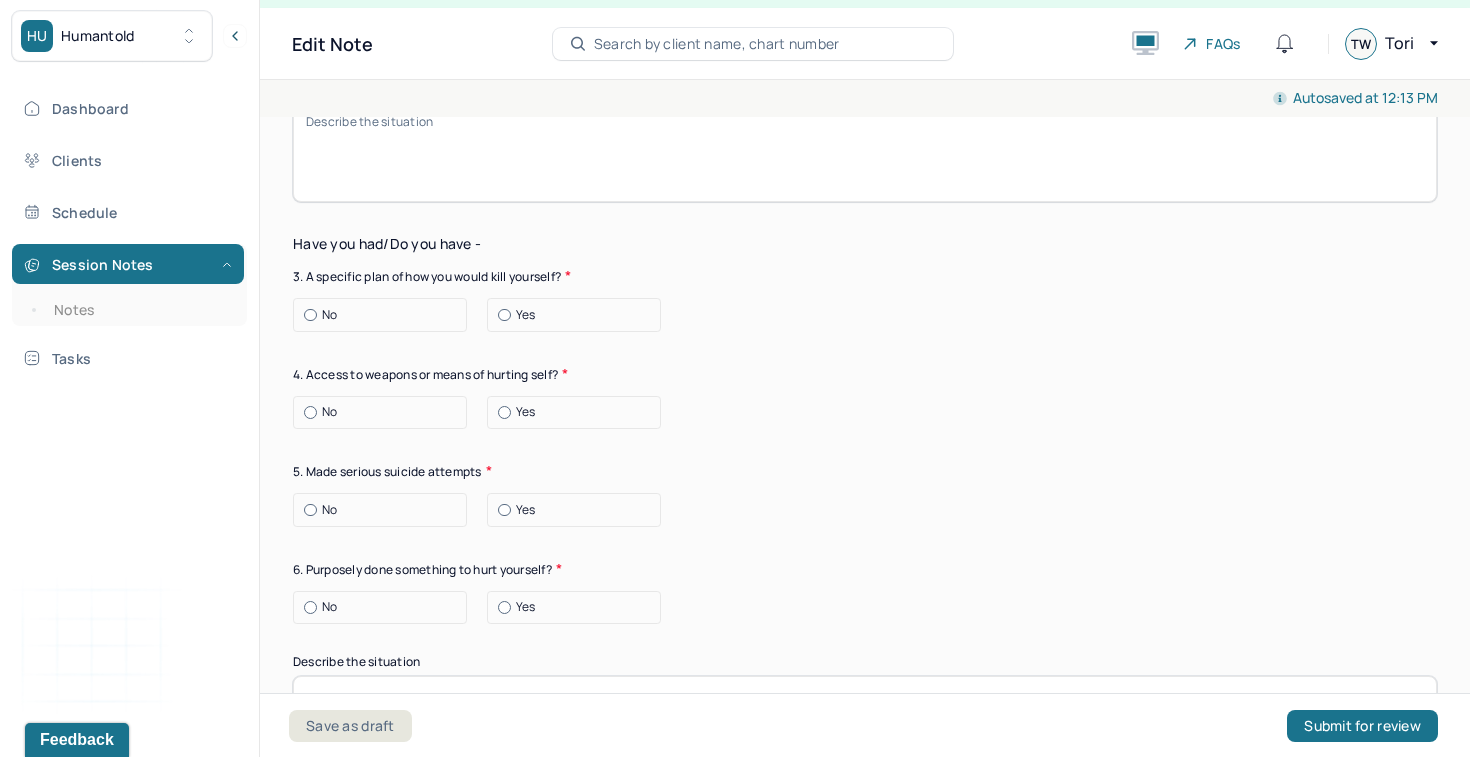 click on "No" at bounding box center [385, 315] 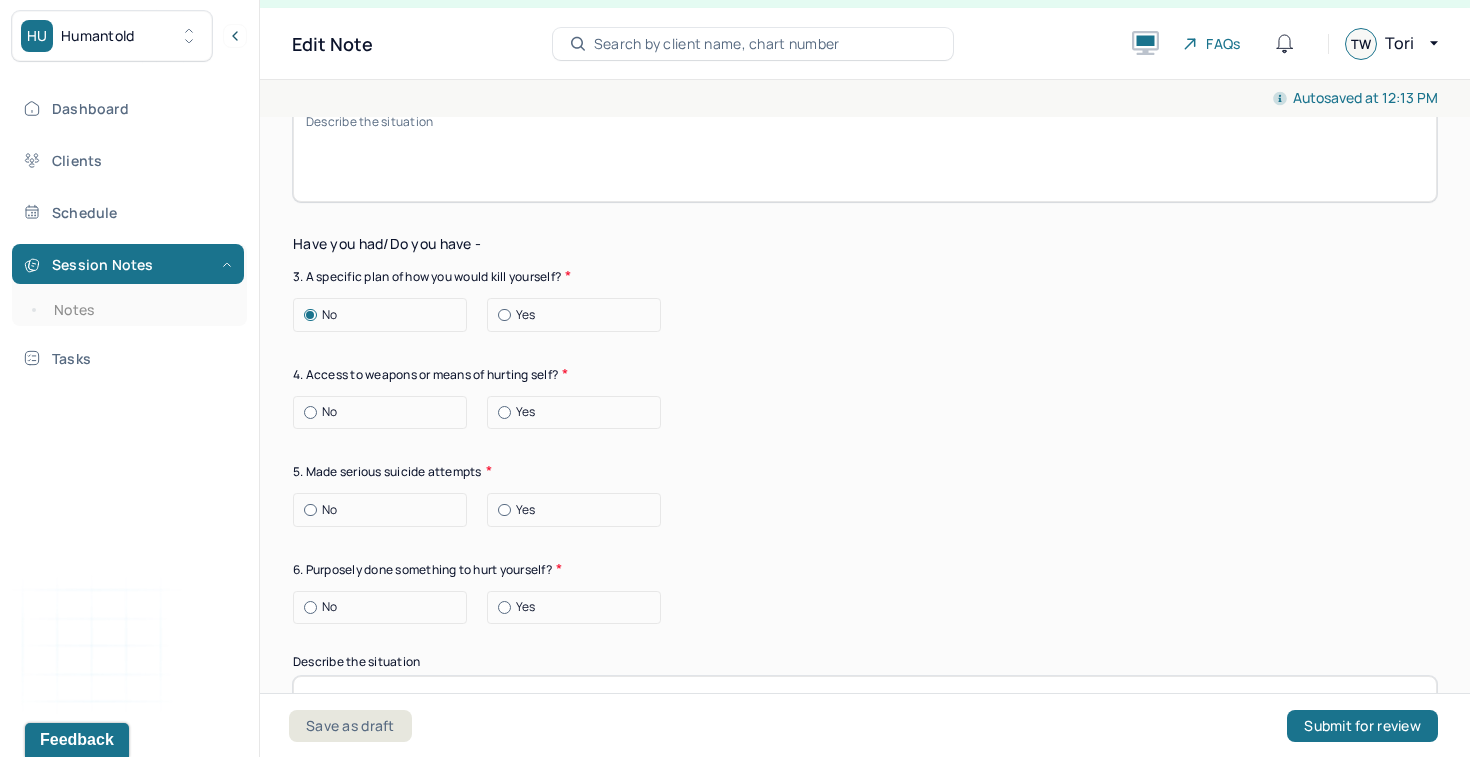 click on "No" at bounding box center [385, 412] 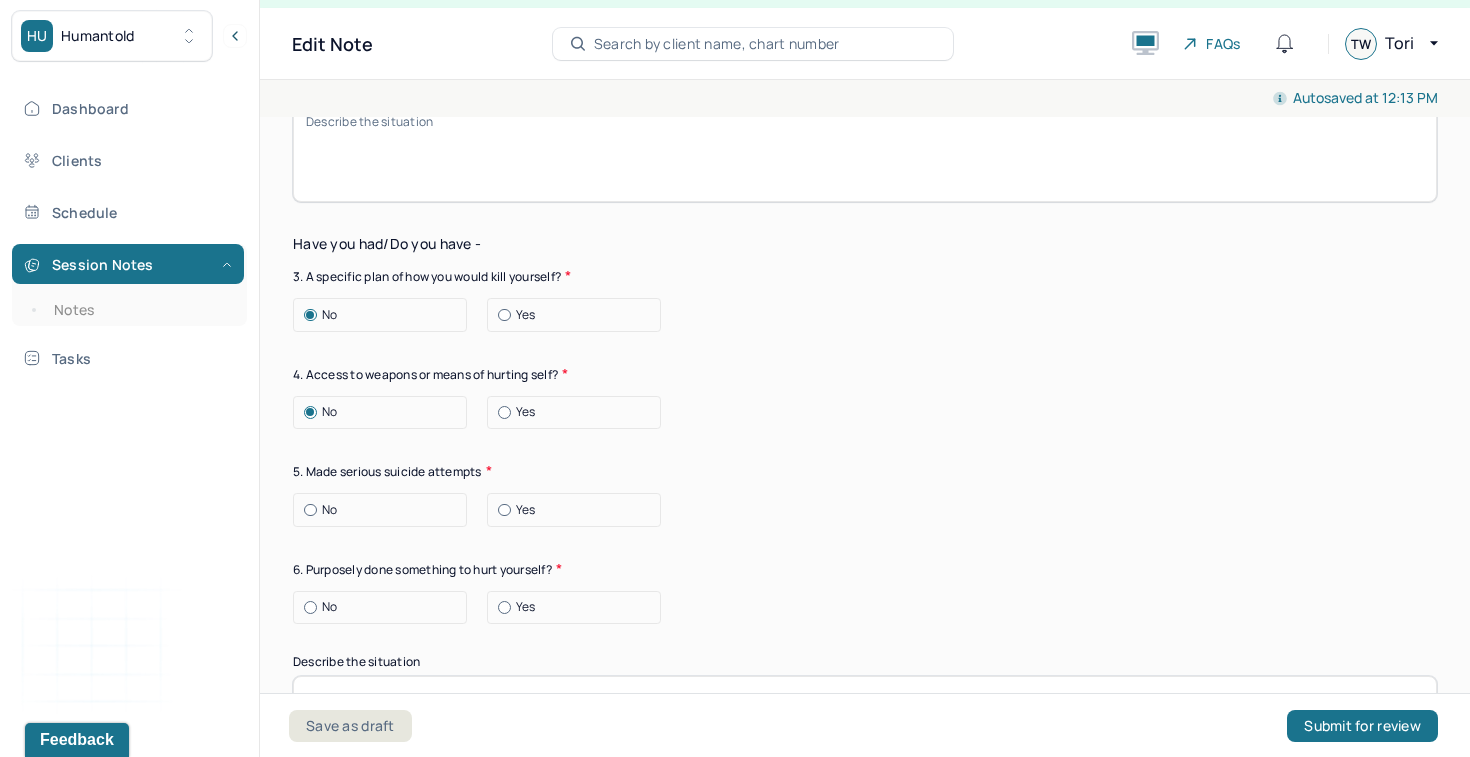 click on "No" at bounding box center [385, 412] 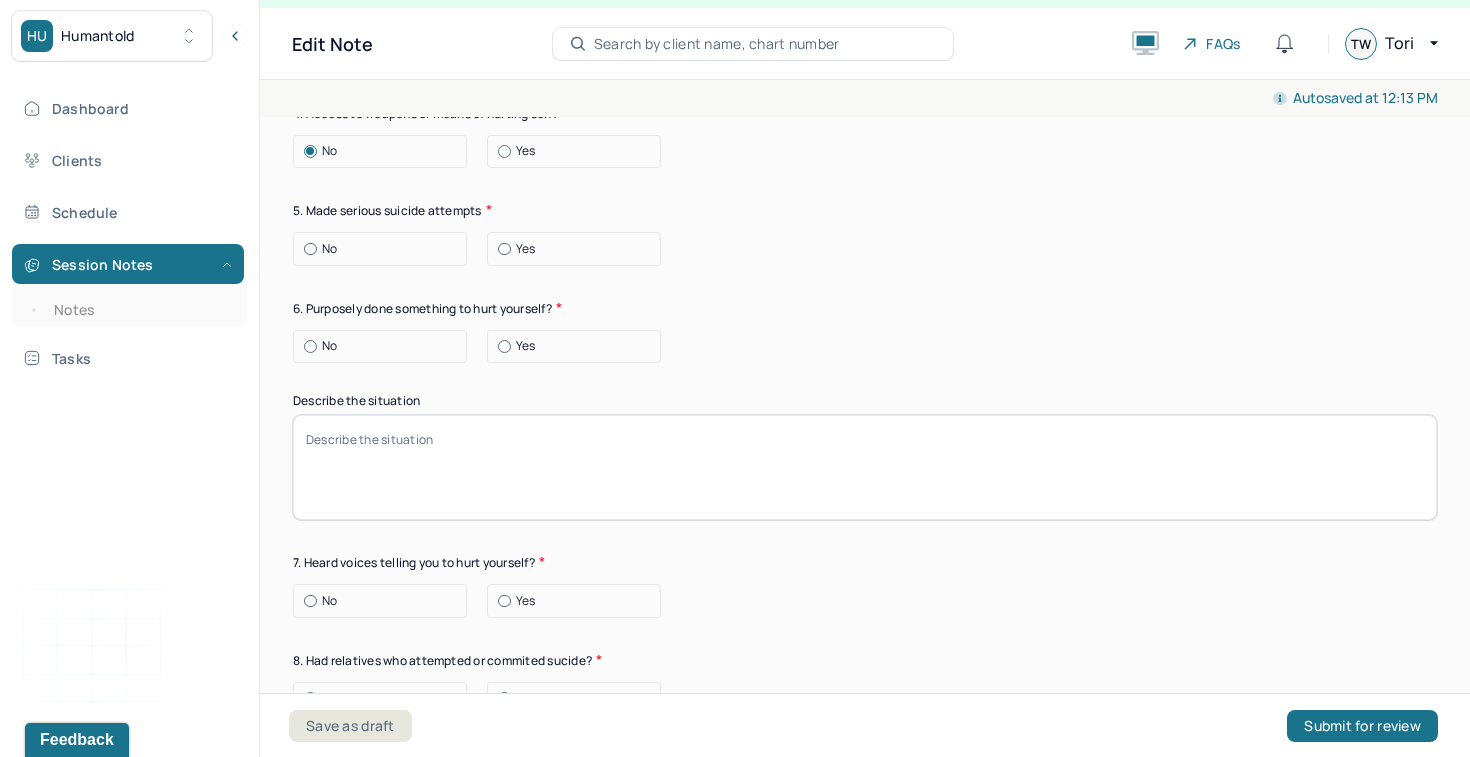 scroll, scrollTop: 7025, scrollLeft: 0, axis: vertical 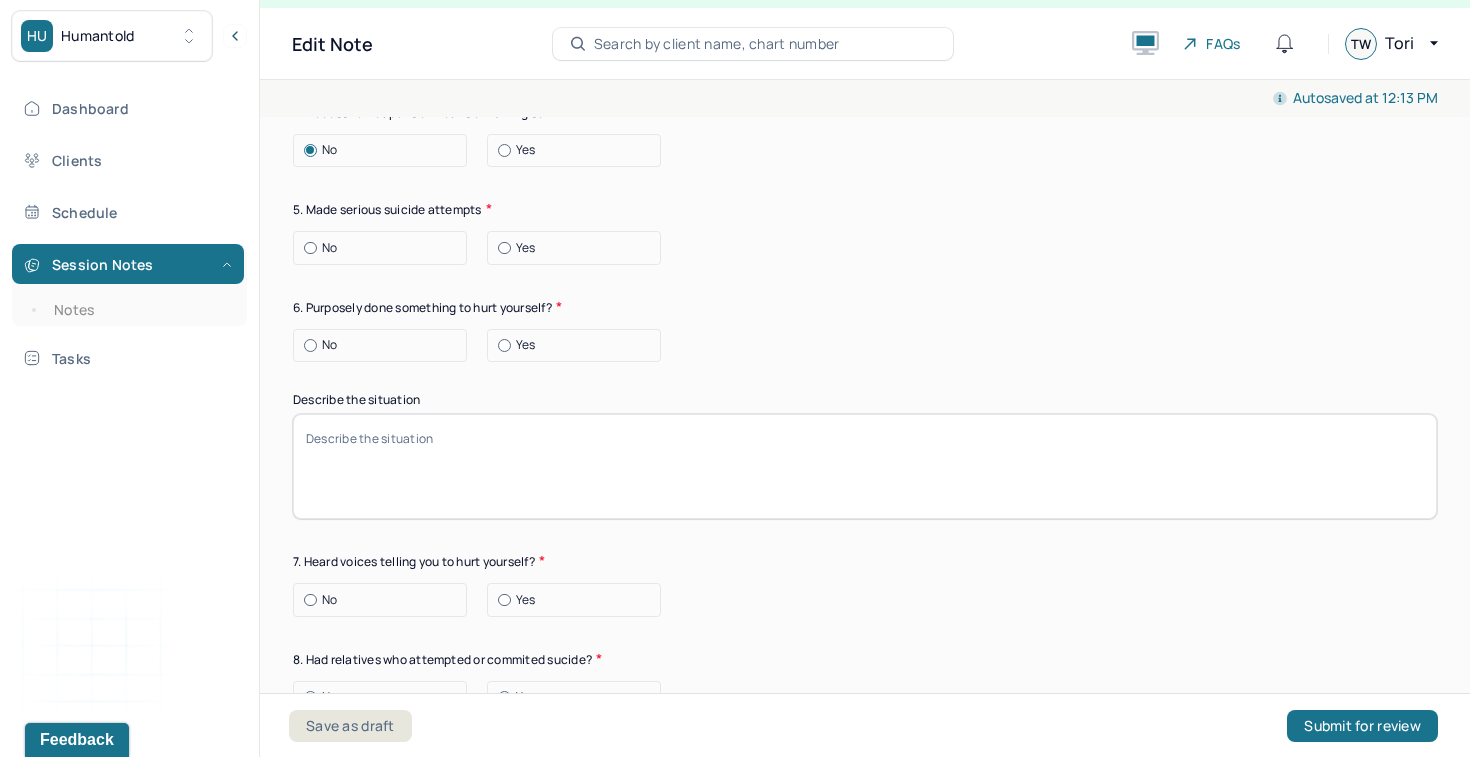 click on "No" at bounding box center (385, 248) 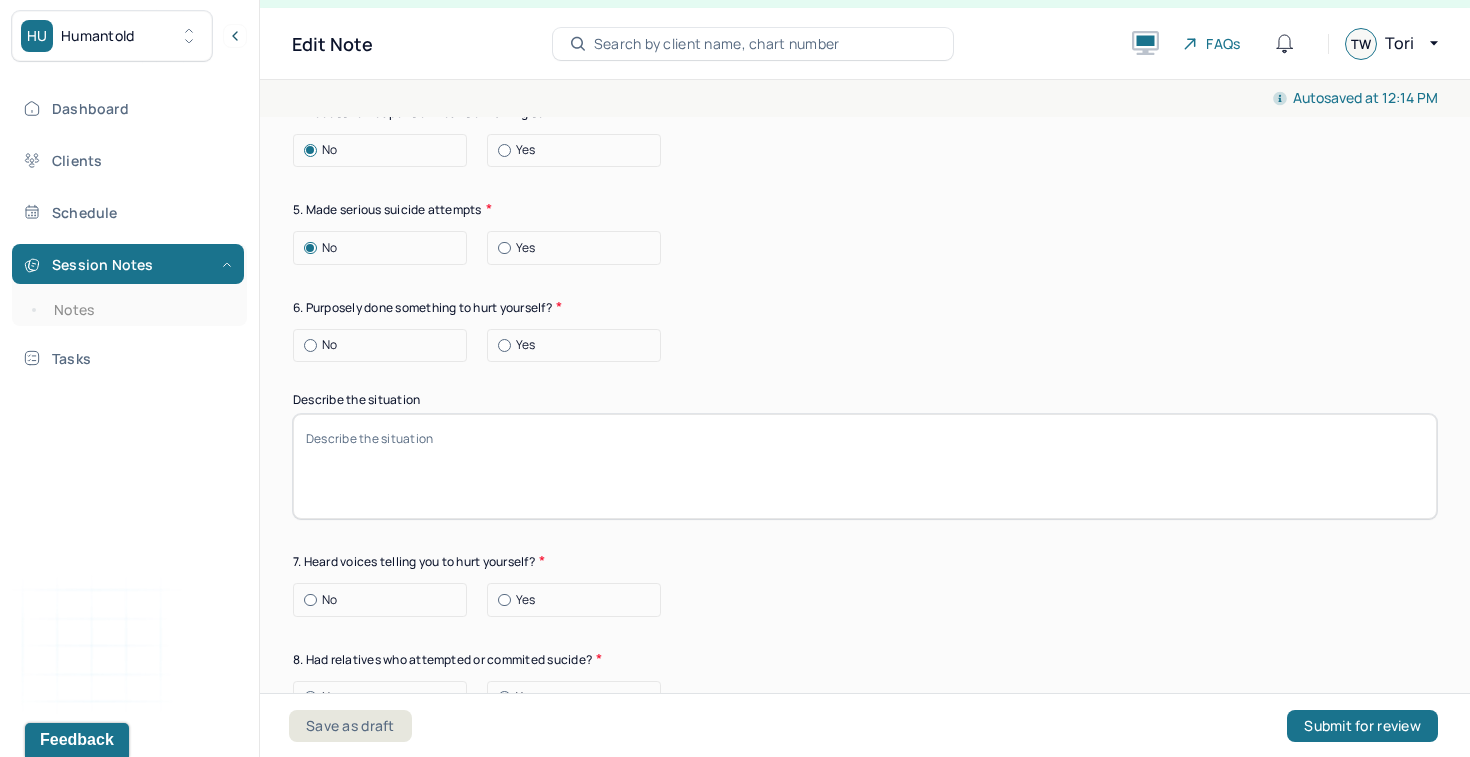 click on "No" at bounding box center [385, 345] 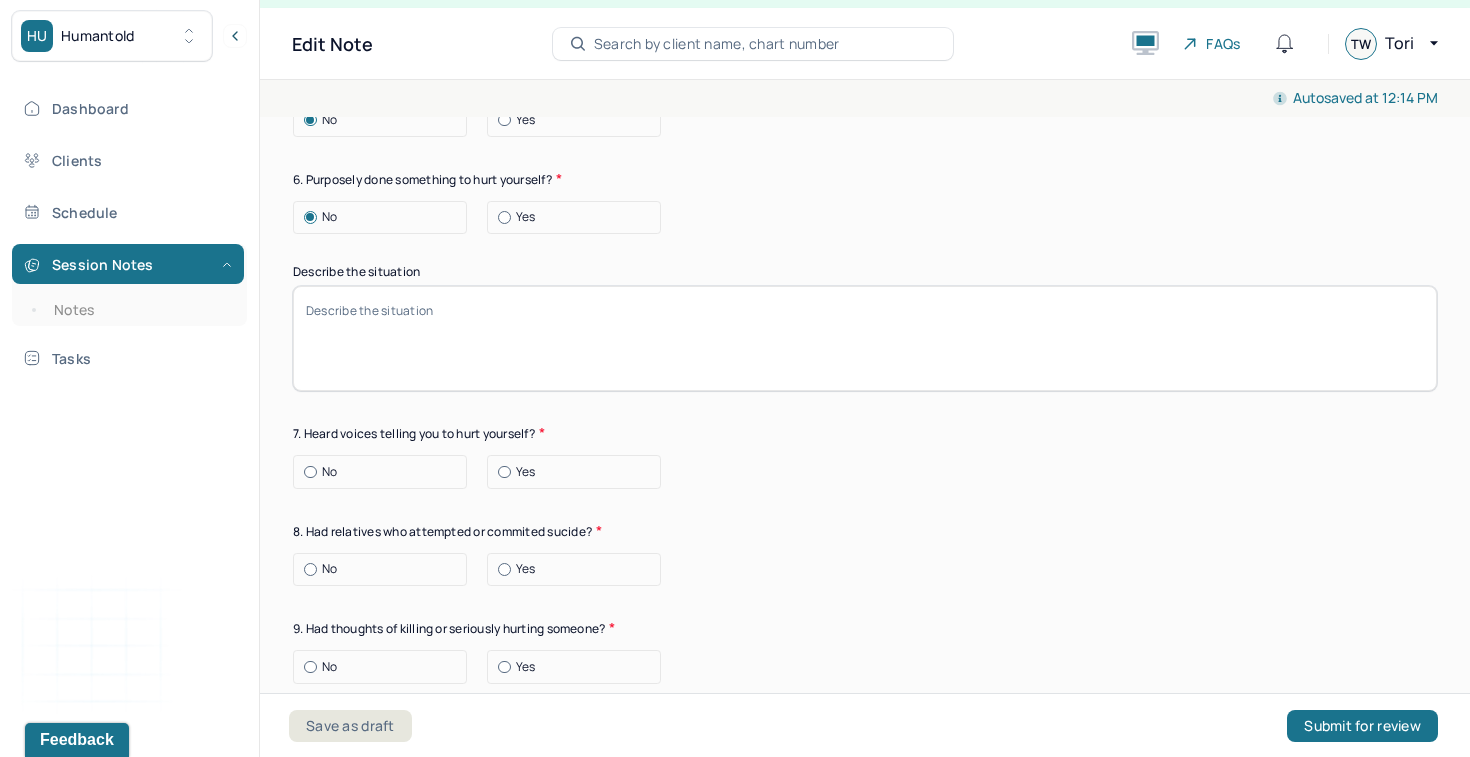 scroll, scrollTop: 7156, scrollLeft: 0, axis: vertical 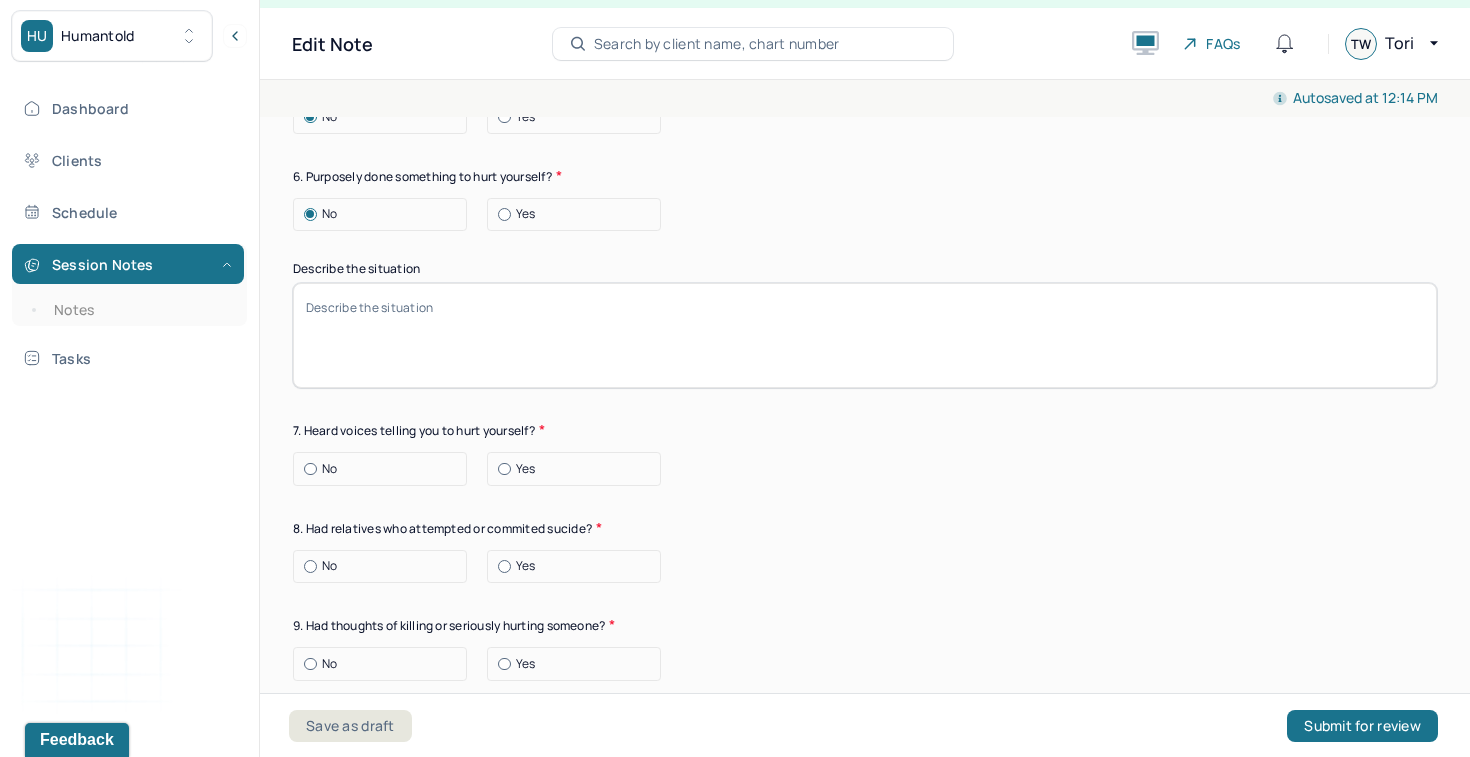 click on "No" at bounding box center [385, 469] 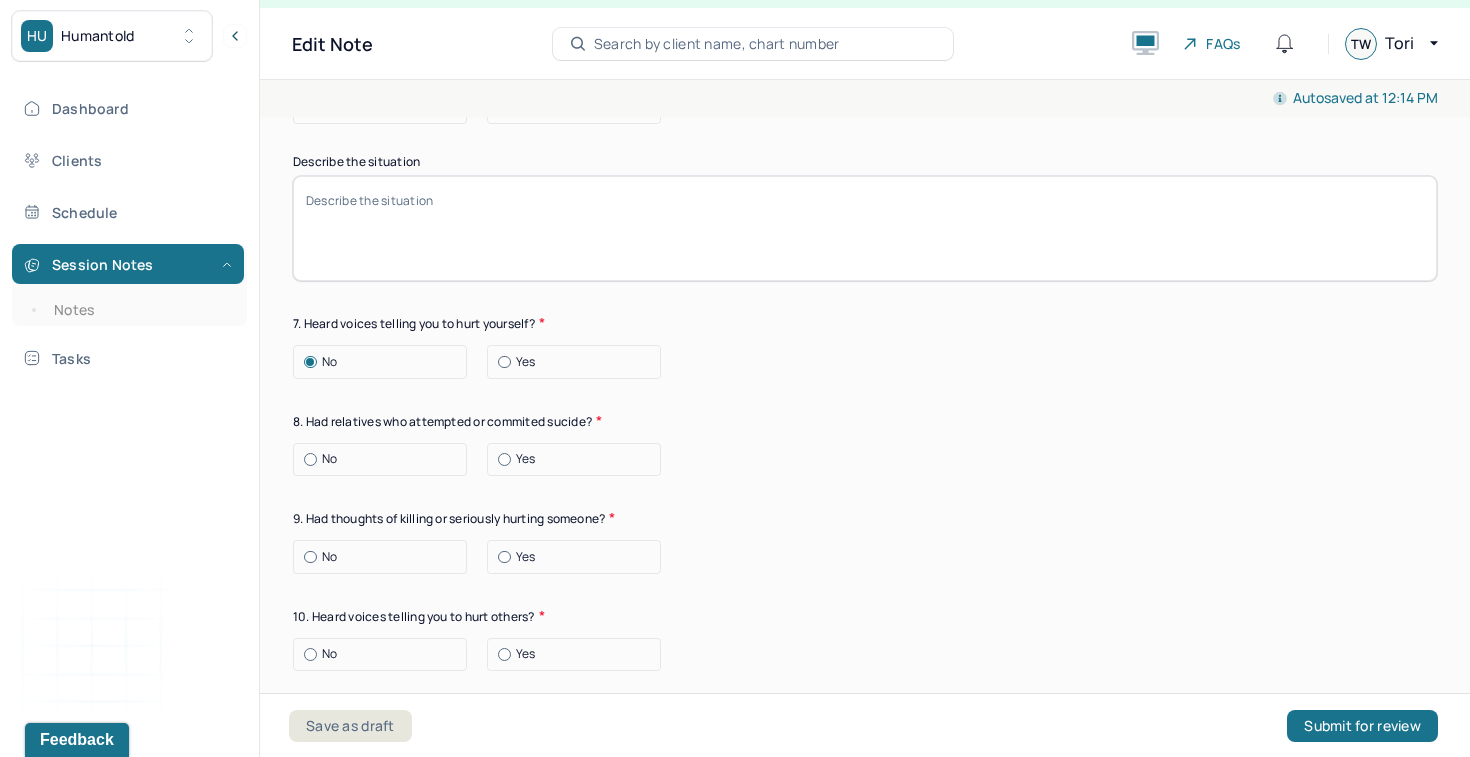 scroll, scrollTop: 7284, scrollLeft: 0, axis: vertical 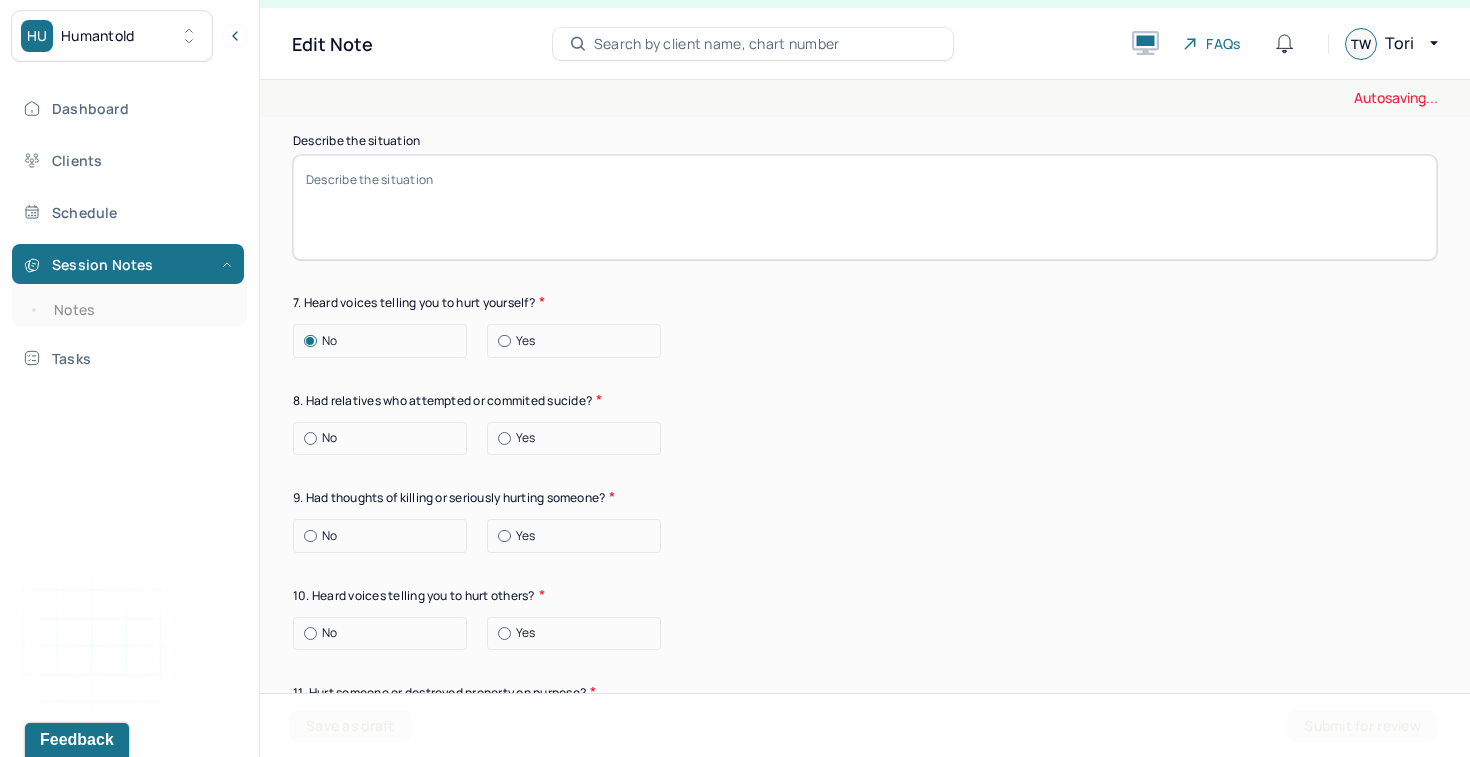 click on "No" at bounding box center [329, 536] 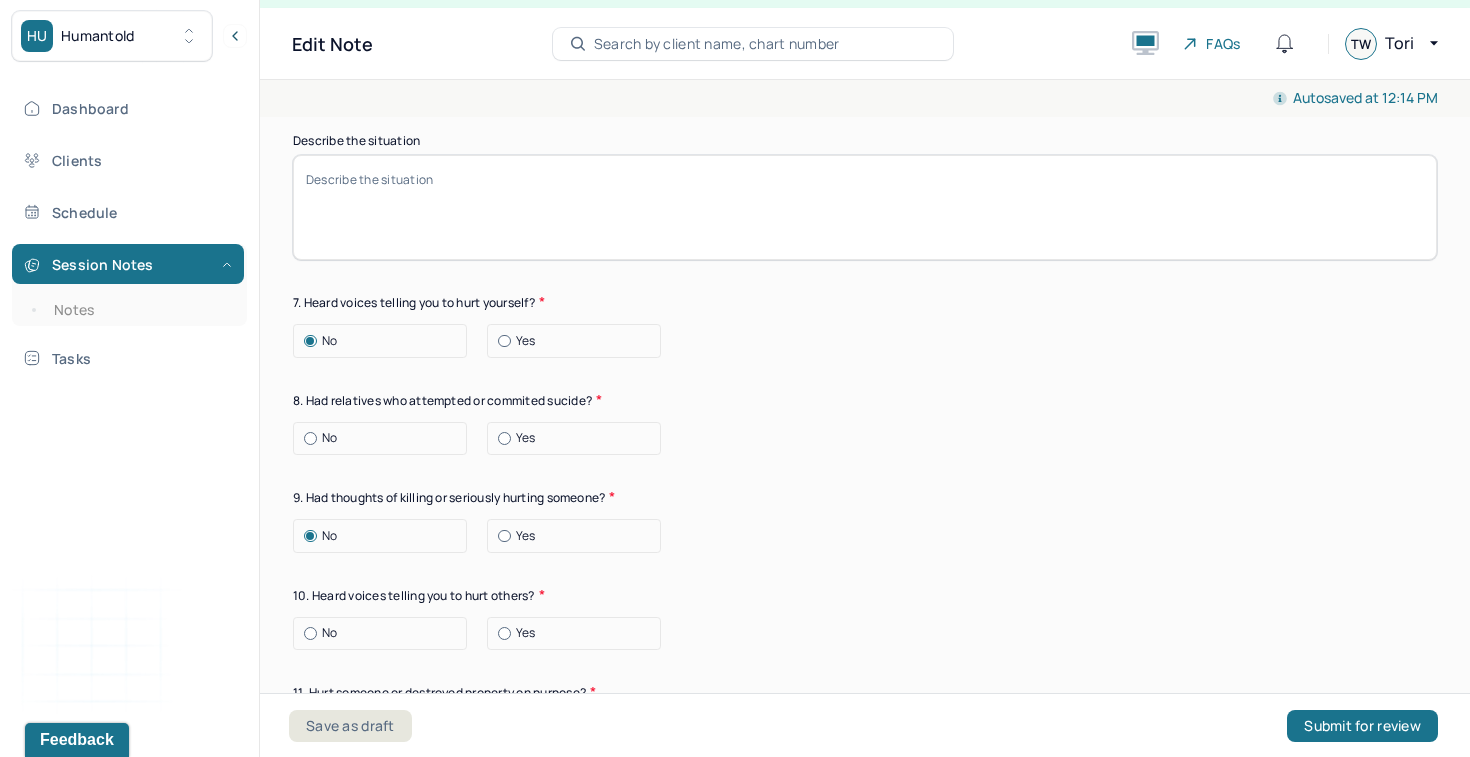 click on "No" at bounding box center [385, 438] 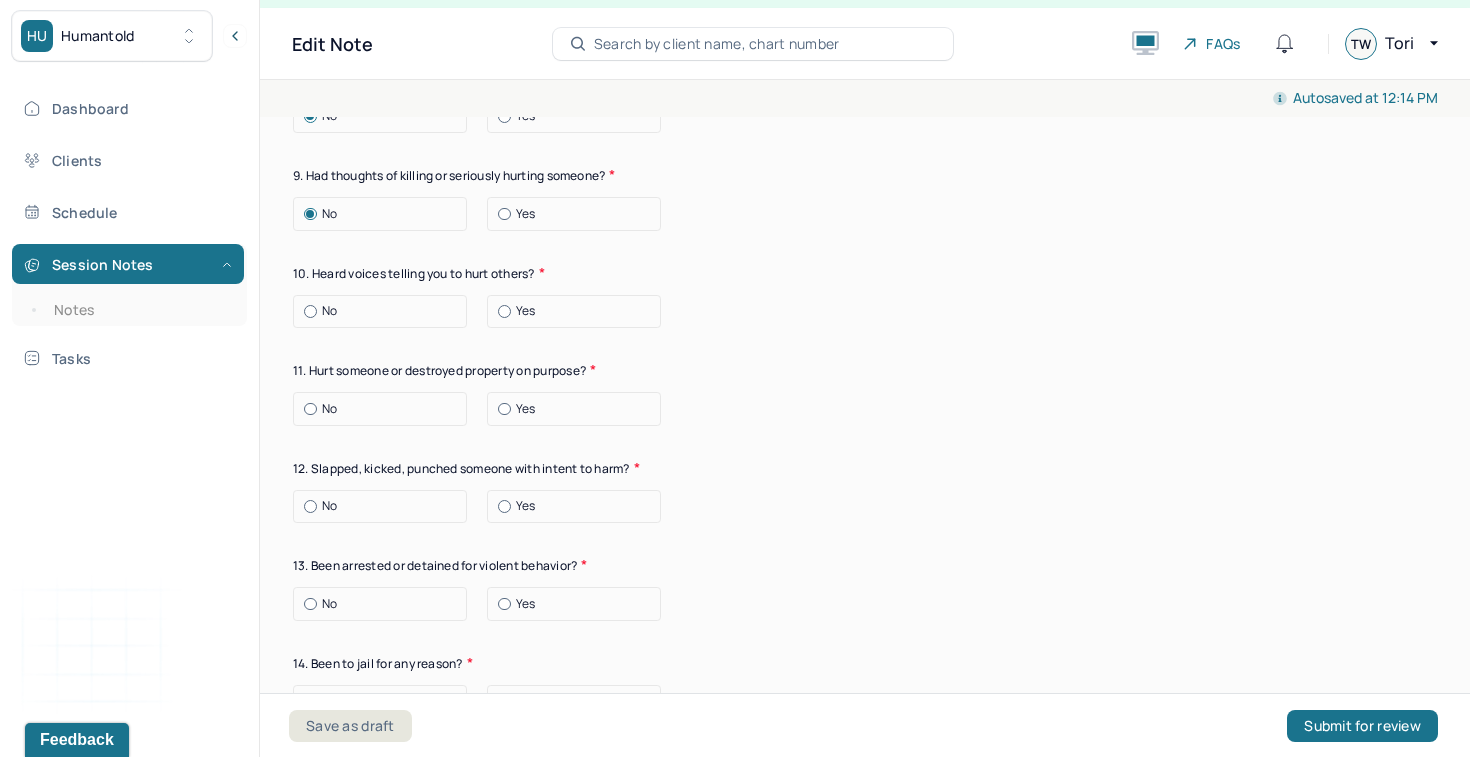 scroll, scrollTop: 7608, scrollLeft: 0, axis: vertical 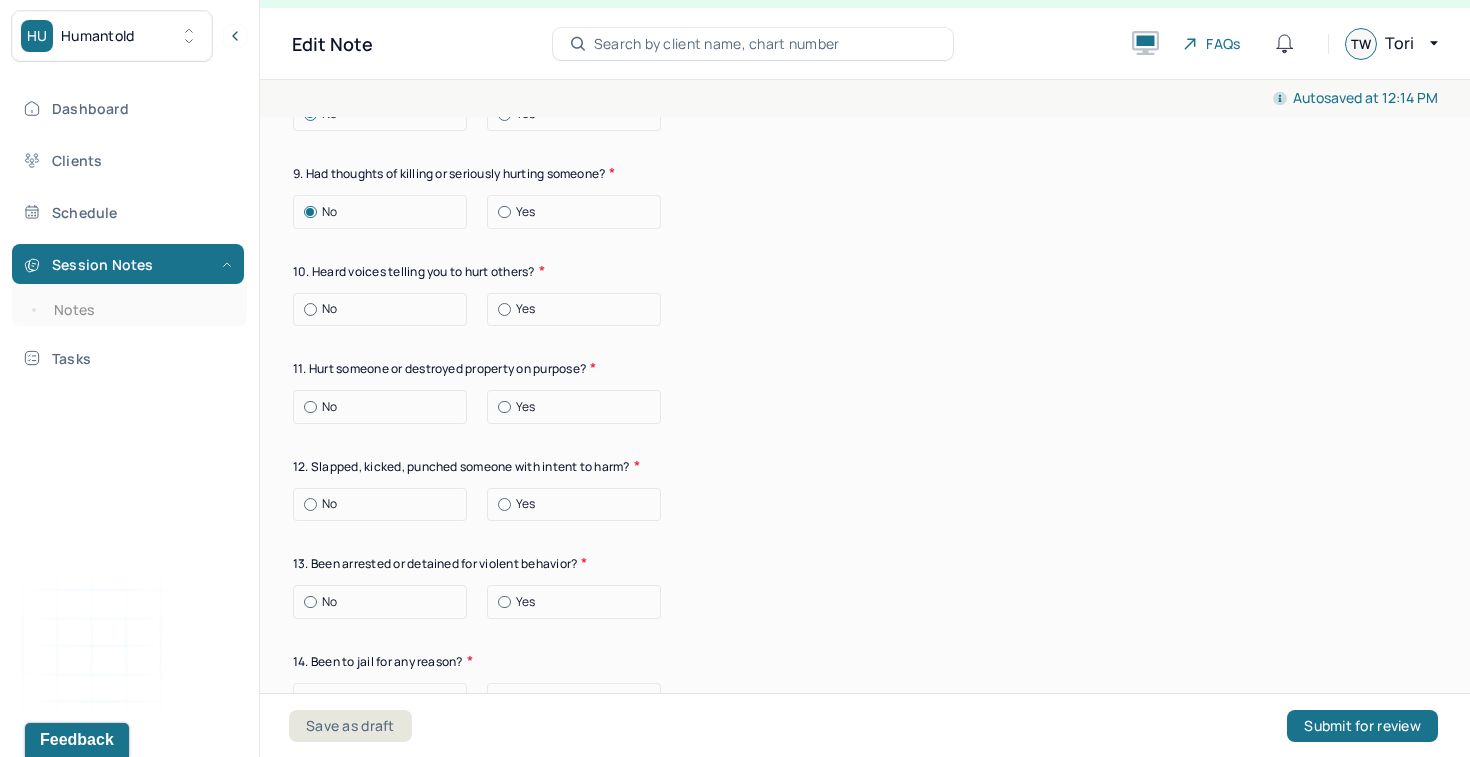 click on "Suicide risk assessment 1. Been so distressed you seriously wished to end your life? No Today Recently 2. Has anything happened recently to make you feel you don’t want to live? No Yes Describe the situation Have you had/Do you have - 3. A specific plan of how you would kill yourself? No Yes 4. Access to weapons or means of hurting self? No Yes 5. Made serious suicide attempts No Yes 6. Purposely done something to hurt yourself? No Yes Describe the situation 7. Heard voices telling you to hurt yourself? No Yes 8. Had relatives who attempted or commited sucide? No Yes 9. Had thoughts of killing or seriously hurting someone? No Yes 10. Heard voices telling you to hurt others? No Yes 11. Hurt someone or destroyed property on purpose? No Yes 12. Slapped, kicked, punched someone with intent to harm? No Yes 13. Been arrested or detained for violent behavior? No Yes 14. Been to jail for any reason? No Yes 15. Been on probation for any reason? No Yes 16. Do you have access to guns? No Yes" at bounding box center [865, -42] 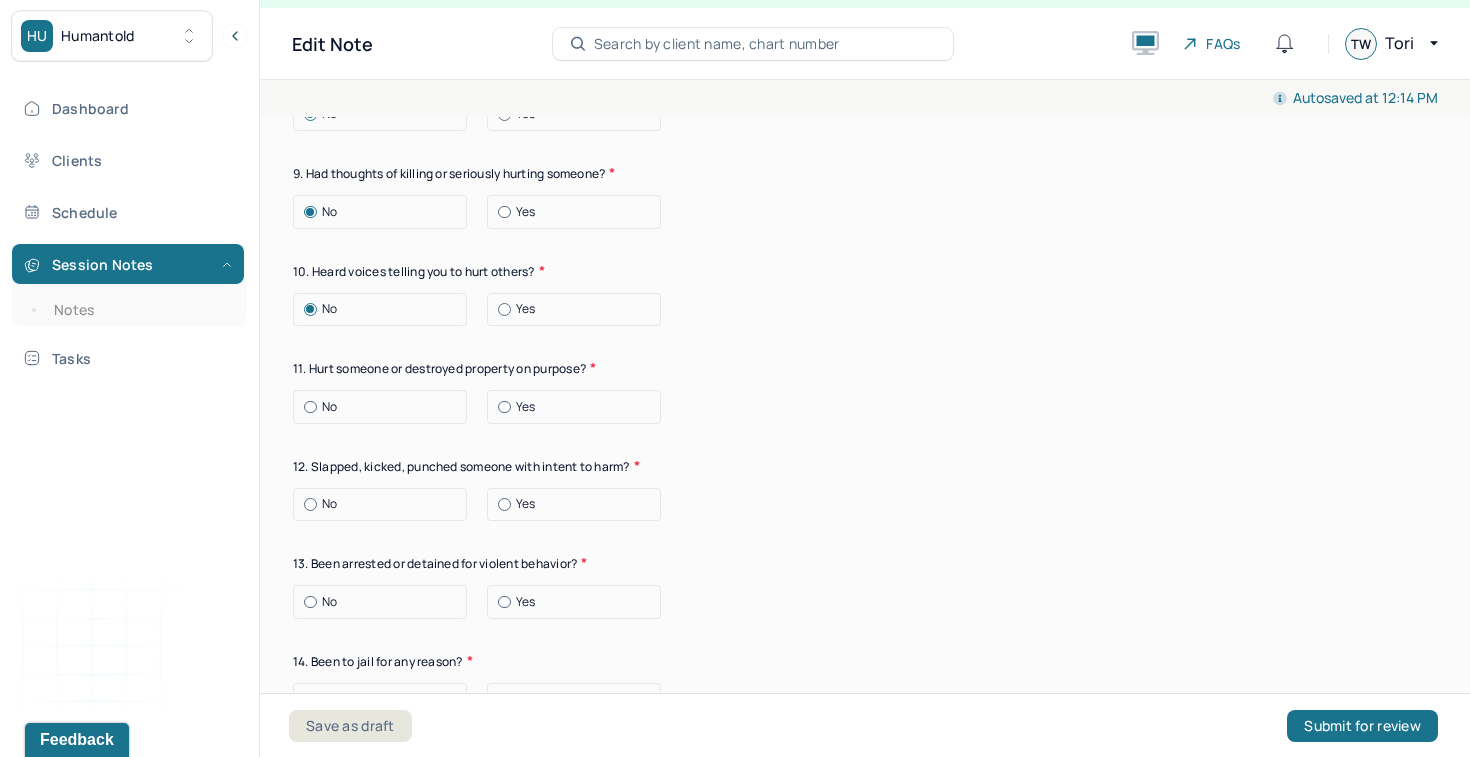 click on "No" at bounding box center [385, 407] 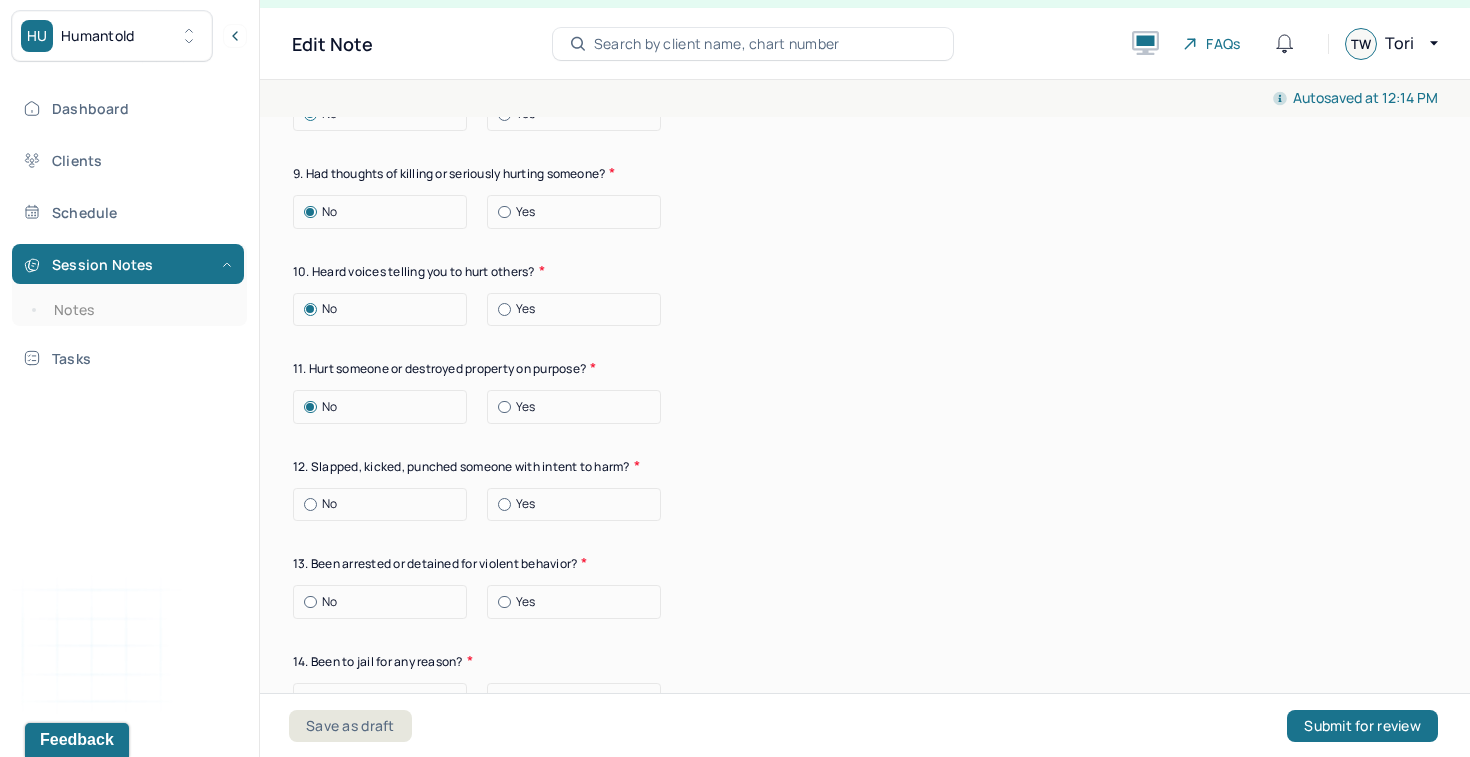 click on "No" at bounding box center [385, 504] 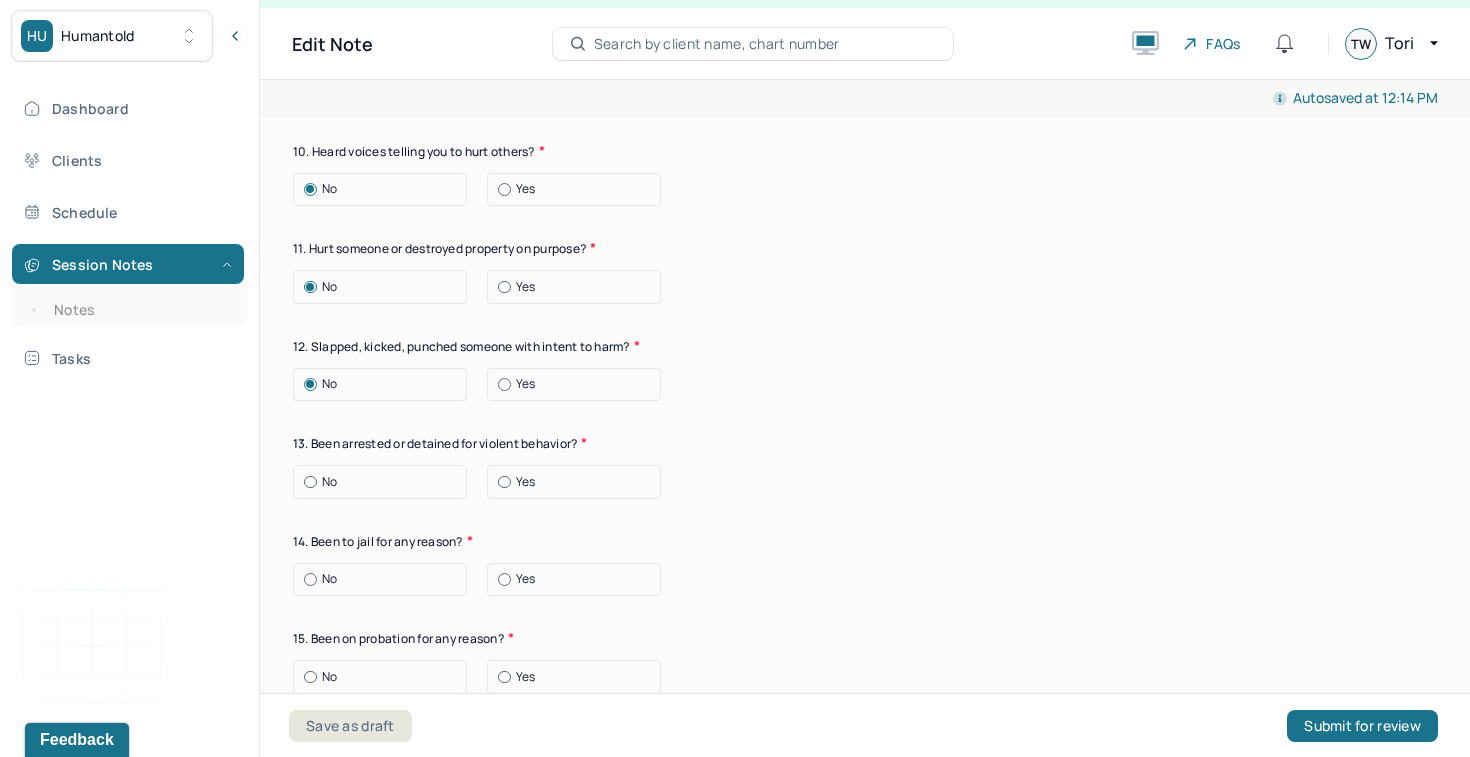 scroll, scrollTop: 7804, scrollLeft: 0, axis: vertical 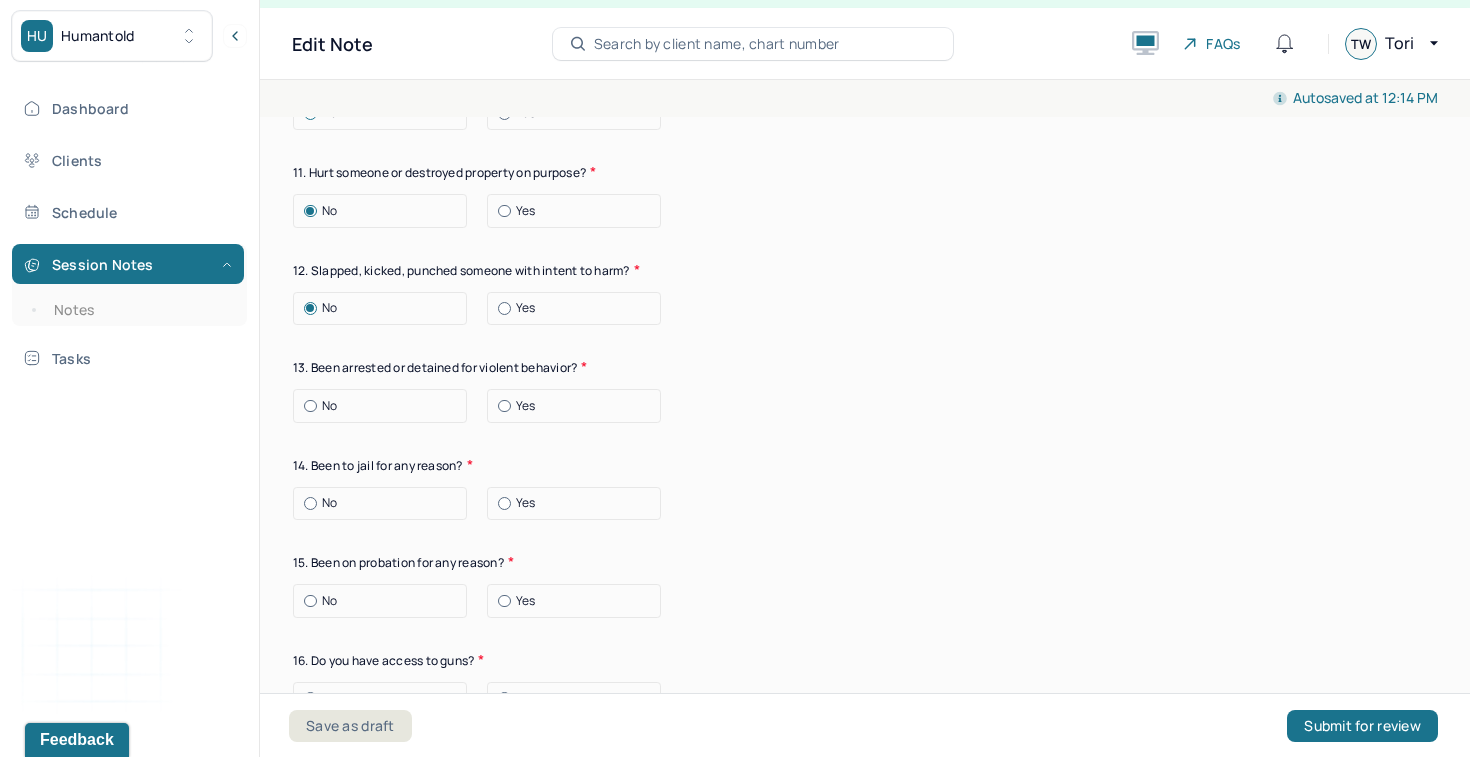 click on "No" at bounding box center (385, 406) 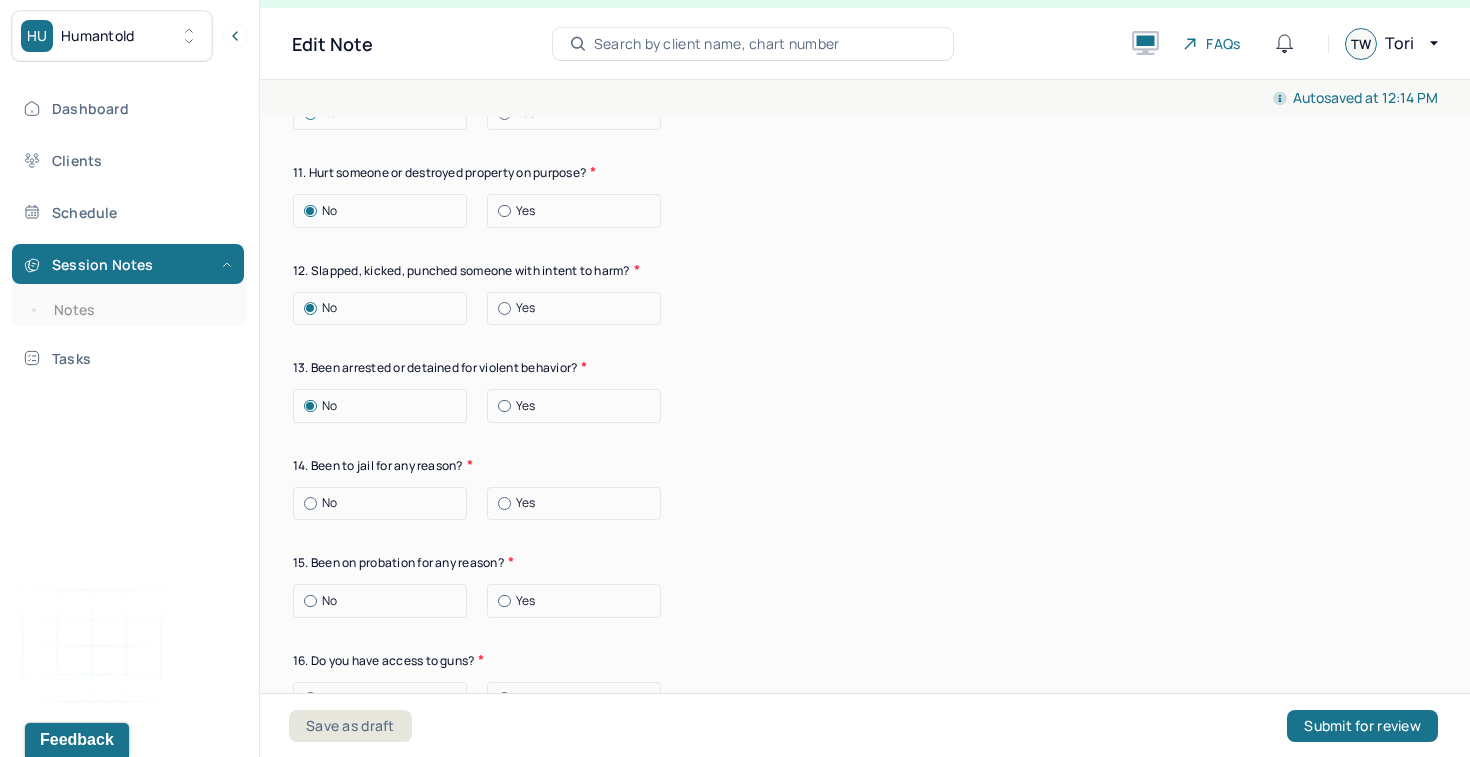 click on "No" at bounding box center (385, 503) 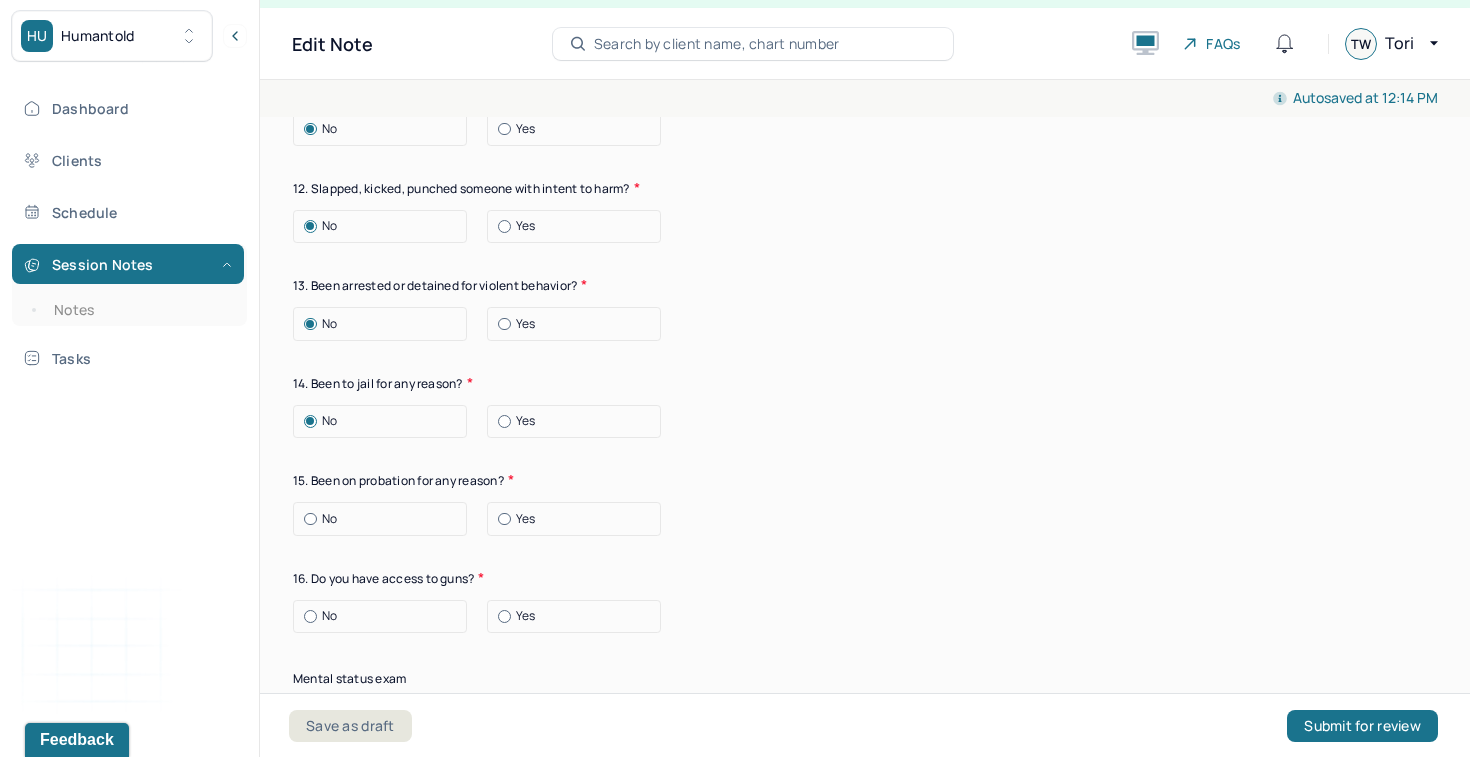 scroll, scrollTop: 7944, scrollLeft: 0, axis: vertical 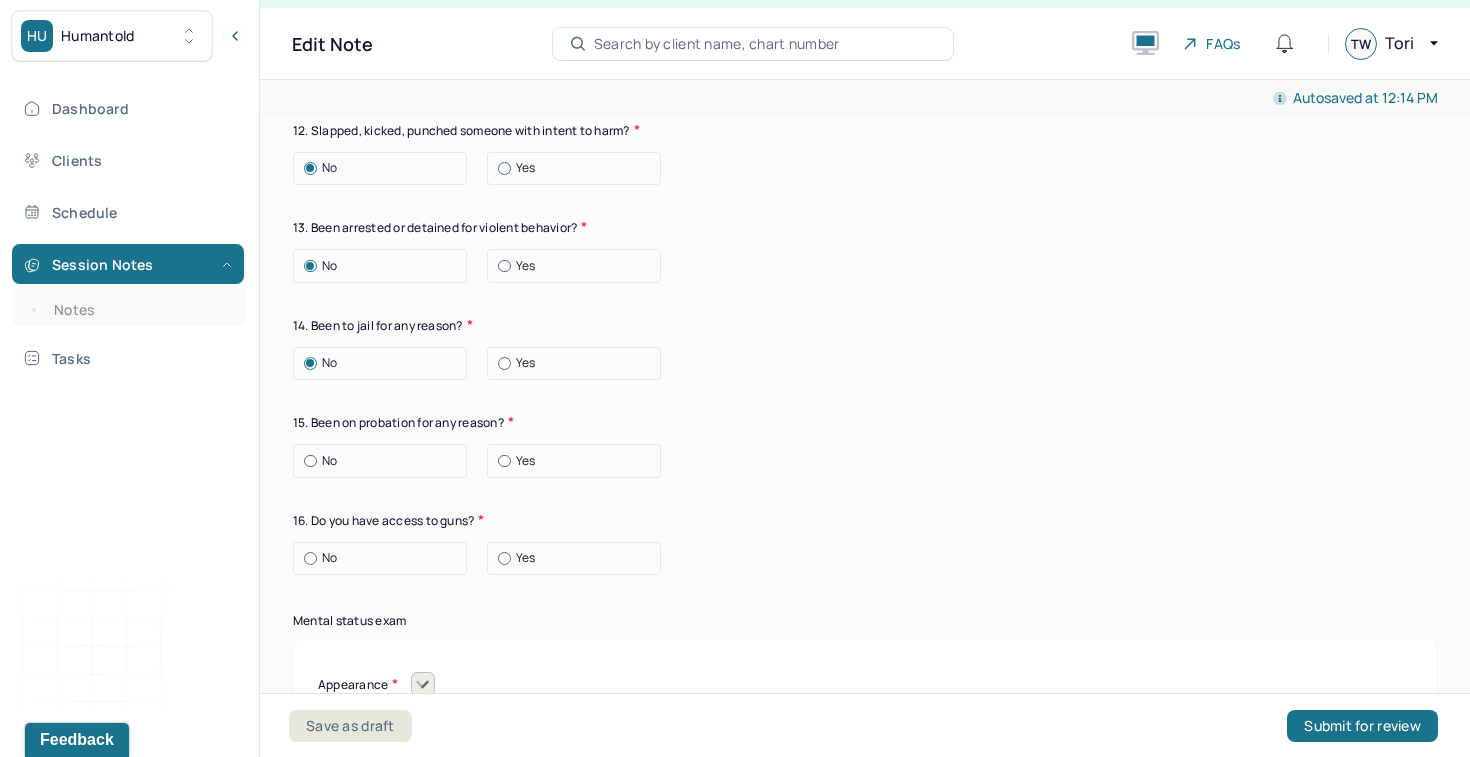 click on "No" at bounding box center [385, 461] 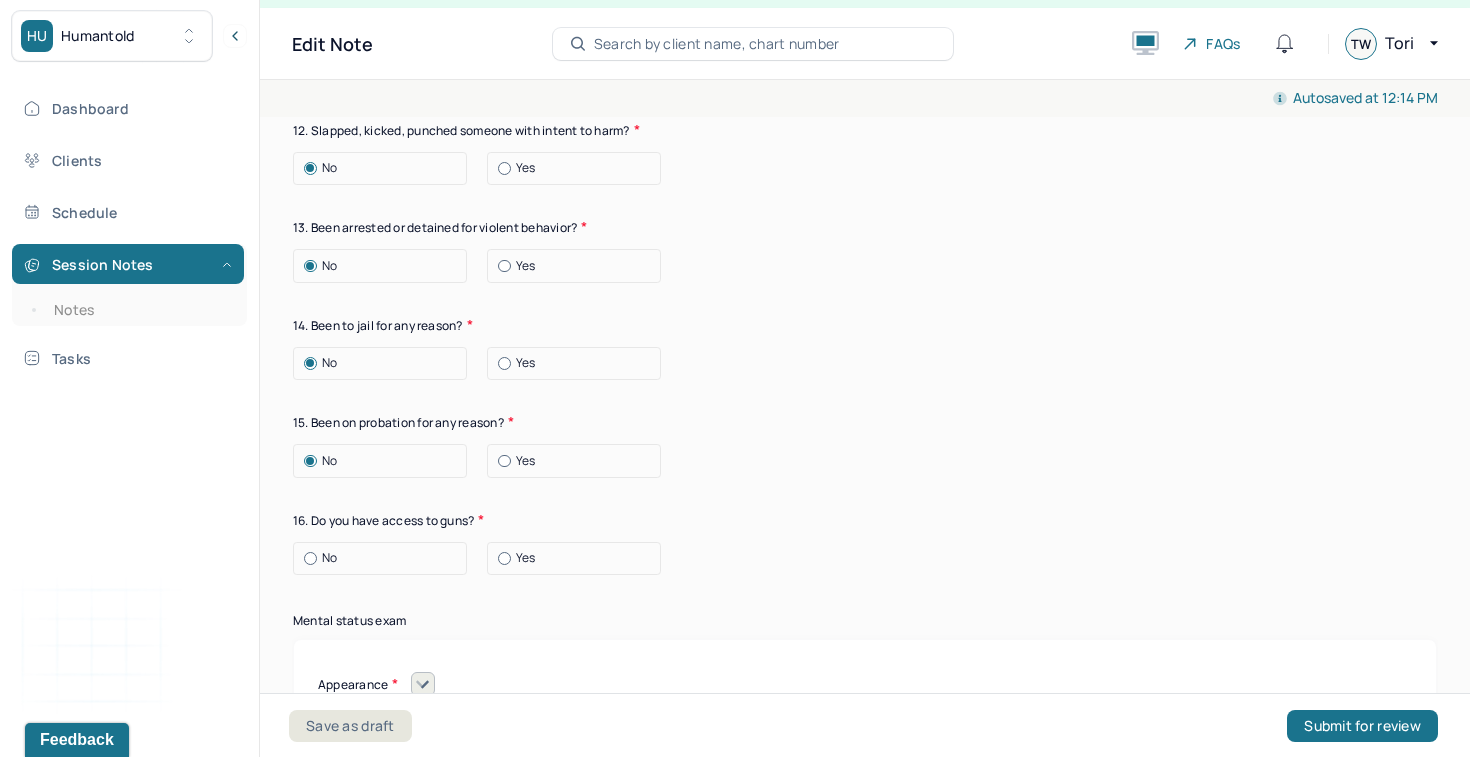 click on "No" at bounding box center (385, 558) 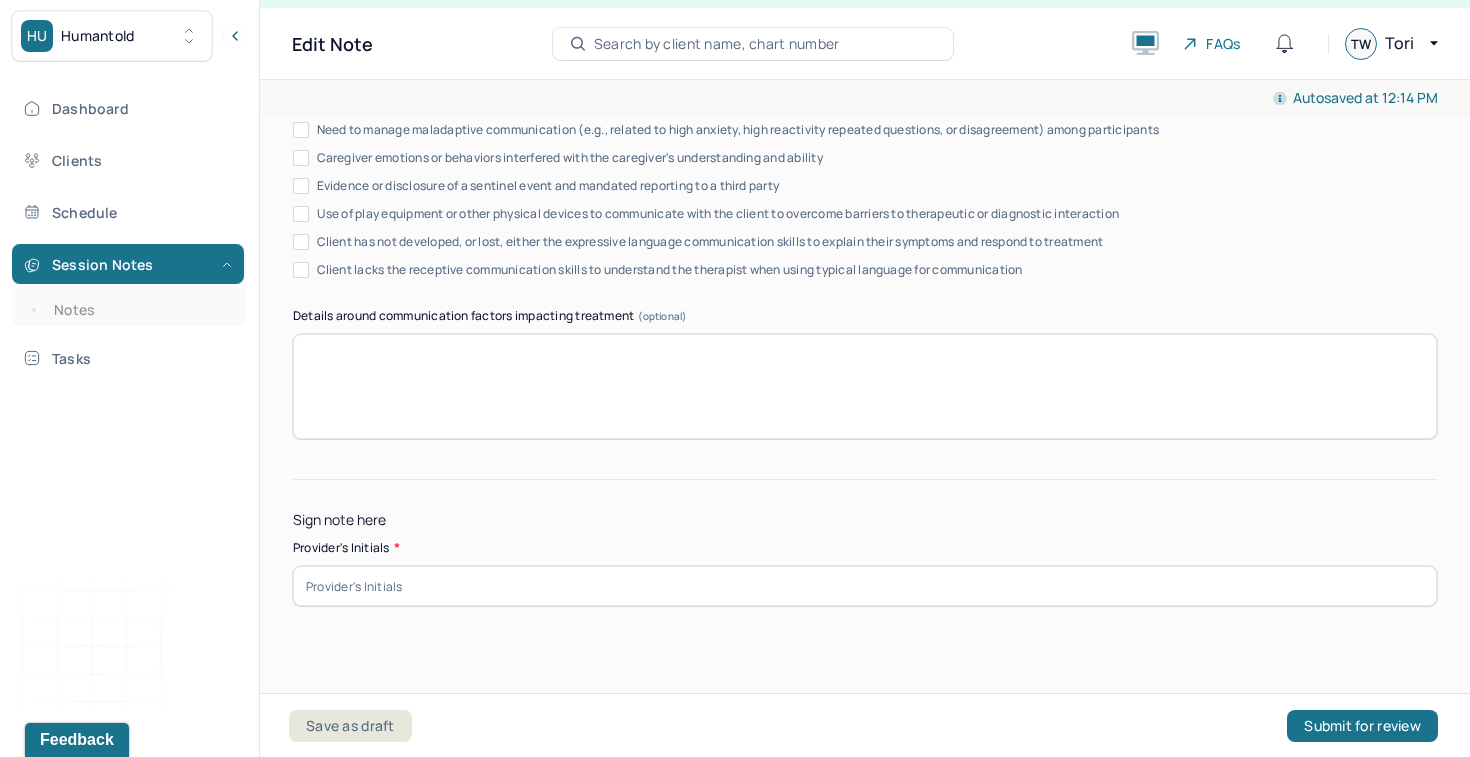 scroll, scrollTop: 11067, scrollLeft: 0, axis: vertical 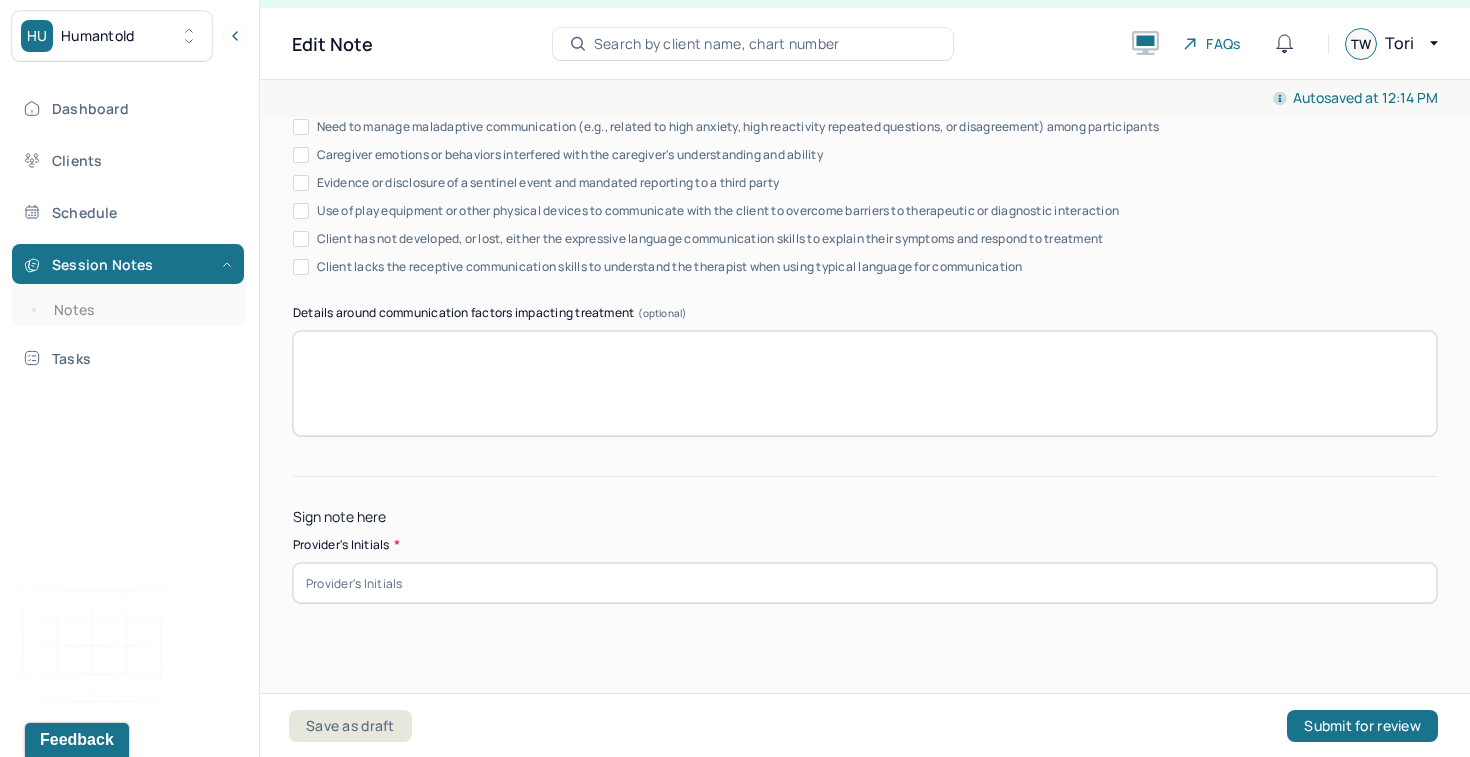 click at bounding box center (865, 383) 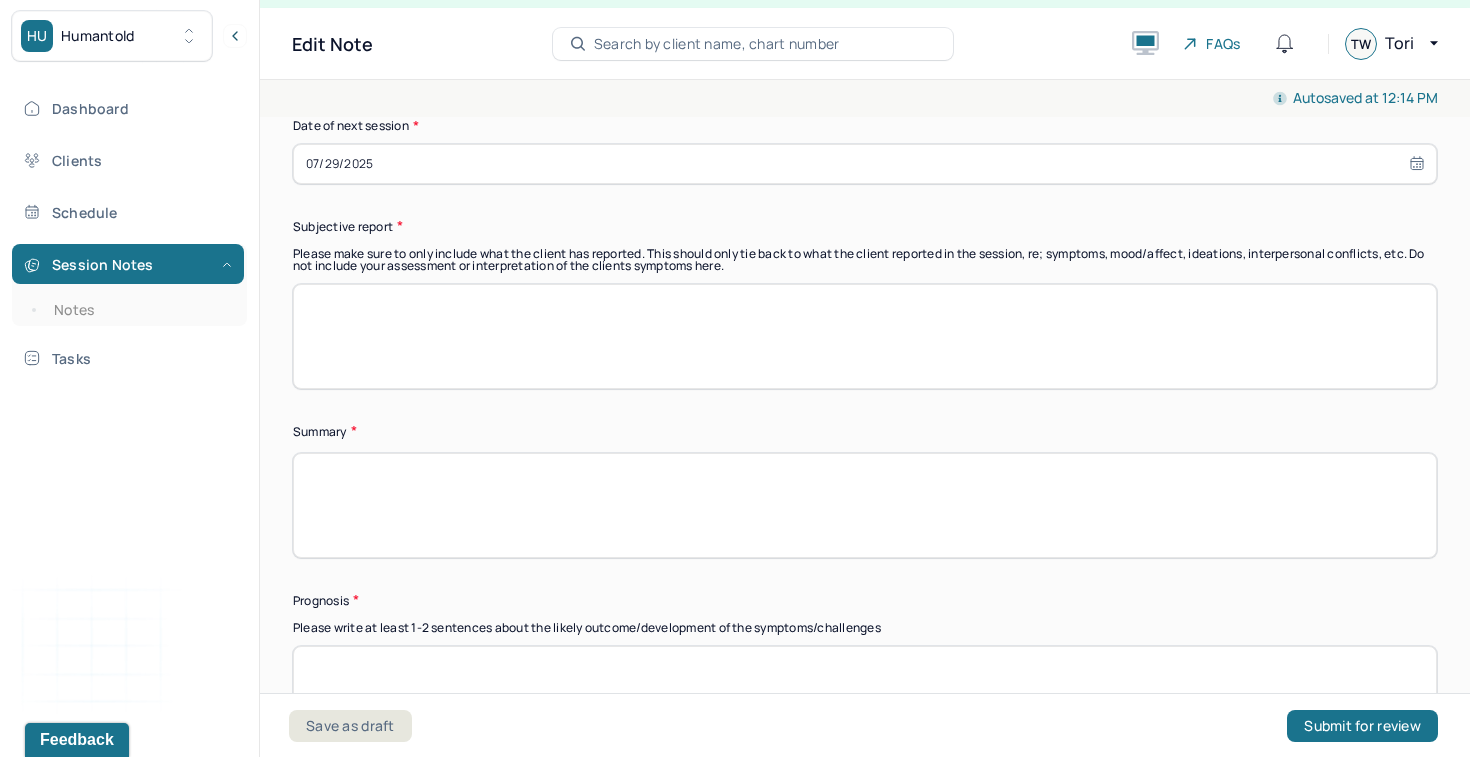 scroll, scrollTop: 10371, scrollLeft: 0, axis: vertical 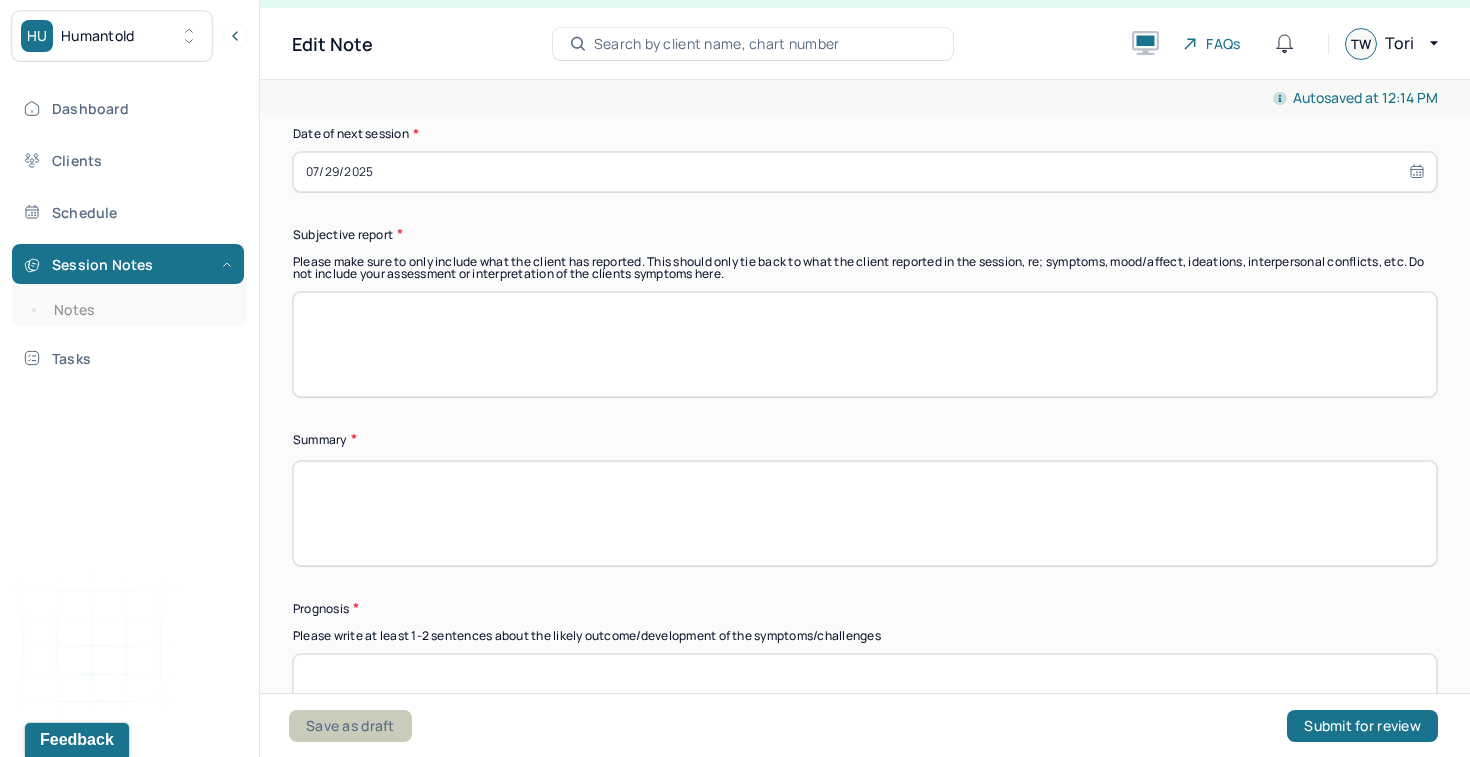 type on "N/A" 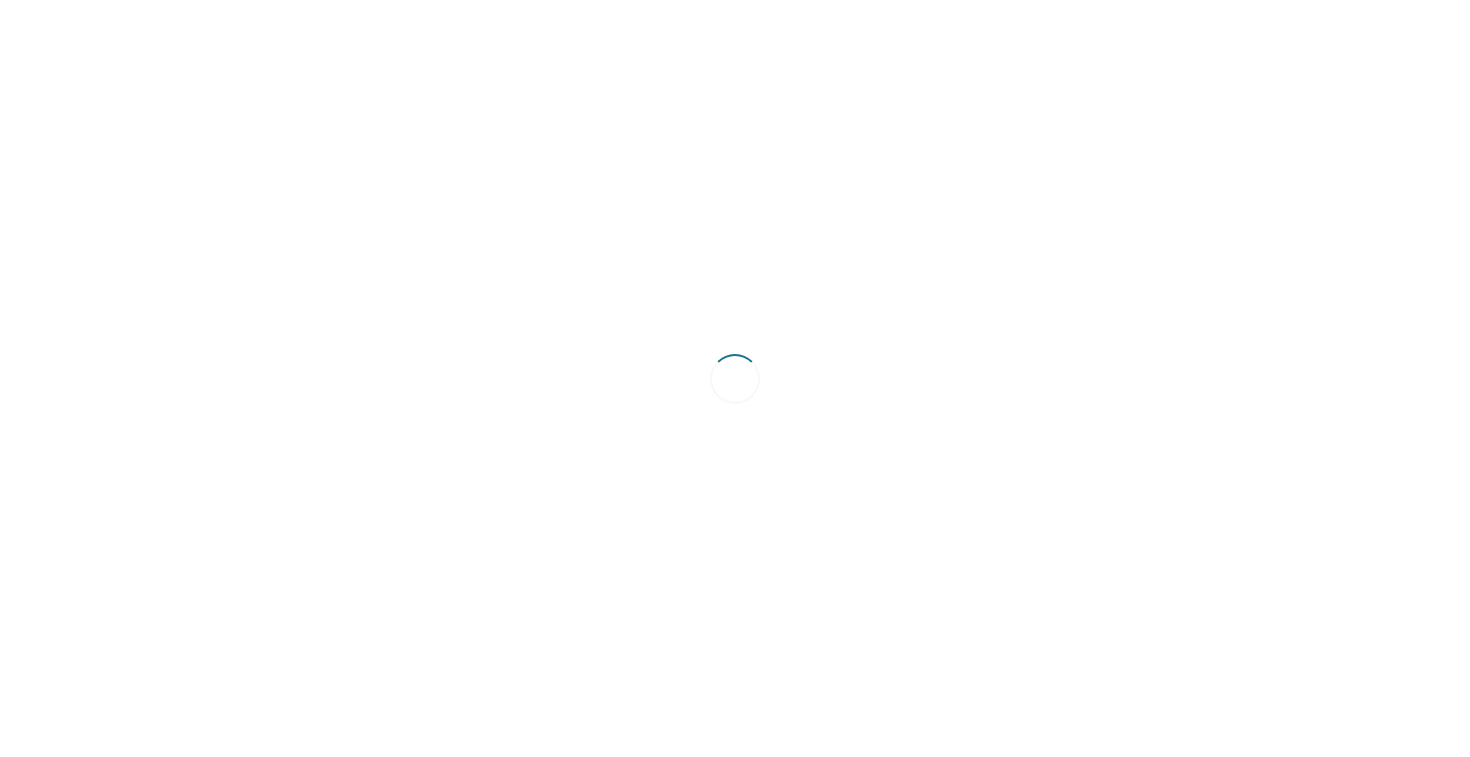 scroll, scrollTop: 0, scrollLeft: 0, axis: both 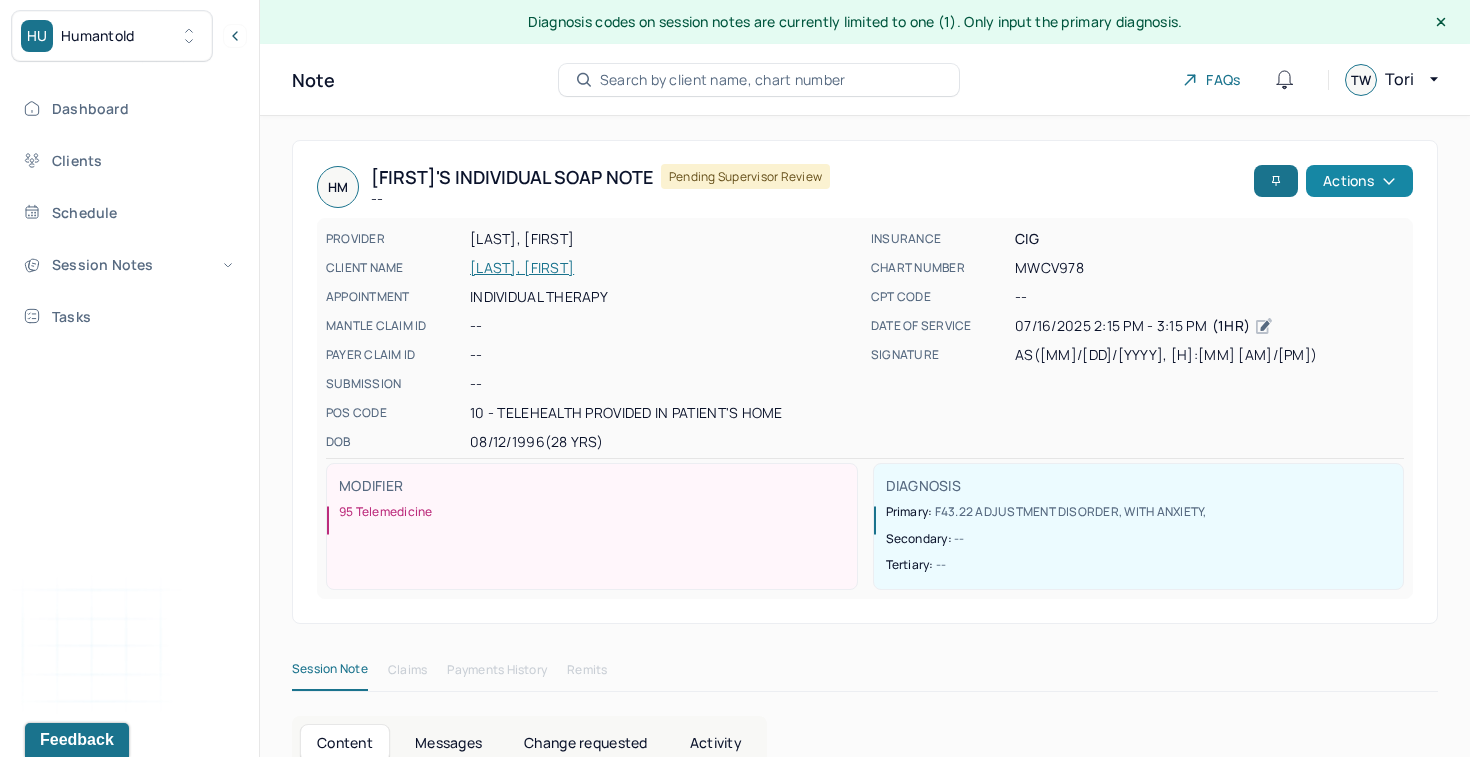 click on "Actions" at bounding box center (1359, 181) 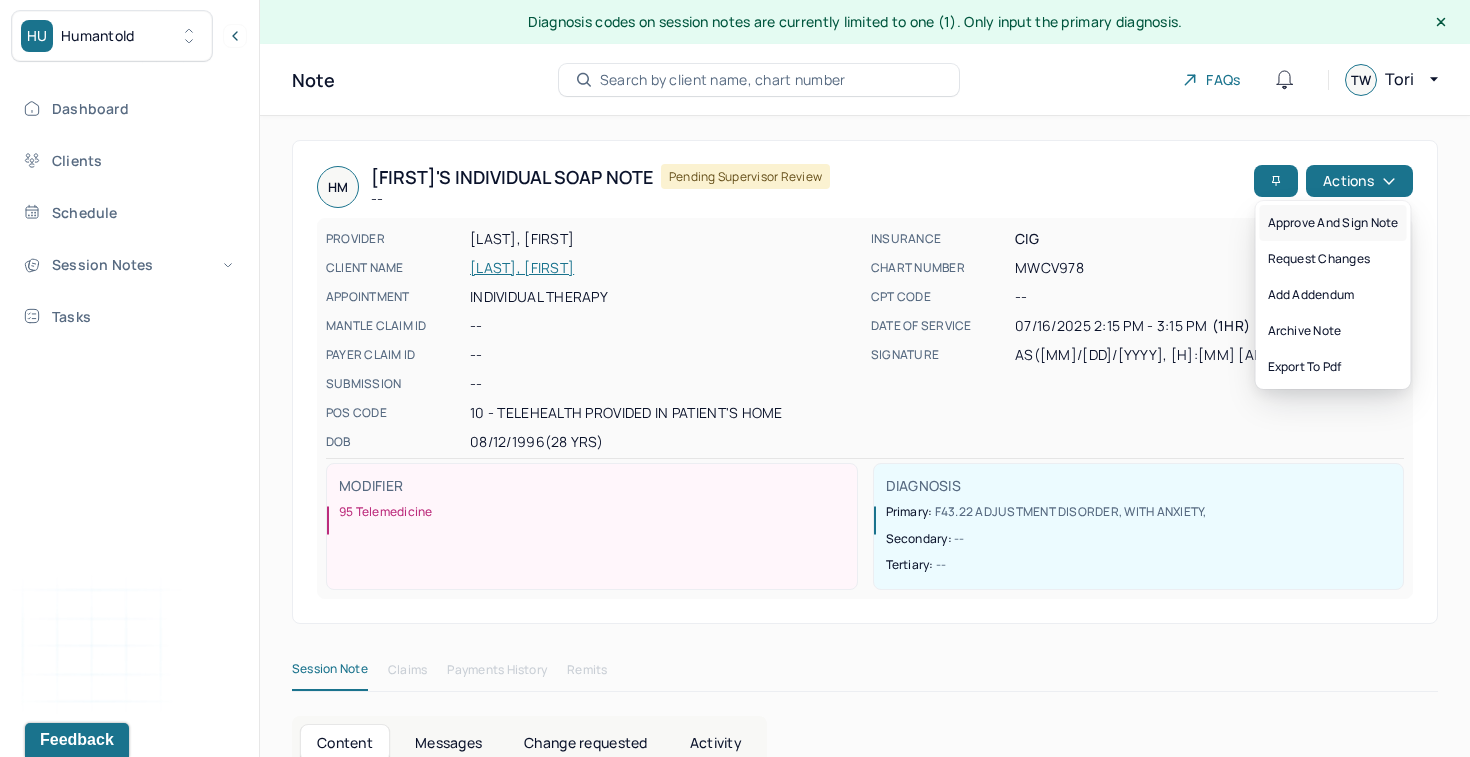 click on "Approve and sign note" at bounding box center [1333, 223] 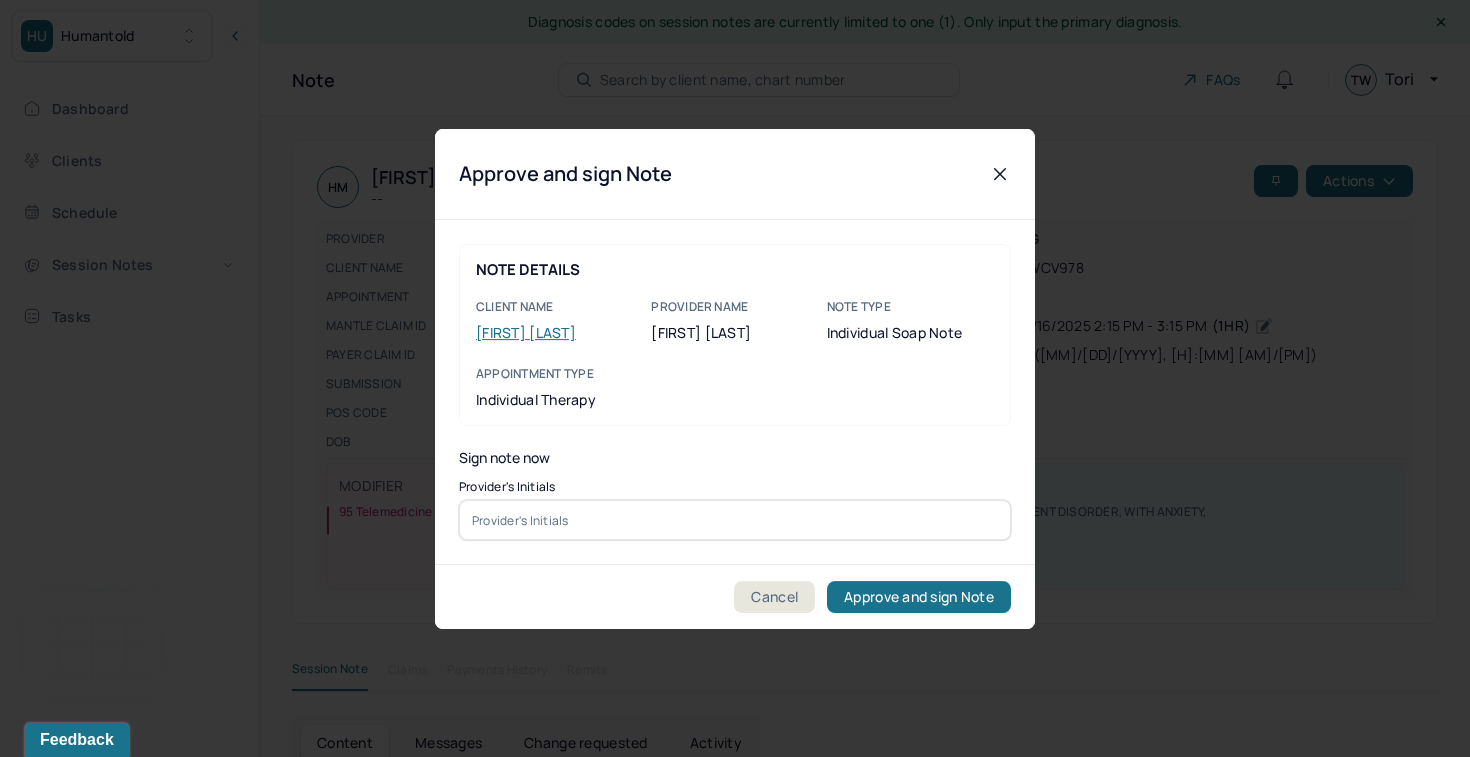click at bounding box center (735, 520) 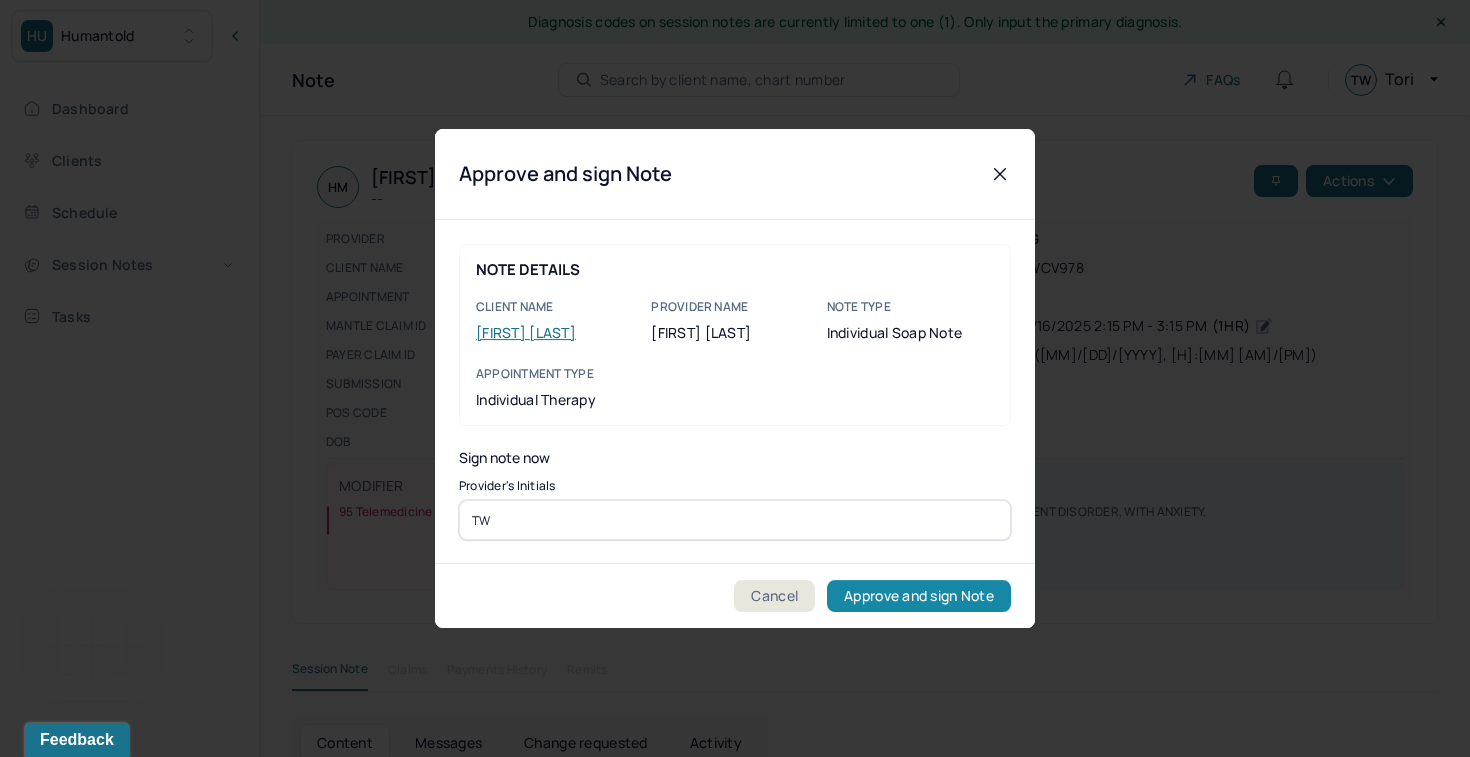 type on "TW" 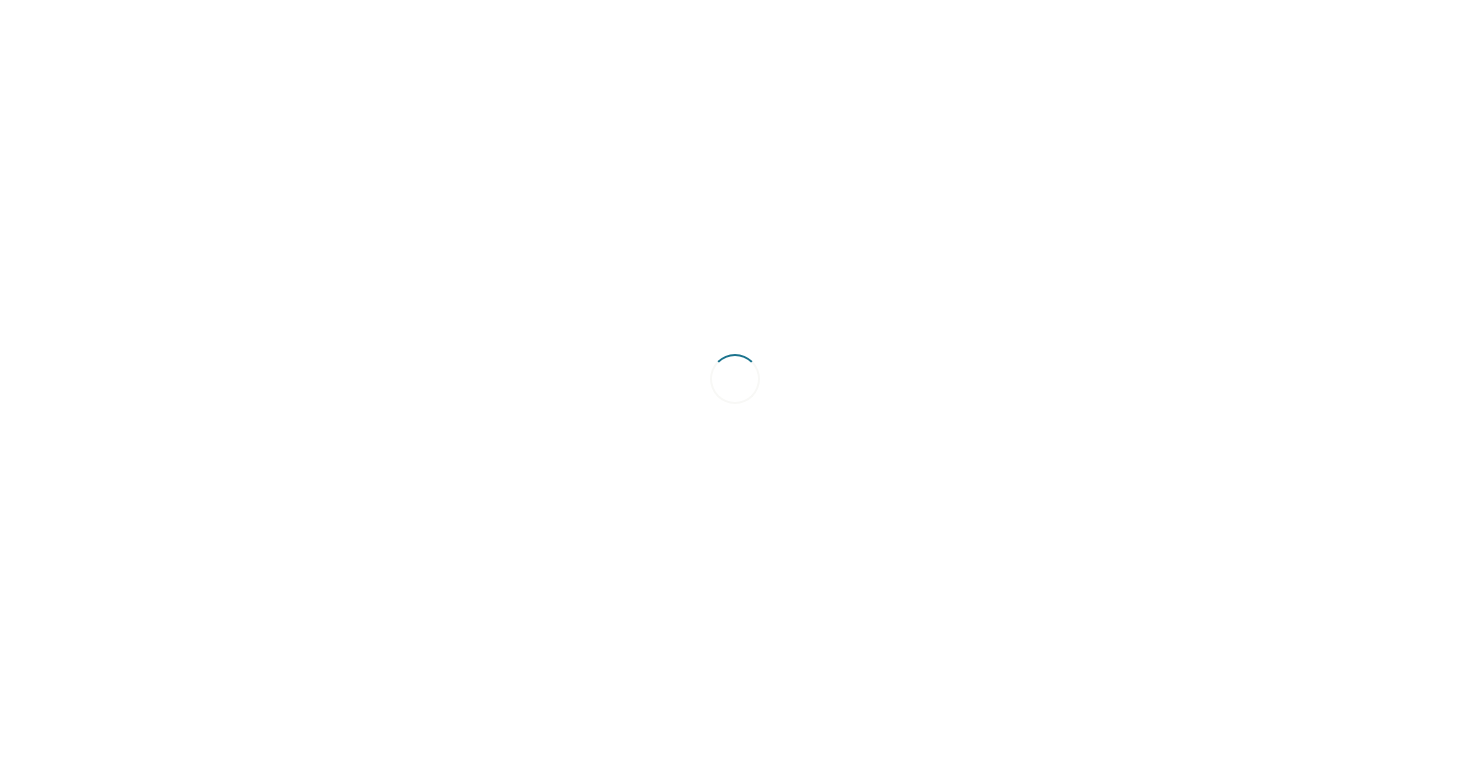 scroll, scrollTop: 0, scrollLeft: 0, axis: both 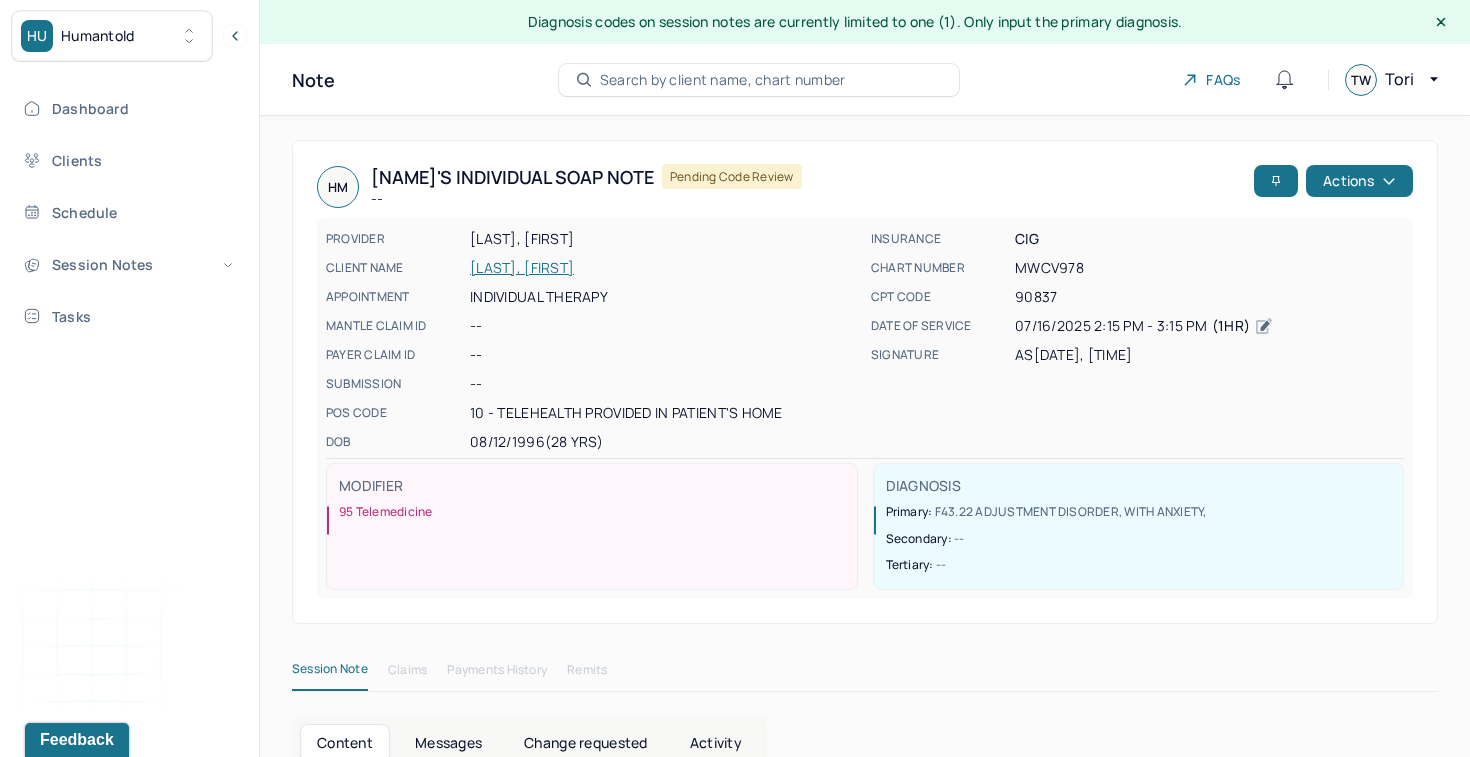 click on "Search by client name, chart number" at bounding box center (723, 80) 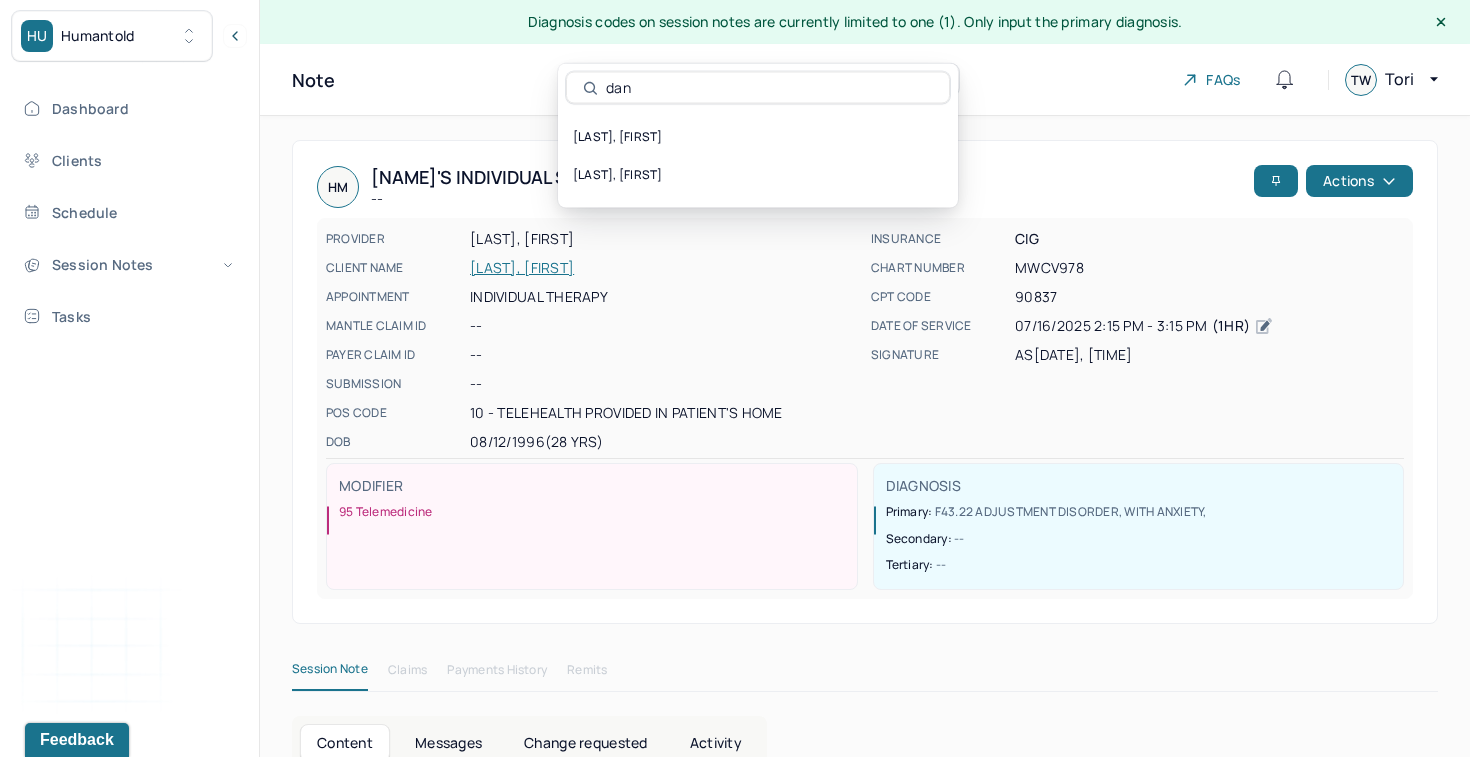 type on "[FIRST]" 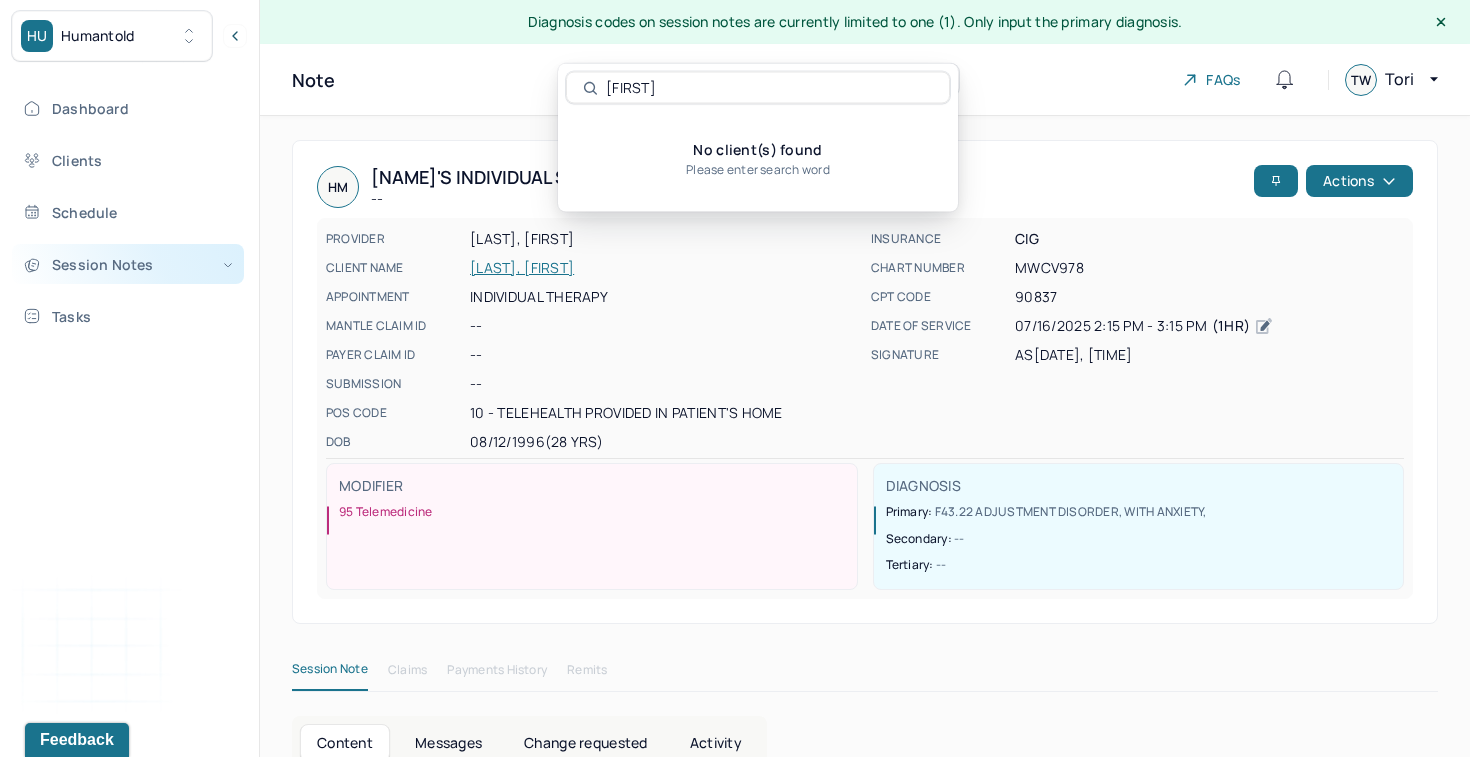click on "Session Notes" at bounding box center [128, 264] 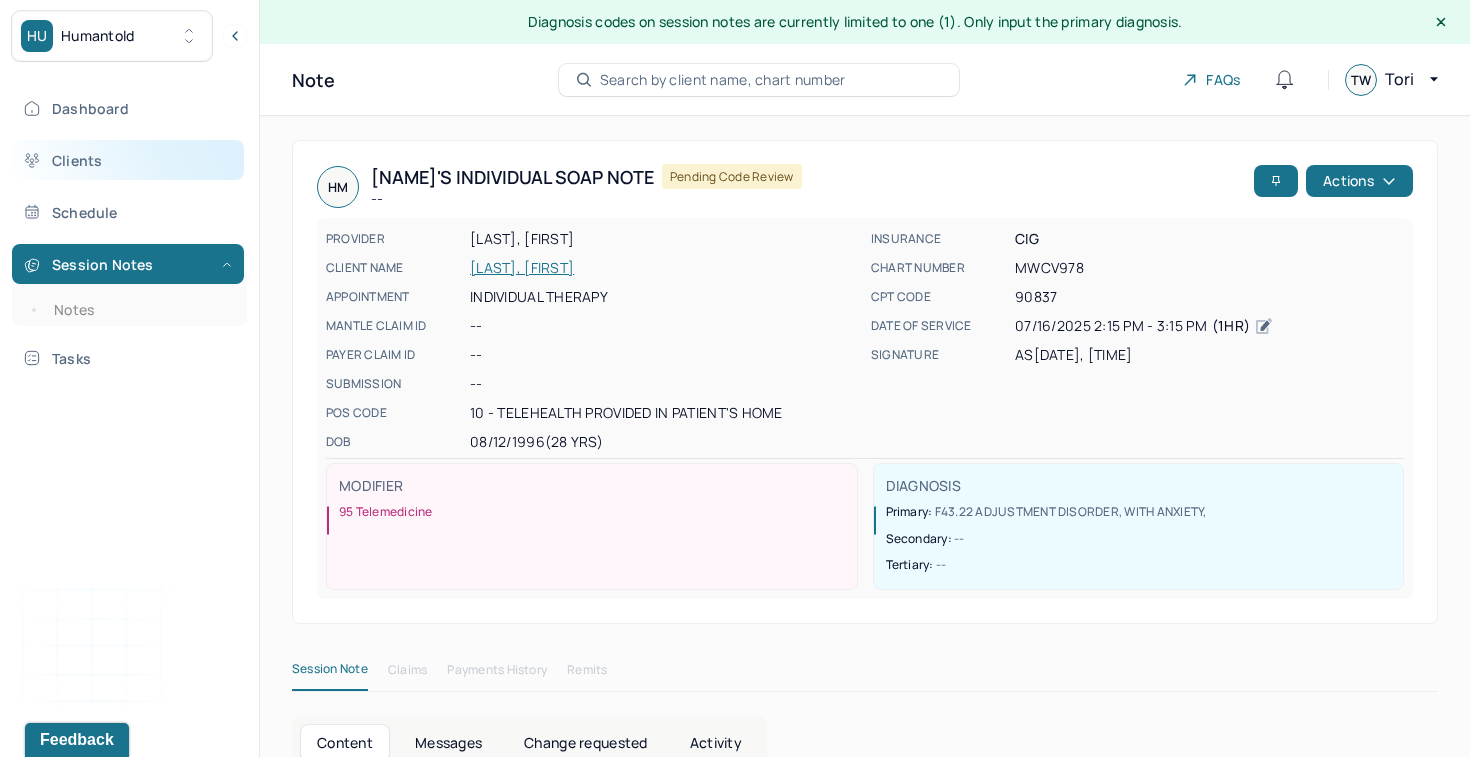 click on "Clients" at bounding box center (128, 160) 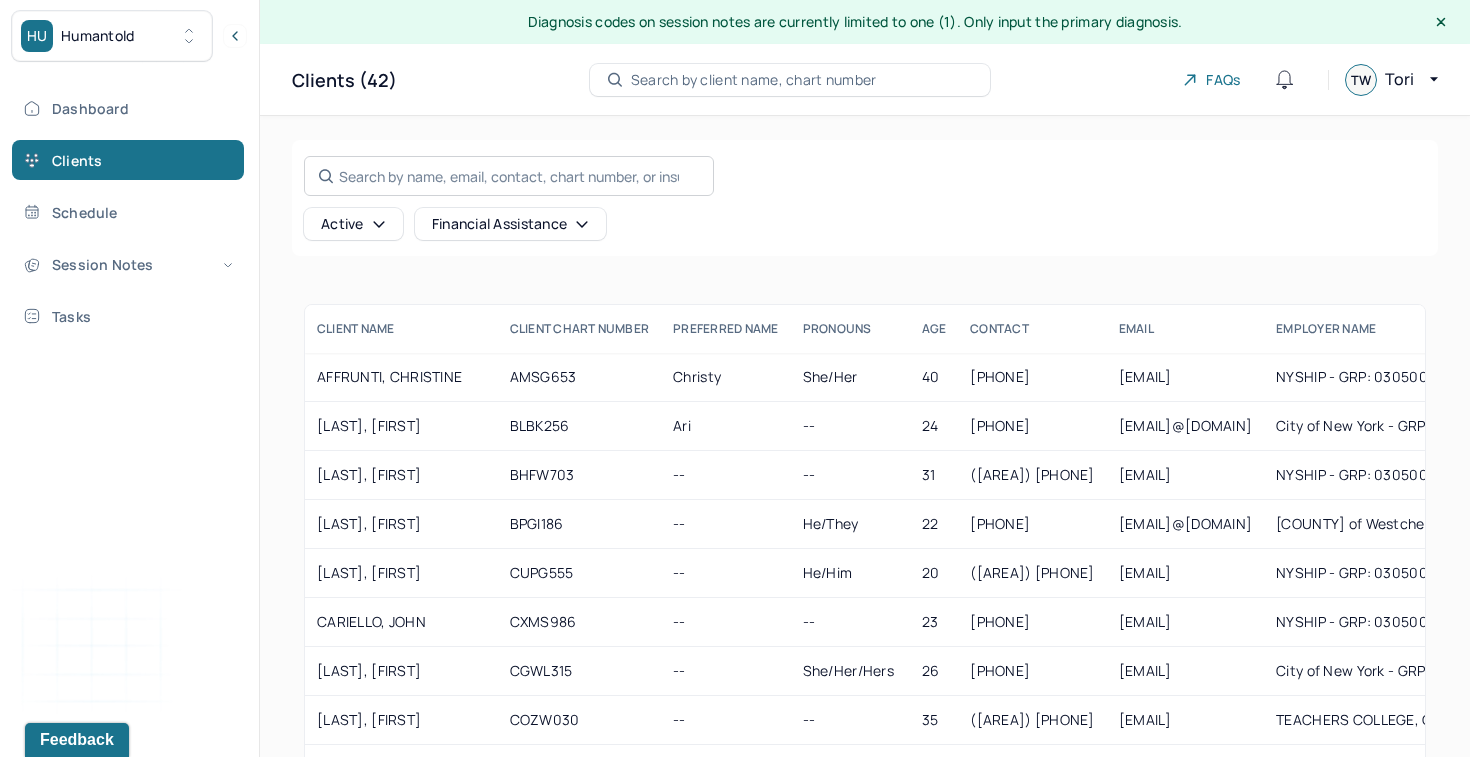 click on "Search by name, email, contact, chart number, or insurance id..." at bounding box center [509, 176] 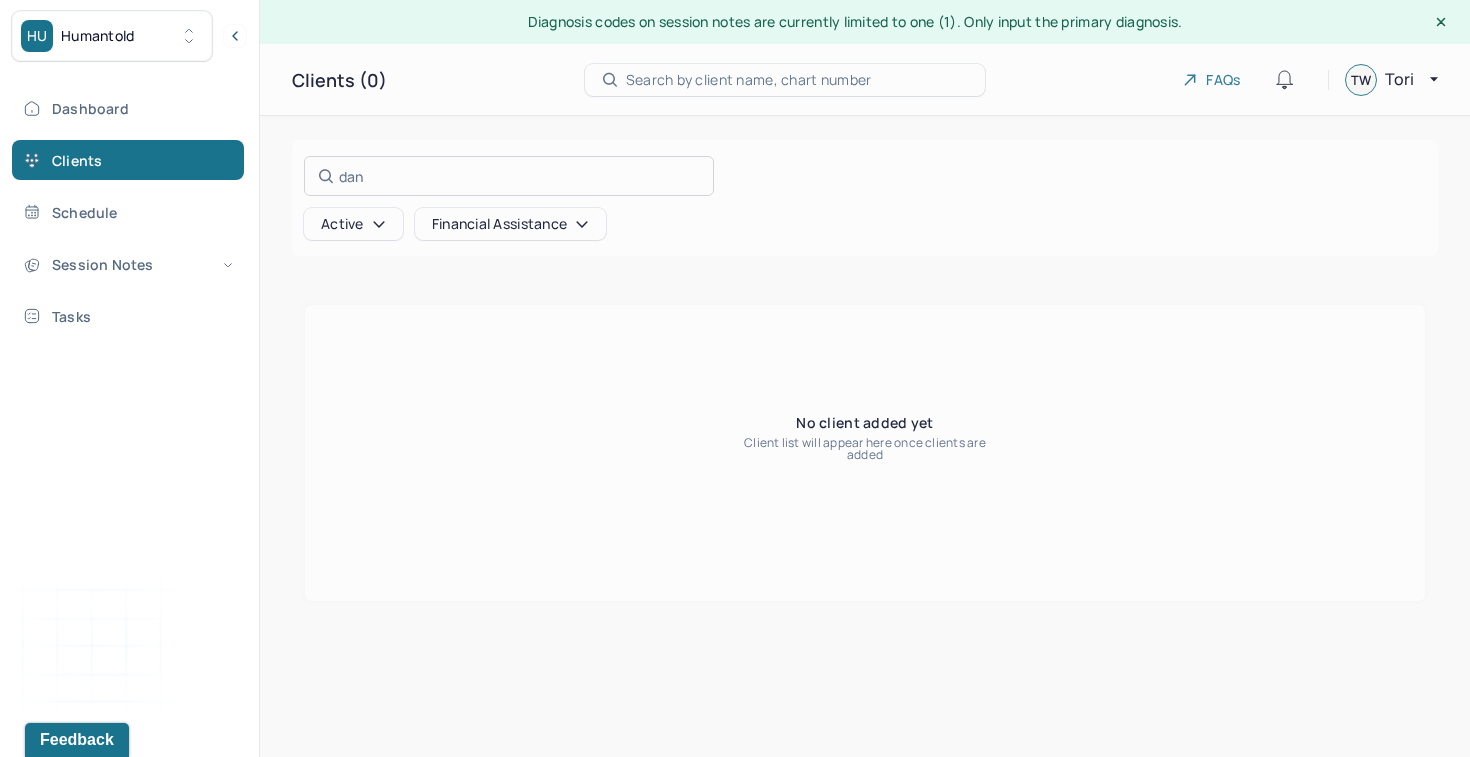 click at bounding box center [735, 378] 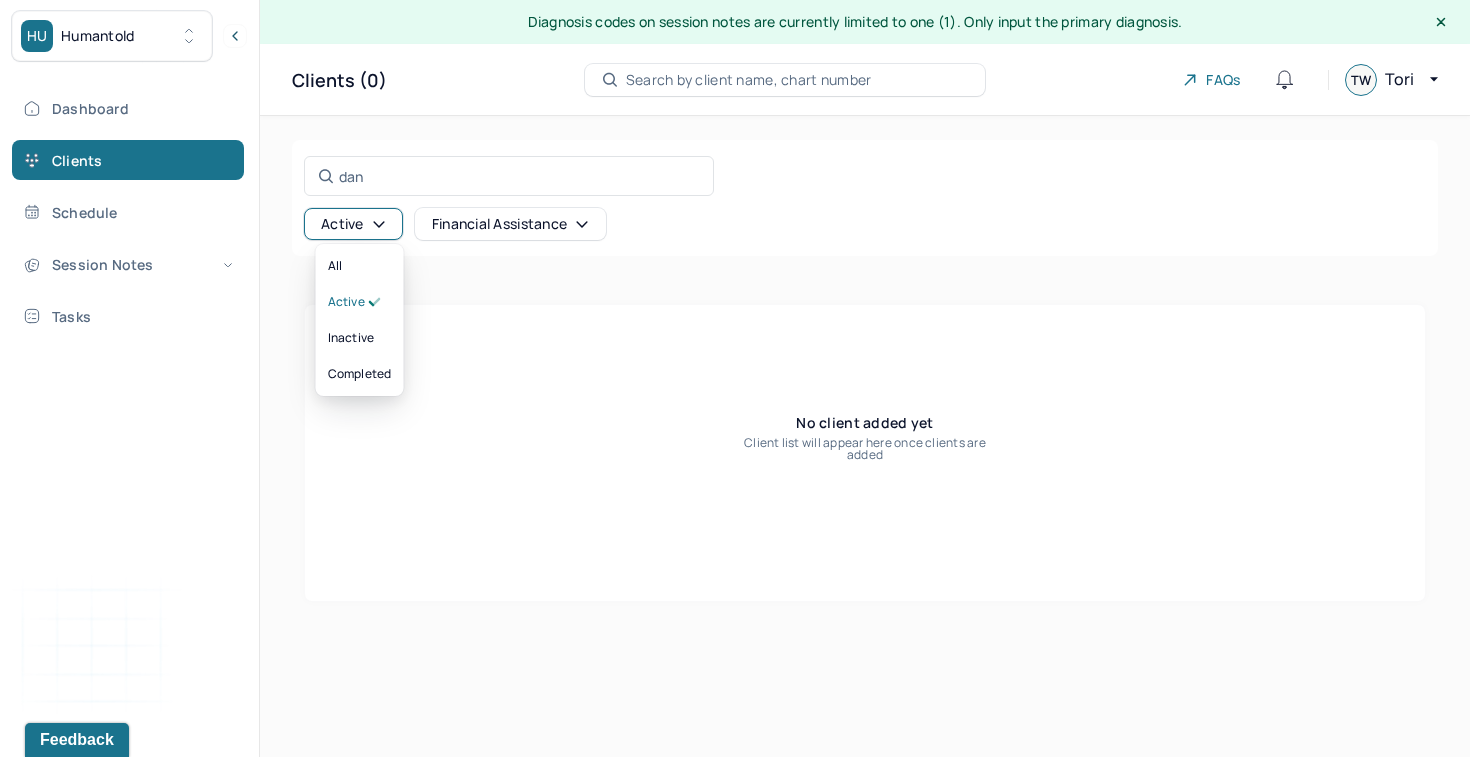 click 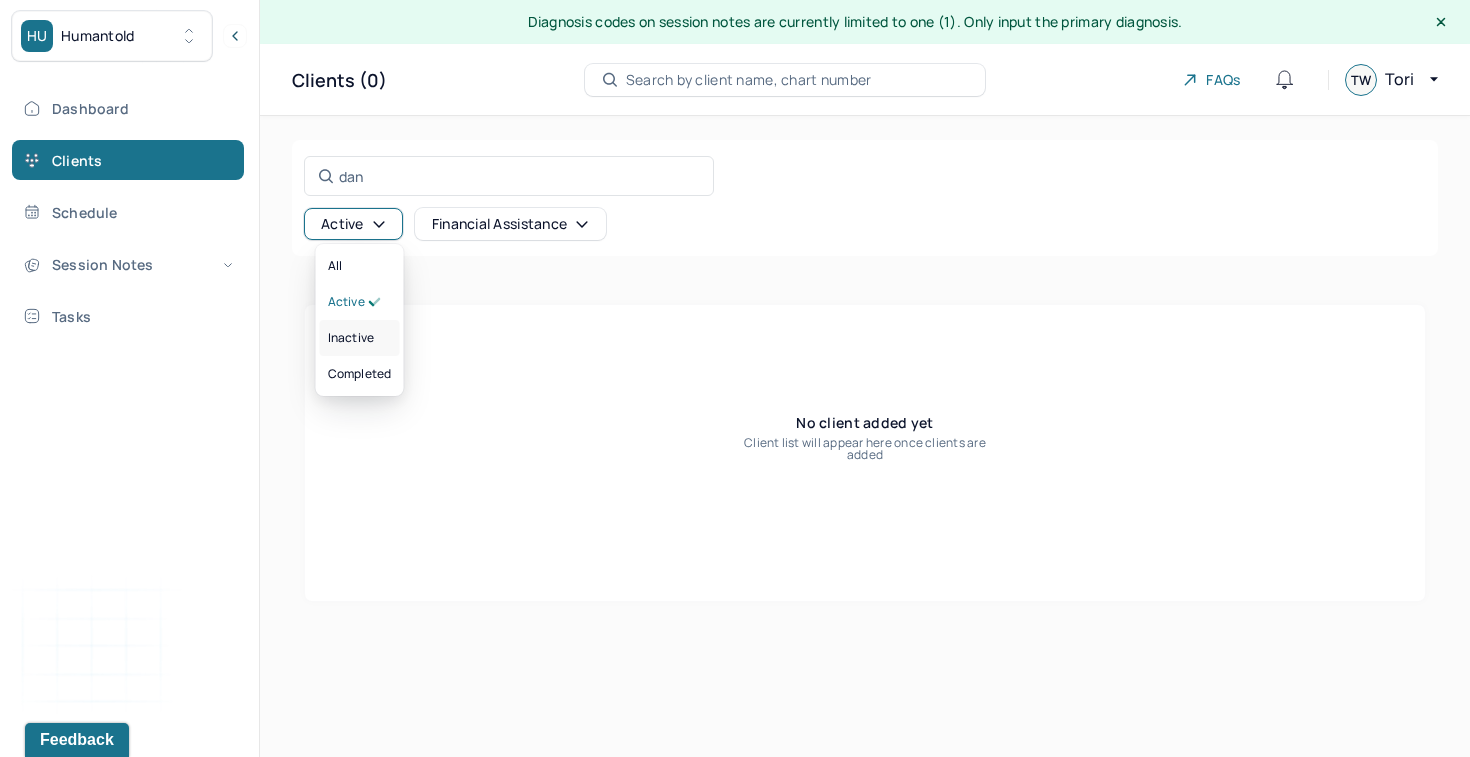 click on "inactive" at bounding box center (360, 338) 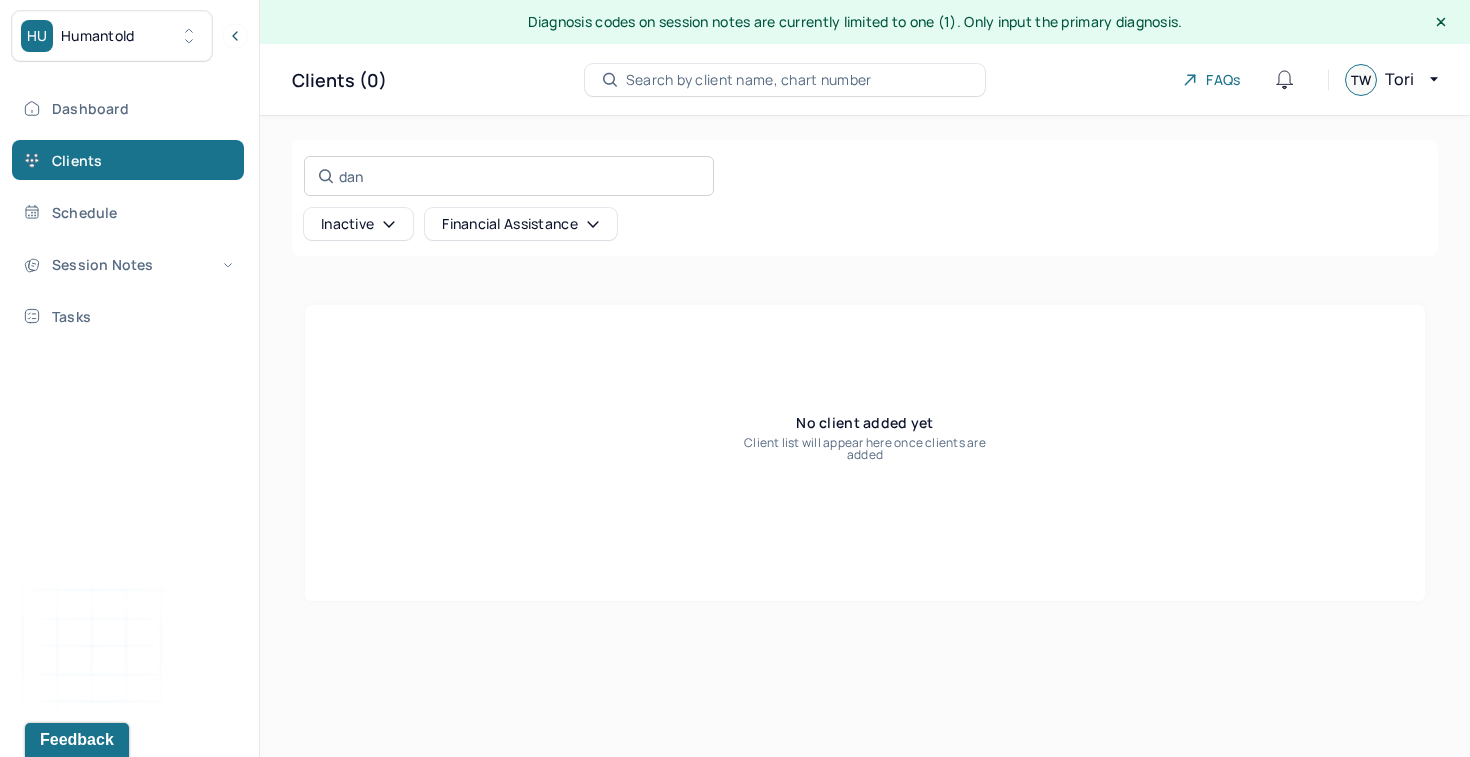 click on "[FIRST] Search by name, email, contact, chart number, or insurance id..." at bounding box center [509, 176] 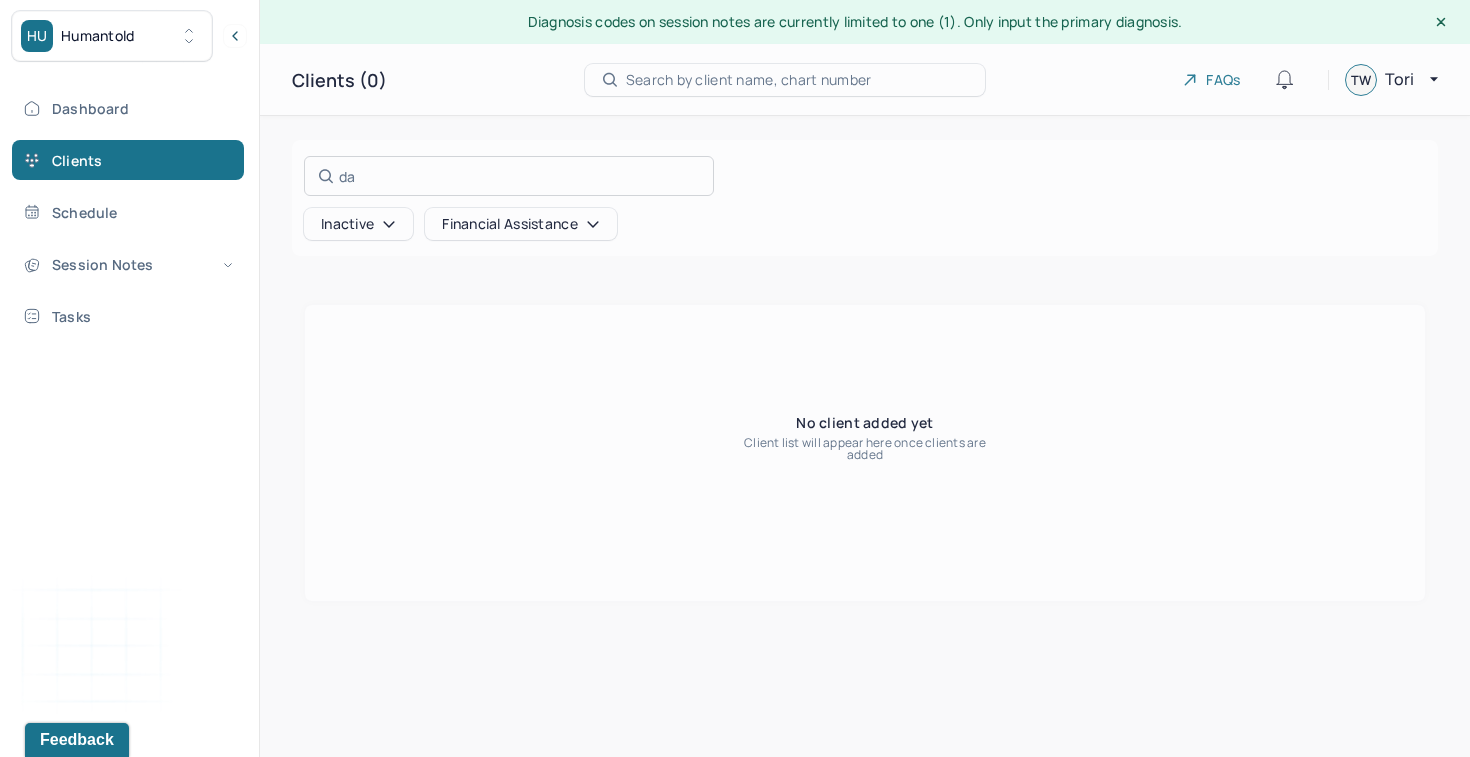 type on "d" 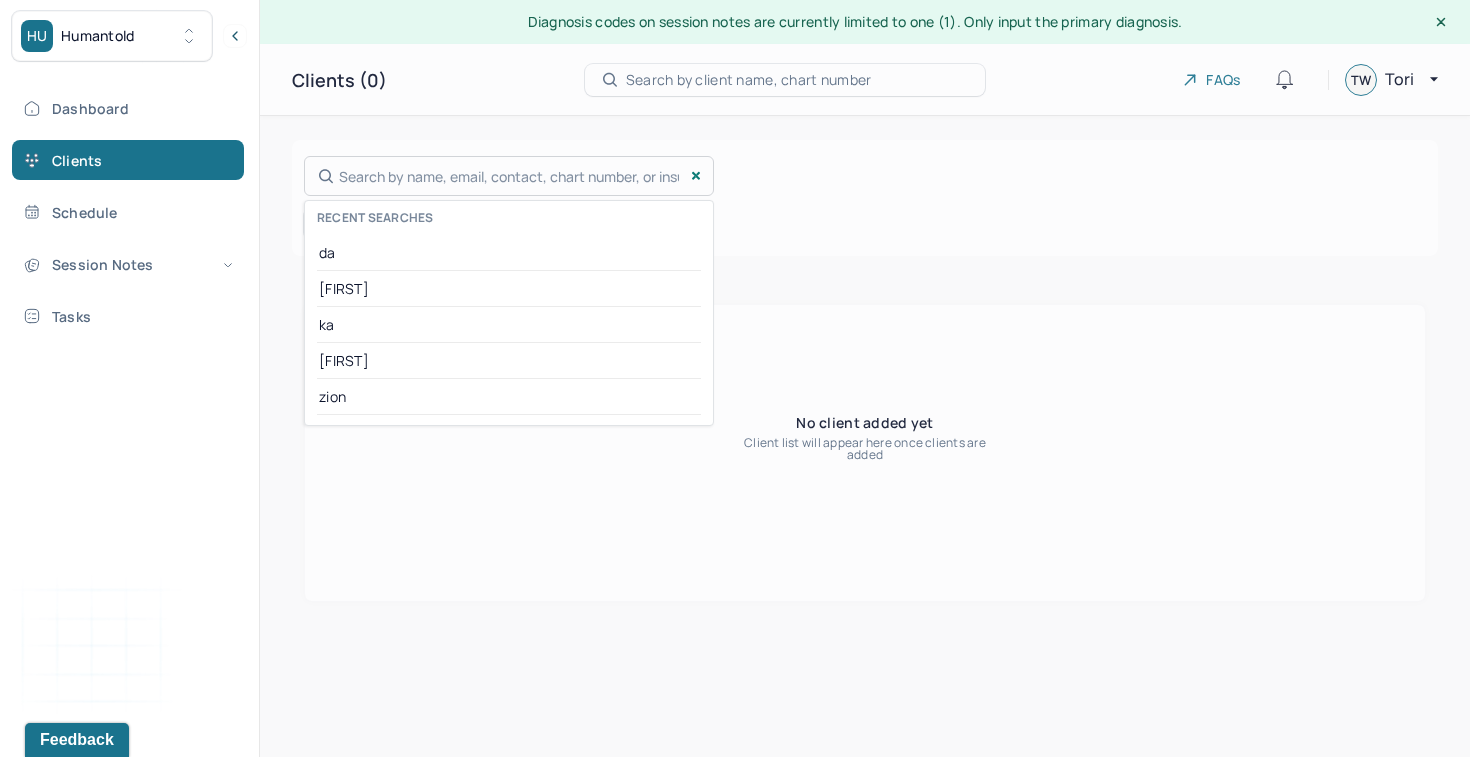 type 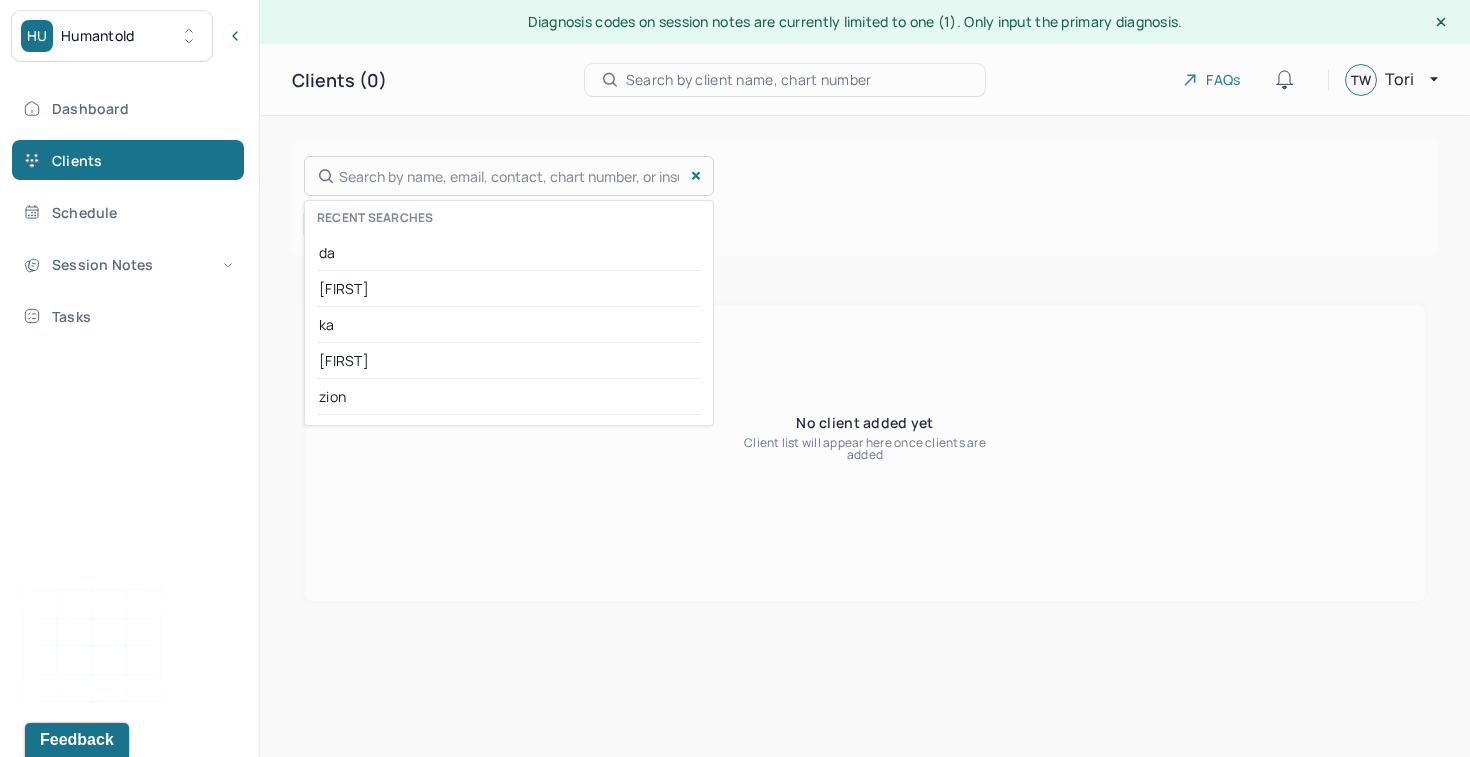 click at bounding box center [735, 378] 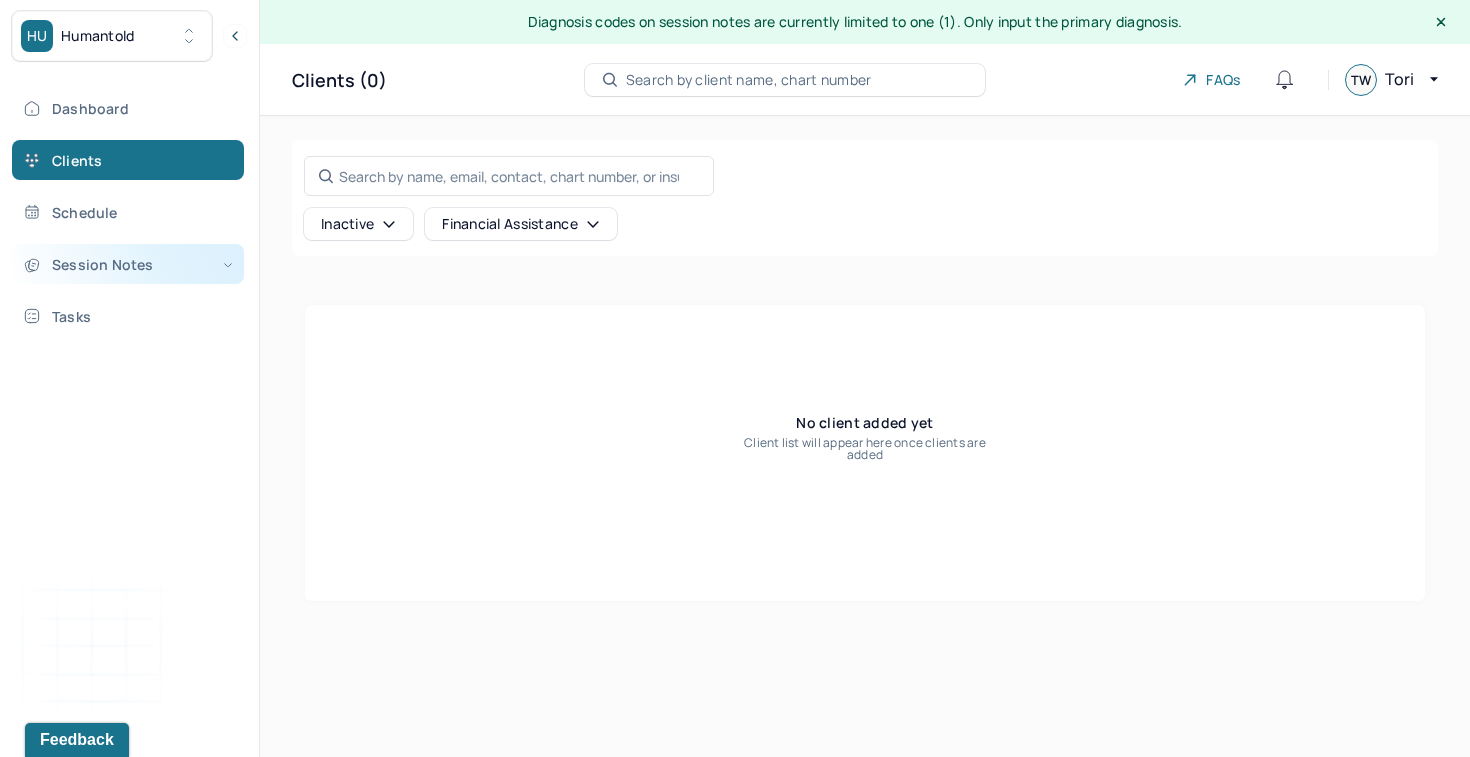 click on "Session Notes" at bounding box center (128, 264) 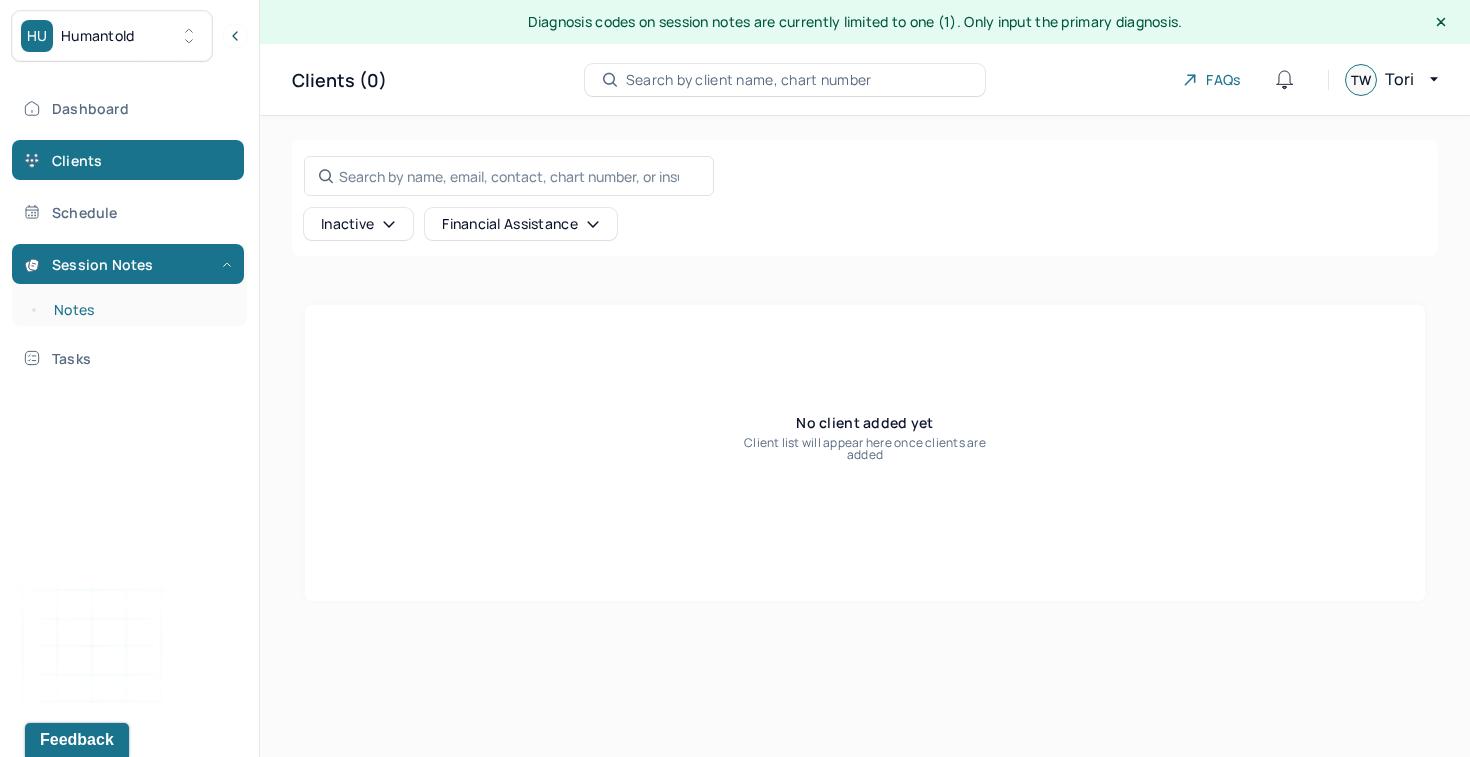 click on "Notes" at bounding box center (139, 310) 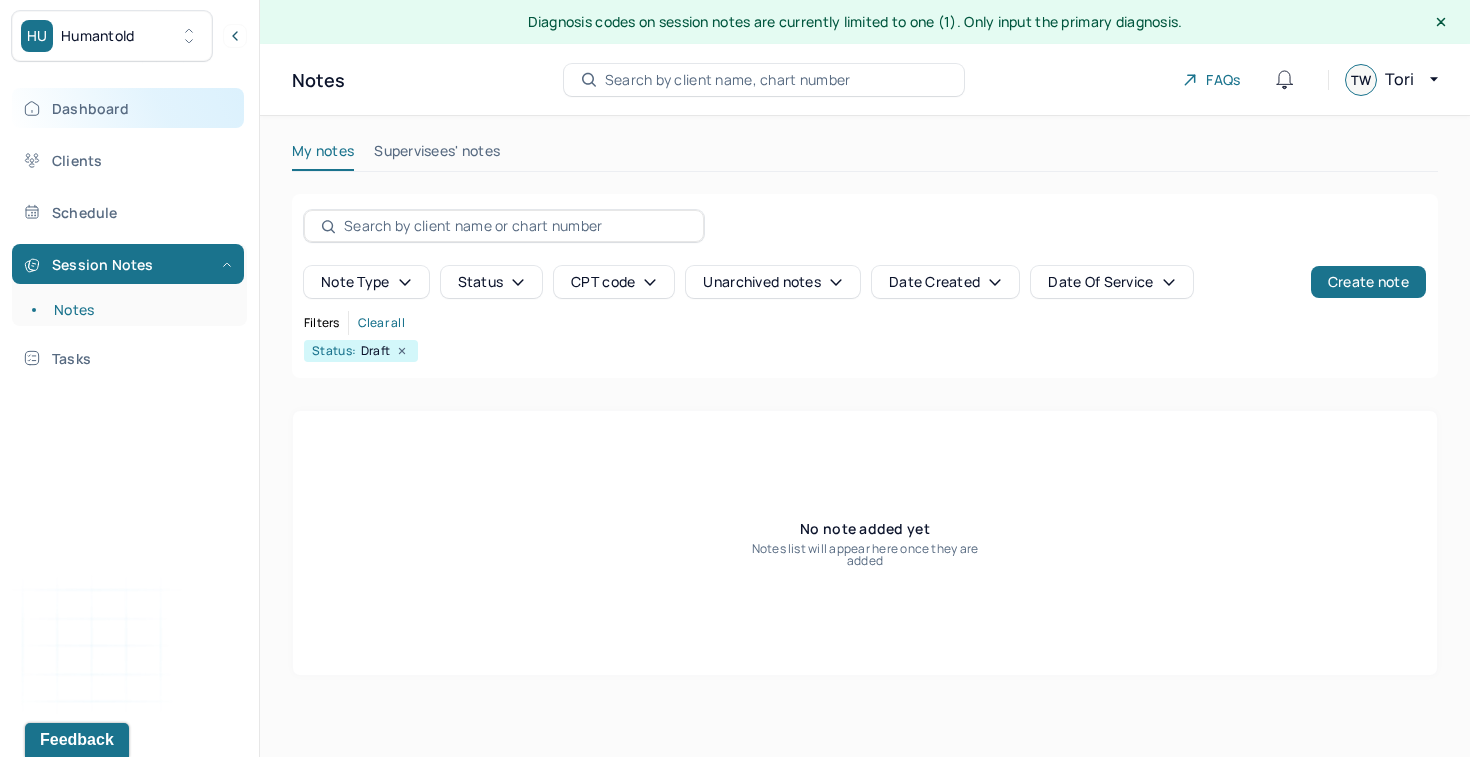 click on "Dashboard" at bounding box center [128, 108] 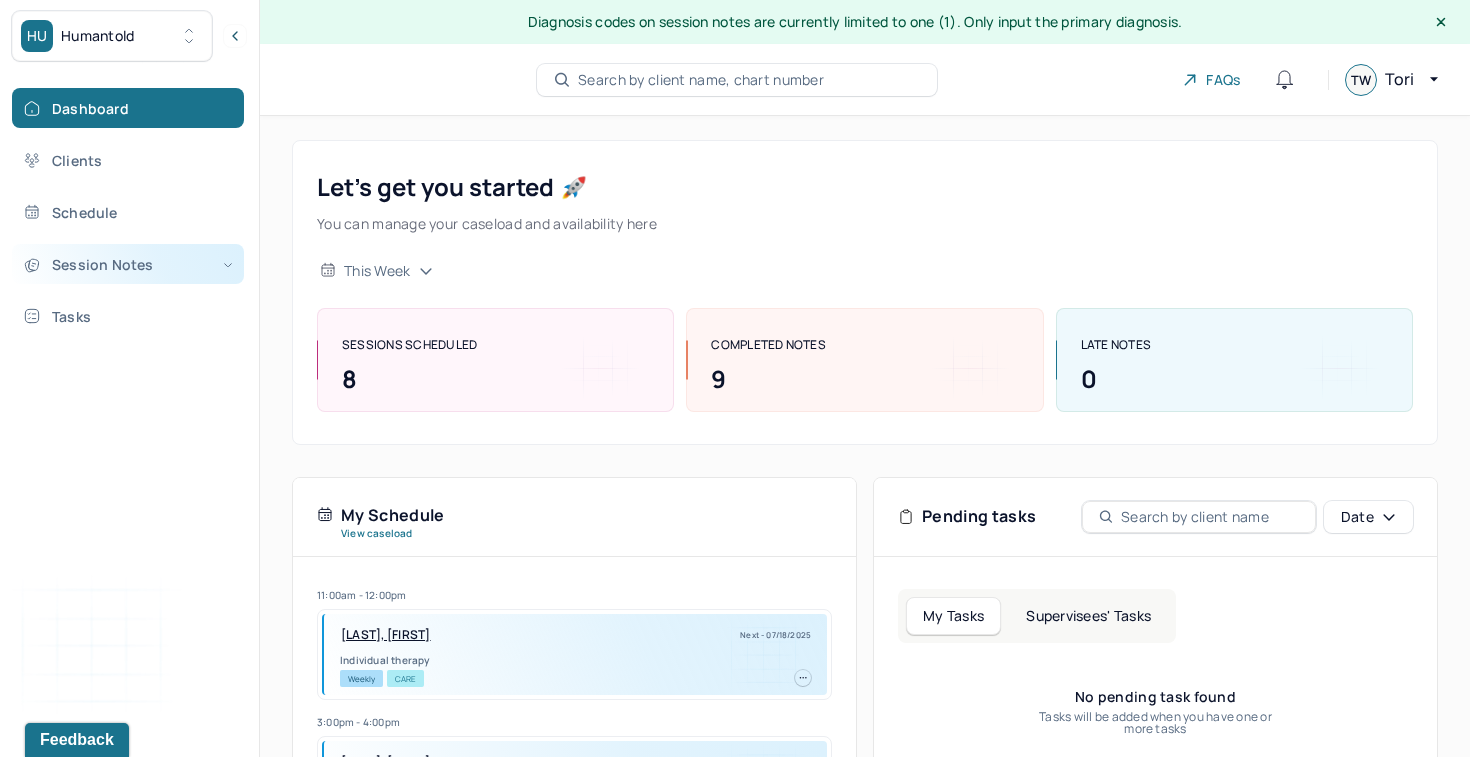 click on "Session Notes" at bounding box center [128, 264] 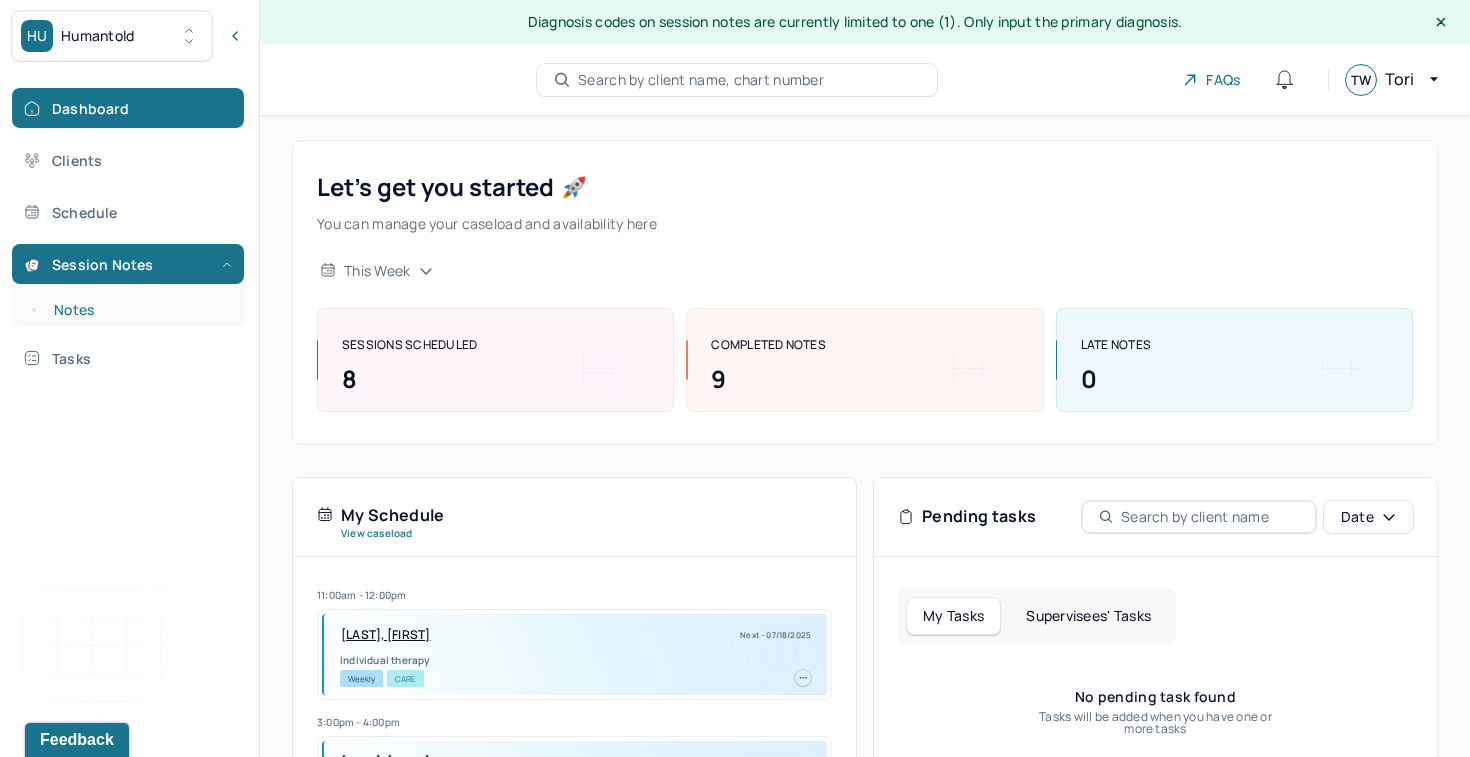 click on "Notes" at bounding box center (139, 310) 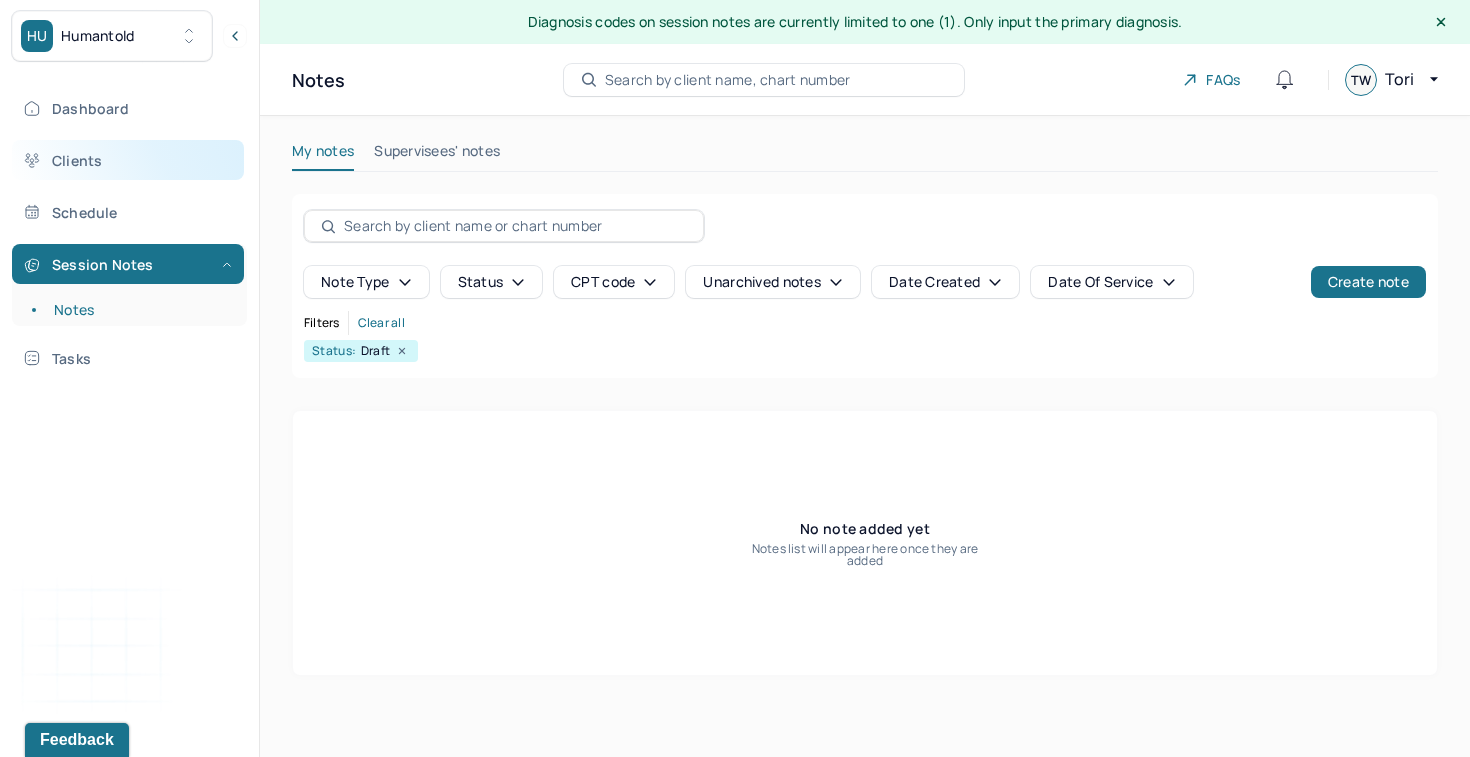 click on "Clients" at bounding box center (128, 160) 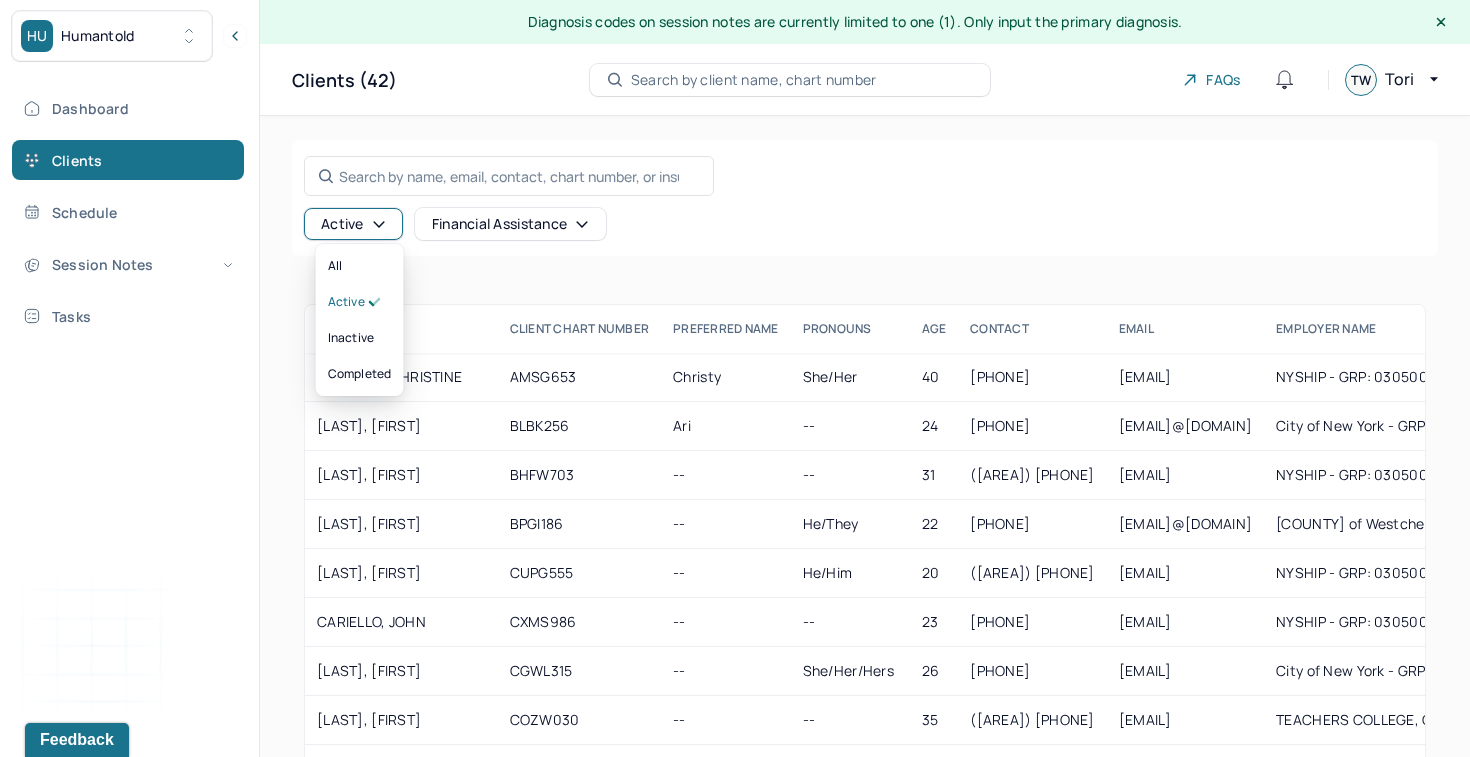 click 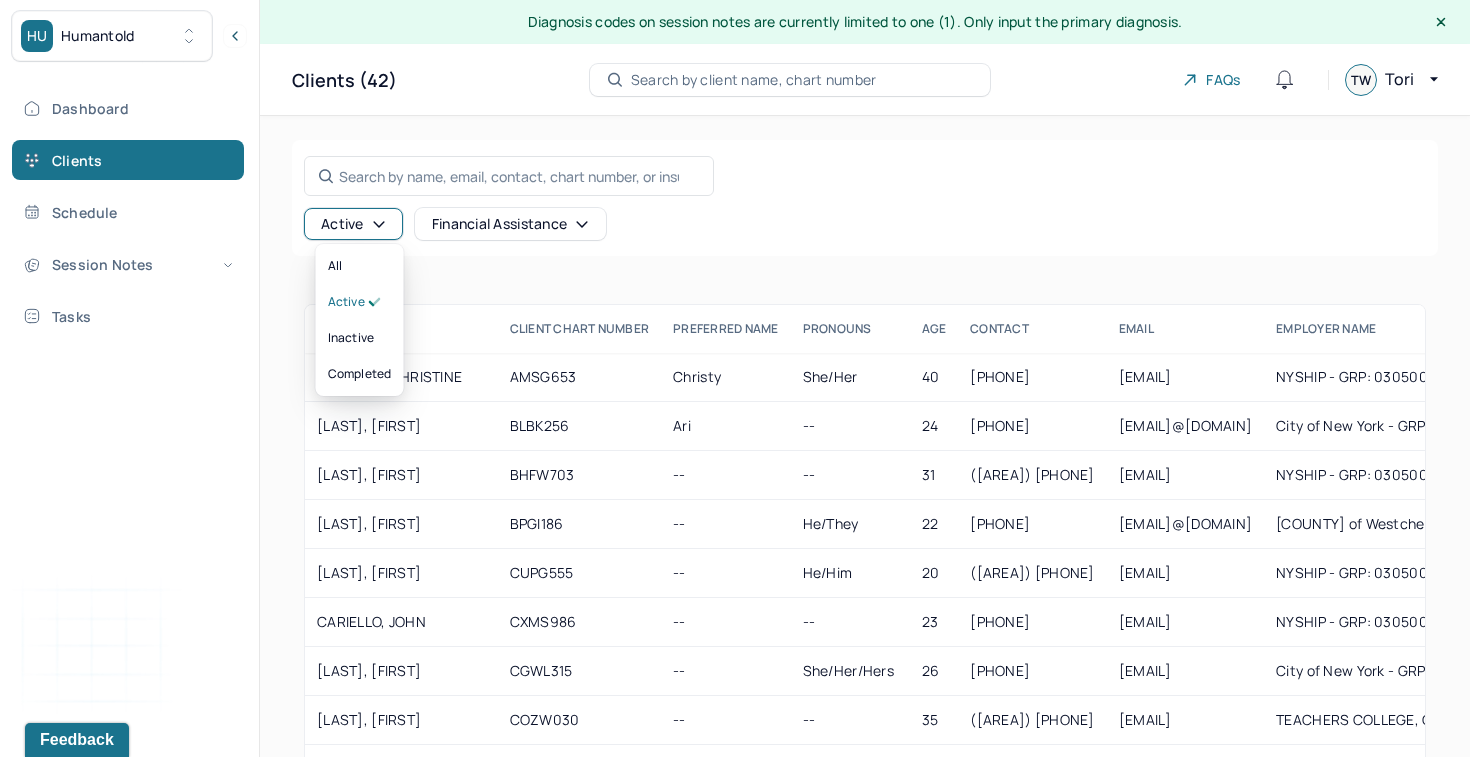 click on "Search by name, email, contact, chart number, or insurance id..." at bounding box center [509, 176] 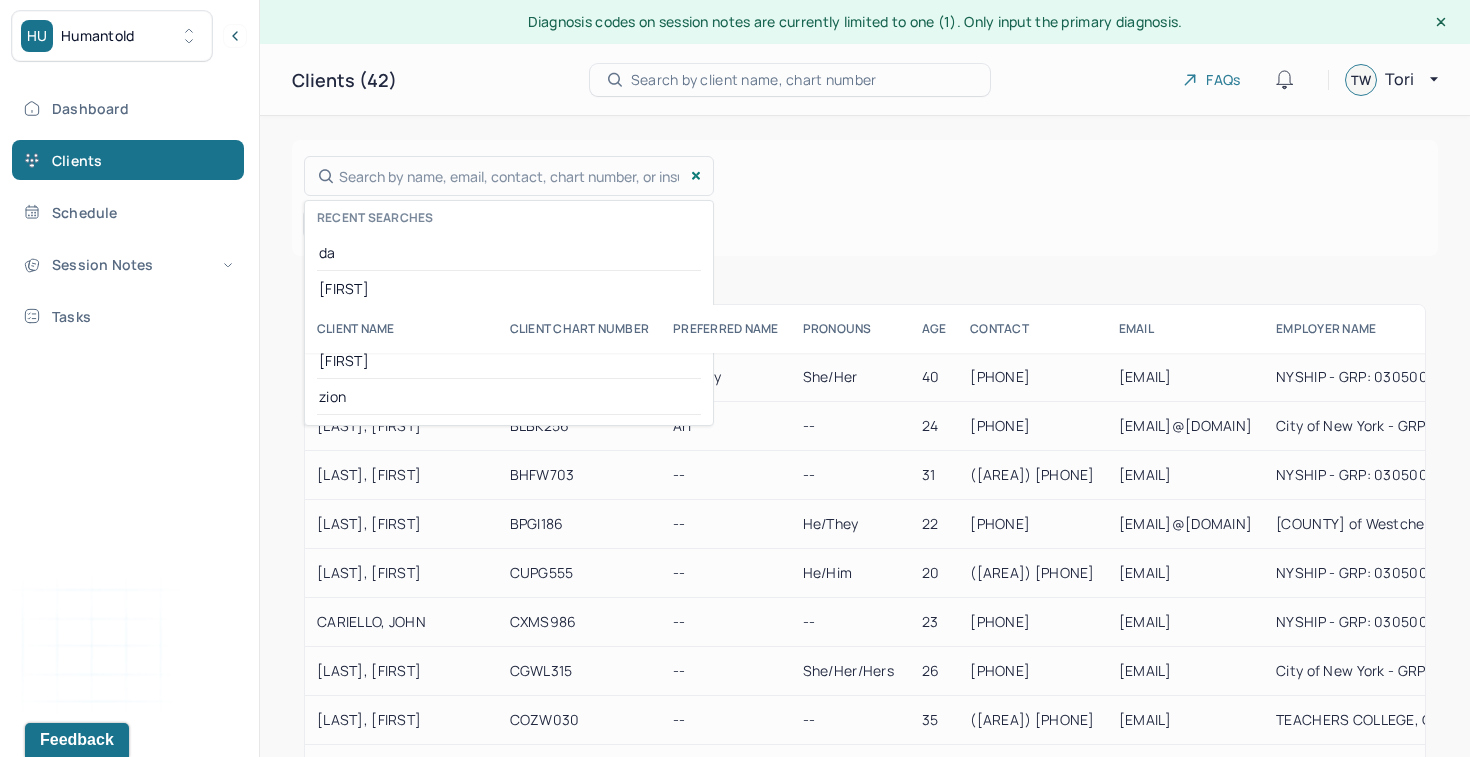 type 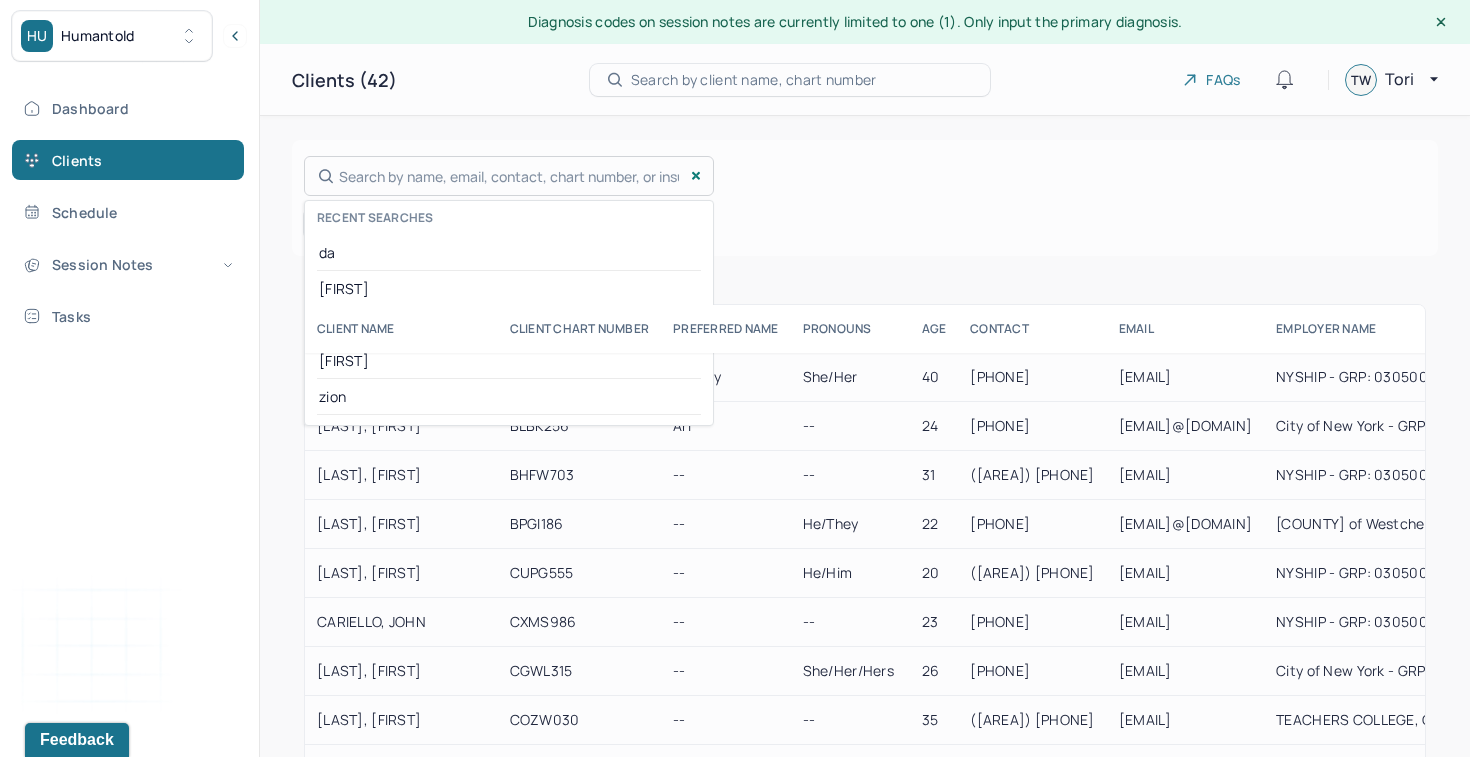 click at bounding box center (735, 378) 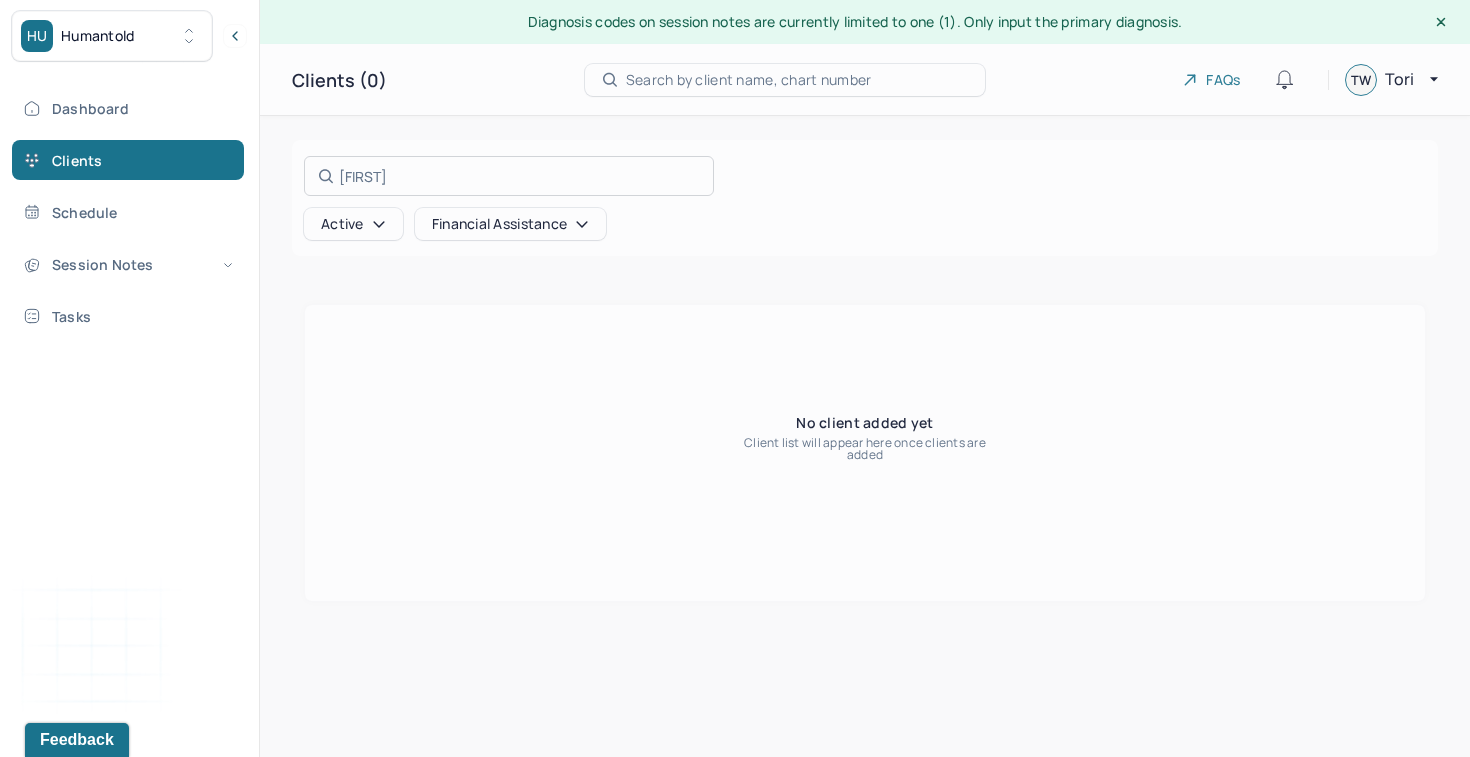 type on "[FIRST]" 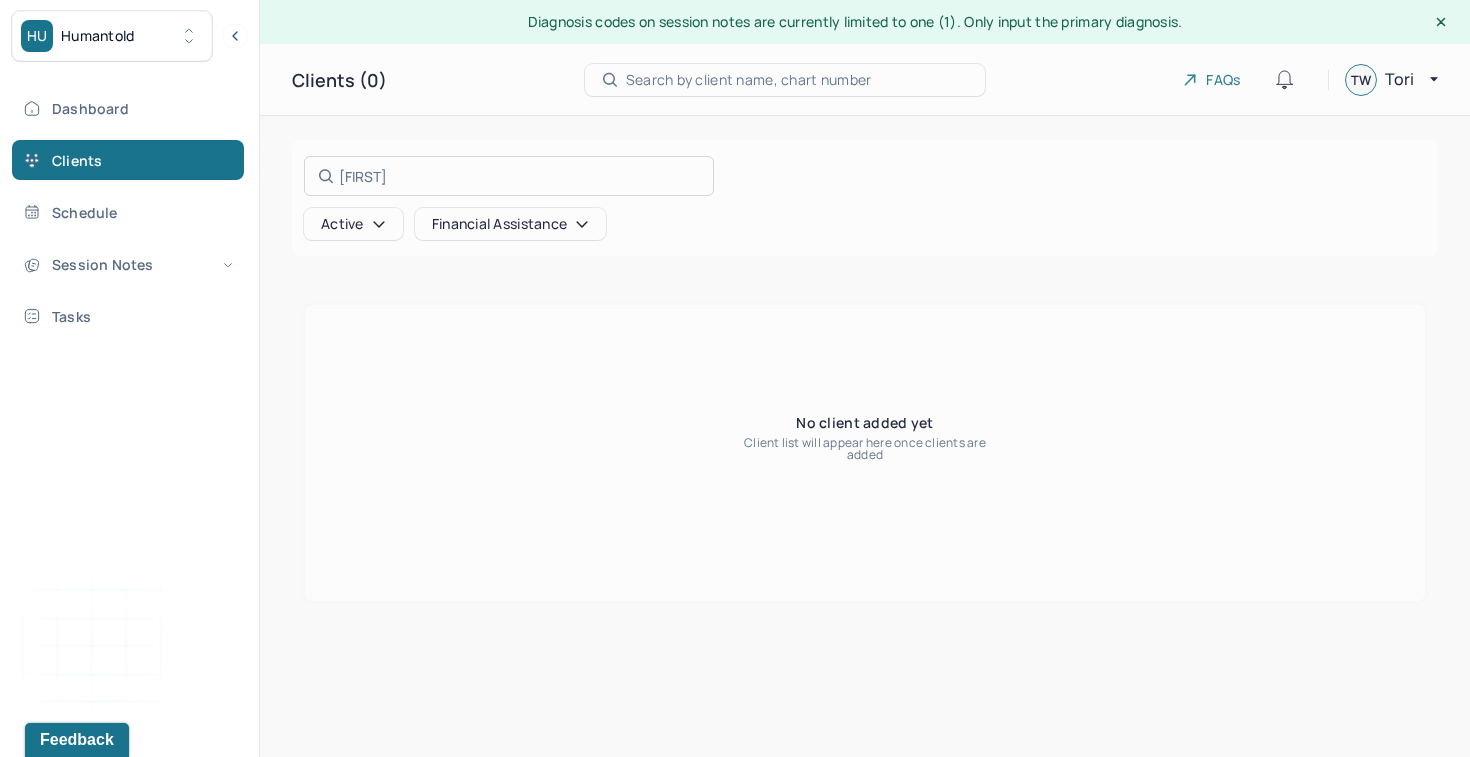click at bounding box center (735, 378) 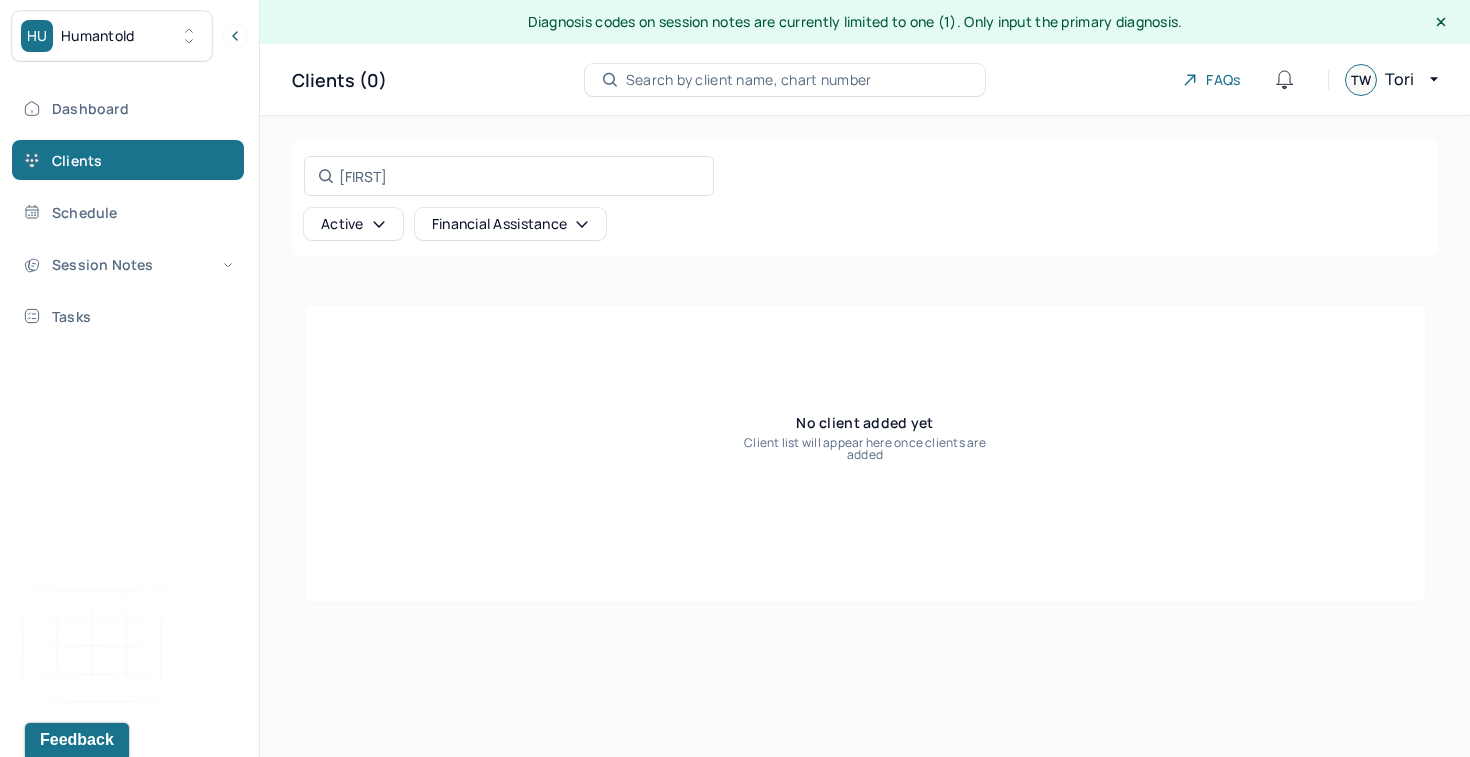 click on "Financial assistance" at bounding box center [511, 224] 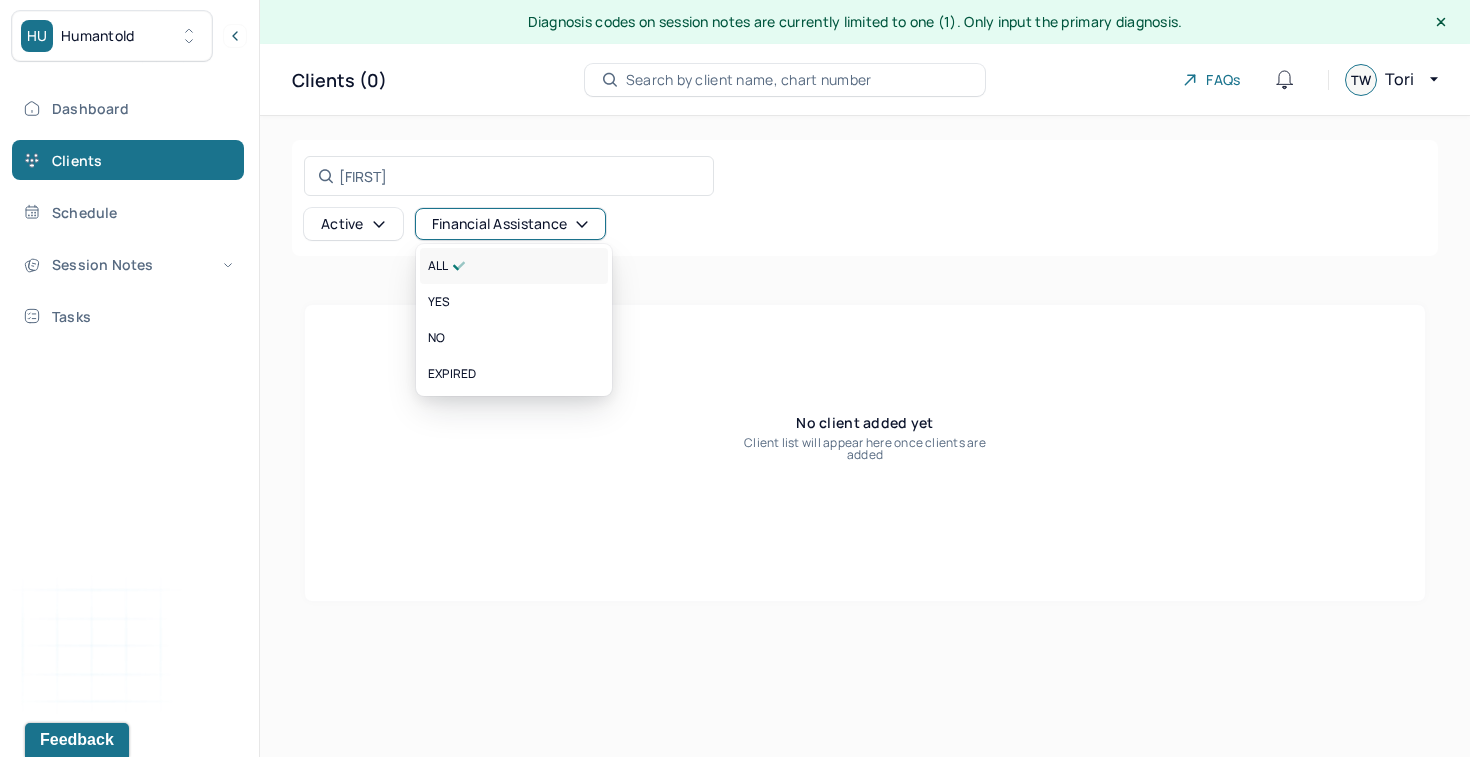 click on "All" at bounding box center (514, 266) 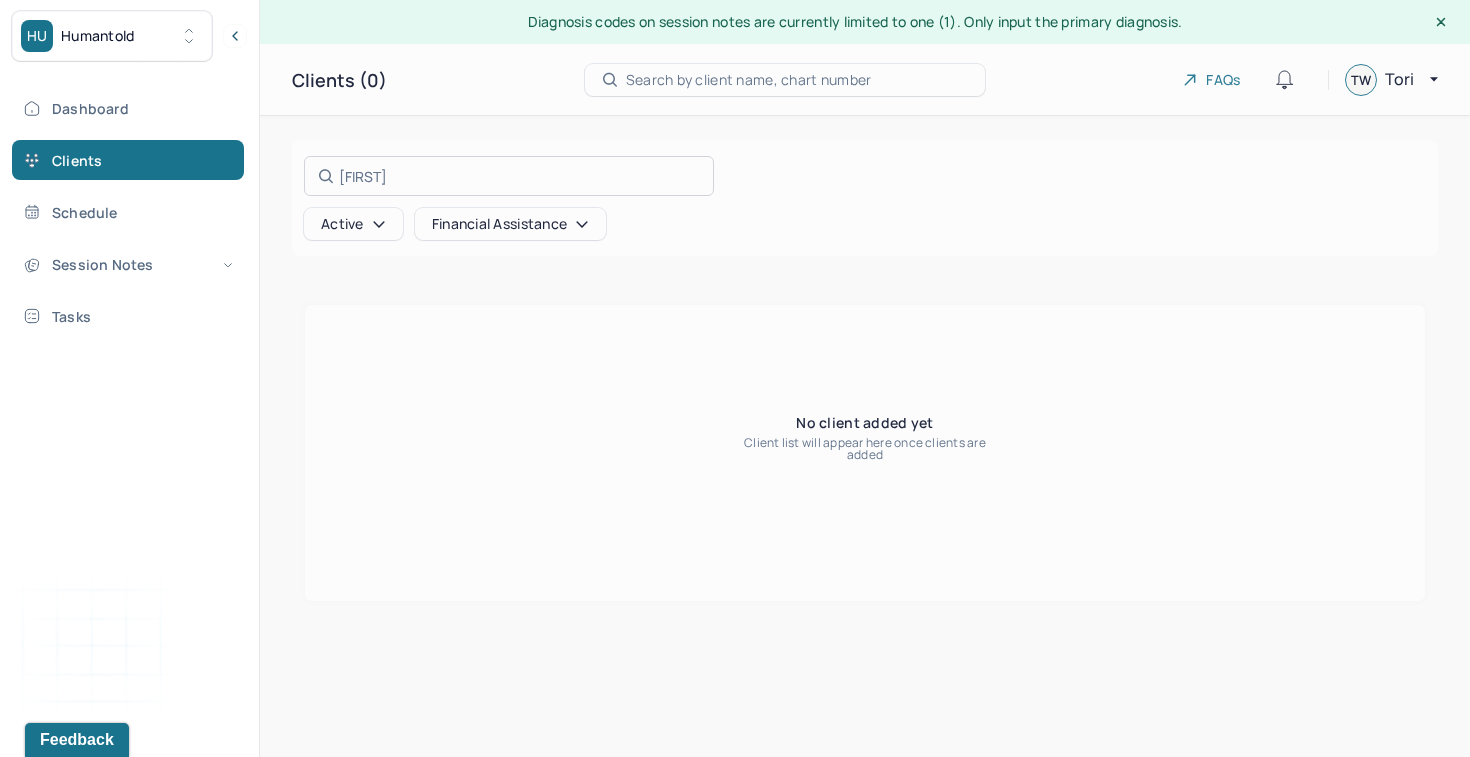 drag, startPoint x: 390, startPoint y: 173, endPoint x: 318, endPoint y: 171, distance: 72.02777 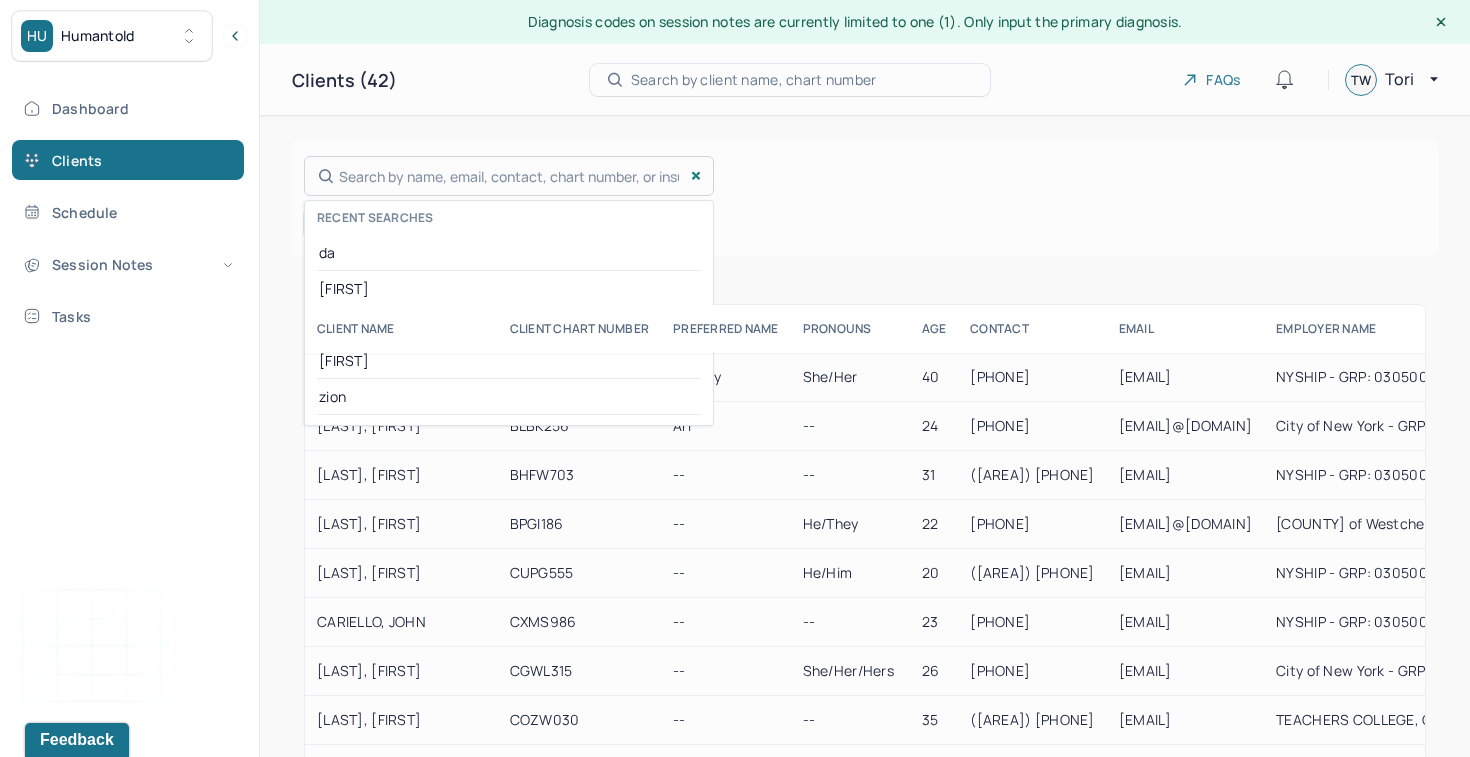 type 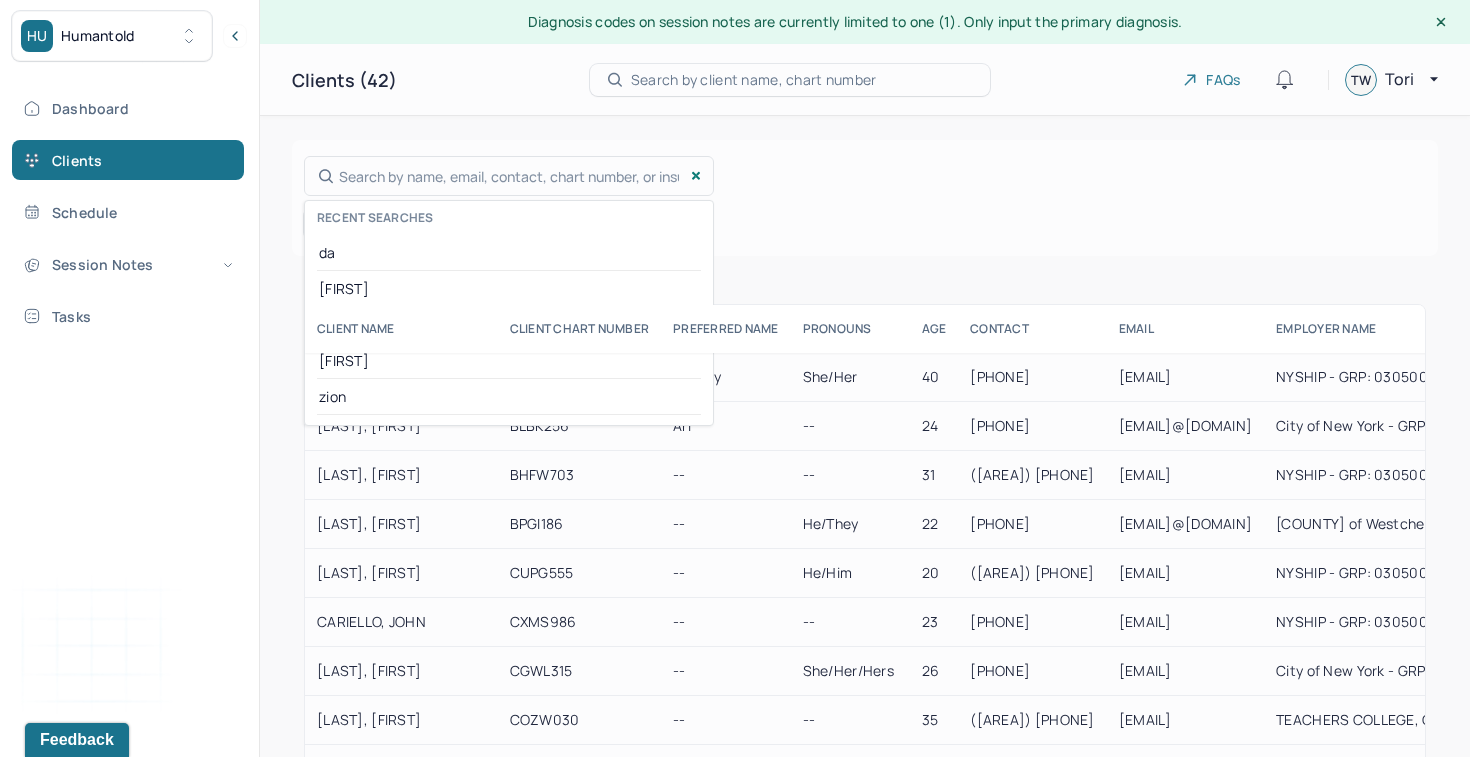 click on "Dashboard Clients Schedule Session Notes Tasks TW [FIRST]   [LAST] provider   Logout" at bounding box center (129, 399) 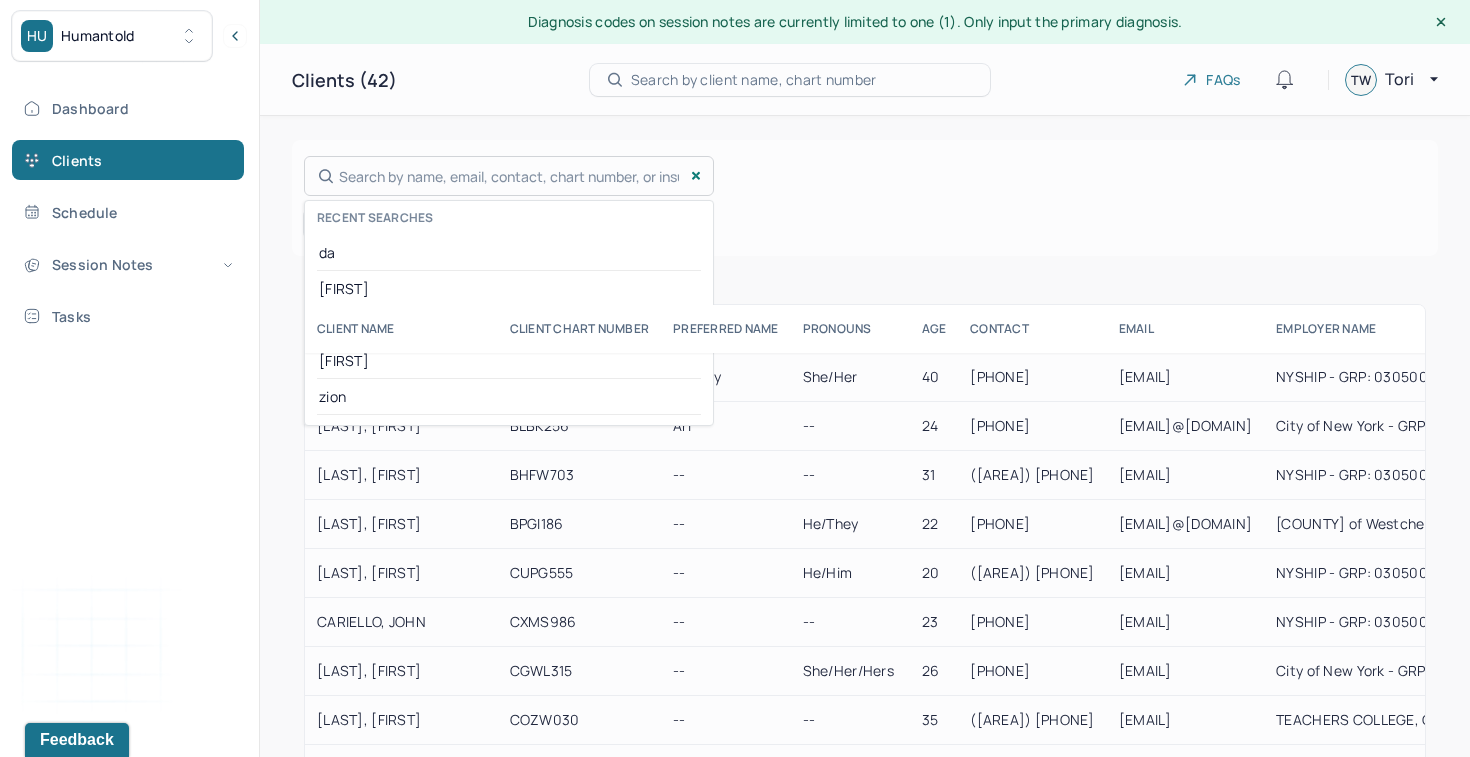 click at bounding box center [735, 378] 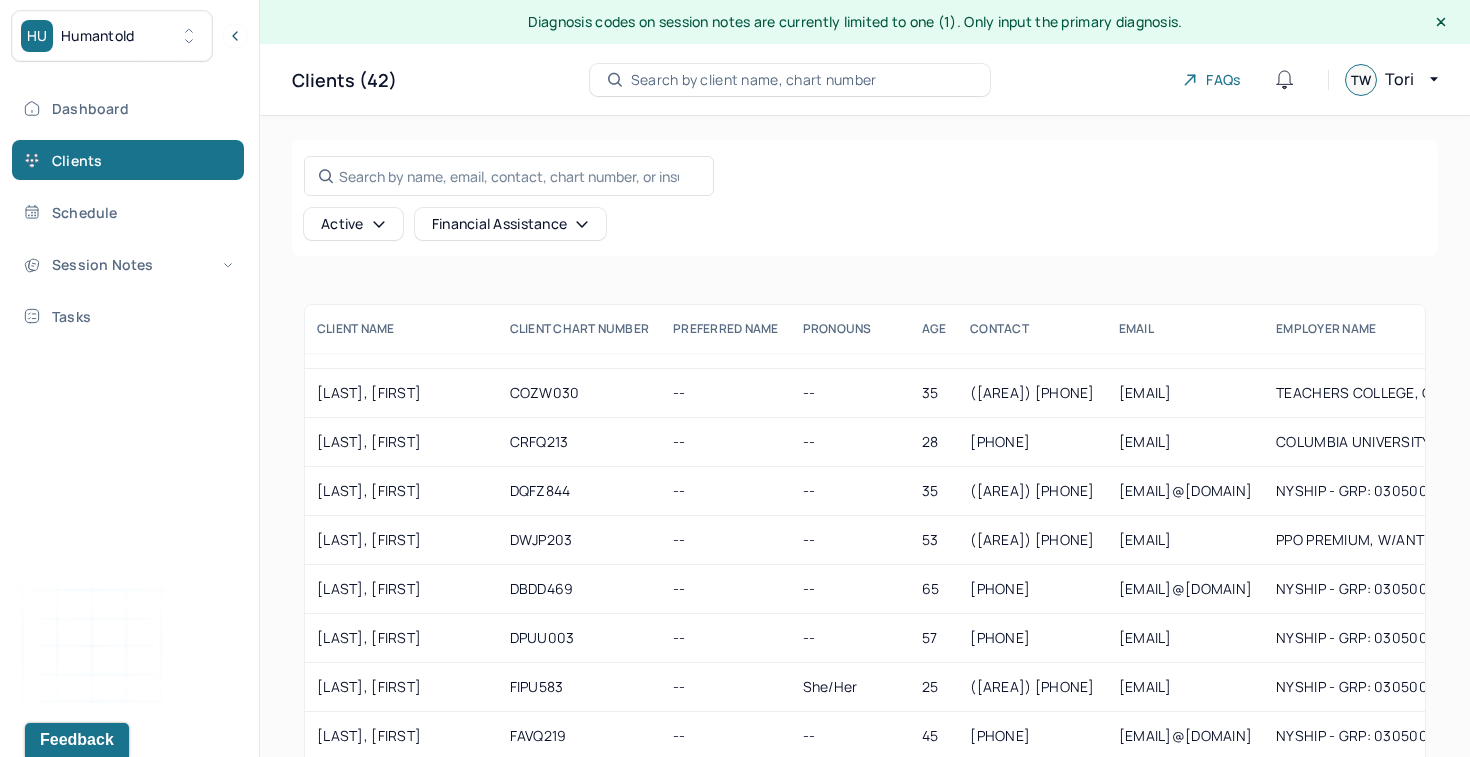 scroll, scrollTop: 326, scrollLeft: 0, axis: vertical 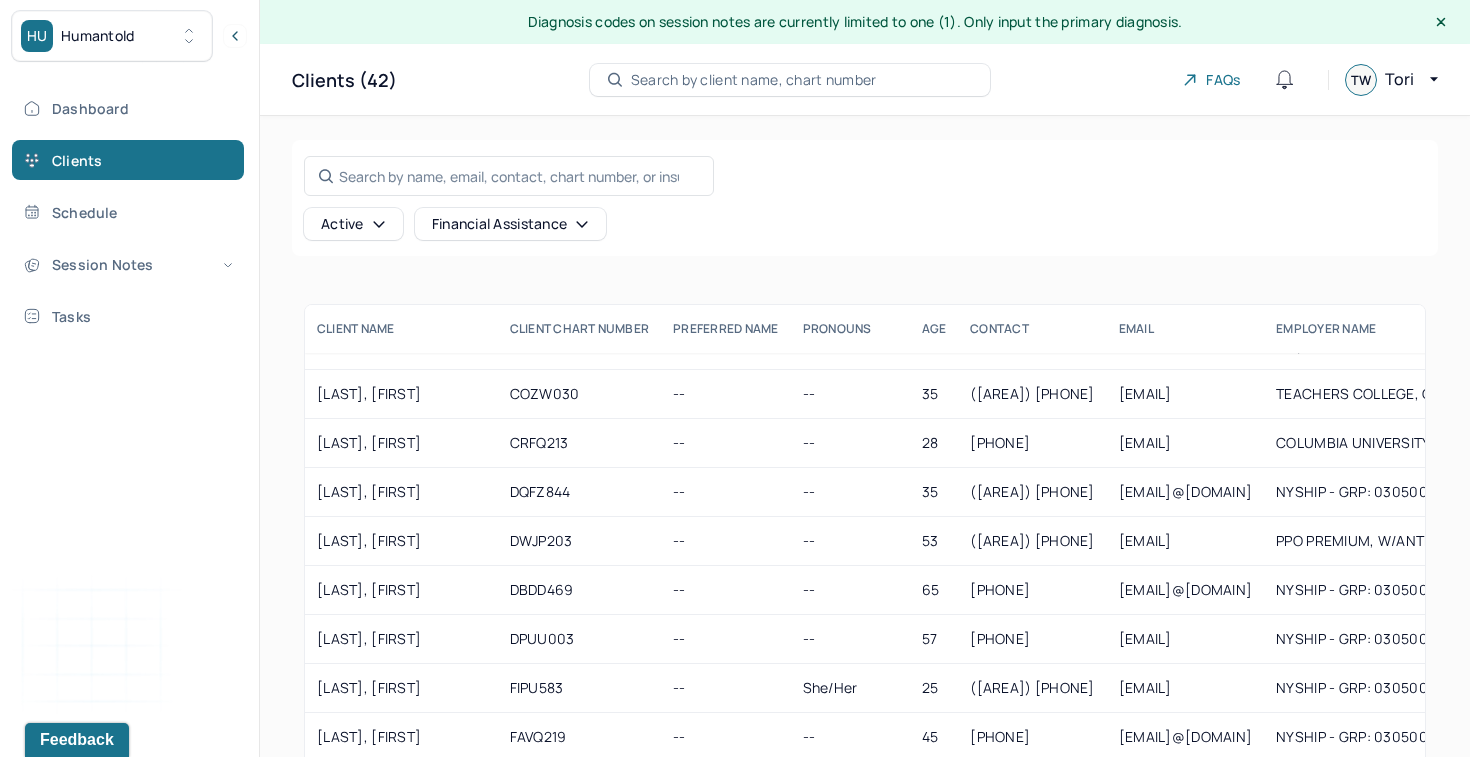 click on "Active" at bounding box center (353, 224) 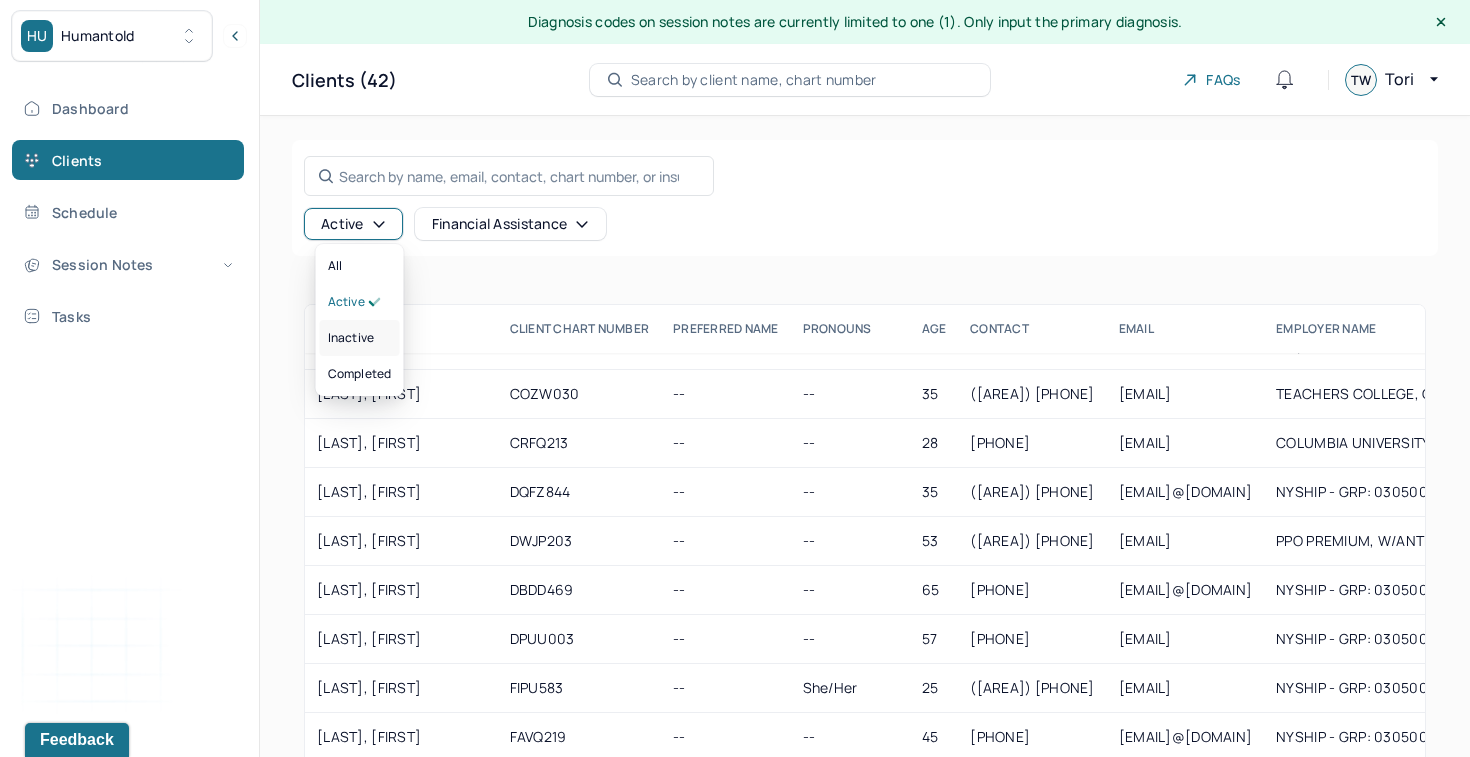 click on "inactive" at bounding box center (351, 338) 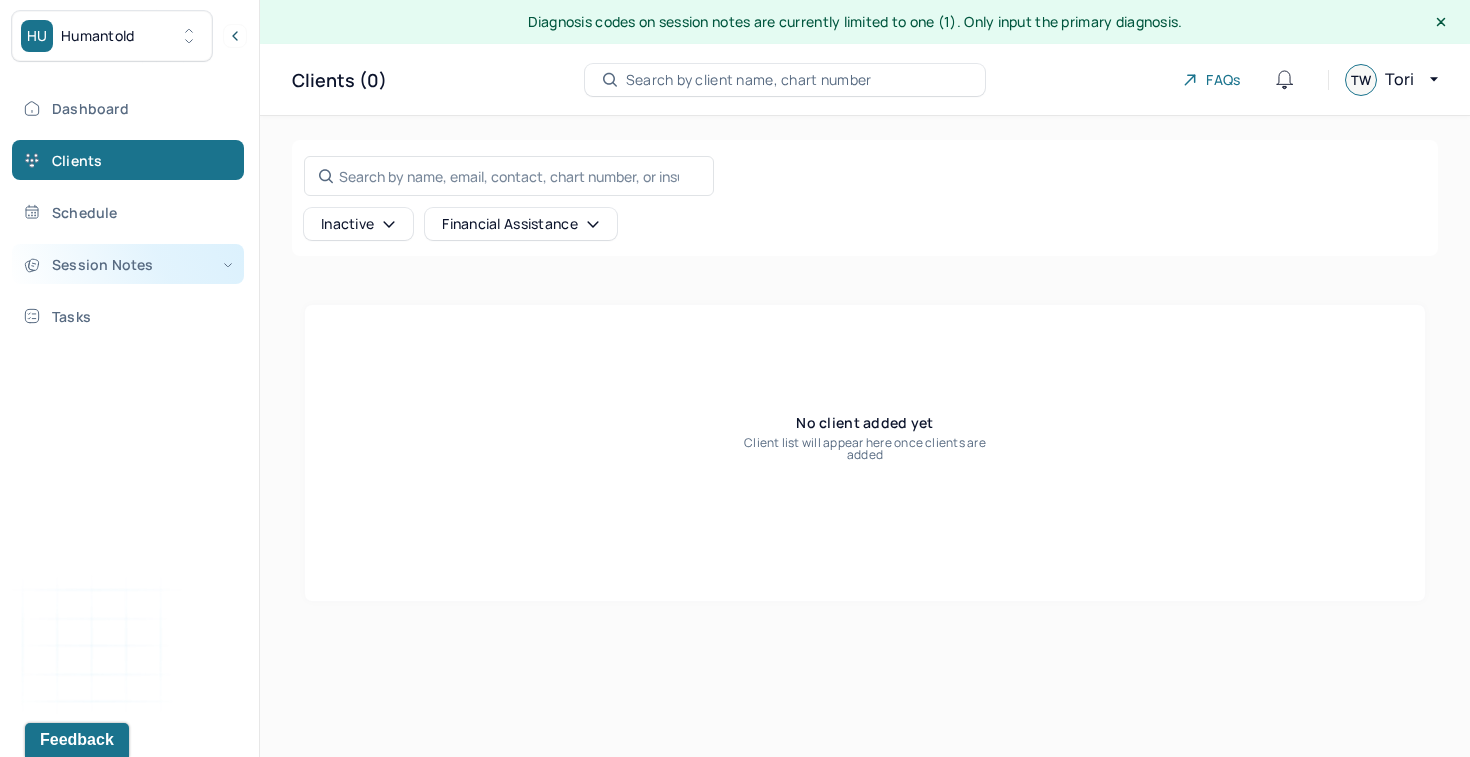 click on "Session Notes" at bounding box center (128, 264) 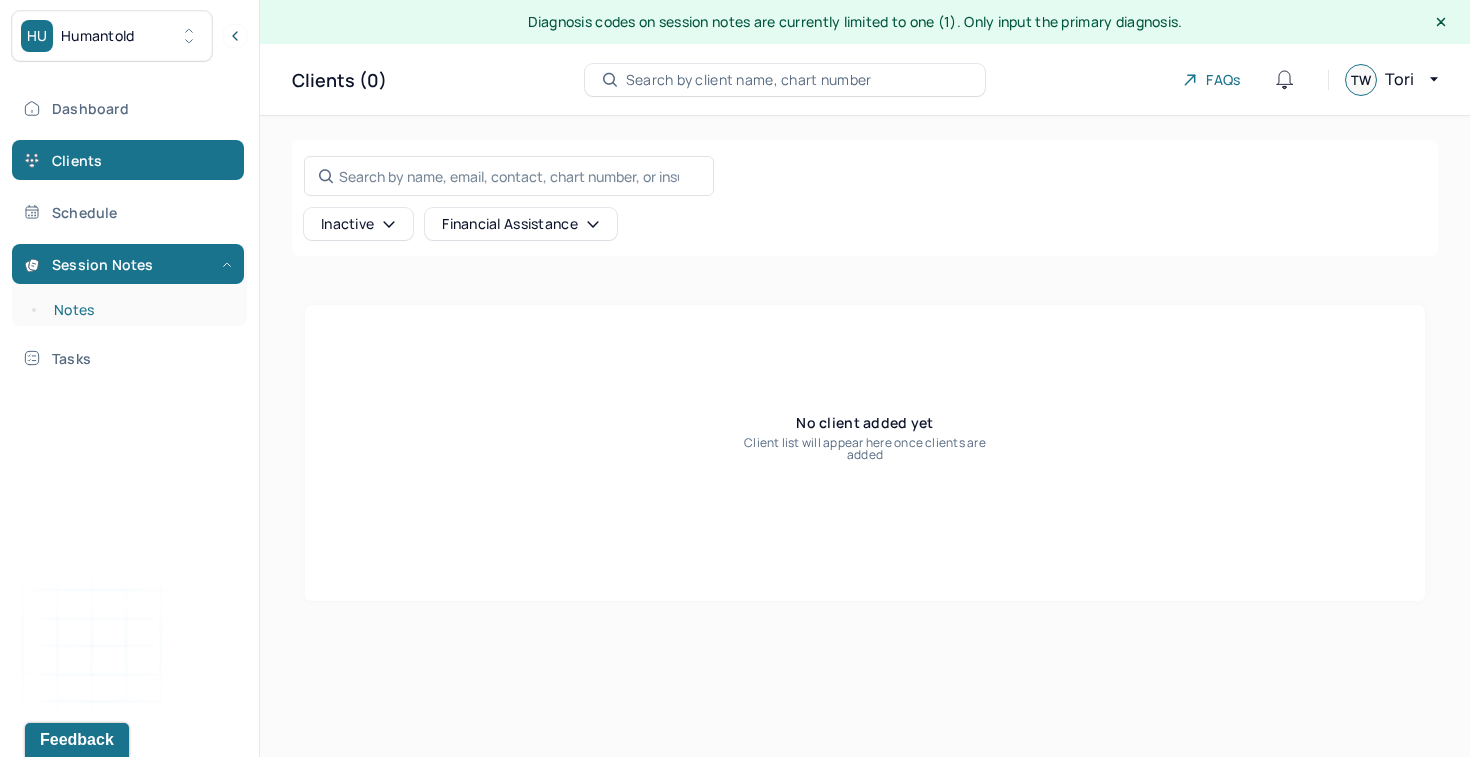 click on "Notes" at bounding box center [139, 310] 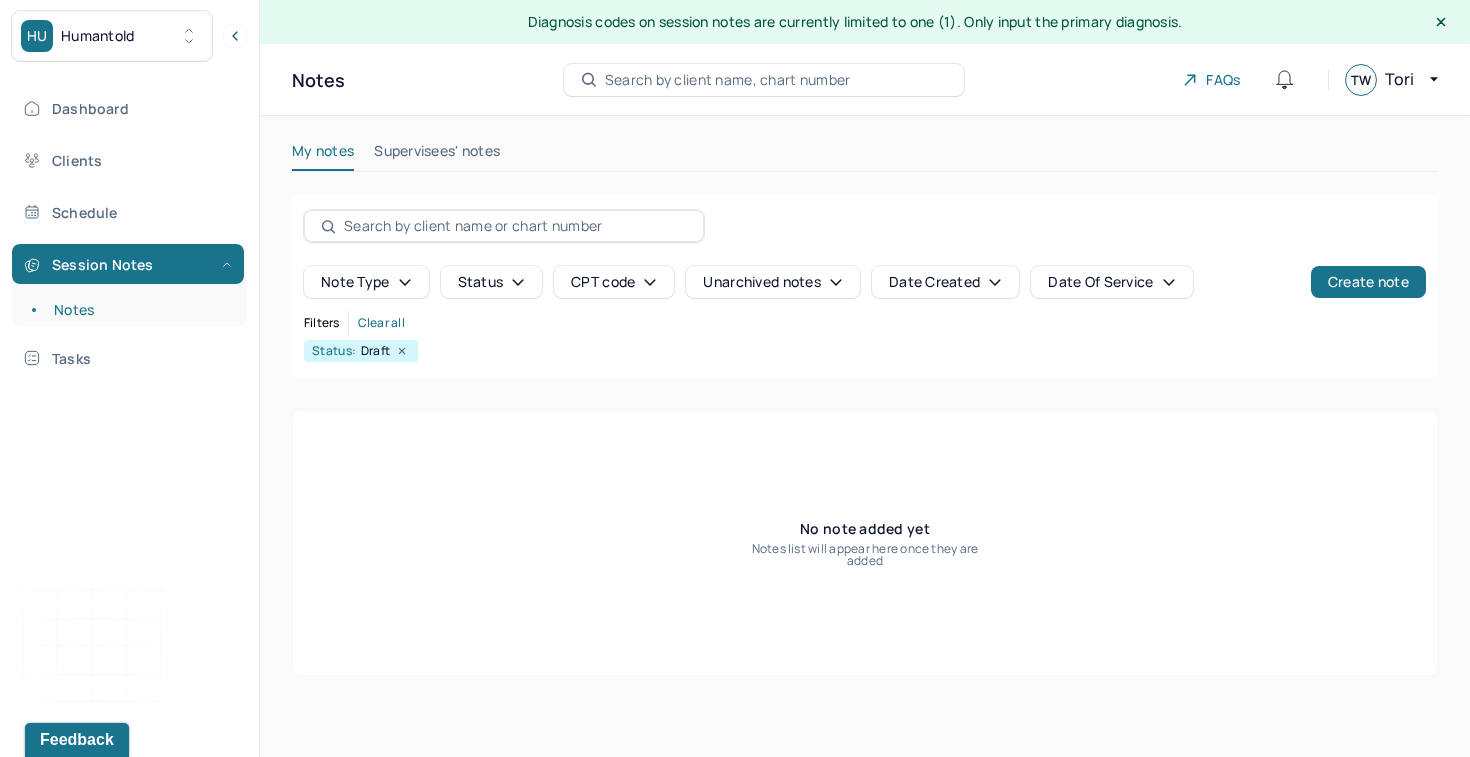 click on "Supervisees' notes" at bounding box center (437, 155) 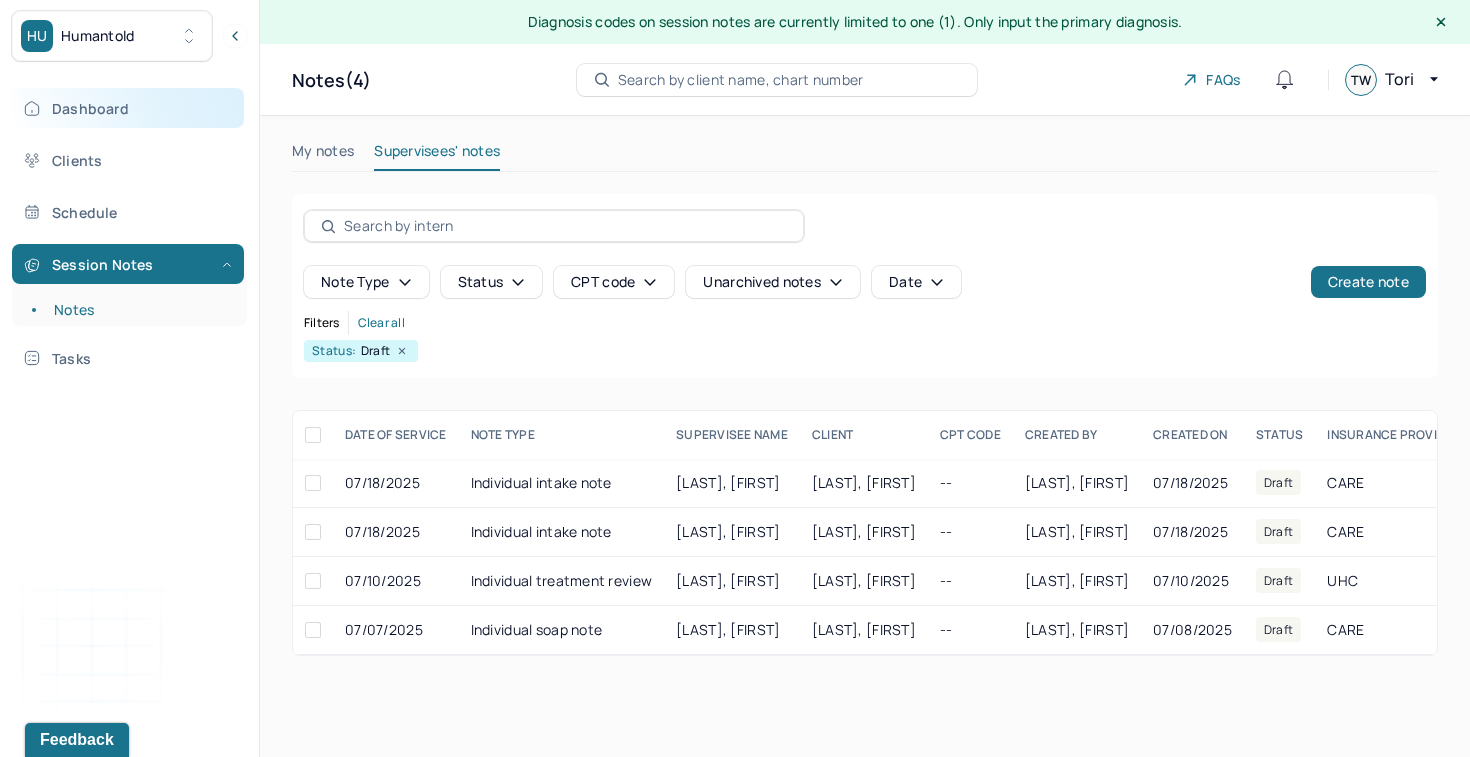 click on "Dashboard" at bounding box center [128, 108] 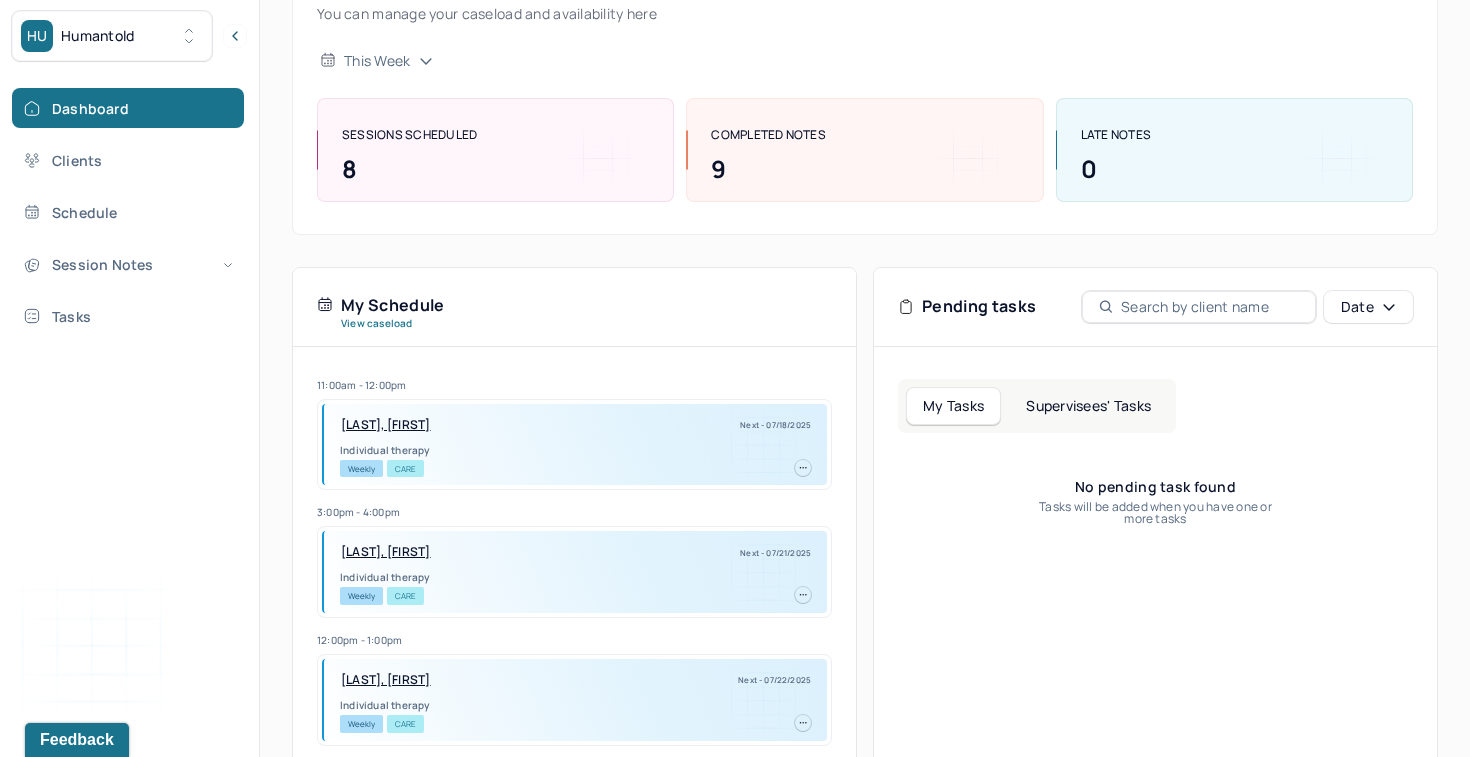 scroll, scrollTop: 250, scrollLeft: 0, axis: vertical 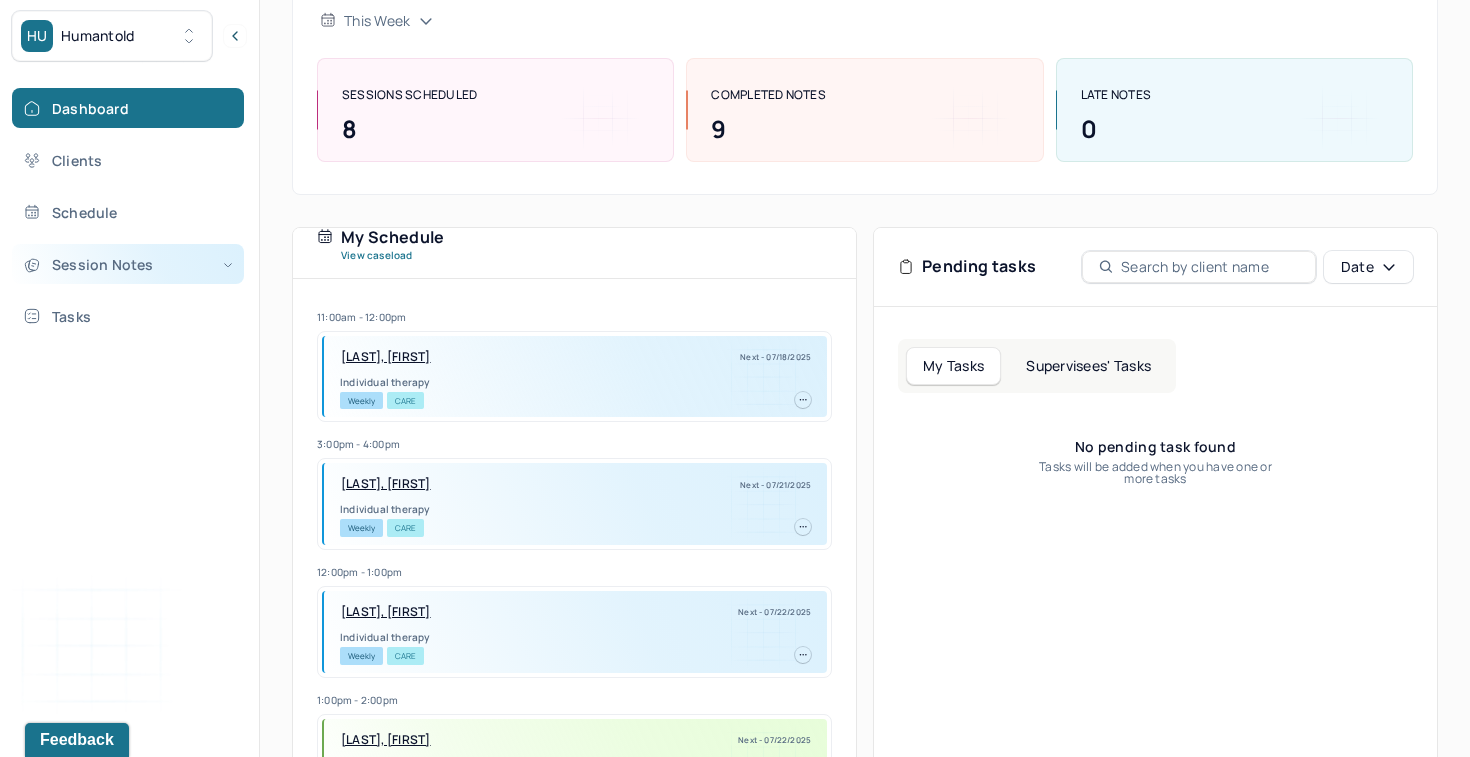 click on "Session Notes" at bounding box center (128, 264) 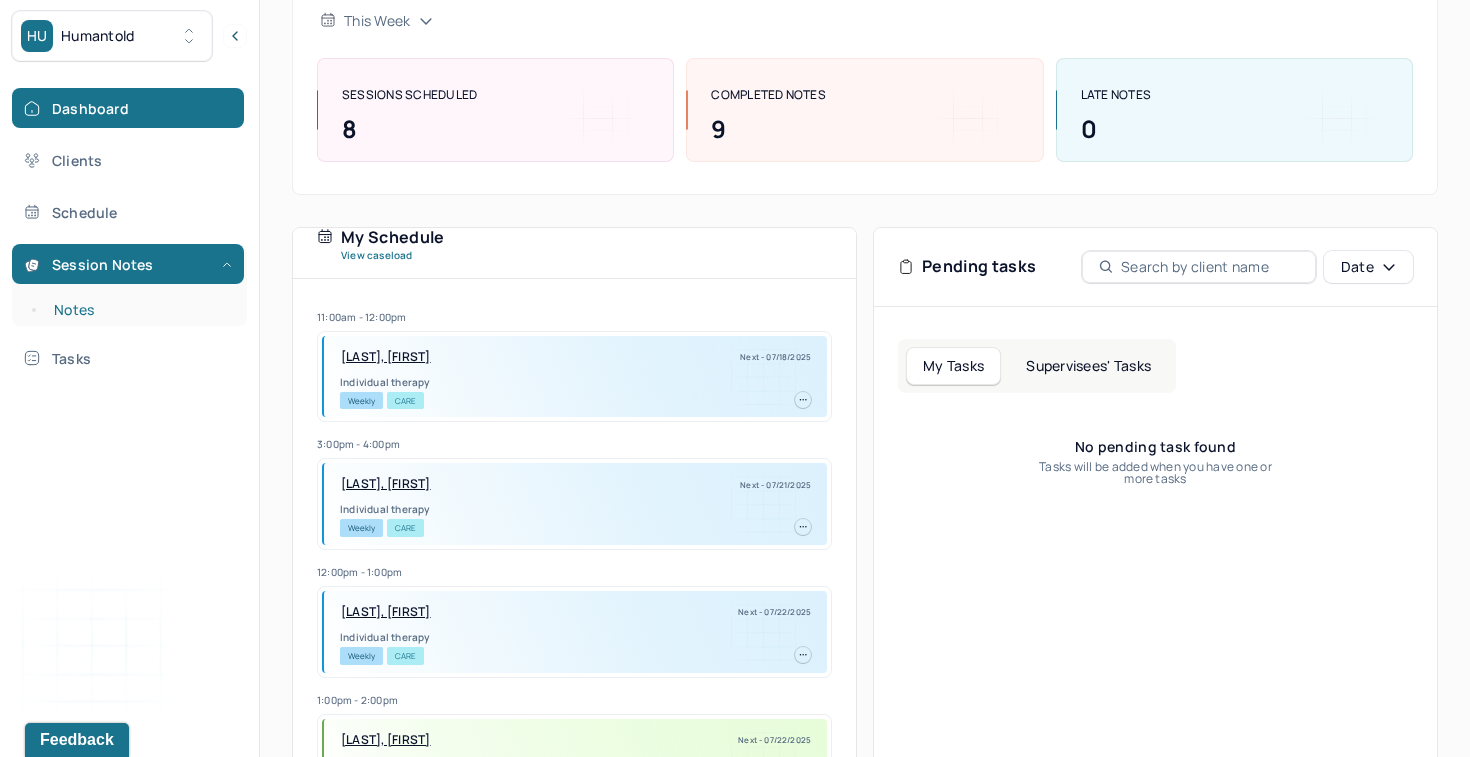 click on "Notes" at bounding box center [139, 310] 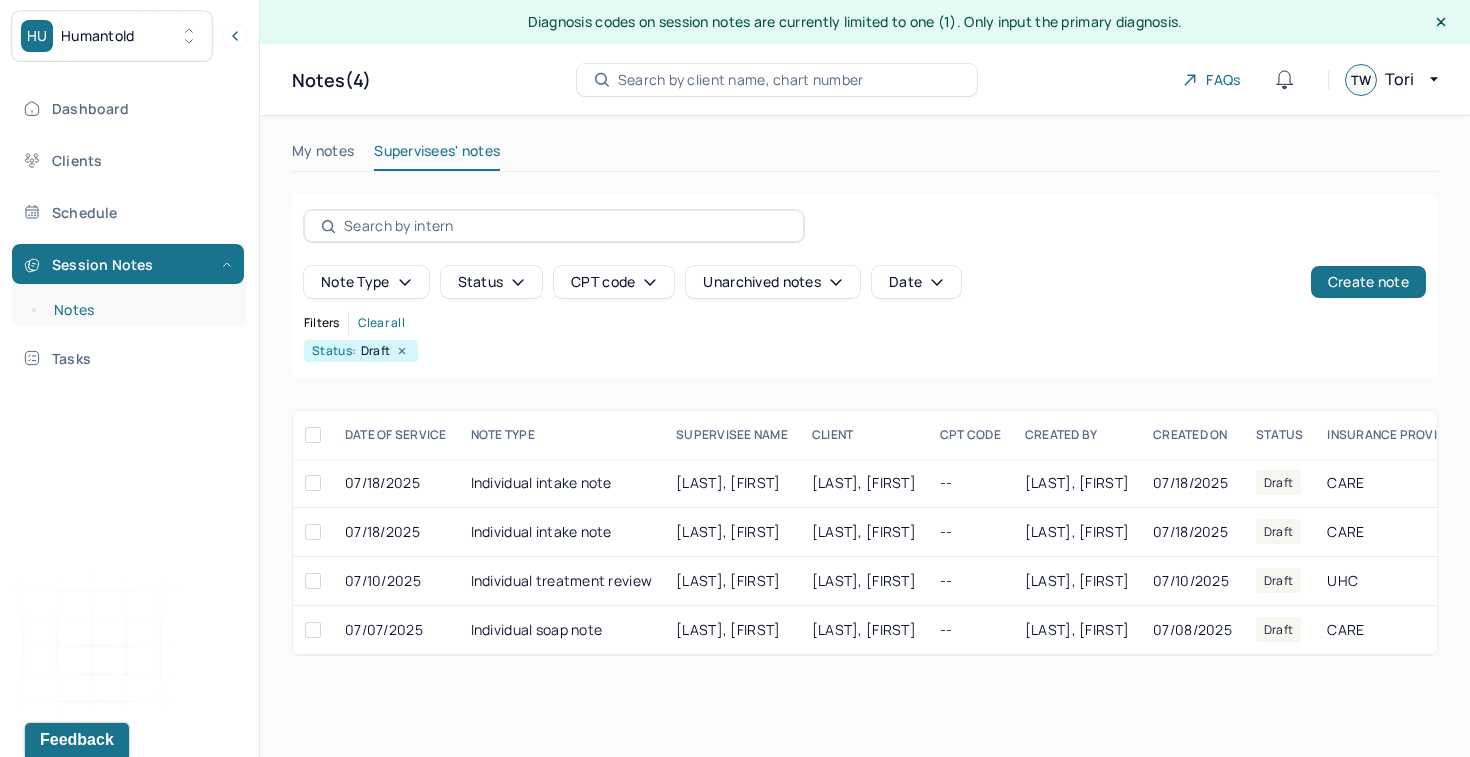 scroll, scrollTop: 0, scrollLeft: 0, axis: both 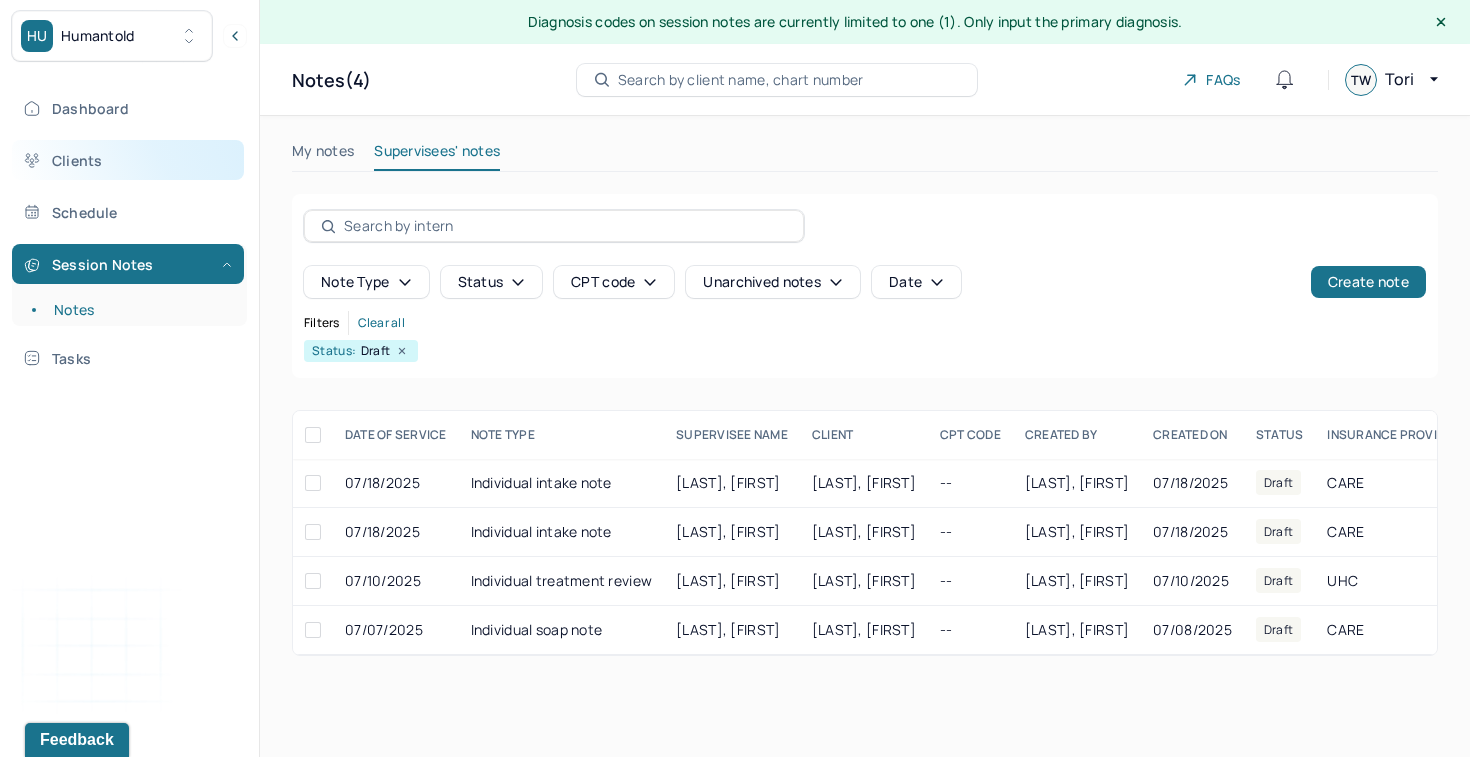 click on "Clients" at bounding box center [128, 160] 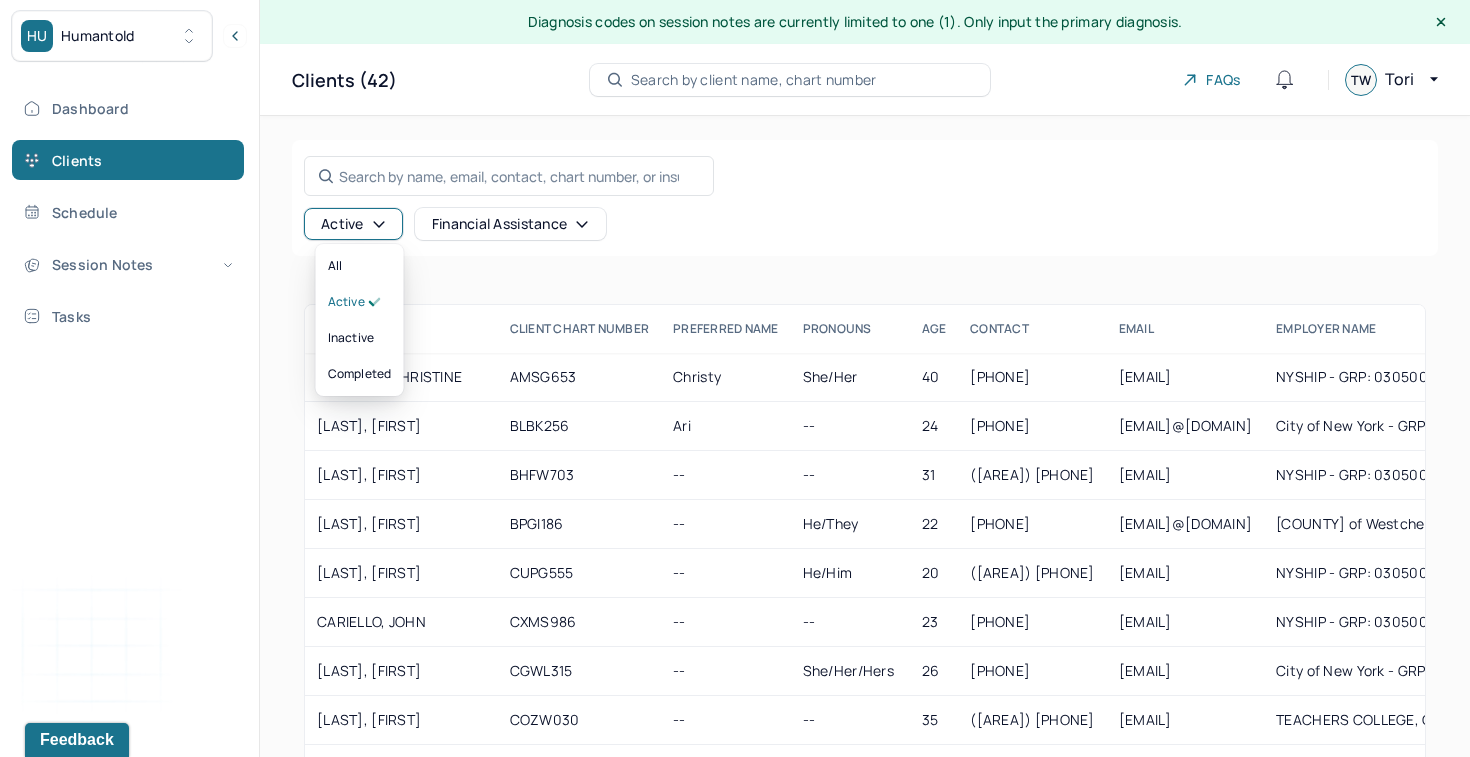 click on "Active" at bounding box center [353, 224] 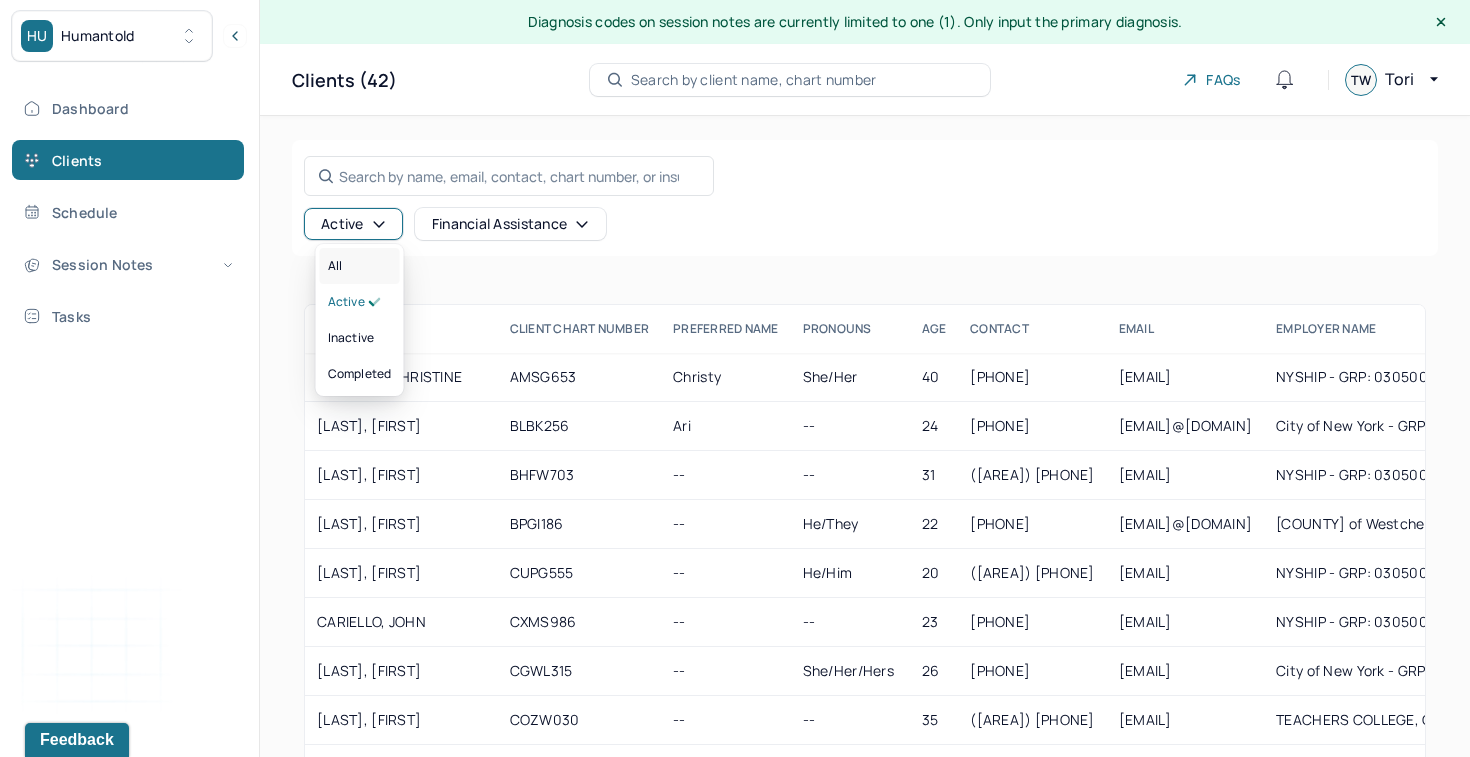 click on "All" at bounding box center (360, 266) 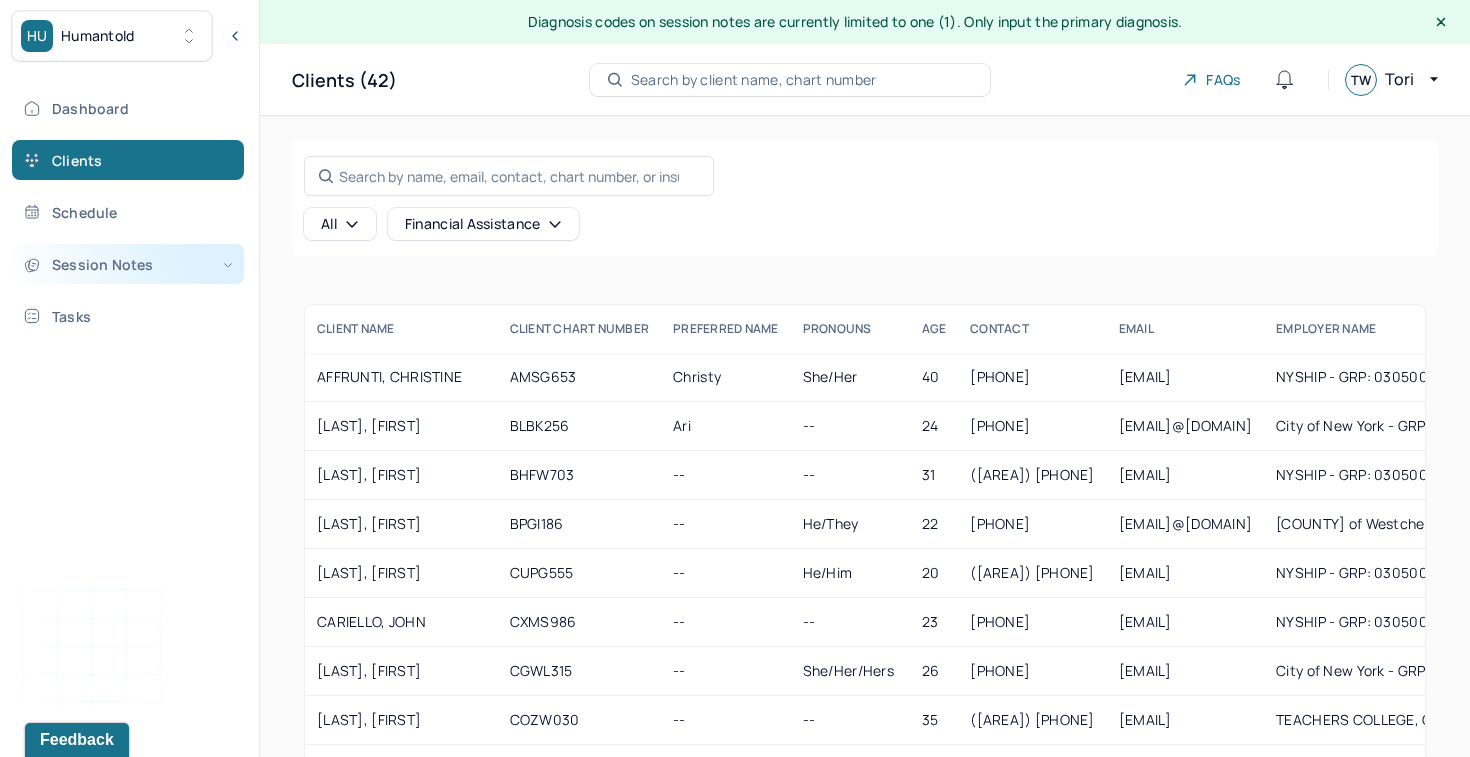 click on "Session Notes" at bounding box center (128, 264) 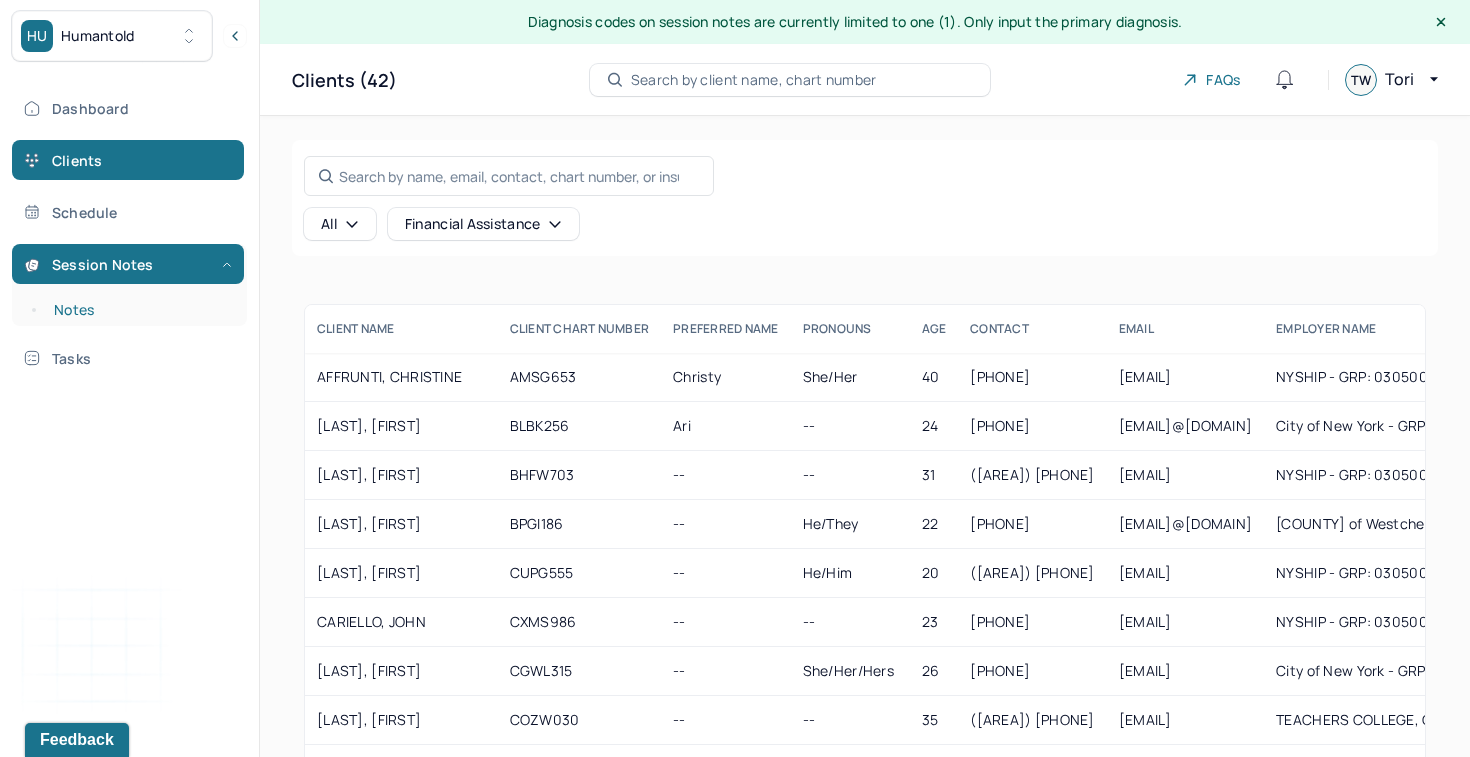 click on "Notes" at bounding box center (139, 310) 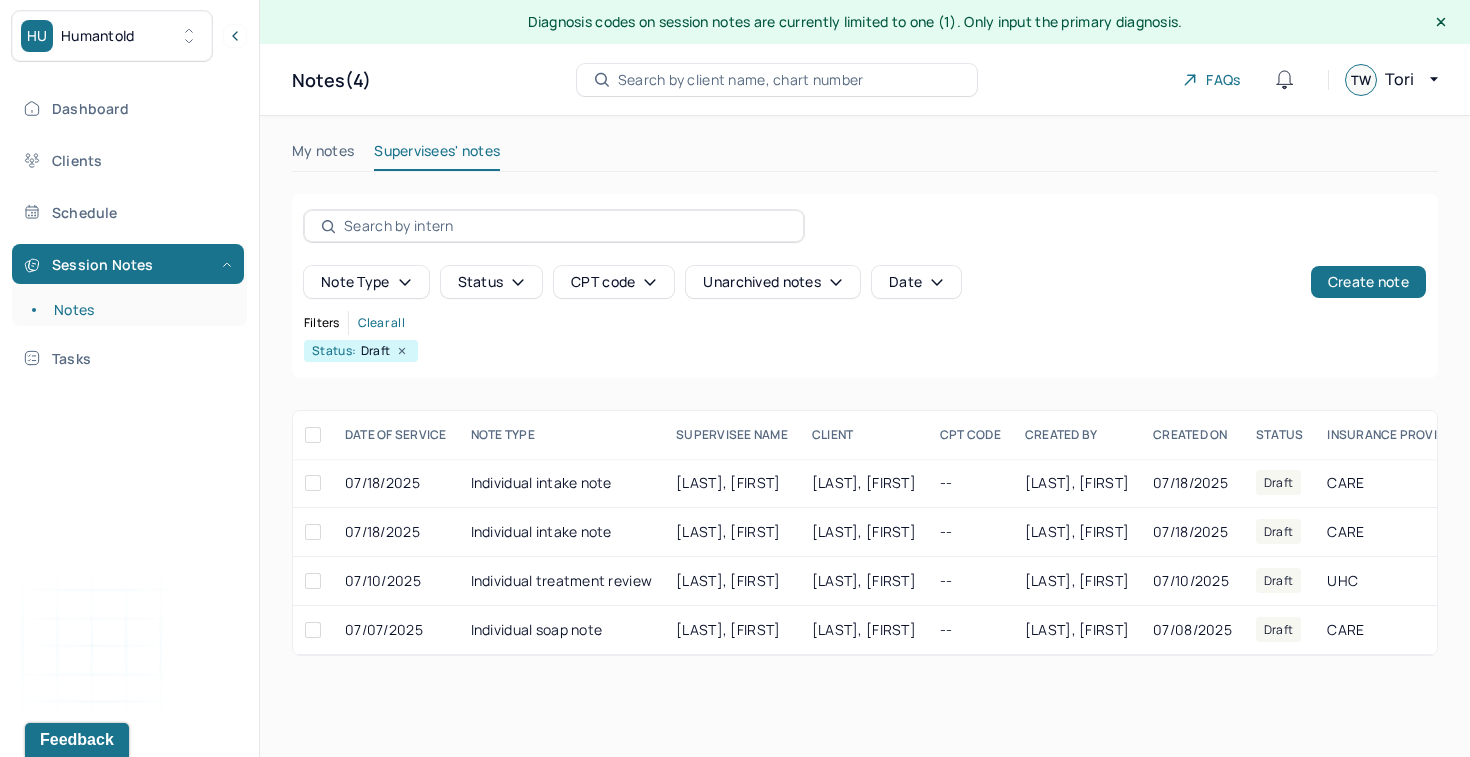 click on "My notes" at bounding box center (323, 155) 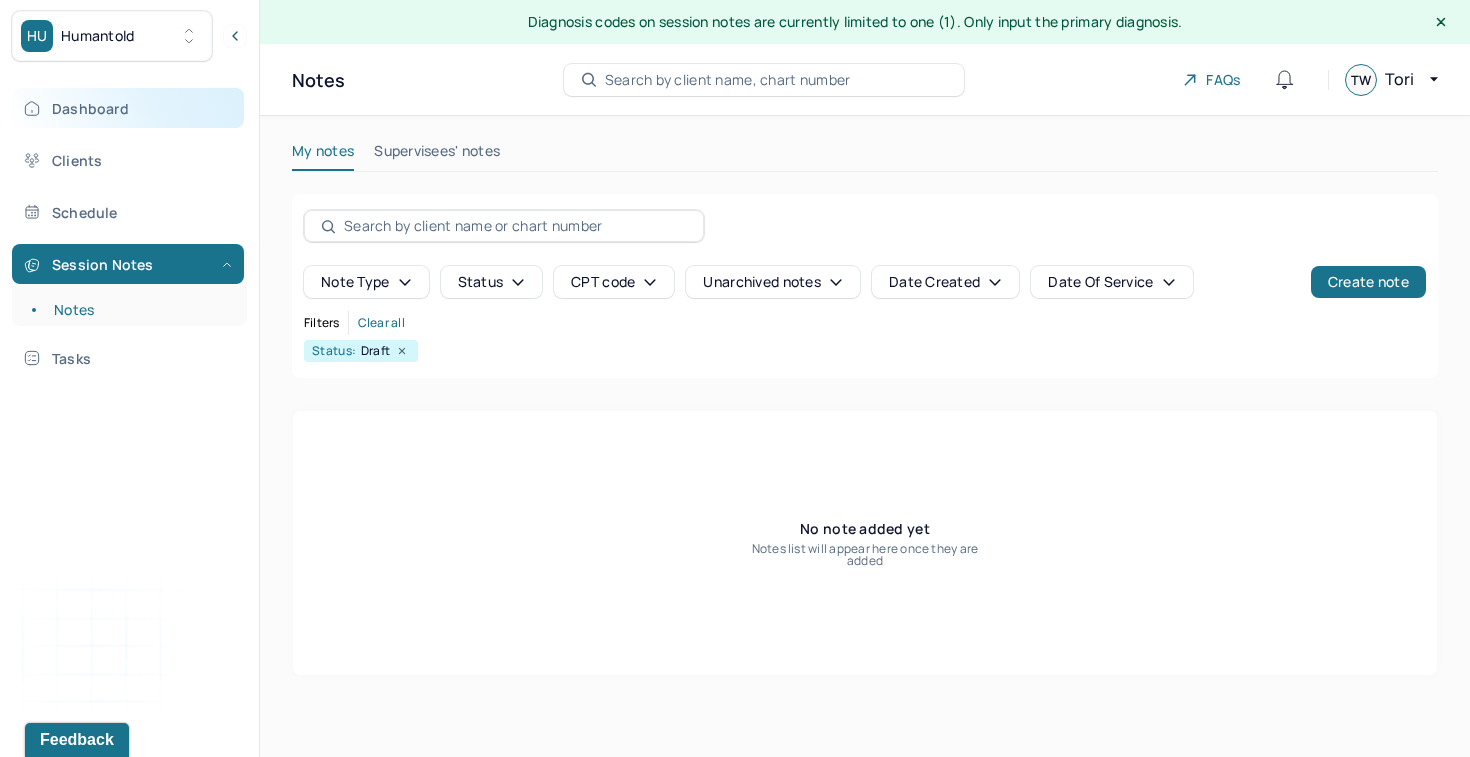 click on "Dashboard" at bounding box center (128, 108) 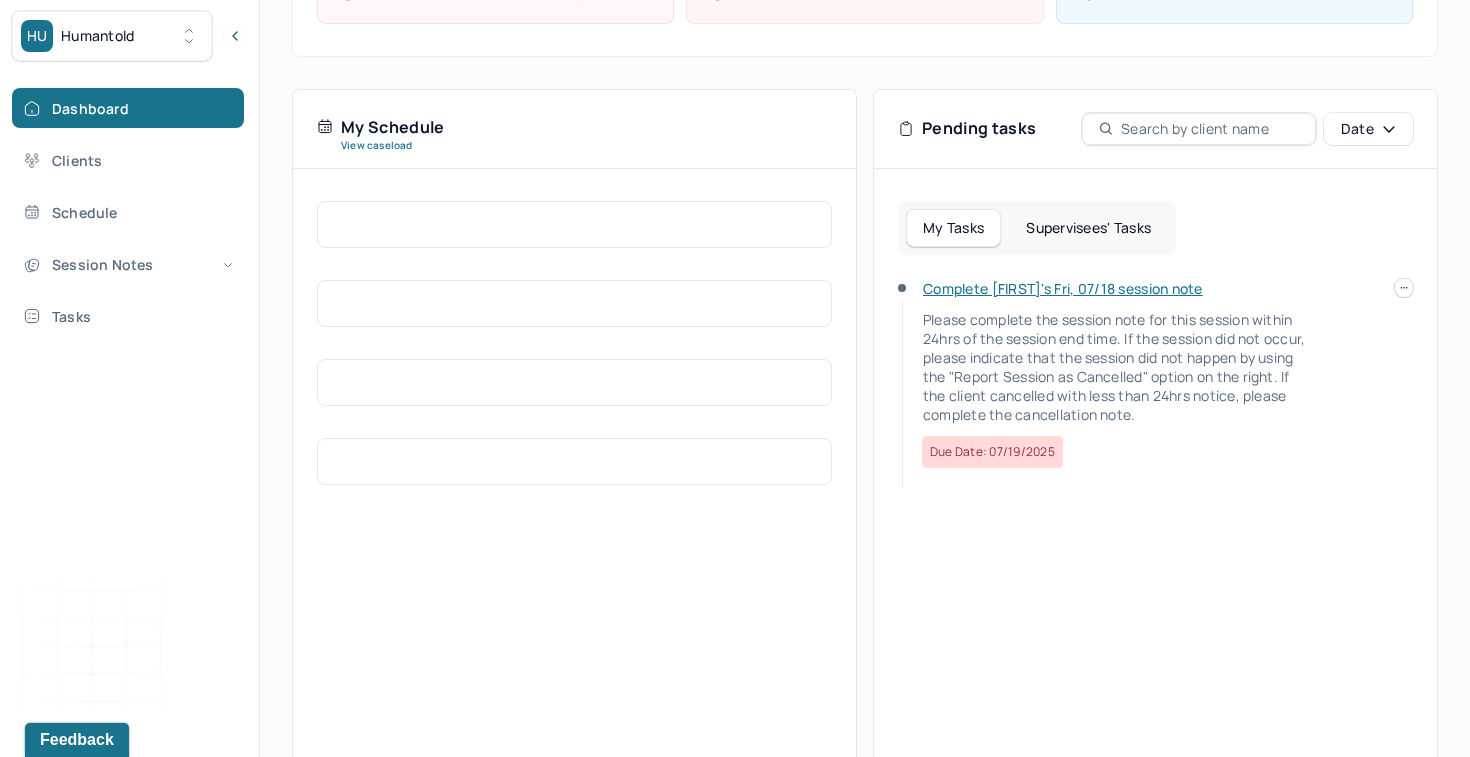 scroll, scrollTop: 452, scrollLeft: 0, axis: vertical 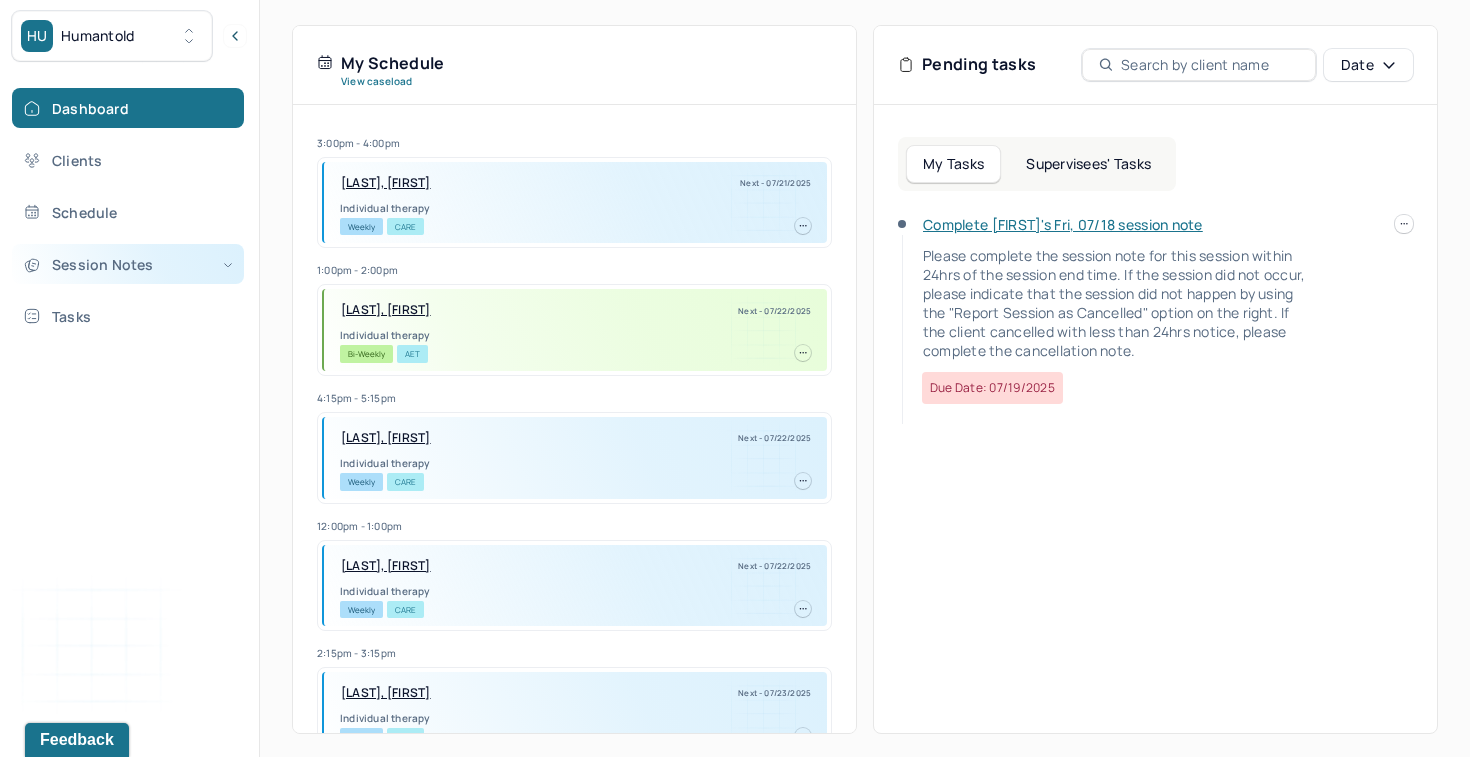 click on "Session Notes" at bounding box center (128, 264) 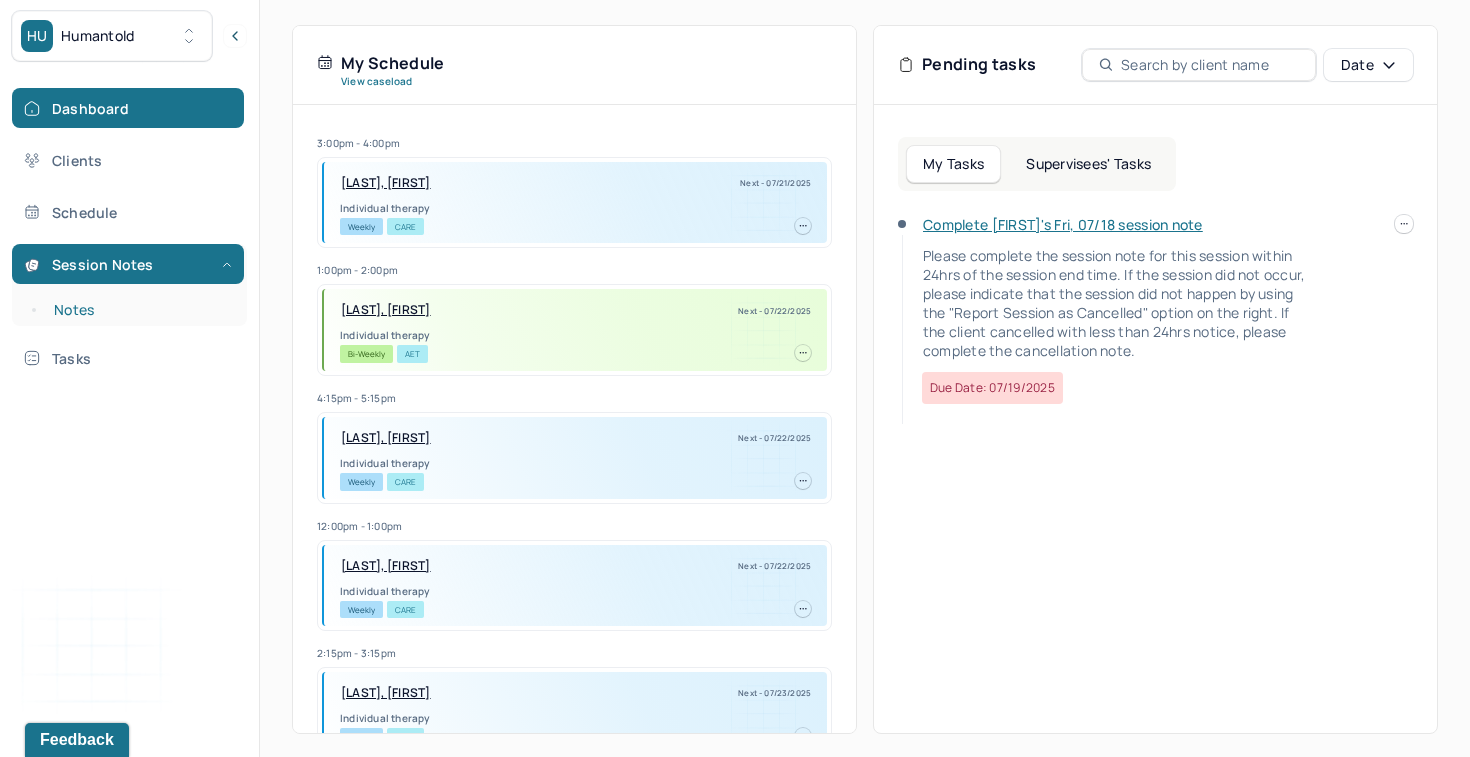 click on "Notes" at bounding box center [139, 310] 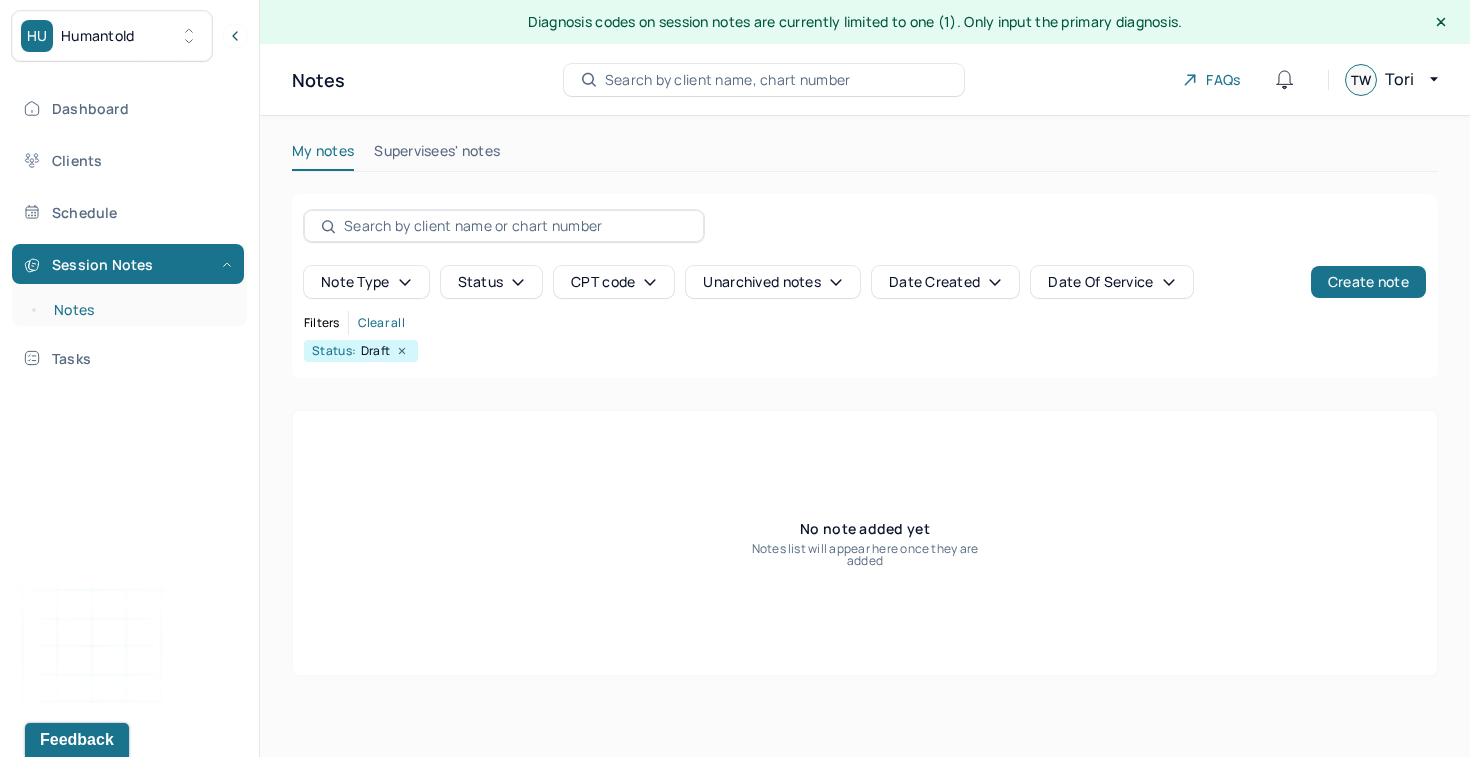scroll, scrollTop: 0, scrollLeft: 0, axis: both 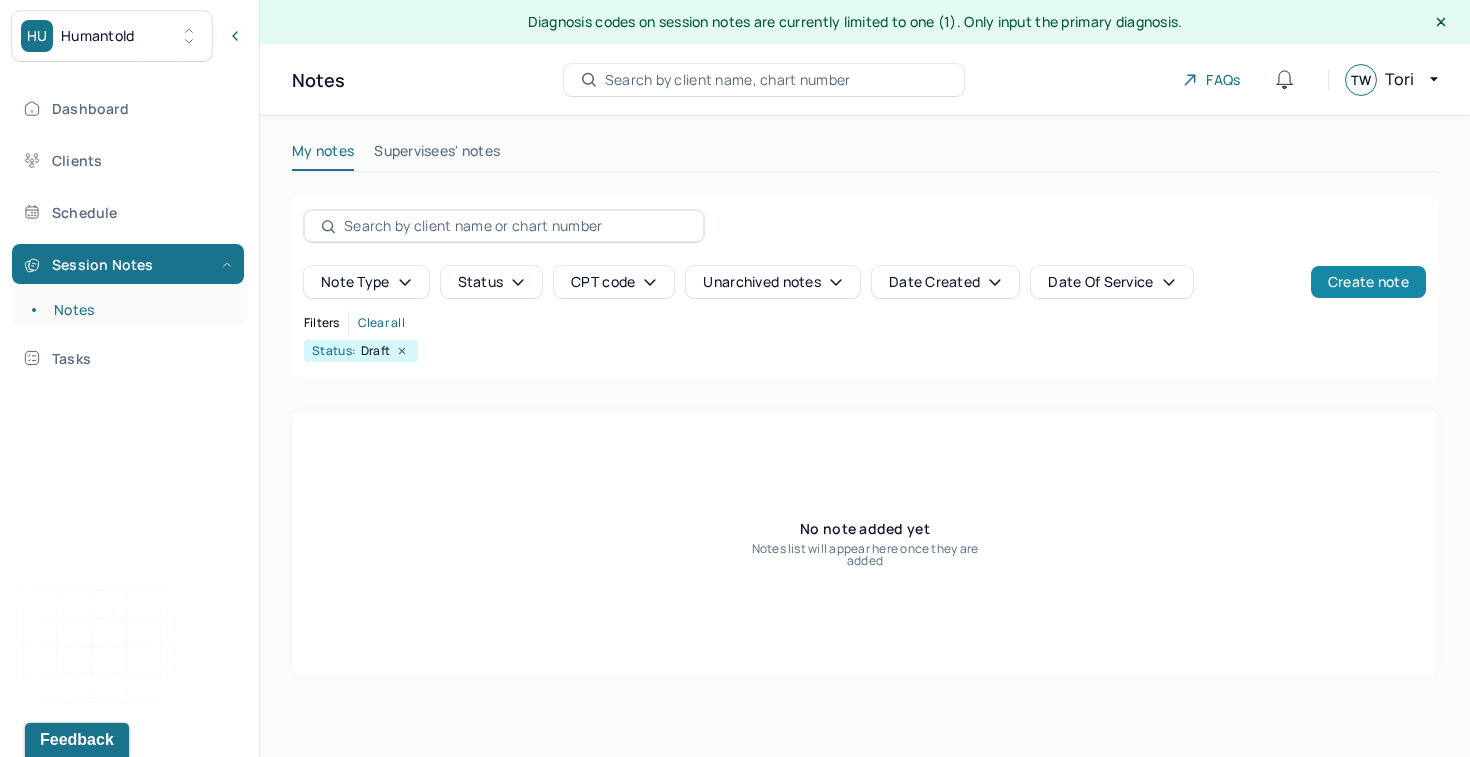 click on "Create note" at bounding box center [1368, 282] 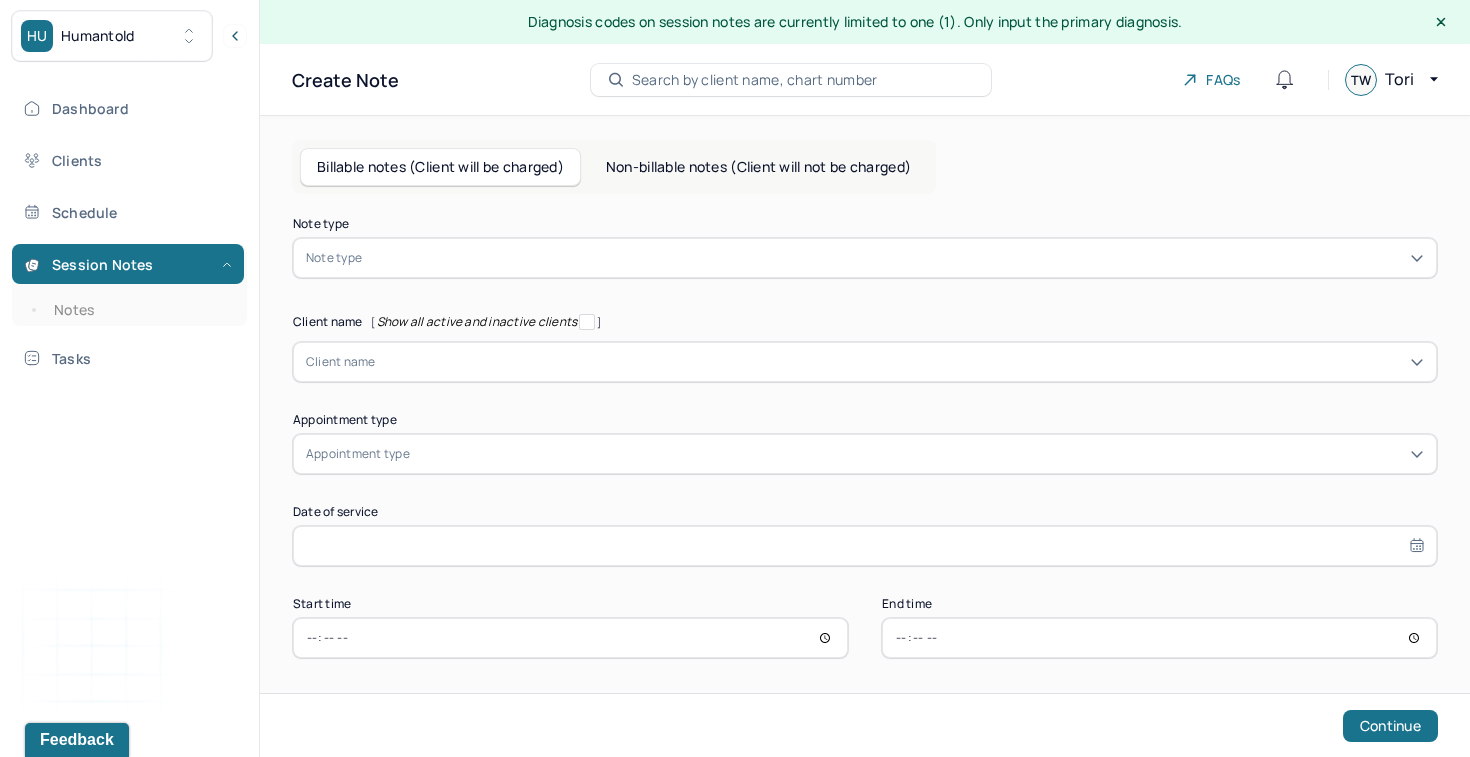 click at bounding box center (895, 258) 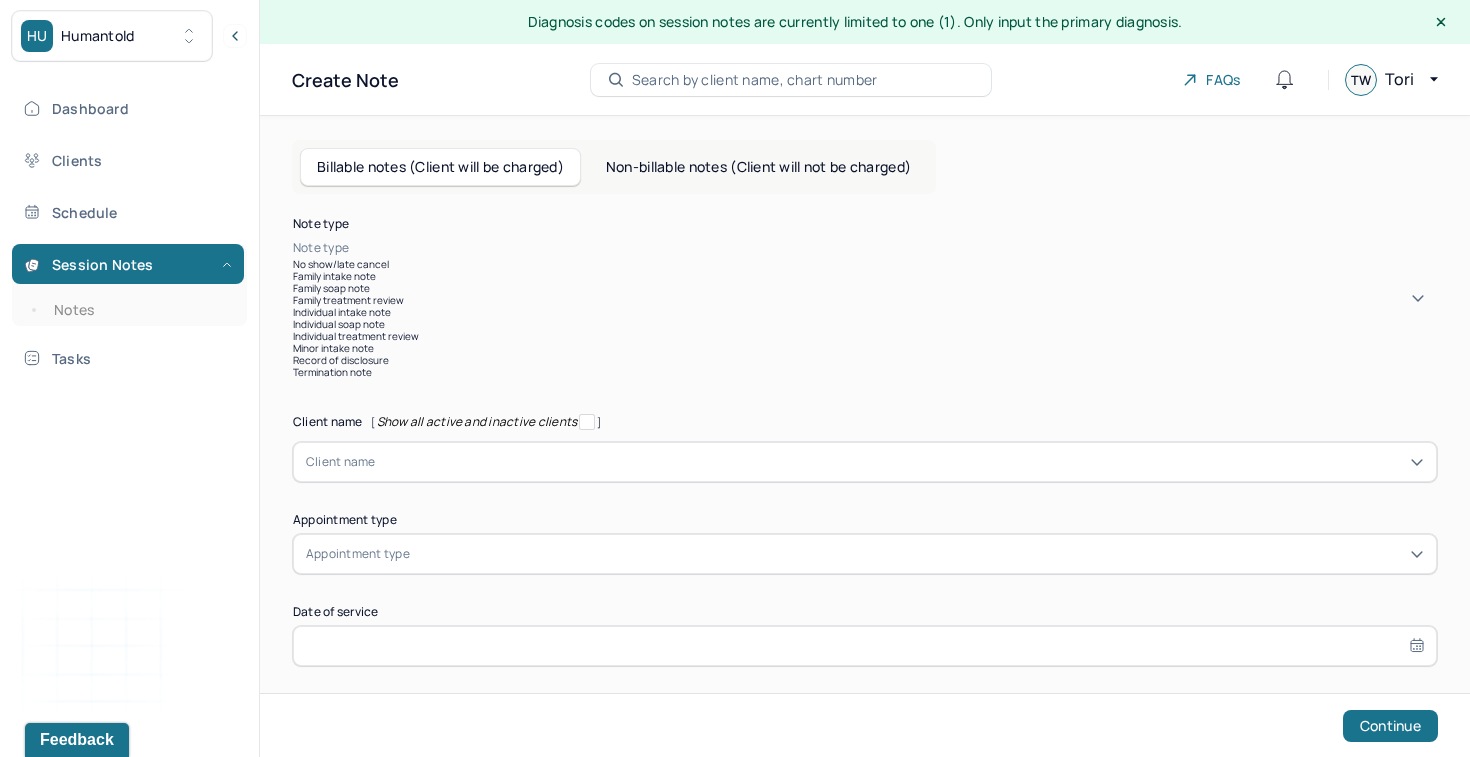 click on "Individual soap note" at bounding box center (865, 324) 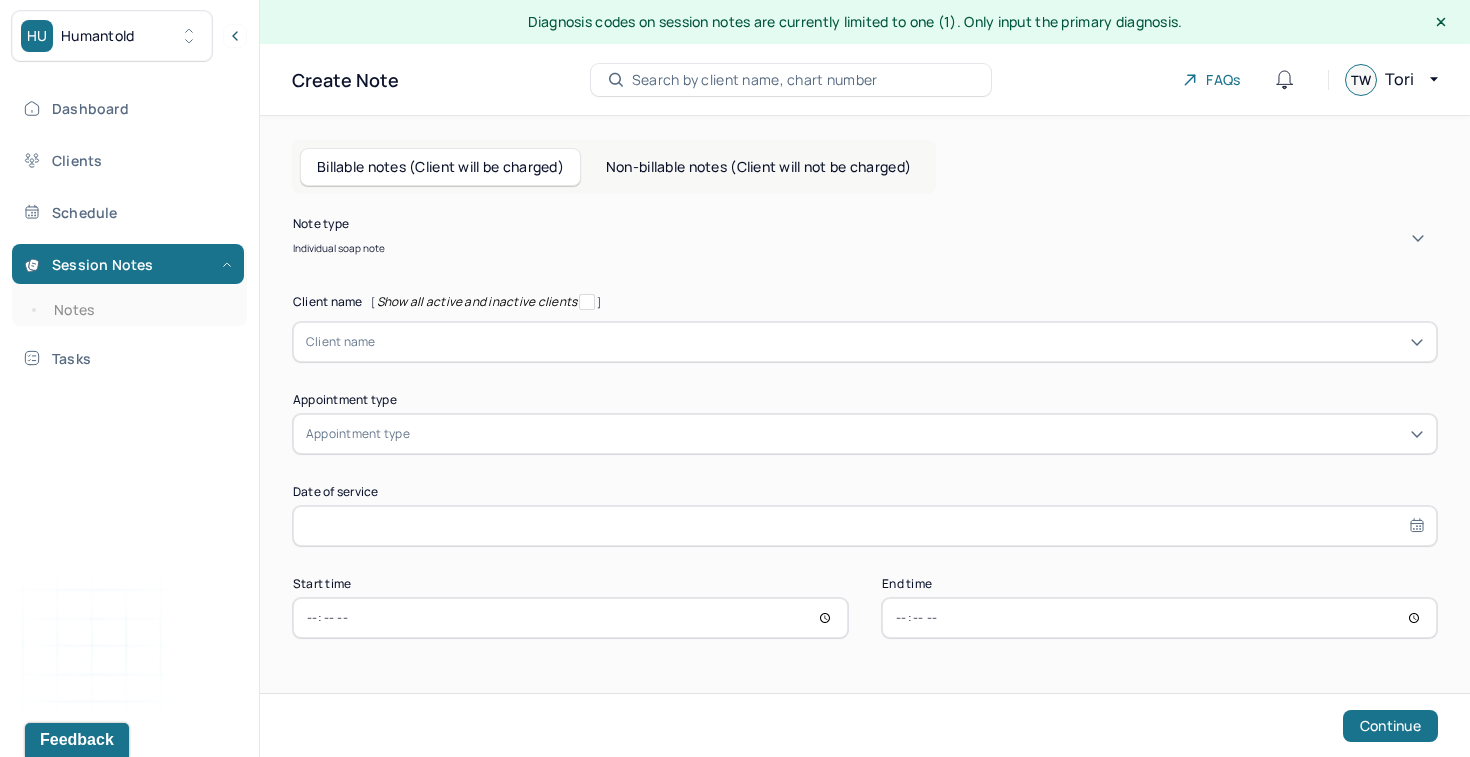 click at bounding box center (900, 342) 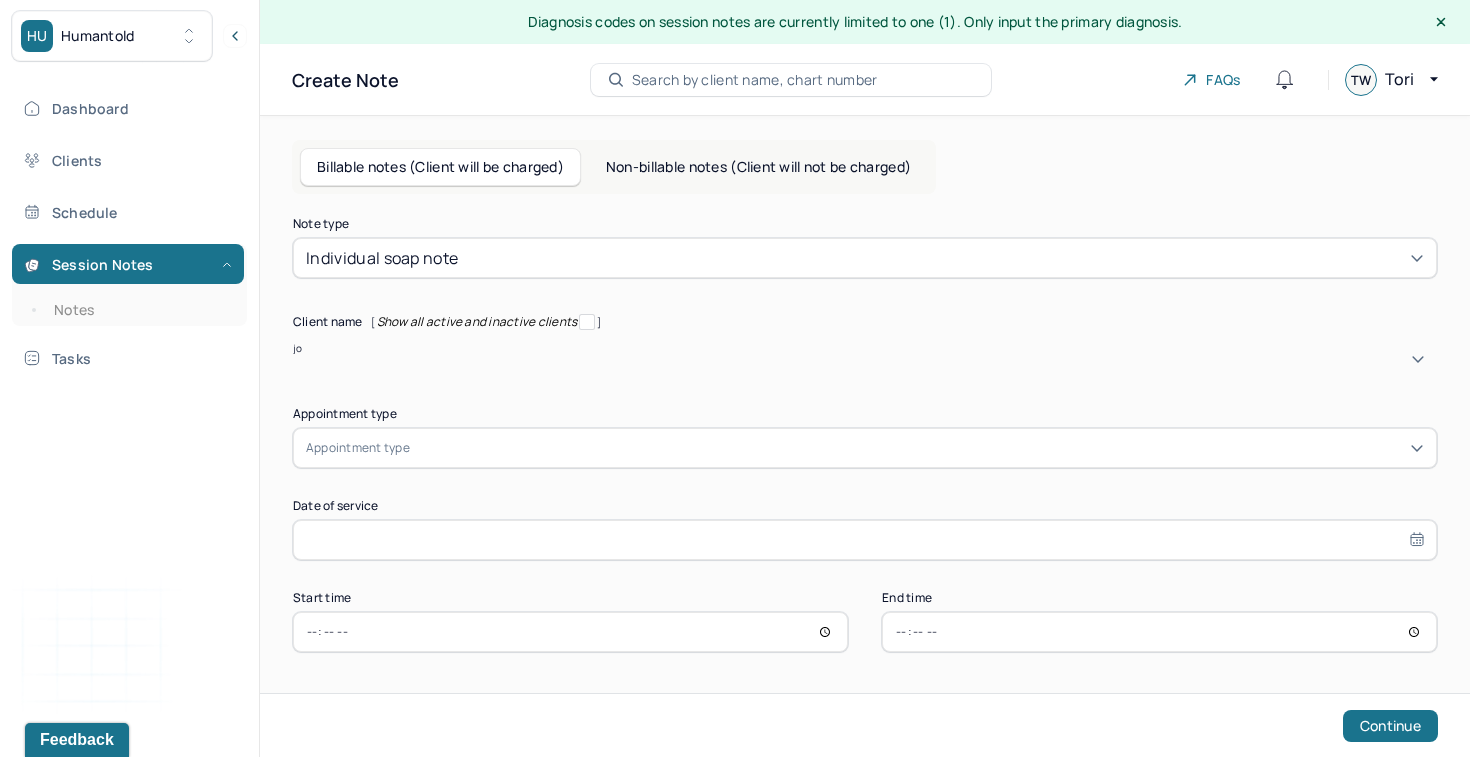 type on "joy" 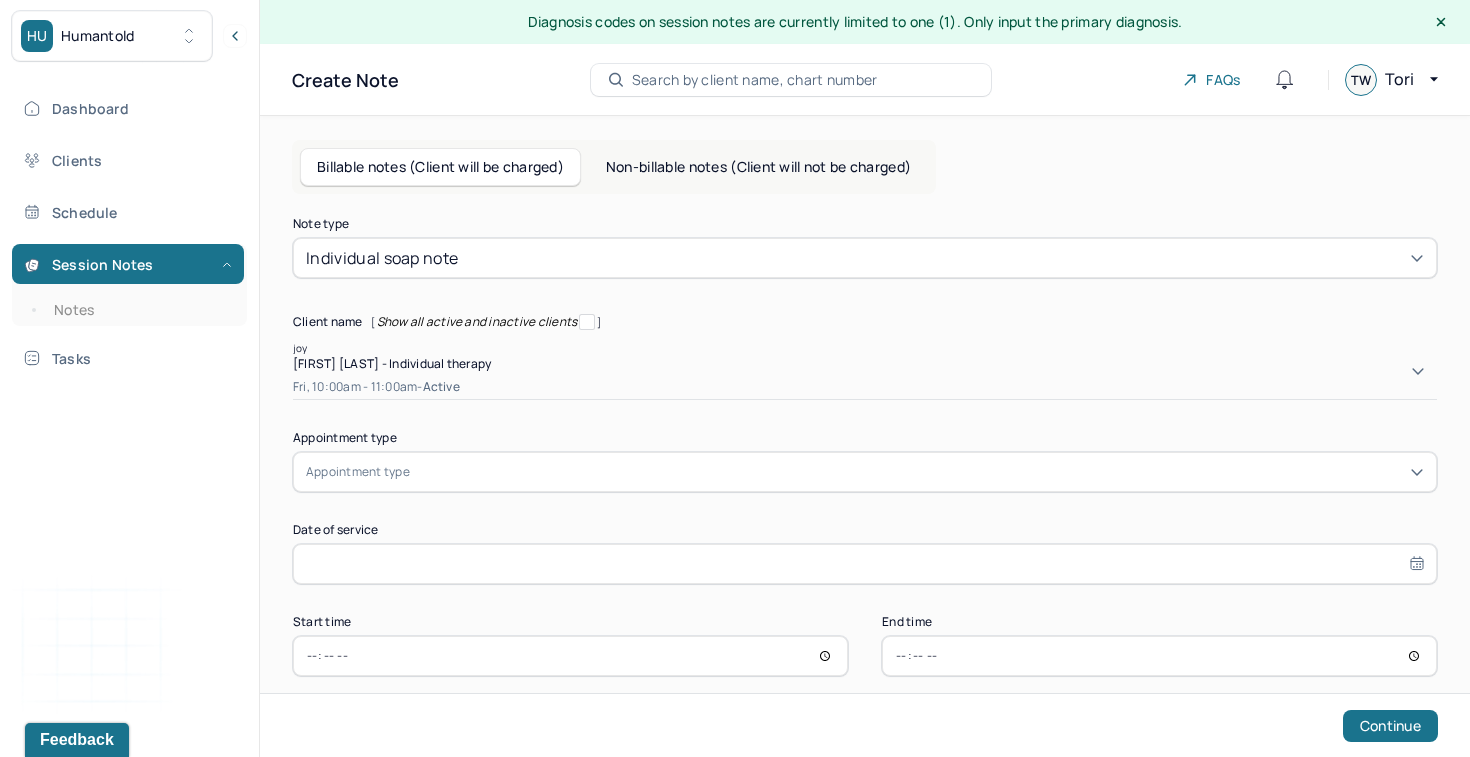 click on "[FIRST] [LAST] - Individual therapy" at bounding box center (865, 363) 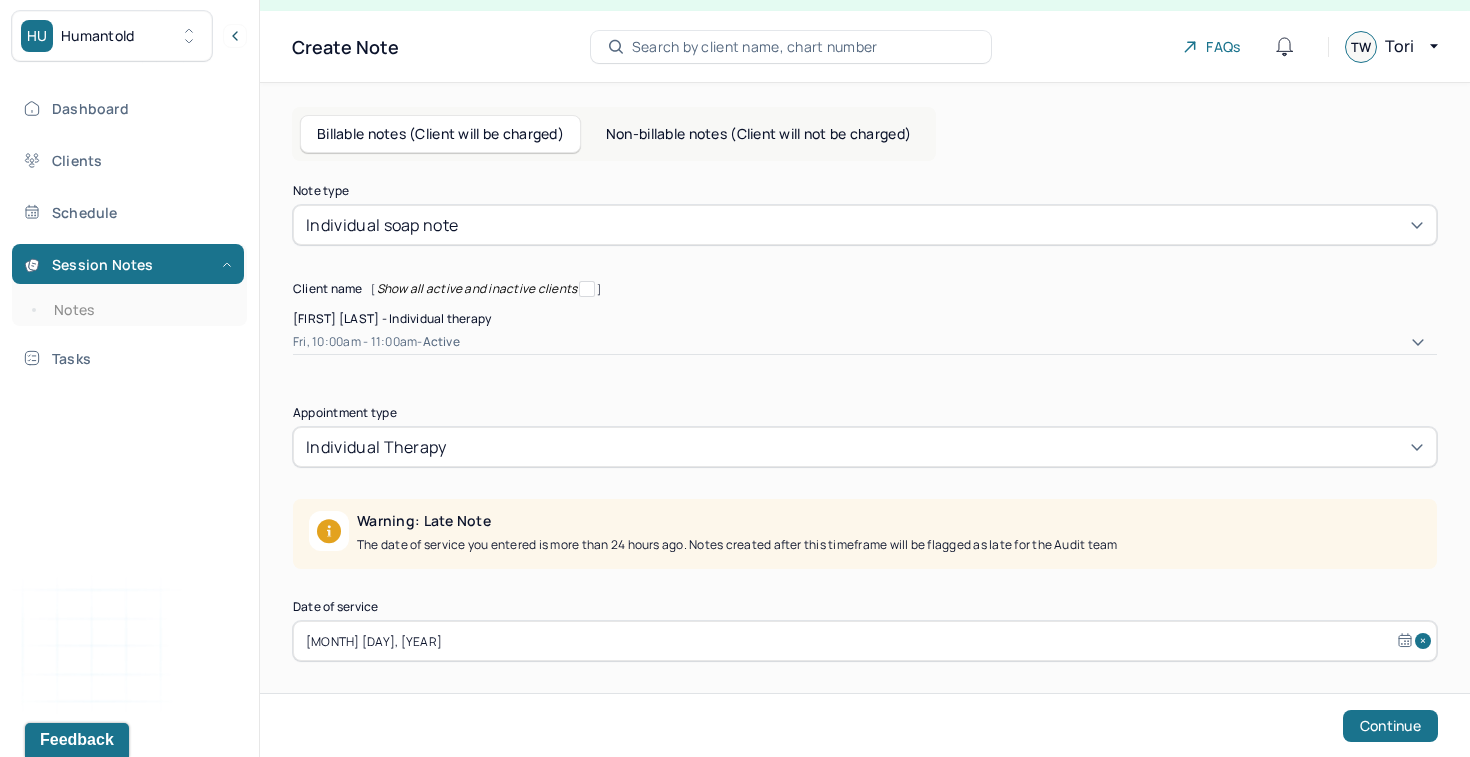 scroll, scrollTop: 68, scrollLeft: 0, axis: vertical 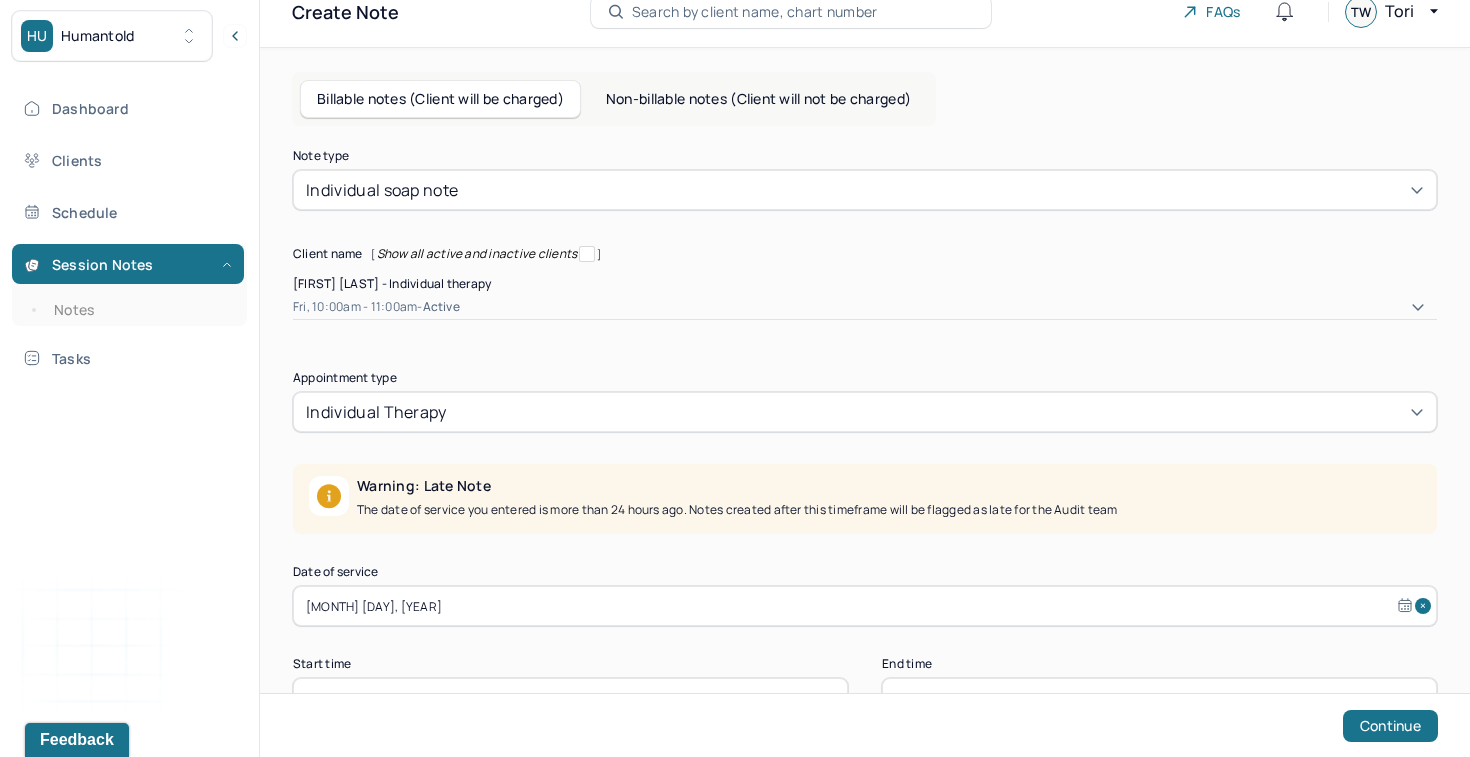 click on "[MONTH] [DAY], [YEAR]" at bounding box center [865, 606] 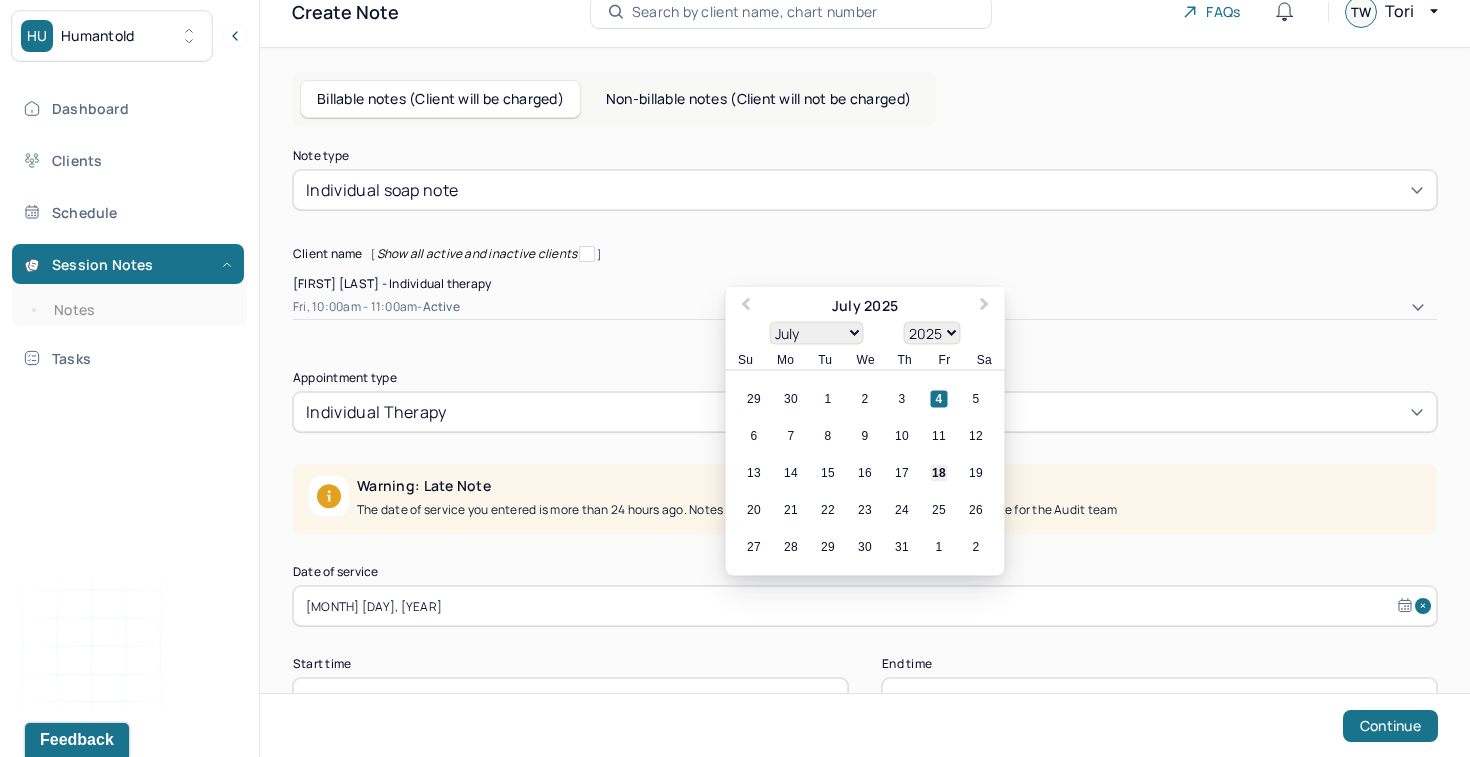 click on "18" at bounding box center (939, 473) 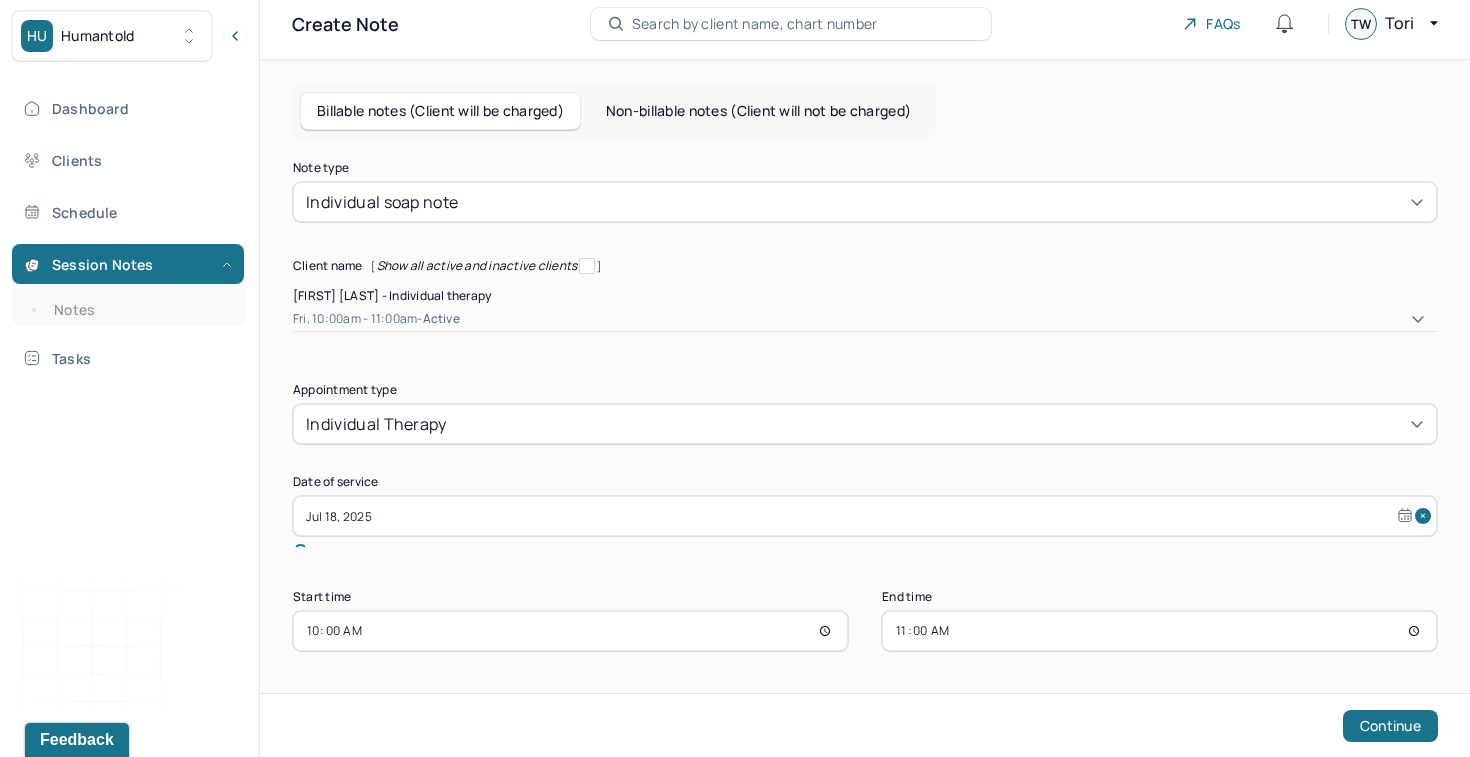 scroll, scrollTop: 14, scrollLeft: 0, axis: vertical 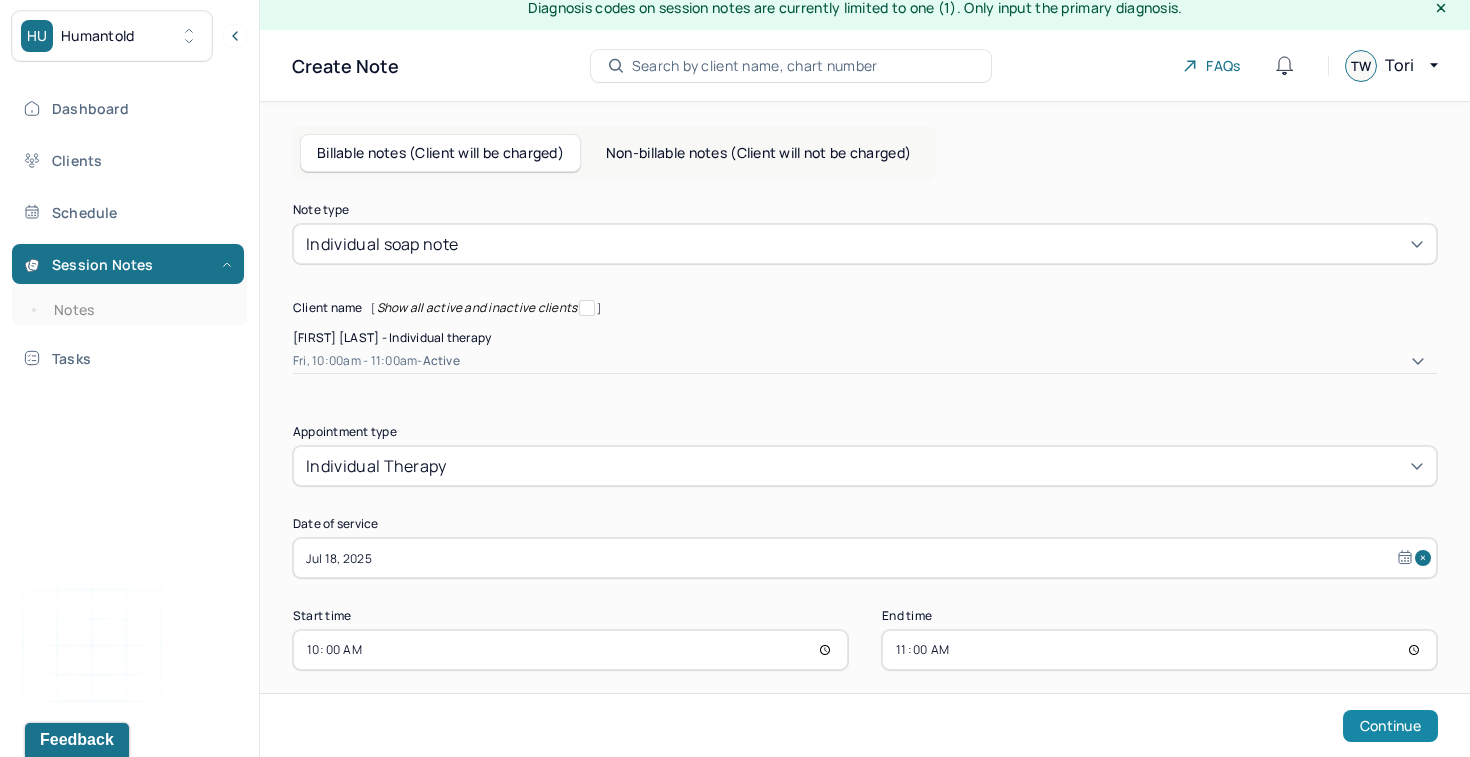 click on "Continue" at bounding box center [1390, 726] 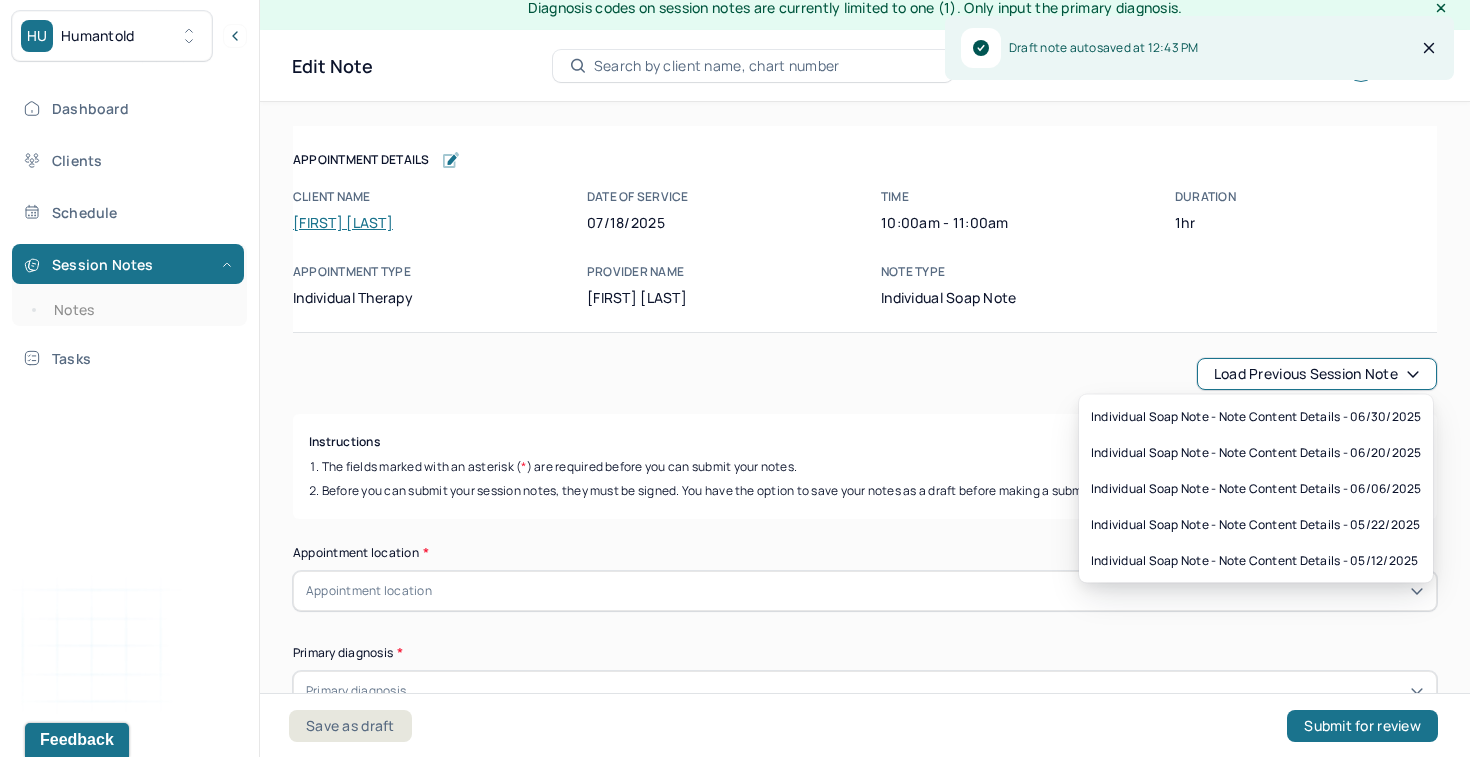 click on "Load previous session note" at bounding box center (1317, 374) 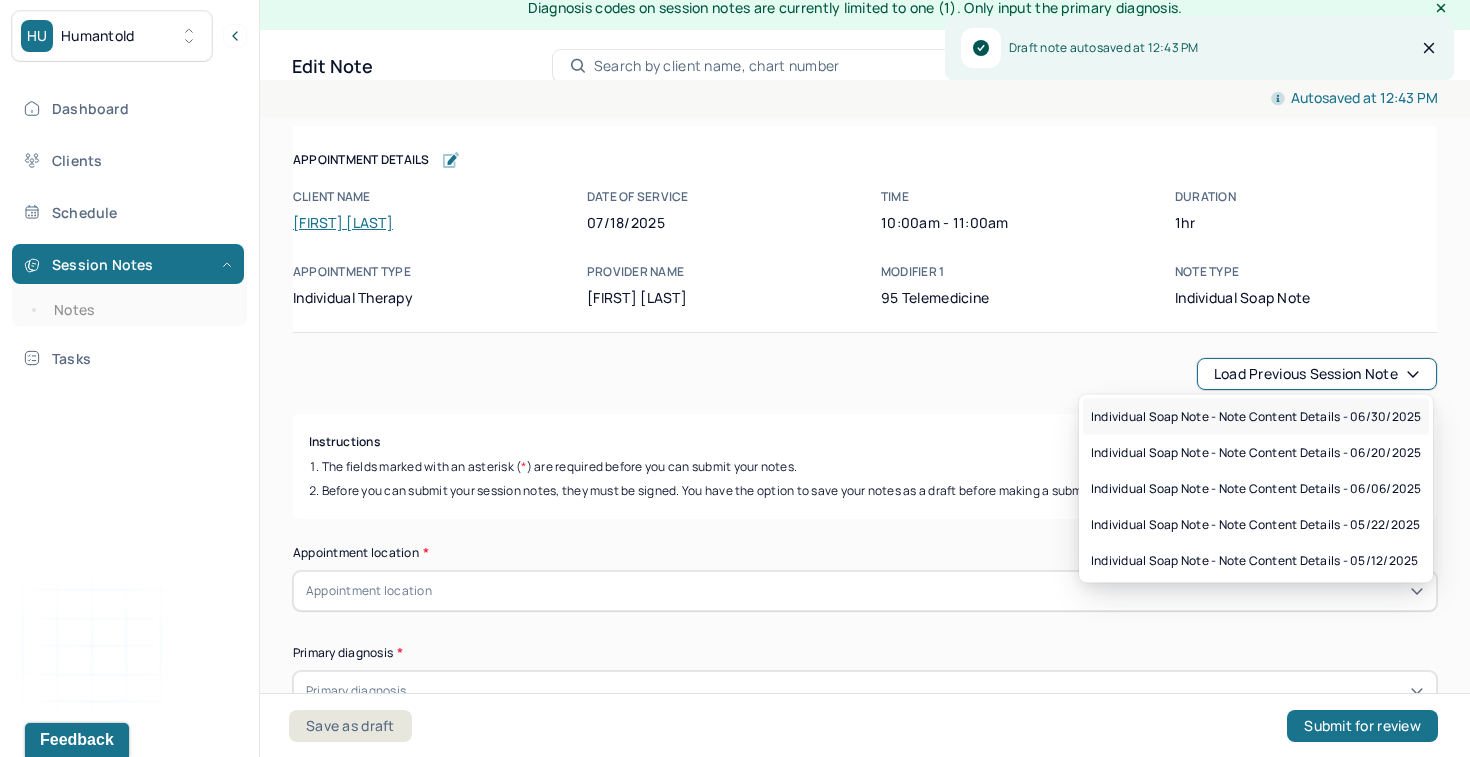 click on "Individual soap note   - Note content Details -   06/30/2025" at bounding box center (1256, 417) 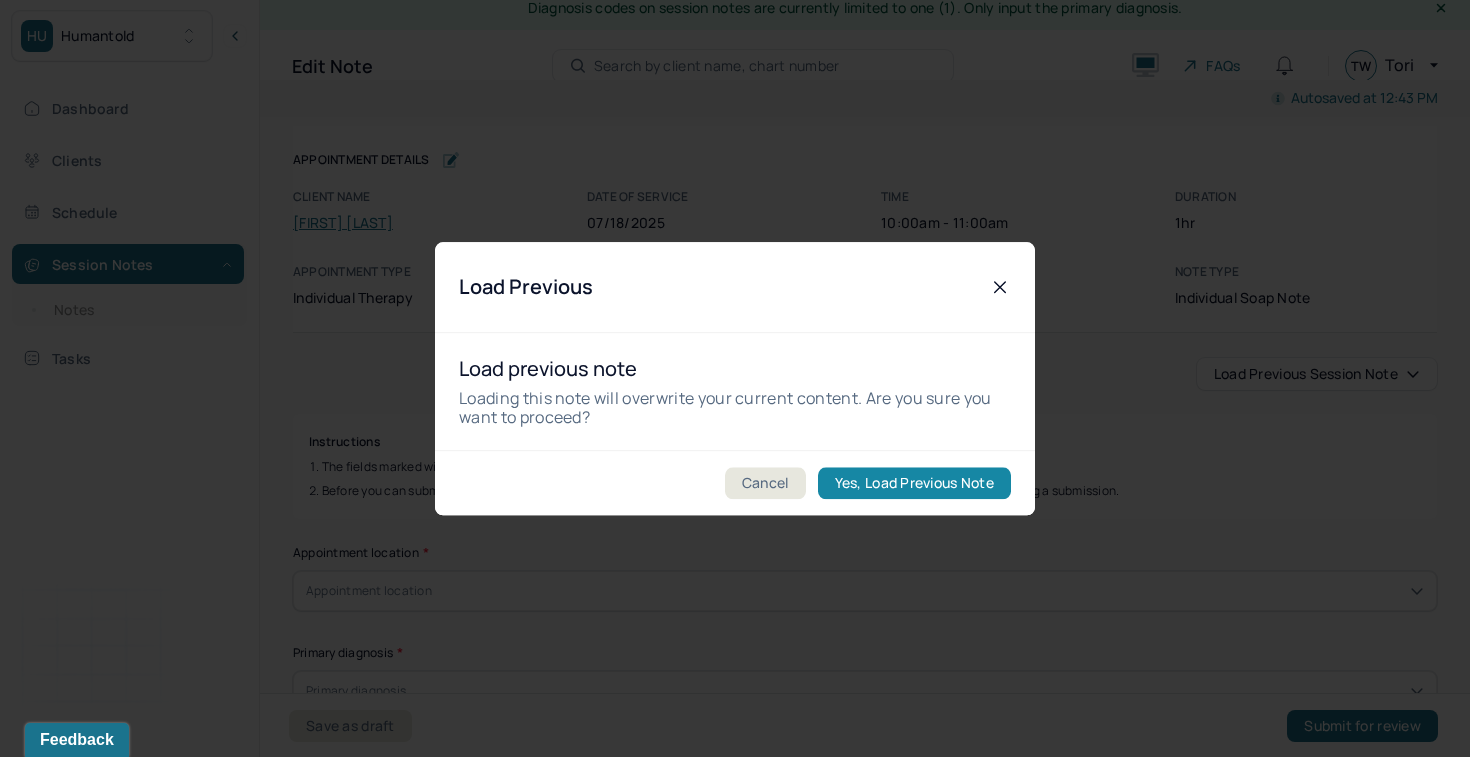 click on "Yes, Load Previous Note" at bounding box center (914, 483) 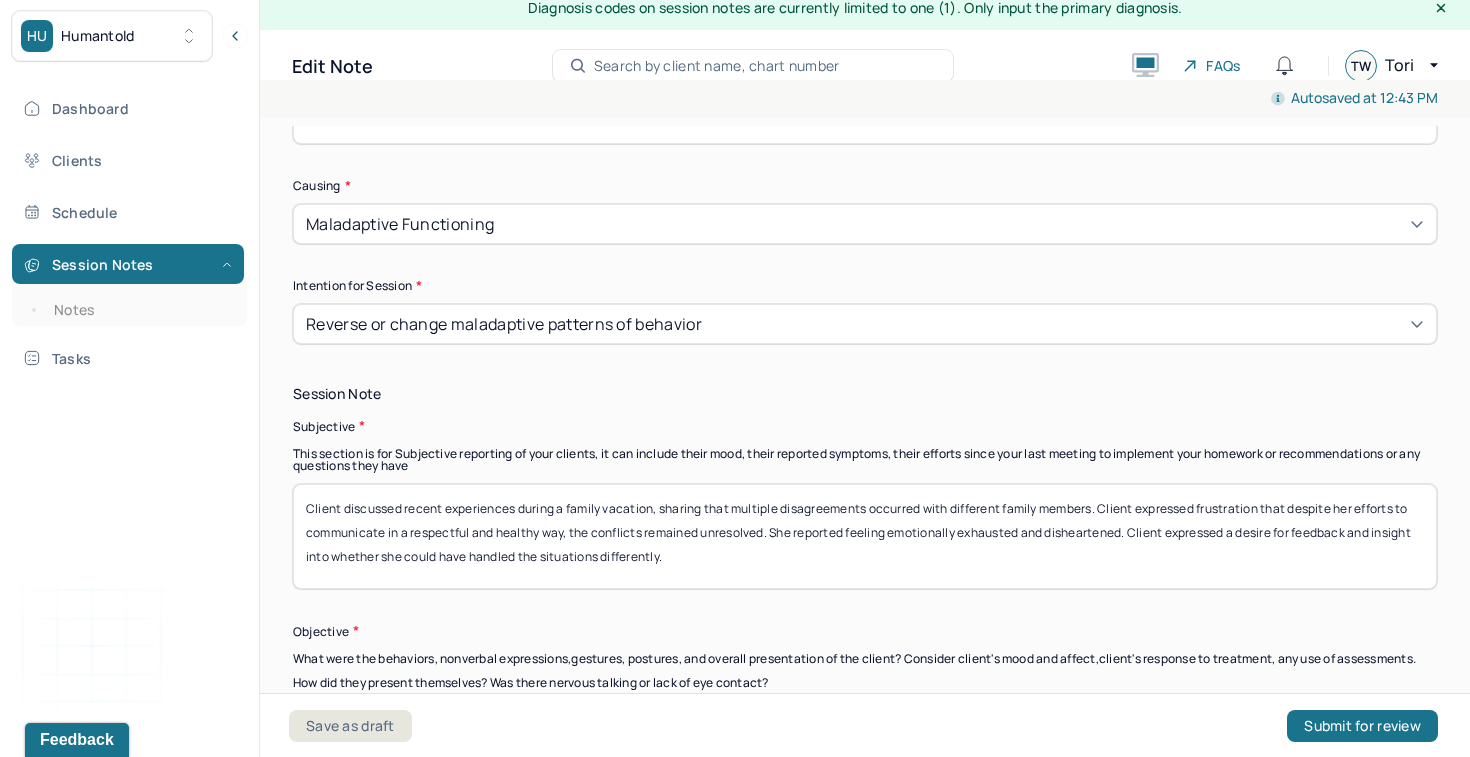 scroll, scrollTop: 1206, scrollLeft: 0, axis: vertical 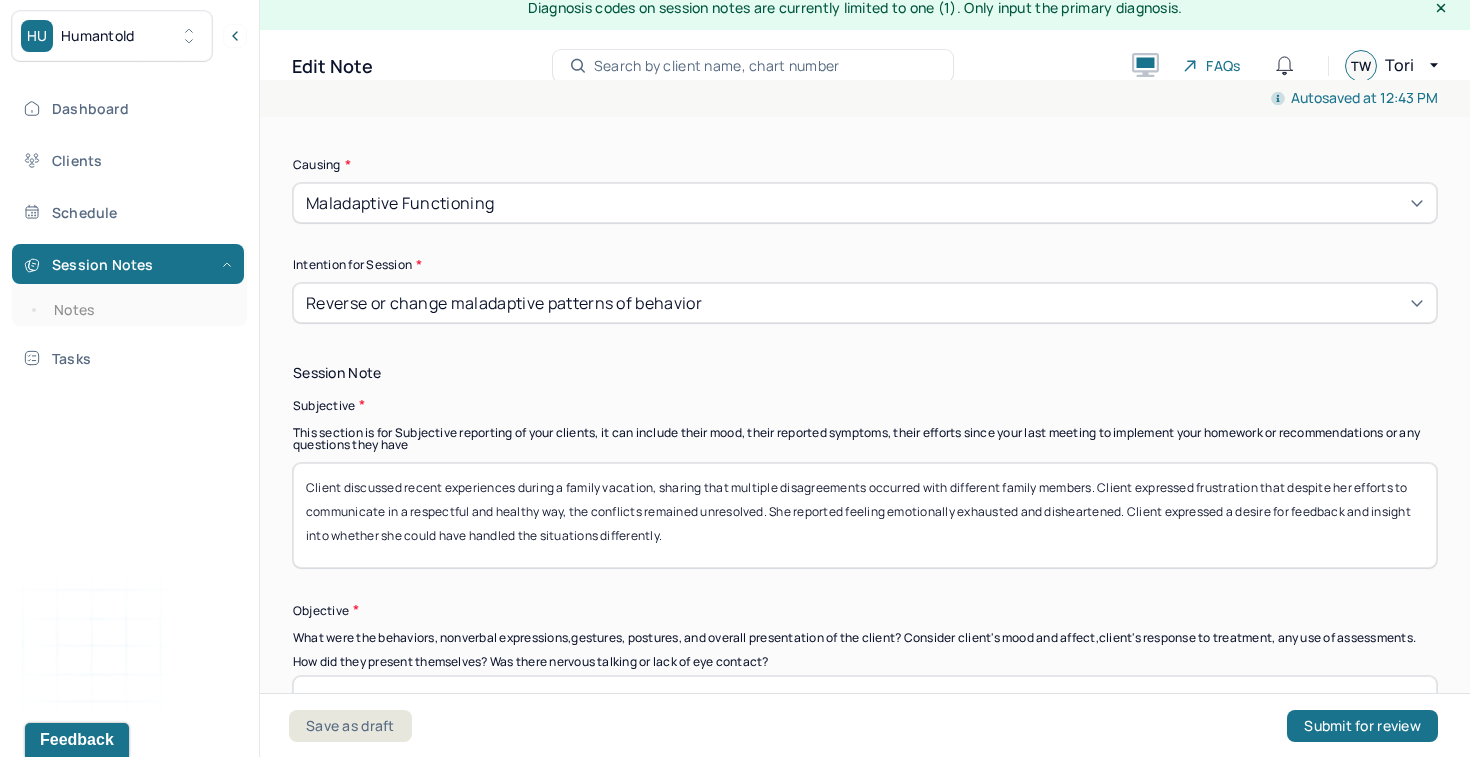 drag, startPoint x: 727, startPoint y: 528, endPoint x: 285, endPoint y: 458, distance: 447.50867 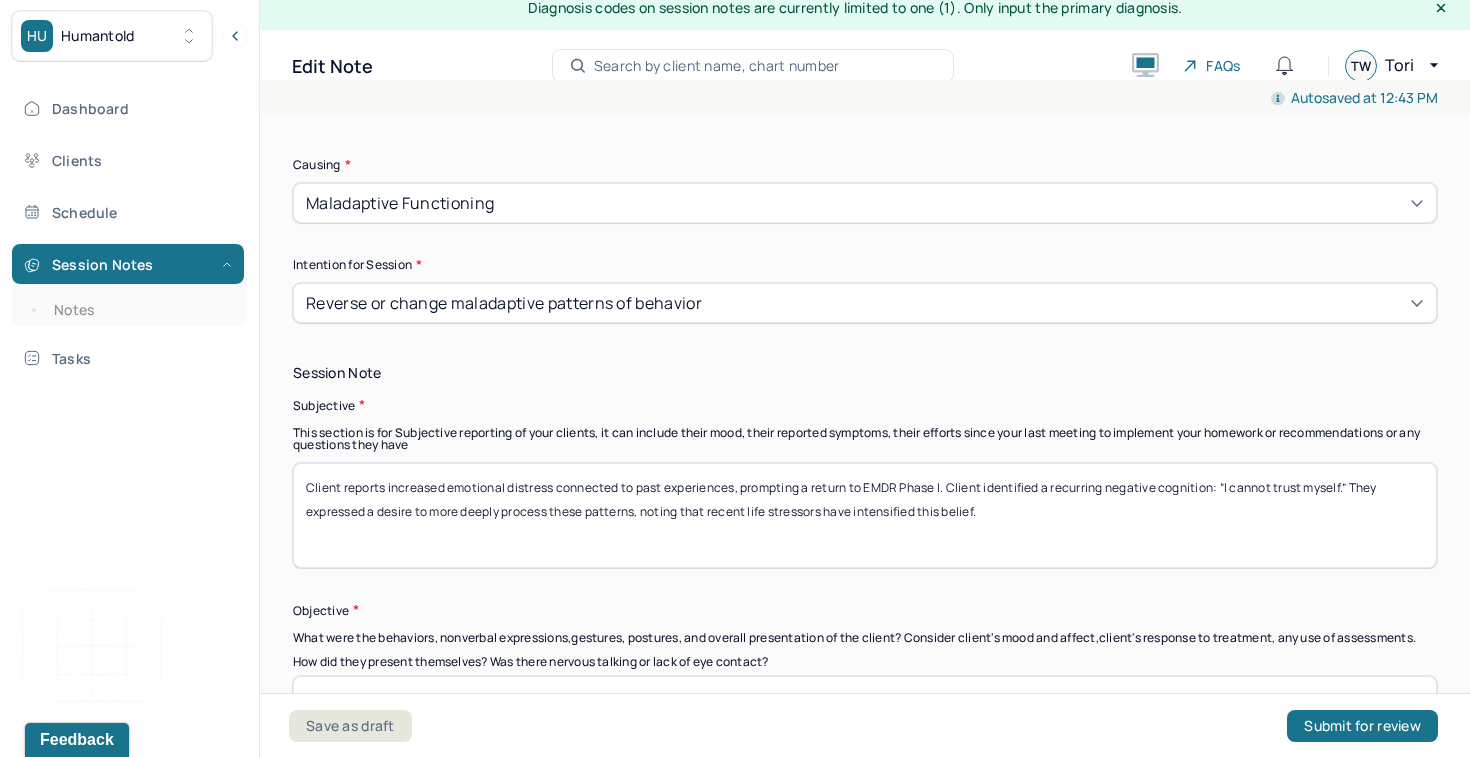 type on "Client reports increased emotional distress connected to past experiences, prompting a return to EMDR Phase I. Client identified a recurring negative cognition: “I cannot trust myself.” They expressed a desire to more deeply process these patterns, noting that recent life stressors have intensified this belief." 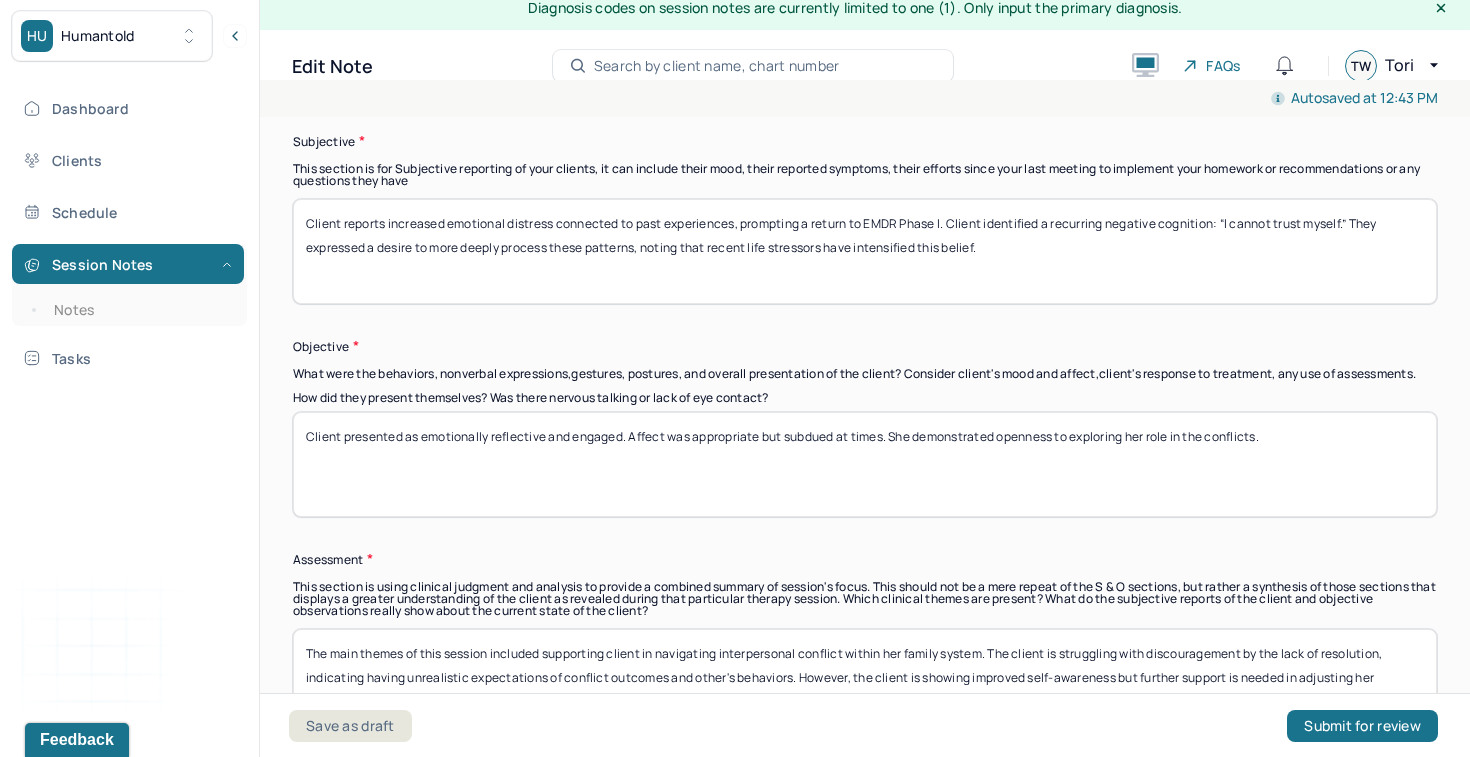 scroll, scrollTop: 1485, scrollLeft: 0, axis: vertical 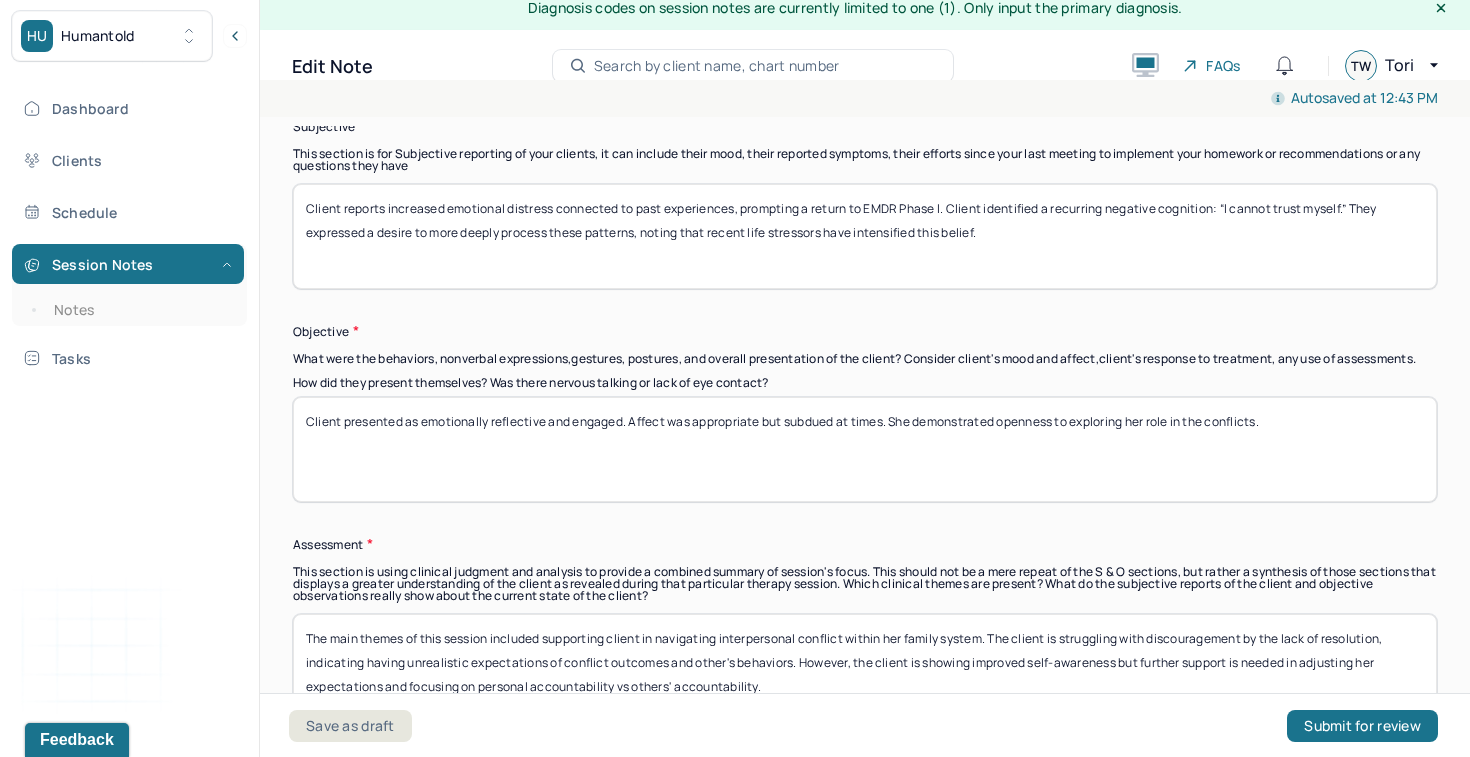 click on "Client presented as emotionally reflective and engaged. Affect was appropriate but subdued at times. She demonstrated openness to exploring her role in the conflicts." at bounding box center (865, 449) 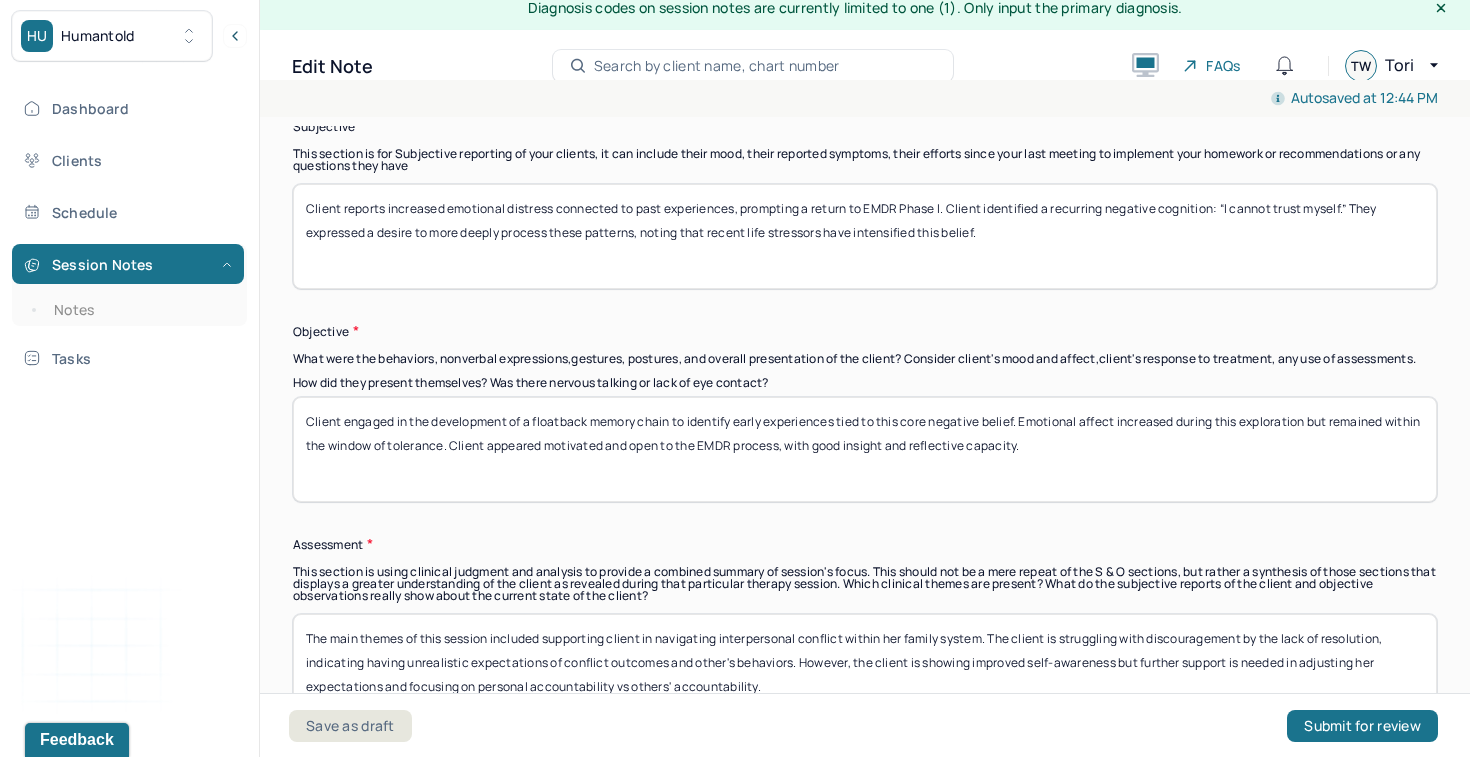 click on "Client engaged in the development of a floatback memory chain to identify early experiences tied to this core negative belief. Emotional affect increased during this exploration but remained within the window of tolerance. Client appeared motivated and open to the EMDR process, with good insight and reflective capacity." at bounding box center [865, 449] 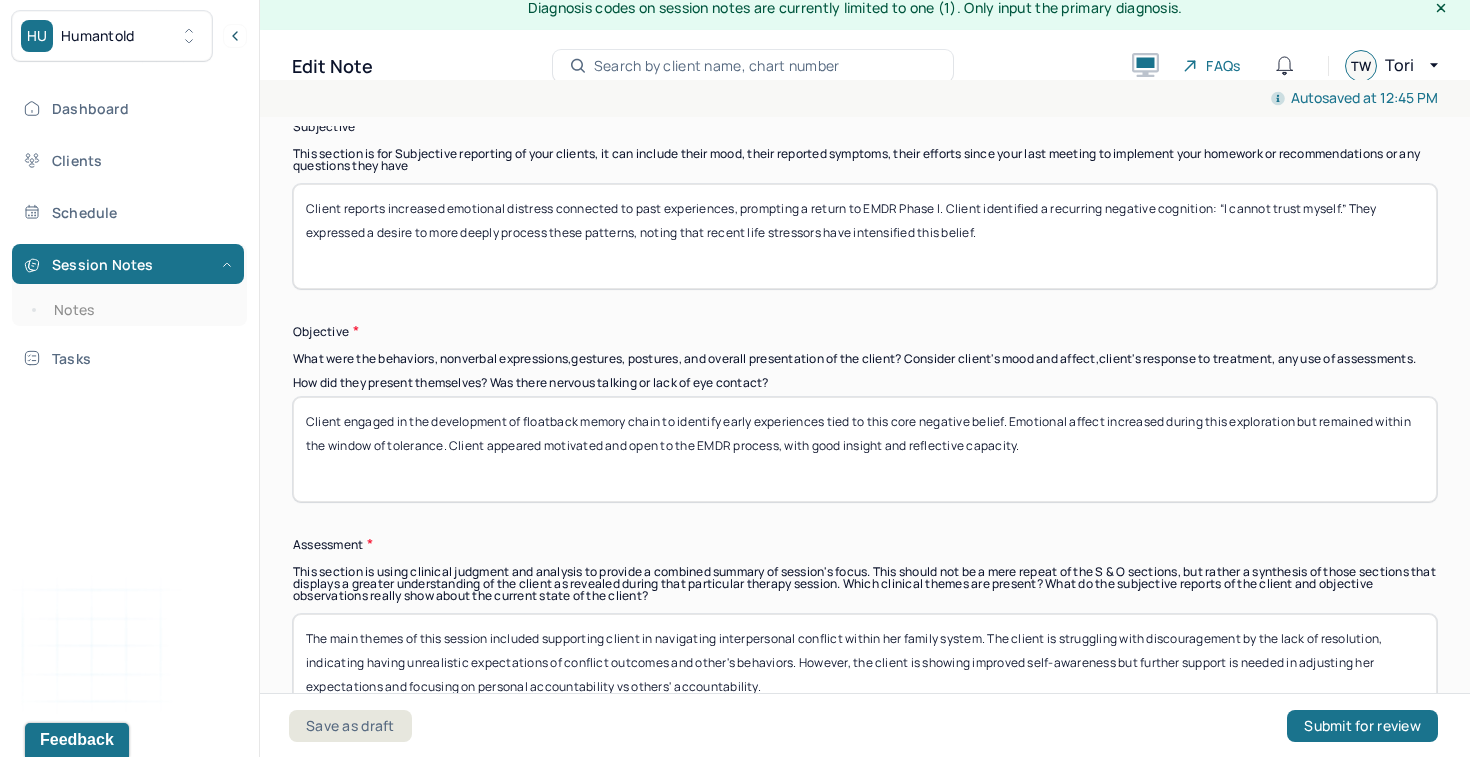 click on "Client engaged in the development of  floatback memory chain to identify early experiences tied to this core negative belief. Emotional affect increased during this exploration but remained within the window of tolerance. Client appeared motivated and open to the EMDR process, with good insight and reflective capacity." at bounding box center [865, 449] 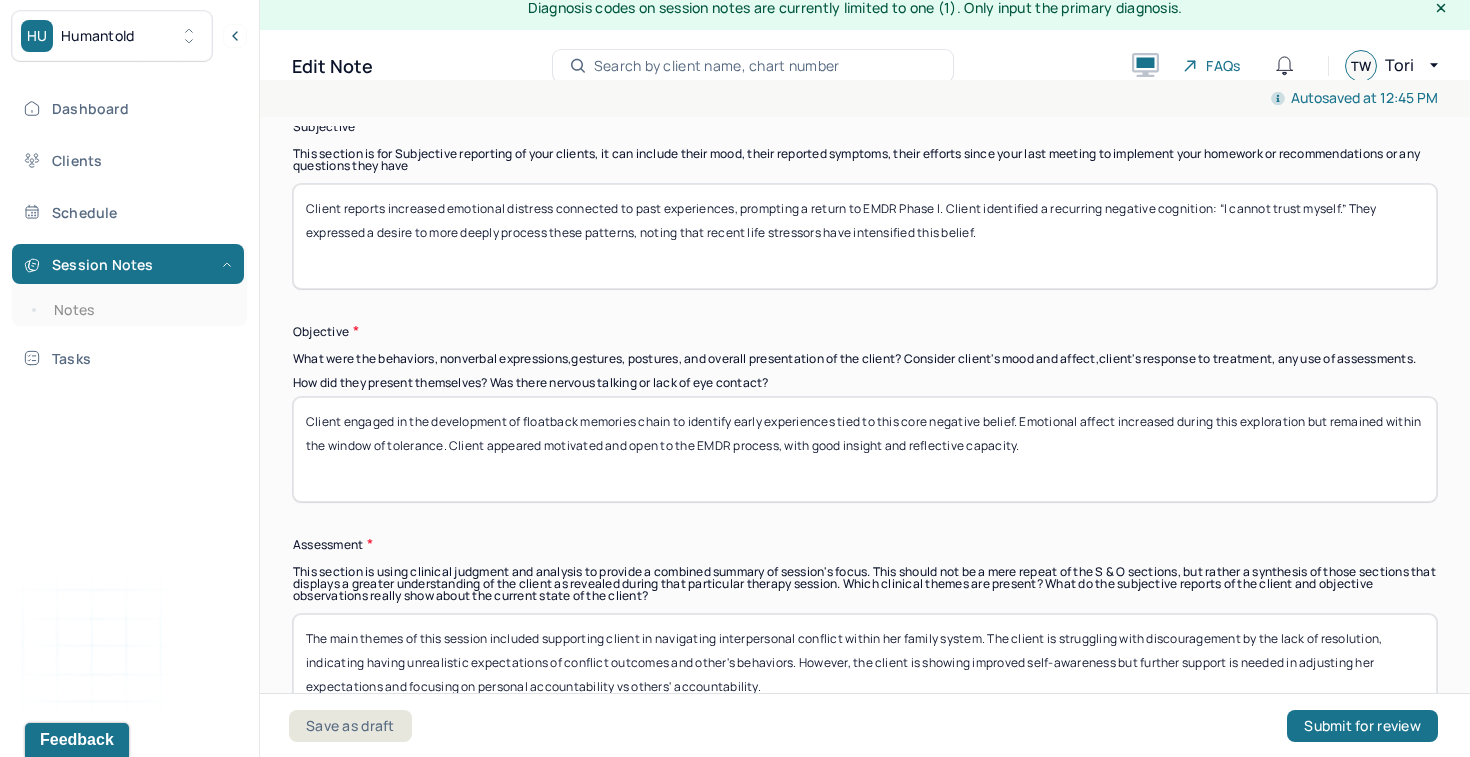 click on "Client engaged in the development of floatback memories chain to identify early experiences tied to this core negative belief. Emotional affect increased during this exploration but remained within the window of tolerance. Client appeared motivated and open to the EMDR process, with good insight and reflective capacity." at bounding box center [865, 449] 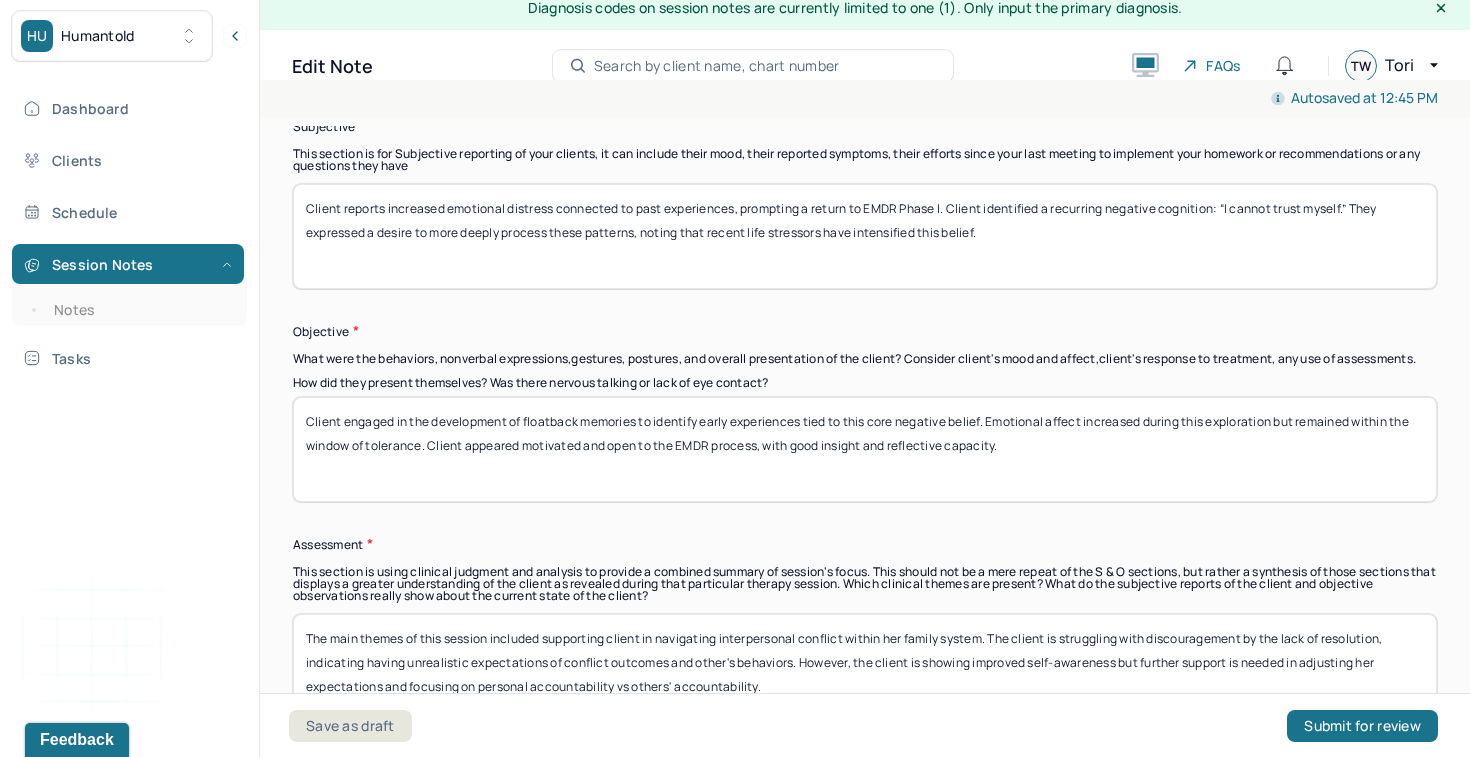 click on "Client engaged in the development of floatback memories to identify early experiences tied to this core negative belief. Emotional affect increased during this exploration but remained within the window of tolerance. Client appeared motivated and open to the EMDR process, with good insight and reflective capacity." at bounding box center (865, 449) 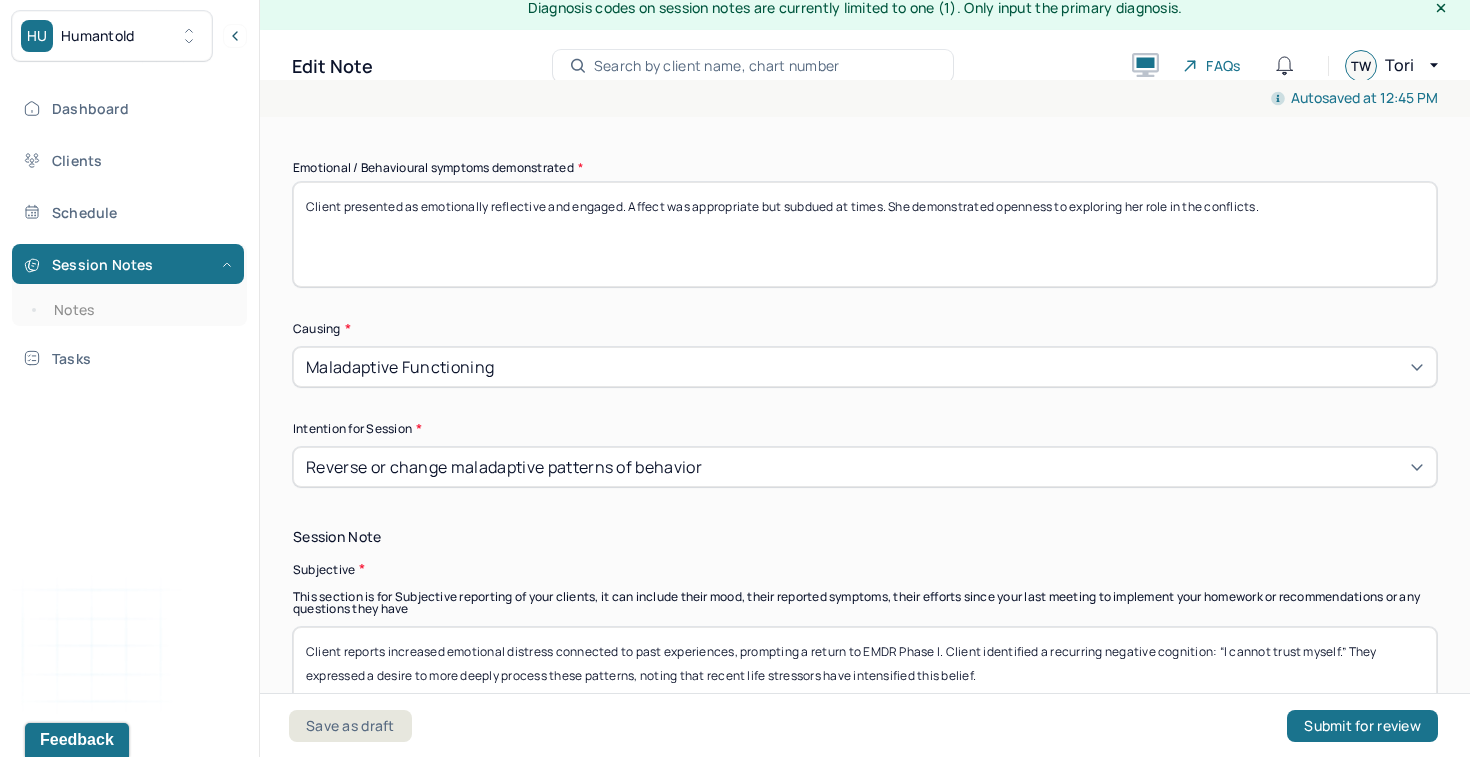scroll, scrollTop: 1015, scrollLeft: 0, axis: vertical 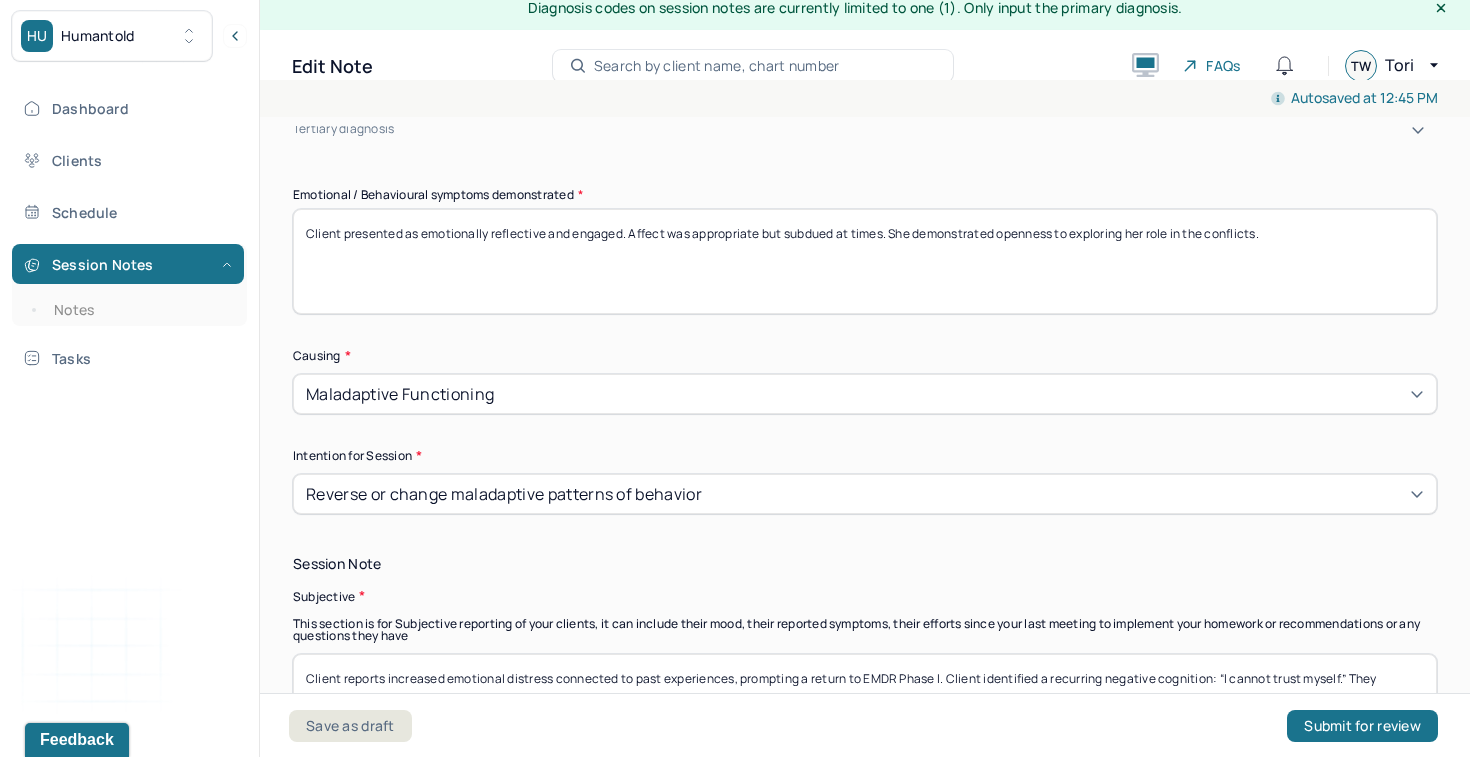 type on "Client engaged in the development of floatback memories to identify early experiences tied to this core negative belief. Emotional affect increased during this exploration but remained within the window of tolerance. Client appeared motivated and open to the EMDR process, with good insight and reflective capacity." 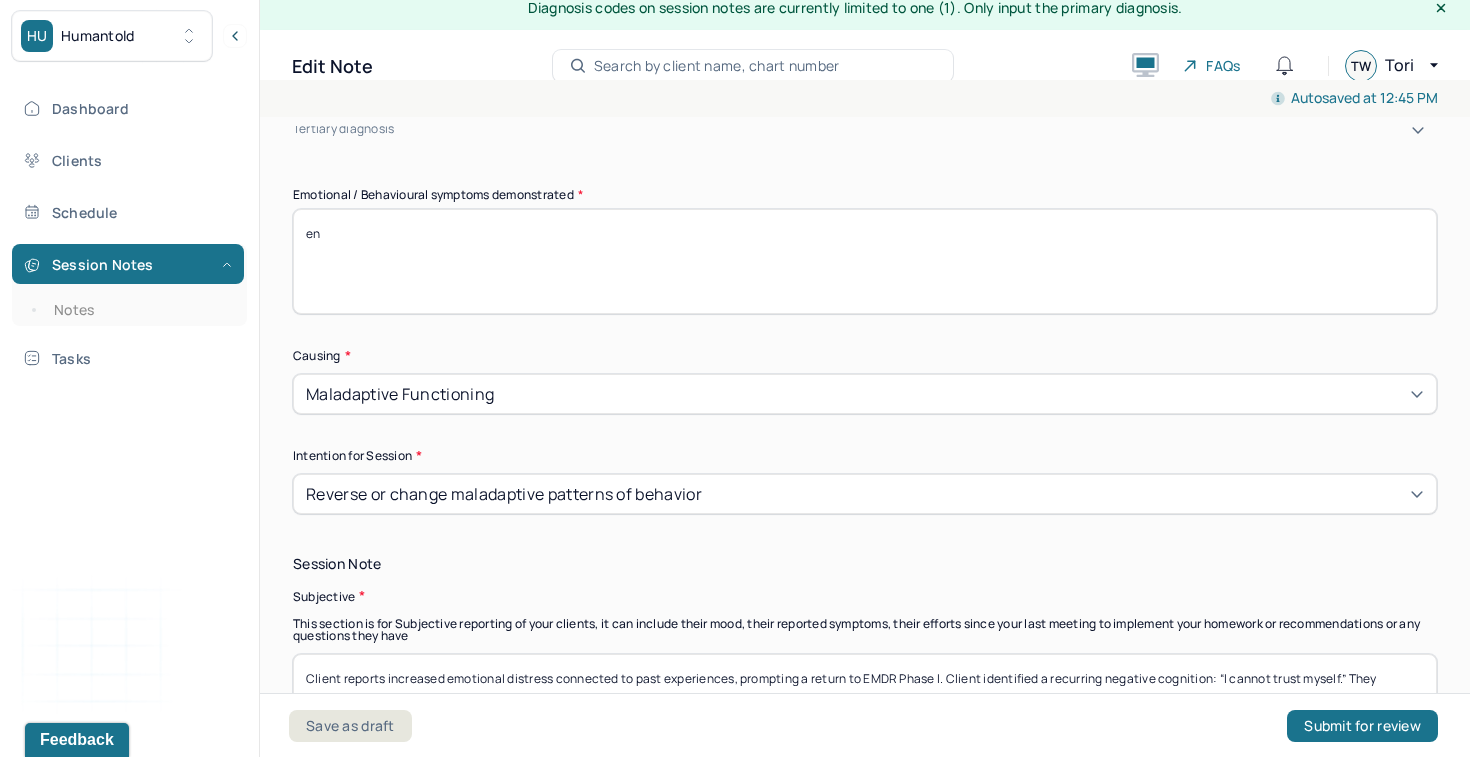 type on "e" 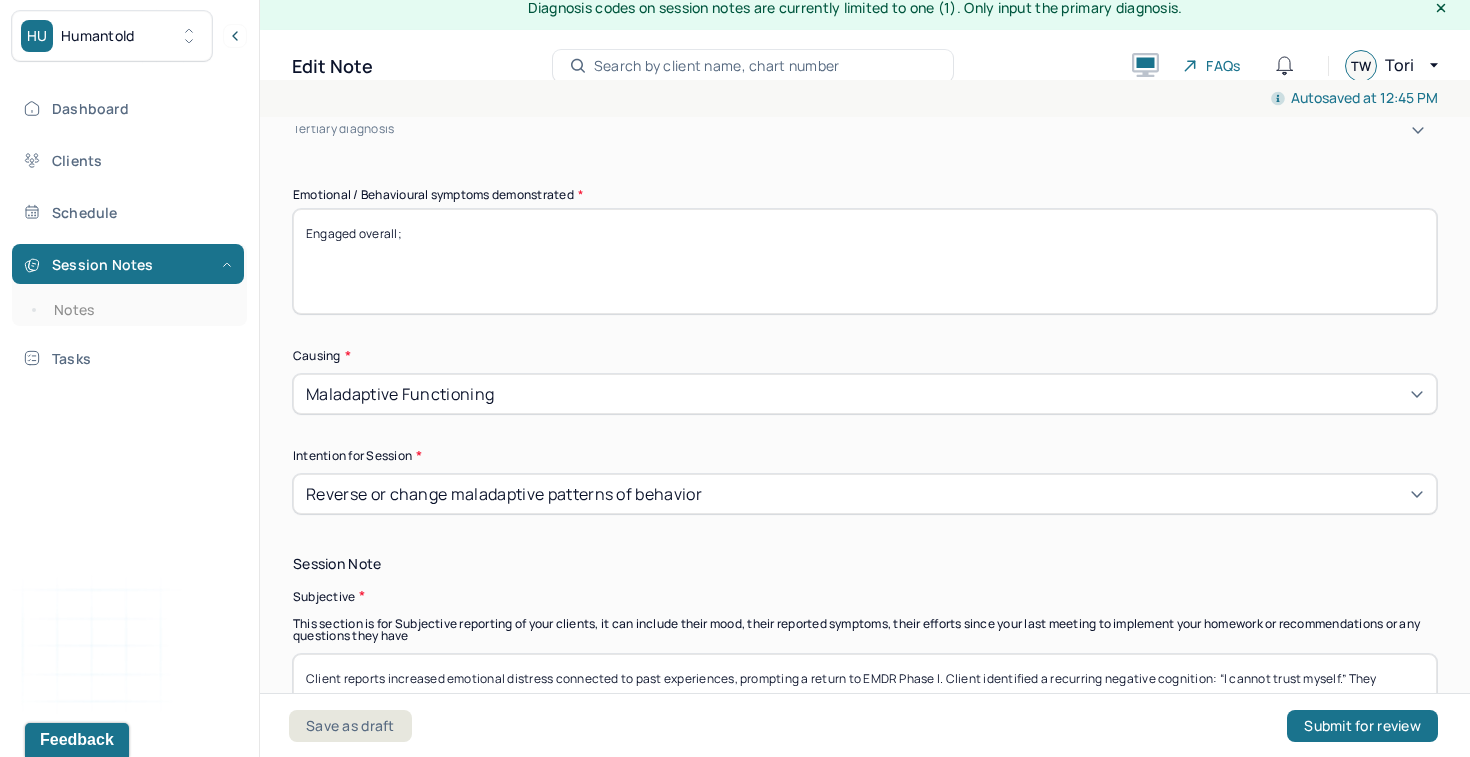 paste on "Emotional affect increased during this exploration but remained within the window of tolerance. Client appeared motivated and open to the EMDR process, with good insight and reflective capacity." 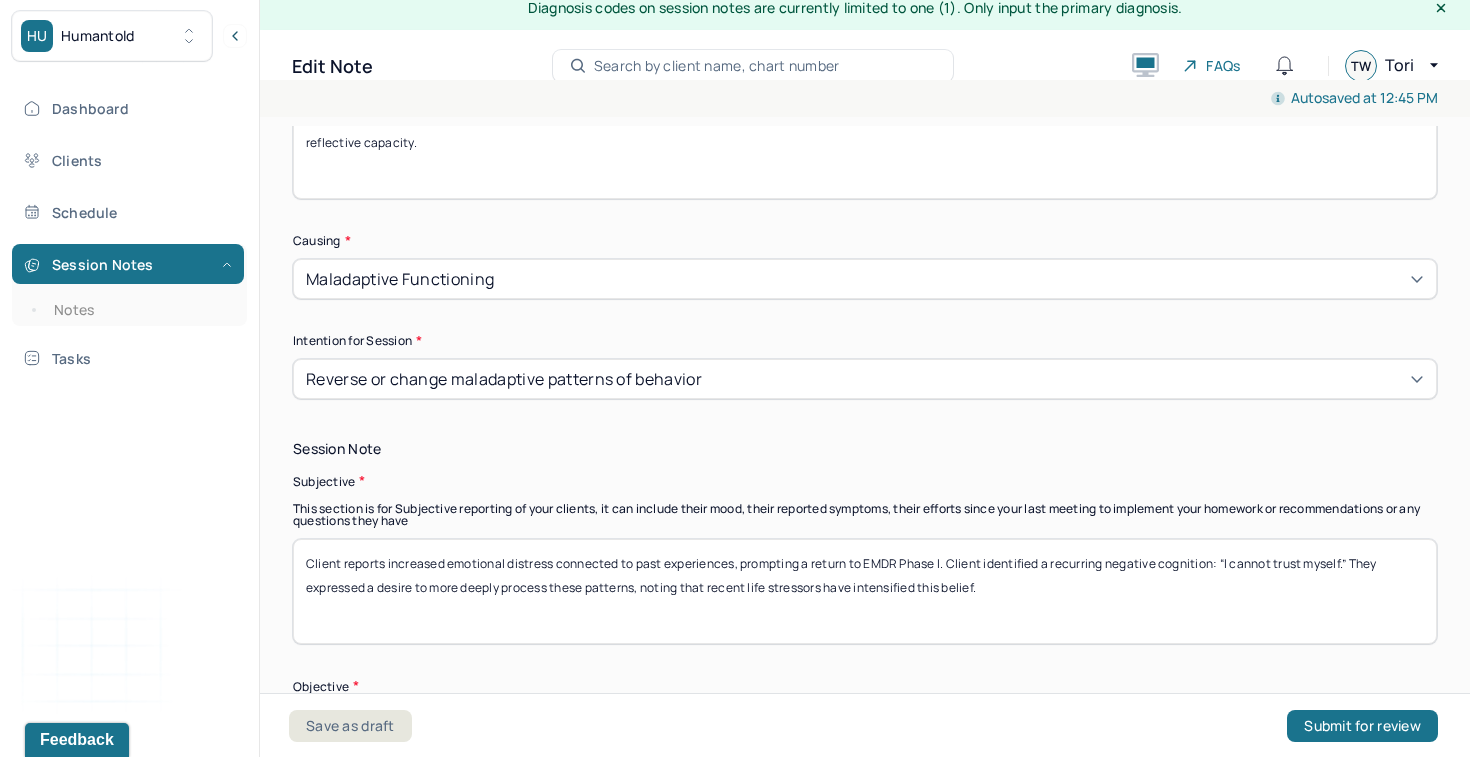 scroll, scrollTop: 1155, scrollLeft: 0, axis: vertical 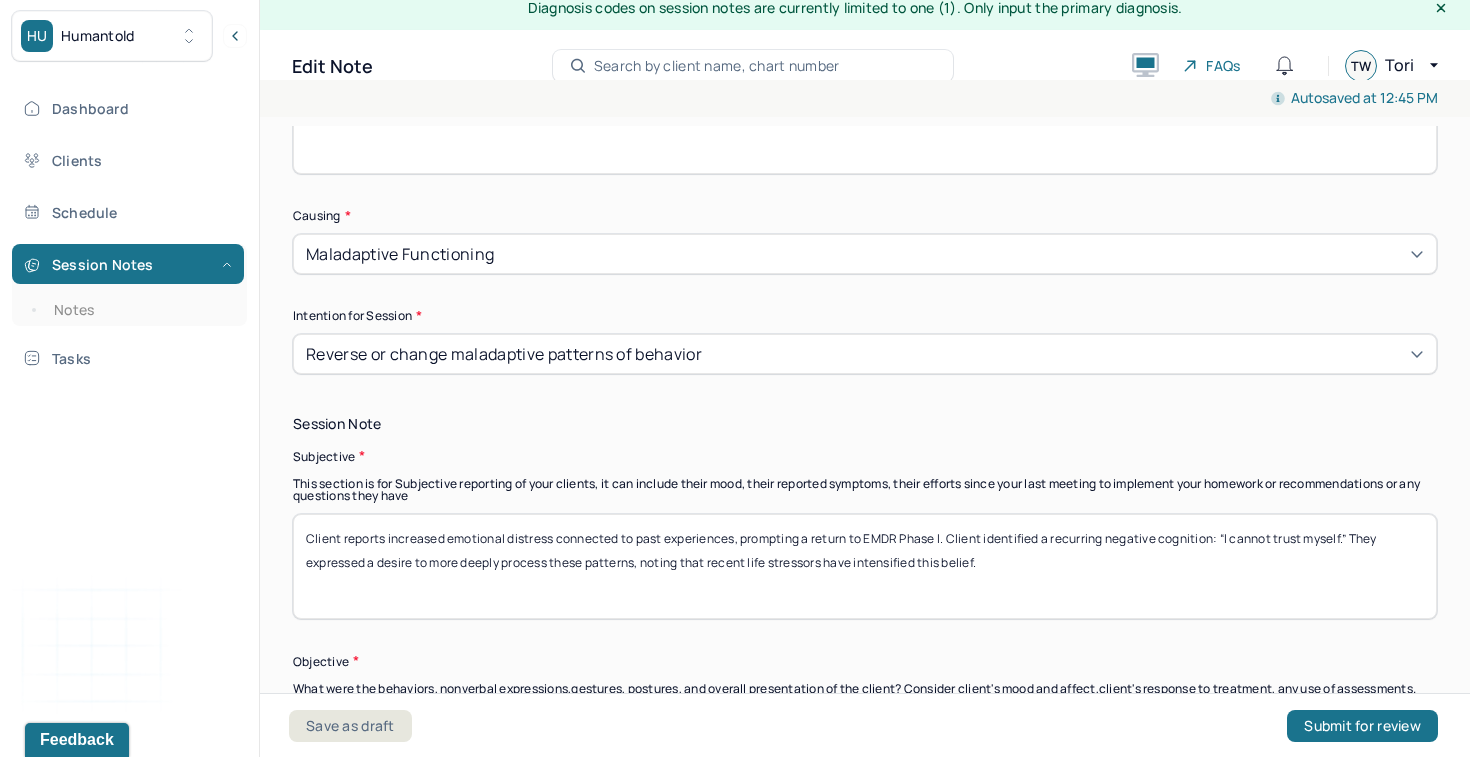 type on "Engaged overall; Emotional affect increased during this exploration but remained within the window of tolerance. Client appeared motivated and open to the EMDR process, with good insight and reflective capacity." 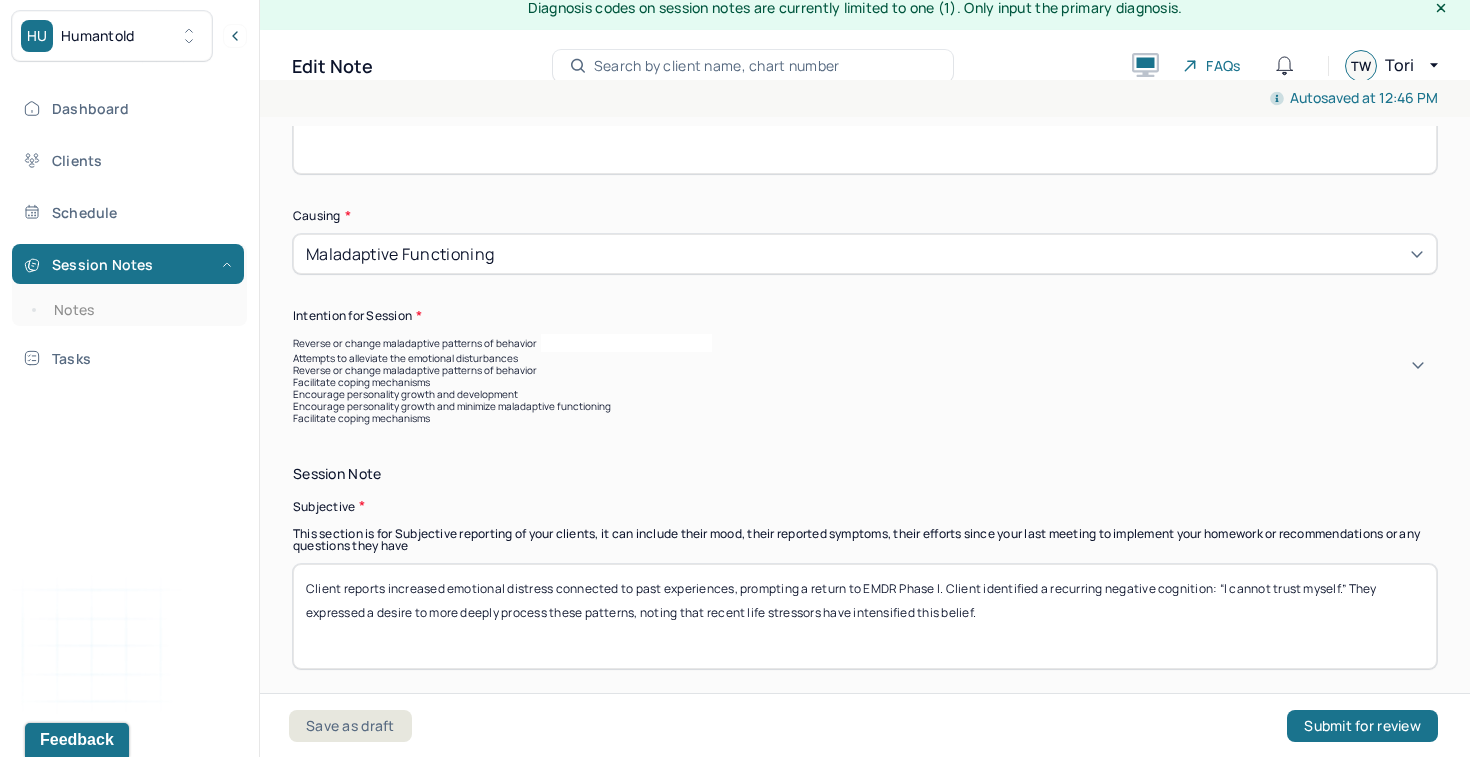 click on "Encourage personality growth and minimize maladaptive functioning" at bounding box center (865, 406) 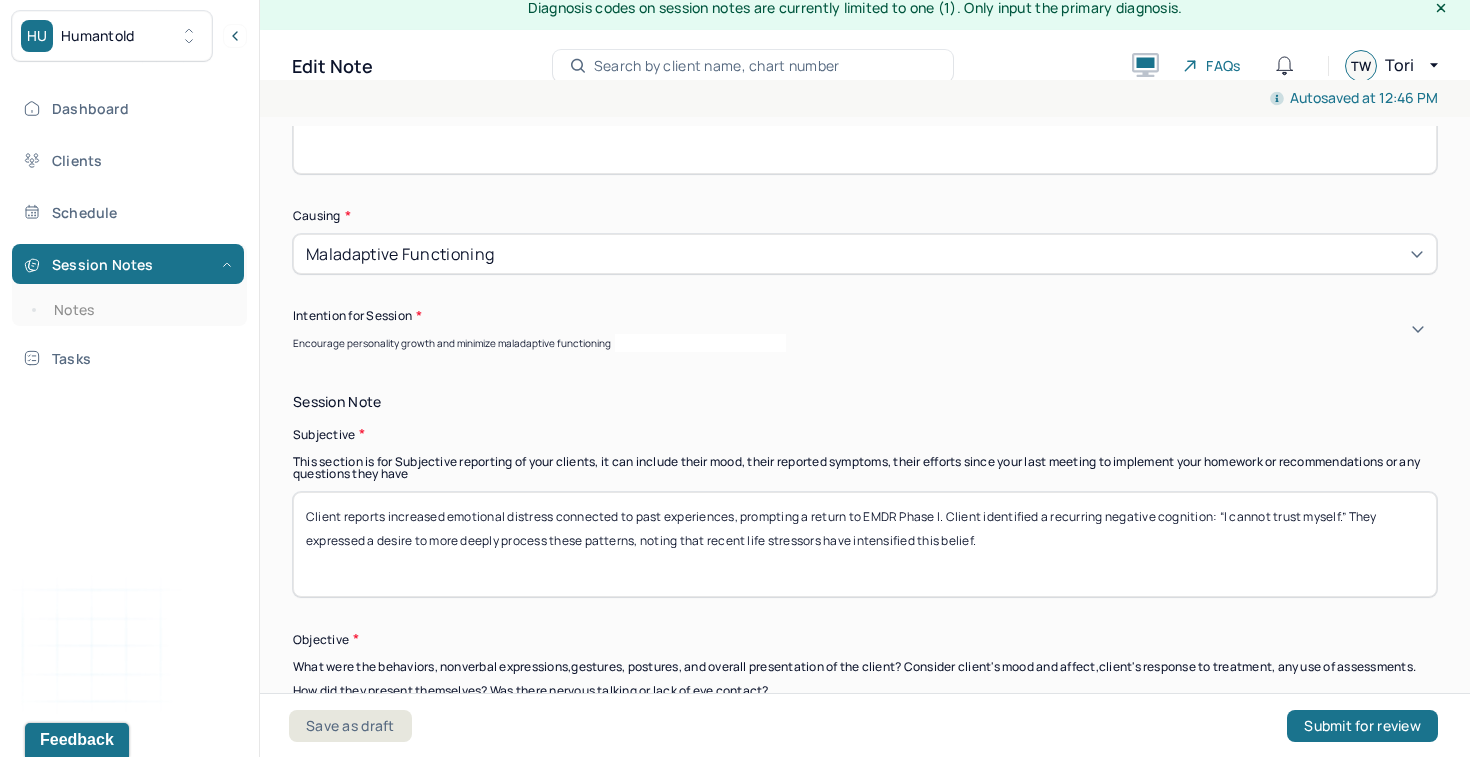click on "Session Note Subjective This section is for Subjective reporting of your clients, it can include their mood, their reported symptoms, their efforts since your last meeting to implement your homework or recommendations or any questions they have Client reports increased emotional distress connected to past experiences, prompting a return to EMDR Phase I. Client identified a recurring negative cognition: “I cannot trust myself.” They expressed a desire to more deeply process these patterns, noting that recent life stressors have intensified this belief. Objective What were the behaviors, nonverbal expressions,gestures, postures, and overall presentation of the client? Consider client's mood and affect,client's response to treatment, any use of assessments. How did they present themselves? Was there nervous talking or lack of eye contact? Assessment" at bounding box center [865, 709] 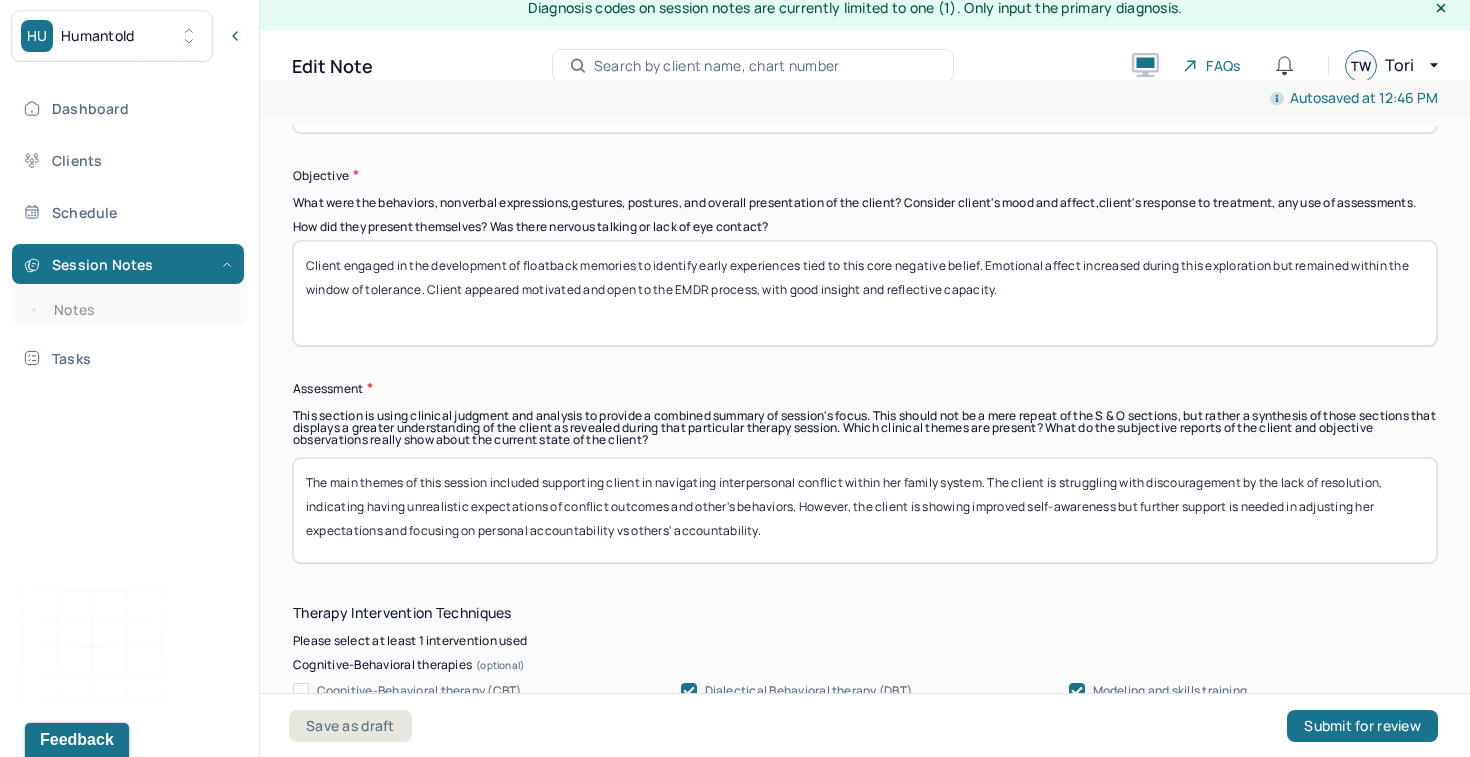 scroll, scrollTop: 1653, scrollLeft: 0, axis: vertical 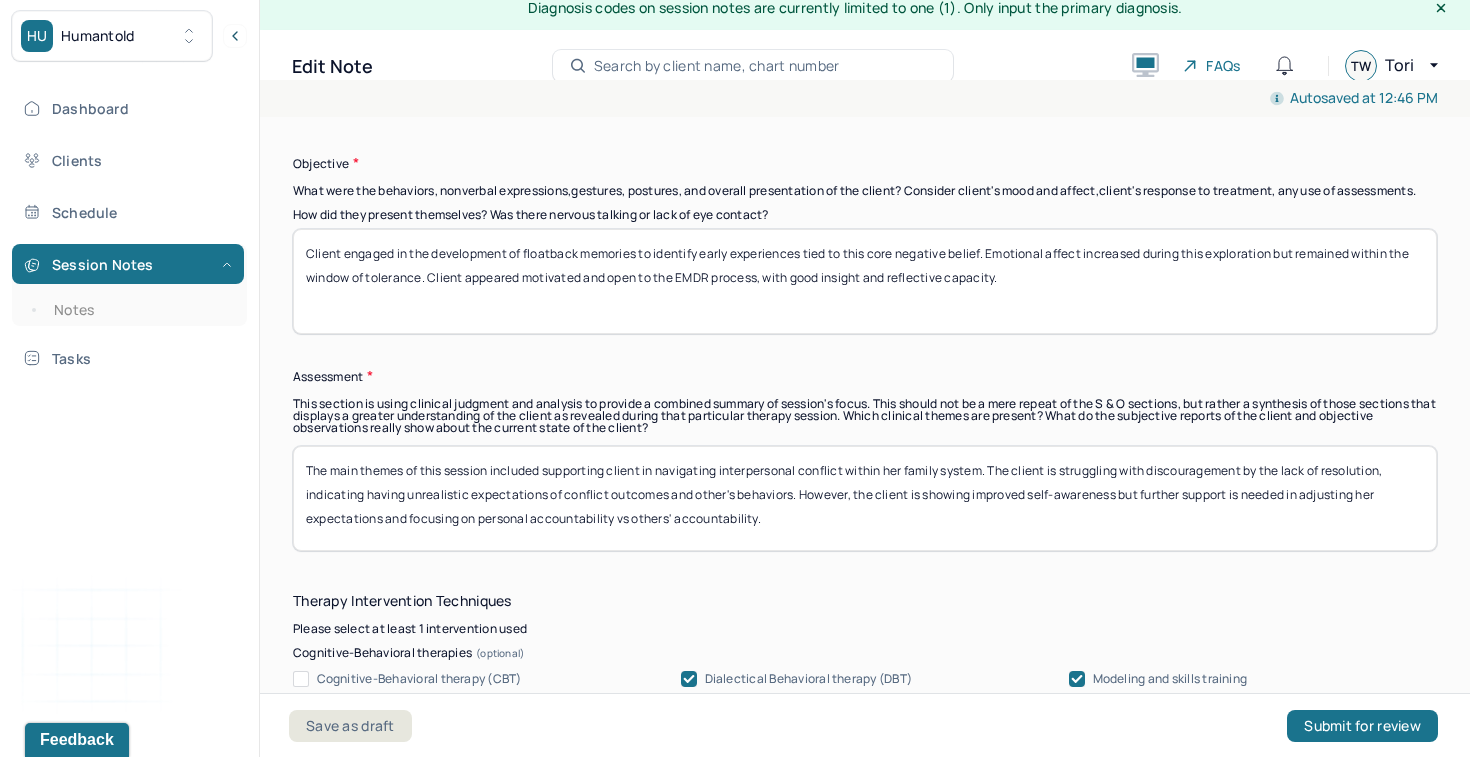 click on "The main themes of this session included supporting client in navigating interpersonal conflict within her family system. The client is struggling with discouragement by the lack of resolution, indicating having unrealistic expectations of conflict outcomes and other's behaviors. However, the client is showing improved self-awareness but further support is needed in adjusting her expectations and focusing on personal accountability vs others' accountability." at bounding box center (865, 498) 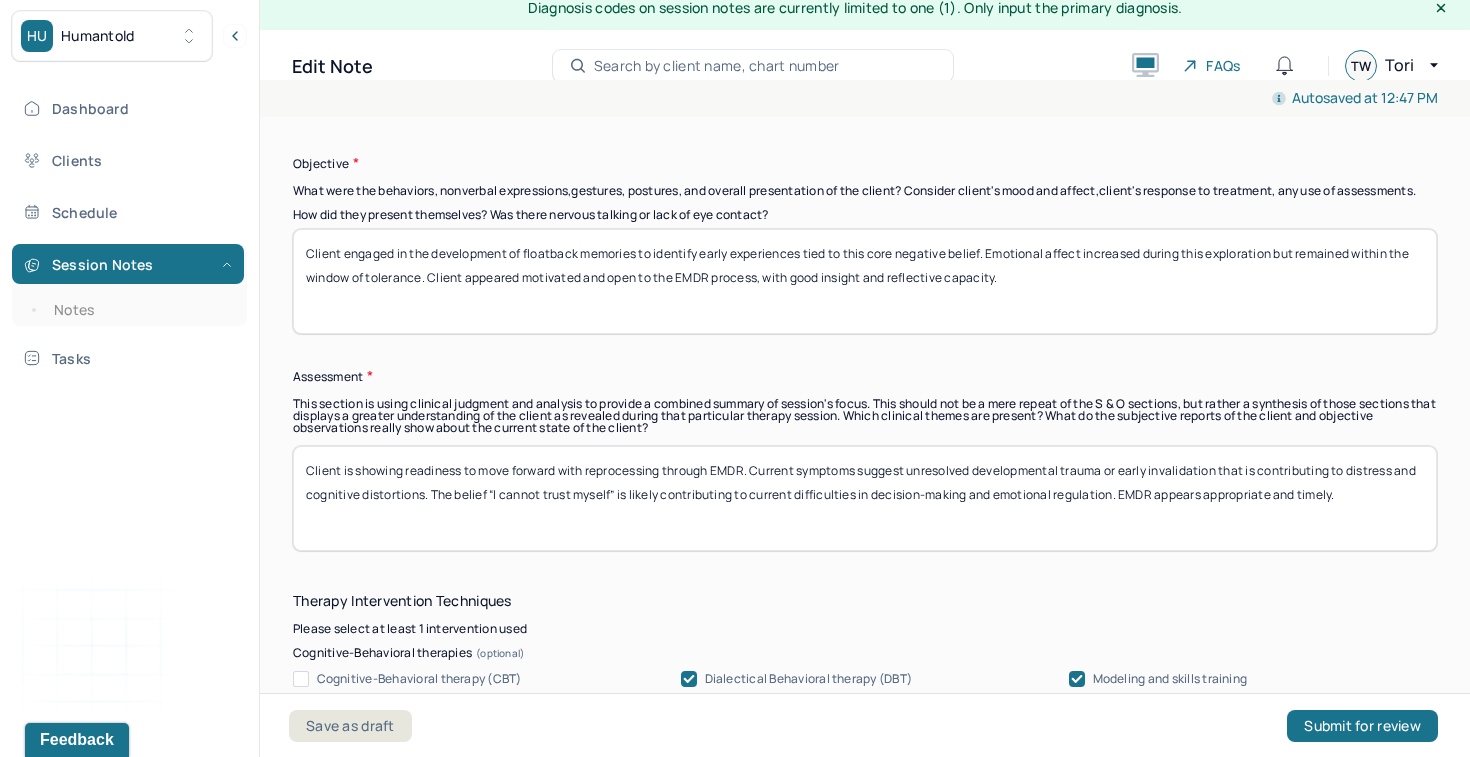drag, startPoint x: 1153, startPoint y: 462, endPoint x: 981, endPoint y: 463, distance: 172.00291 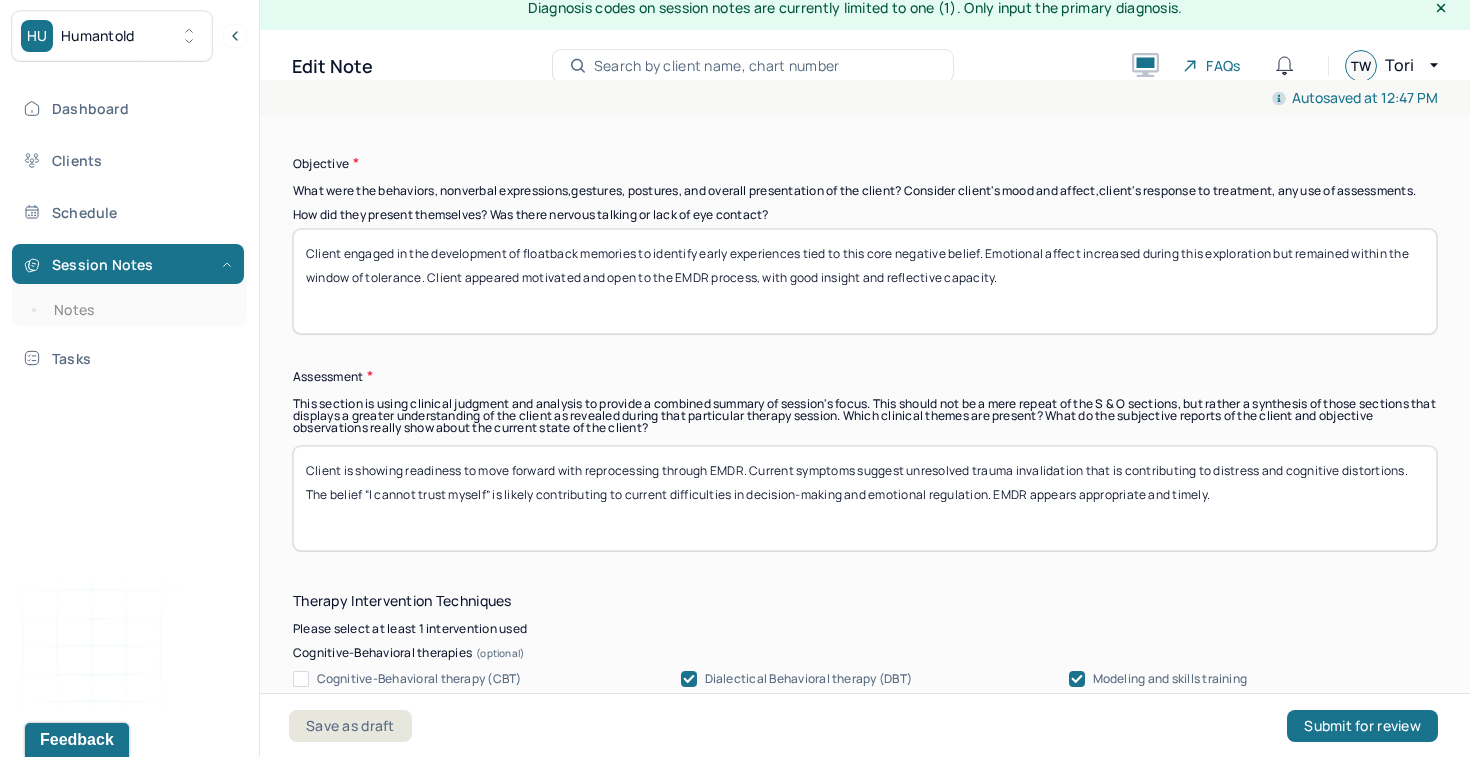 click on "Client is showing readiness to move forward with reprocessing through EMDR. Current symptoms suggest unresolved trauma invalidation that is contributing to distress and cognitive distortions. The belief “I cannot trust myself” is likely contributing to current difficulties in decision-making and emotional regulation. EMDR appears appropriate and timely." at bounding box center (865, 498) 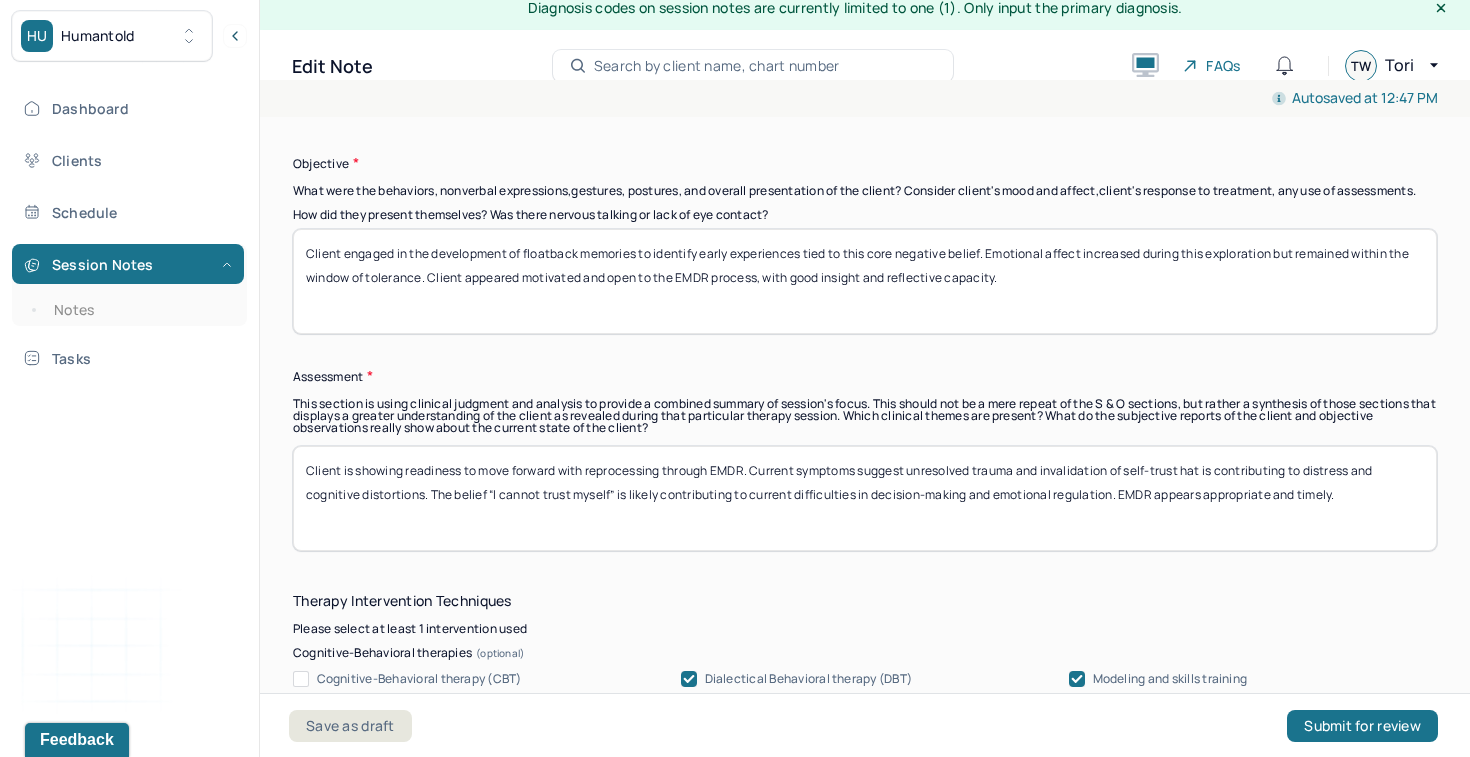 click on "Client is showing readiness to move forward with reprocessing through EMDR. Current symptoms suggest unresolved trauma and invalidation of self-trust hat is contributing to distress and cognitive distortions. The belief “I cannot trust myself” is likely contributing to current difficulties in decision-making and emotional regulation. EMDR appears appropriate and timely." at bounding box center [865, 498] 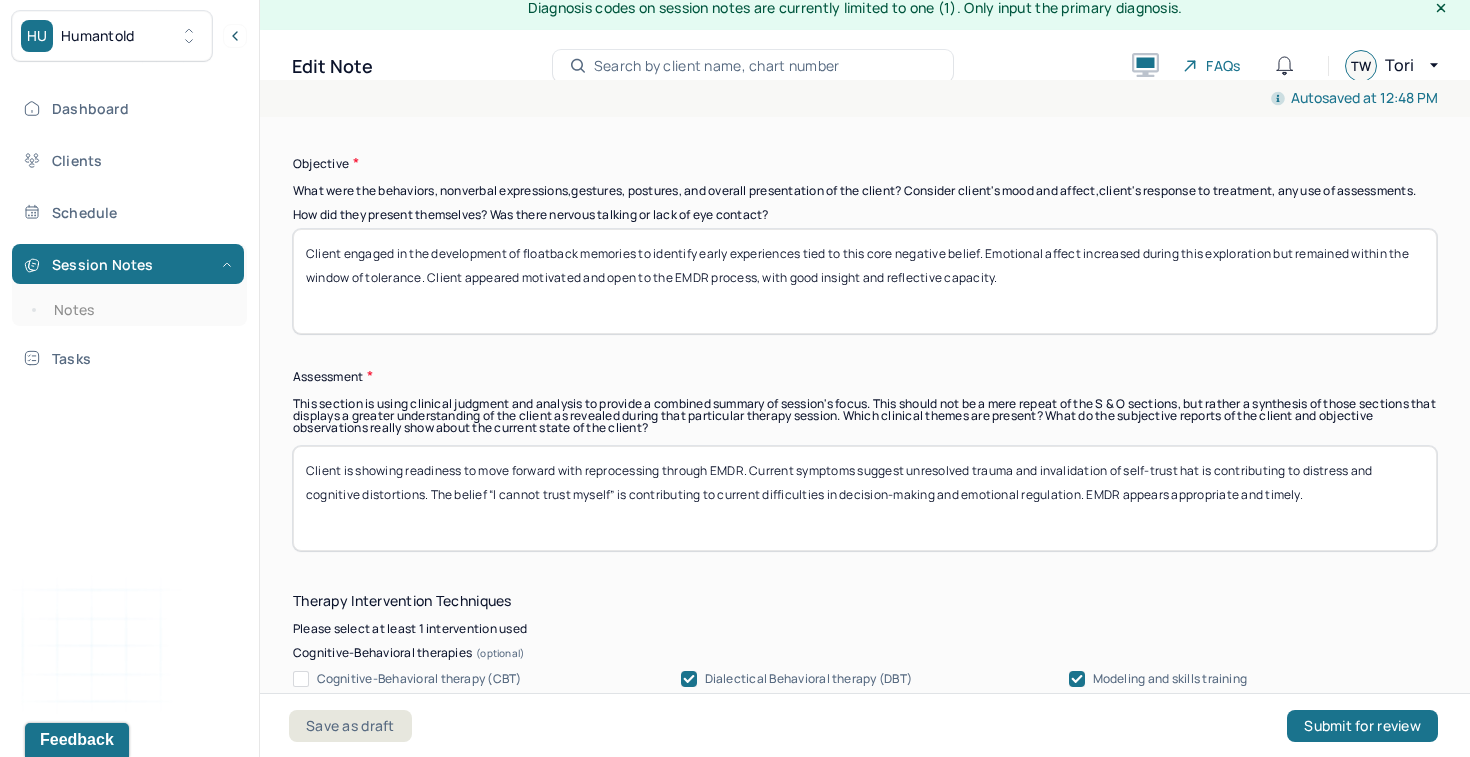 click on "Client is showing readiness to move forward with reprocessing through EMDR. Current symptoms suggest unresolved trauma and invalidation of self-trust hat is contributing to distress and cognitive distortions. The belief “I cannot trust myself” is contributing to current difficulties in decision-making and emotional regulation. EMDR appears appropriate and timely." at bounding box center (865, 498) 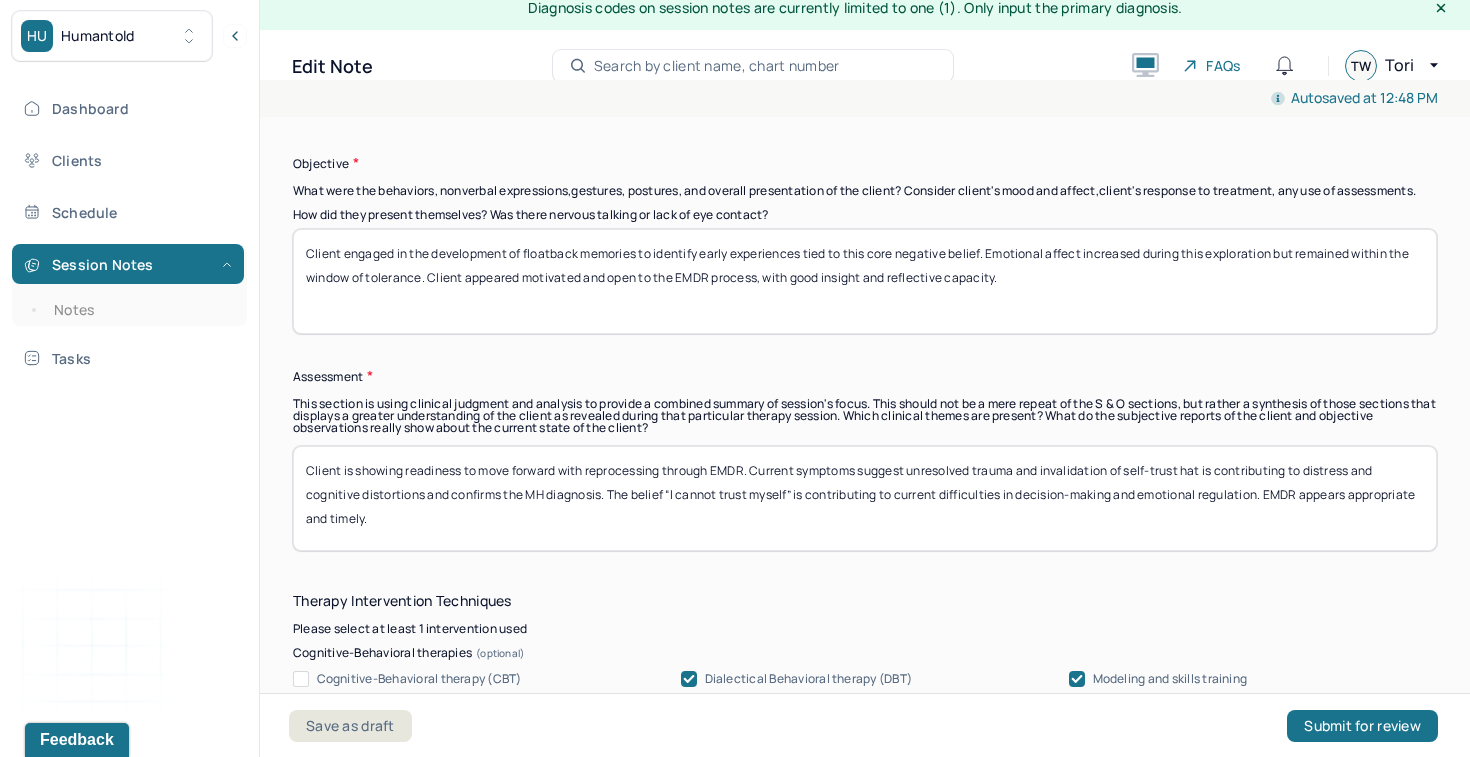 click on "Client is showing readiness to move forward with reprocessing through EMDR. Current symptoms suggest unresolved trauma and invalidation of self-trust hat is contributing to distress and cognitive distortions and confirms the MH diagnosis. The belief “I cannot trust myself” is contributing to current difficulties in decision-making and emotional regulation. EMDR appears appropriate and timely." at bounding box center [865, 498] 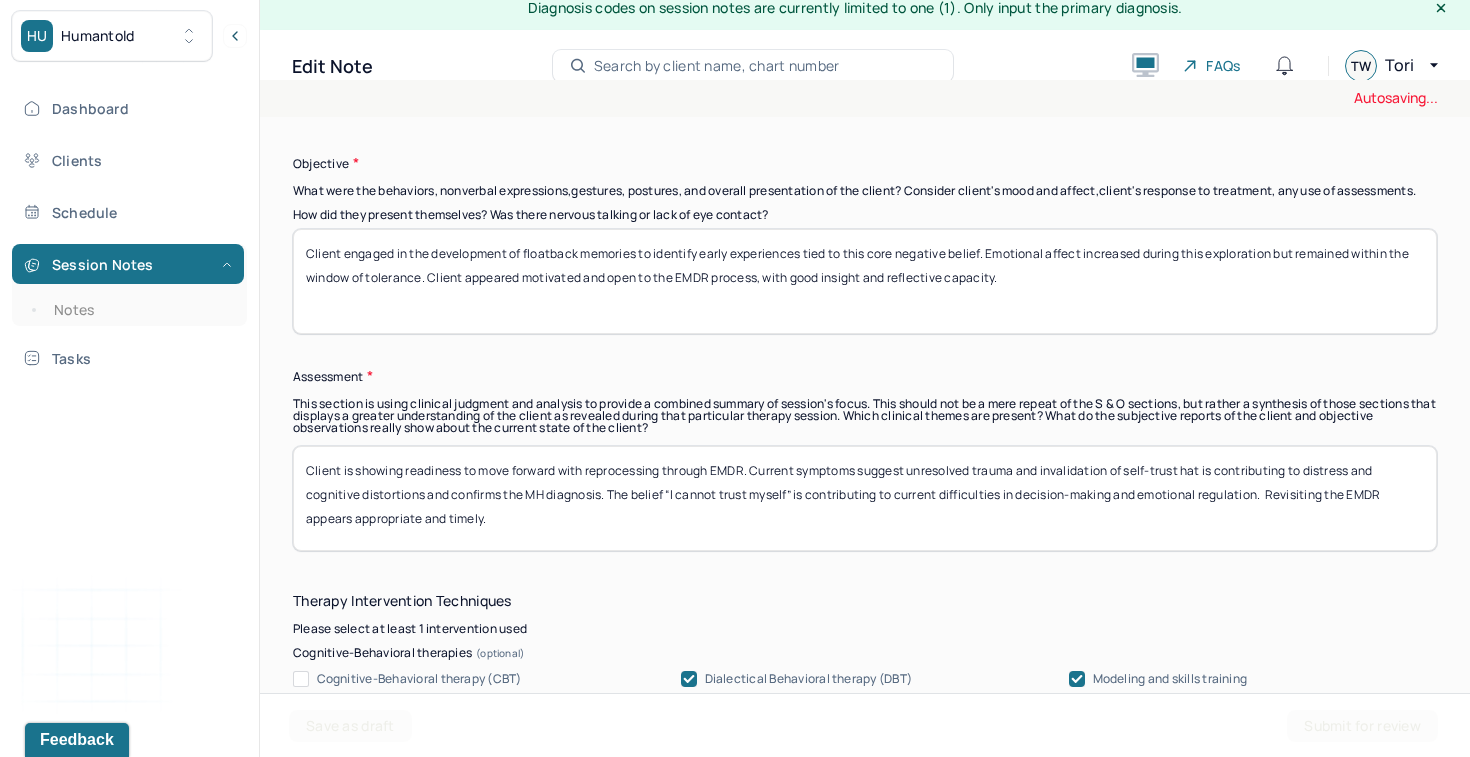 click on "Client is showing readiness to move forward with reprocessing through EMDR. Current symptoms suggest unresolved trauma and invalidation of self-trust hat is contributing to distress and cognitive distortions and confirms the MH diagnosis. The belief “I cannot trust myself” is contributing to current difficulties in decision-making and emotional regulation. EMDR appears appropriate and timely." at bounding box center [865, 498] 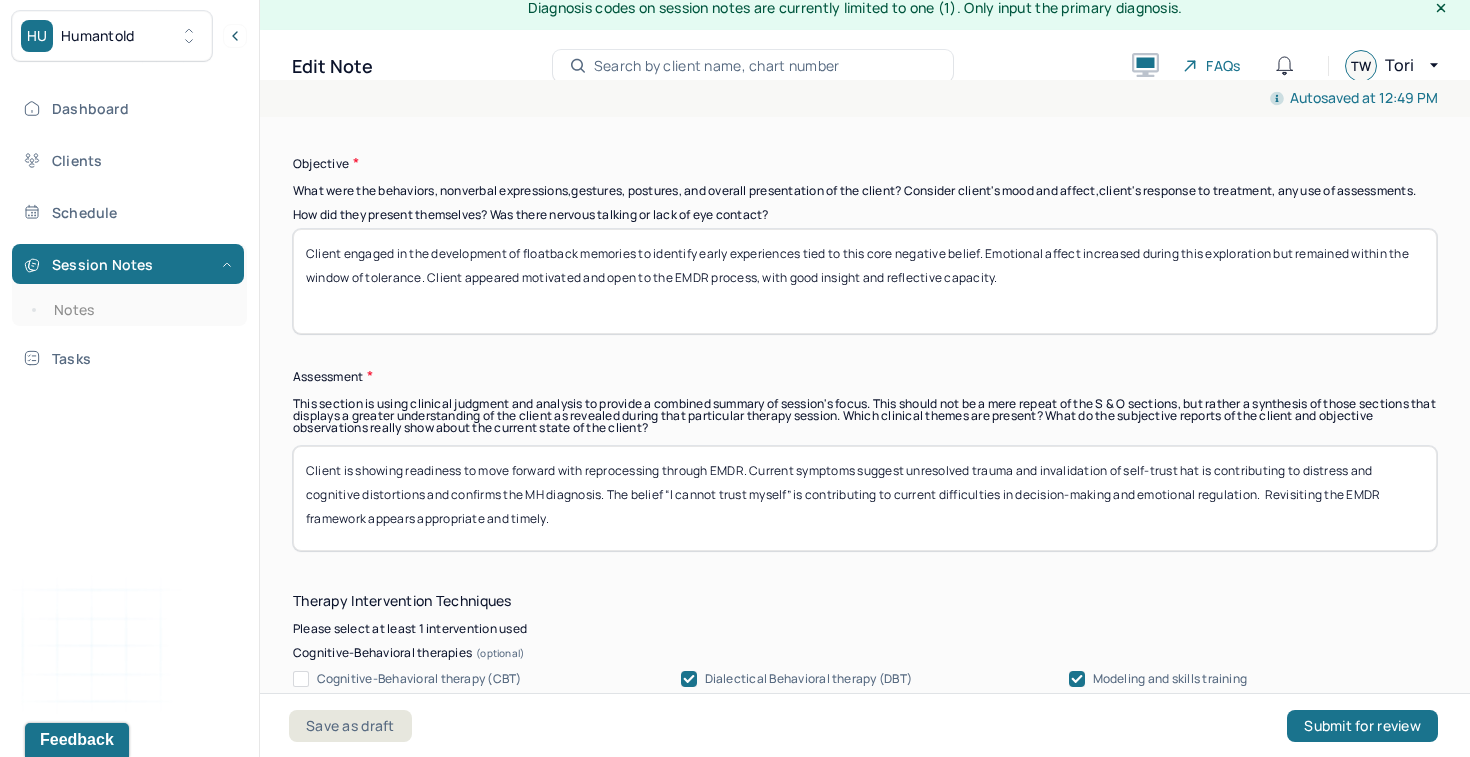 scroll, scrollTop: 40, scrollLeft: 0, axis: vertical 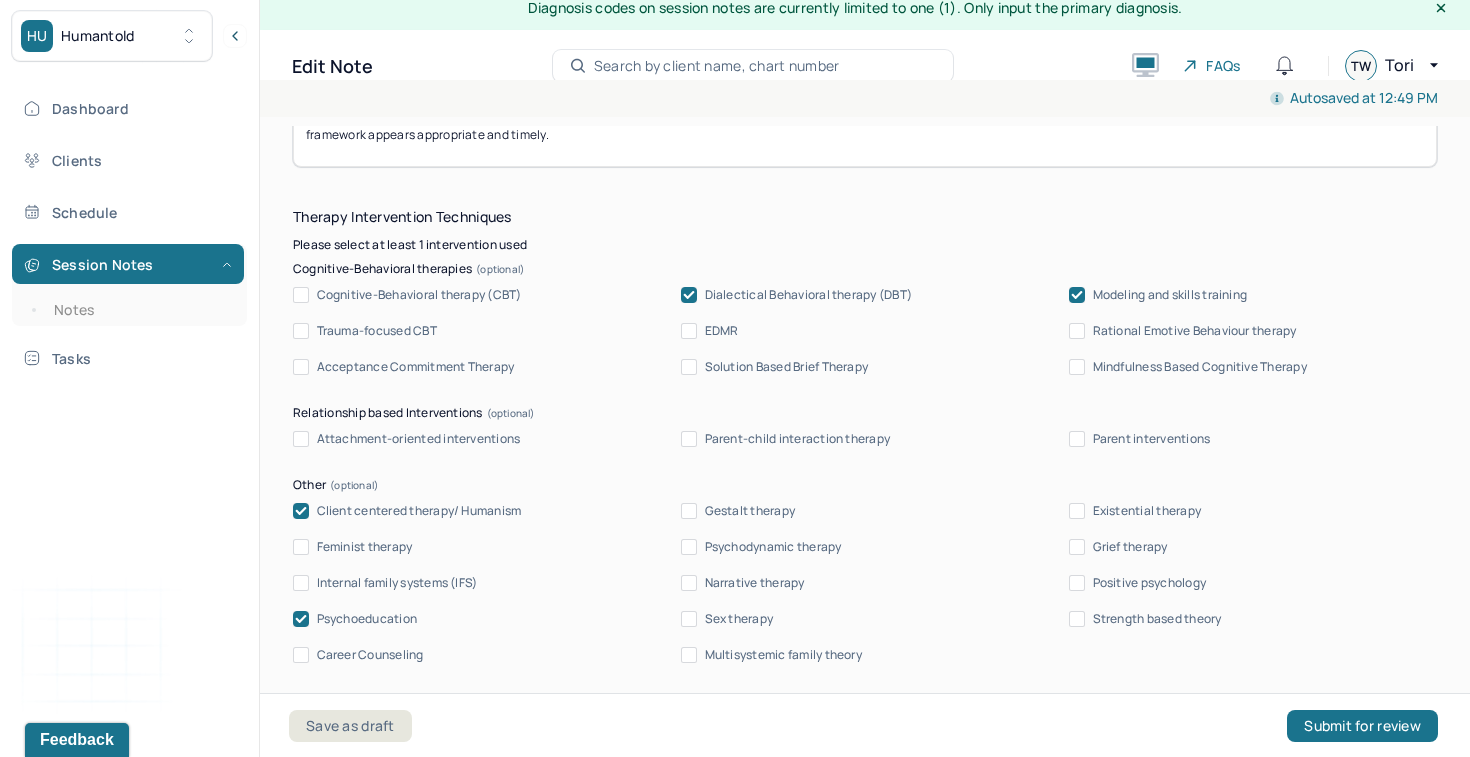 type on "Client is showing readiness to move forward with reprocessing through EMDR. Current symptoms suggest unresolved trauma and invalidation of self-trust hat is contributing to distress and cognitive distortions and confirms the MH diagnosis. The belief “I cannot trust myself” is contributing to current difficulties in decision-making and emotional regulation.  Revisiting the EMDR framework appears appropriate and timely." 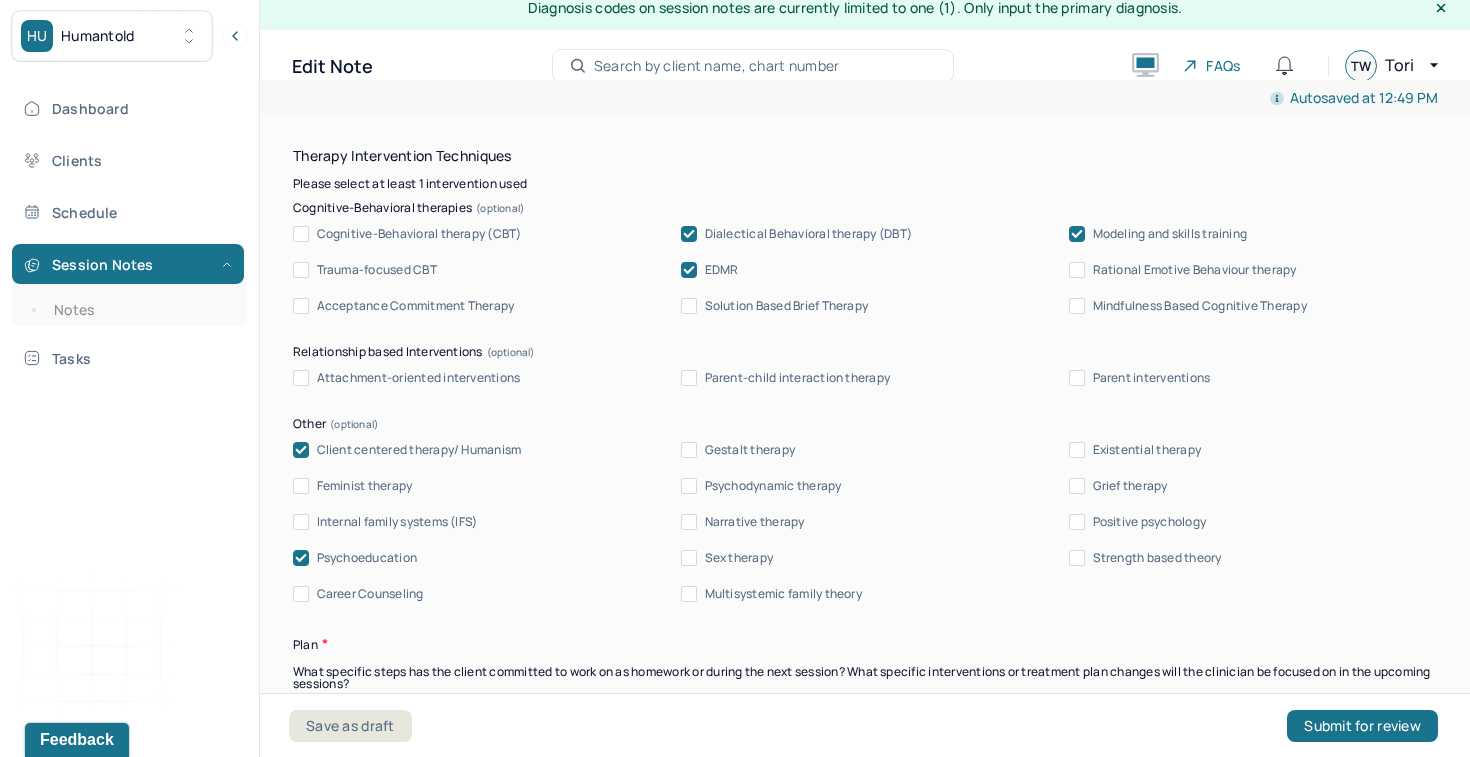 scroll, scrollTop: 2162, scrollLeft: 0, axis: vertical 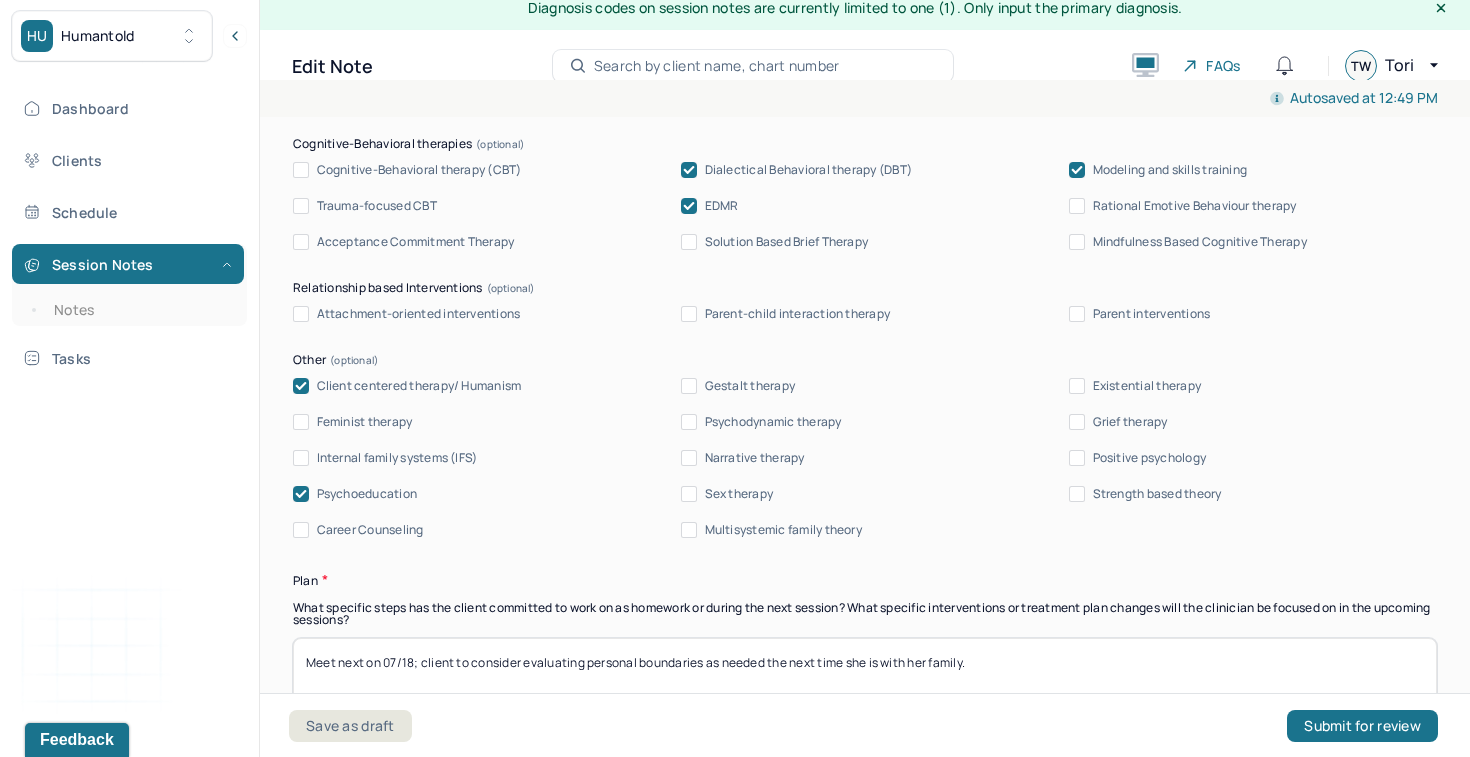 click on "Psychoeducation" at bounding box center (367, 494) 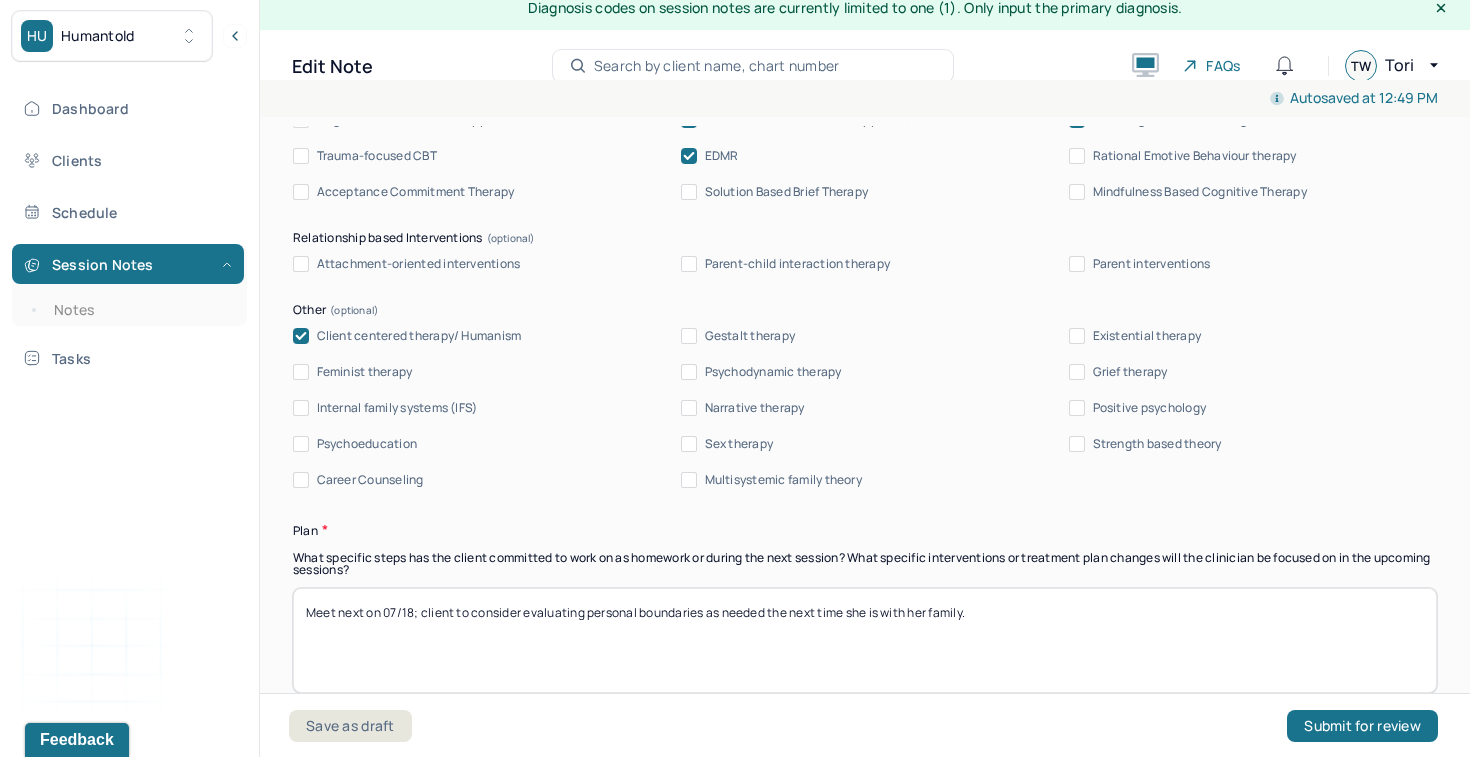 scroll, scrollTop: 2280, scrollLeft: 0, axis: vertical 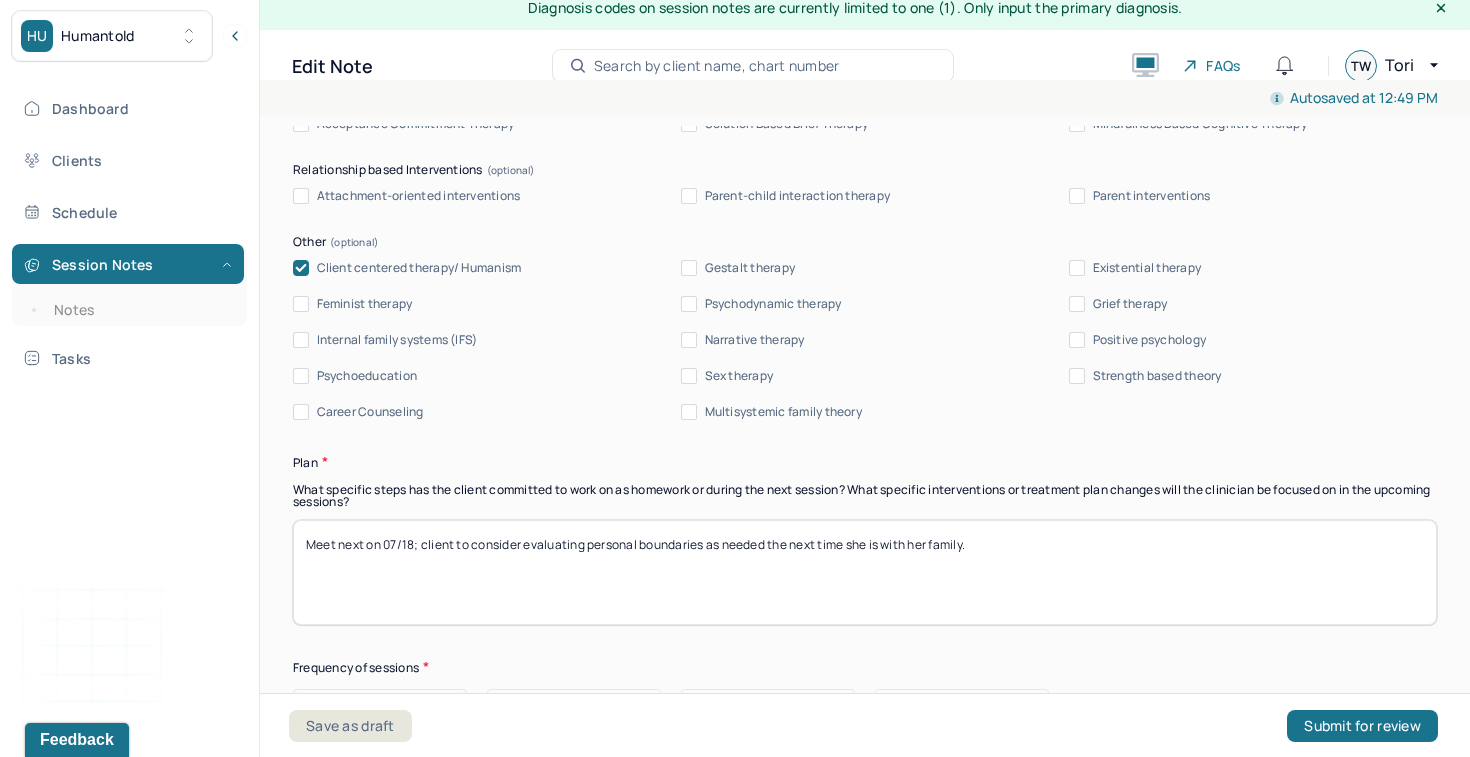 drag, startPoint x: 982, startPoint y: 537, endPoint x: 305, endPoint y: 502, distance: 677.9041 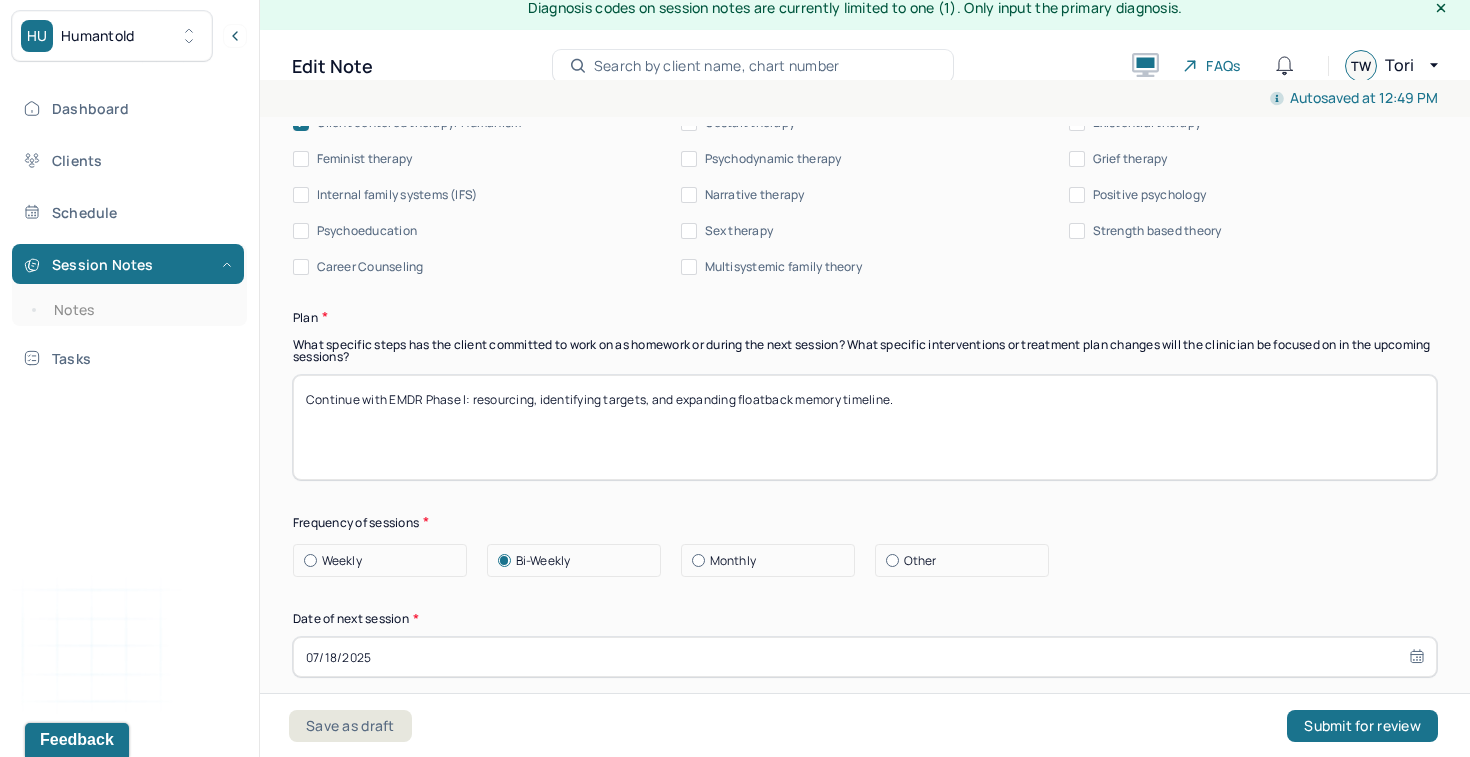 scroll, scrollTop: 2428, scrollLeft: 0, axis: vertical 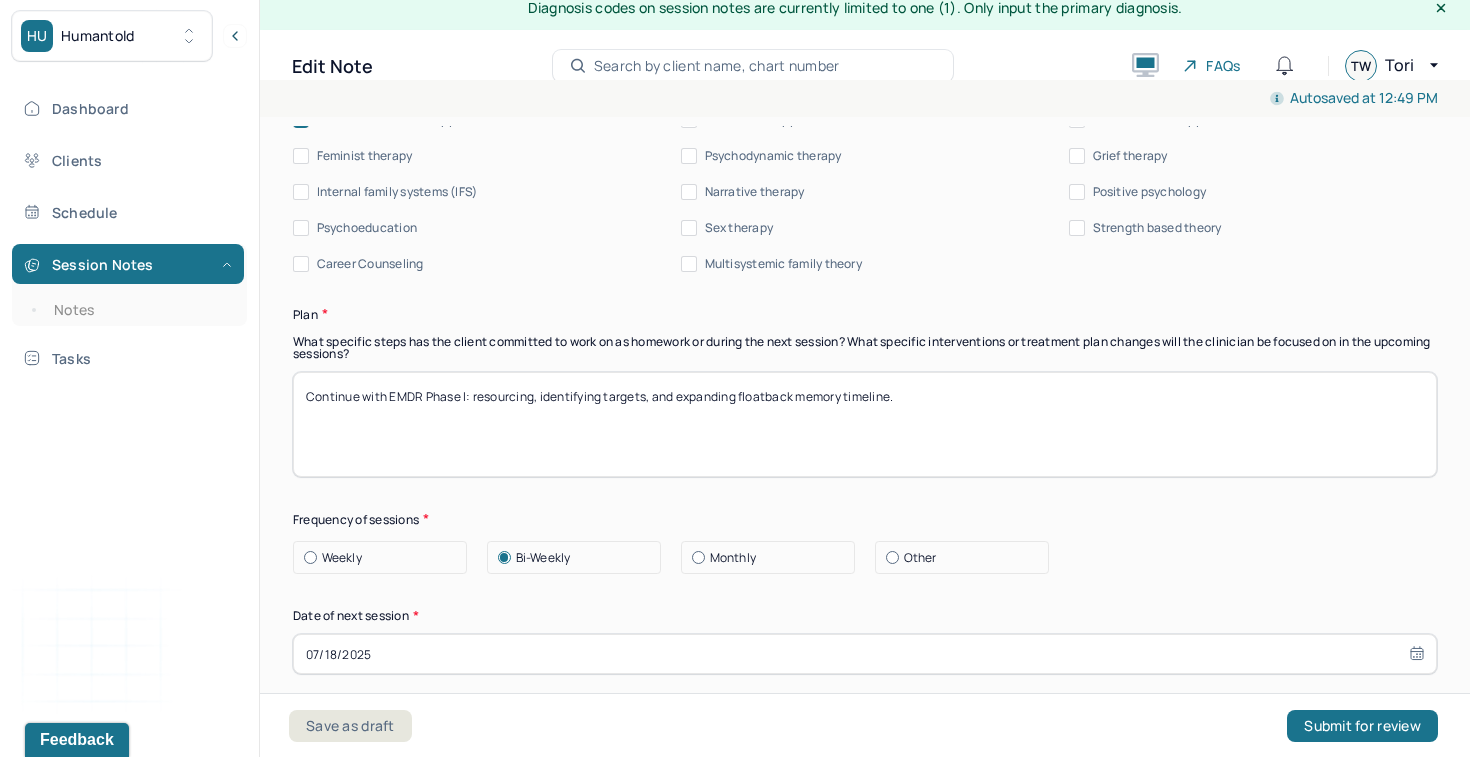 drag, startPoint x: 915, startPoint y: 400, endPoint x: 646, endPoint y: 397, distance: 269.01672 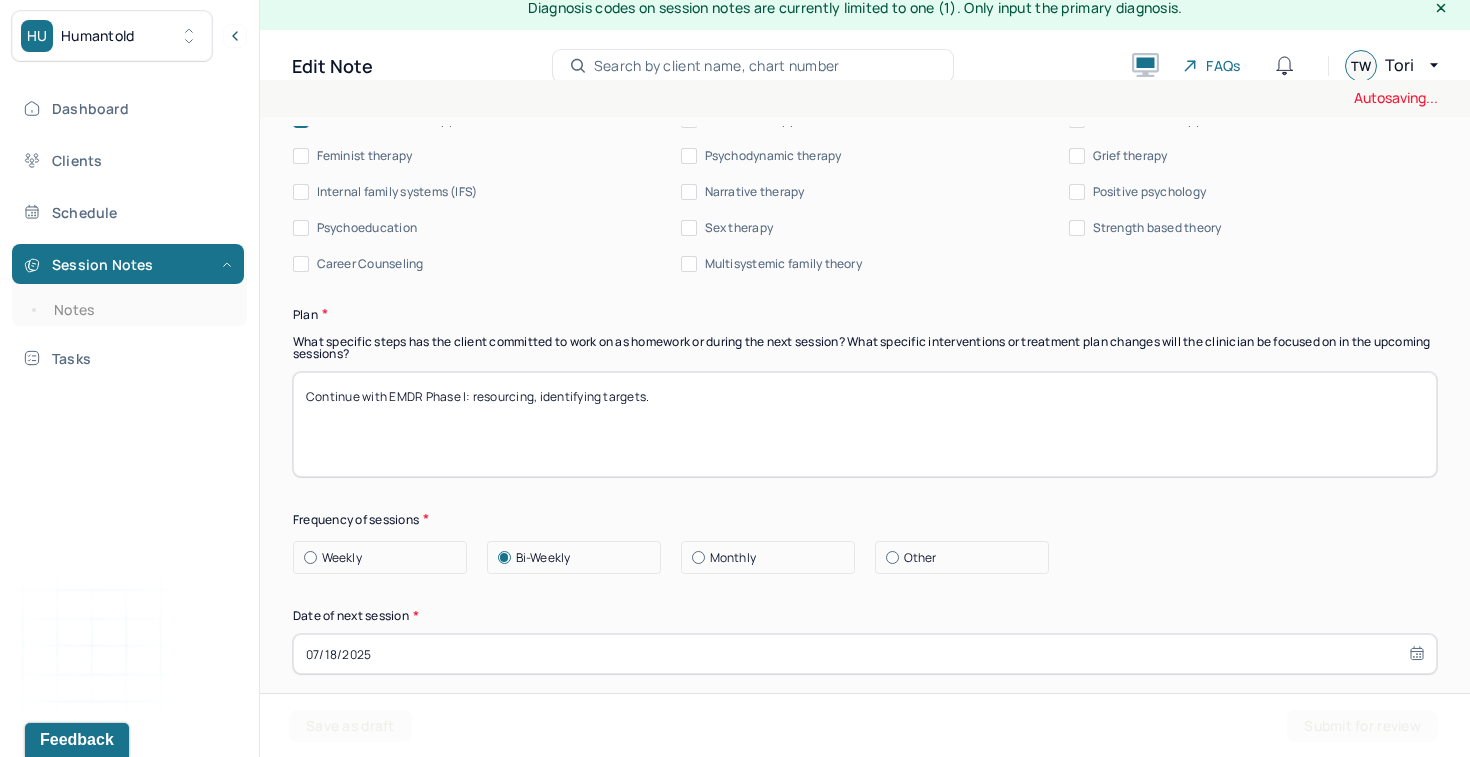 click on "Continue with EMDR Phase I: resourcing, identifying targets, and expanding floatback memory timeline." at bounding box center [865, 424] 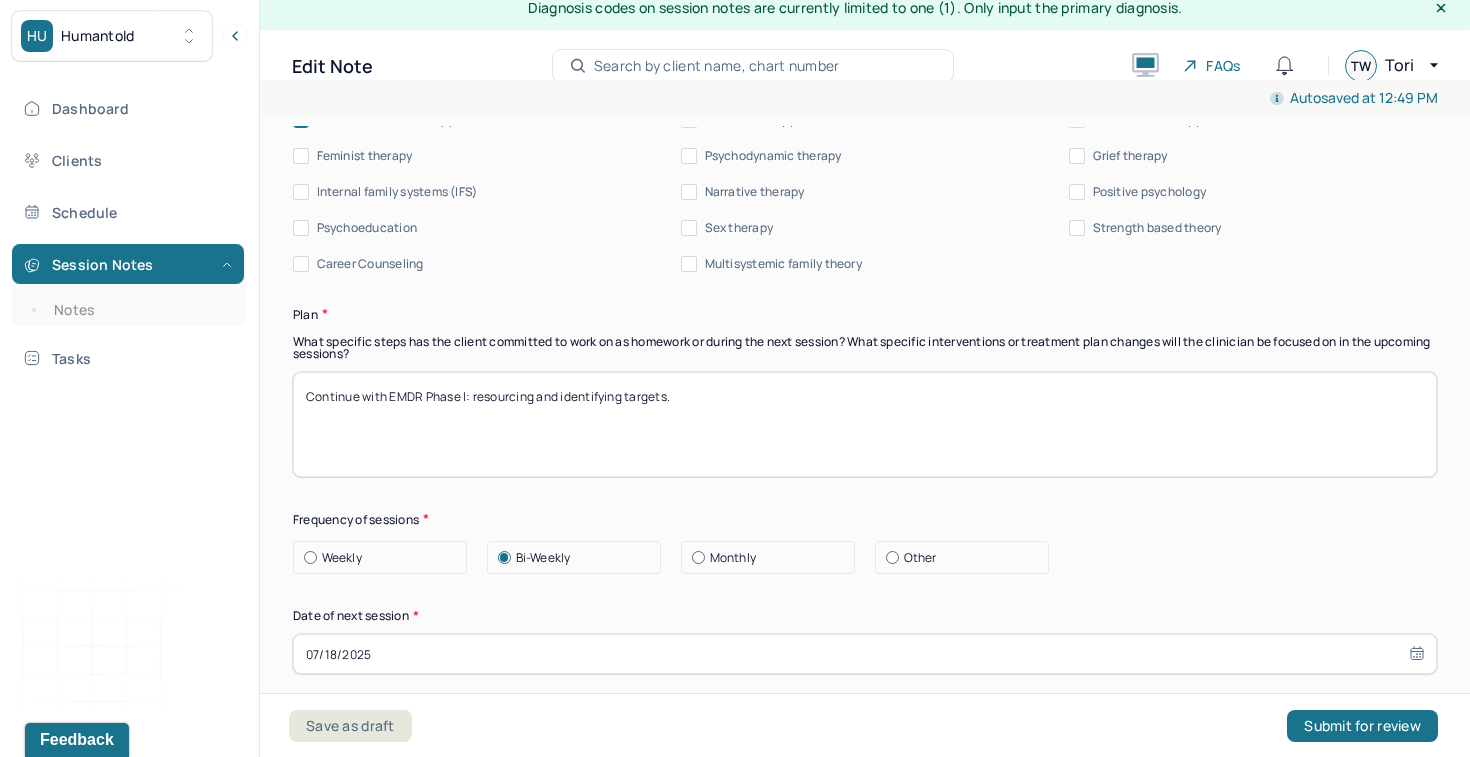 click on "Continue with EMDR Phase I: resourcing, identifying targets." at bounding box center (865, 424) 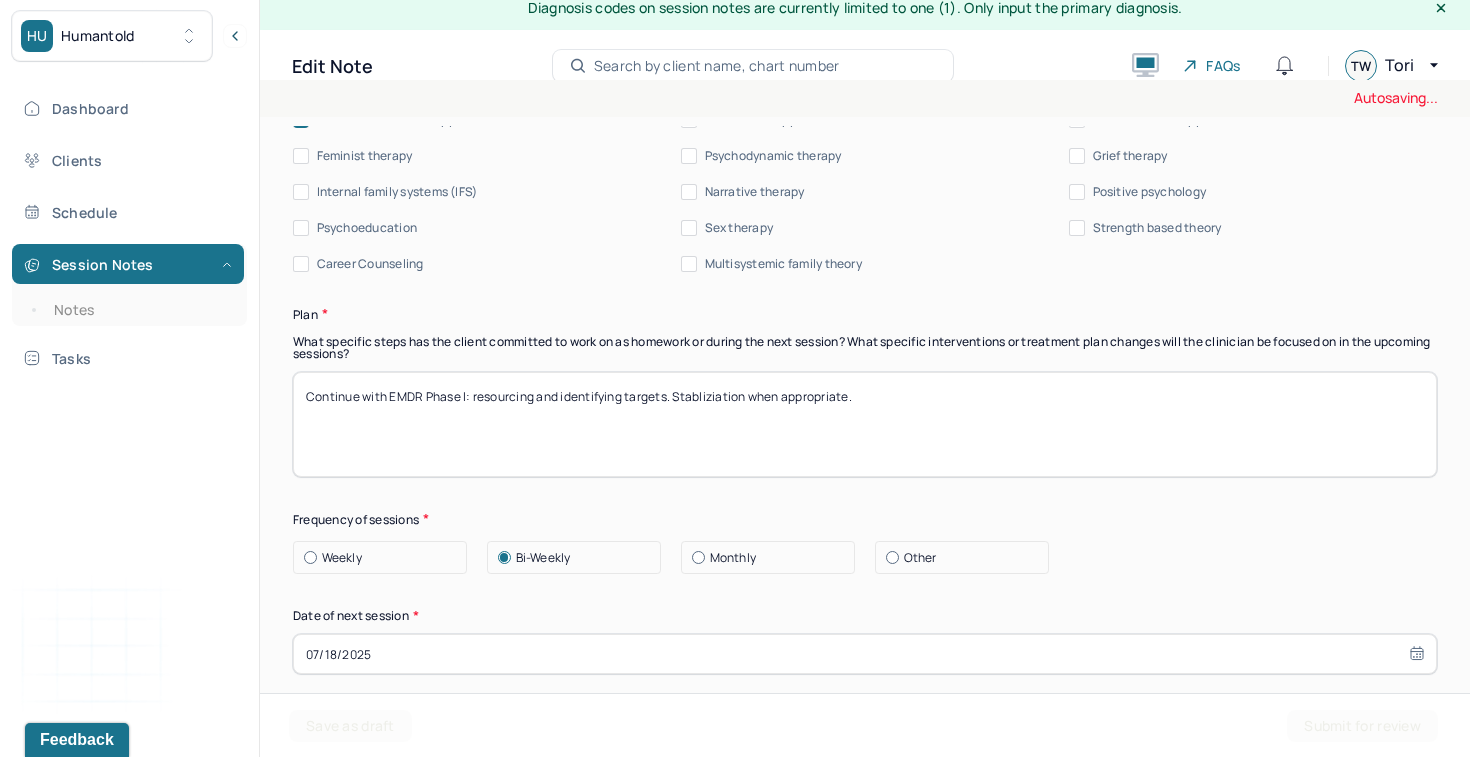 click on "Continue with EMDR Phase I: resourcing and identifying targets." at bounding box center [865, 424] 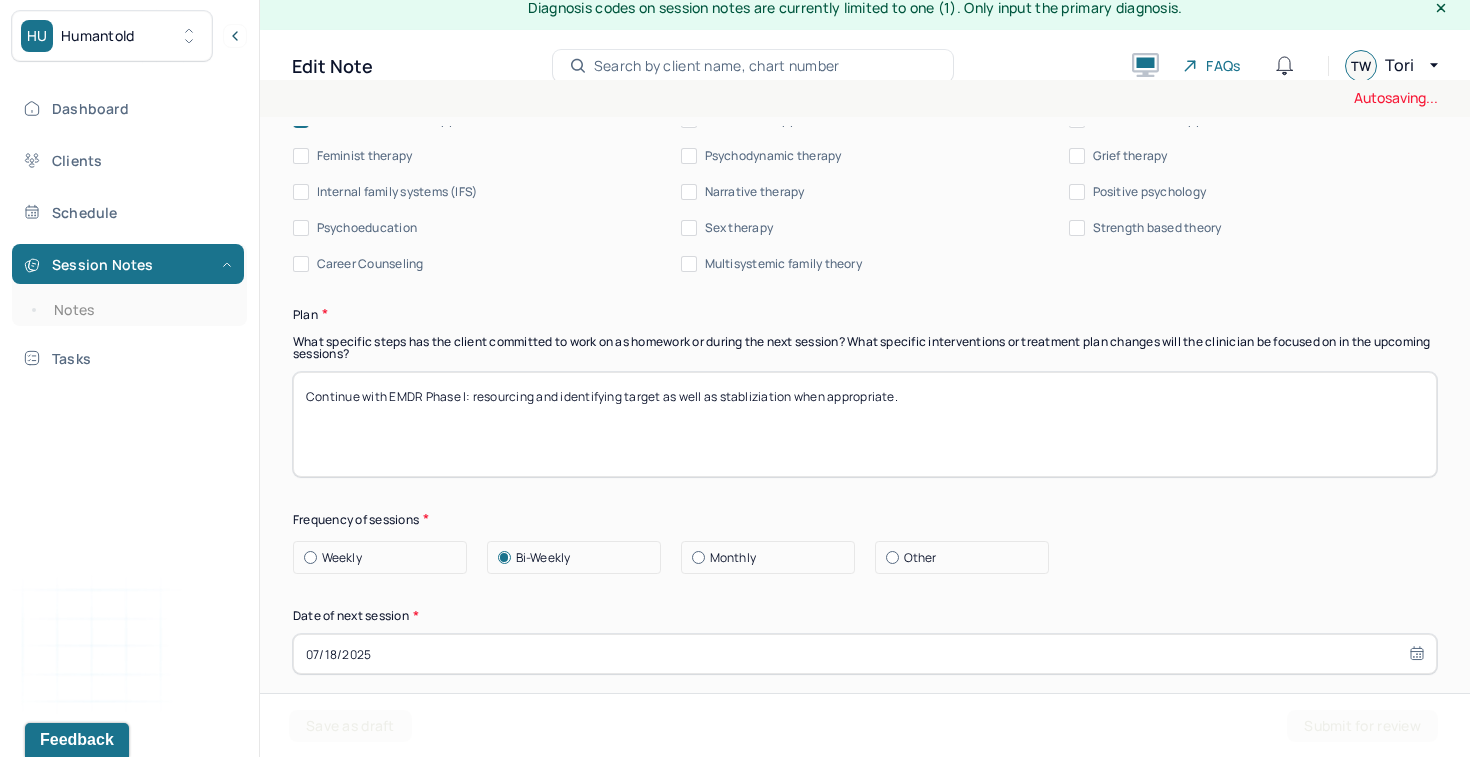 click on "Continue with EMDR Phase I: resourcing and identifying targets. Stabliziation when appropriate." at bounding box center (865, 424) 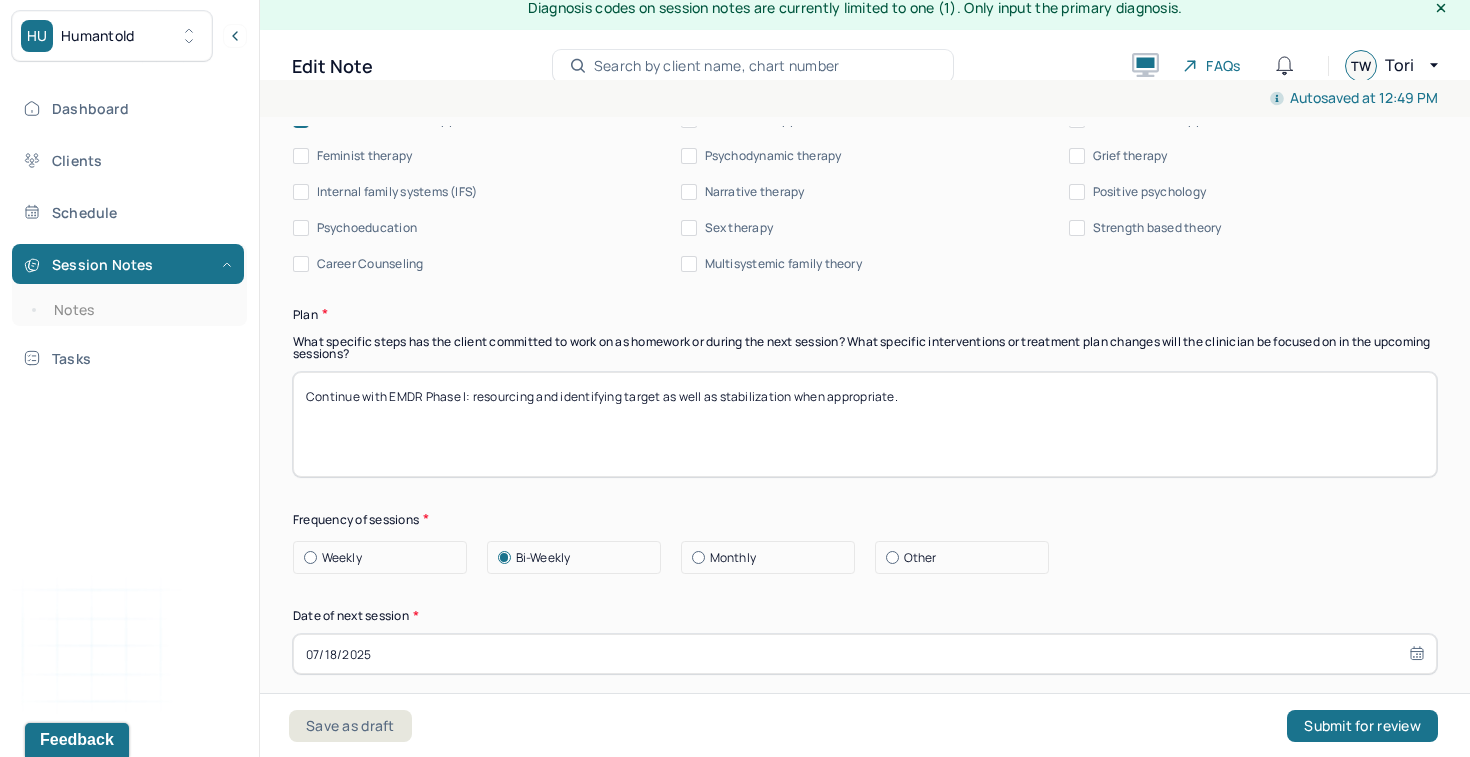 click on "Continue with EMDR Phase I: resourcing and identifying target as well as stabliziation when appropriate." at bounding box center (865, 424) 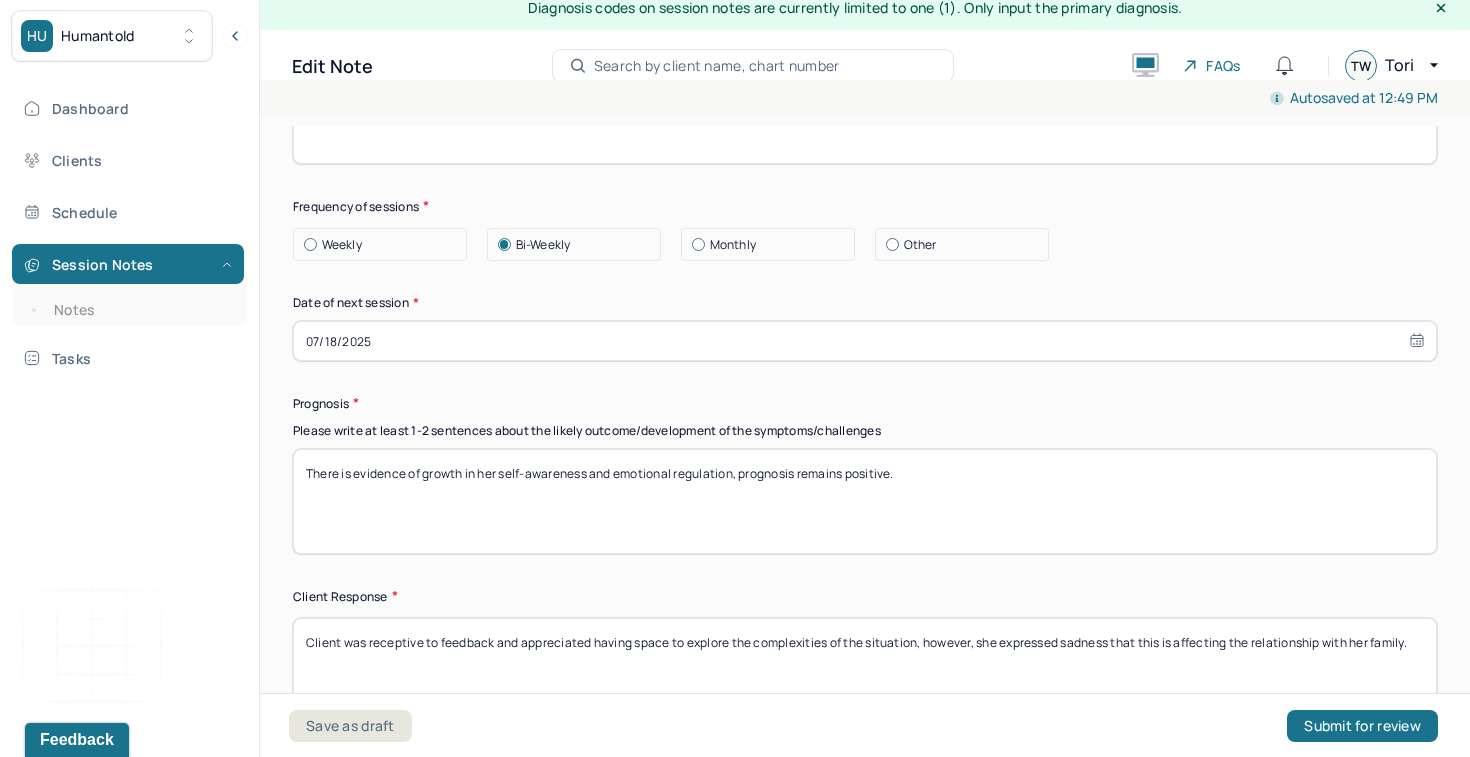 scroll, scrollTop: 2745, scrollLeft: 0, axis: vertical 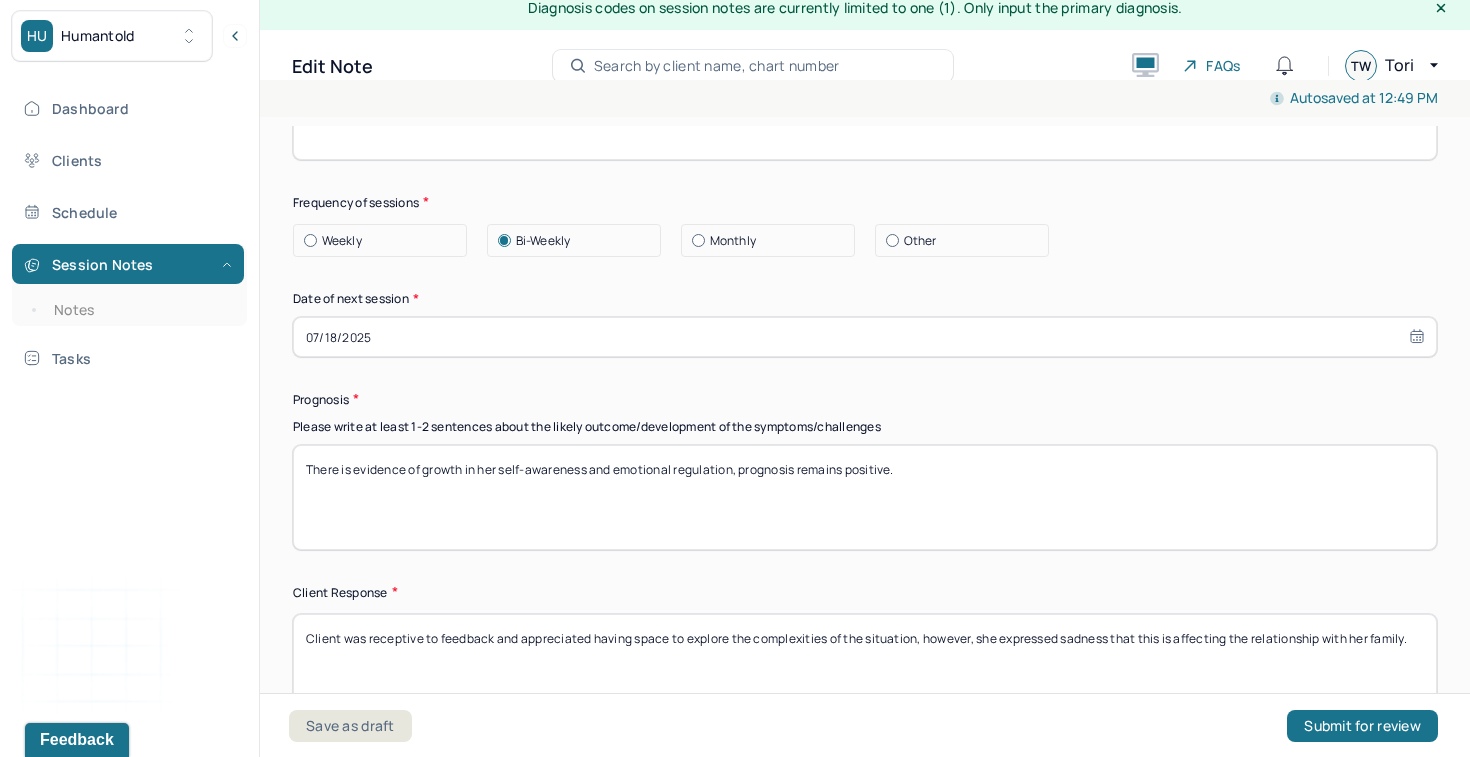 type on "Continue with EMDR Phase I: resourcing and identifying target as well as stabilization when appropriate." 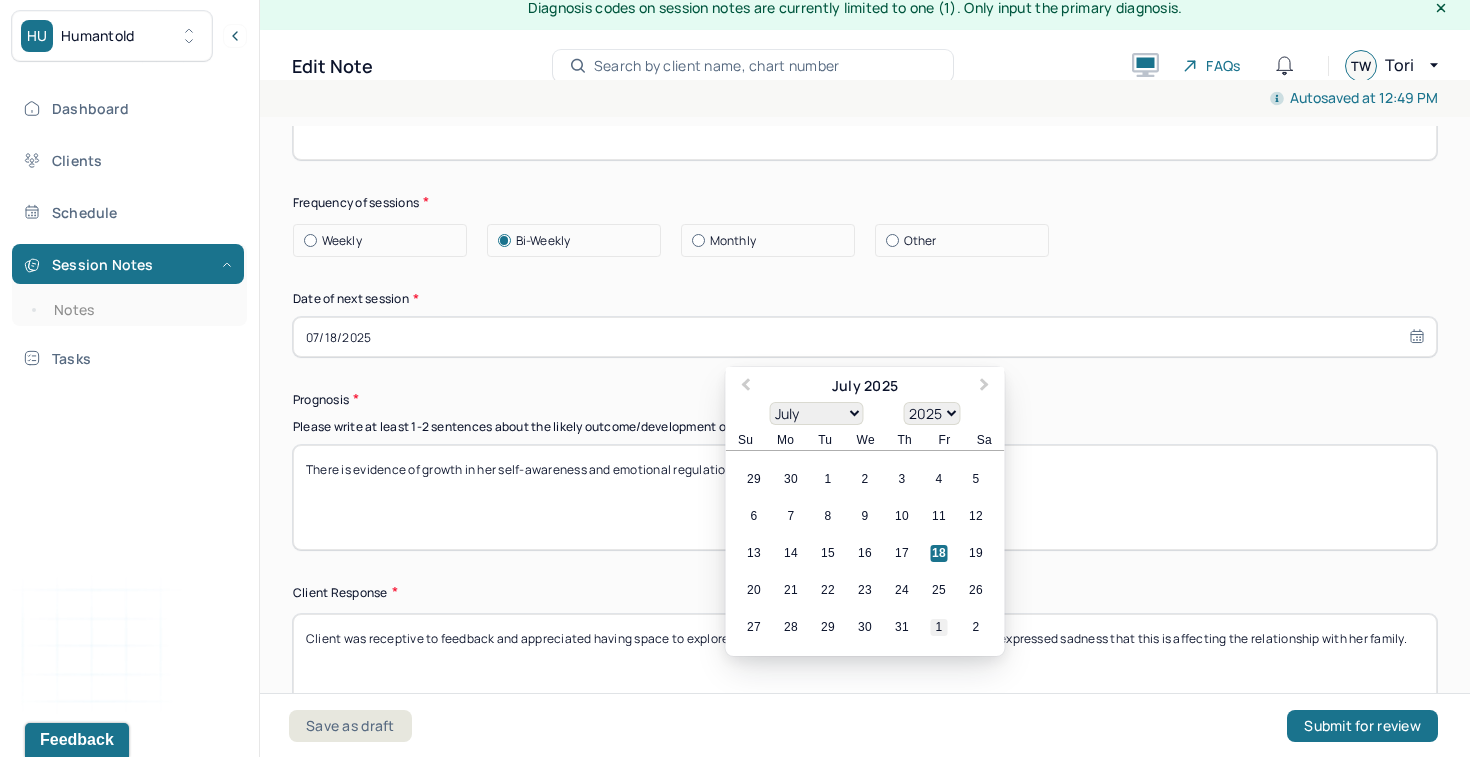 click on "1" at bounding box center (939, 628) 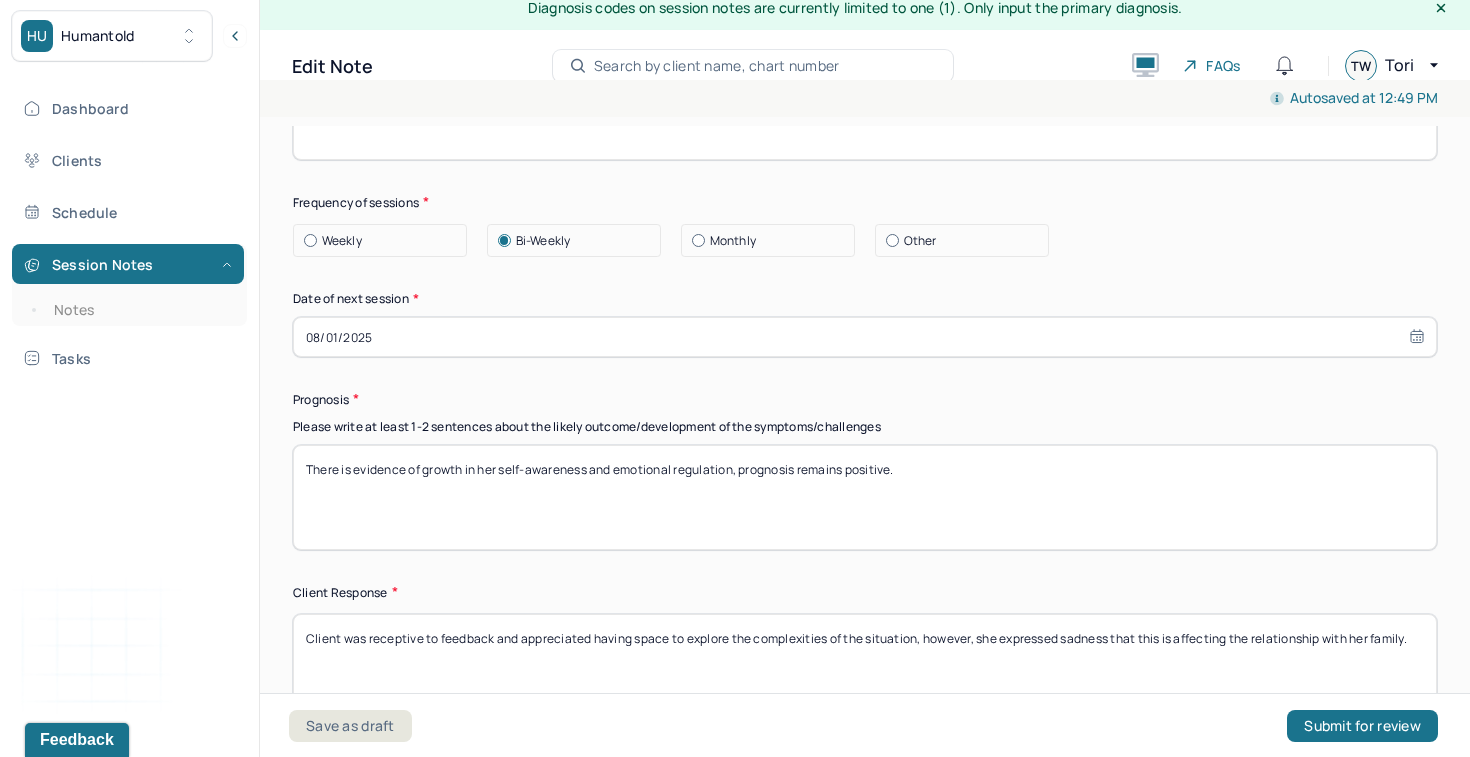 click on "Therapy Intervention Techniques Please select at least 1 intervention used Cognitive-Behavioral therapies Cognitive-Behavioral therapy (CBT) Dialectical Behavioral therapy (DBT) Modeling and skills training Trauma-focused CBT EDMR Rational Emotive Behaviour therapy Acceptance Commitment Therapy Solution Based Brief Therapy Mindfulness Based Cognitive Therapy Relationship based Interventions Attachment-oriented interventions Parent-child interaction therapy Parent interventions Other Client centered therapy/ Humanism Gestalt therapy Existential therapy Feminist therapy Psychodynamic therapy Grief therapy Internal family systems (IFS) Narrative therapy Positive psychology Psychoeducation Sex therapy Strength based theory Career Counseling Multisystemic family theory Plan What specific steps has the client committed to work on as homework or during the next session? What specific interventions or treatment plan changes will the clinician be focused on in the upcoming sessions? Frequency of sessions Weekly Other" at bounding box center [865, 109] 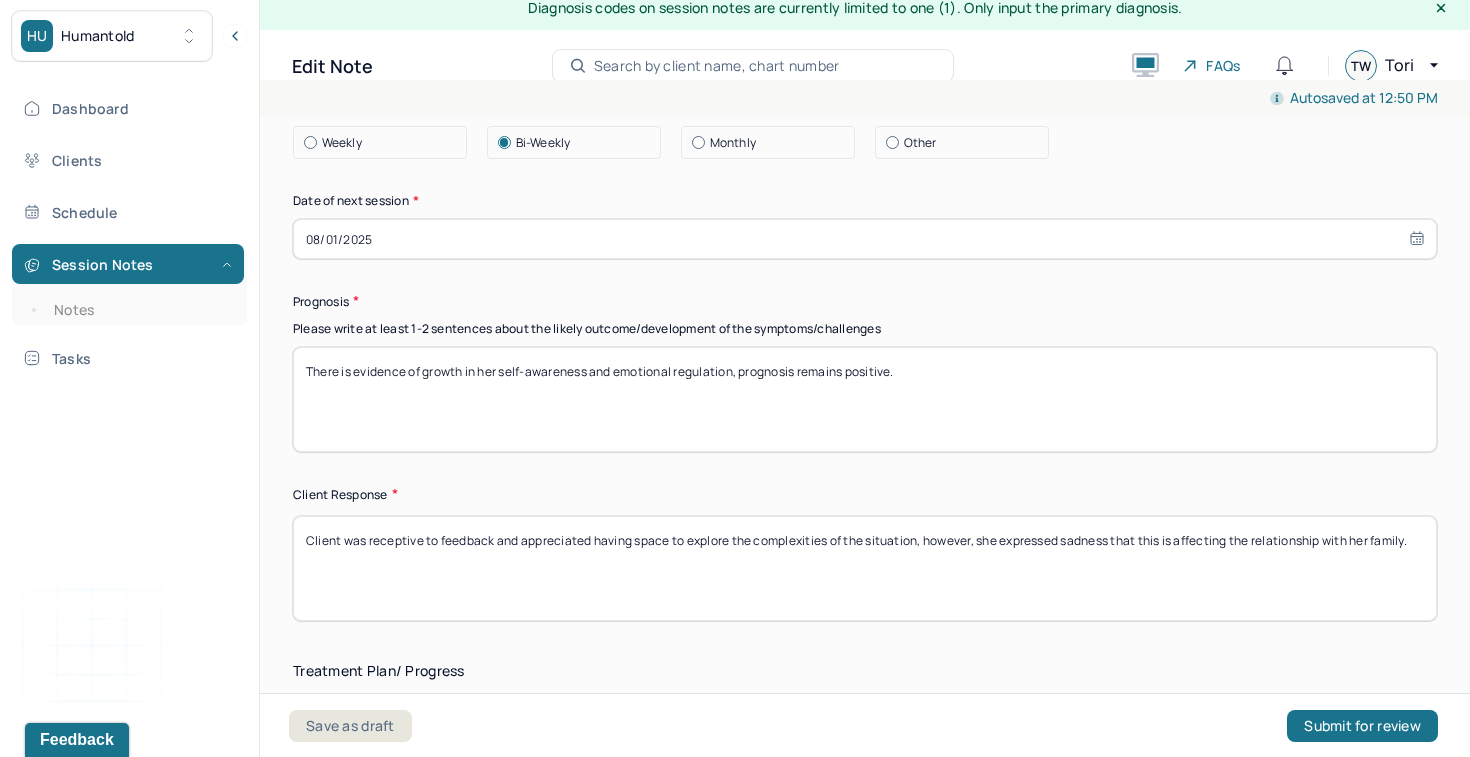 scroll, scrollTop: 2874, scrollLeft: 0, axis: vertical 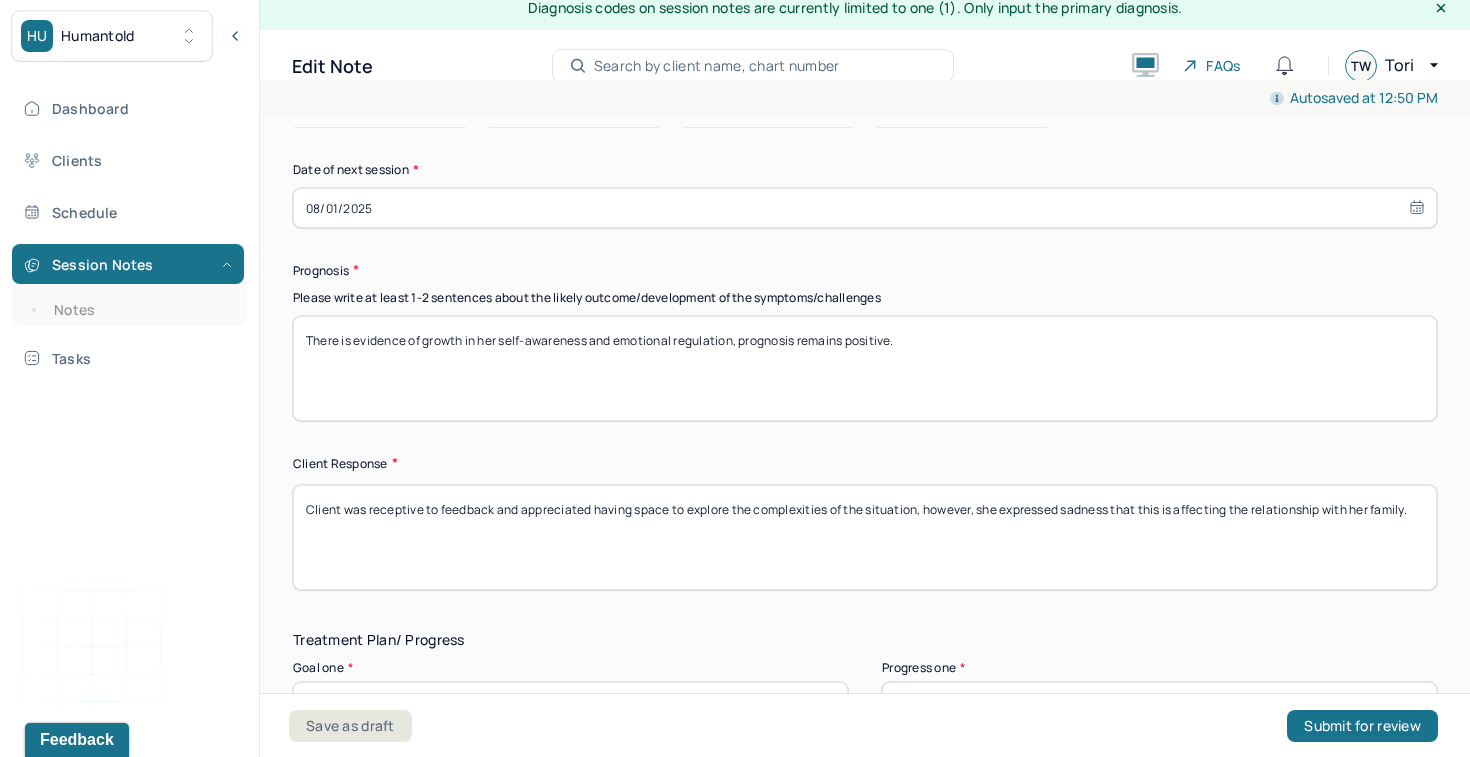 drag, startPoint x: 960, startPoint y: 333, endPoint x: 280, endPoint y: 316, distance: 680.21246 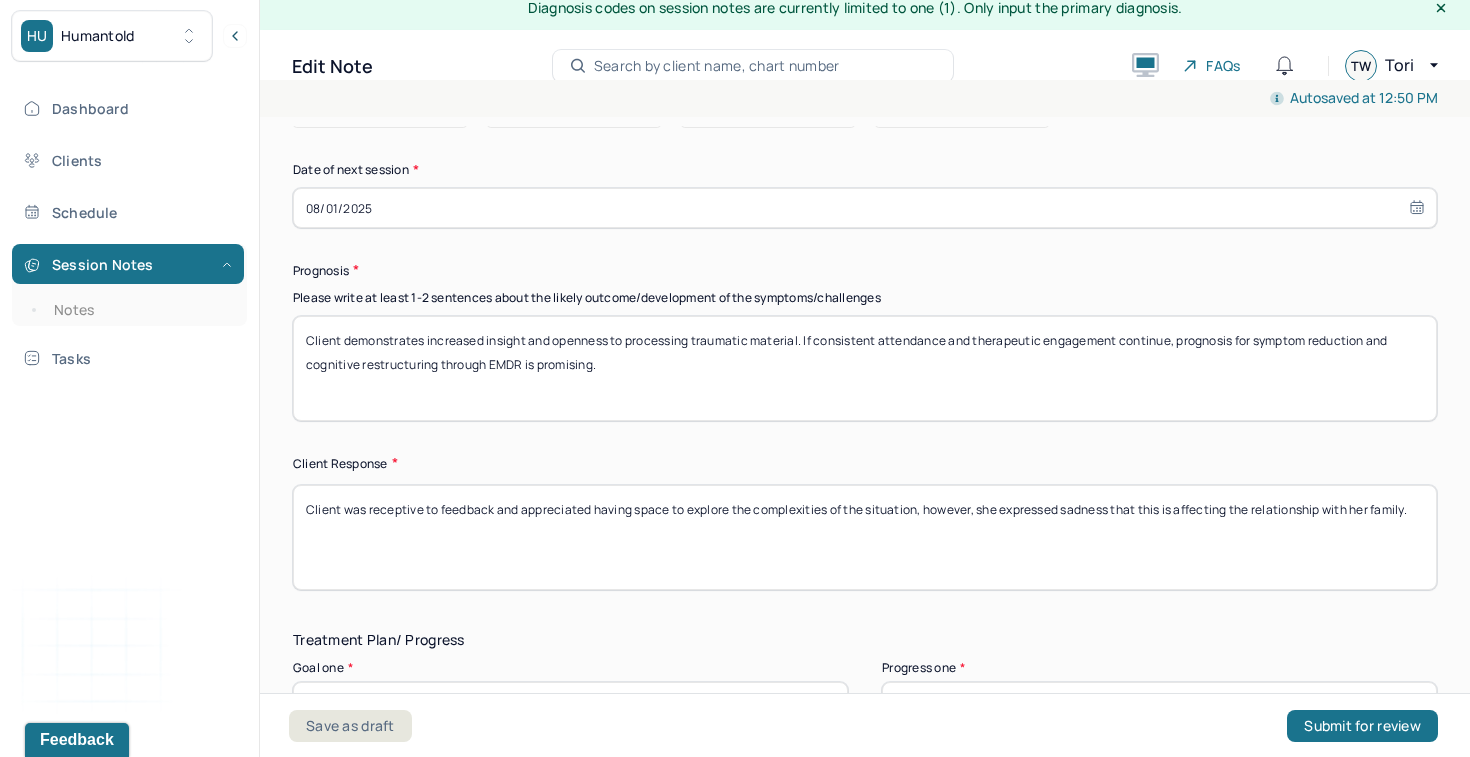 click on "Client demonstrates increased insight and openness to processing traumatic material. If consistent attendance and therapeutic engagement continue, prognosis for symptom reduction and cognitive restructuring through EMDR is promising." at bounding box center [865, 368] 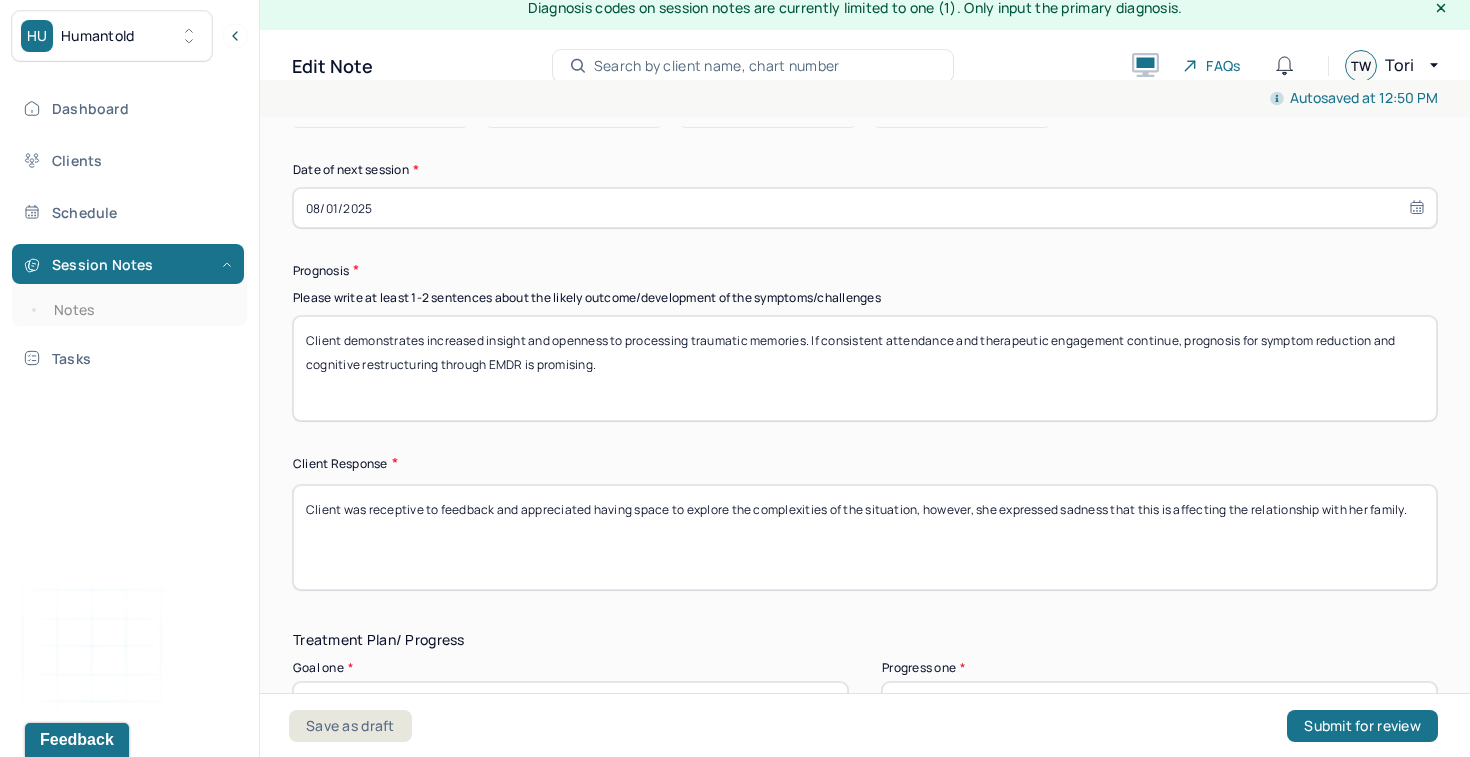 click on "Client demonstrates increased insight and openness to processing traumatic memories. If consistent attendance and therapeutic engagement continue, prognosis for symptom reduction and cognitive restructuring through EMDR is promising." at bounding box center [865, 368] 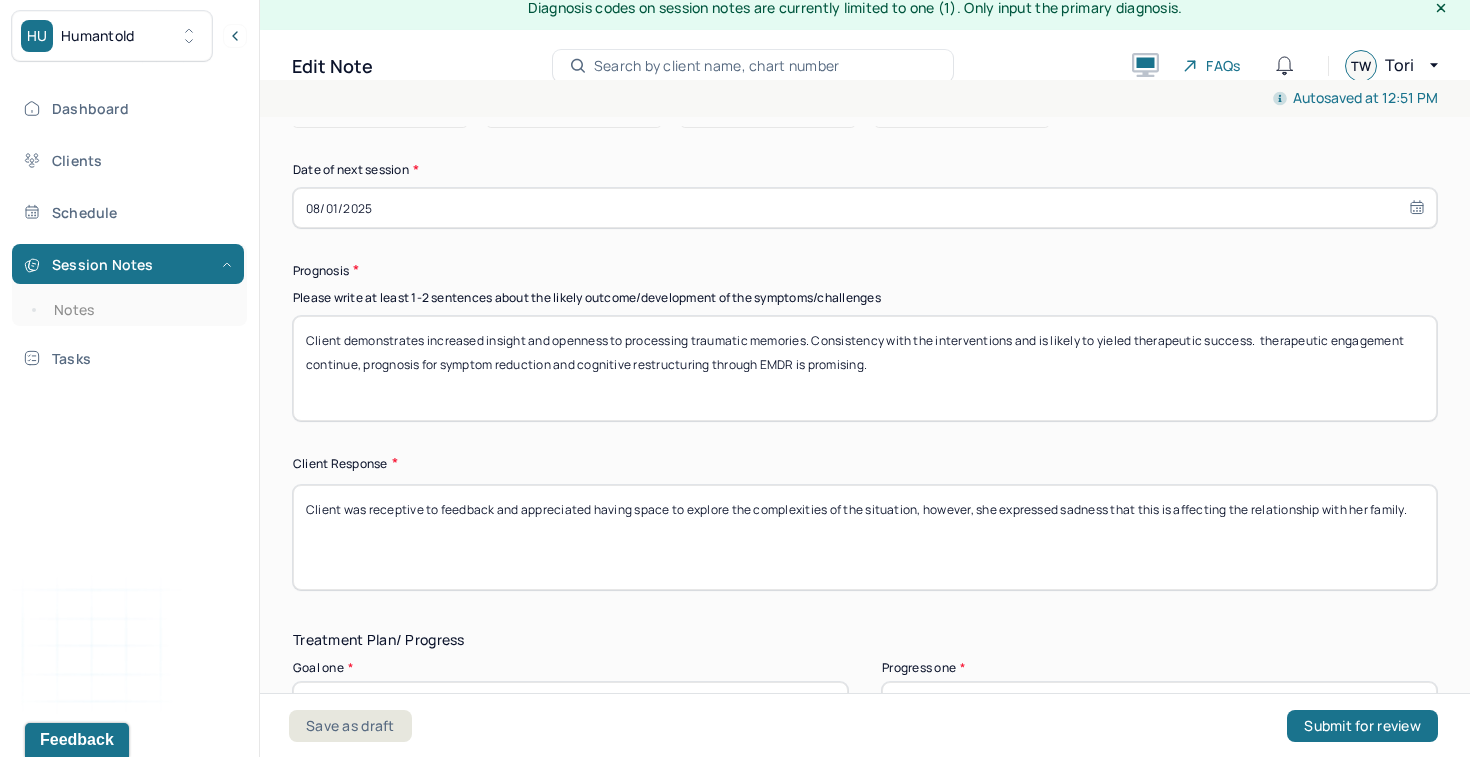 drag, startPoint x: 1307, startPoint y: 392, endPoint x: 1265, endPoint y: 336, distance: 70 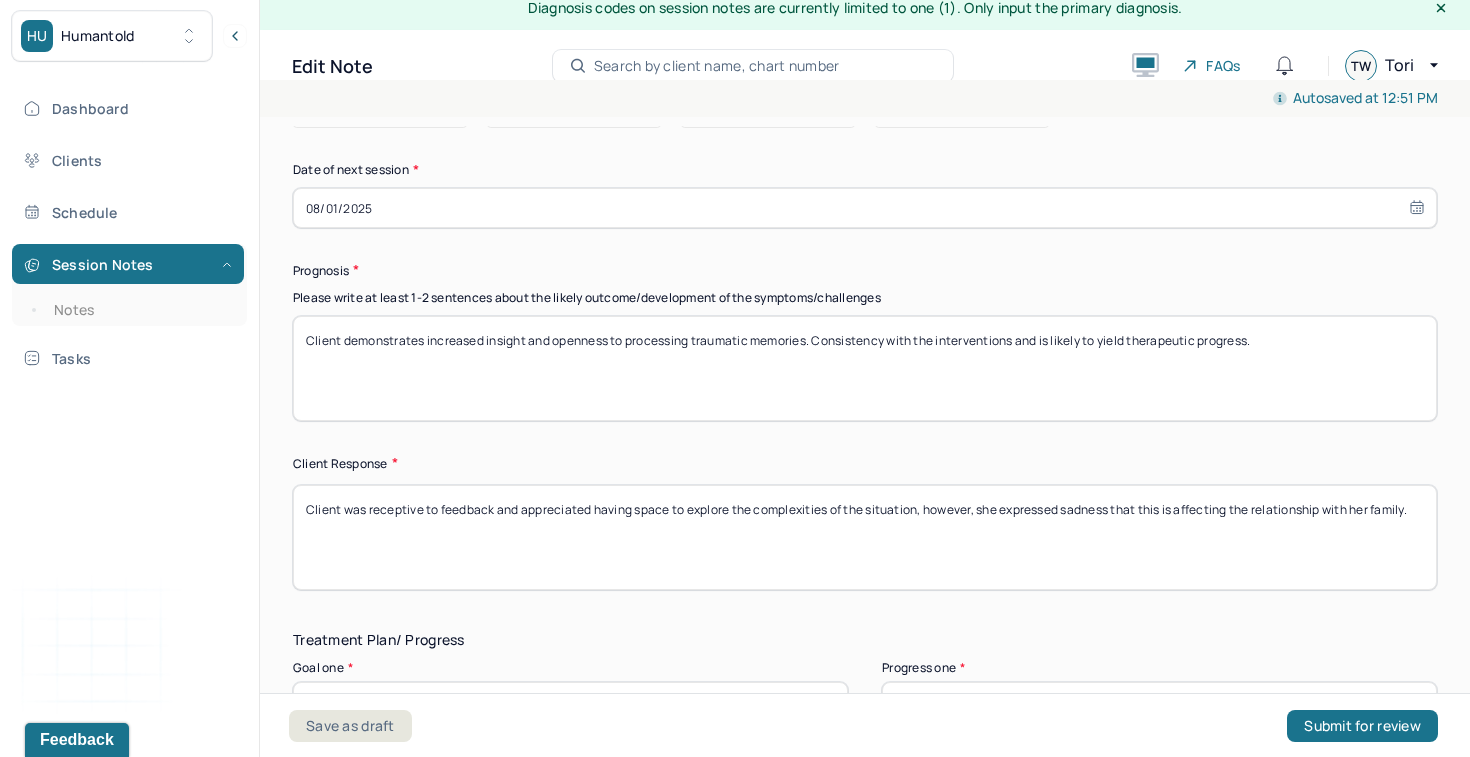 click on "Client demonstrates increased insight and openness to processing traumatic memories. Consistency with the interventions and is likely to yieled therapeutic progress." at bounding box center (865, 368) 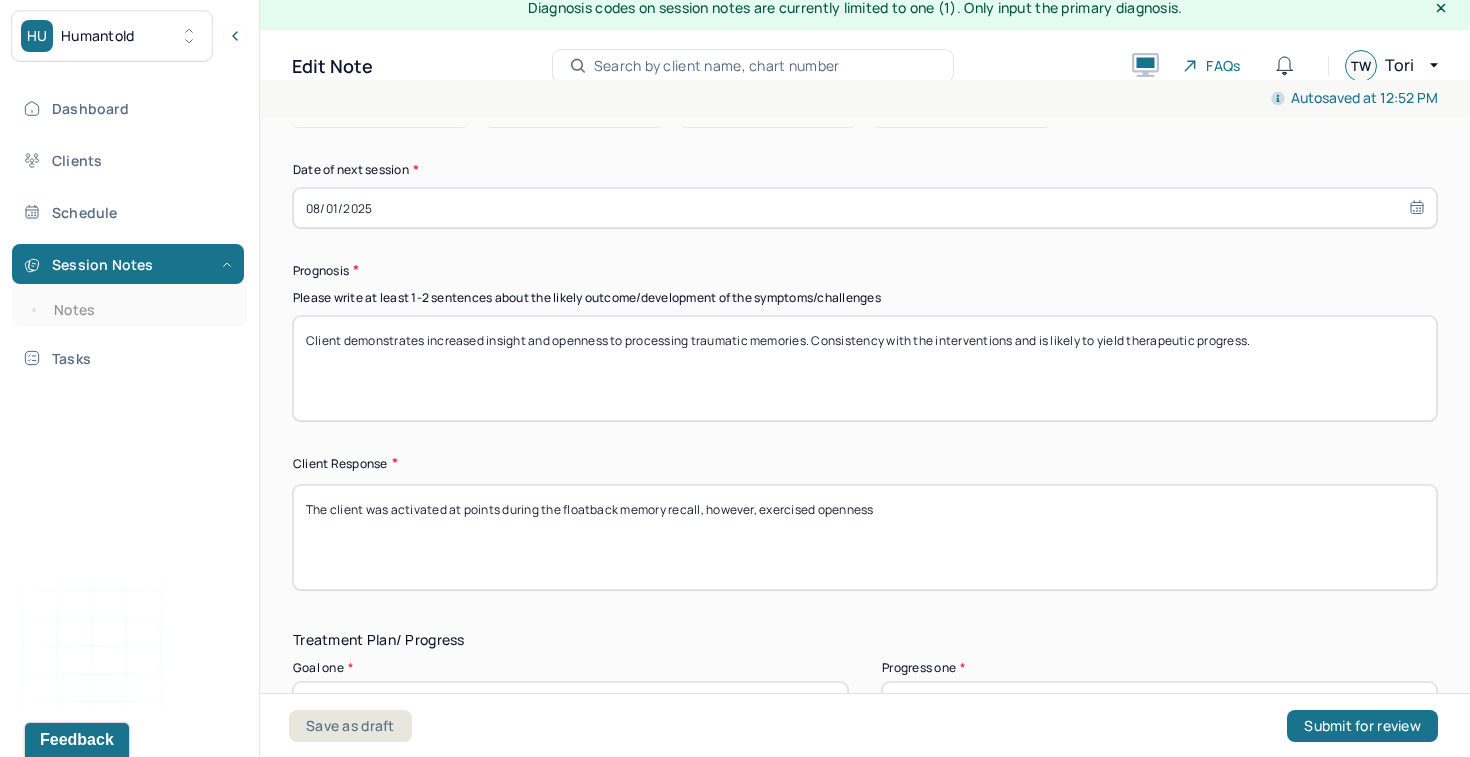 type on "The client was activated at points during the floatback memory recall, however, exercised openness" 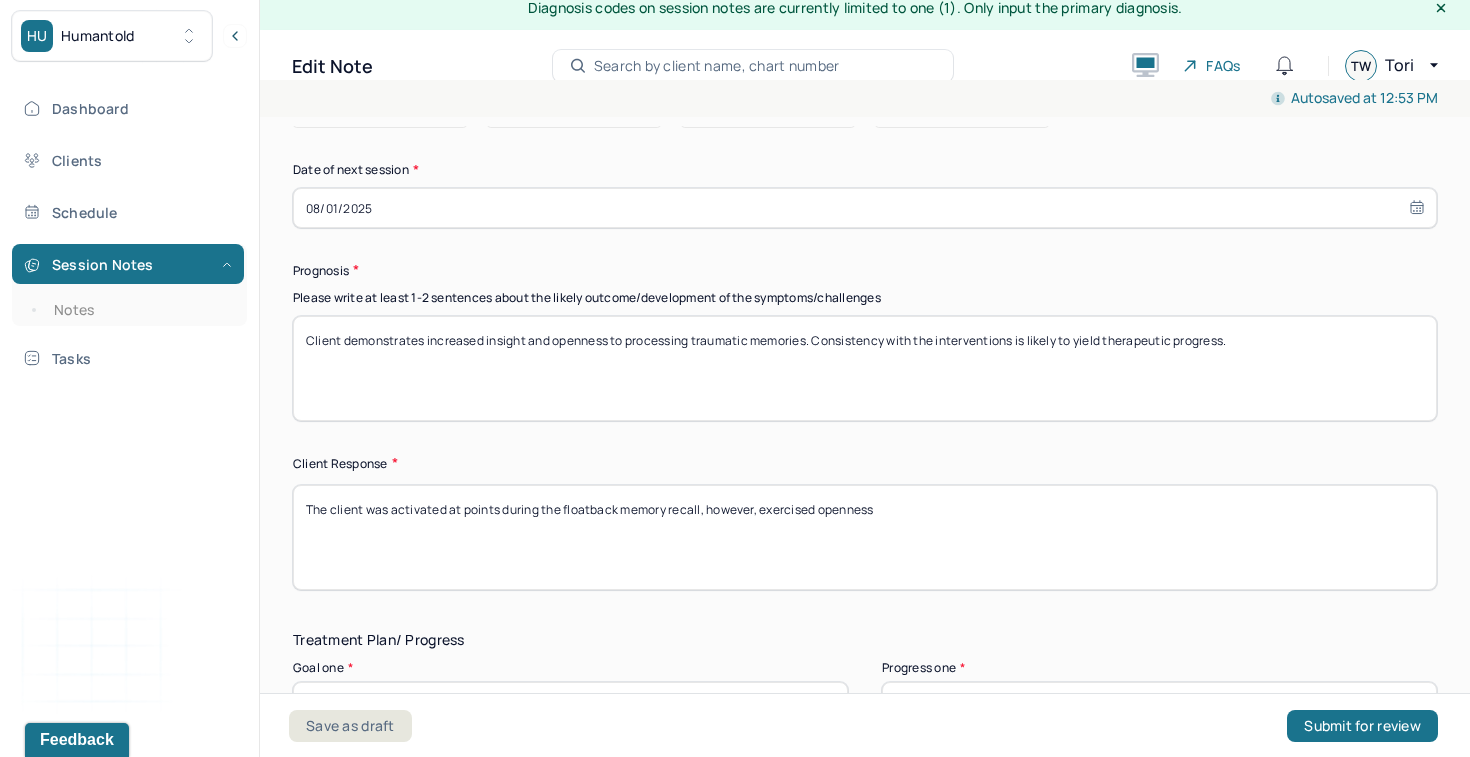 type on "Client demonstrates increased insight and openness to processing traumatic memories. Consistency with the interventions is likely to yield therapeutic progress." 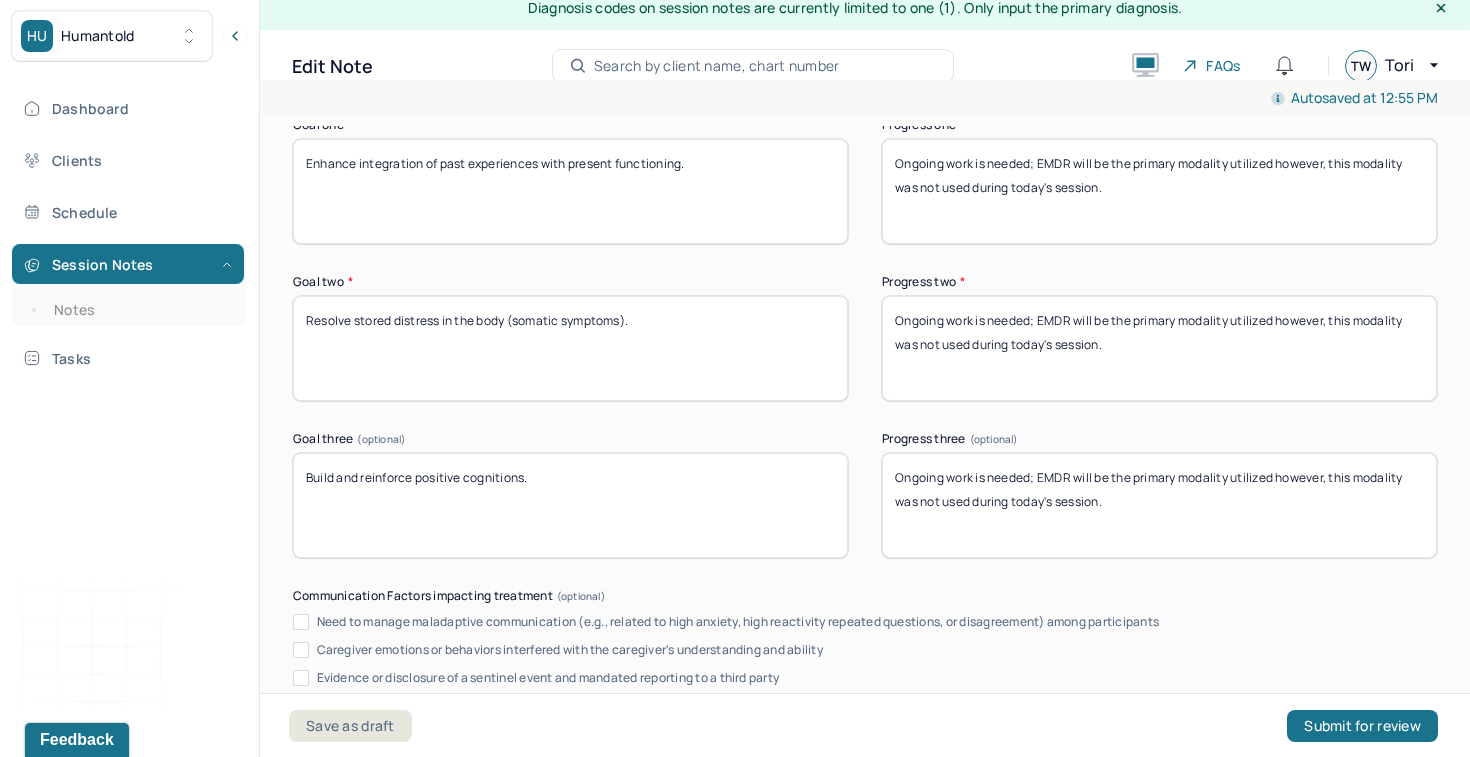 scroll, scrollTop: 3381, scrollLeft: 0, axis: vertical 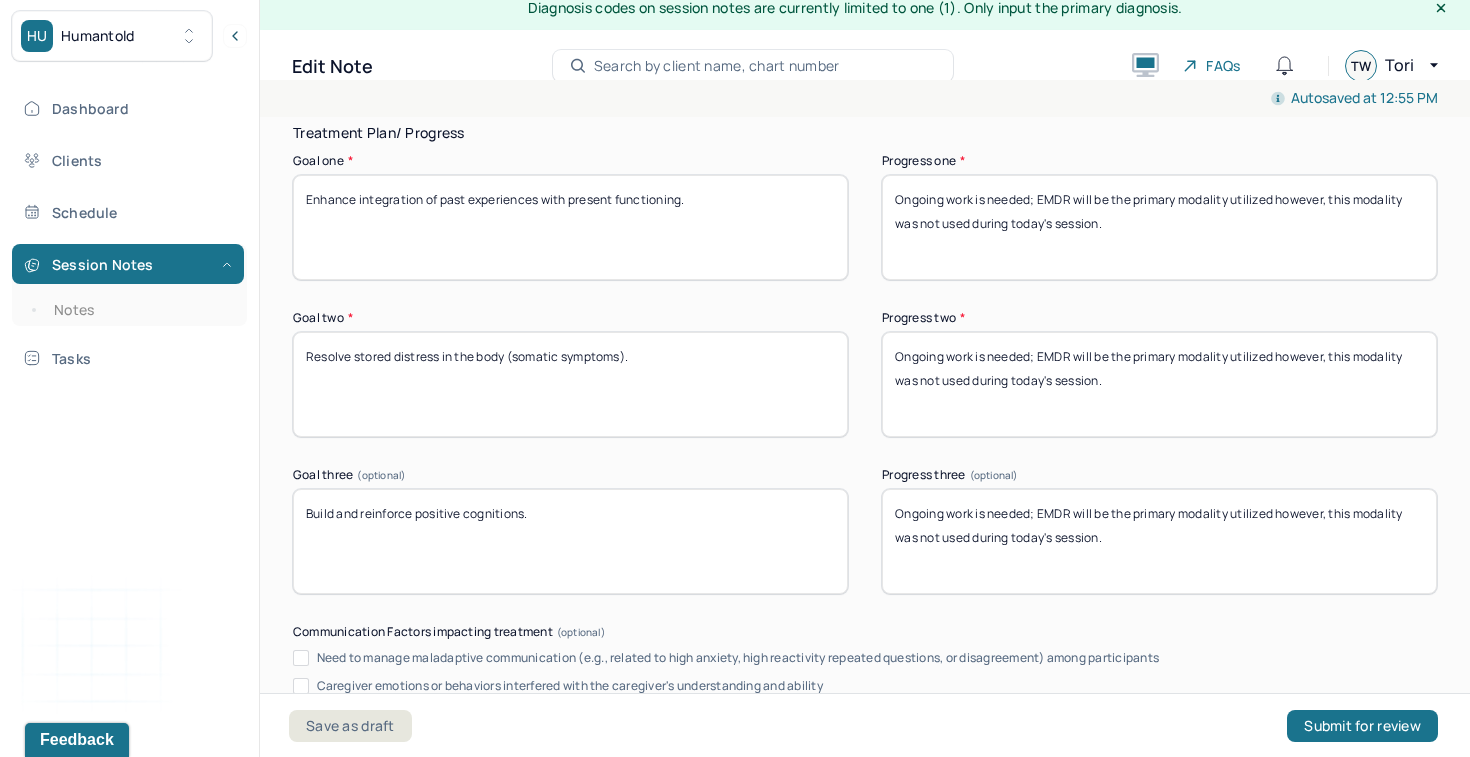 type on "The client was activated at points during the floatback memory recall, however, was open to resourcing and stabilization exercises. Client expresses readiness to address emotional wounds." 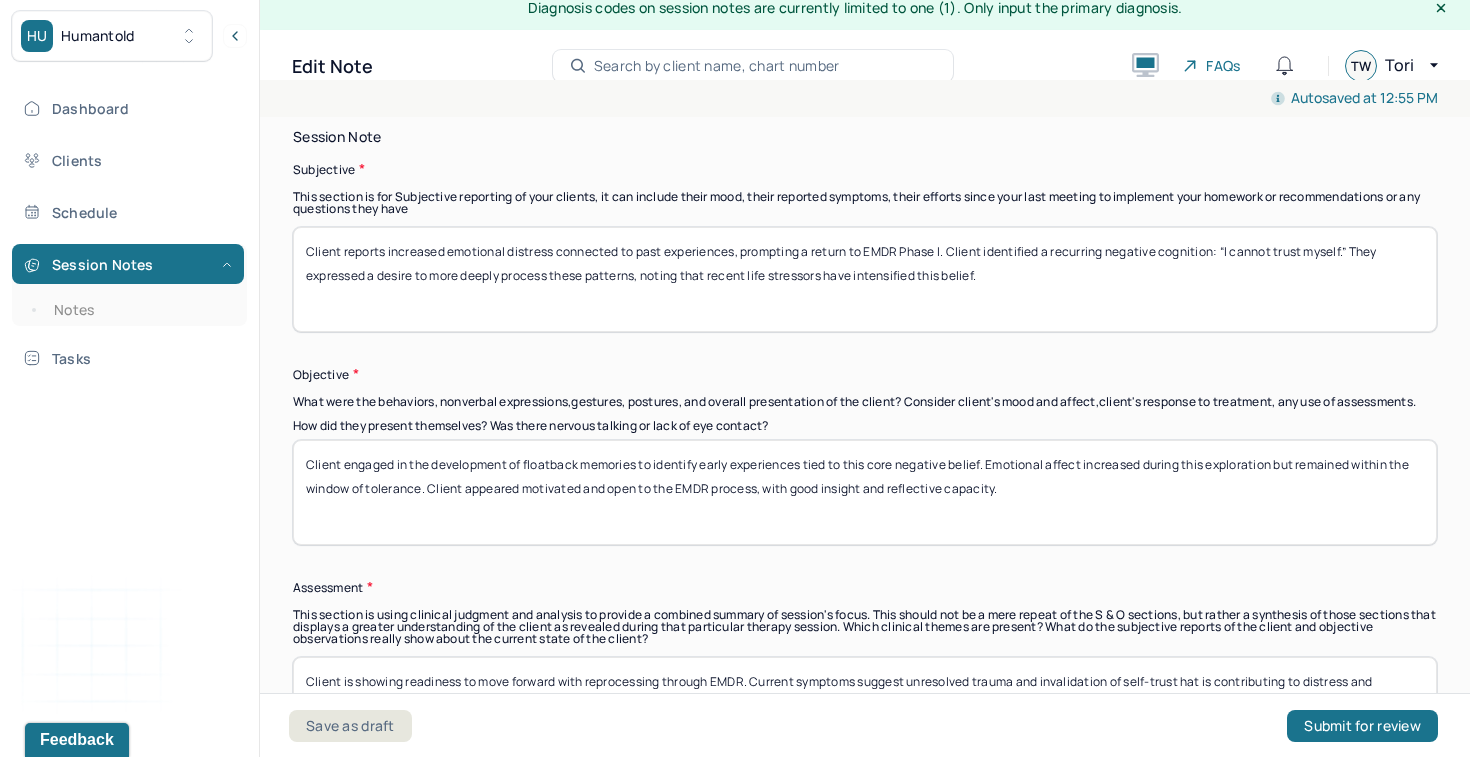 scroll, scrollTop: 1449, scrollLeft: 0, axis: vertical 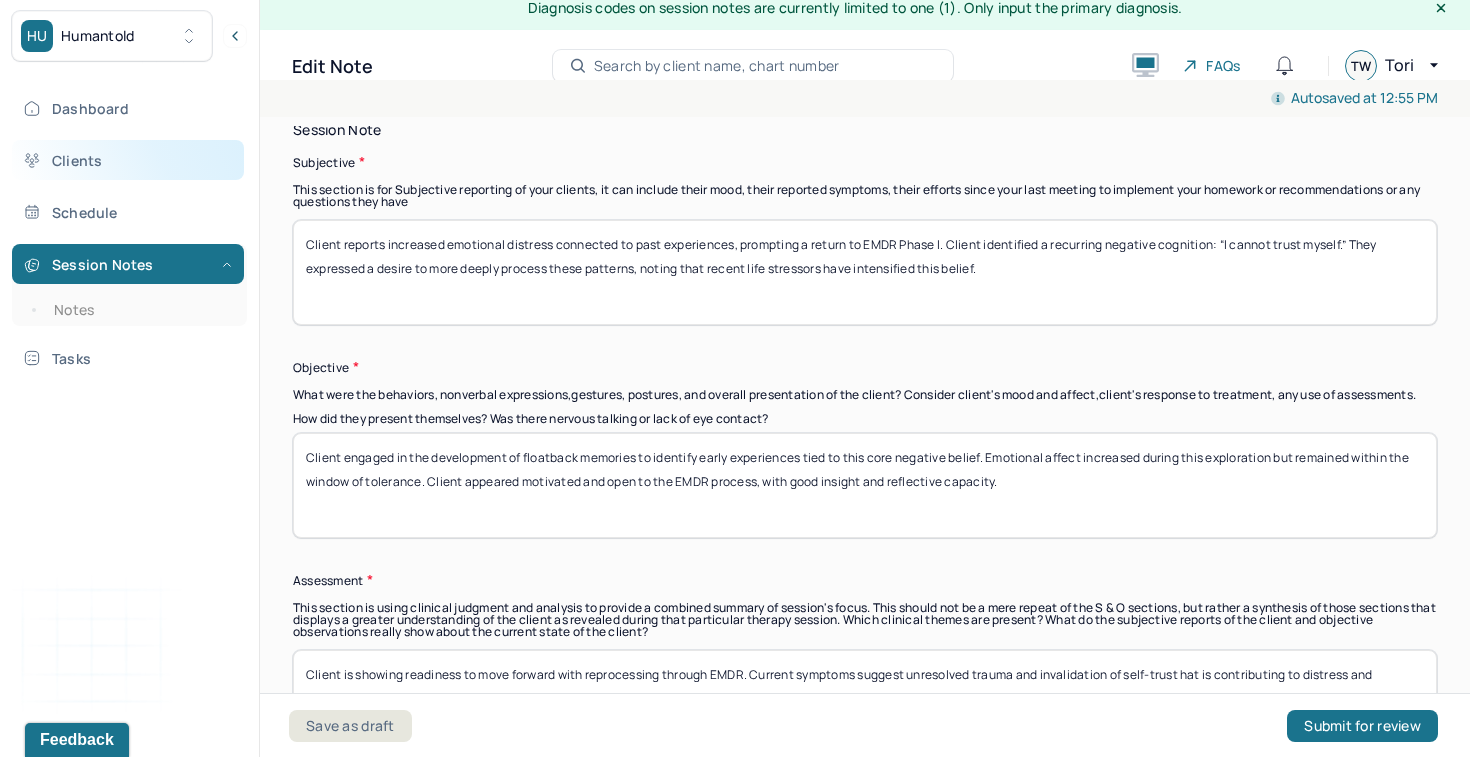 drag, startPoint x: 1009, startPoint y: 246, endPoint x: 139, endPoint y: 175, distance: 872.89233 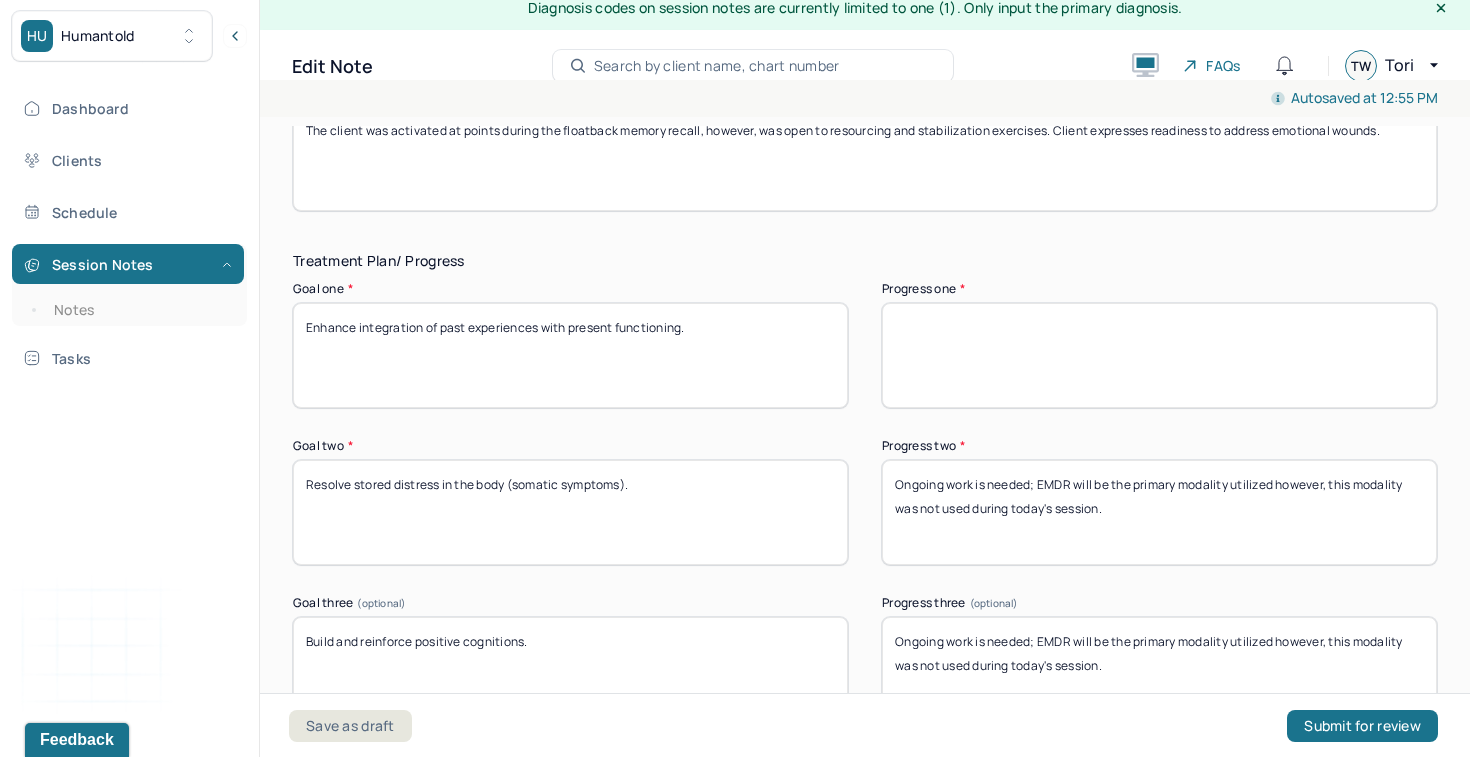 scroll, scrollTop: 3255, scrollLeft: 0, axis: vertical 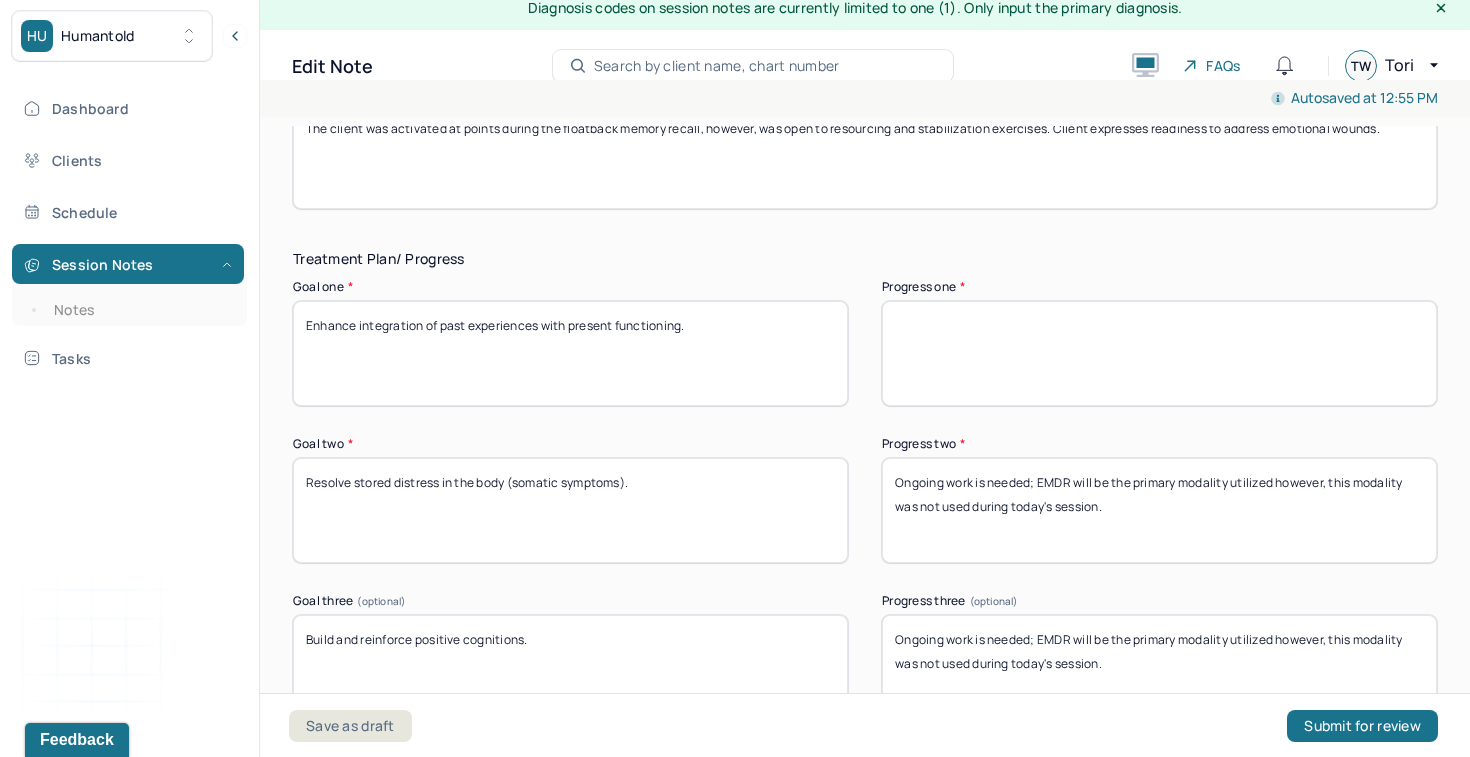 click on "Progress one *" at bounding box center [1159, 353] 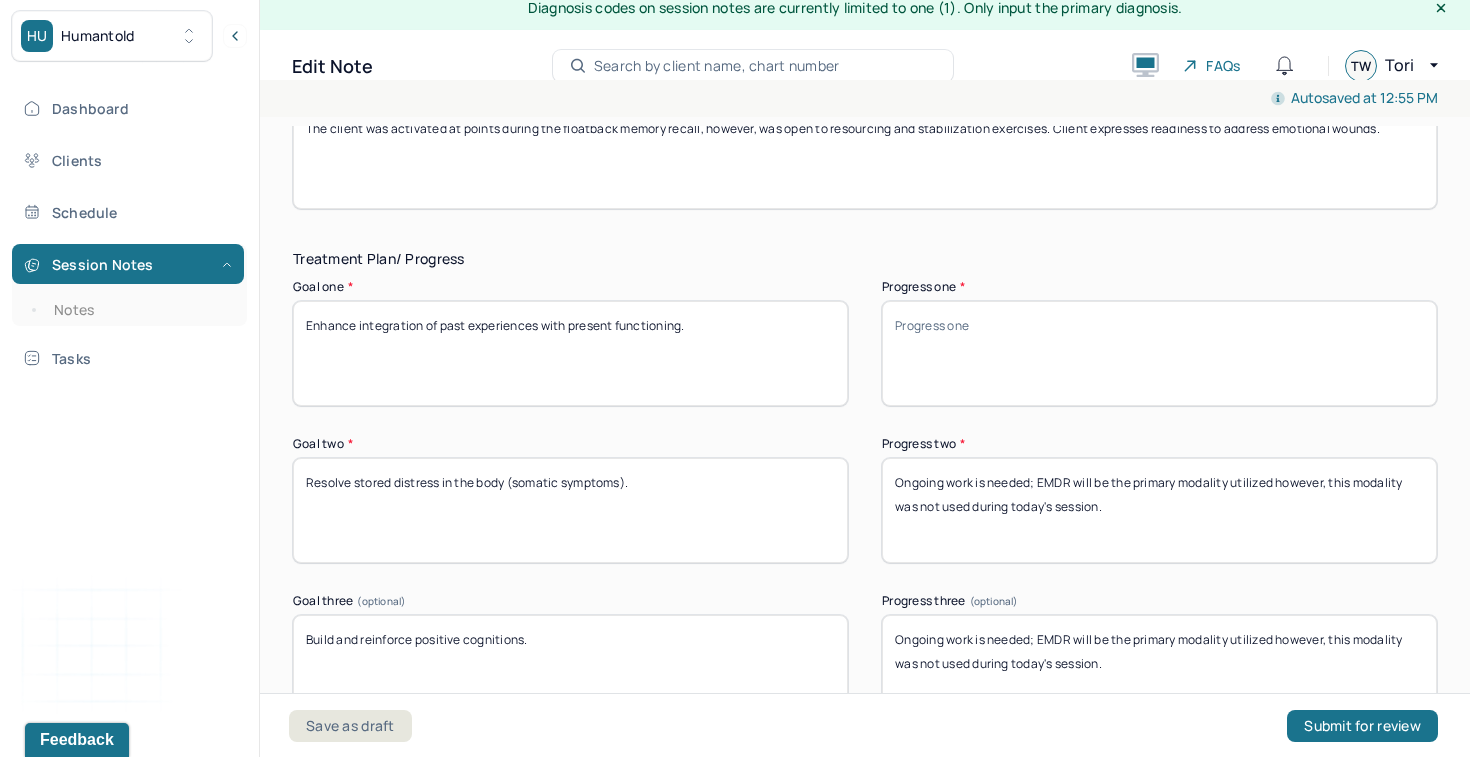 paste on "Client reports increased emotional distress connected to past experiences, prompting a return to EMDR Phase I. Client identified a recurring negative cognition: “I cannot trust myself.” They expressed a desire to more deeply process these patterns, noting that recent life stressors have intensified this belief." 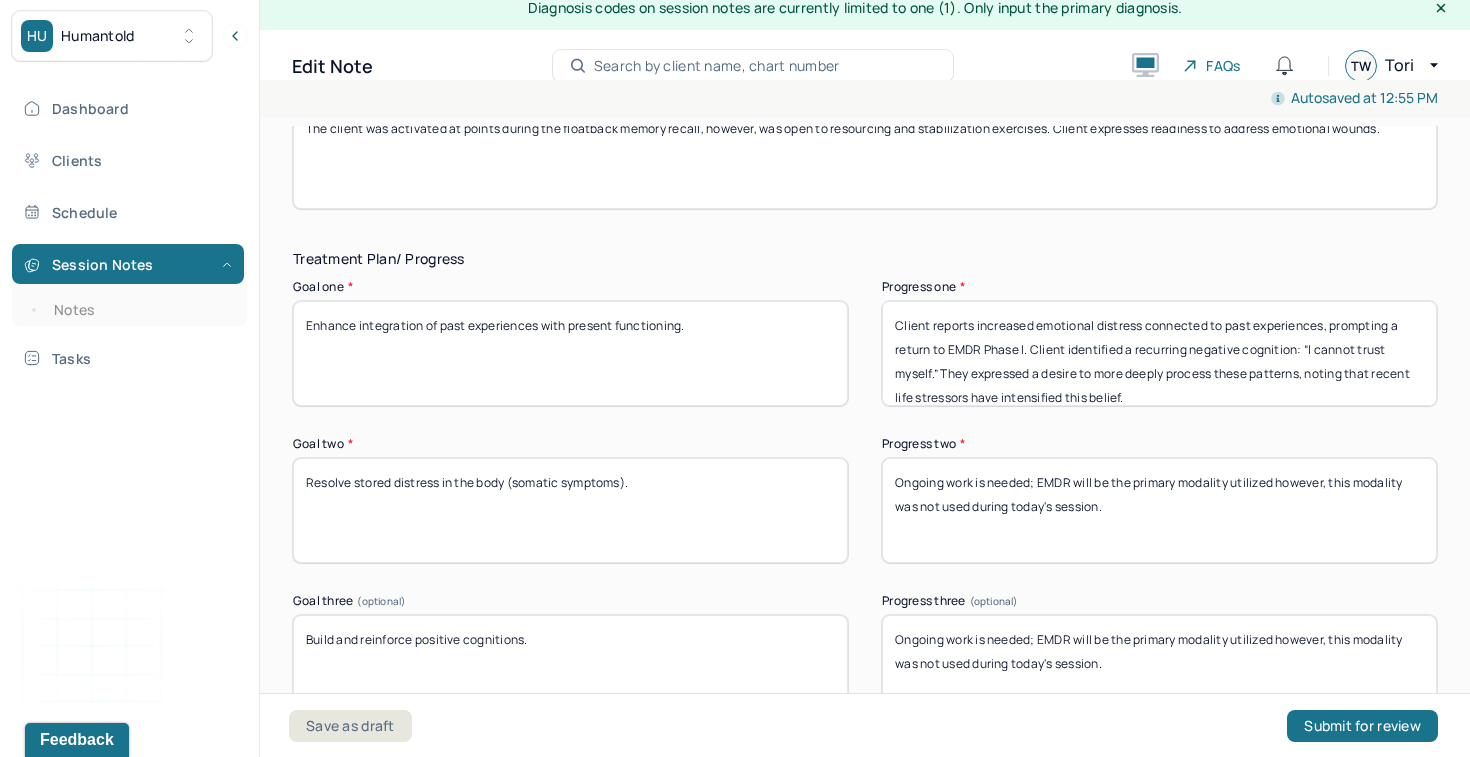 type on "Client reports increased emotional distress connected to past experiences, prompting a return to EMDR Phase I. Client identified a recurring negative cognition: “I cannot trust myself.” They expressed a desire to more deeply process these patterns, noting that recent life stressors have intensified this belief." 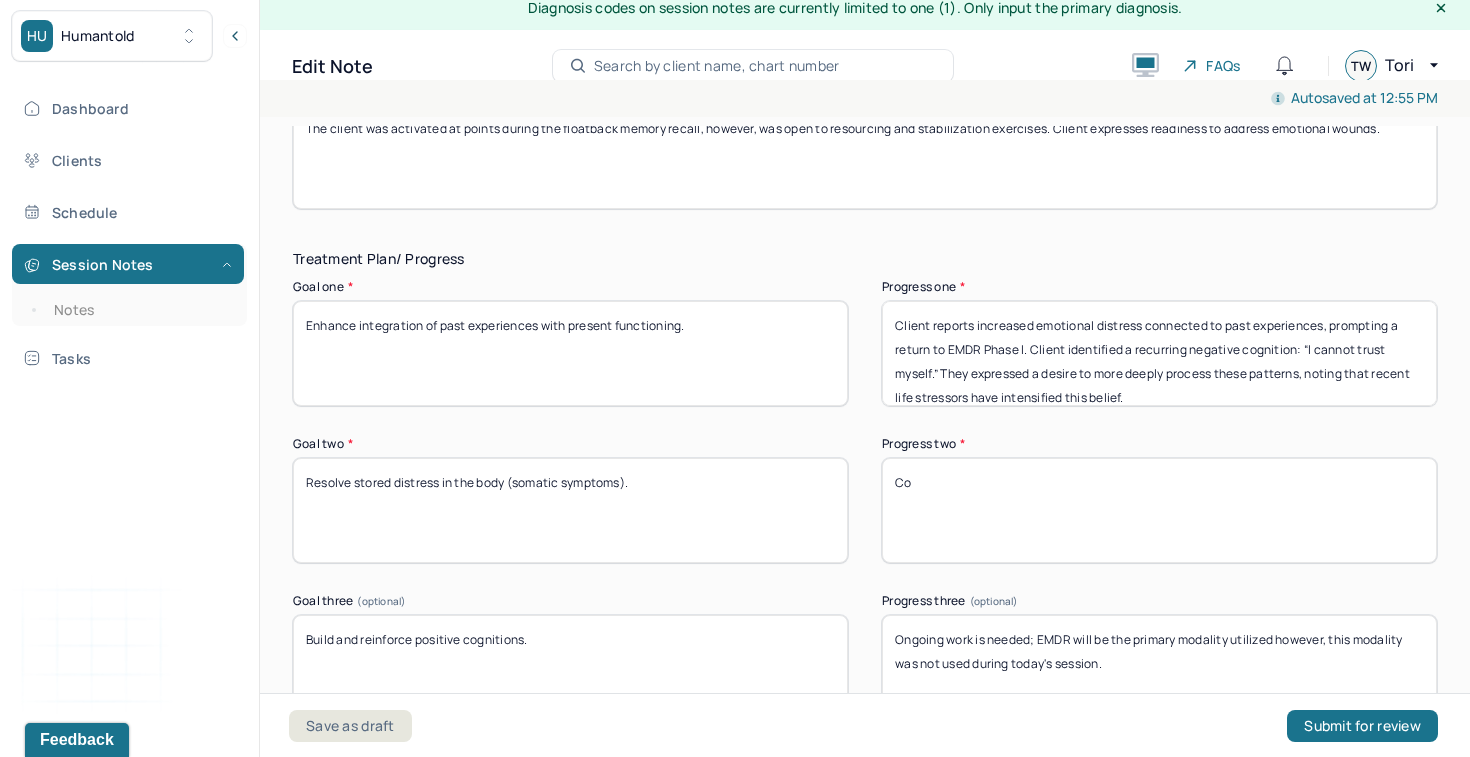 type on "C" 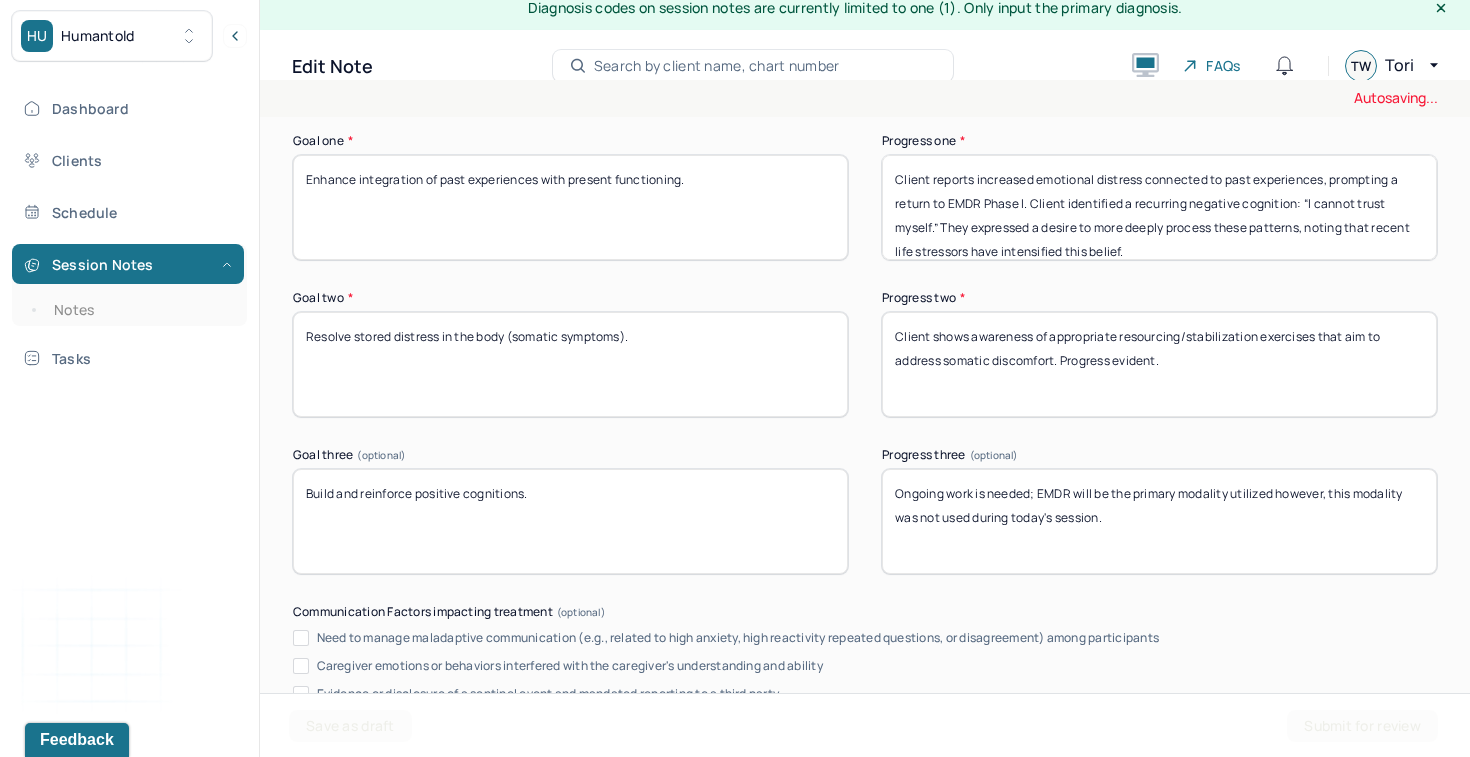 scroll, scrollTop: 3406, scrollLeft: 0, axis: vertical 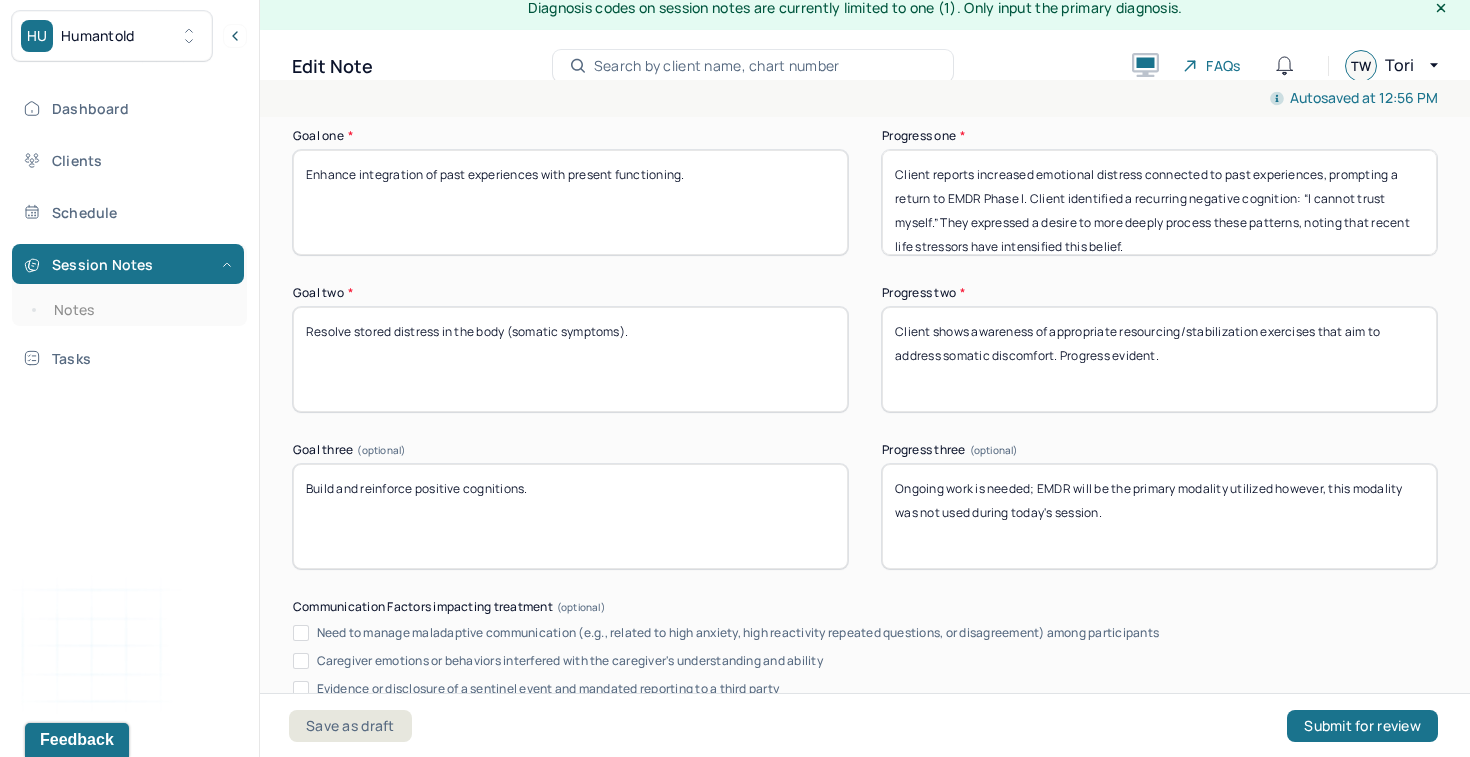 type on "Client shows awareness of appropriate resourcing/stabilization exercises that aim to address somatic discomfort. Progress evident." 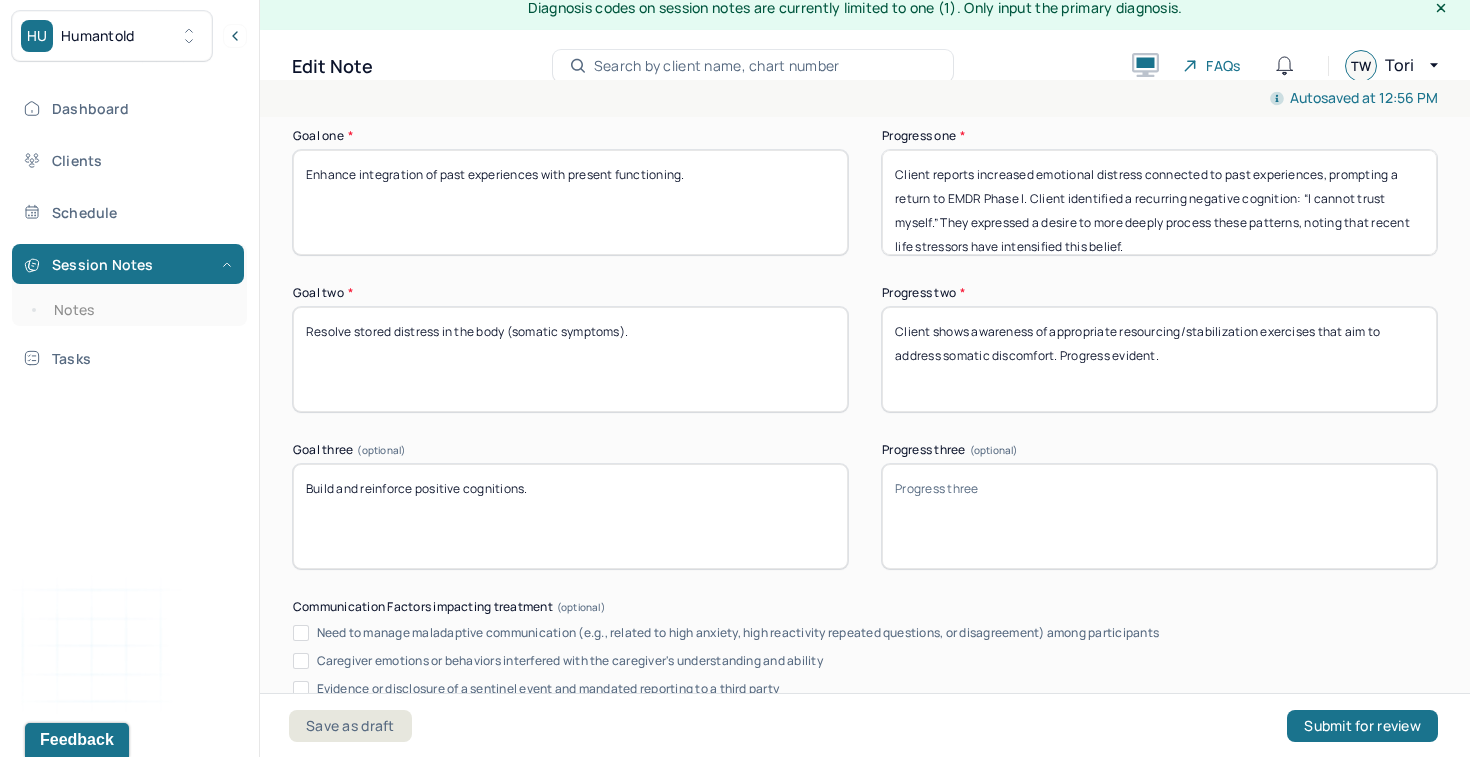 type 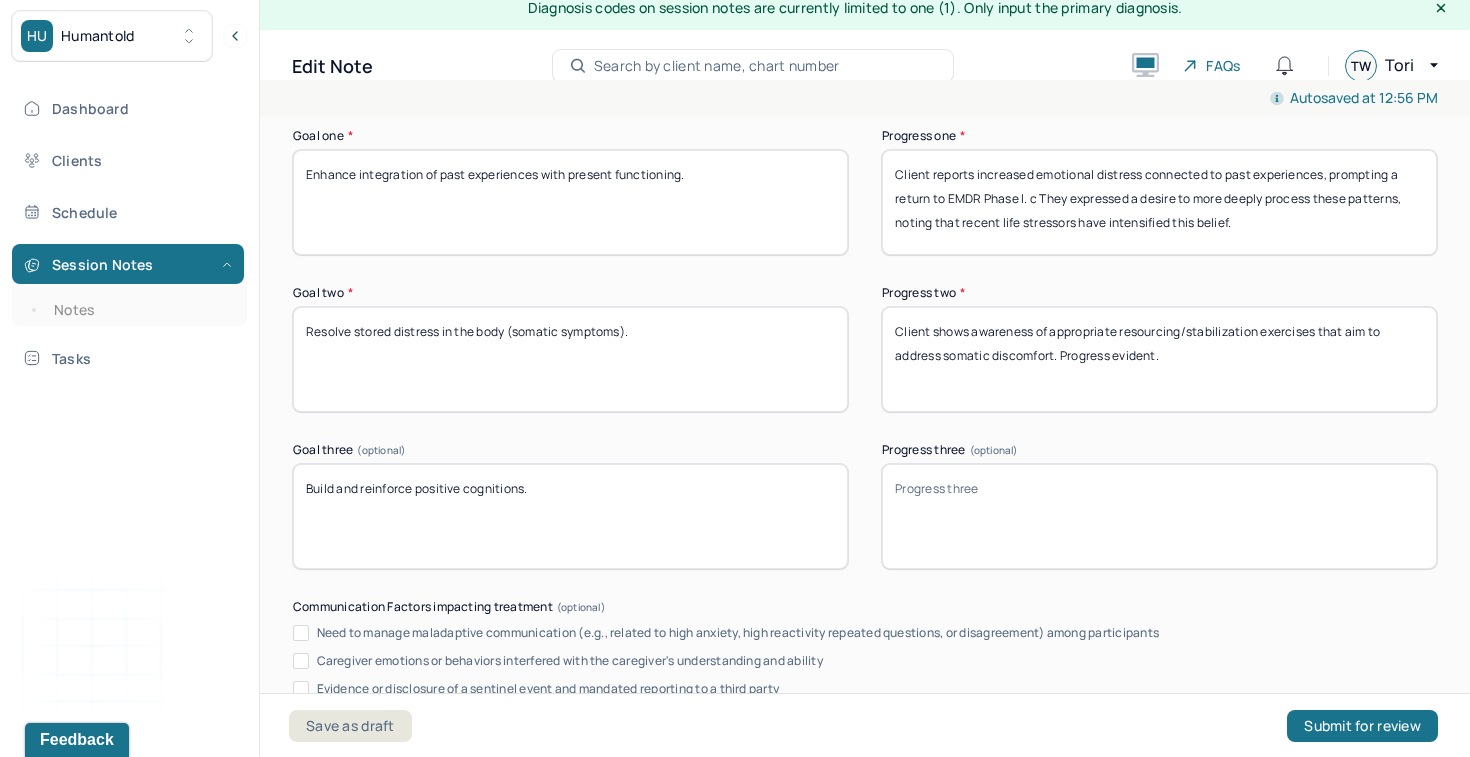 type on "Client reports increased emotional distress connected to past experiences, prompting a return to EMDR Phase I. c They expressed a desire to more deeply process these patterns, noting that recent life stressors have intensified this belief." 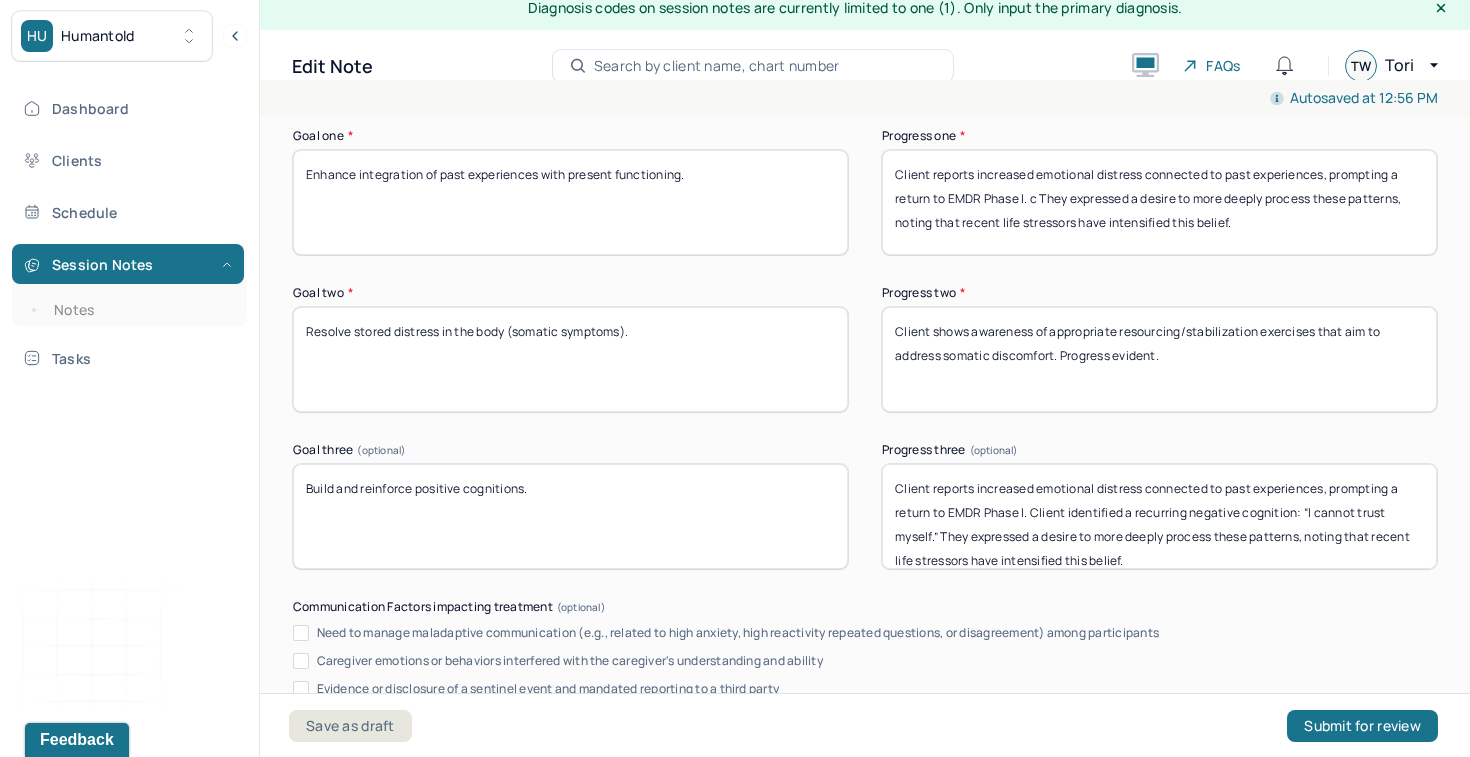 drag, startPoint x: 1149, startPoint y: 550, endPoint x: 863, endPoint y: 465, distance: 298.36386 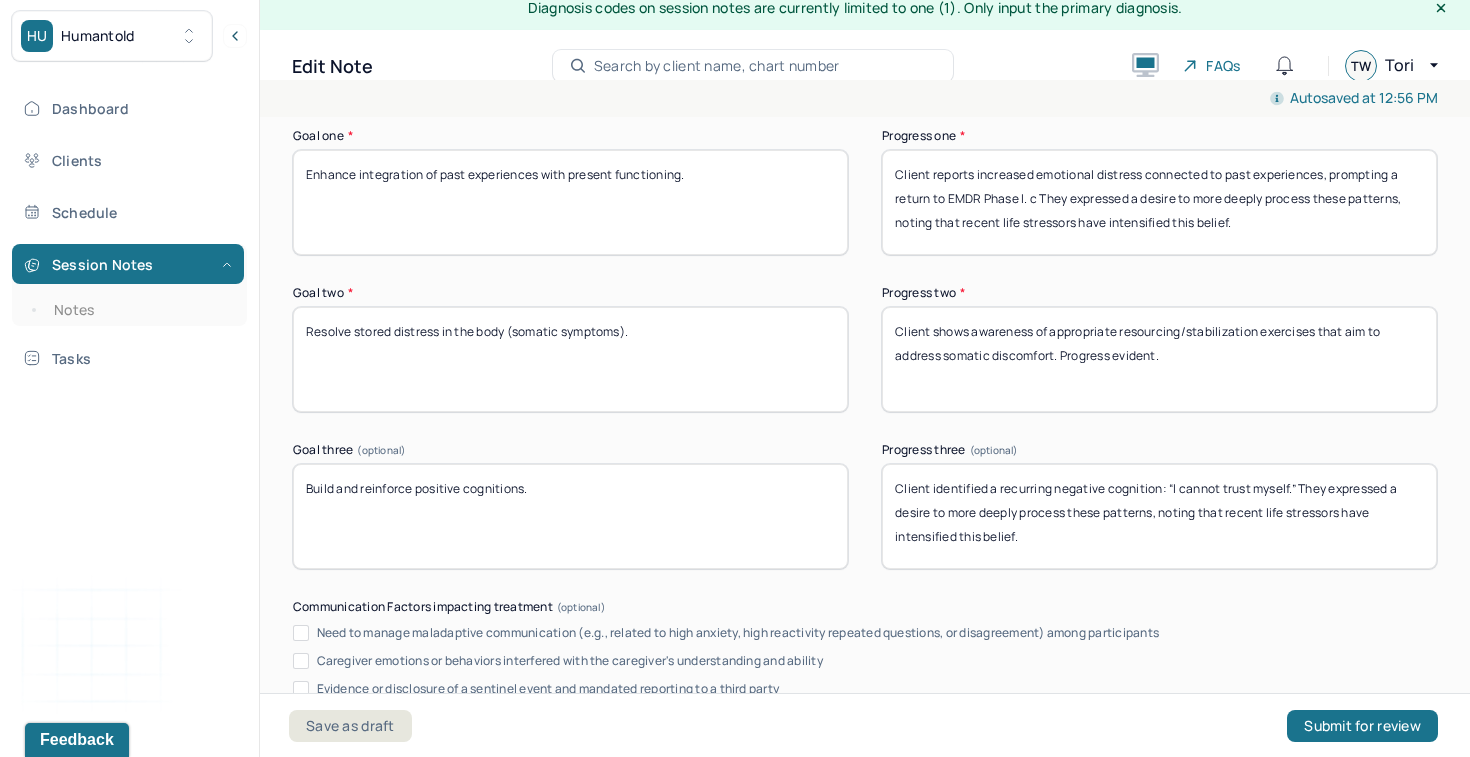 drag, startPoint x: 1096, startPoint y: 543, endPoint x: 1303, endPoint y: 492, distance: 213.19006 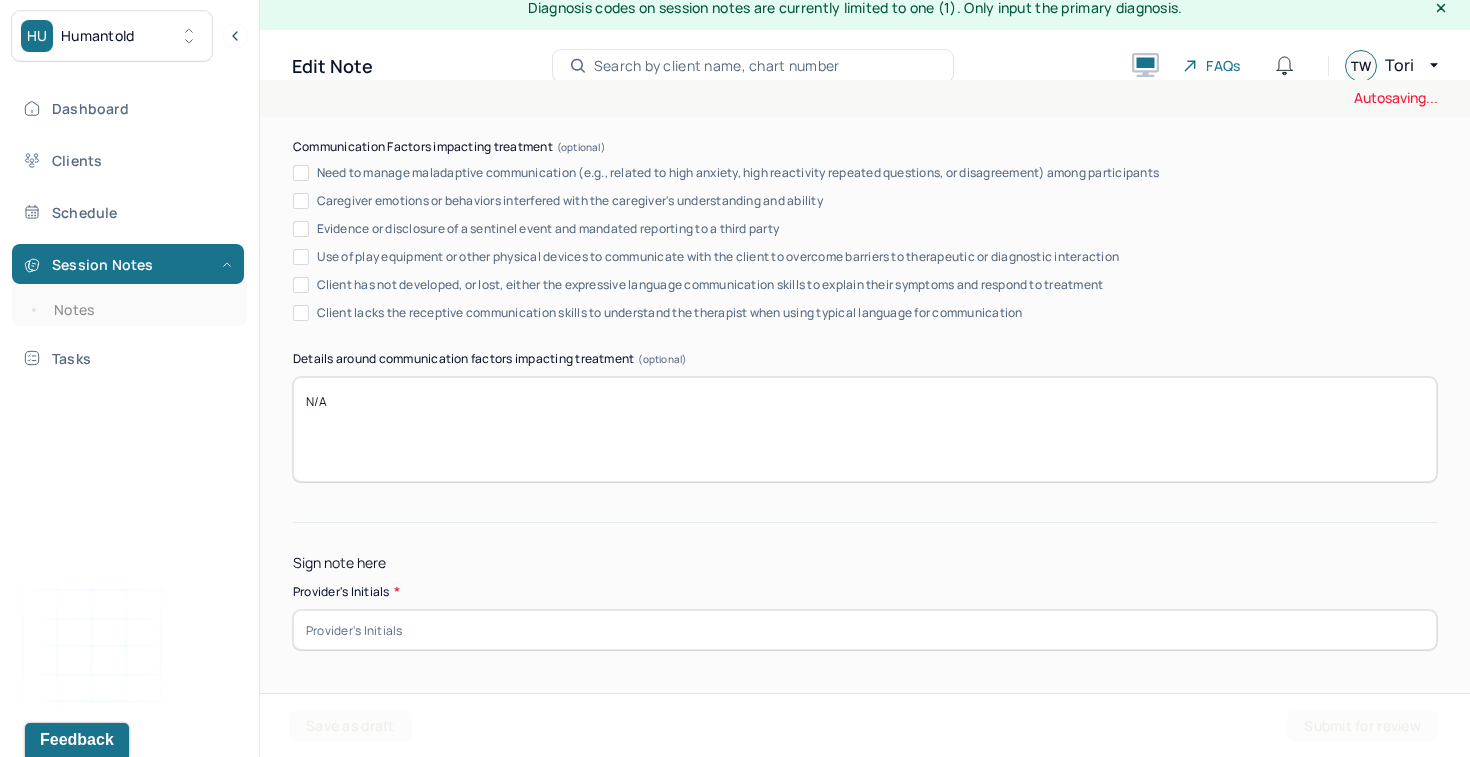 scroll, scrollTop: 3902, scrollLeft: 0, axis: vertical 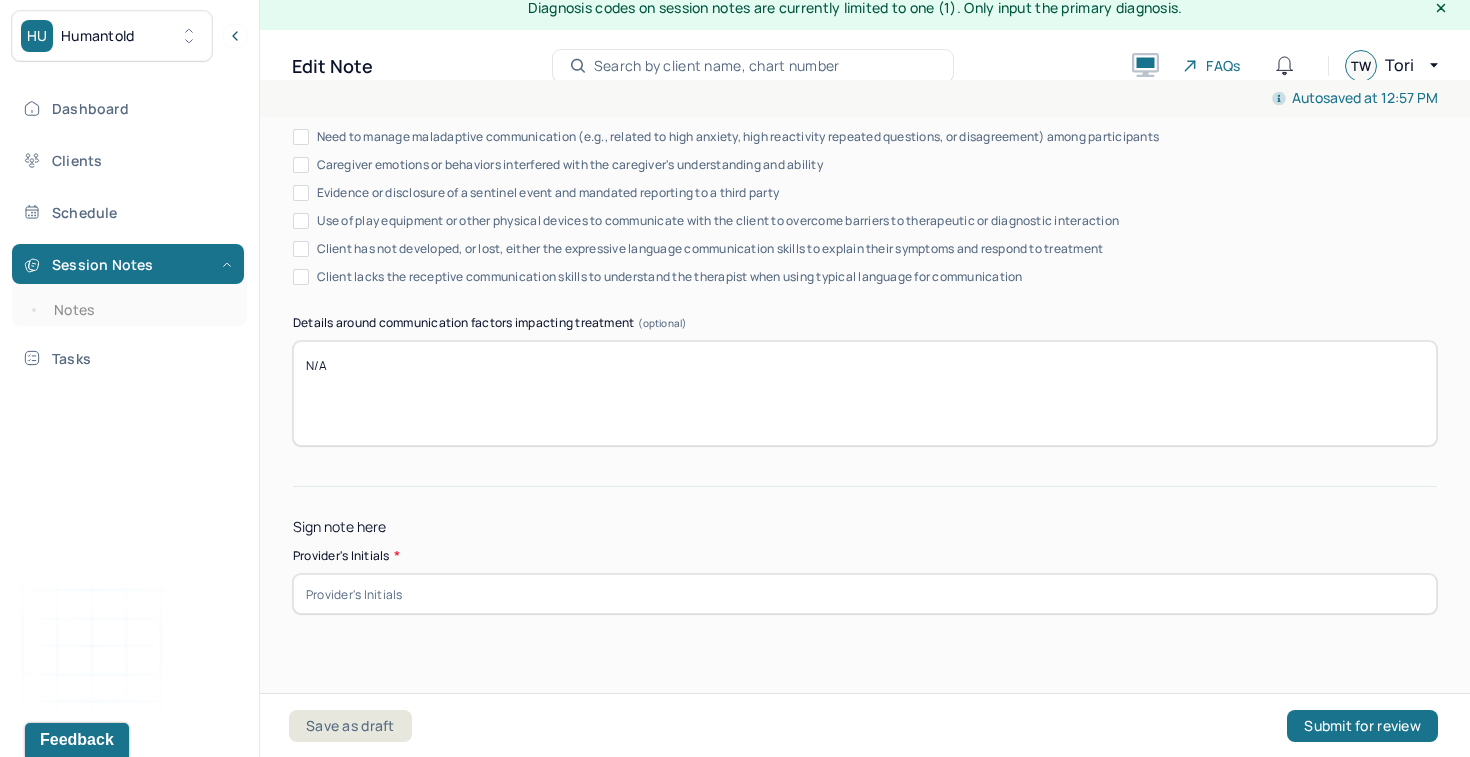 type on "Client identified a recurring negative cognition: “I cannot trust myself.” EMDR interventions are currently supporting progress towards this goal." 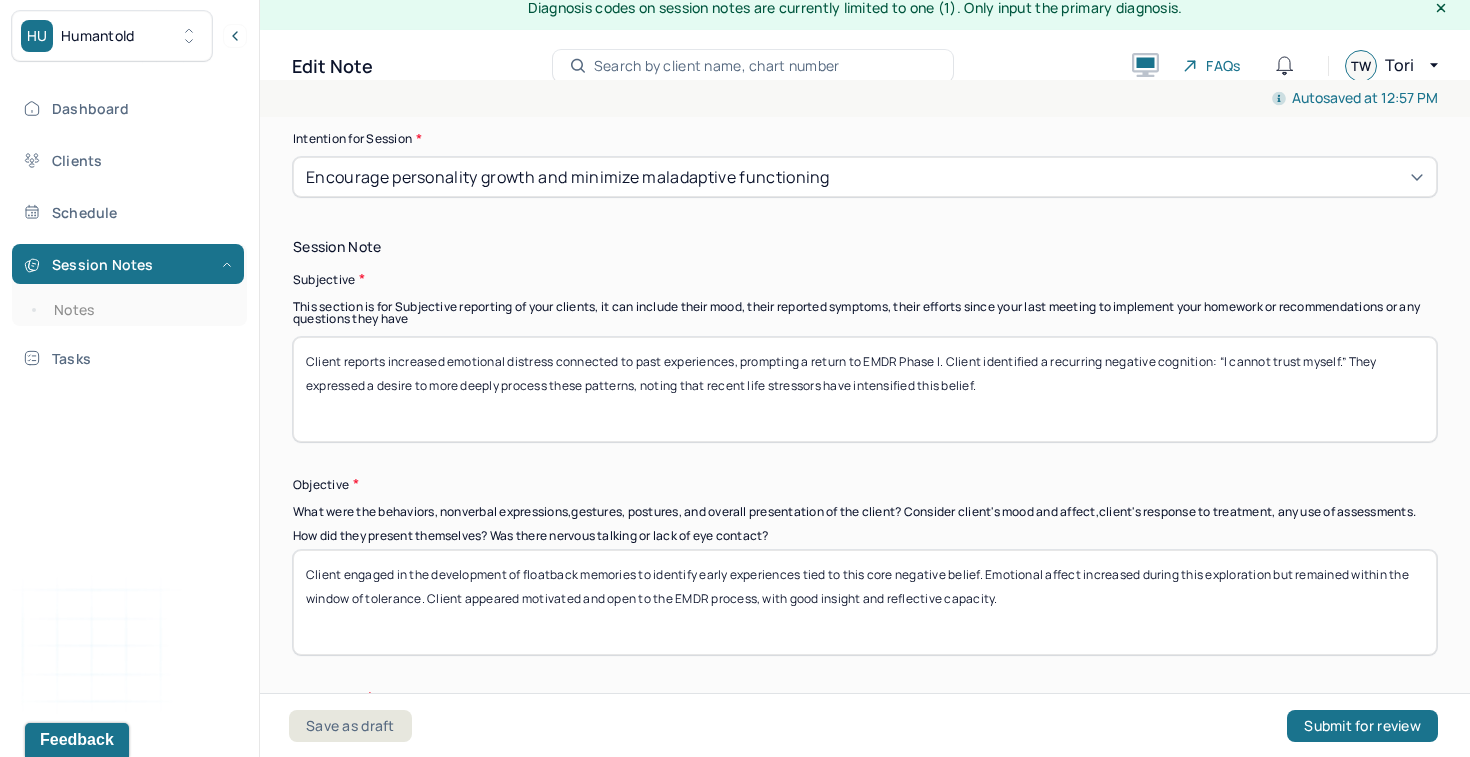 scroll, scrollTop: 1353, scrollLeft: 0, axis: vertical 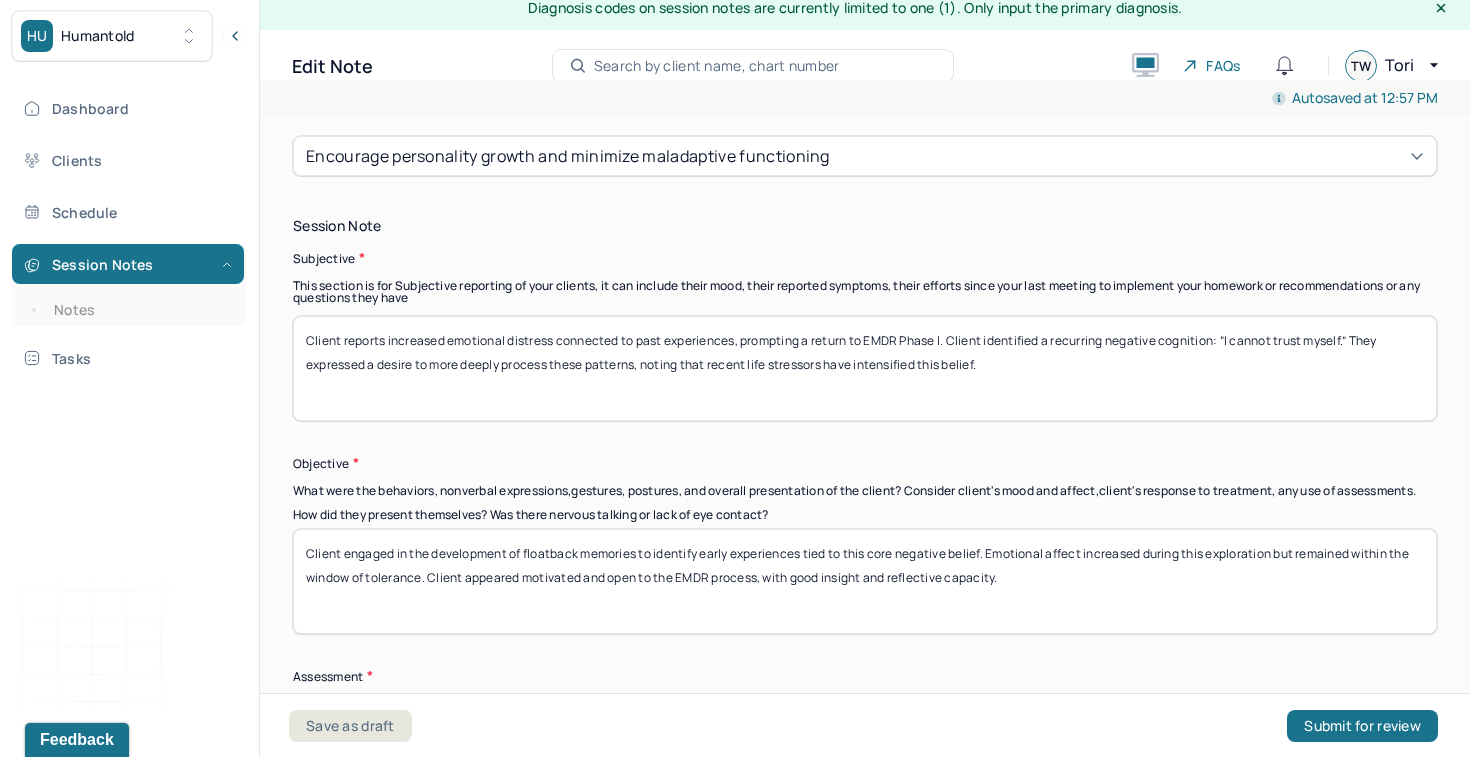 type on "TW" 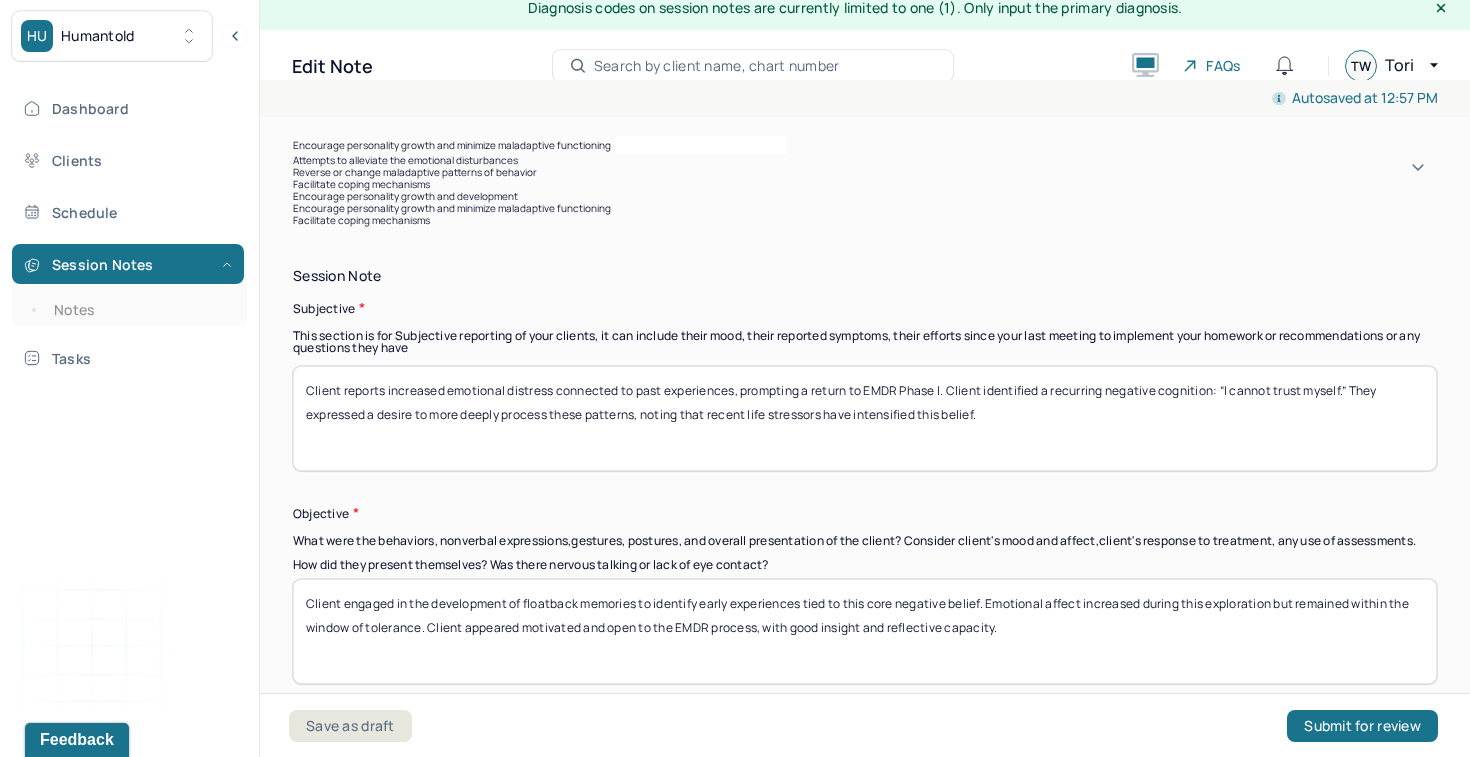 click on "Dashboard Clients Schedule Session Notes Notes Tasks TW Tori   Williams provider   Logout" at bounding box center (129, 399) 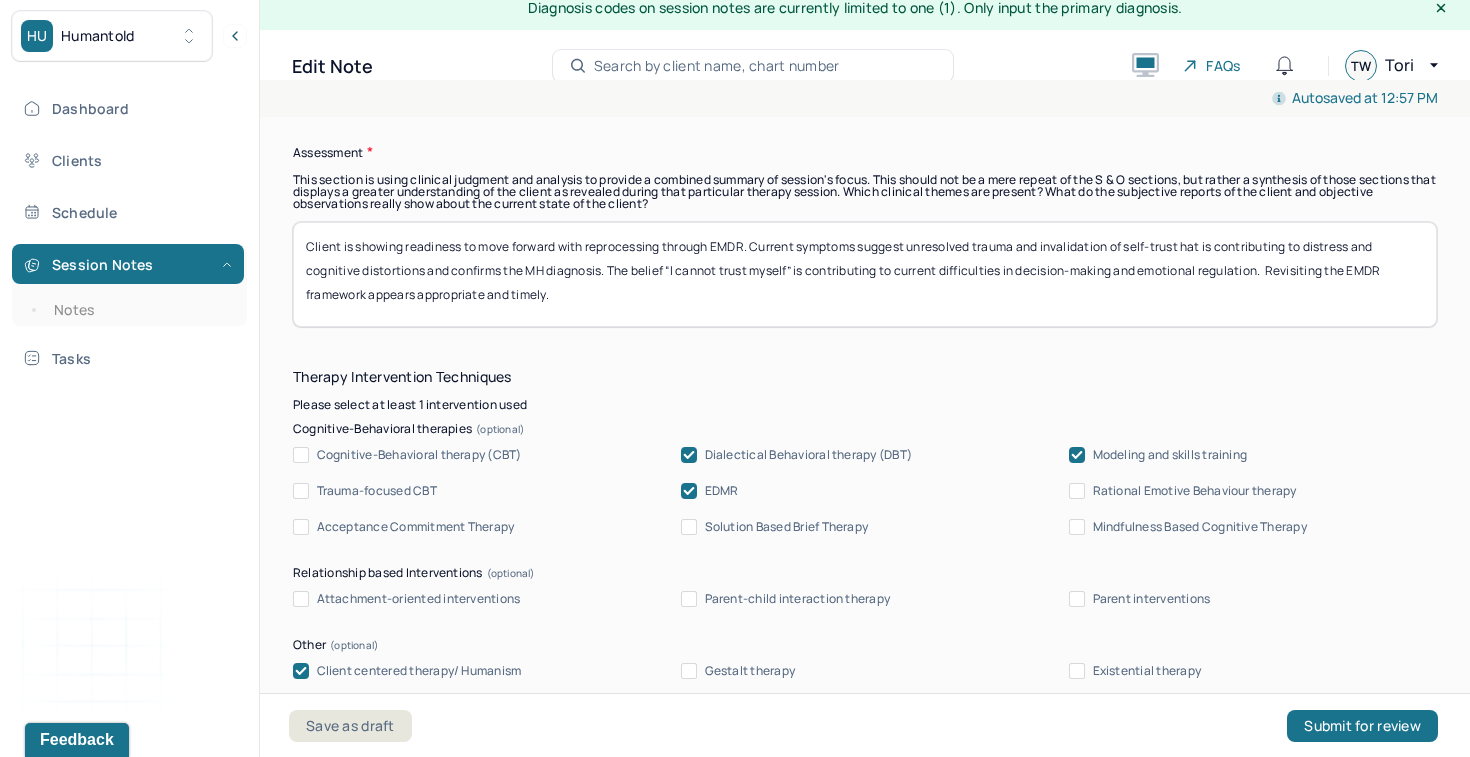 scroll, scrollTop: 1878, scrollLeft: 0, axis: vertical 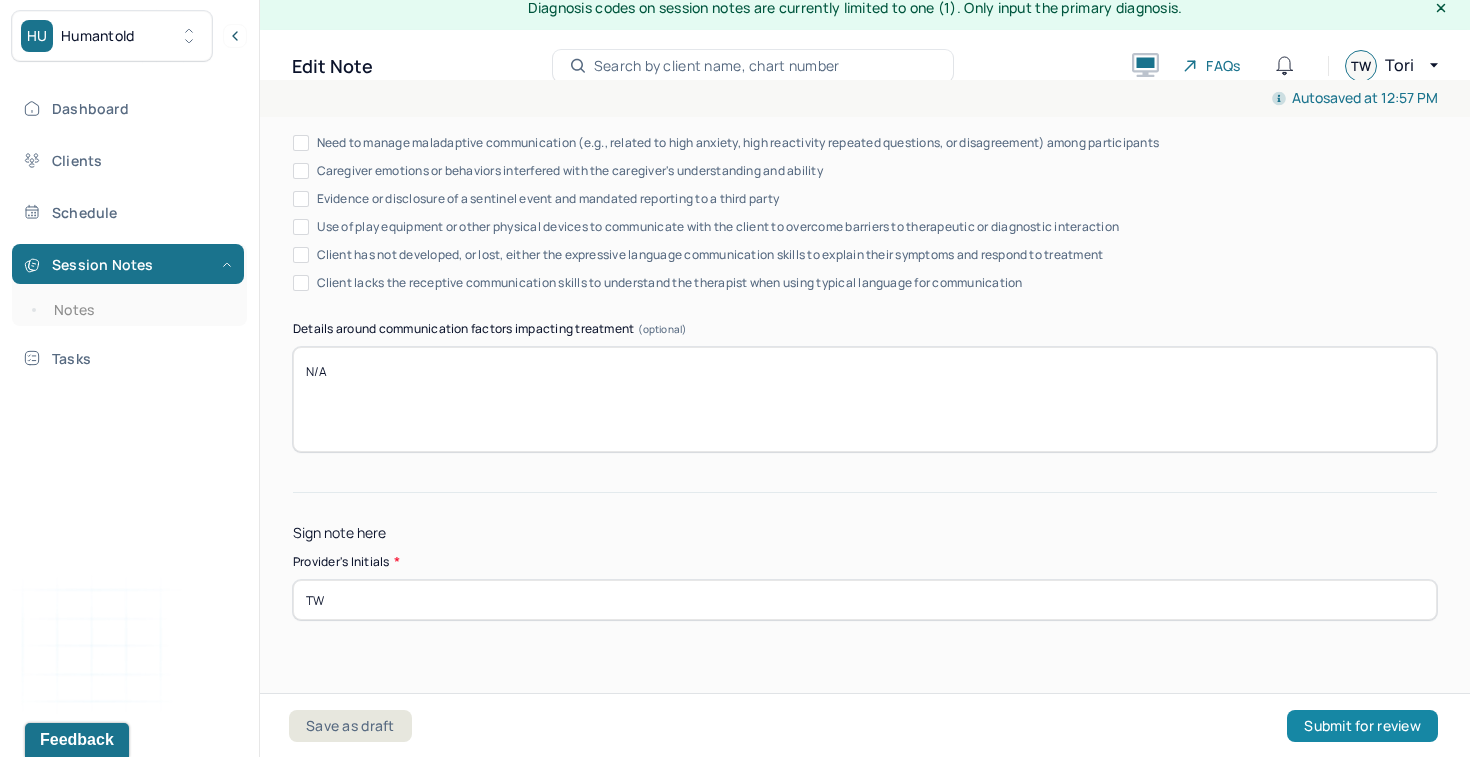 click on "Submit for review" at bounding box center [1362, 726] 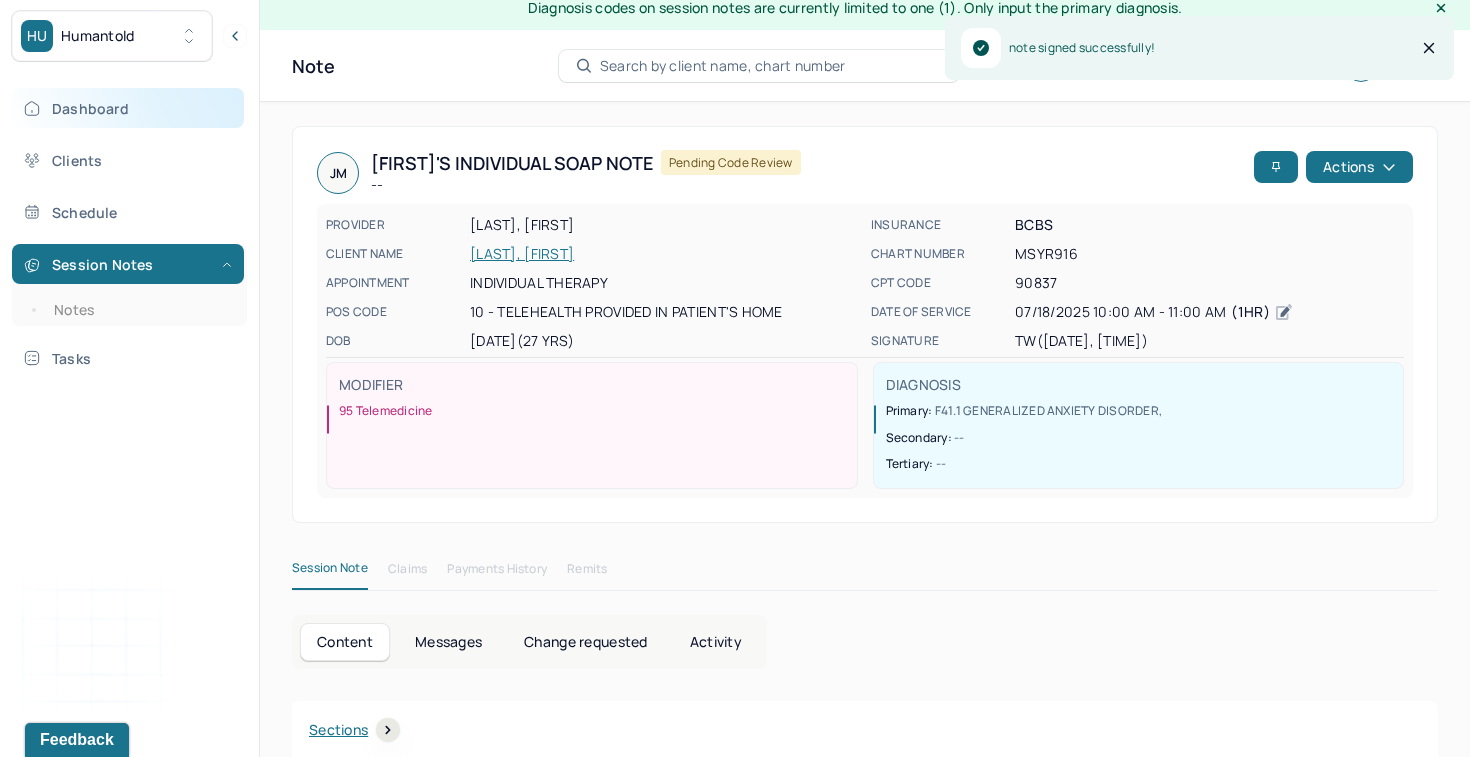 click on "Dashboard" at bounding box center (128, 108) 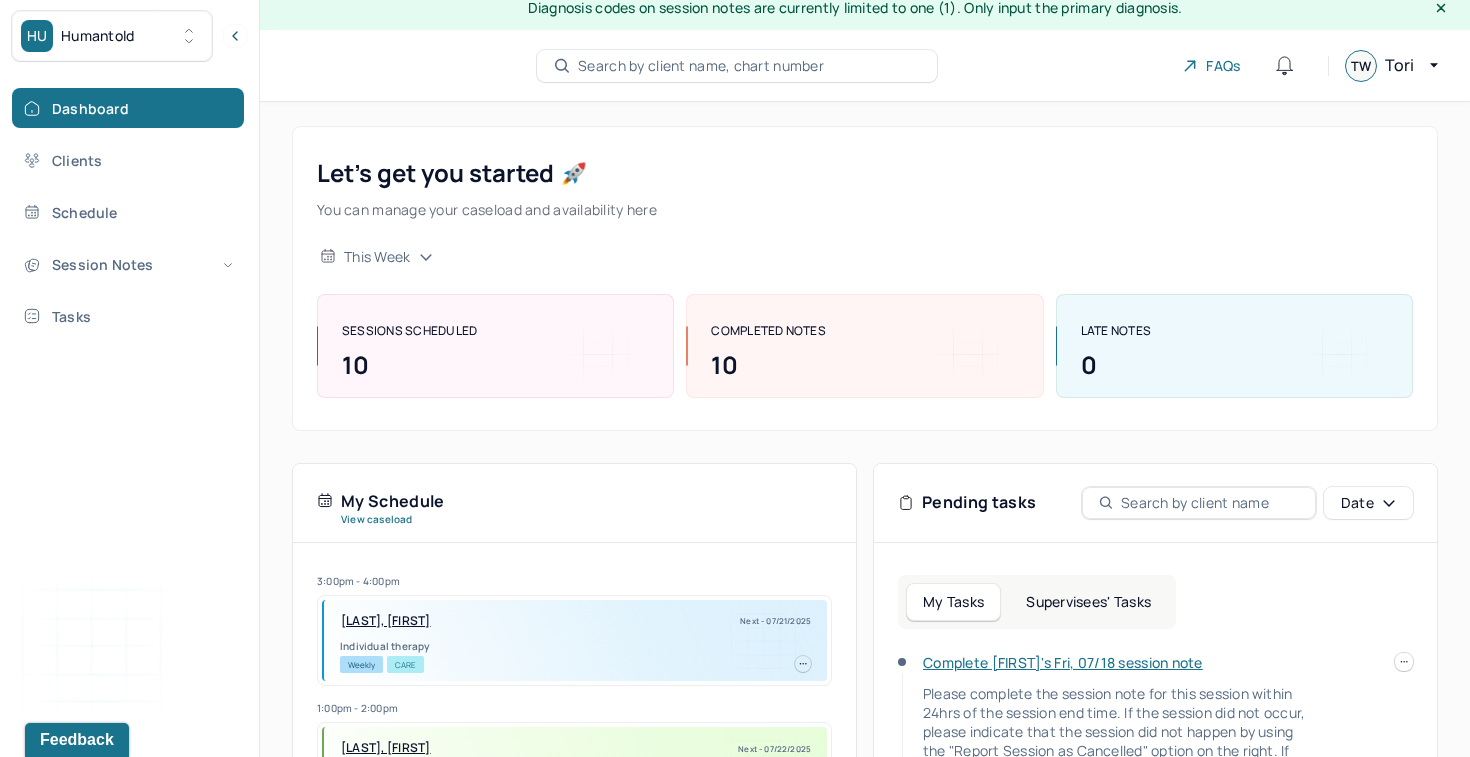 click on "Complete [FIRST]'s Fri, 07/18 session note" at bounding box center [1063, 662] 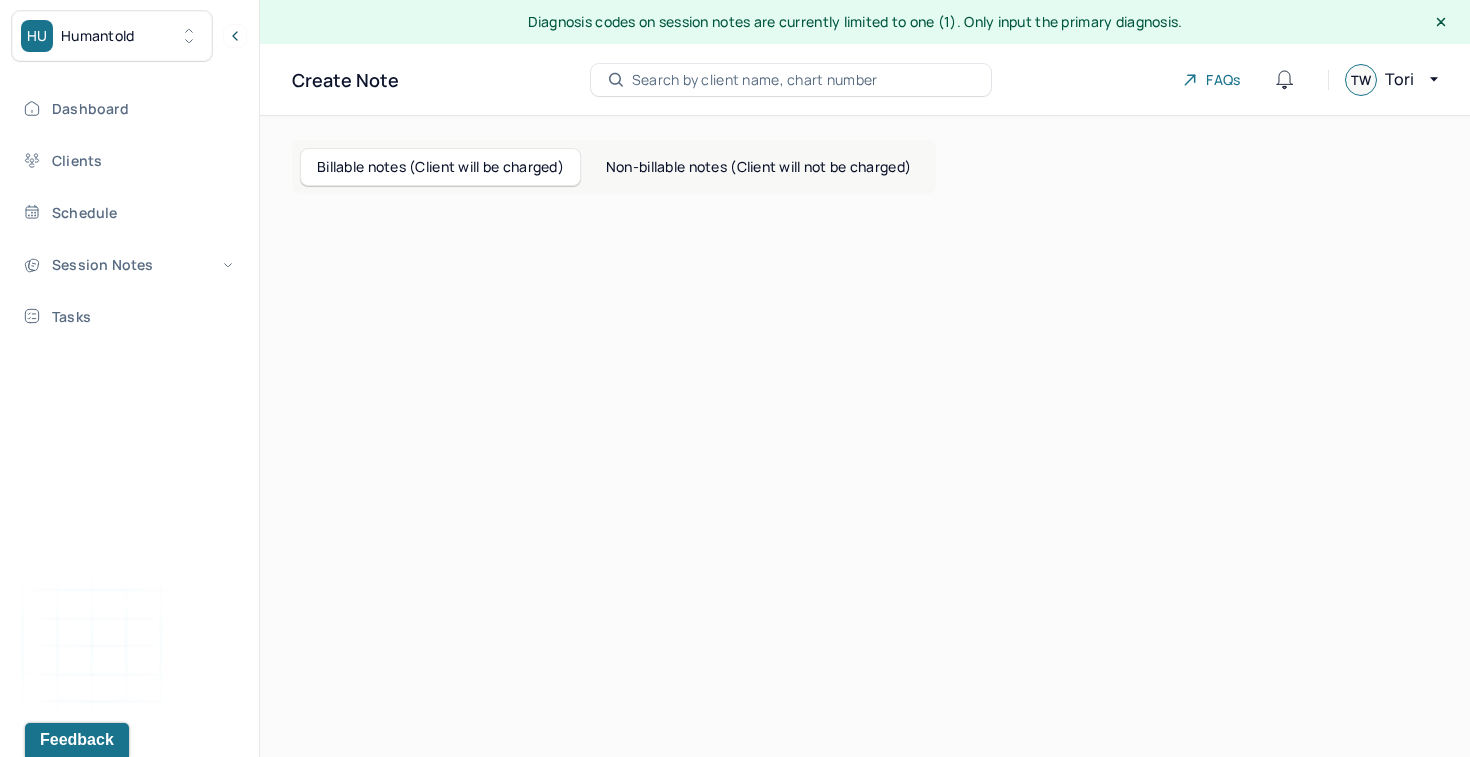 scroll, scrollTop: 0, scrollLeft: 0, axis: both 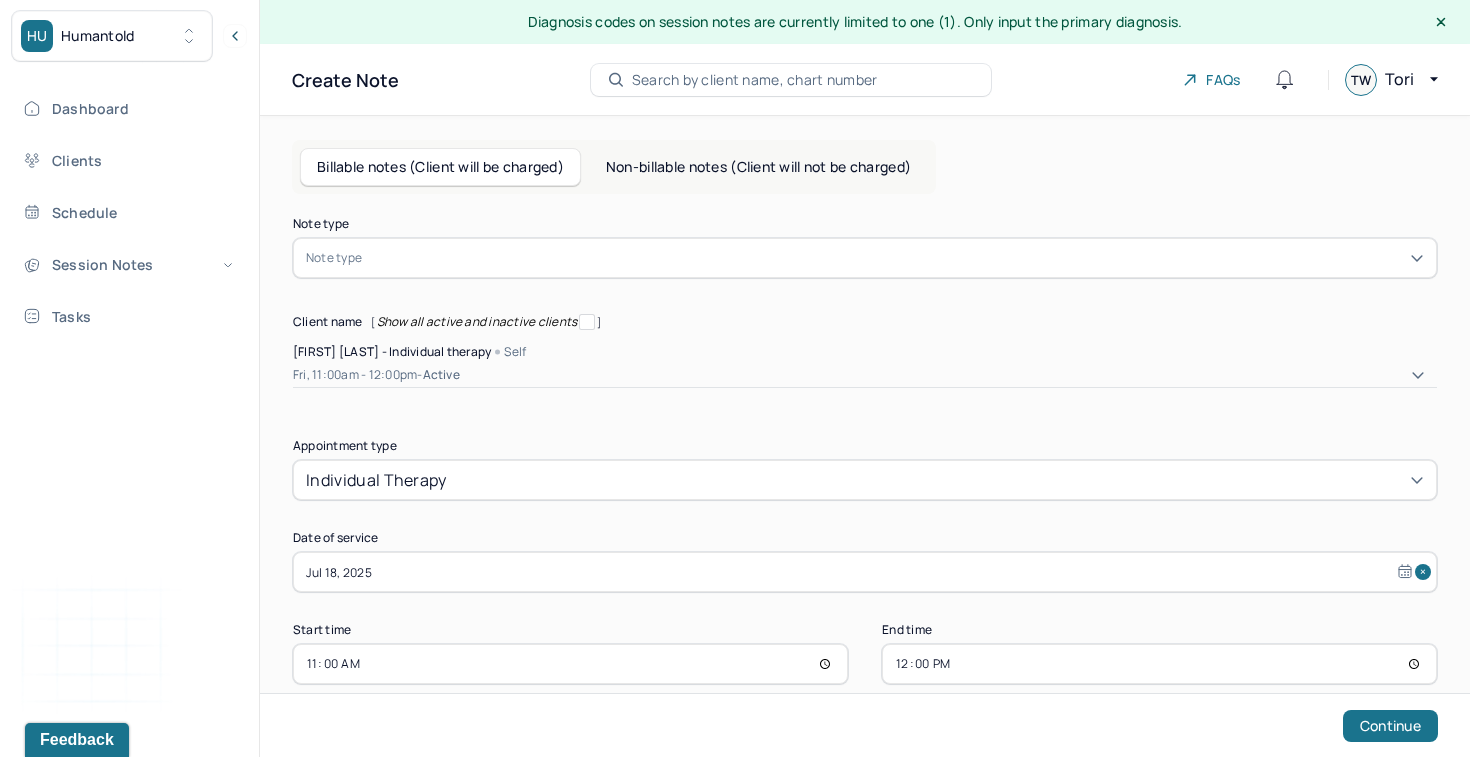 click at bounding box center (895, 258) 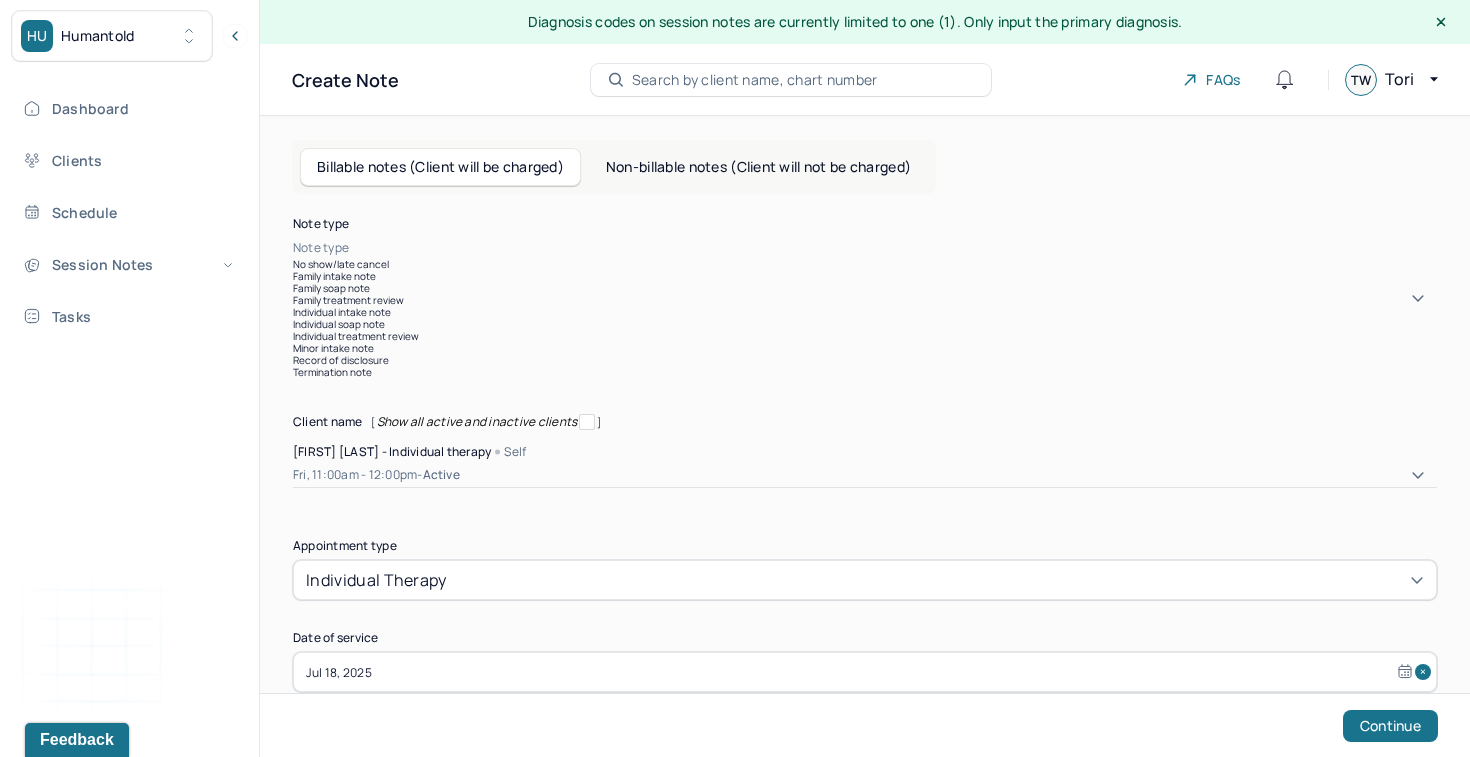 click on "Individual soap note" at bounding box center [865, 324] 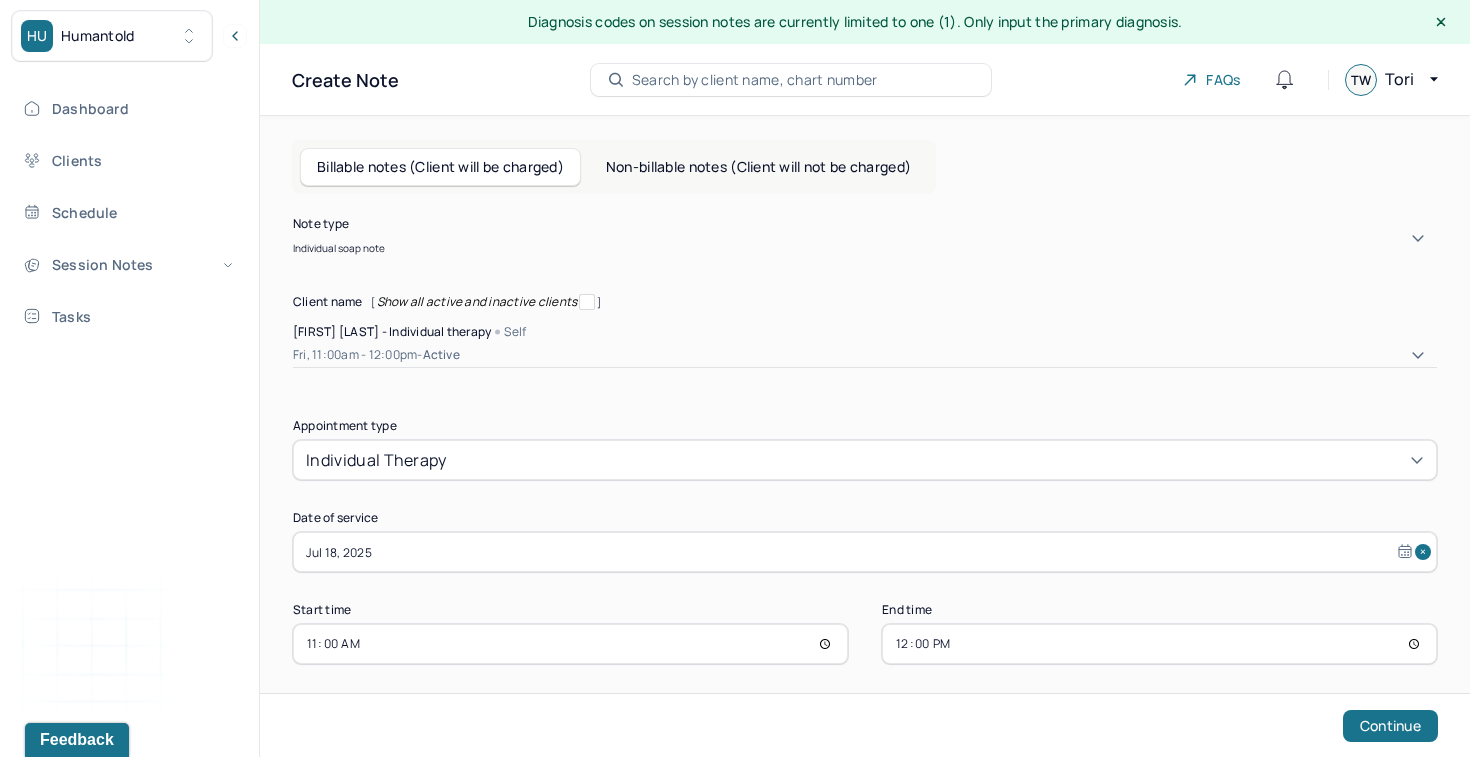scroll, scrollTop: 14, scrollLeft: 0, axis: vertical 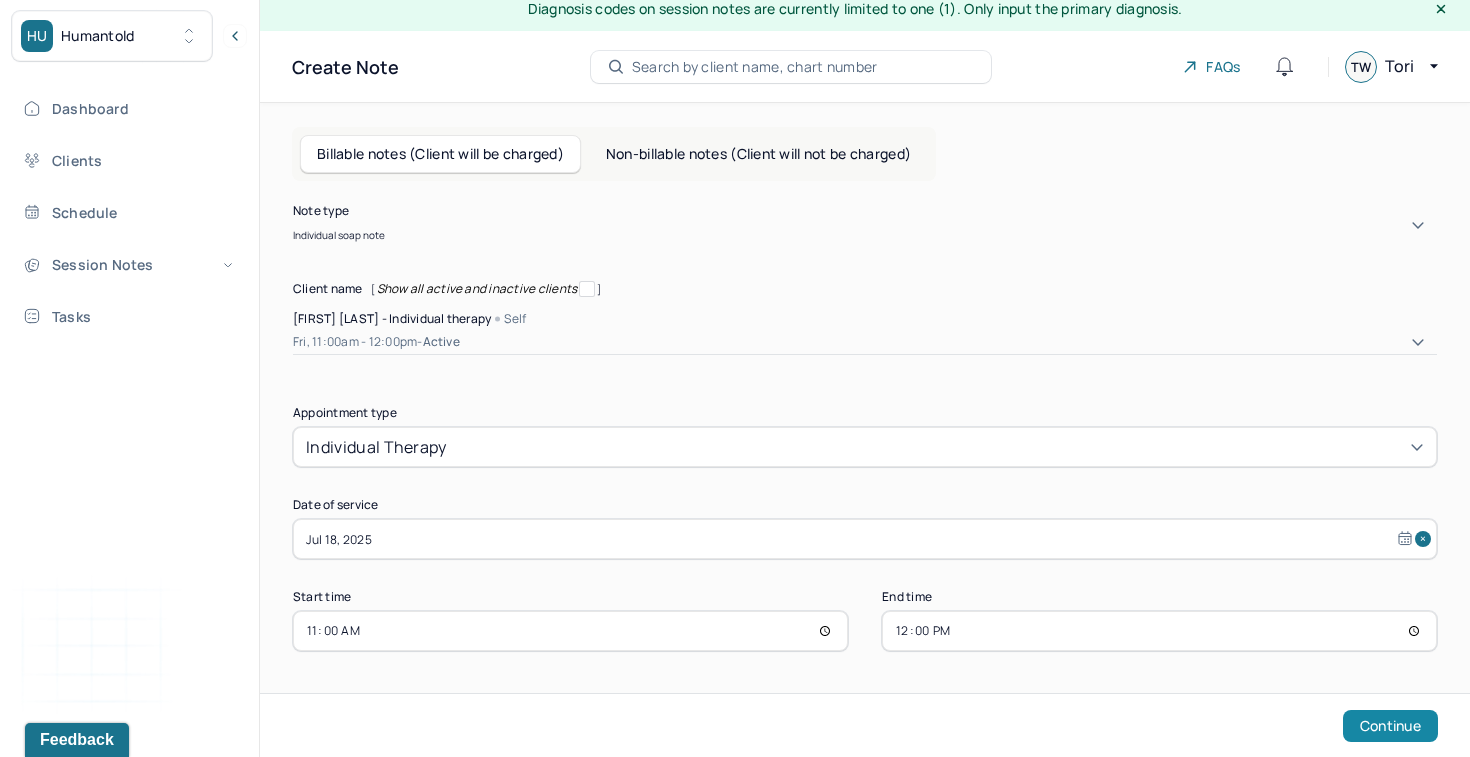 click on "Continue" at bounding box center [1390, 726] 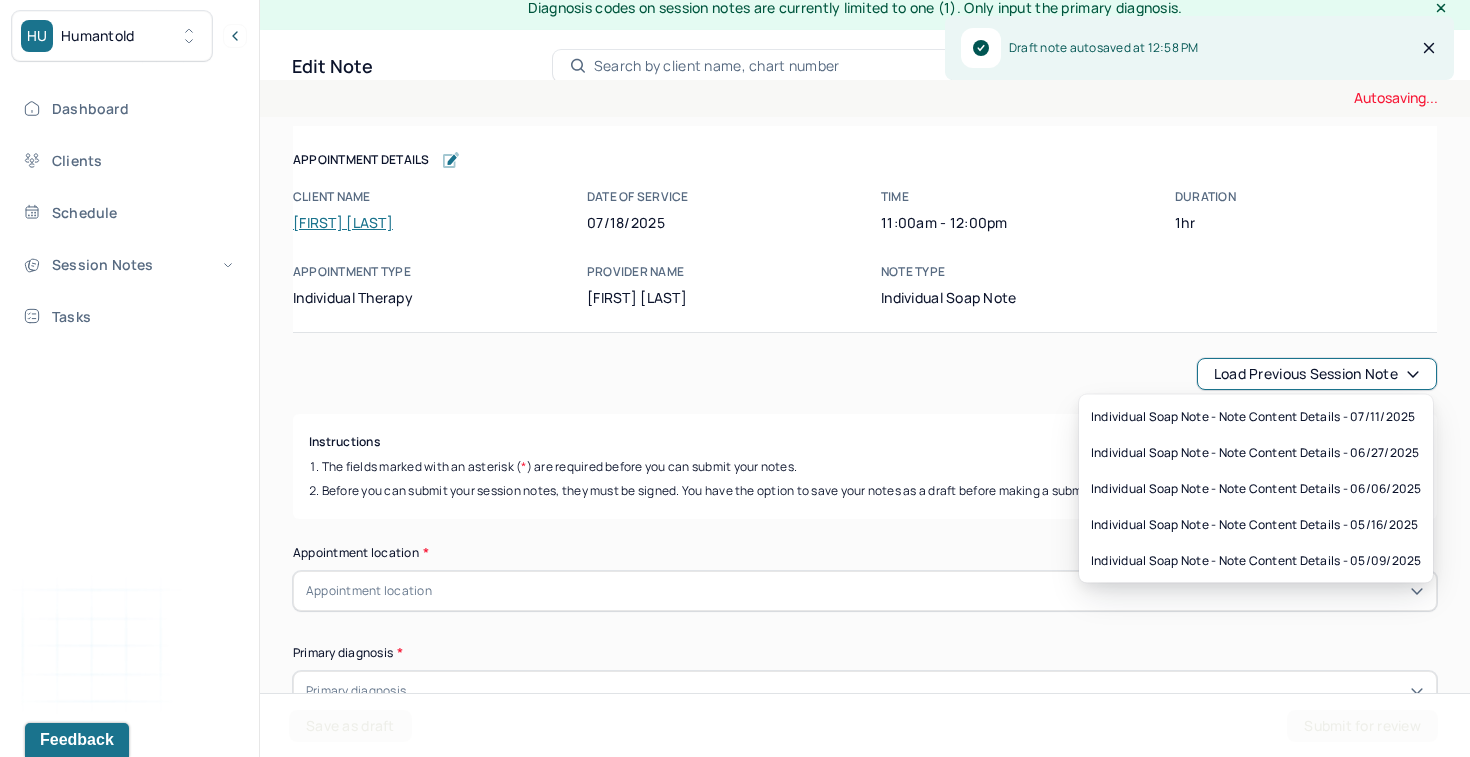 click on "Load previous session note" at bounding box center [1317, 374] 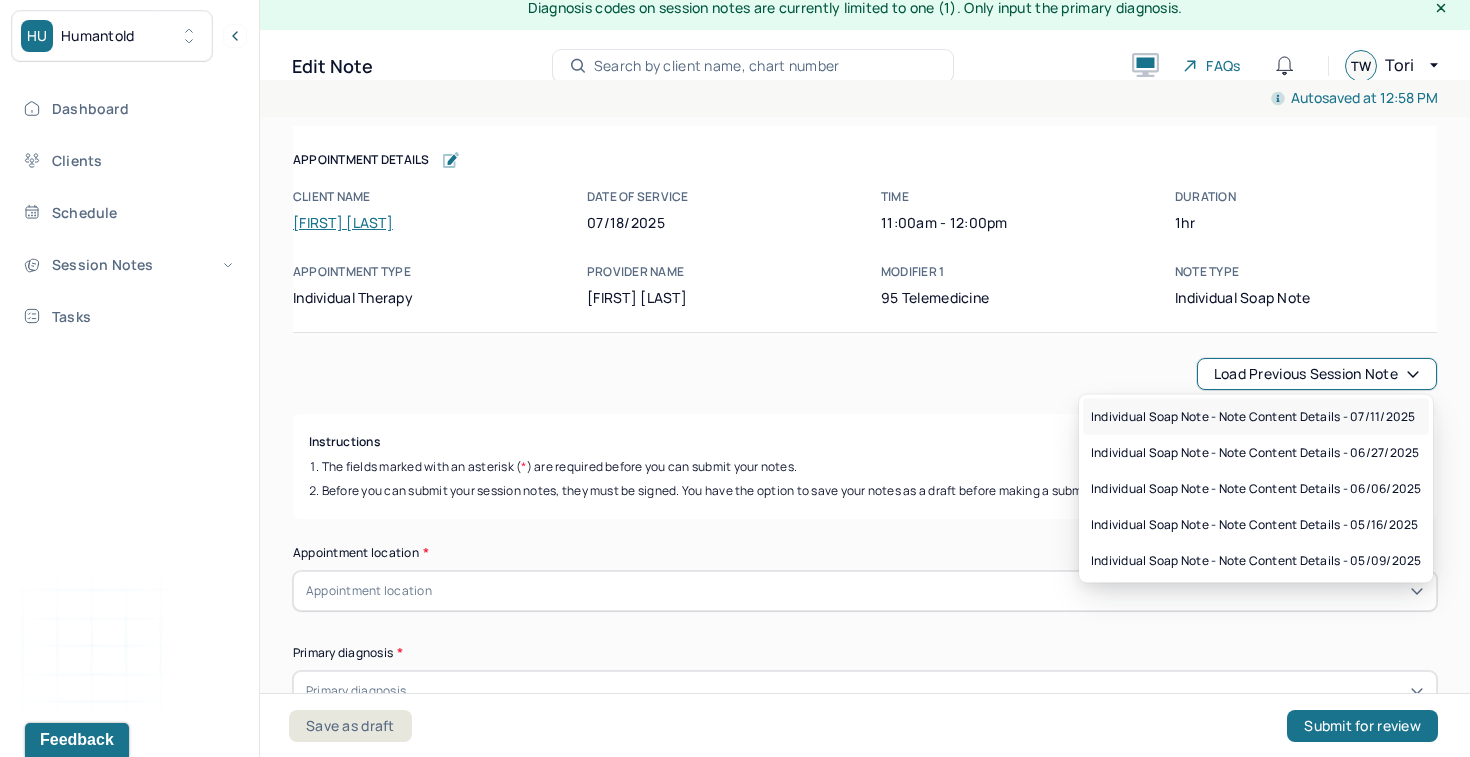 click on "Individual soap note   - Note content Details -   07/11/2025" at bounding box center [1253, 417] 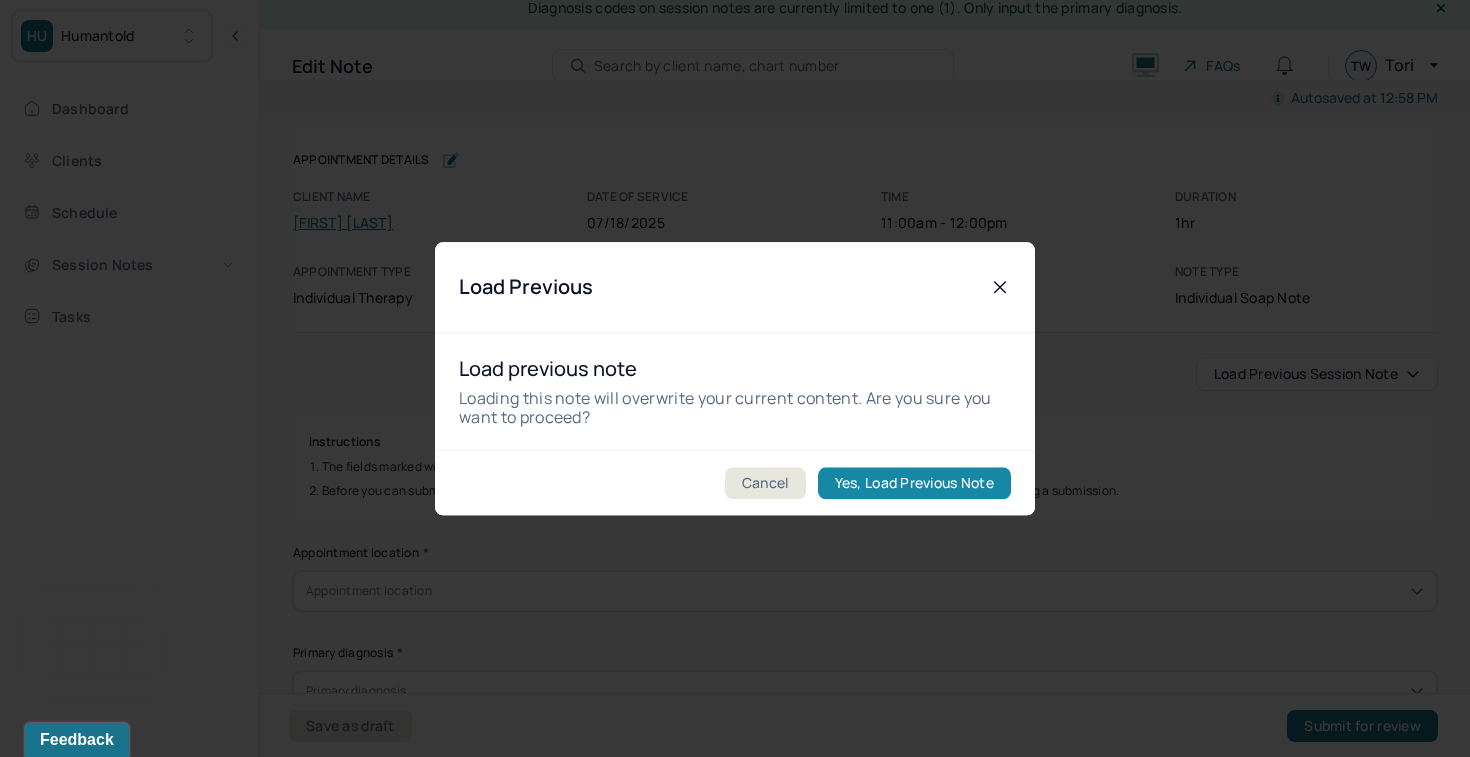 click on "Yes, Load Previous Note" at bounding box center (914, 483) 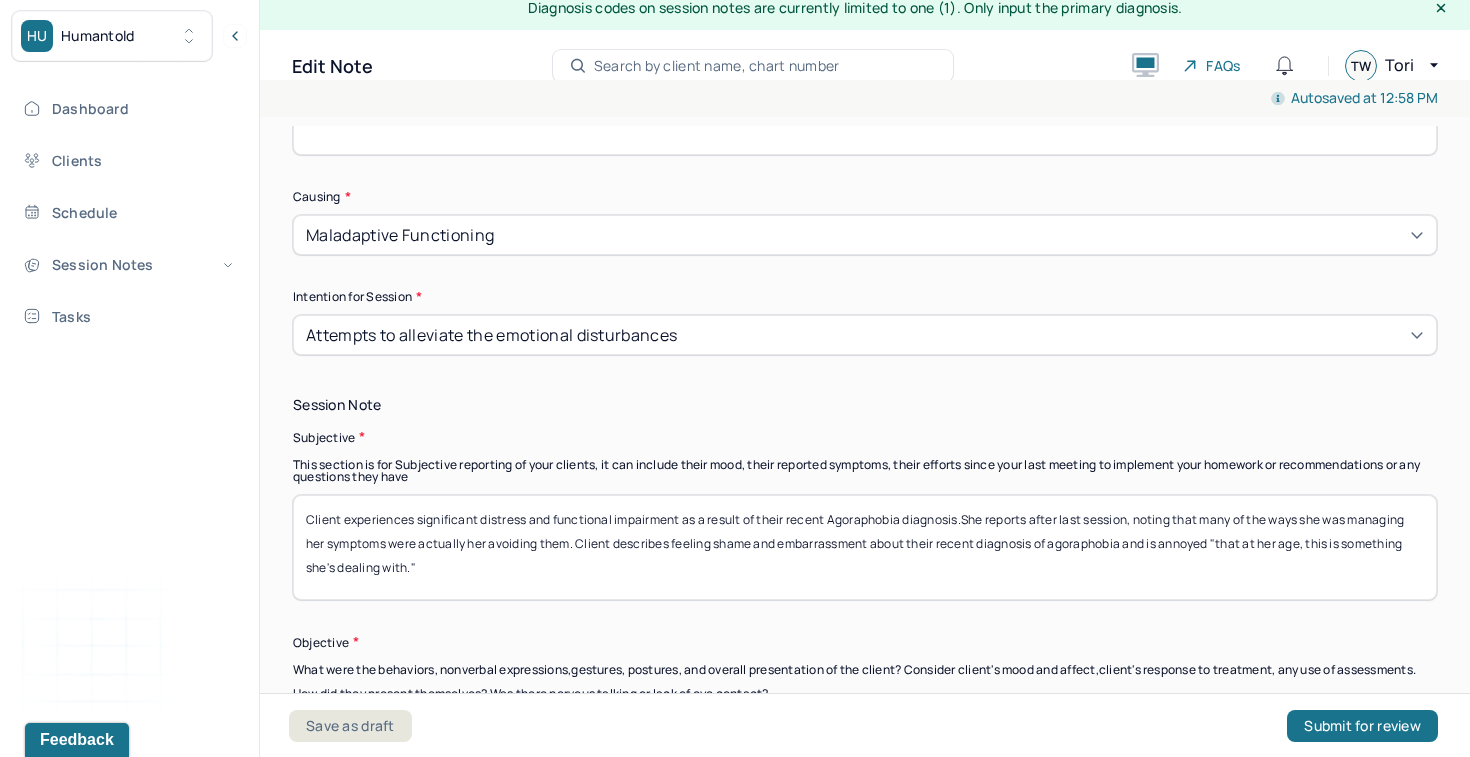 scroll, scrollTop: 1237, scrollLeft: 0, axis: vertical 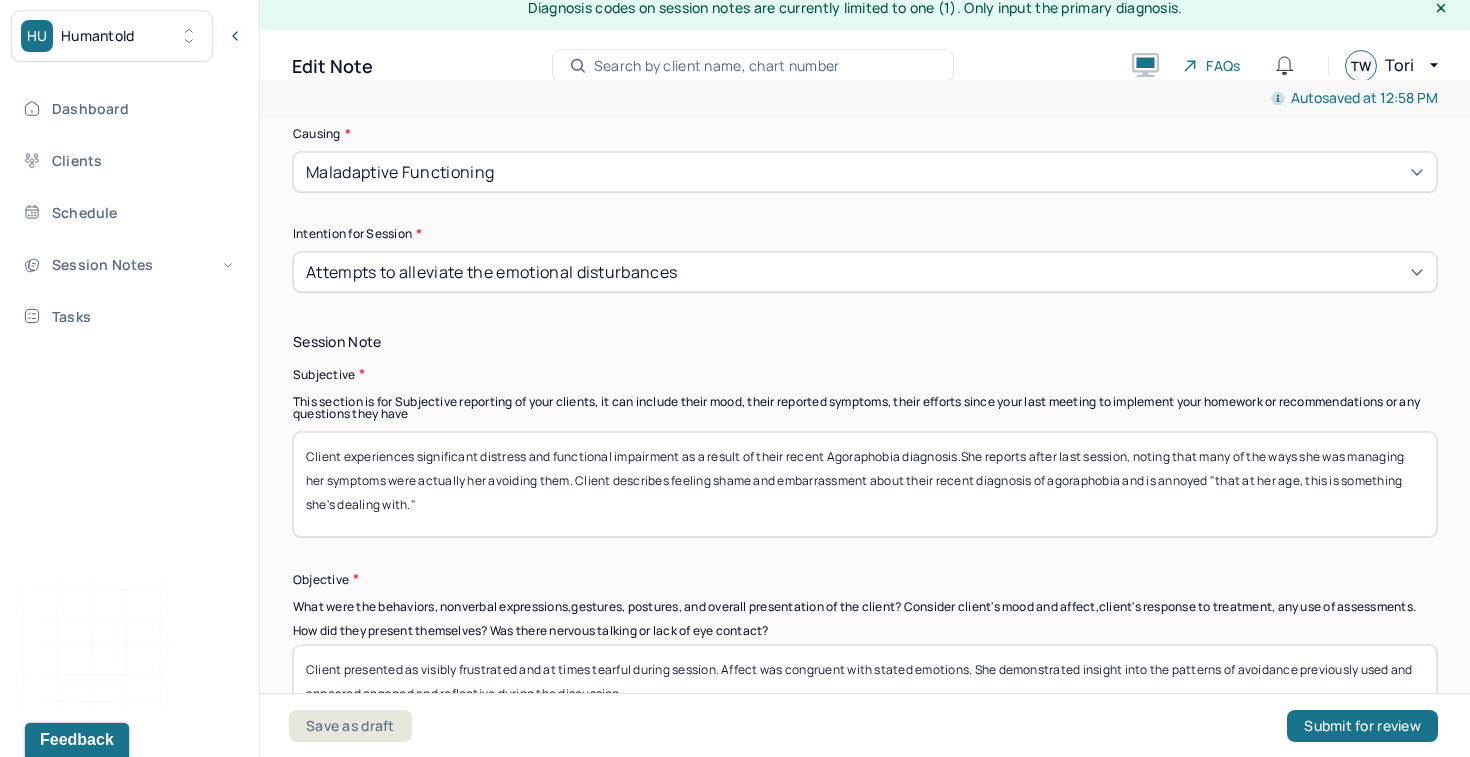 drag, startPoint x: 443, startPoint y: 482, endPoint x: 276, endPoint y: 374, distance: 198.87936 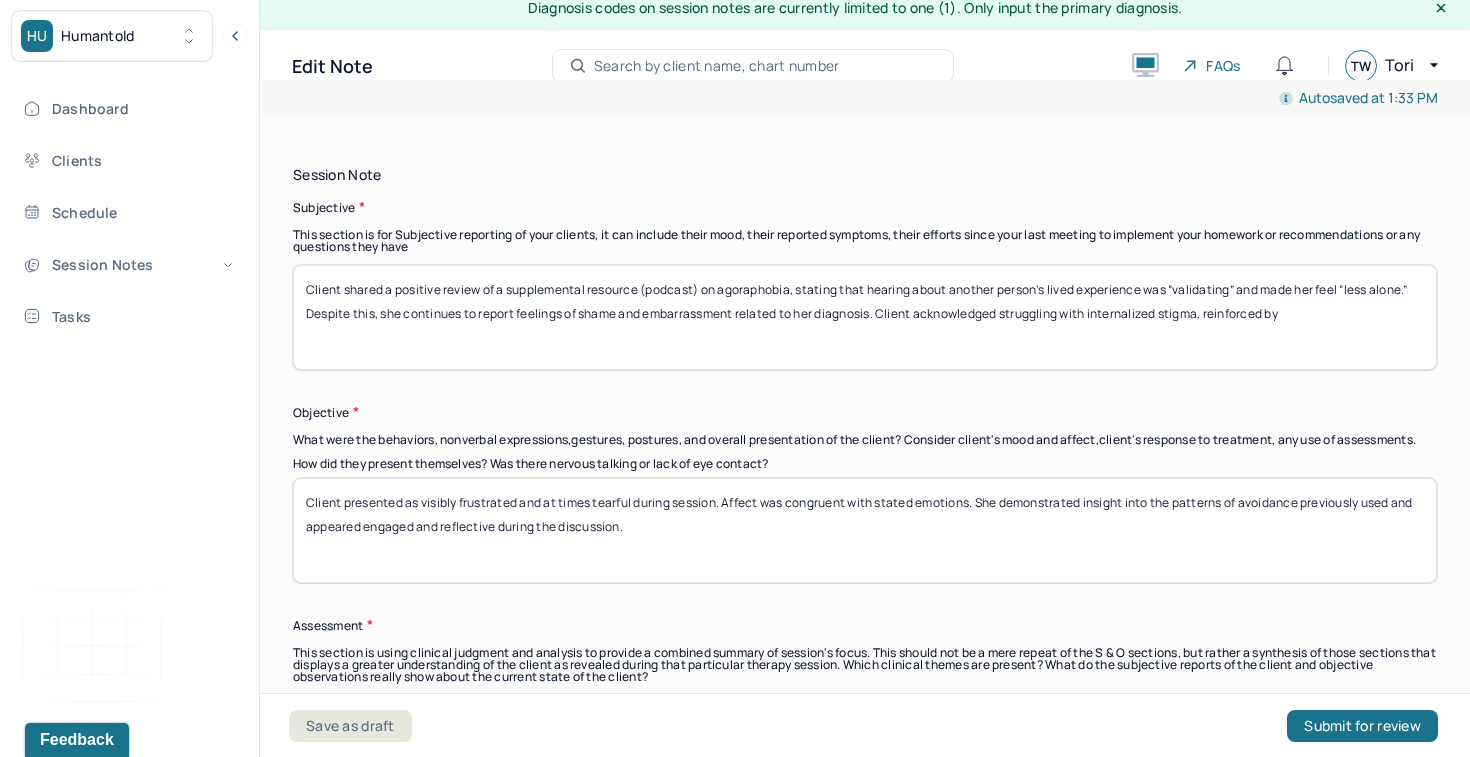 scroll, scrollTop: 1405, scrollLeft: 0, axis: vertical 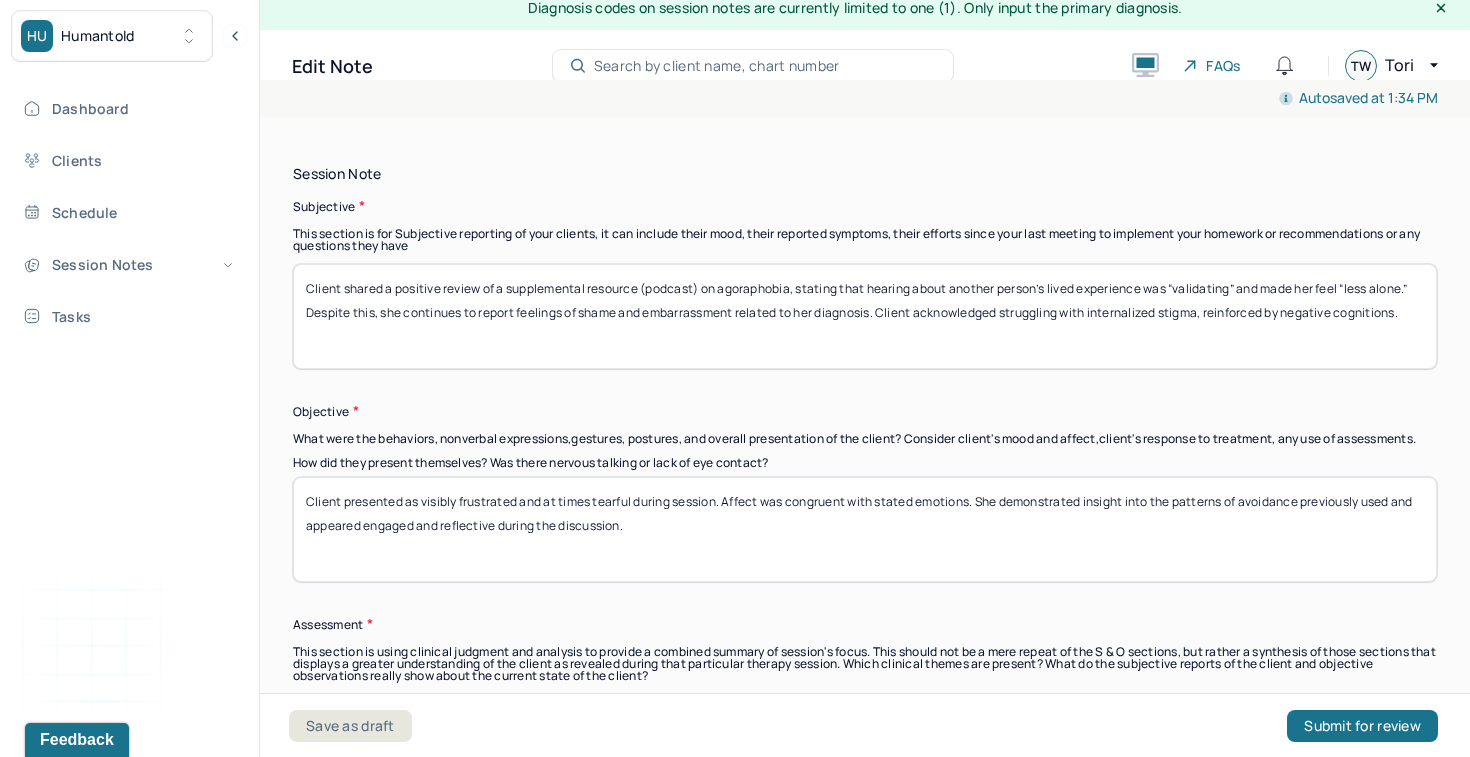 type on "Client shared a positive review of a supplemental resource (podcast) on agoraphobia, stating that hearing about another person’s lived experience was “validating” and made her feel “less alone.” Despite this, she continues to report feelings of shame and embarrassment related to her diagnosis. Client acknowledged struggling with internalized stigma, reinforced by negative cognitions." 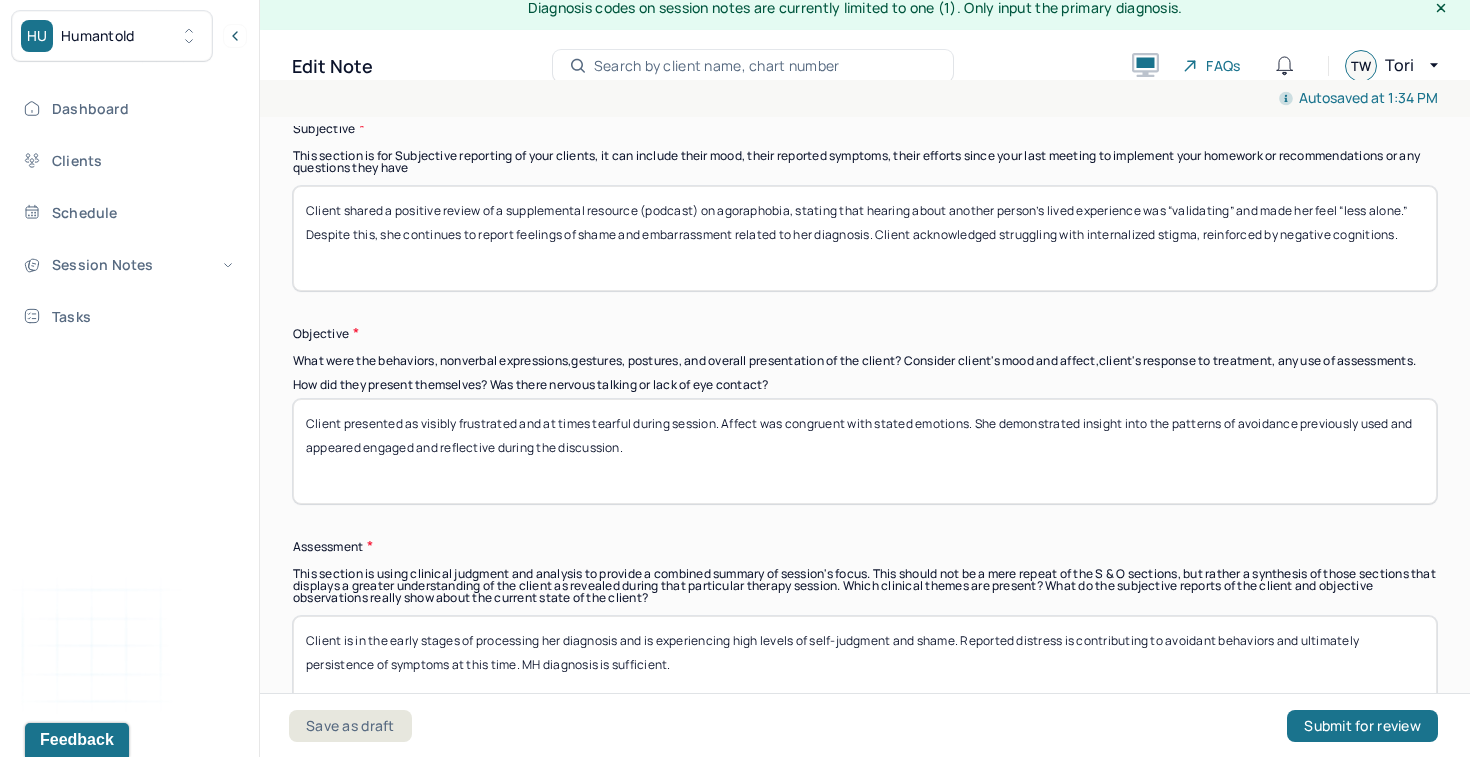 scroll, scrollTop: 1484, scrollLeft: 0, axis: vertical 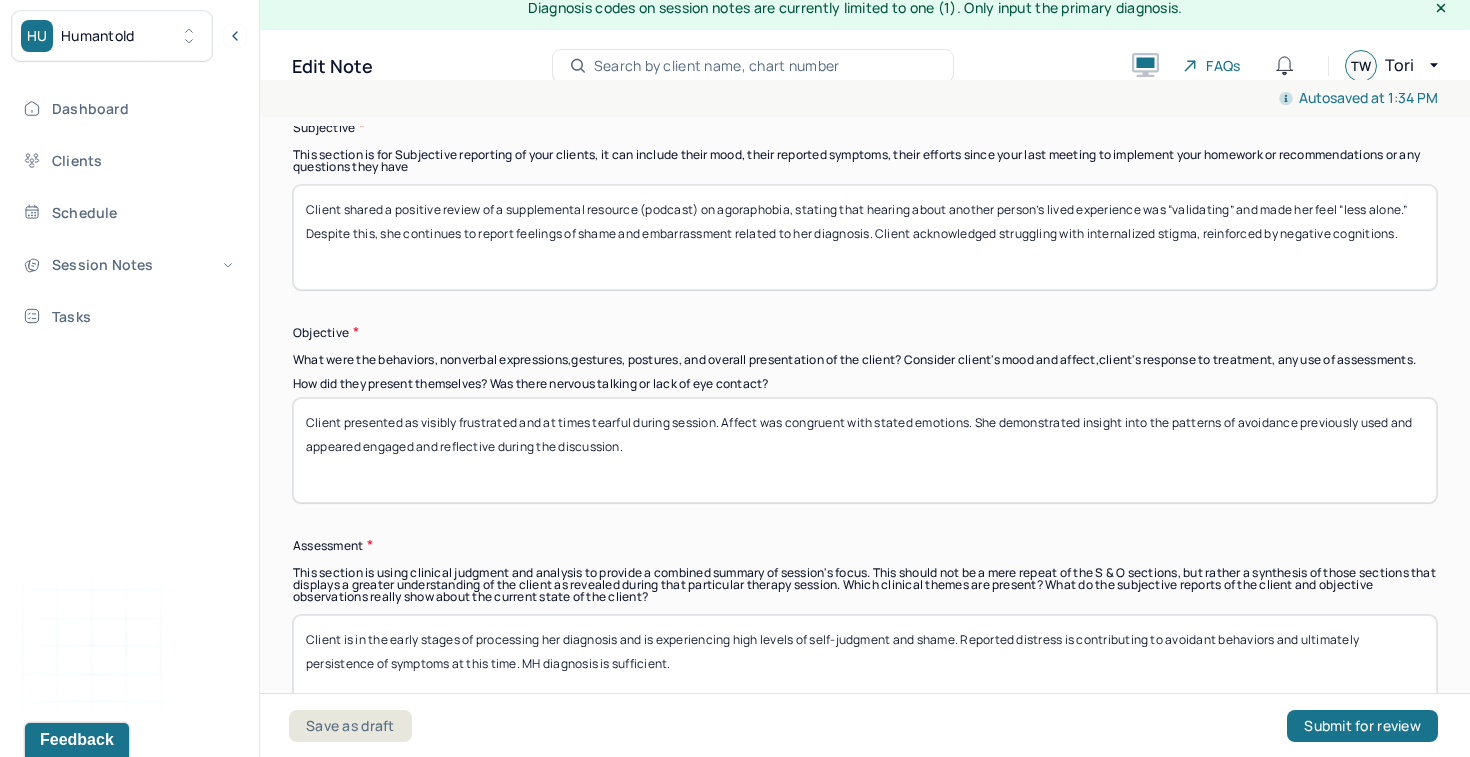 drag, startPoint x: 650, startPoint y: 432, endPoint x: 334, endPoint y: 354, distance: 325.48425 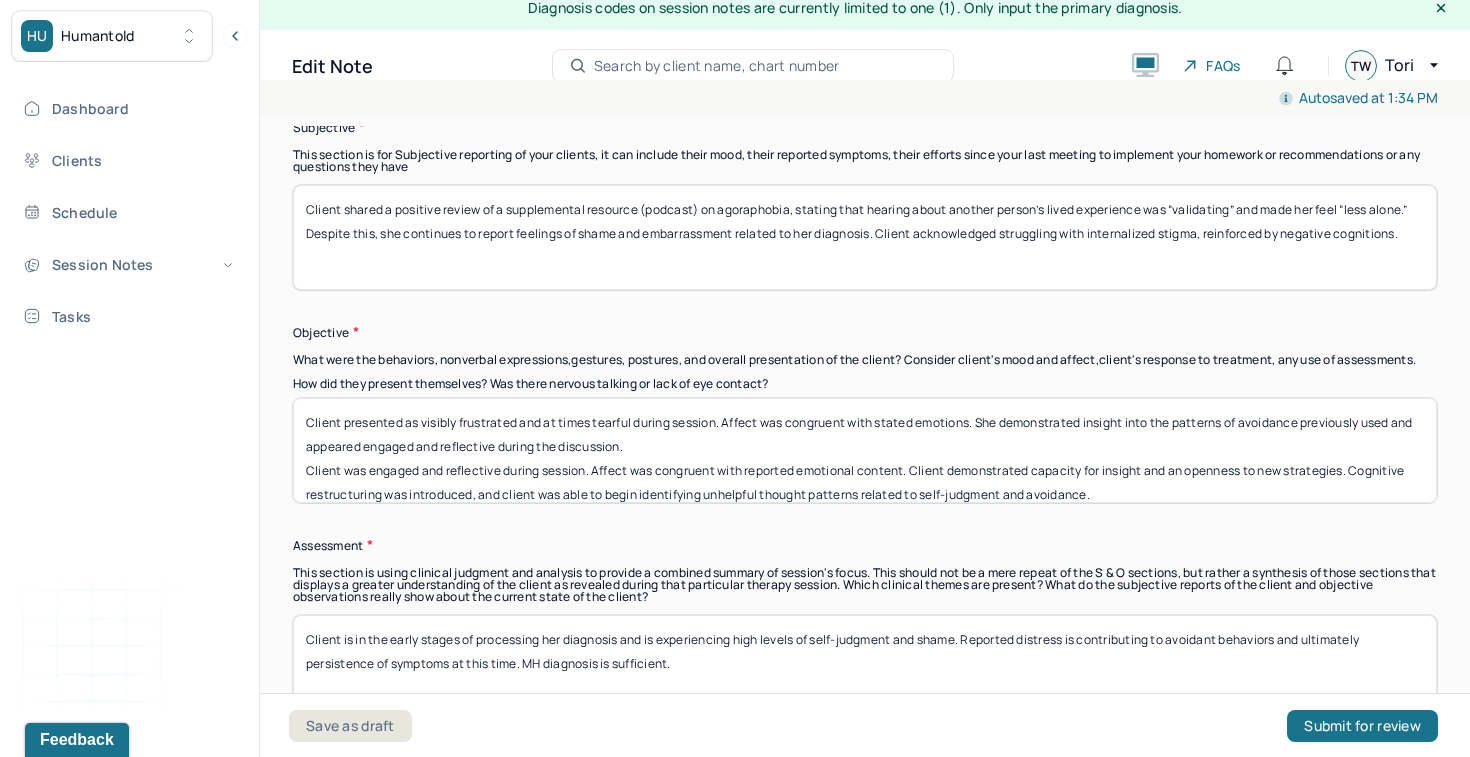 click on "Client presented as visibly frustrated and at times tearful during session. Affect was congruent with stated emotions. She demonstrated insight into the patterns of avoidance previously used and appeared engaged and reflective during the discussion." at bounding box center [865, 450] 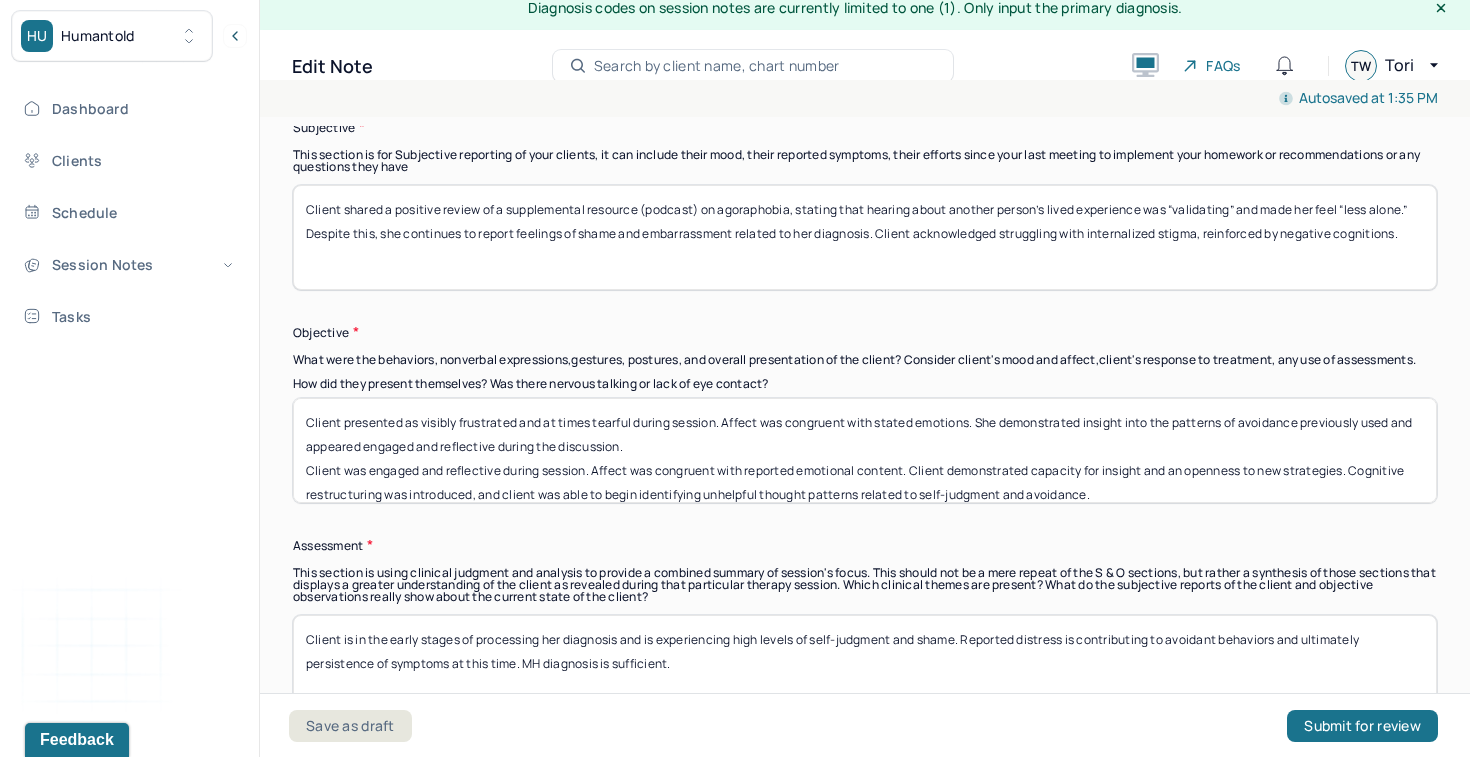 drag, startPoint x: 905, startPoint y: 464, endPoint x: 718, endPoint y: 455, distance: 187.21645 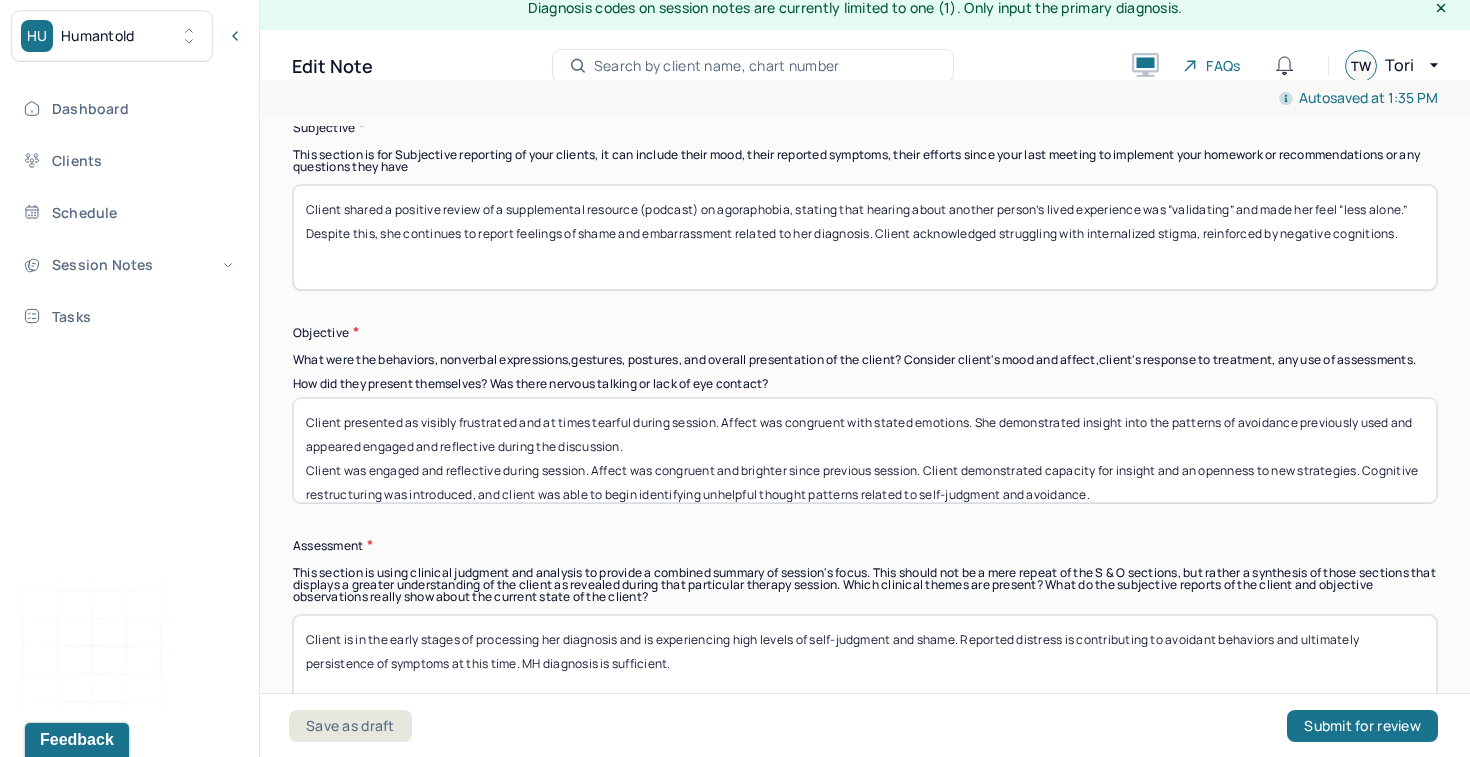 drag, startPoint x: 655, startPoint y: 433, endPoint x: 301, endPoint y: 408, distance: 354.88168 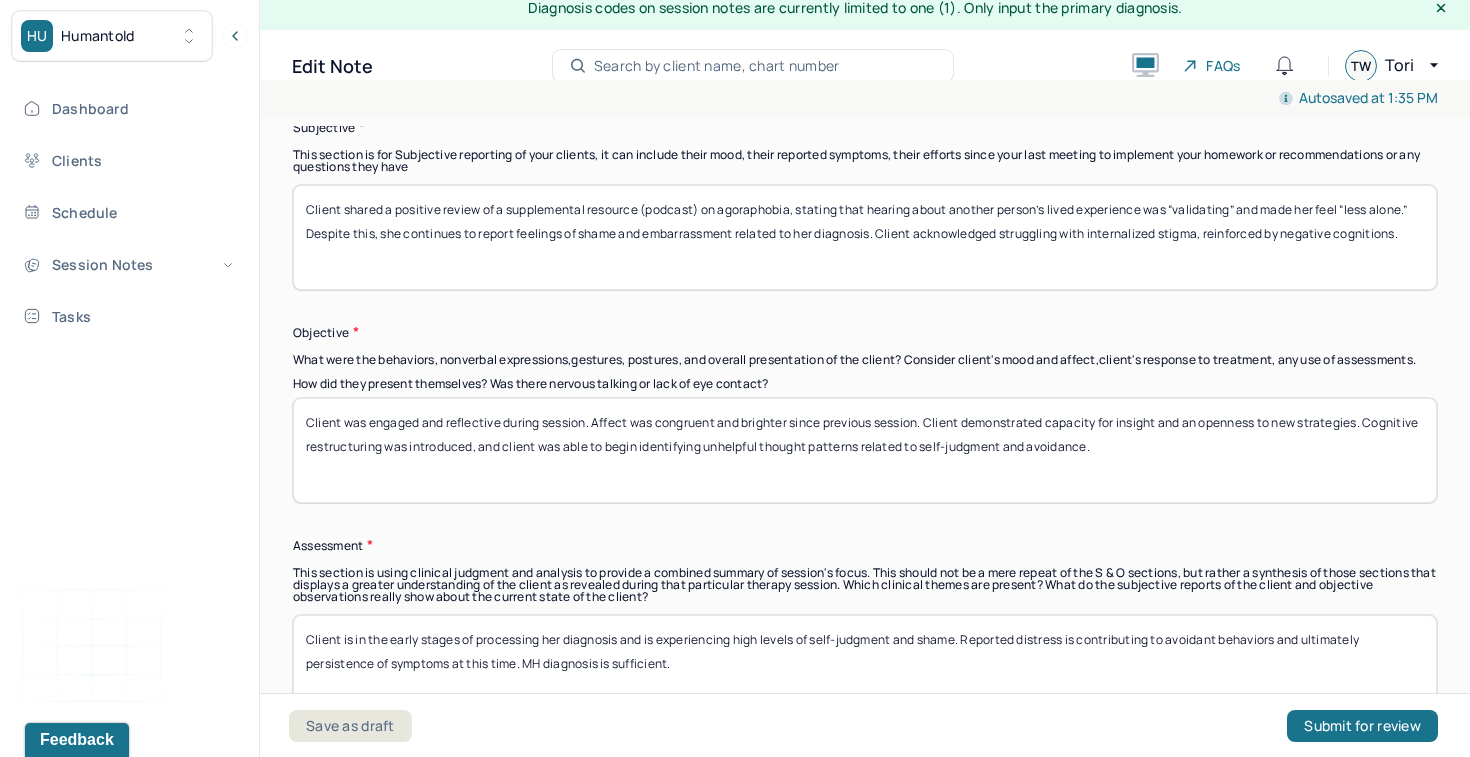 click on "Client was engaged and reflective during session. Affect was congruent and brighter since previous session. Client demonstrated capacity for insight and an openness to new strategies. Cognitive restructuring was introduced, and client was able to begin identifying unhelpful thought patterns related to self-judgment and avoidance." at bounding box center [865, 450] 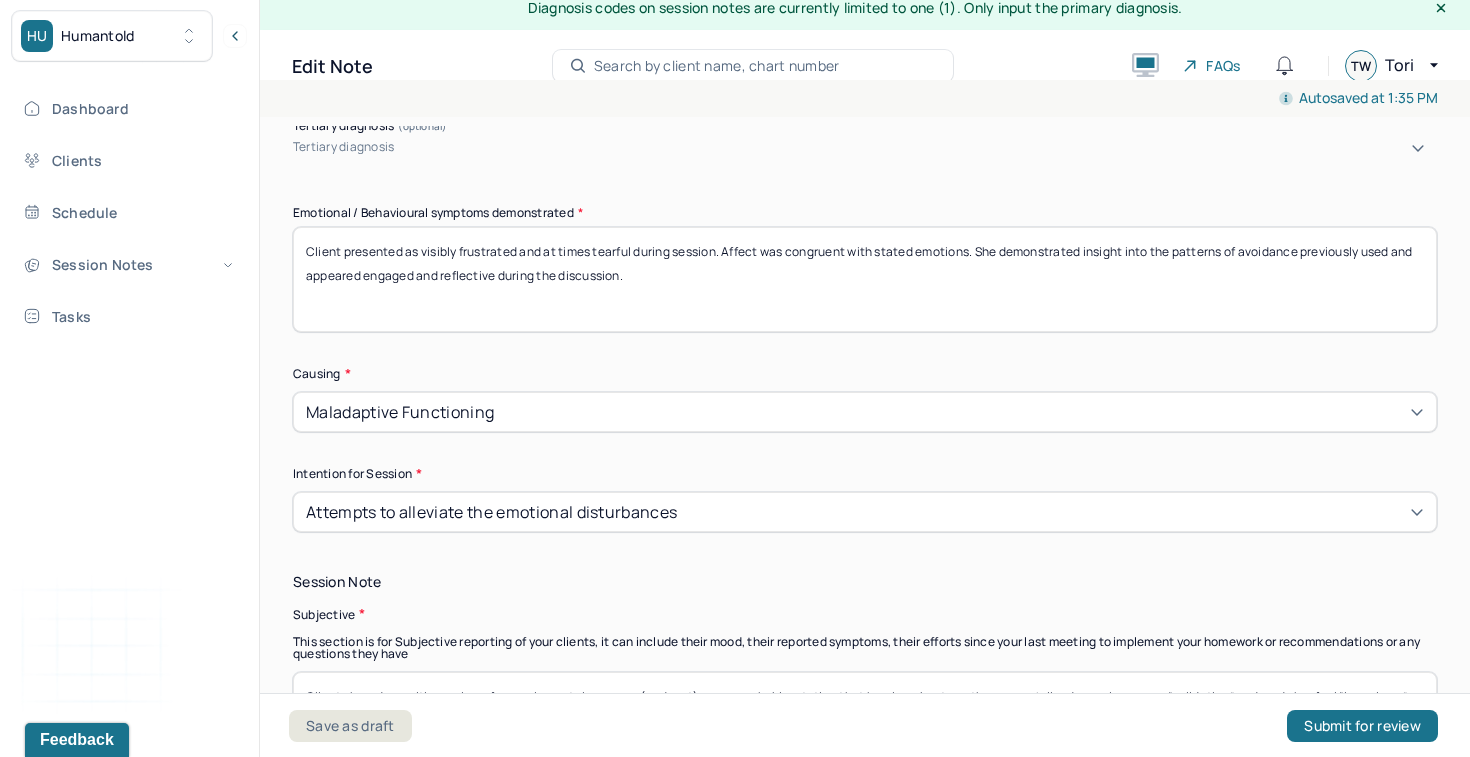 scroll, scrollTop: 992, scrollLeft: 0, axis: vertical 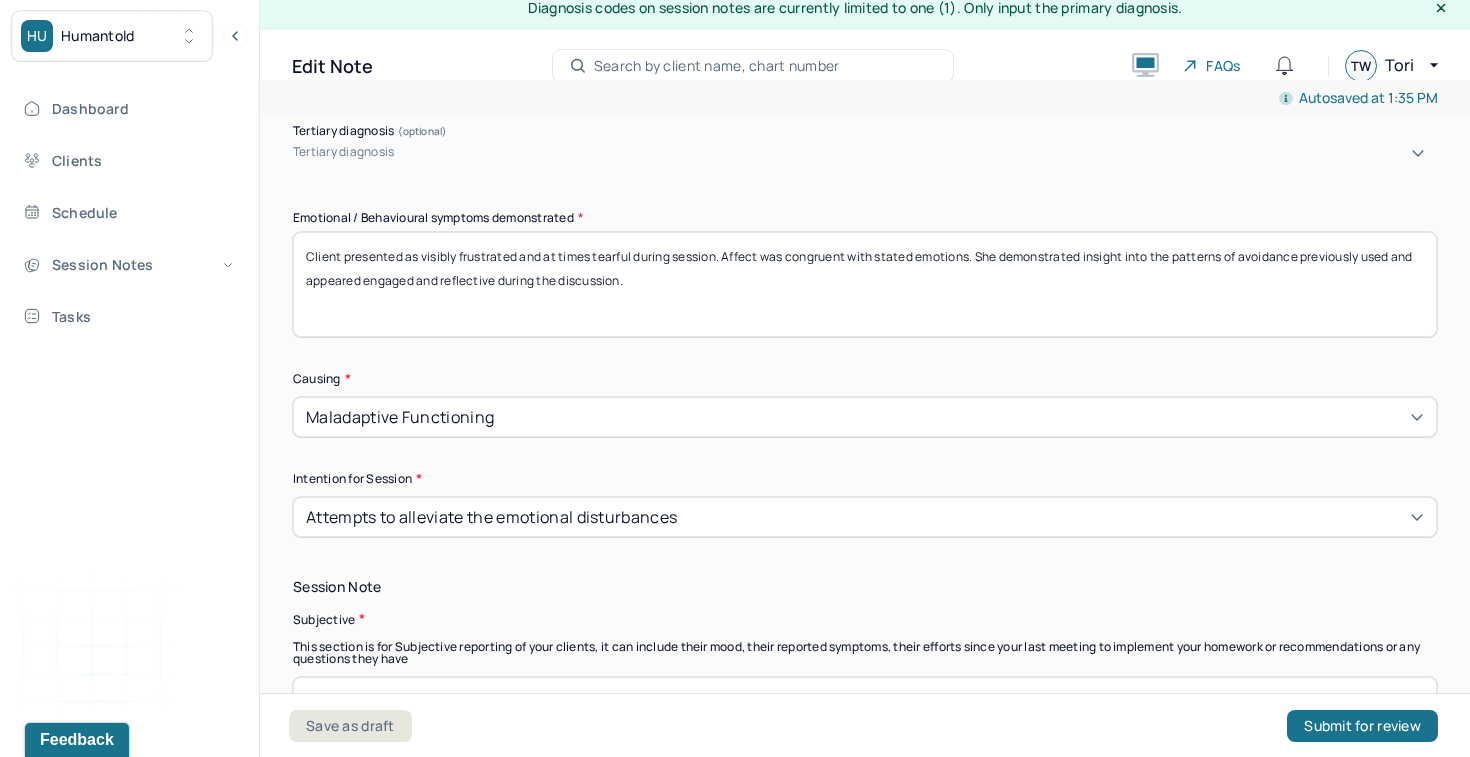 type on "Client was engaged and reflective during session. Affect was congruent and brighter since previous session. Client demonstrated capacity for insight and an openness to new strategies. Cognitive restructuring was introduced, and client was able to begin identifying unhelpful thought patterns related to self-judgment and avoidance." 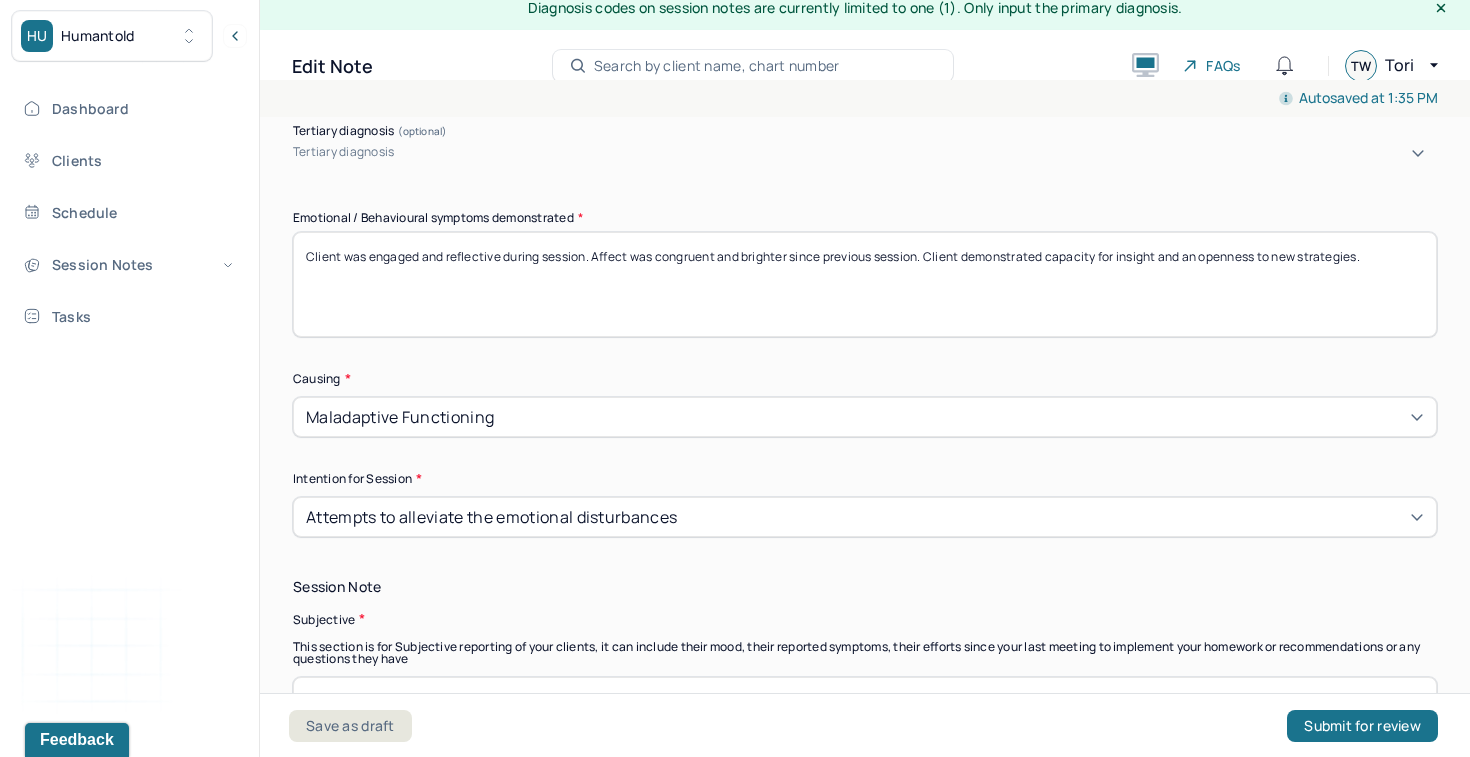 type on "Client was engaged and reflective during session. Affect was congruent and brighter since previous session. Client demonstrated capacity for insight and an openness to new strategies." 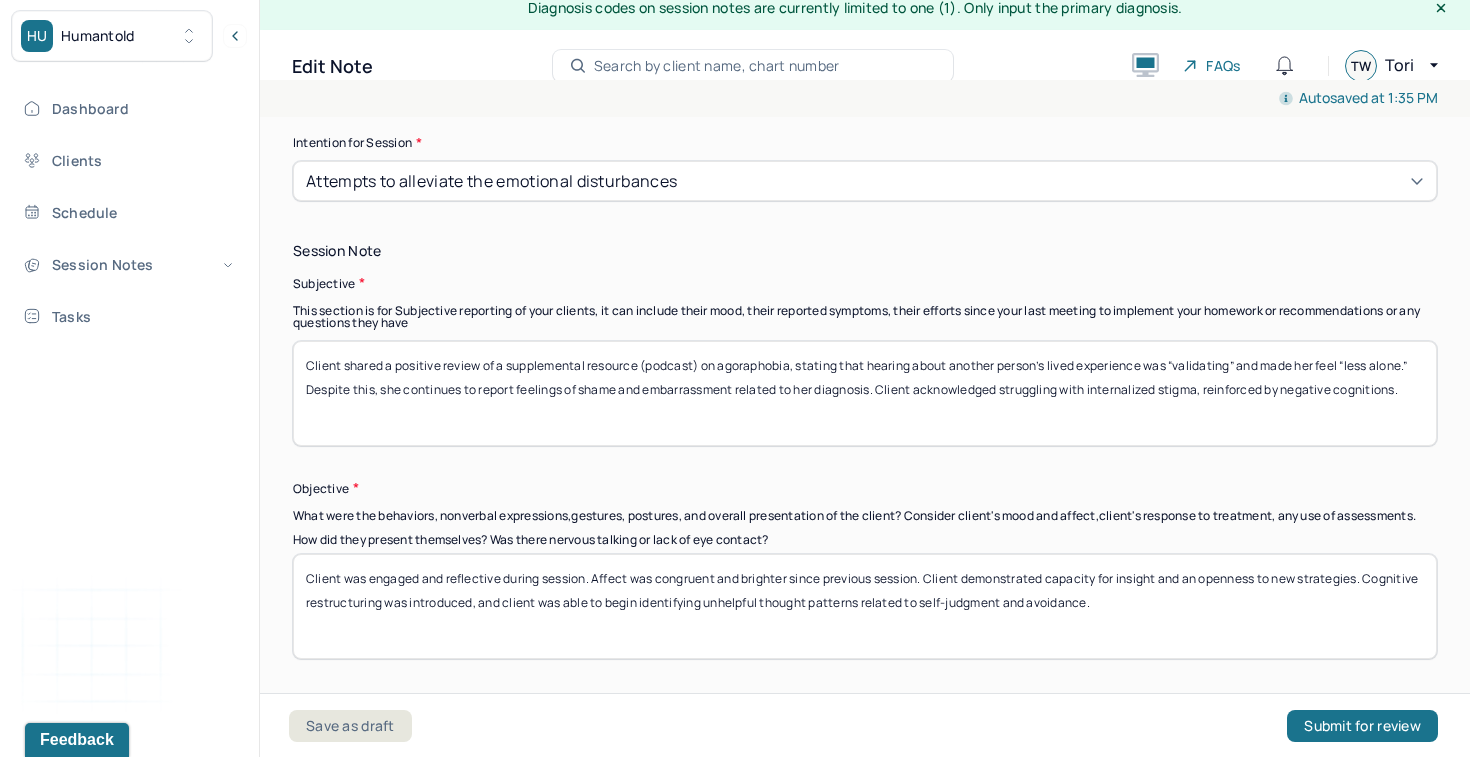 scroll, scrollTop: 1323, scrollLeft: 0, axis: vertical 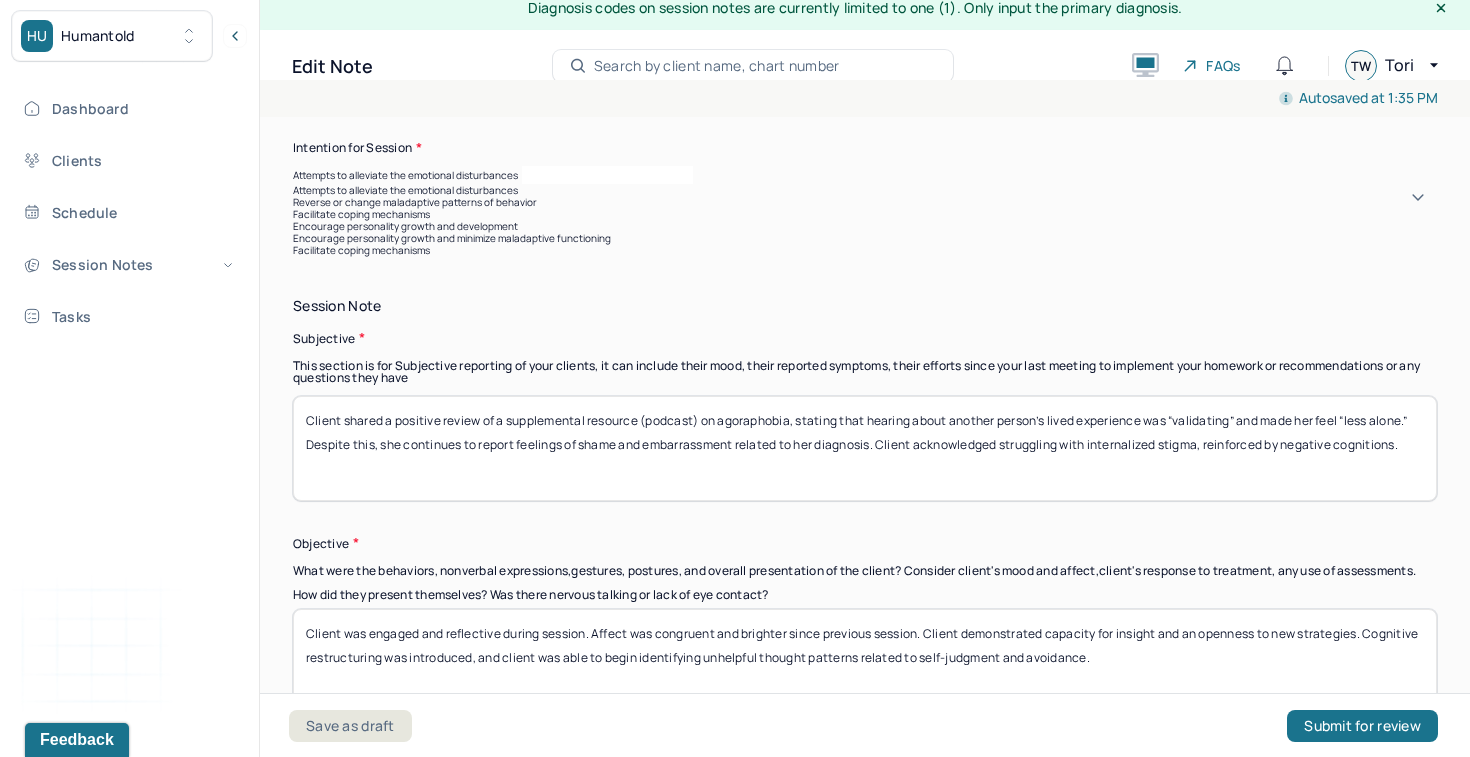 click on "Attempts to alleviate the emotional disturbances" at bounding box center (865, 175) 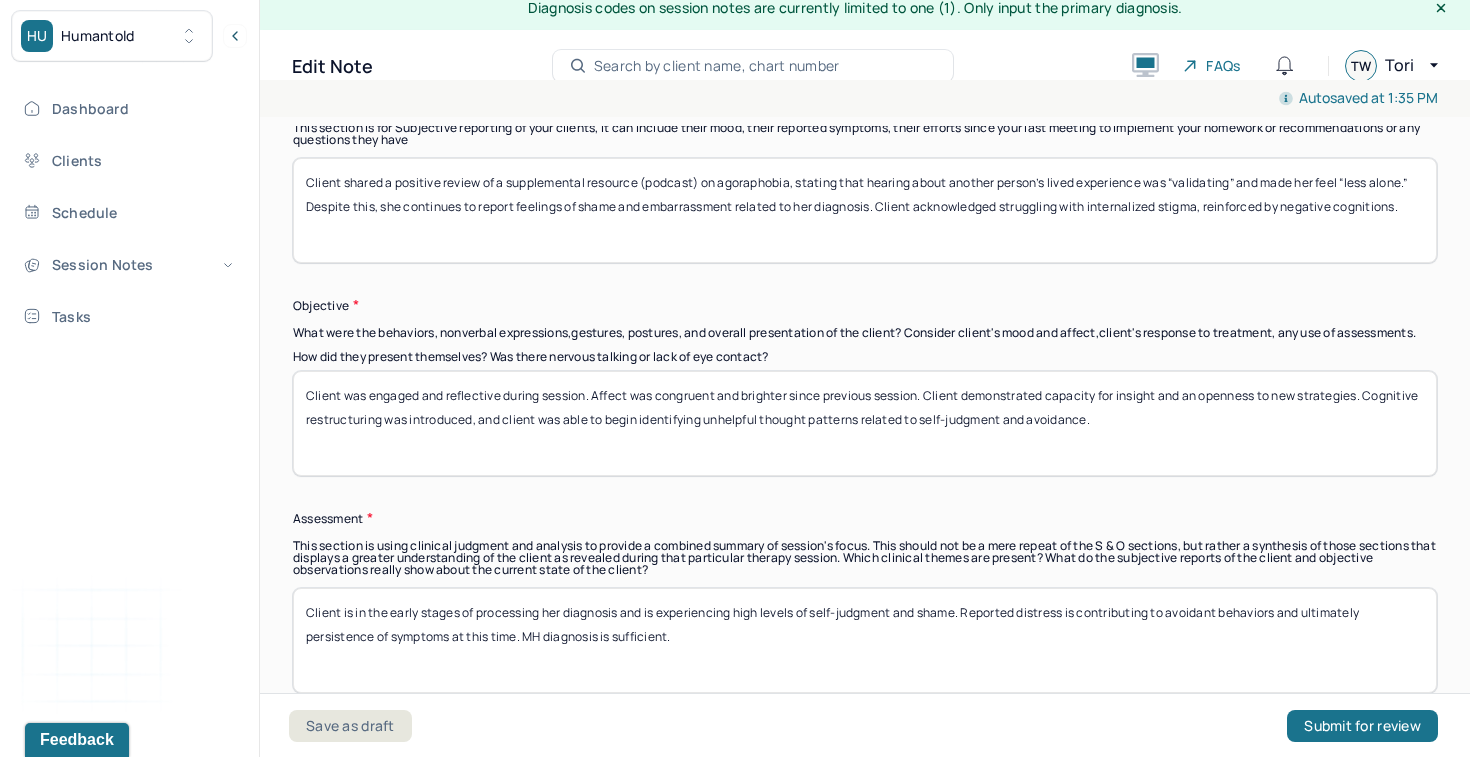 scroll, scrollTop: 1505, scrollLeft: 0, axis: vertical 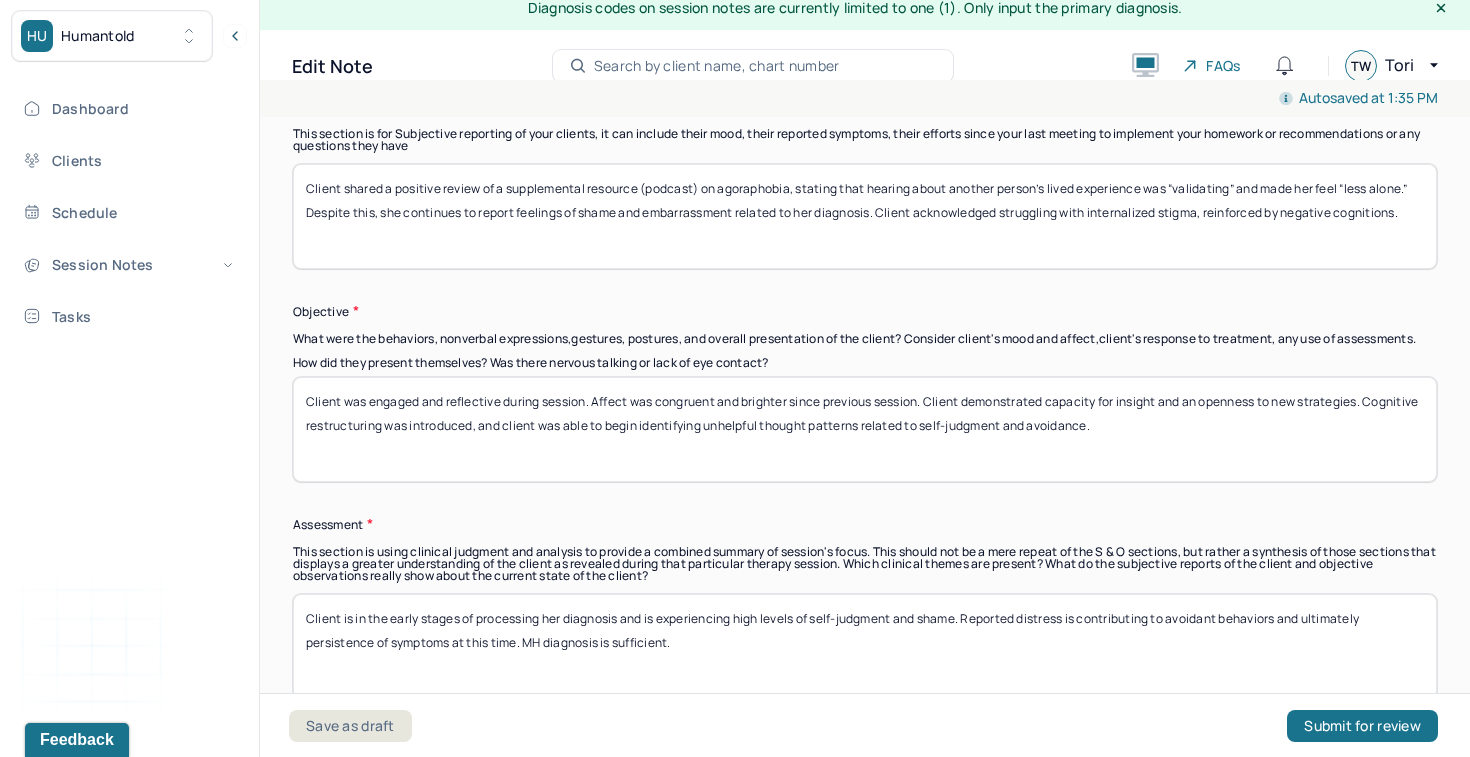 drag, startPoint x: 695, startPoint y: 646, endPoint x: 329, endPoint y: 595, distance: 369.5362 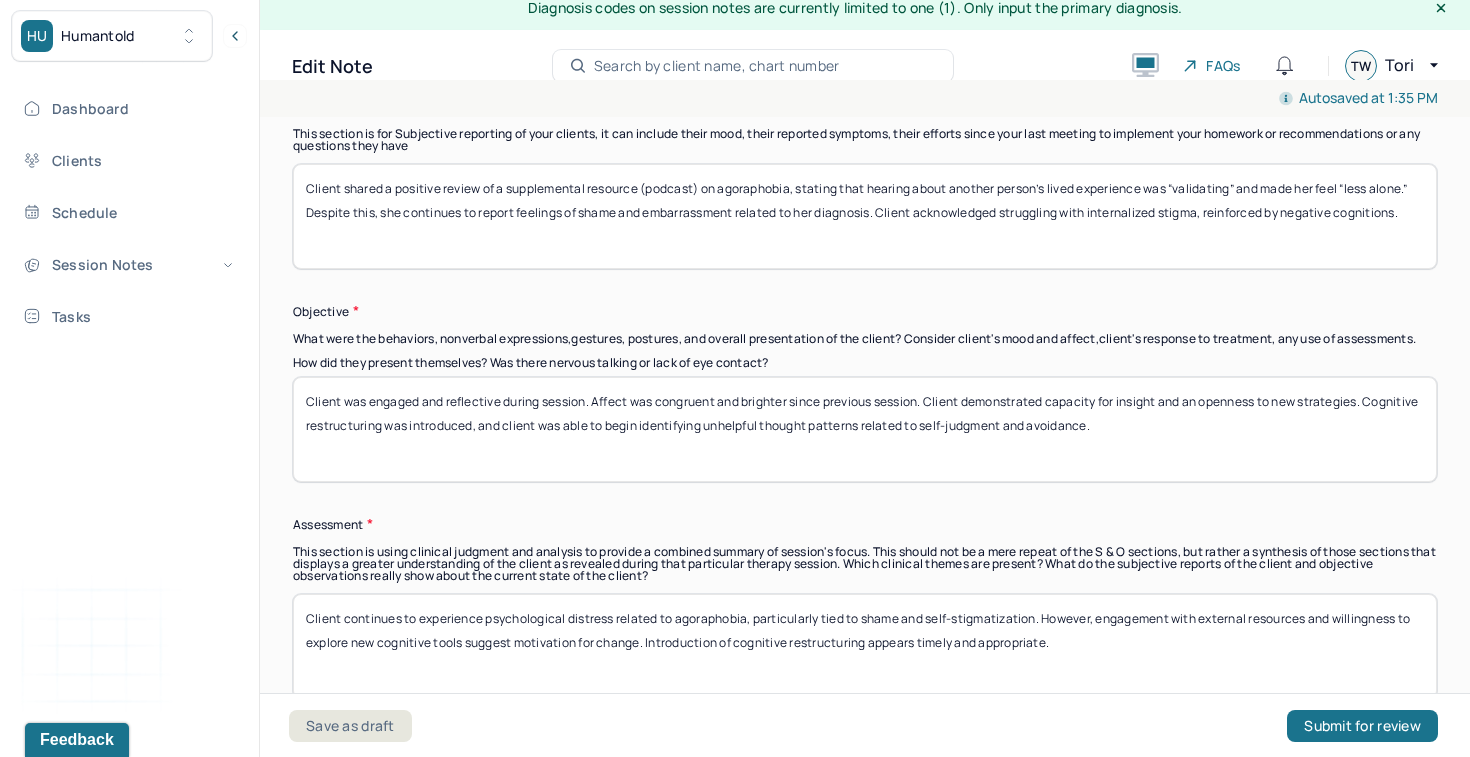 scroll, scrollTop: 1596, scrollLeft: 0, axis: vertical 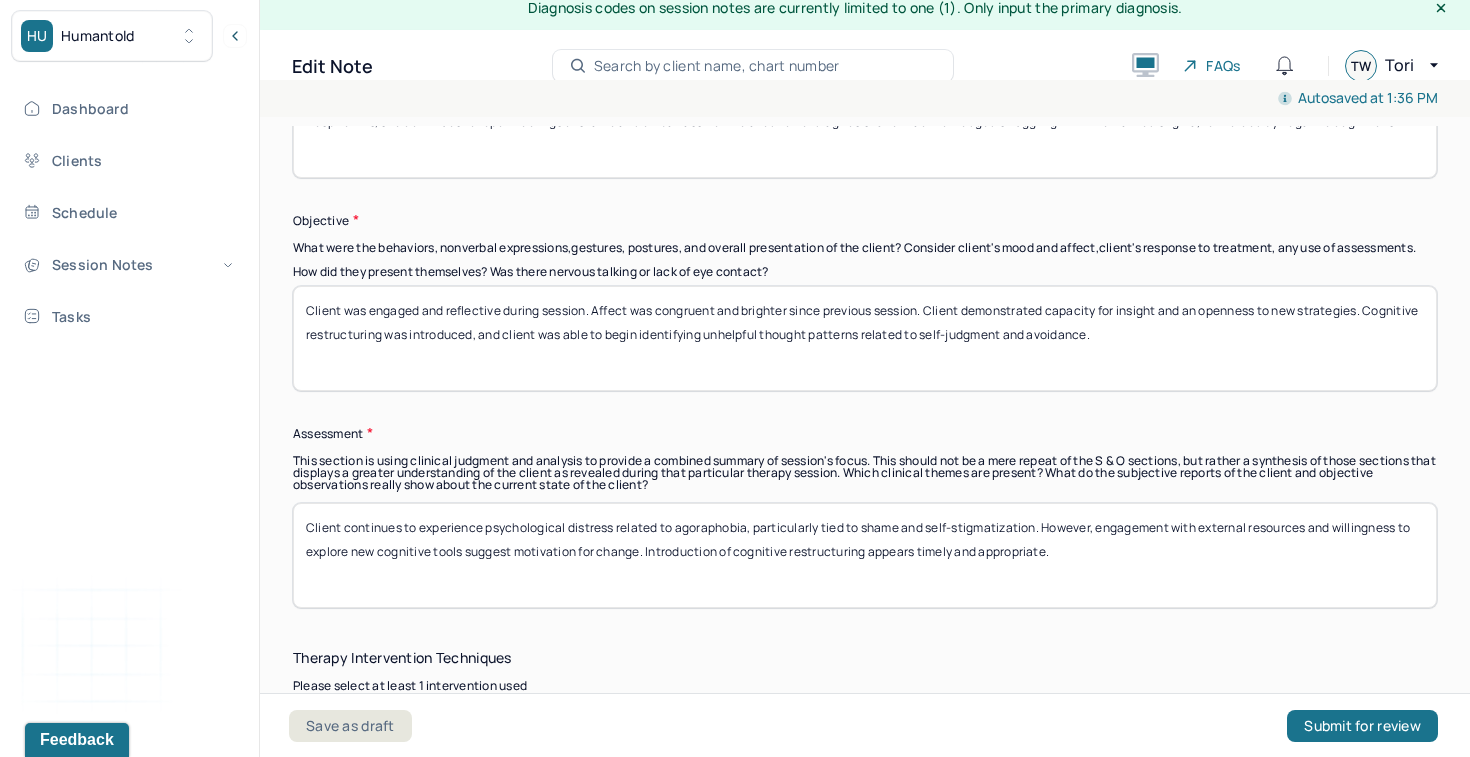 click on "Client continues to experience psychological distress related to agoraphobia, particularly tied to shame and self-stigmatization. However, engagement with external resources and willingness to explore new cognitive tools suggest motivation for change. Introduction of cognitive restructuring appears timely and appropriate." at bounding box center [865, 555] 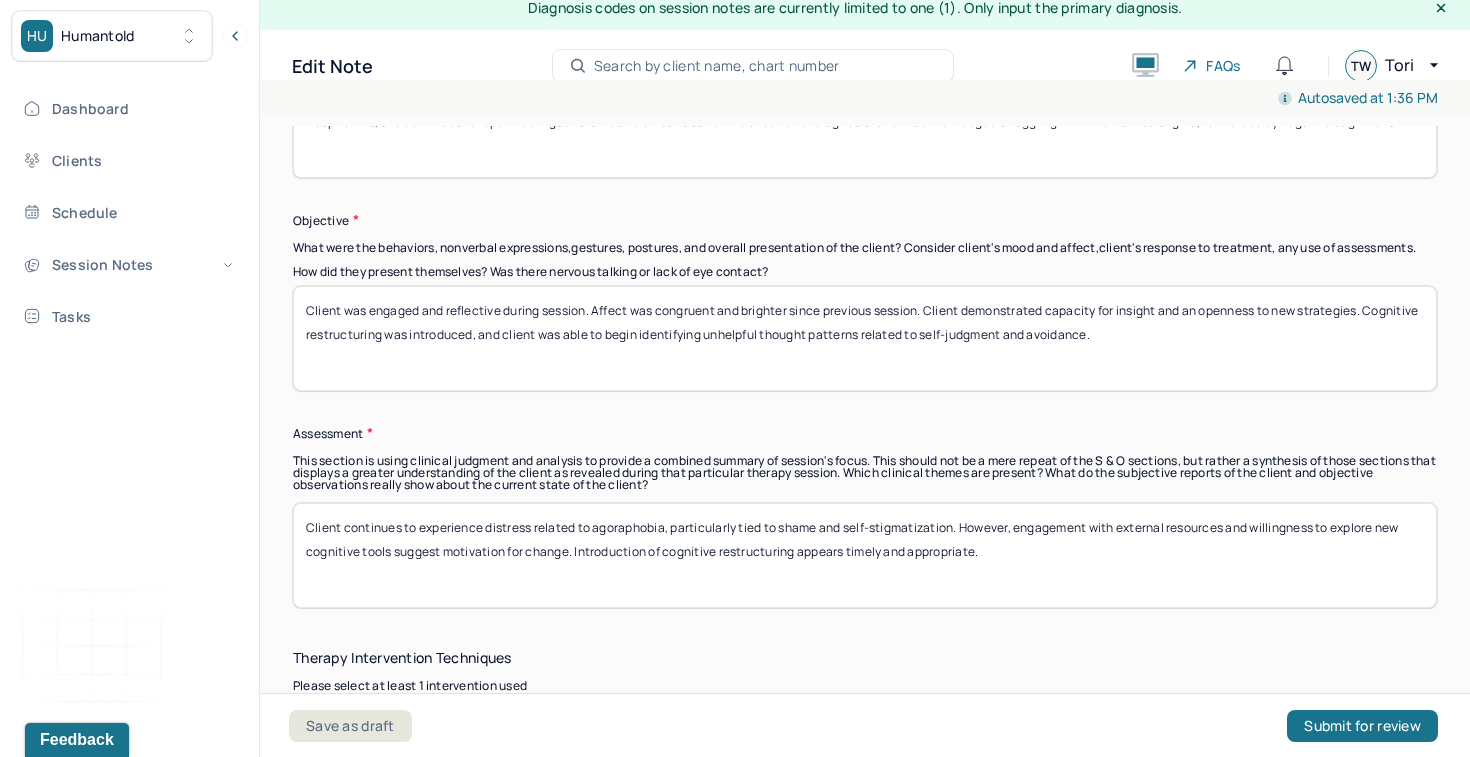 click on "Client continues to experience distress related to agoraphobia, particularly tied to shame and self-stigmatization. However, engagement with external resources and willingness to explore new cognitive tools suggest motivation for change. Introduction of cognitive restructuring appears timely and appropriate." at bounding box center (865, 555) 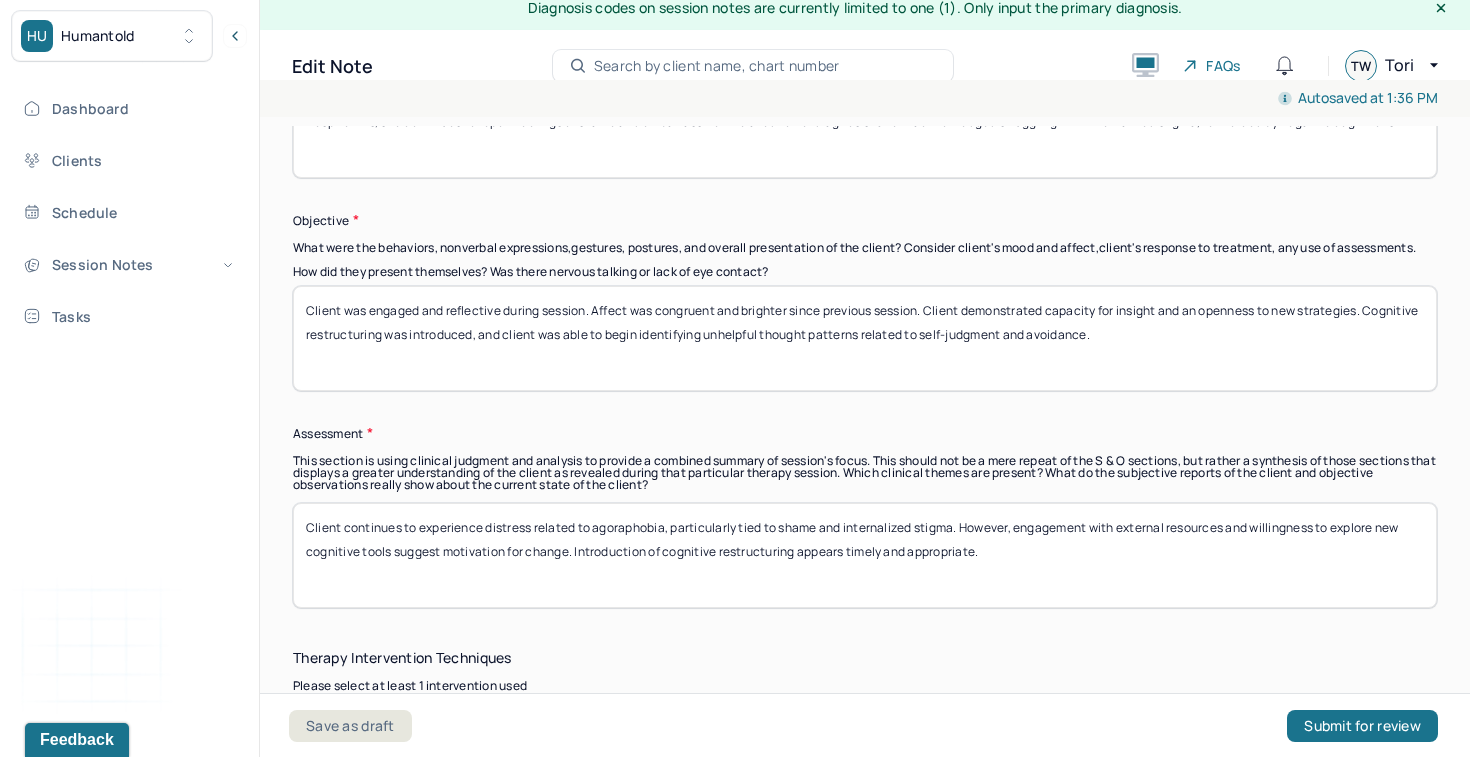 drag, startPoint x: 1015, startPoint y: 516, endPoint x: 568, endPoint y: 545, distance: 447.93973 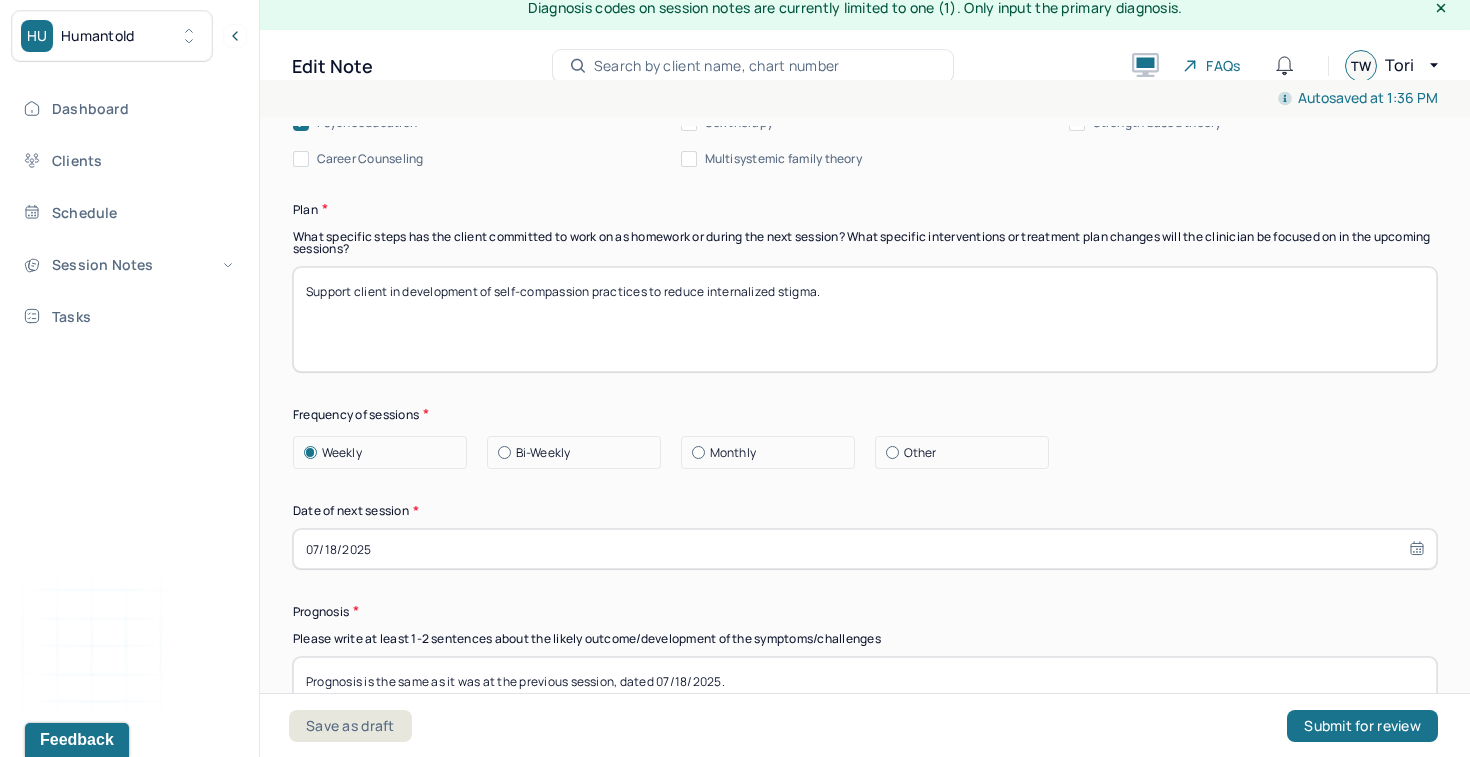 scroll, scrollTop: 2620, scrollLeft: 0, axis: vertical 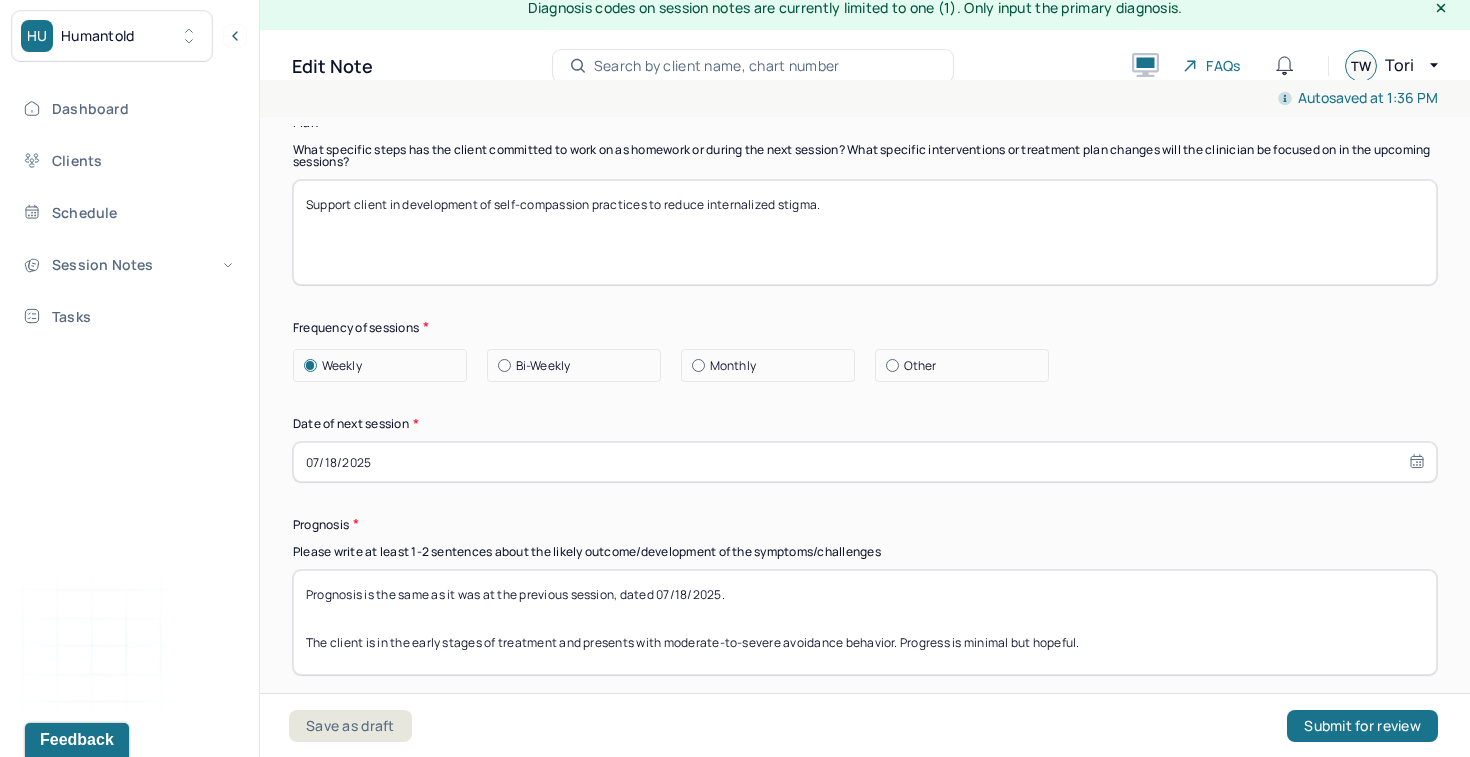 type on "Client continues to experience distress related to agoraphobia, particularly tied to shame and internalized stigma. However, engagement with external resources and willingness to explore new cognitive tools suggest motivation for change. Introduction of cognitive restructuring appears timely and appropriate." 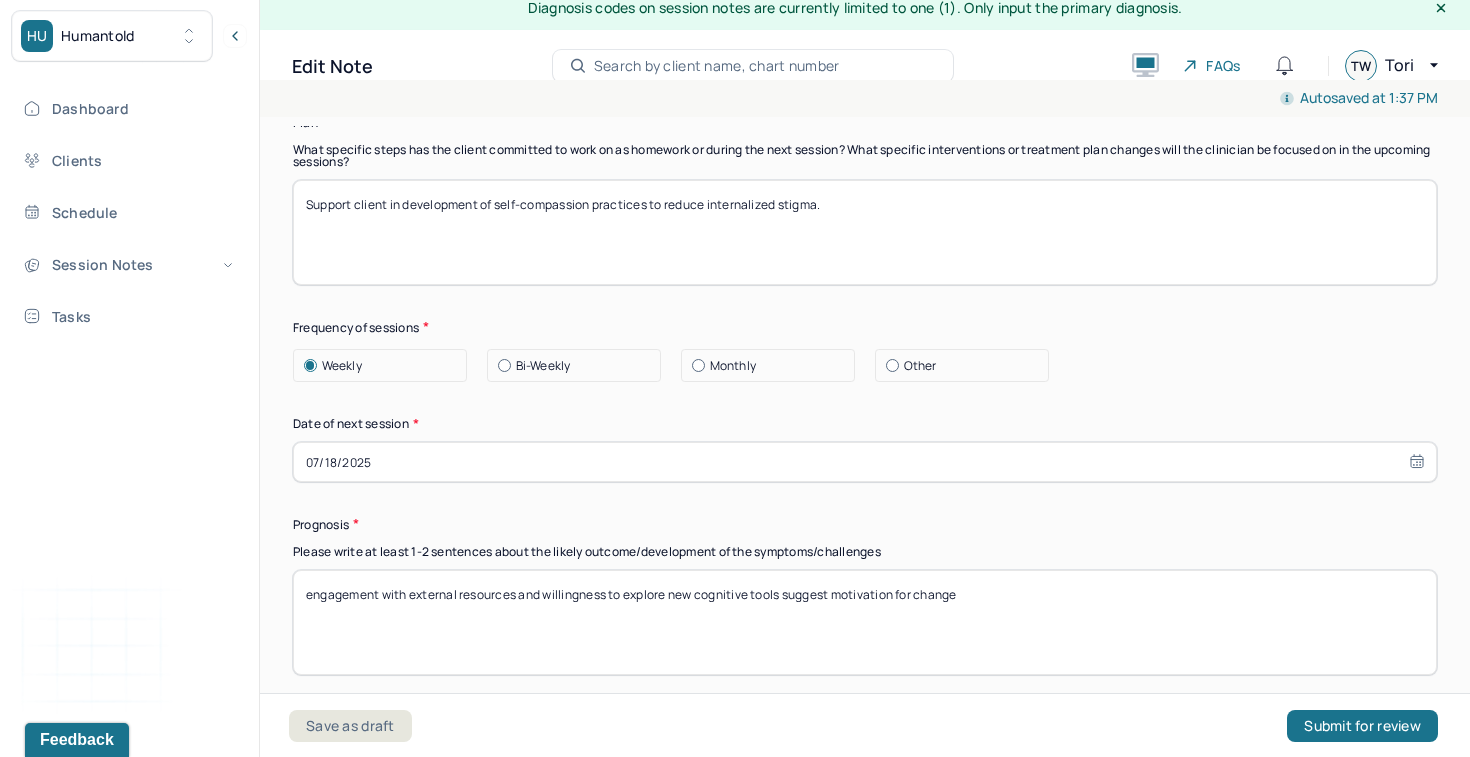 click on "engagement with external resources and willingness to explore new cognitive tools suggest motivation for change" at bounding box center [865, 622] 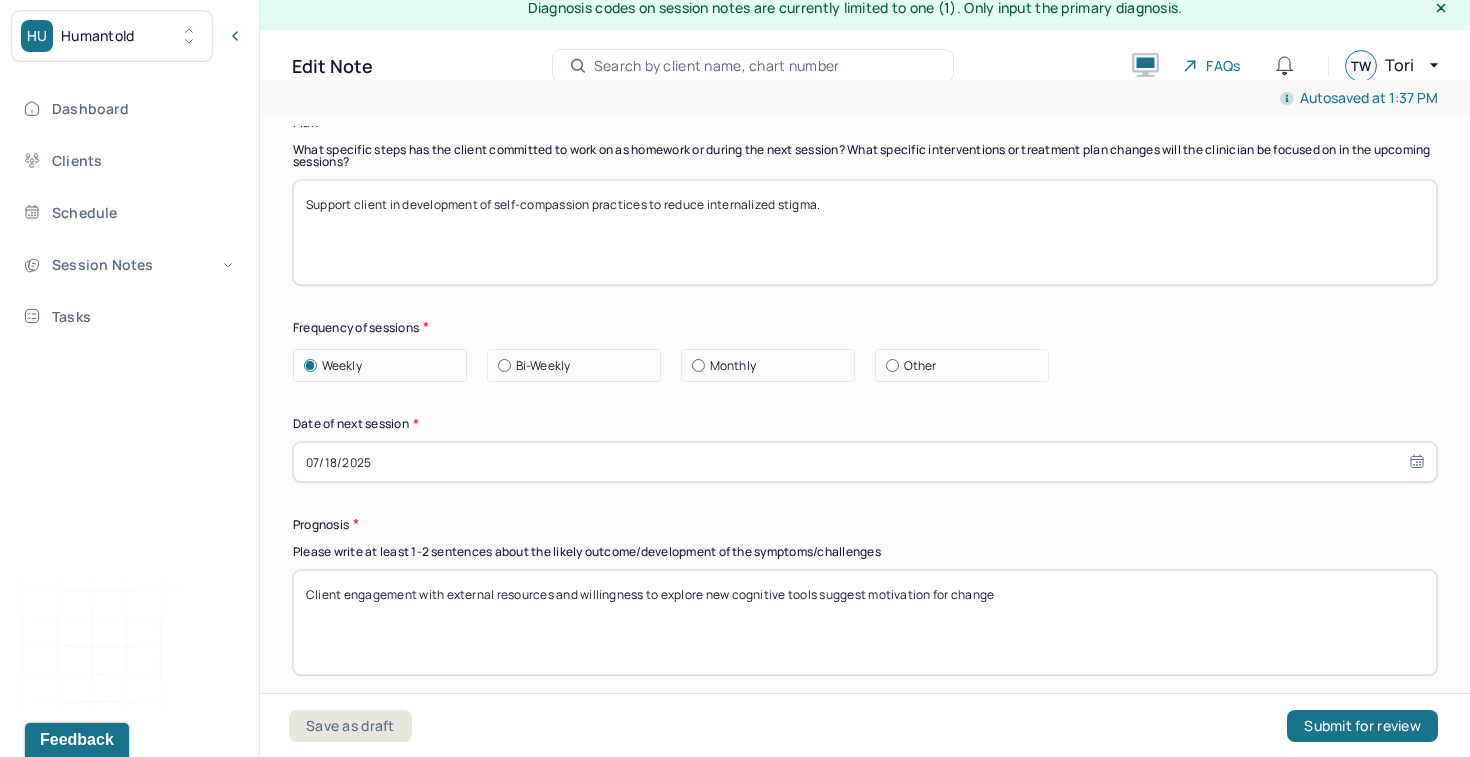 click on "Client engagement with external resources and willingness to explore new cognitive tools suggest motivation for change" at bounding box center (865, 622) 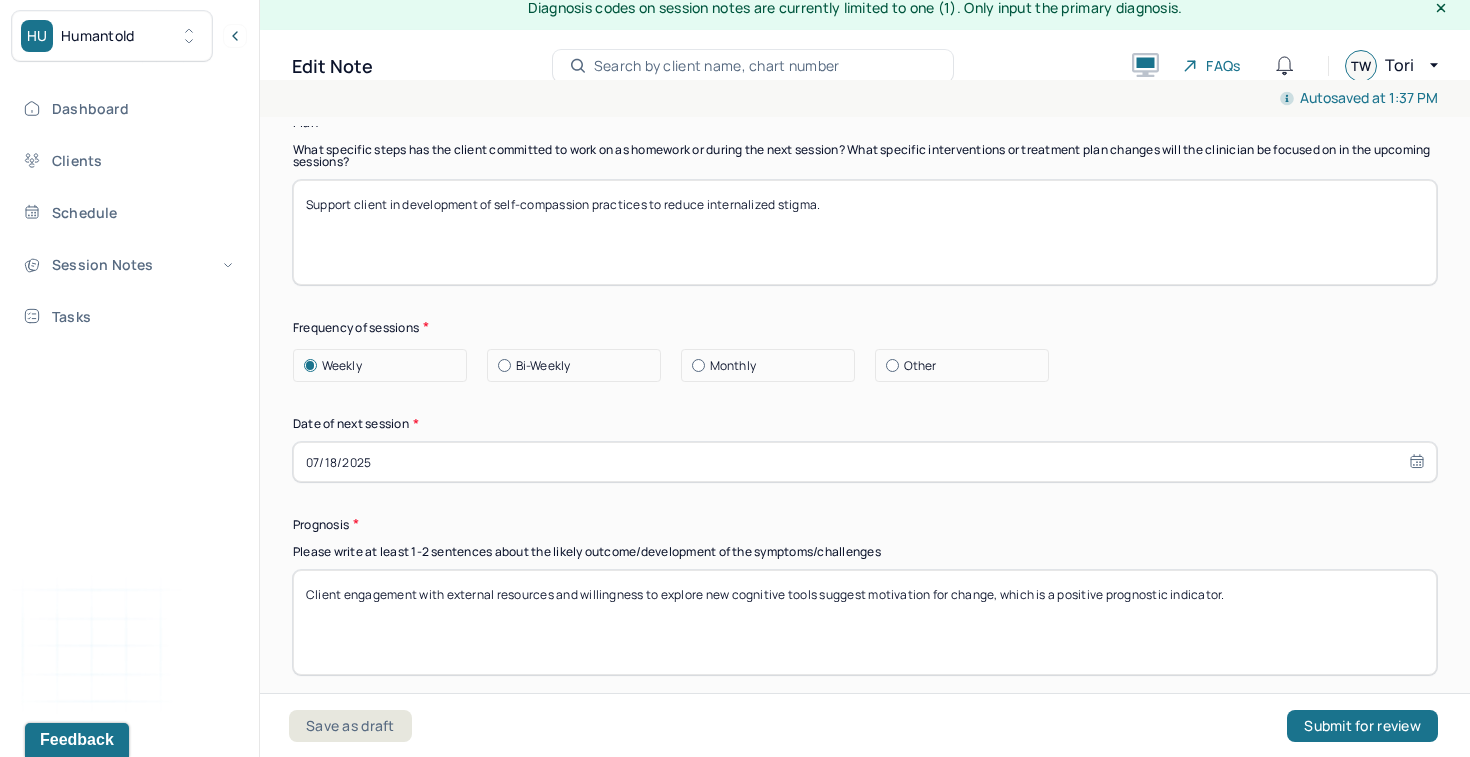 type on "Client engagement with external resources and willingness to explore new cognitive tools suggest motivation for change, which is a positive prognostic indicator." 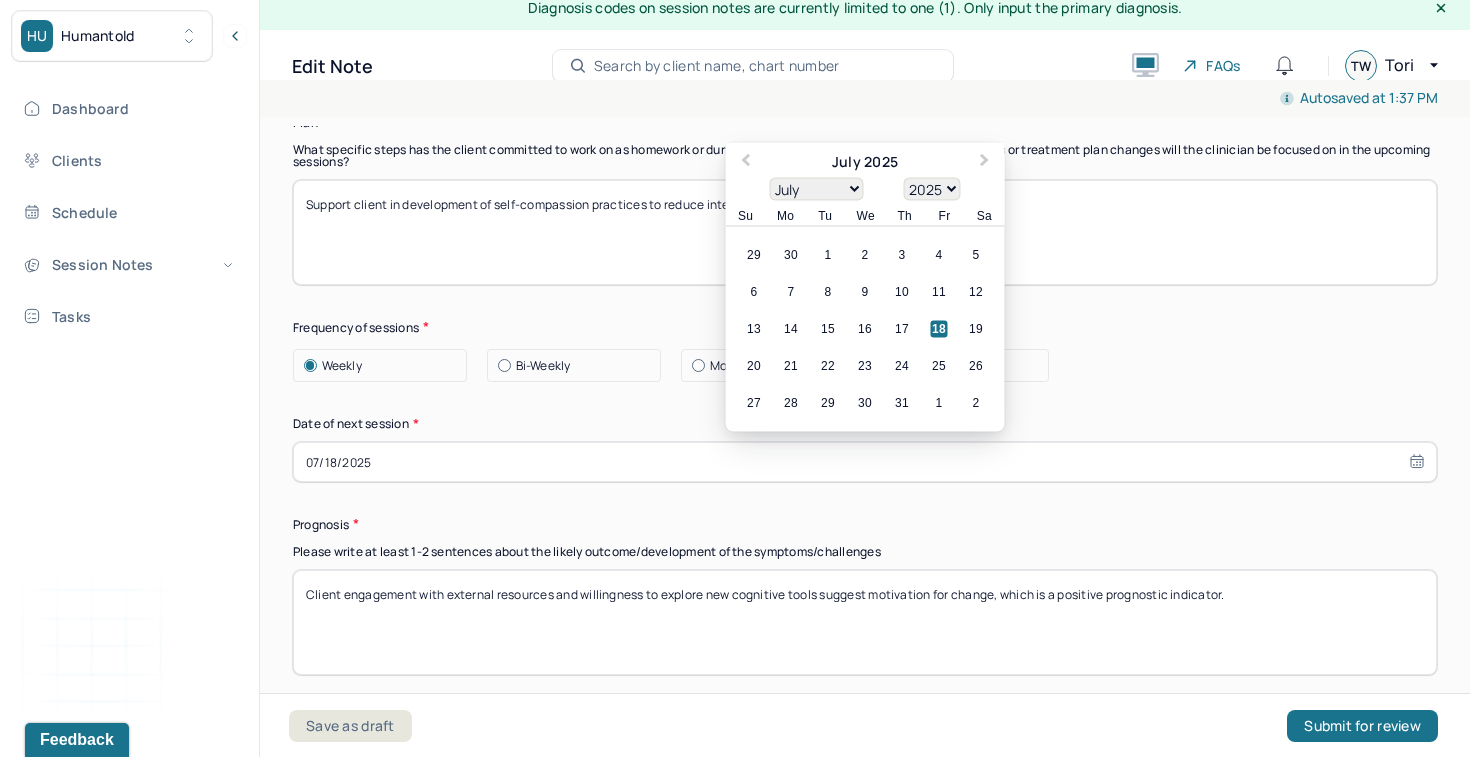 click on "07/18/2025" at bounding box center (865, 462) 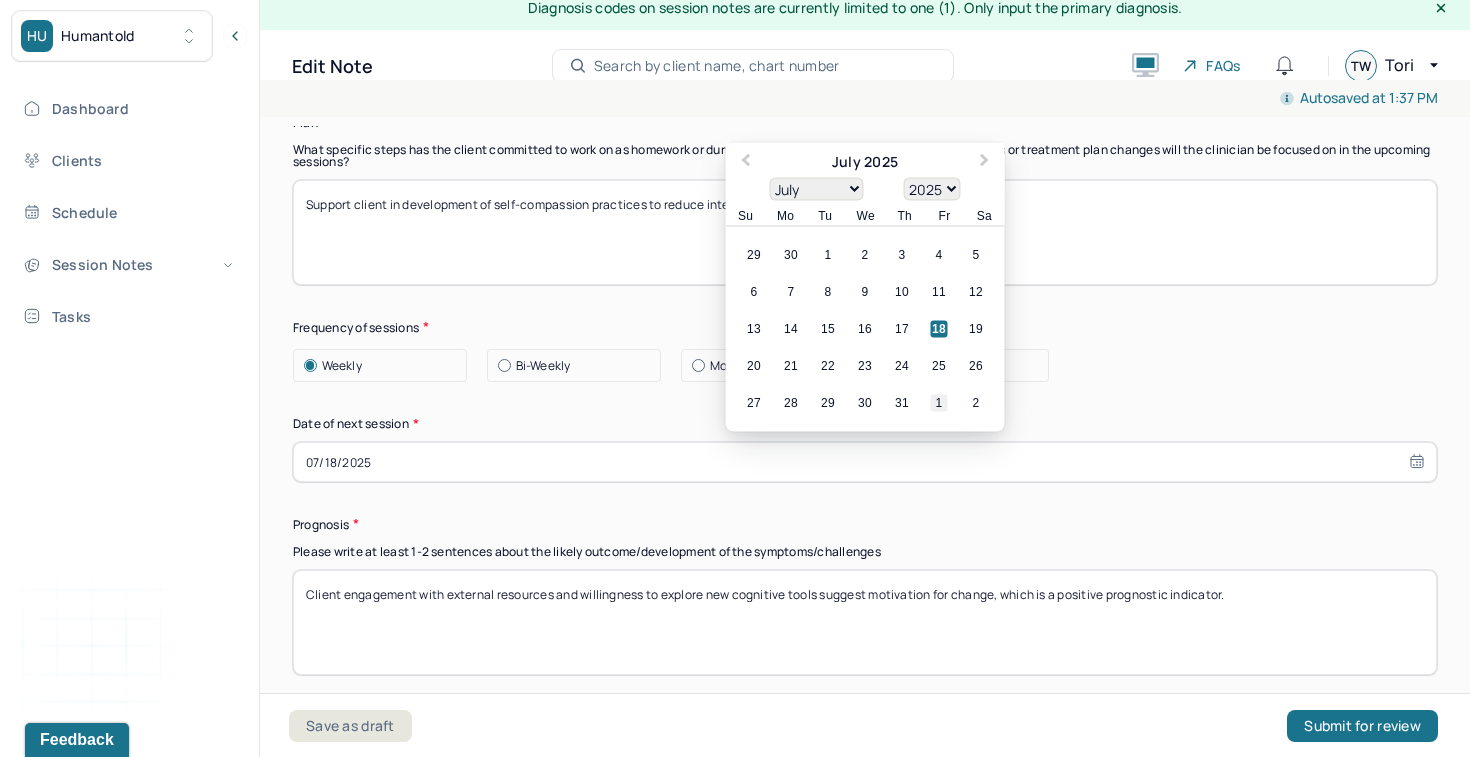 click on "1" at bounding box center (939, 403) 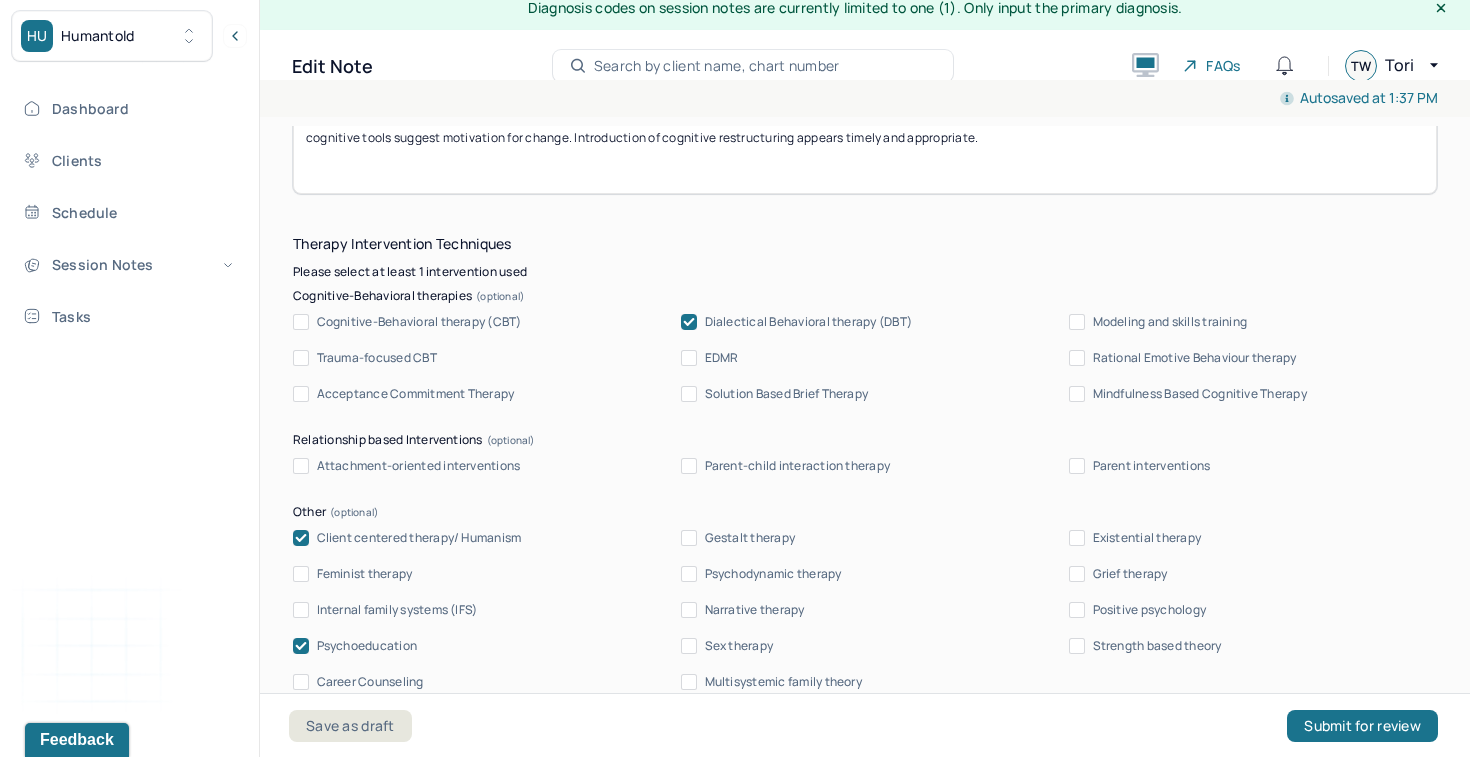 scroll, scrollTop: 2024, scrollLeft: 0, axis: vertical 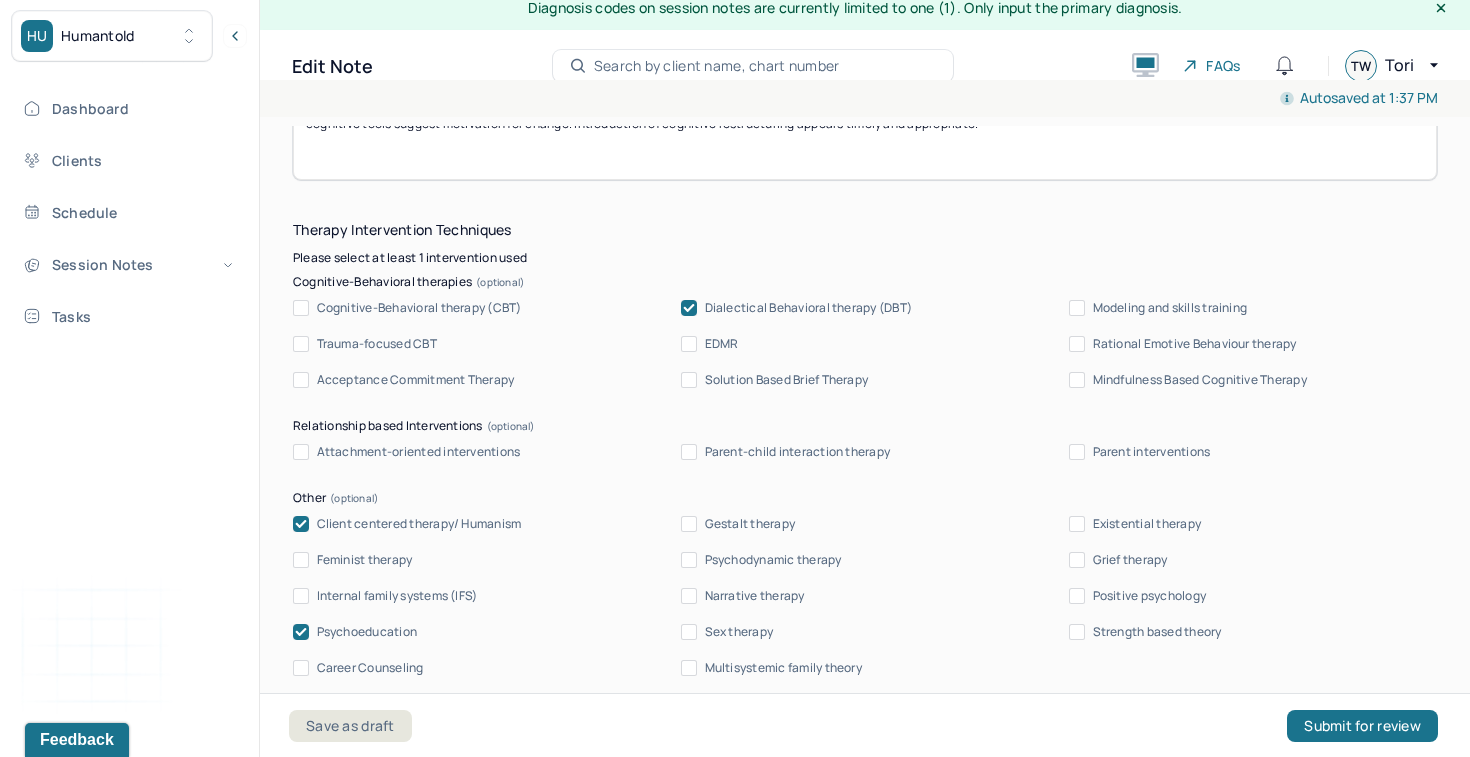 select on "7" 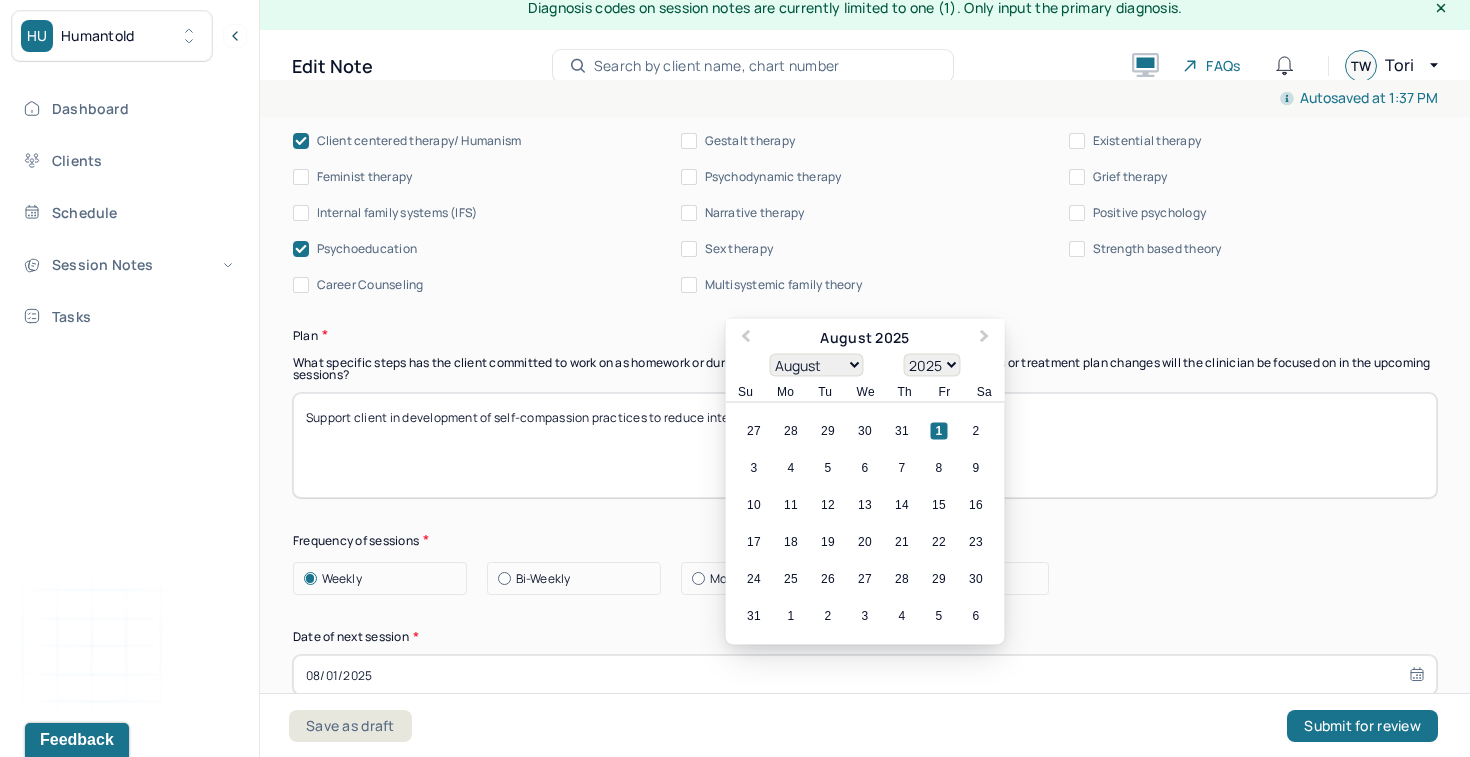scroll, scrollTop: 2412, scrollLeft: 0, axis: vertical 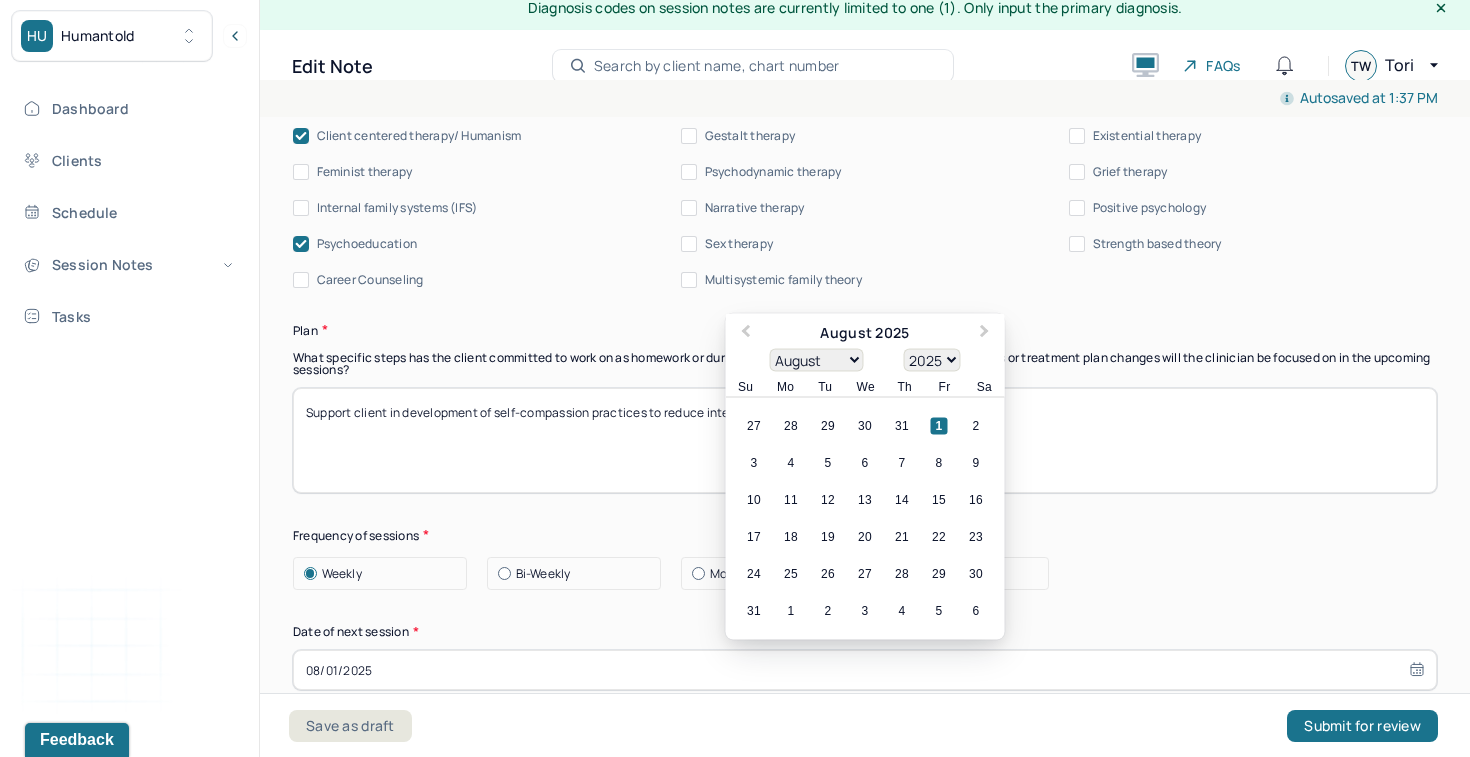 click on "Support client in development of self-compassion practices to reduce internalized stigma." at bounding box center [865, 440] 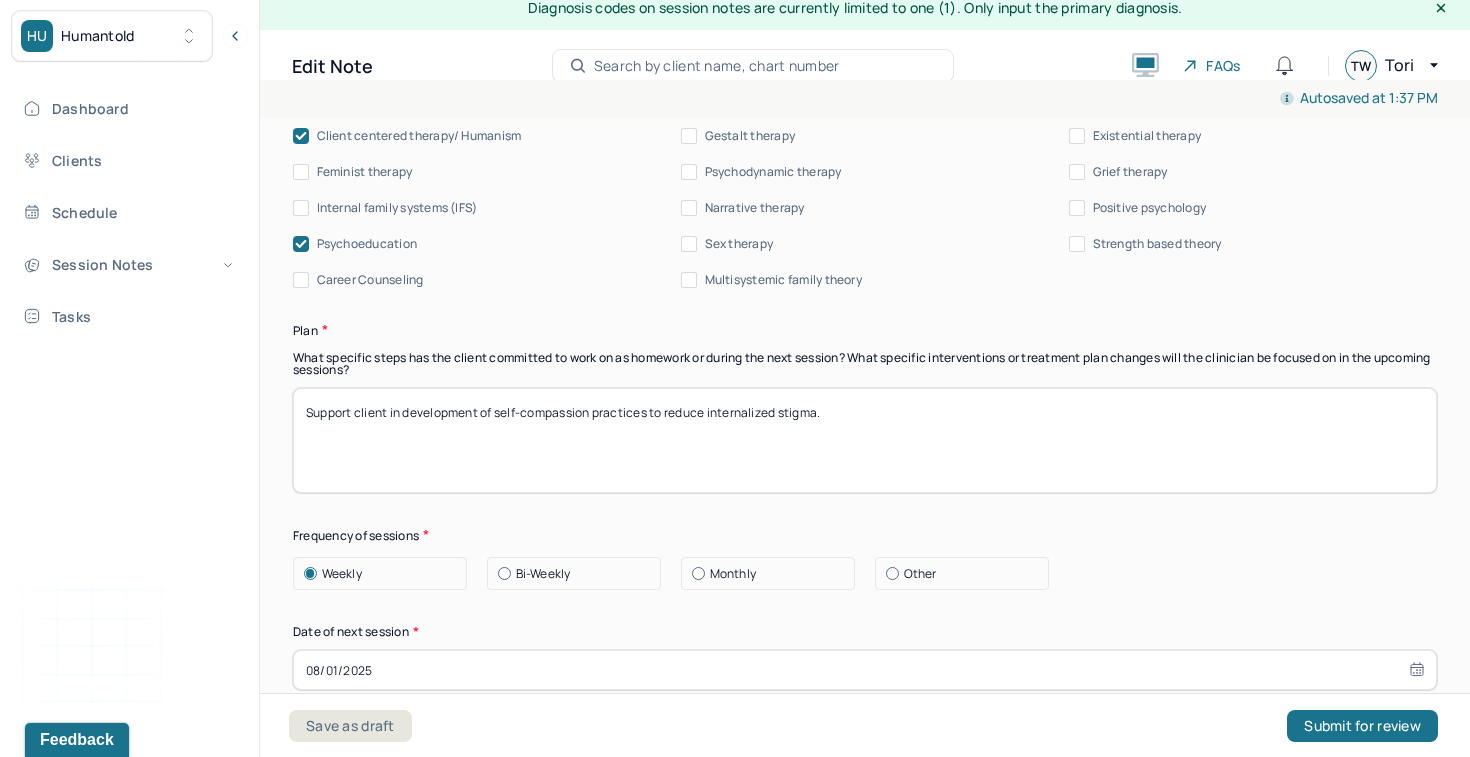 drag, startPoint x: 957, startPoint y: 408, endPoint x: 587, endPoint y: 371, distance: 371.8454 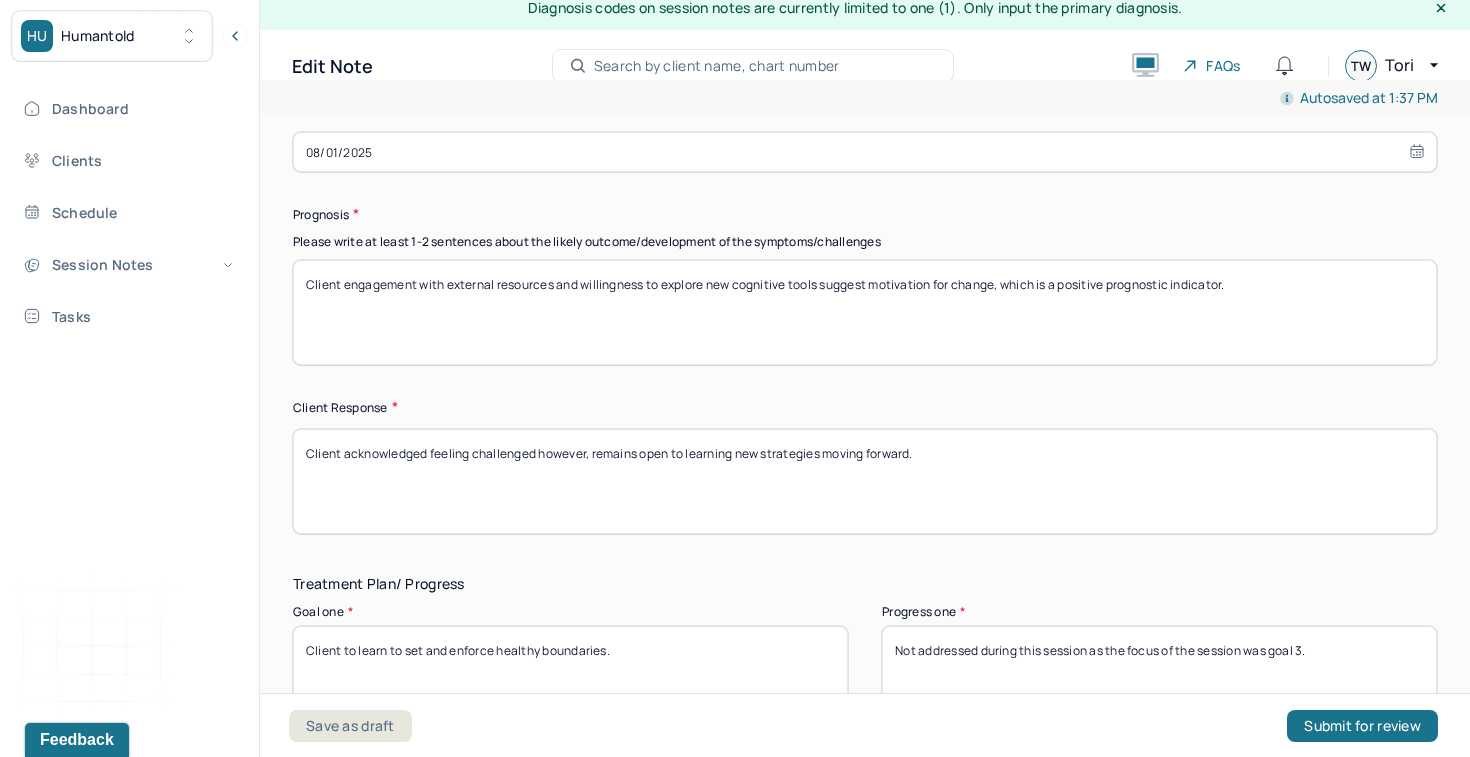 scroll, scrollTop: 3034, scrollLeft: 0, axis: vertical 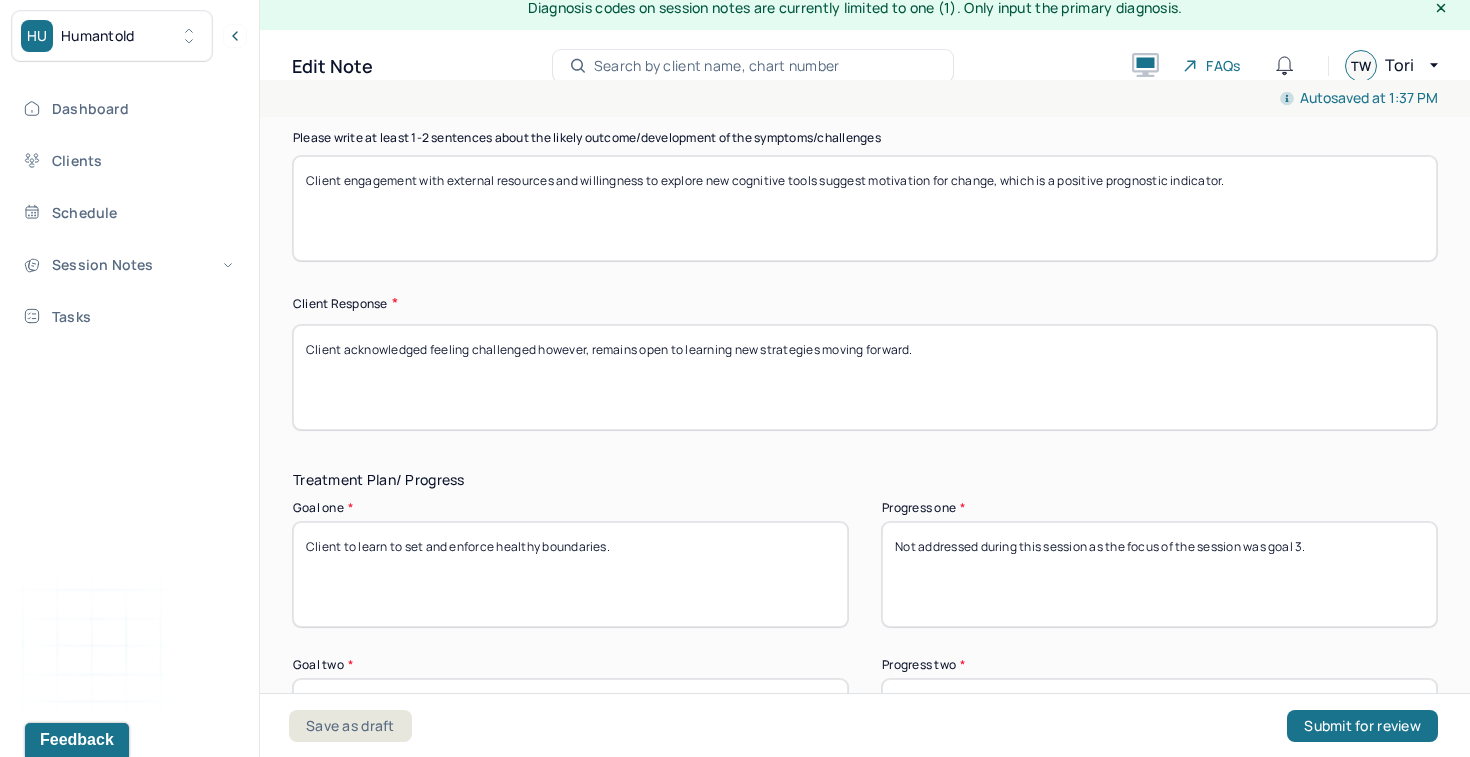 type on "Continue building on cognitive restructuring techniques in upcoming sessions." 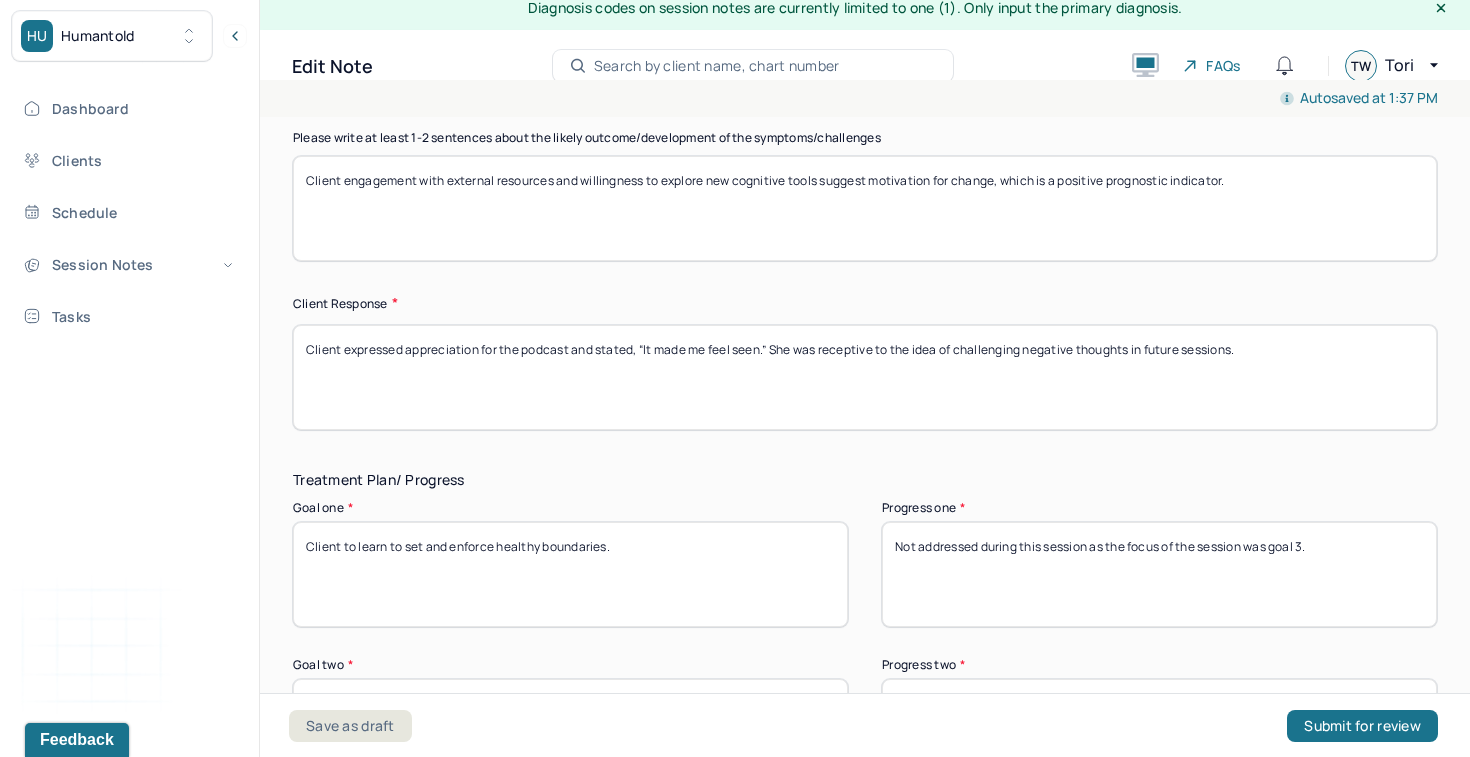 scroll, scrollTop: 36, scrollLeft: 0, axis: vertical 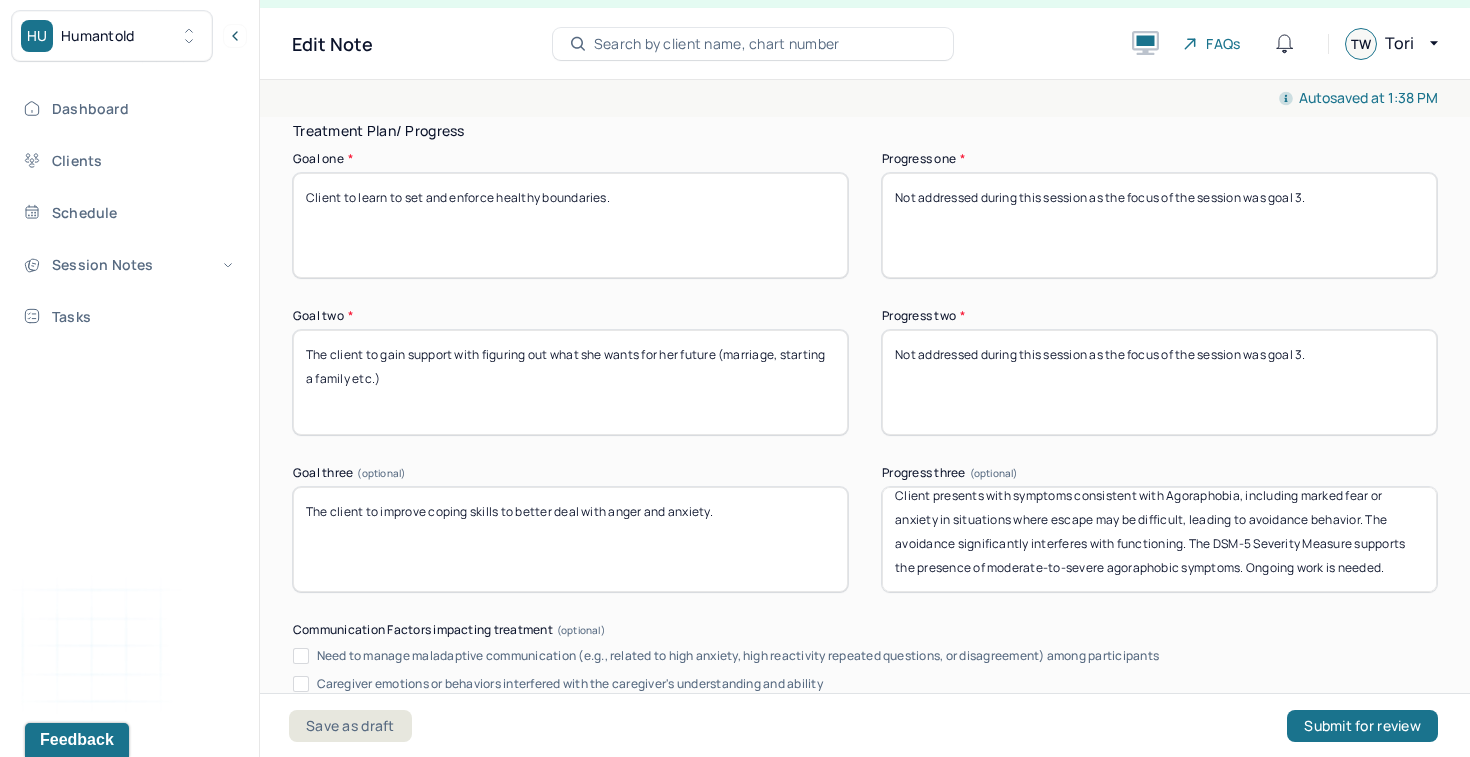 type on "Client expressed appreciation for the podcast and stated, “It made me feel seen.” She was receptive to the idea of challenging negative thoughts in future sessions." 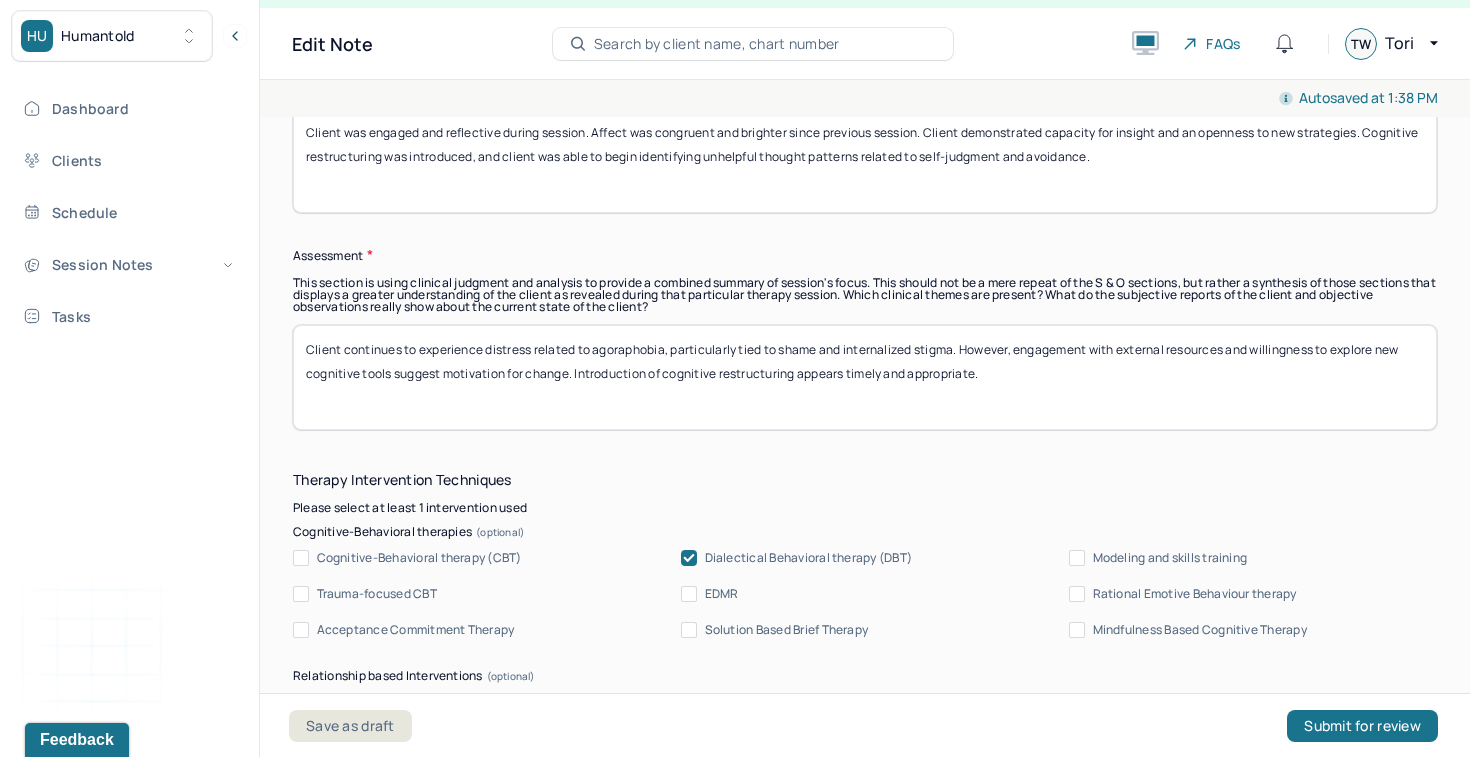 scroll, scrollTop: 1732, scrollLeft: 0, axis: vertical 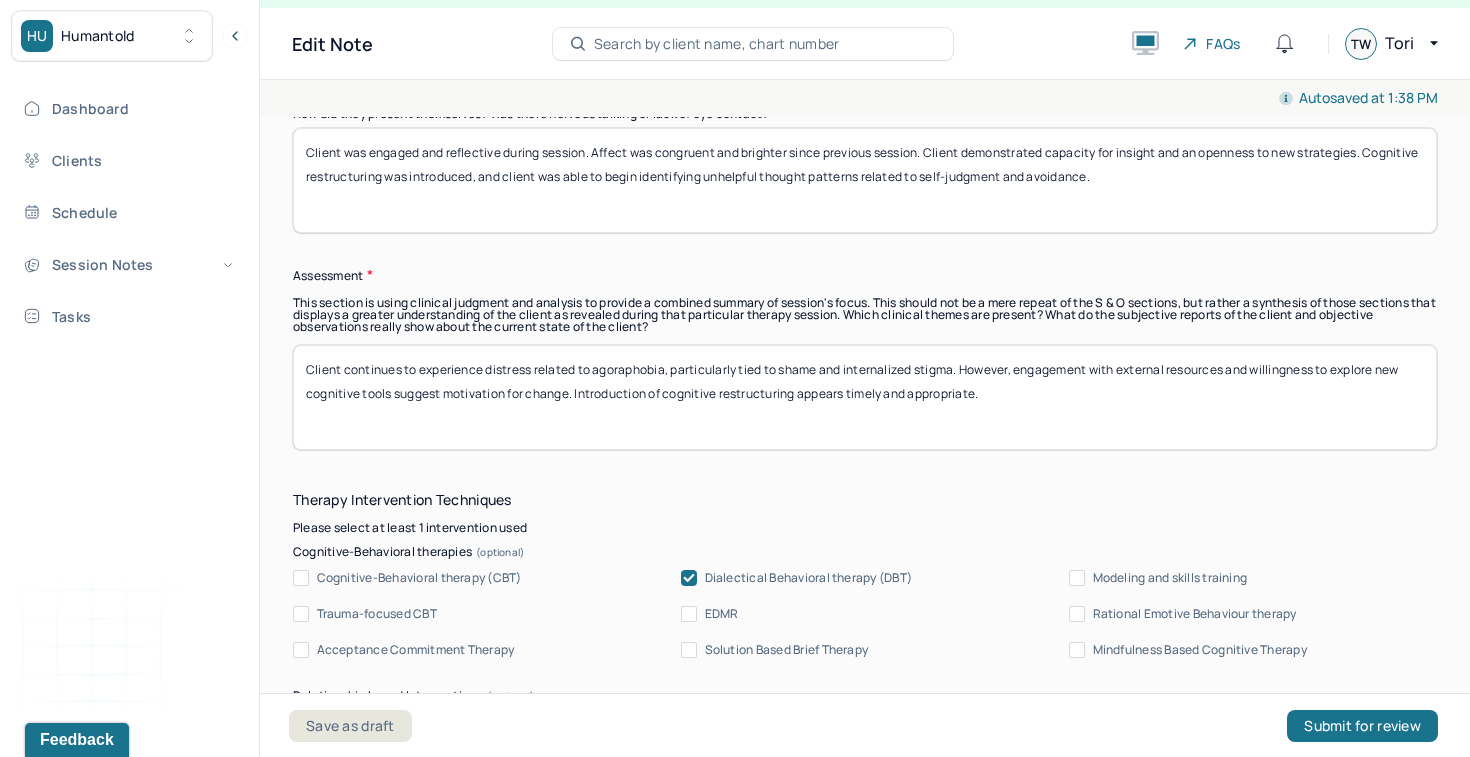 click on "Client continues to experience distress related to agoraphobia, particularly tied to shame and internalized stigma. However, engagement with external resources and willingness to explore new cognitive tools suggest motivation for change. Introduction of cognitive restructuring appears timely and appropriate." at bounding box center [865, 397] 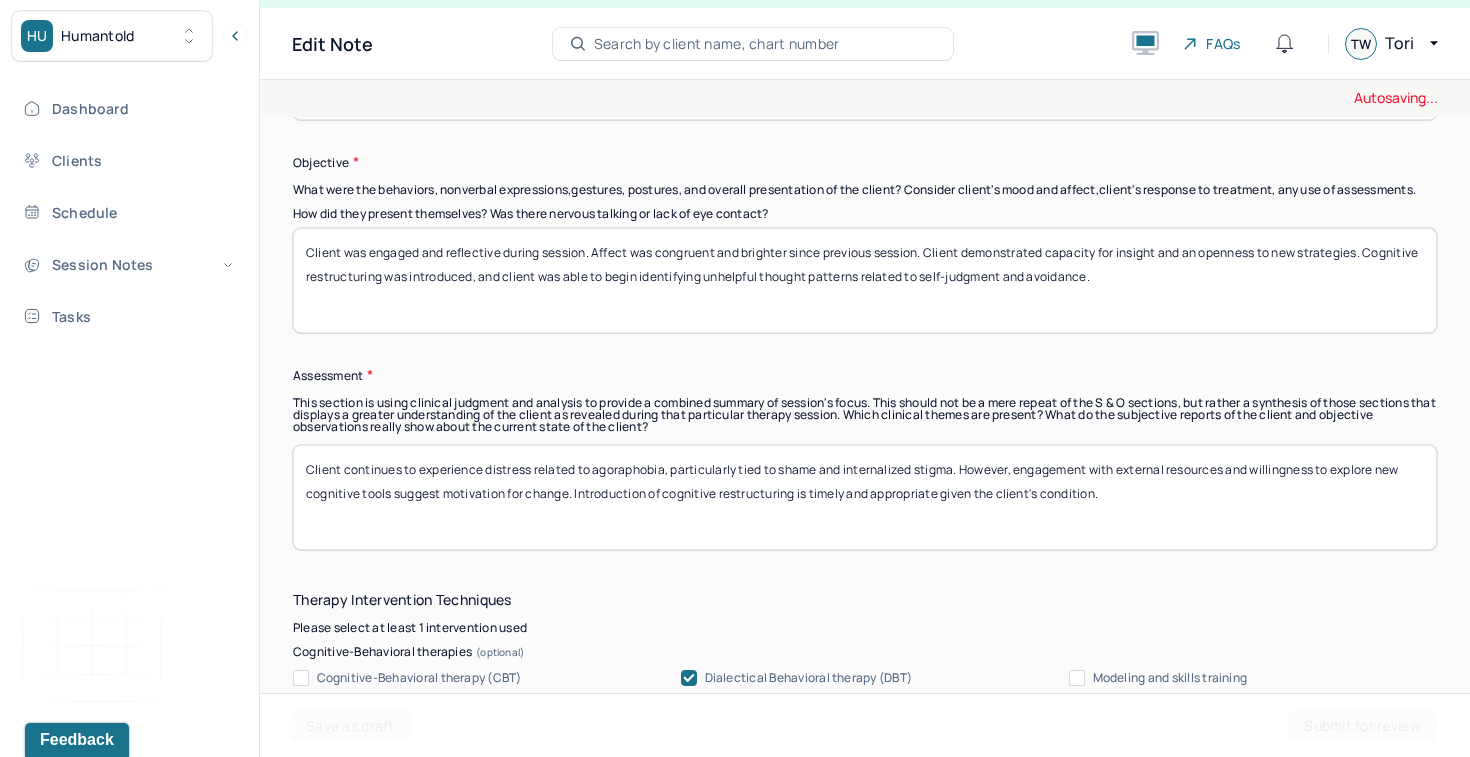 scroll, scrollTop: 1631, scrollLeft: 0, axis: vertical 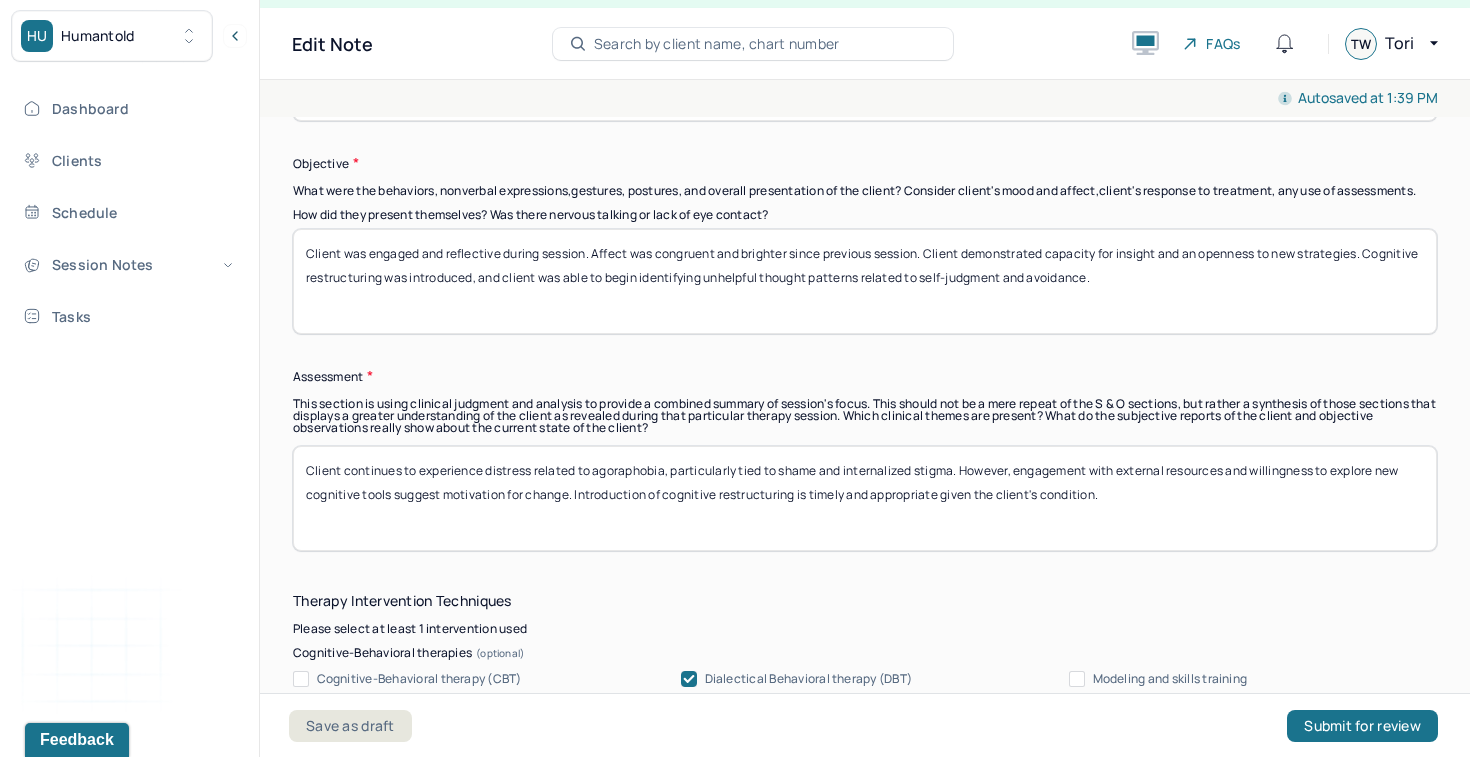 type on "Client continues to experience distress related to agoraphobia, particularly tied to shame and internalized stigma. However, engagement with external resources and willingness to explore new cognitive tools suggest motivation for change. Introduction of cognitive restructuring is timely and appropriate given the client's condition." 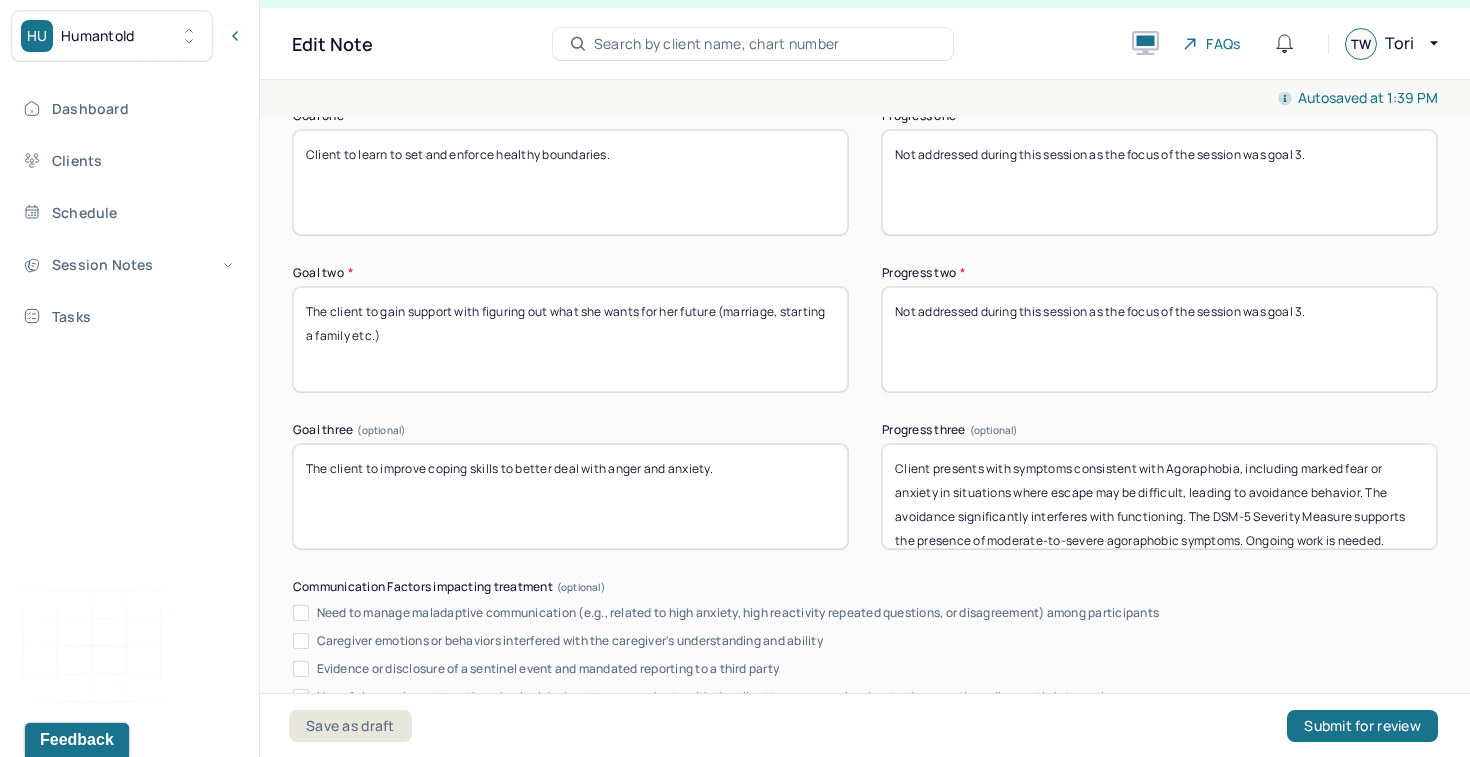 scroll, scrollTop: 3423, scrollLeft: 0, axis: vertical 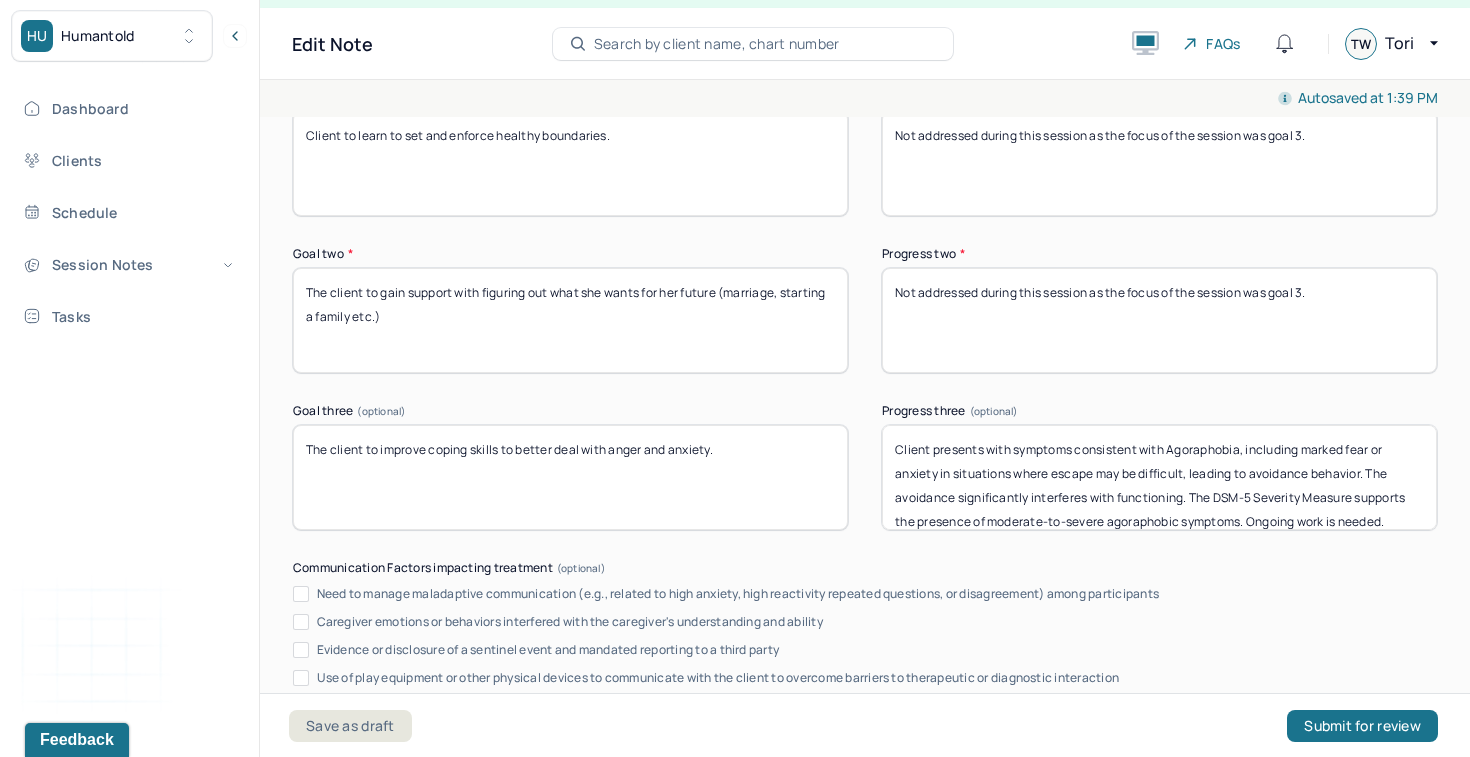 drag, startPoint x: 1405, startPoint y: 514, endPoint x: 925, endPoint y: 362, distance: 503.49182 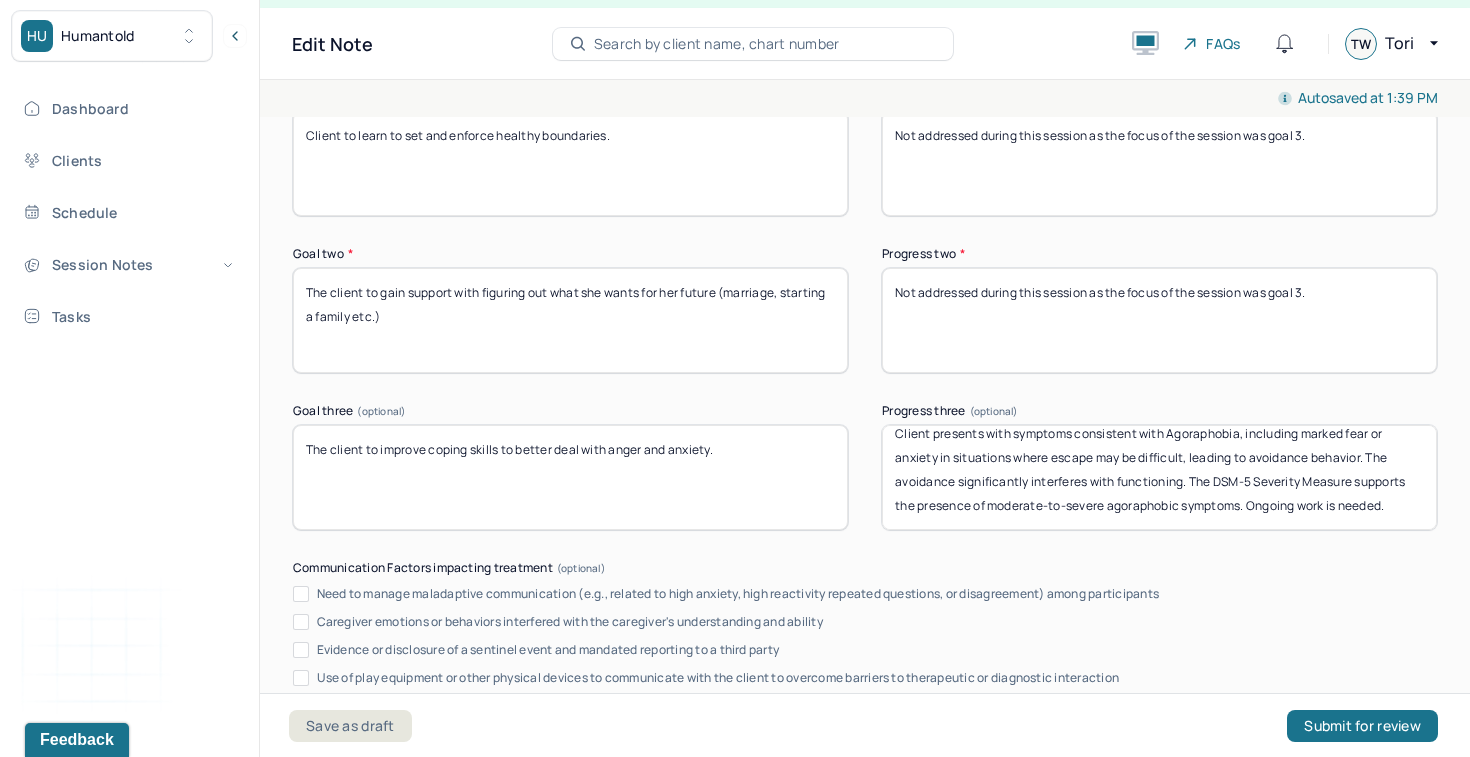 drag, startPoint x: 1405, startPoint y: 511, endPoint x: 1187, endPoint y: 477, distance: 220.63545 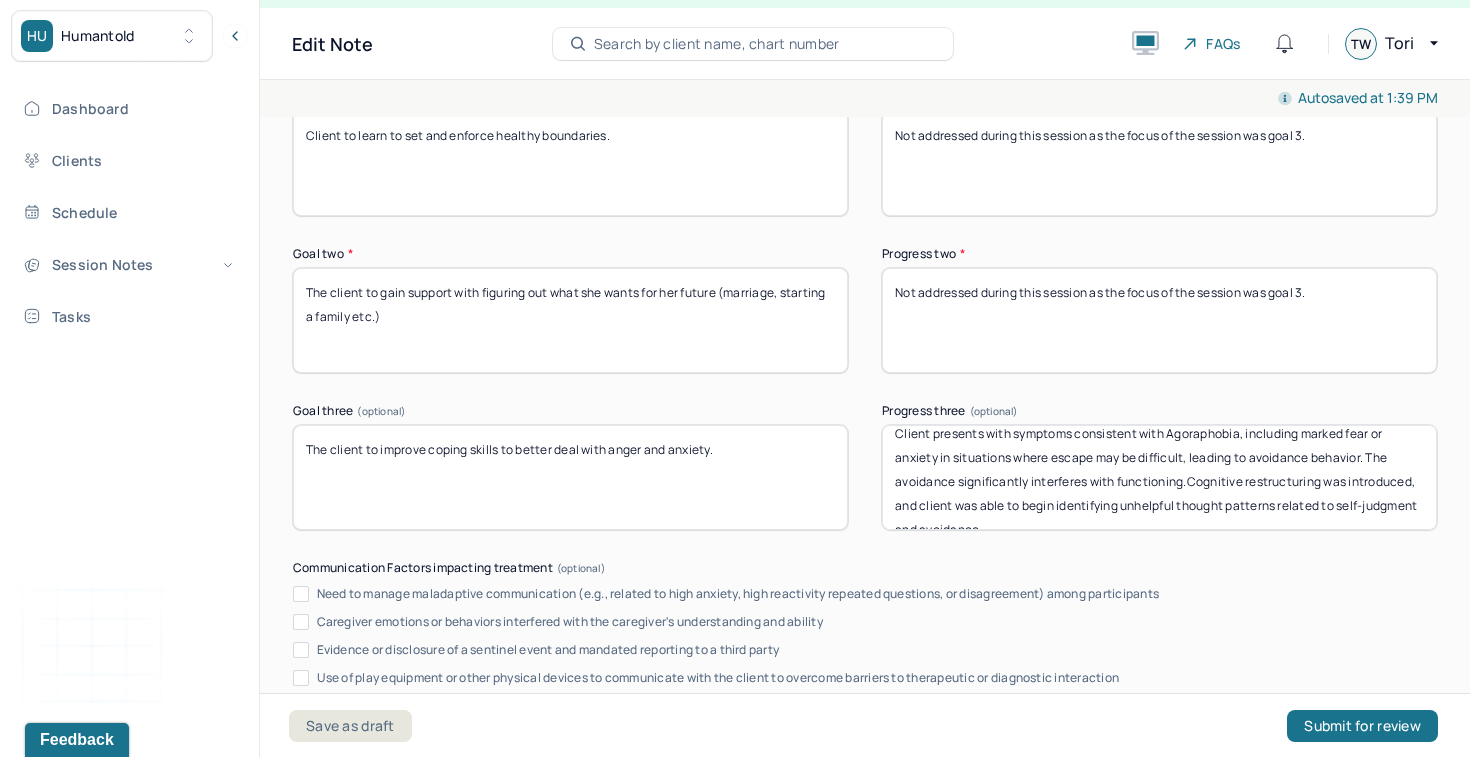 scroll, scrollTop: 24, scrollLeft: 0, axis: vertical 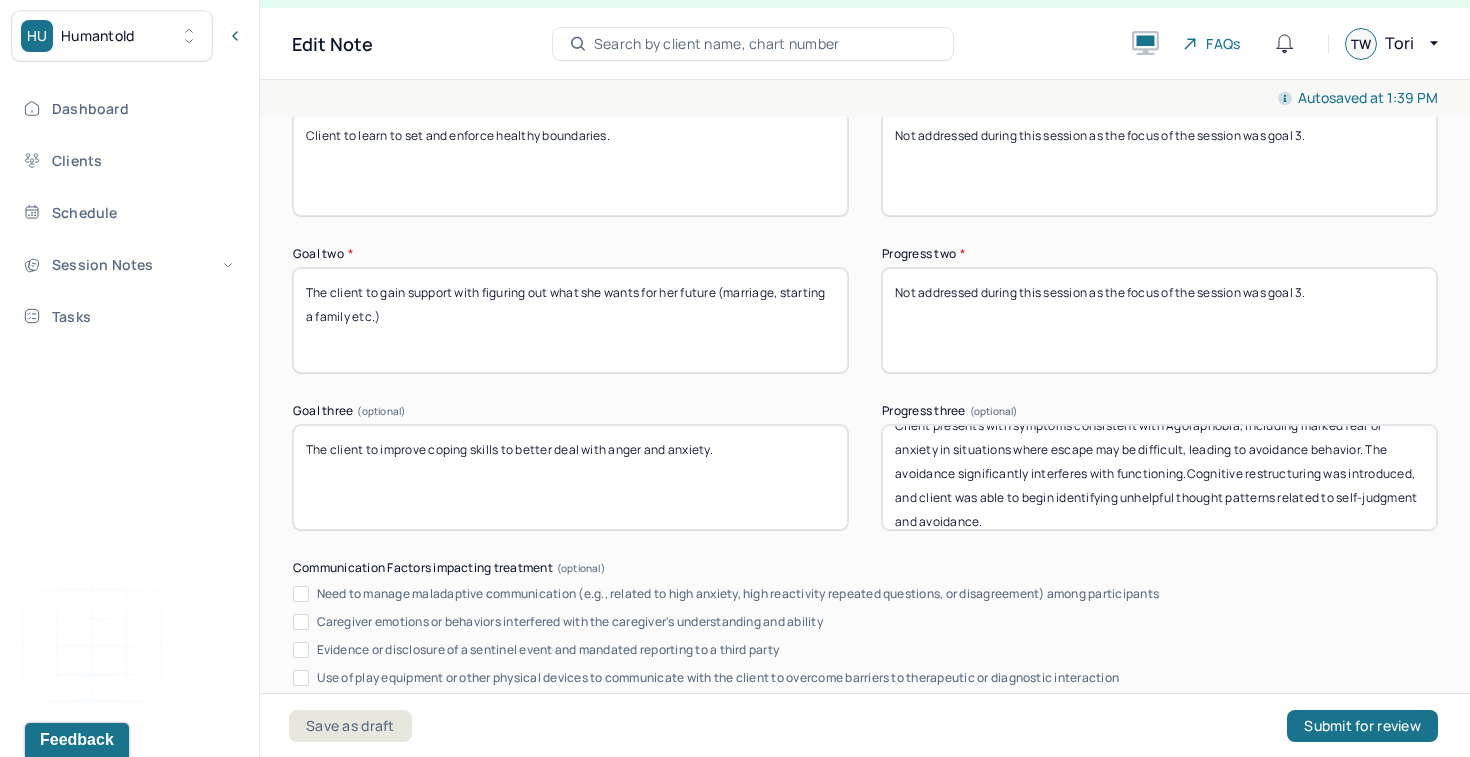 click on "Client presents with symptoms consistent with Agoraphobia, including marked fear or anxiety in situations where escape may be difficult, leading to avoidance behavior. The avoidance significantly interferes with functioning. The DSM-5 Severity Measure supports the presence of moderate-to-severe agoraphobic symptoms. Ongoing work is needed." at bounding box center (1159, 477) 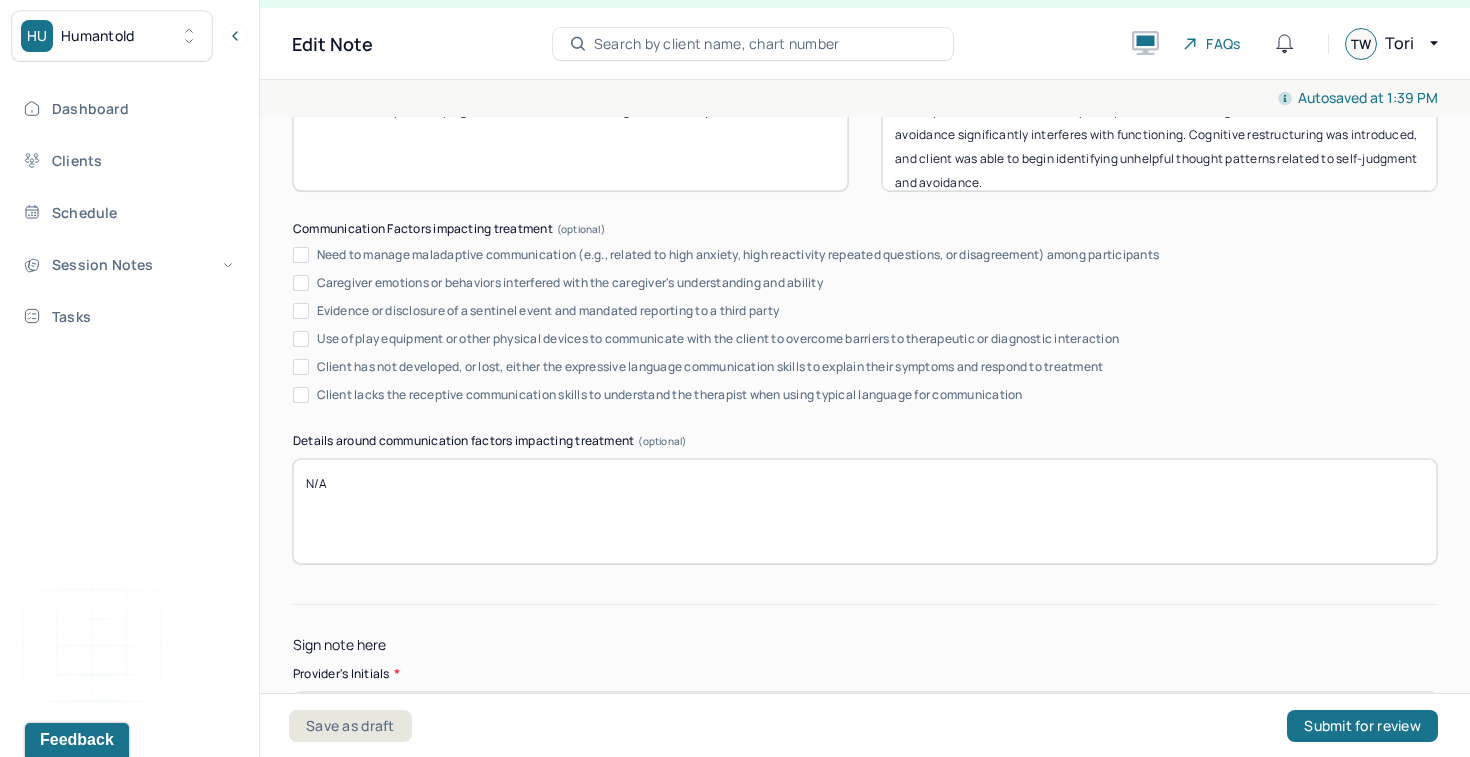 scroll, scrollTop: 3902, scrollLeft: 0, axis: vertical 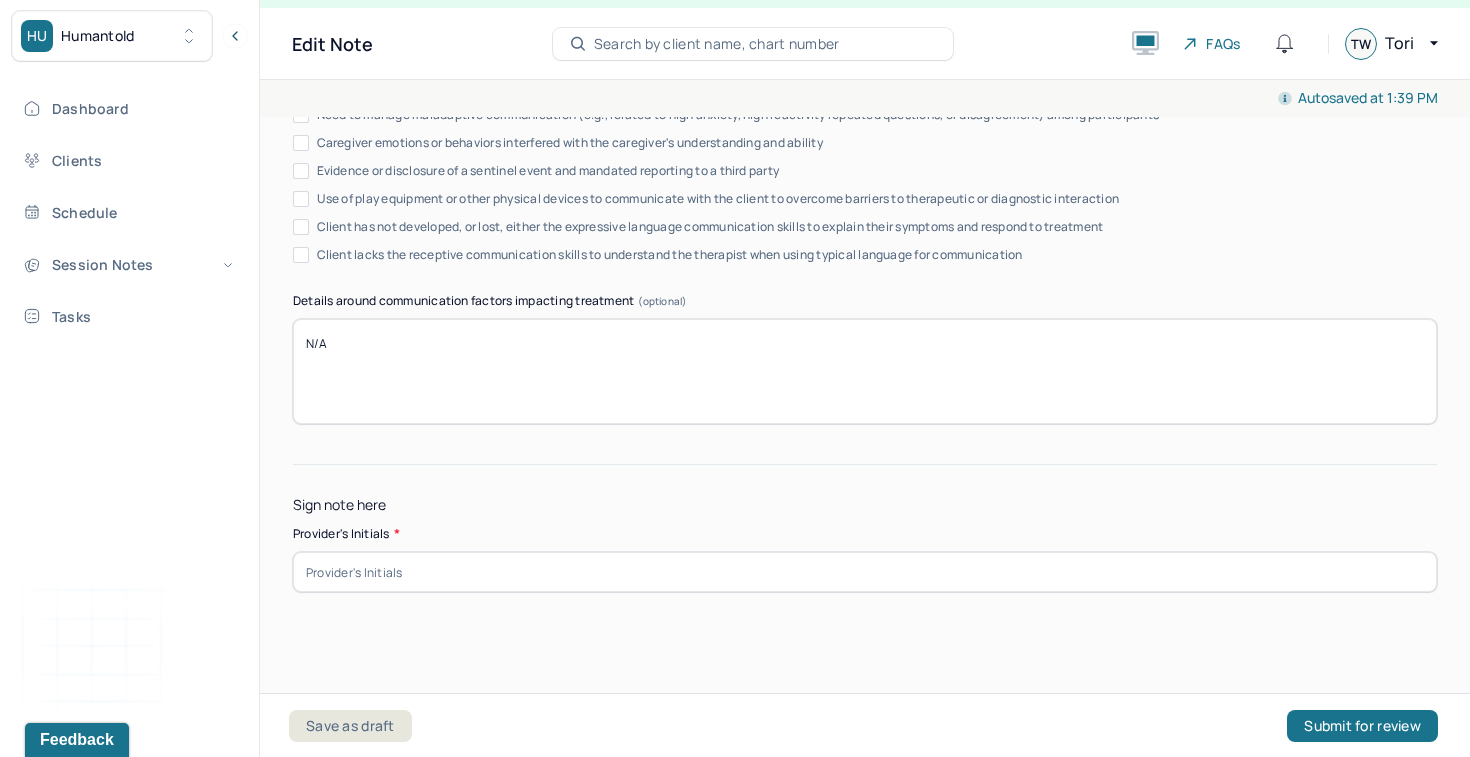 type on "Client presents with symptoms consistent with Agoraphobia, including marked fear or anxiety in situations where escape may be difficult, leading to avoidance behavior. The avoidance significantly interferes with functioning. Cognitive restructuring was introduced, and client was able to begin identifying unhelpful thought patterns related to self-judgment and avoidance." 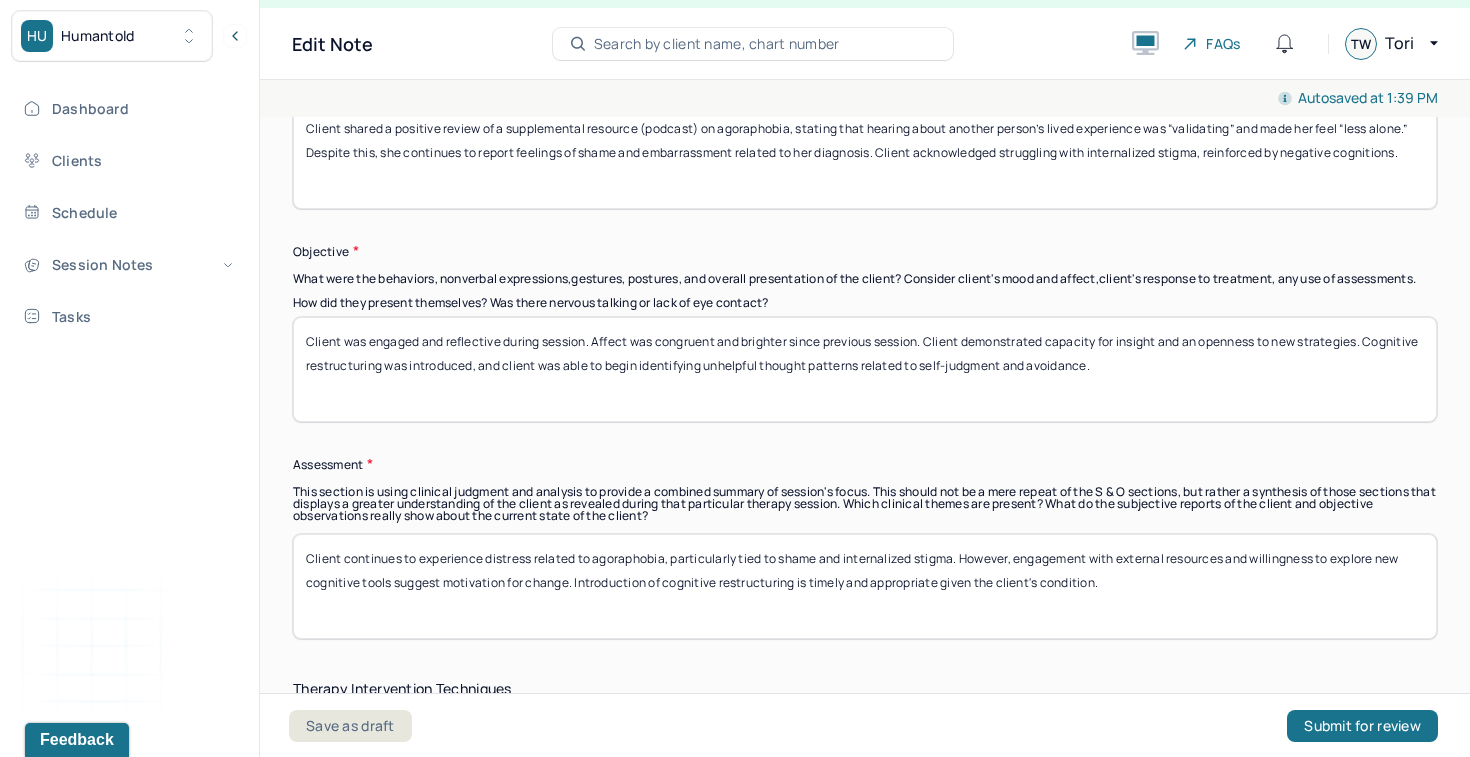 scroll, scrollTop: 1549, scrollLeft: 0, axis: vertical 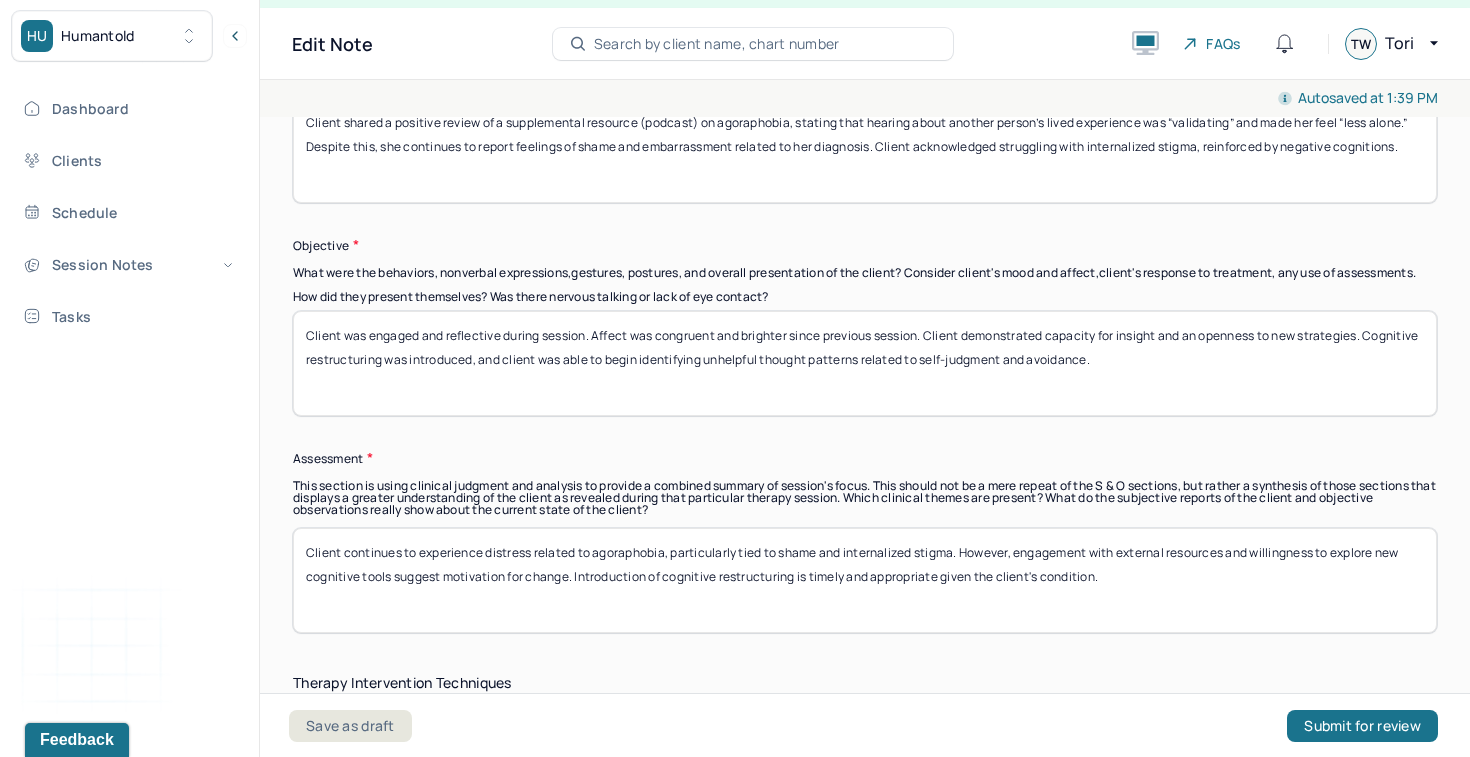 type on "TW" 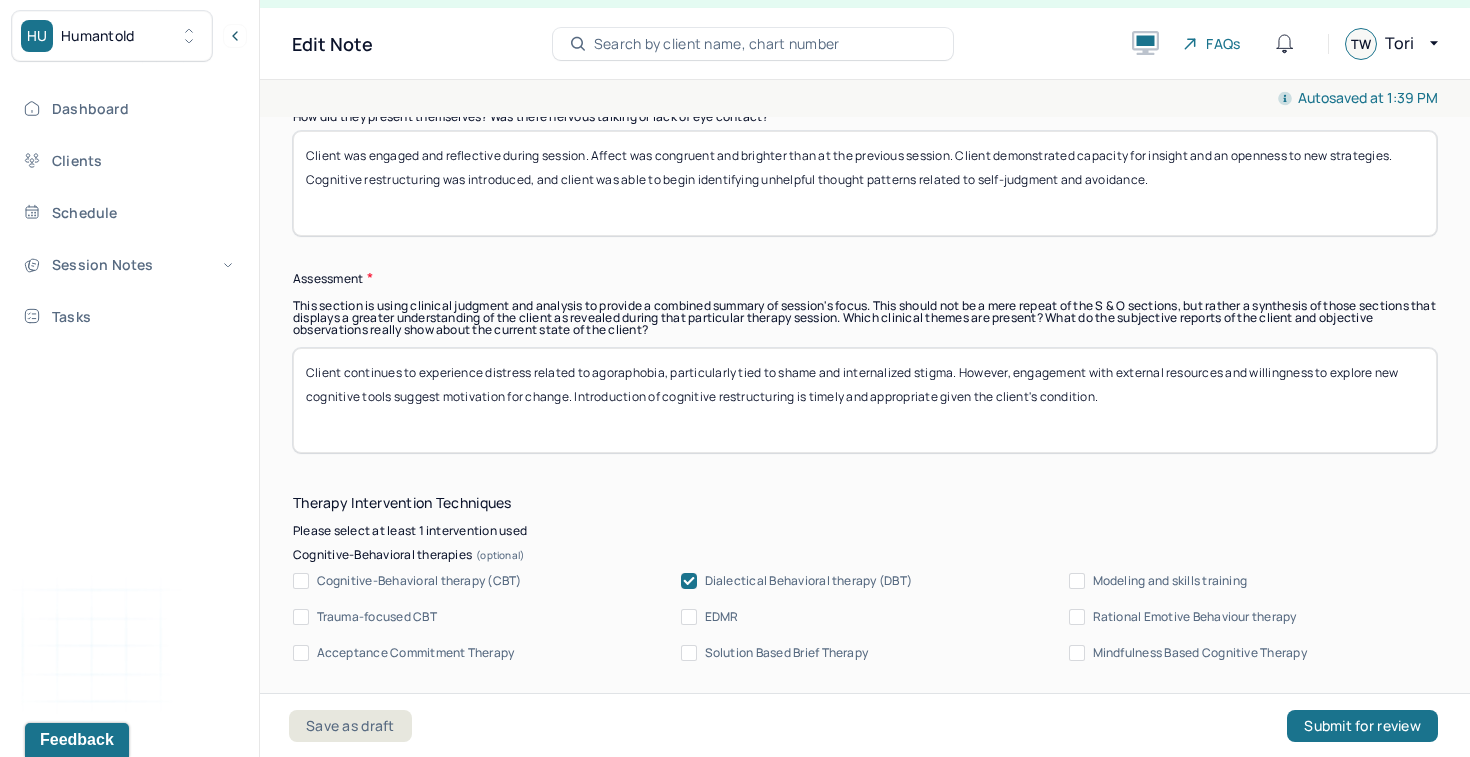 scroll, scrollTop: 1838, scrollLeft: 0, axis: vertical 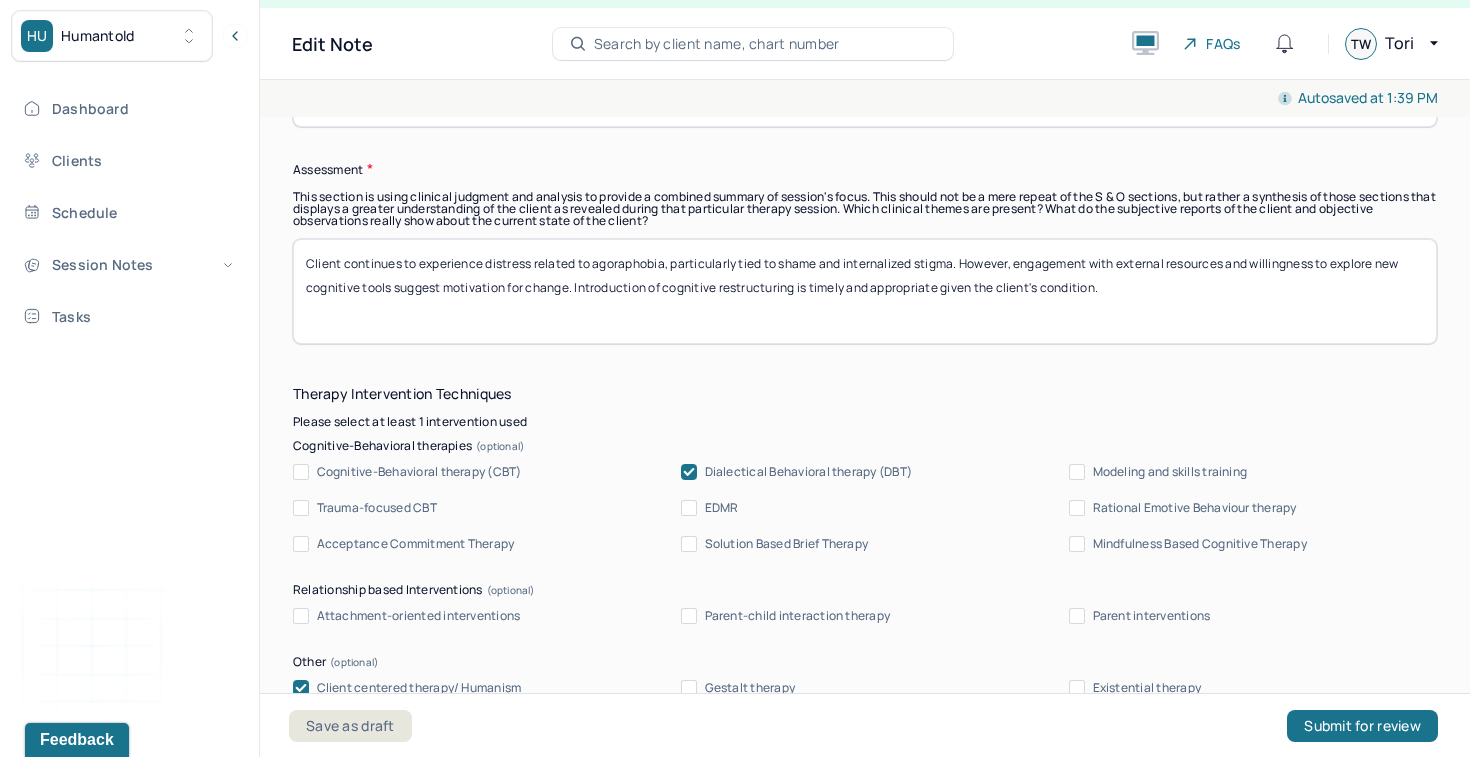type on "Client was engaged and reflective during session. Affect was congruent and brighter than at the previous session. Client demonstrated capacity for insight and an openness to new strategies. Cognitive restructuring was introduced, and client was able to begin identifying unhelpful thought patterns related to self-judgment and avoidance." 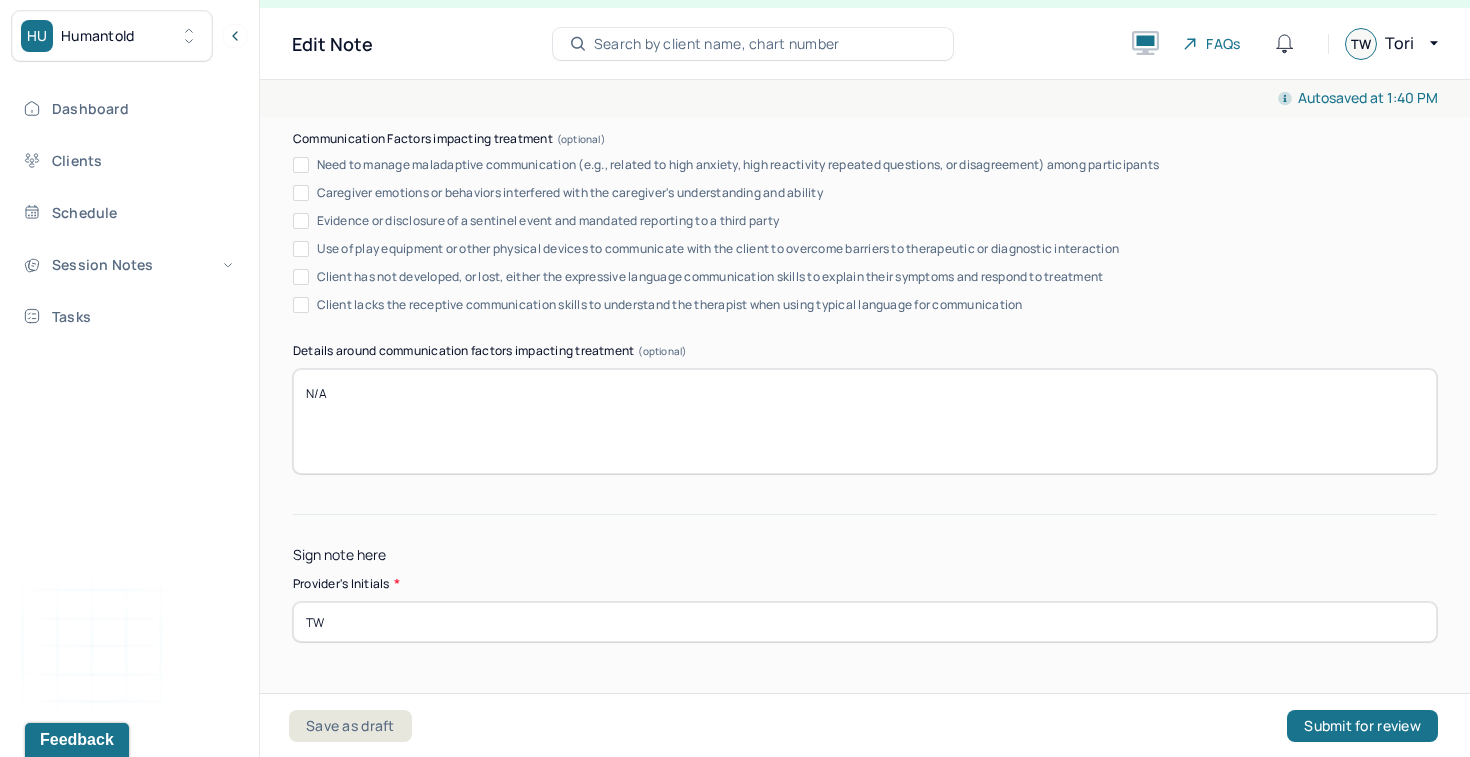 scroll, scrollTop: 3902, scrollLeft: 0, axis: vertical 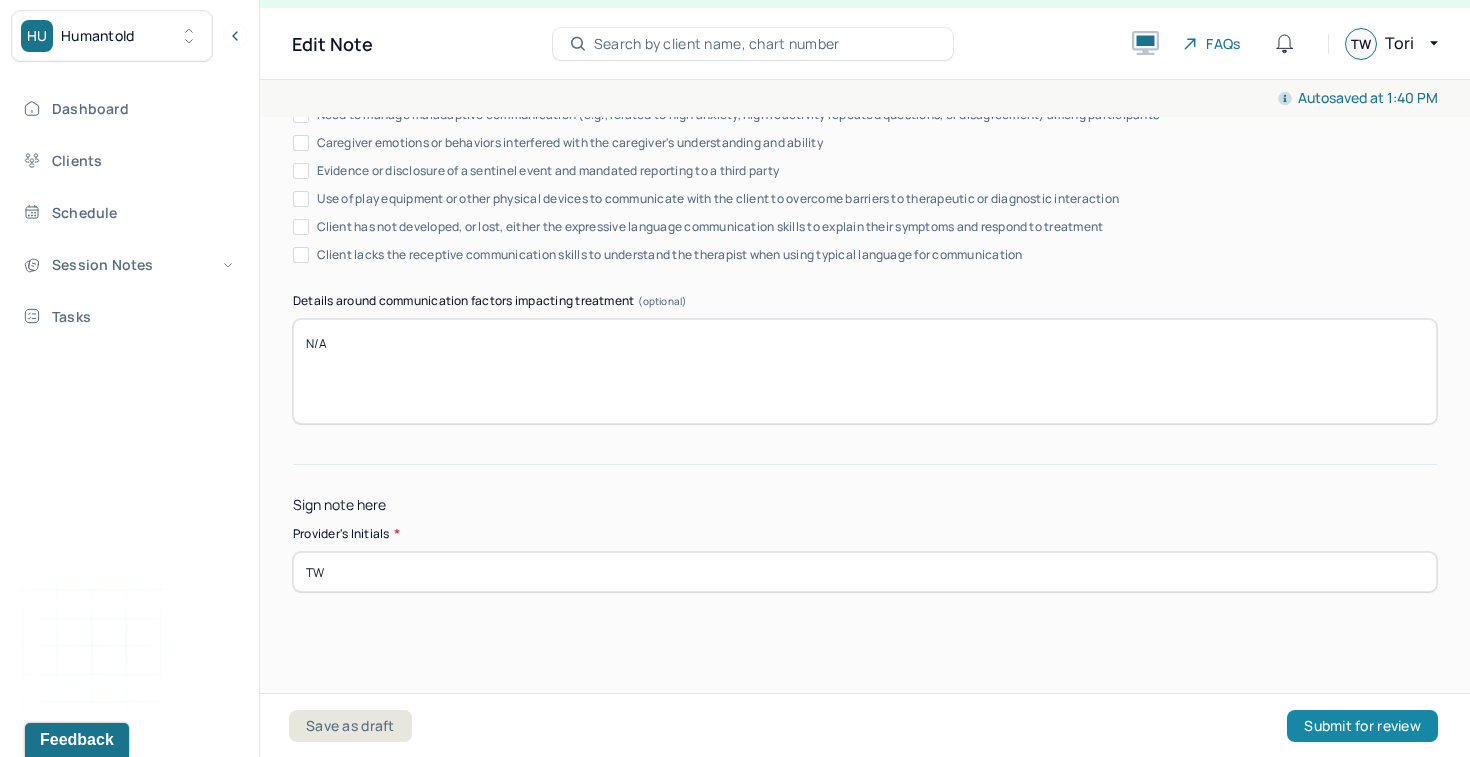 type on "Client continues to experience distress related to agoraphobia, particularly tied to shame and internalized stigma. However, engagement with external resources and willingness to explore new cognitive tools suggest motivation for change. Introduction of cognitive restructuring is timely and appropriate given the client's condition. Ongoing work is needed but progress is indicated." 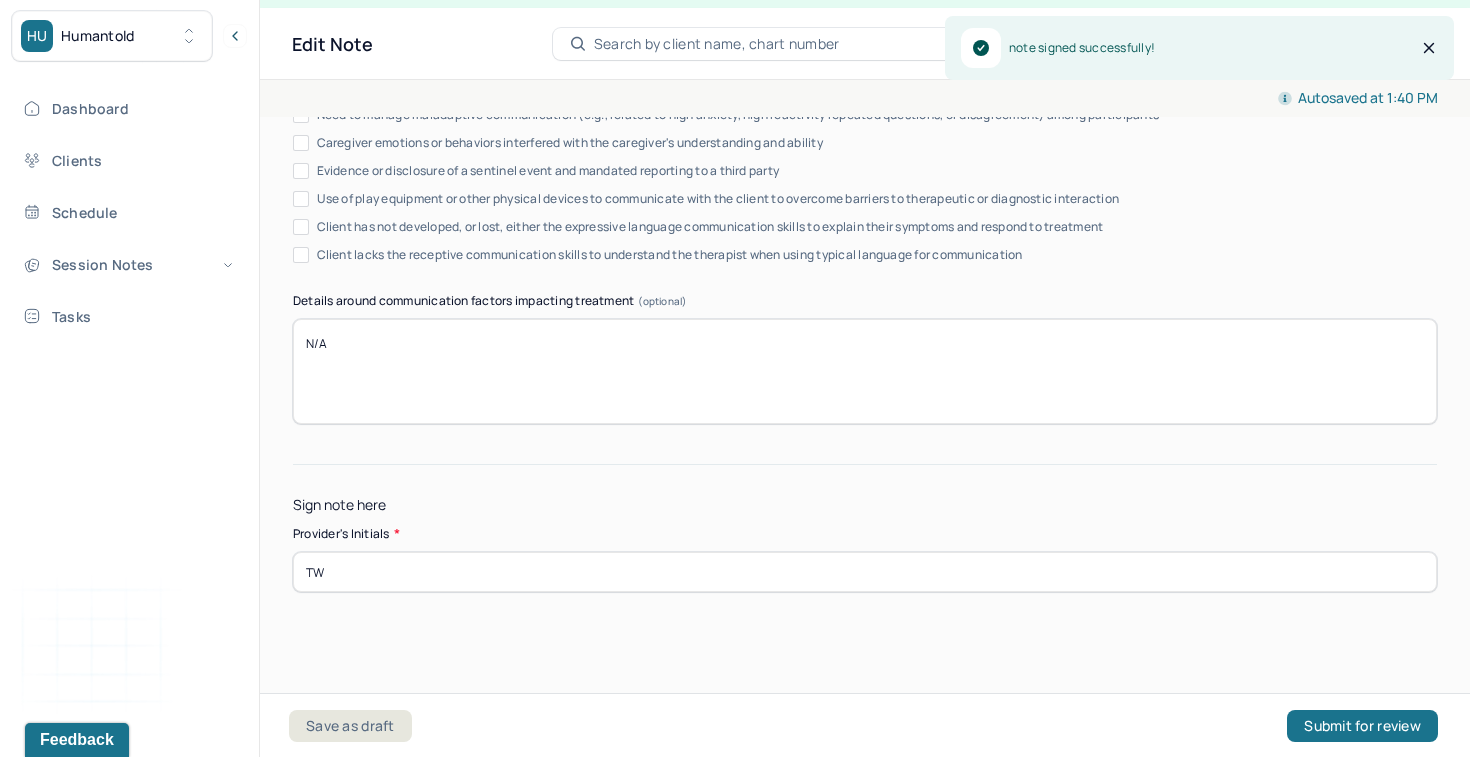 scroll, scrollTop: 0, scrollLeft: 0, axis: both 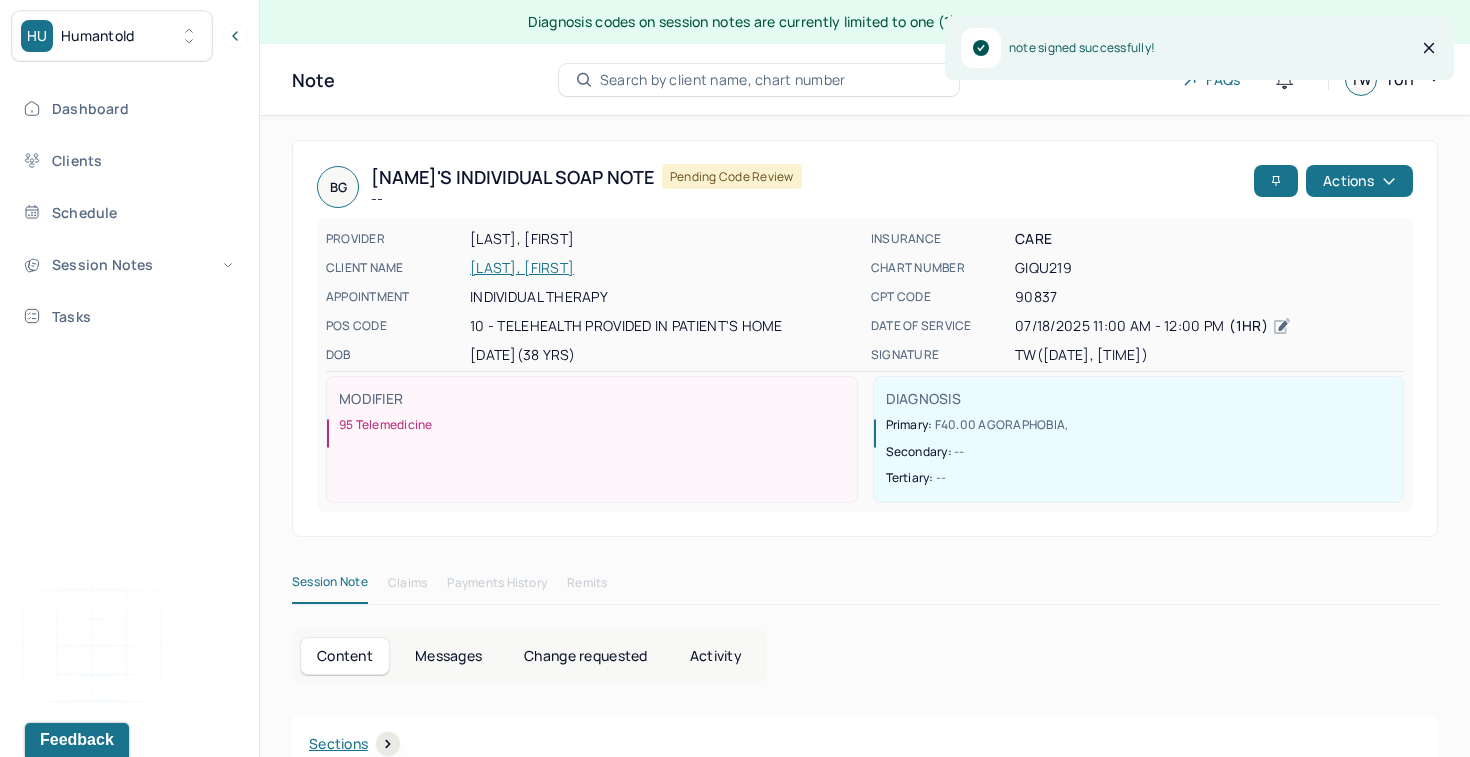 click on "Search by client name, chart number" at bounding box center [723, 80] 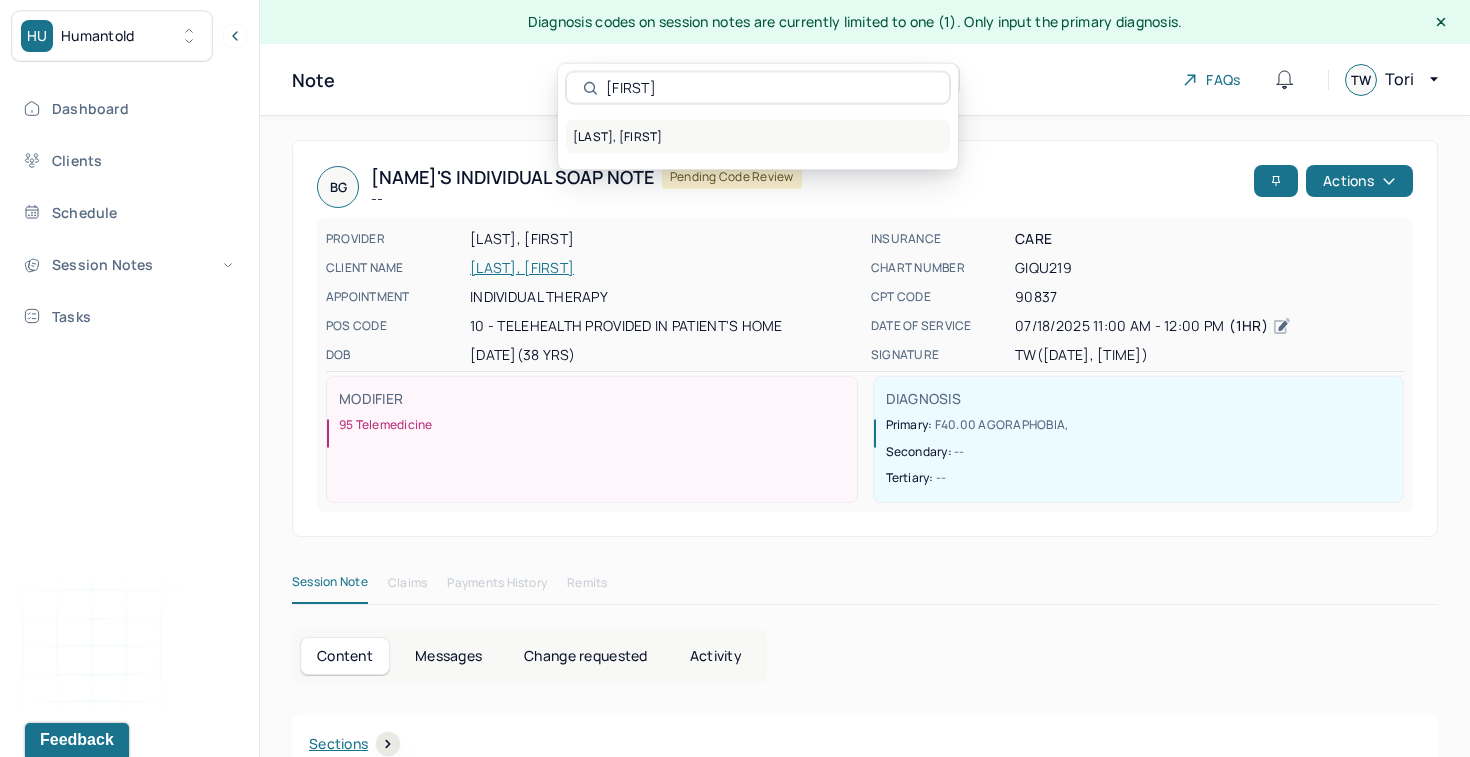type on "[FIRST]" 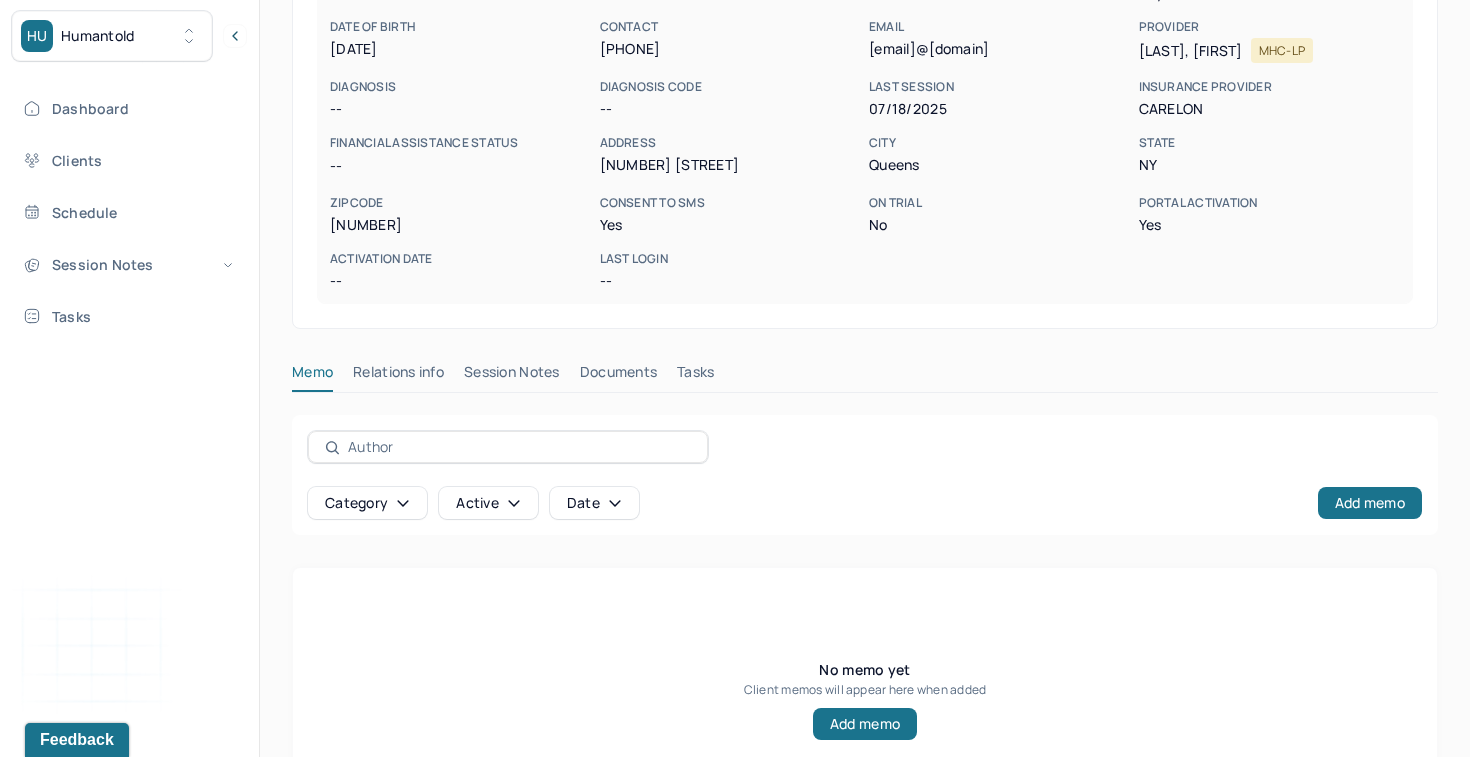 scroll, scrollTop: 330, scrollLeft: 0, axis: vertical 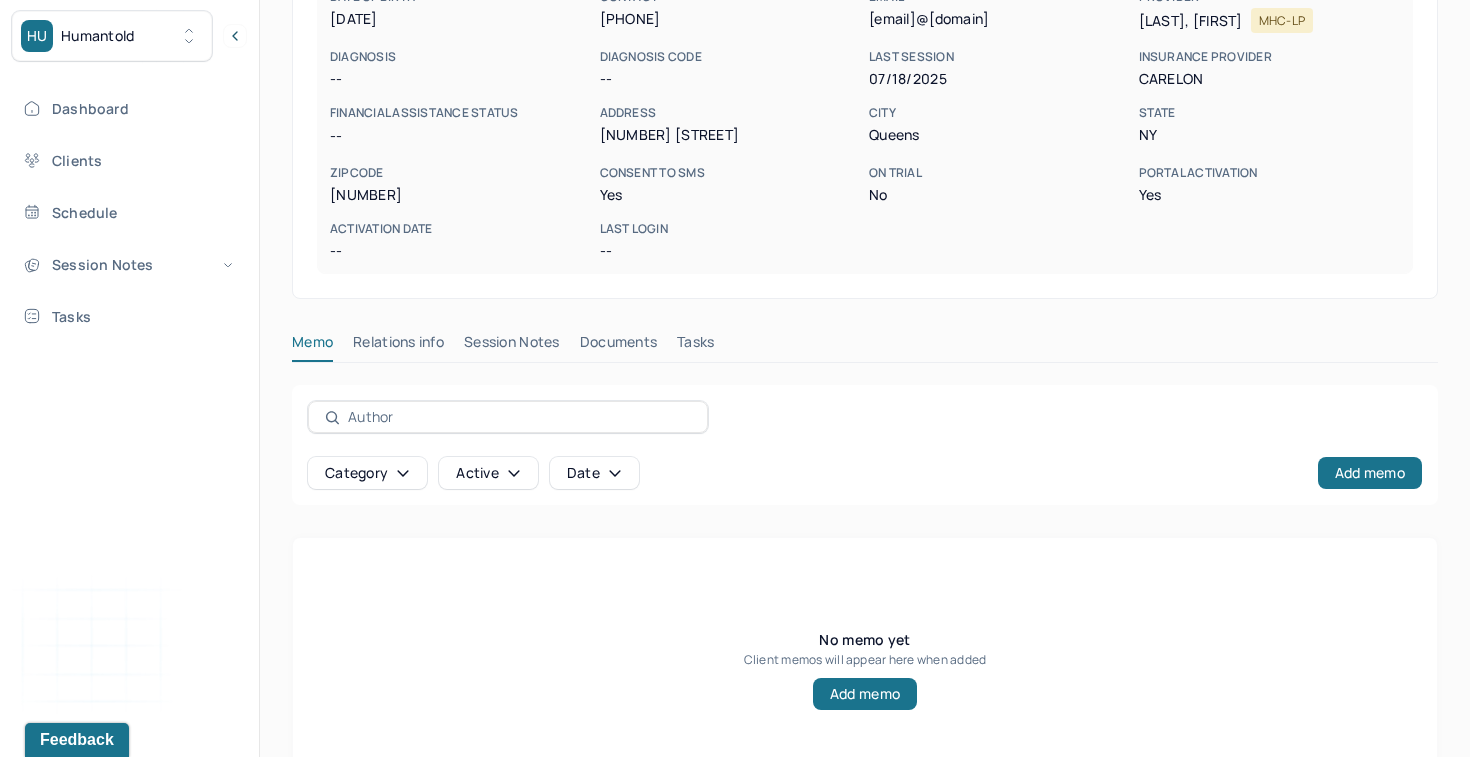 click on "Session Notes" at bounding box center (512, 346) 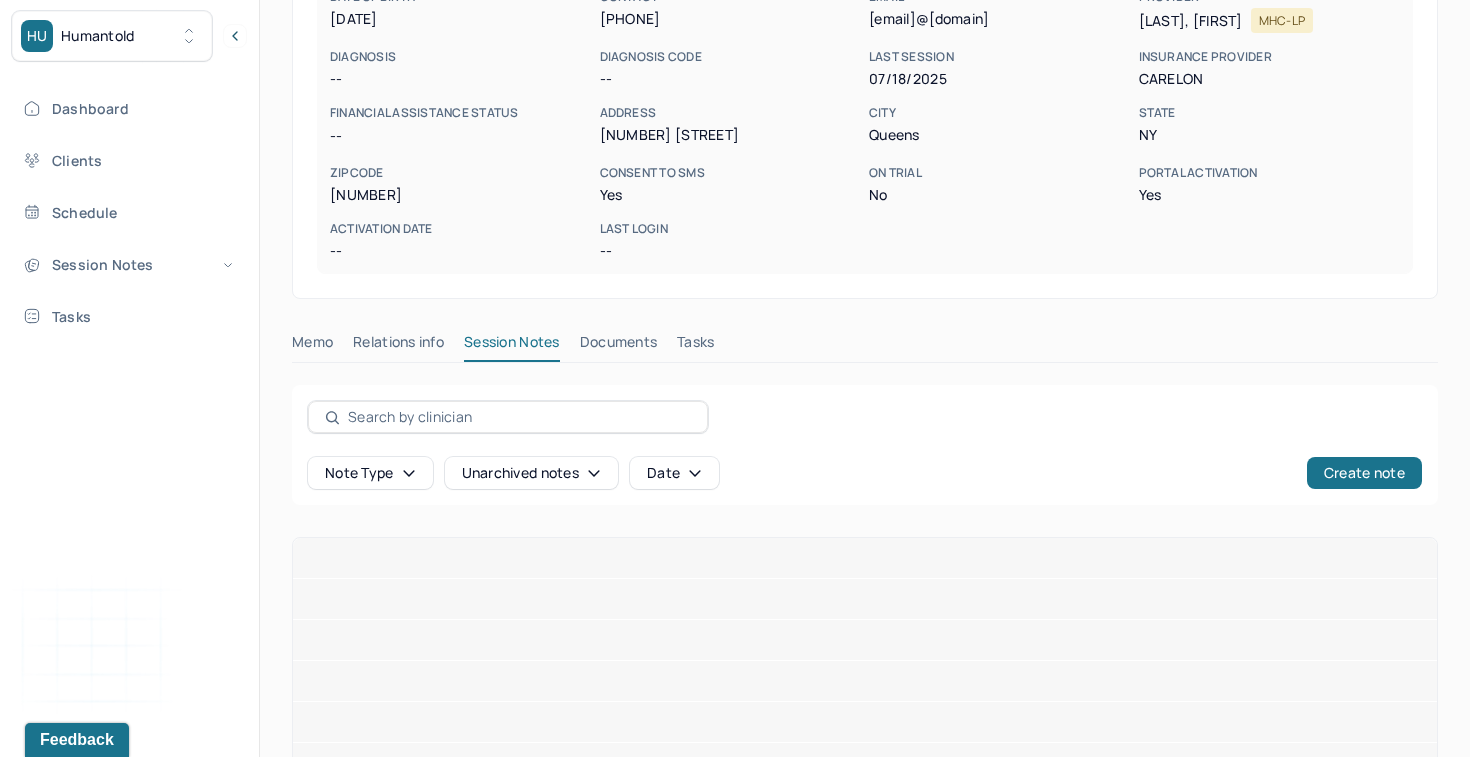scroll, scrollTop: 233, scrollLeft: 0, axis: vertical 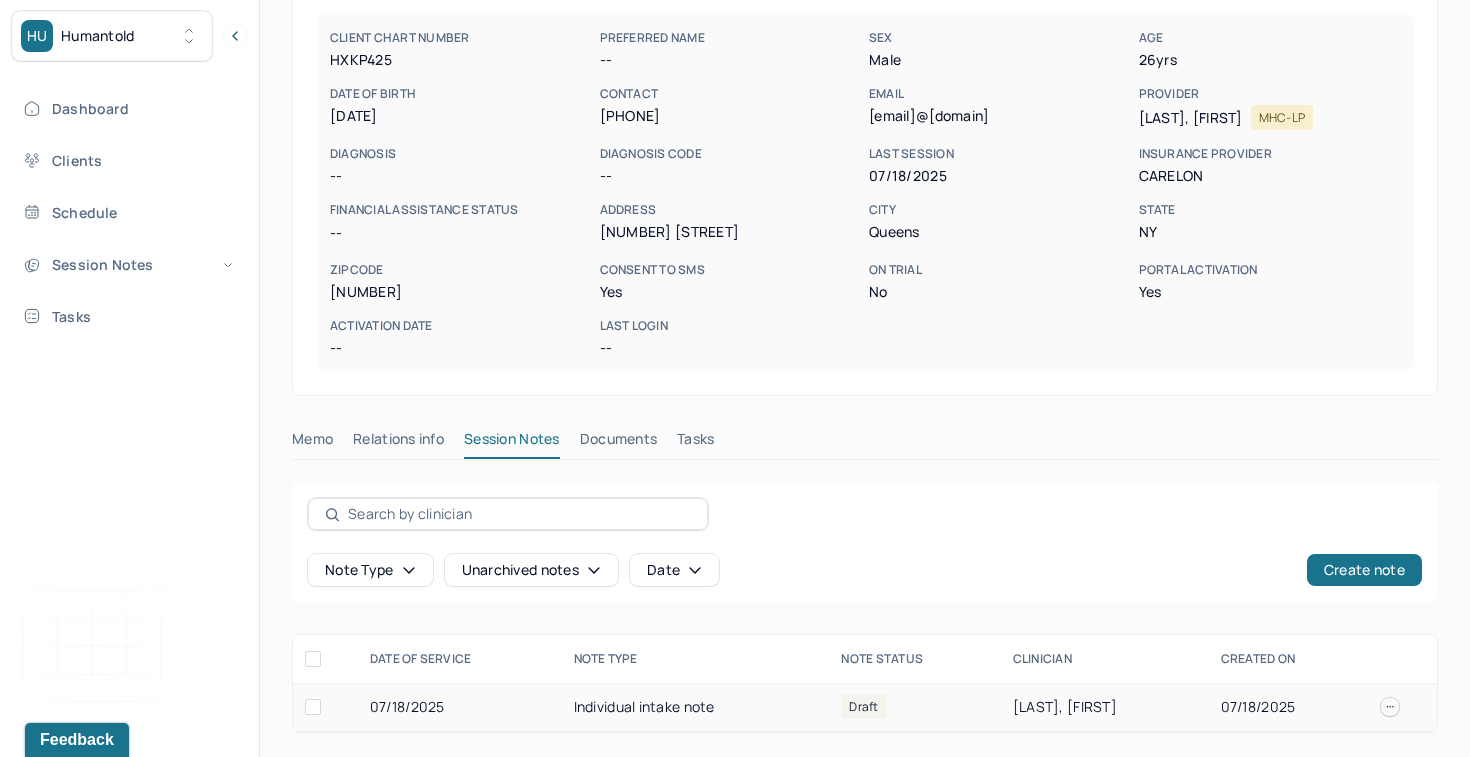 click on "Individual intake note" at bounding box center [696, 707] 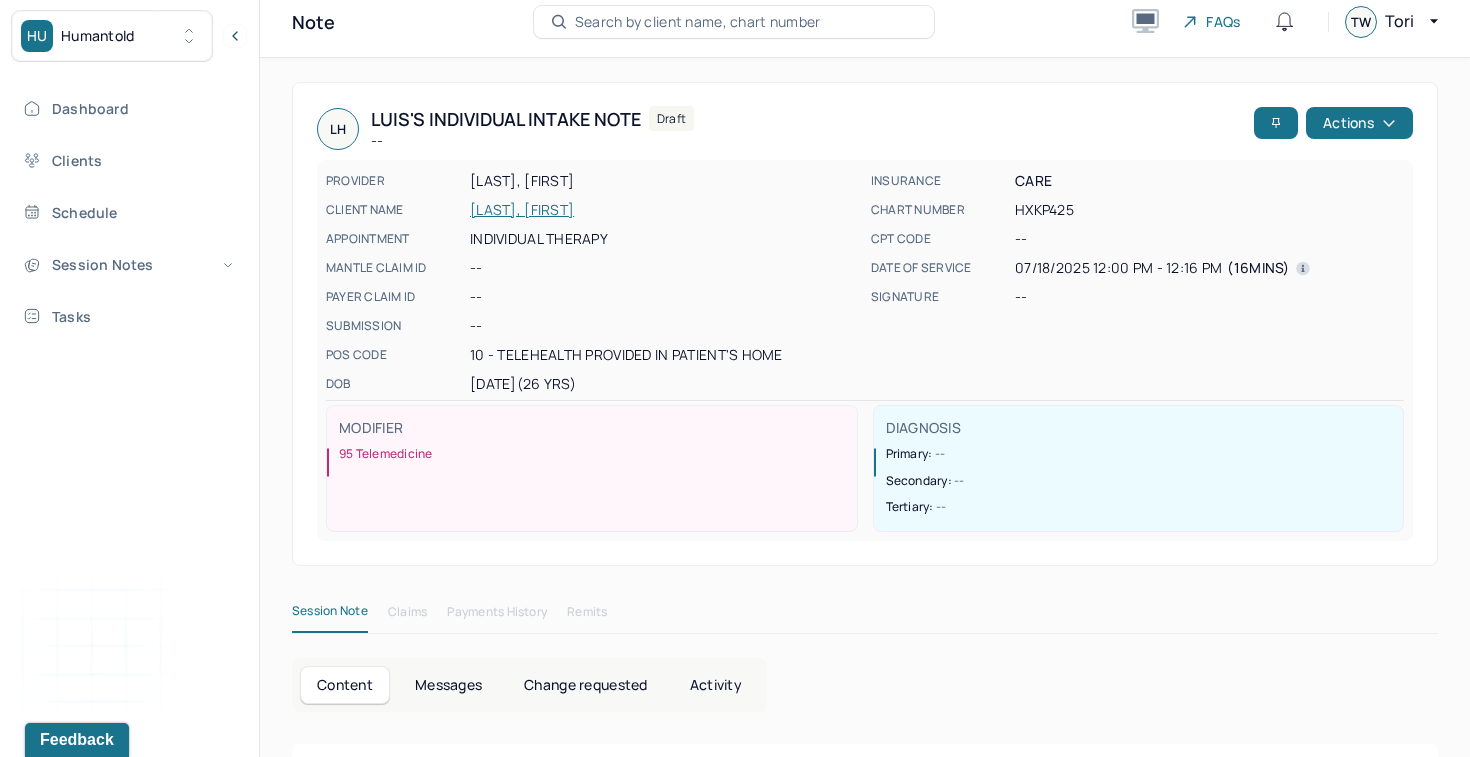 scroll, scrollTop: 0, scrollLeft: 0, axis: both 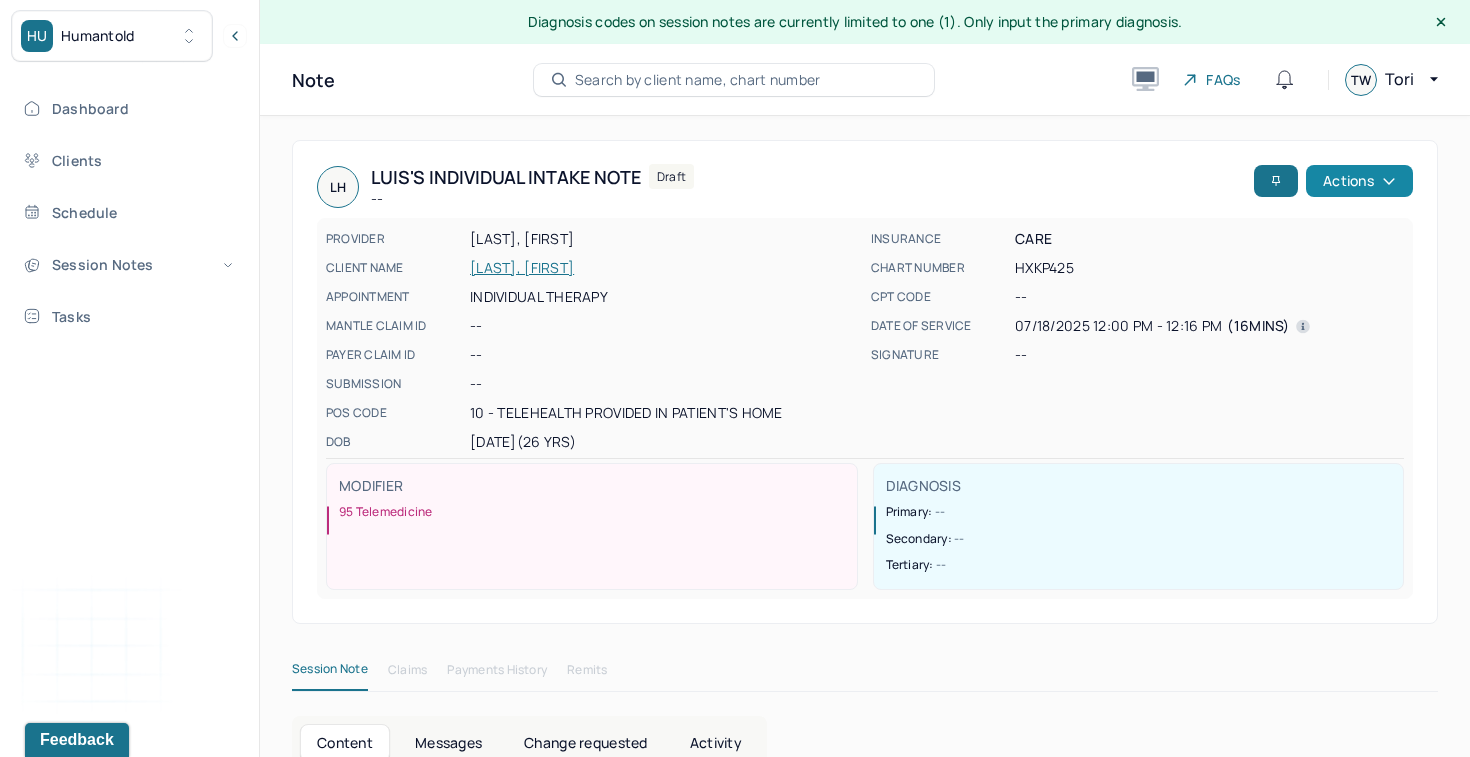 click on "Actions" at bounding box center (1359, 181) 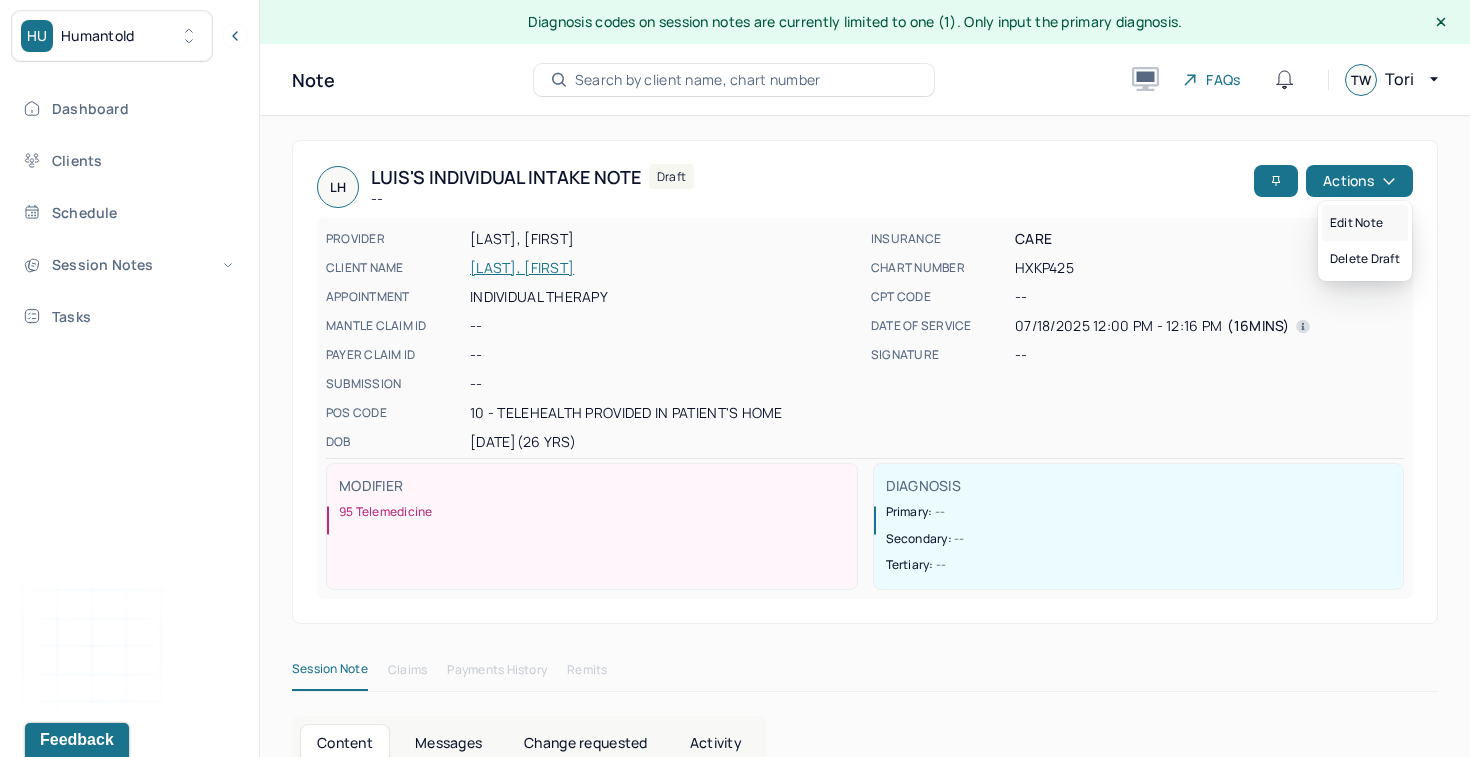 click on "Edit note" at bounding box center (1365, 223) 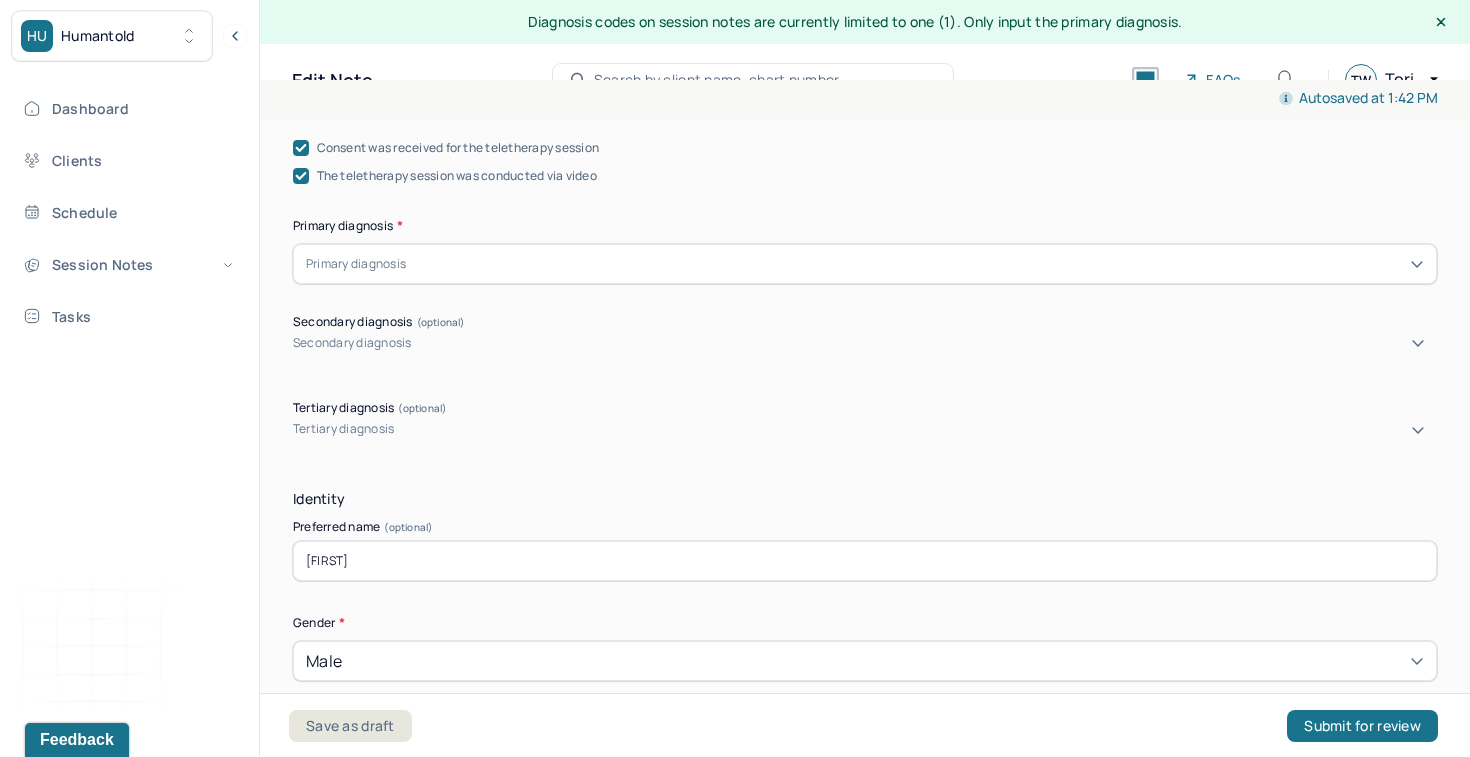 scroll, scrollTop: 643, scrollLeft: 0, axis: vertical 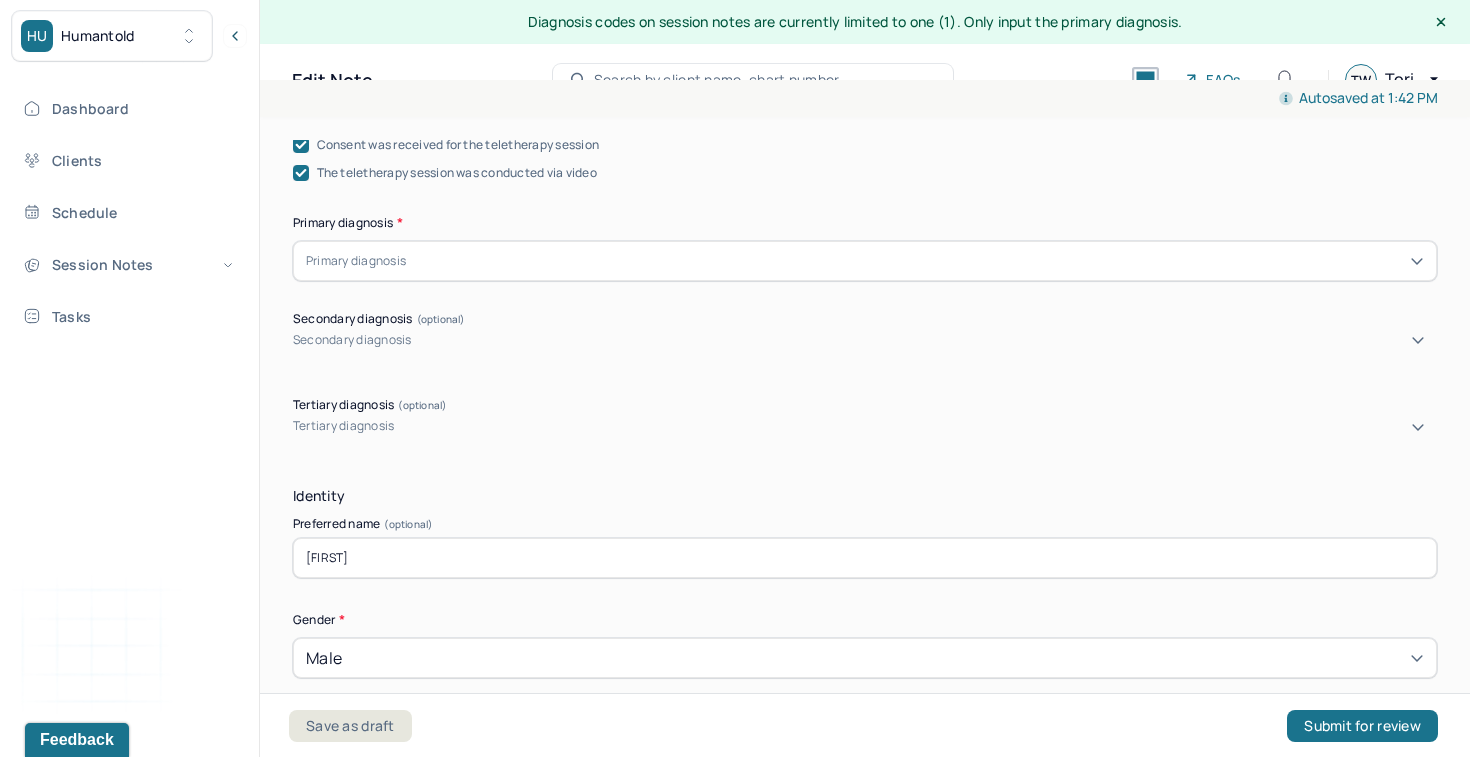 click at bounding box center [917, 261] 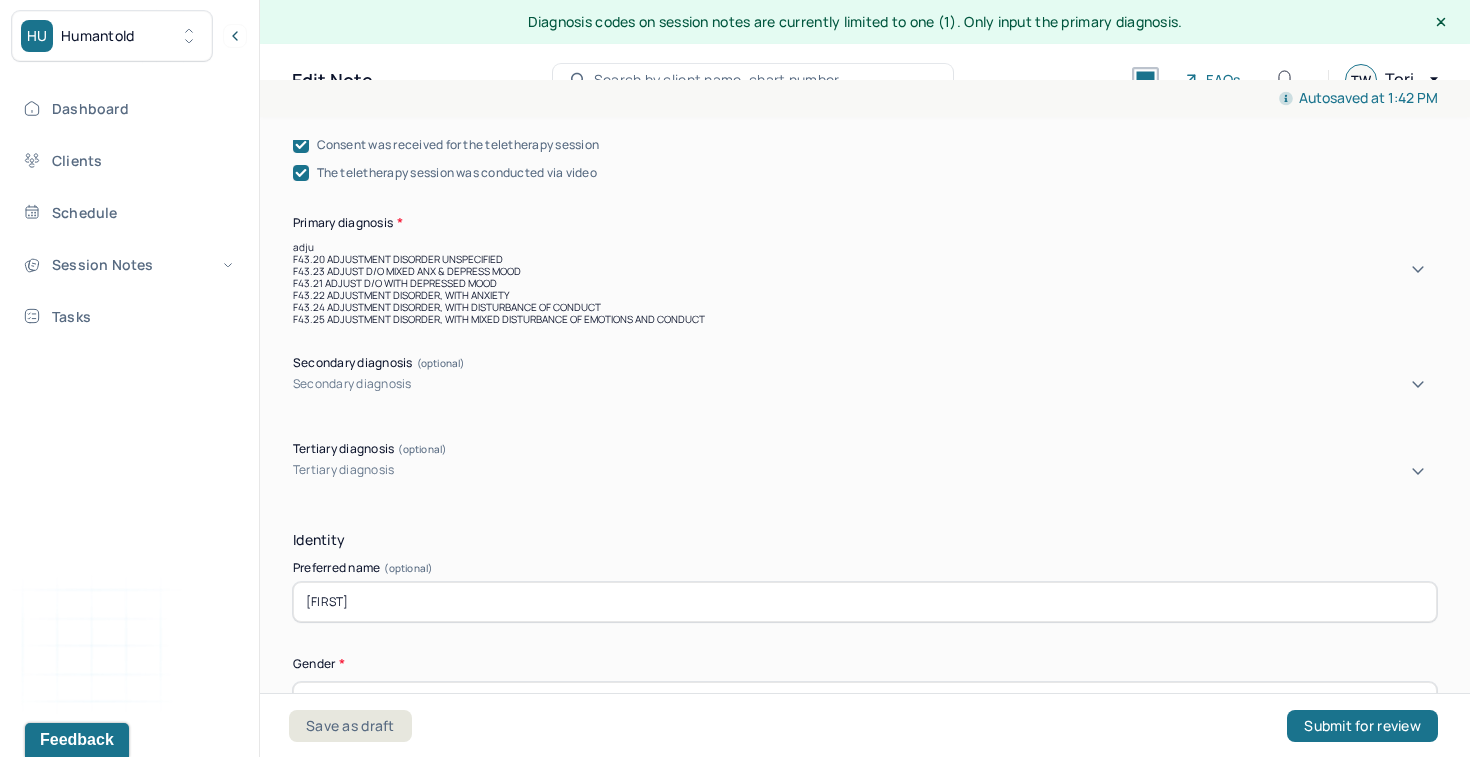 type on "adjus" 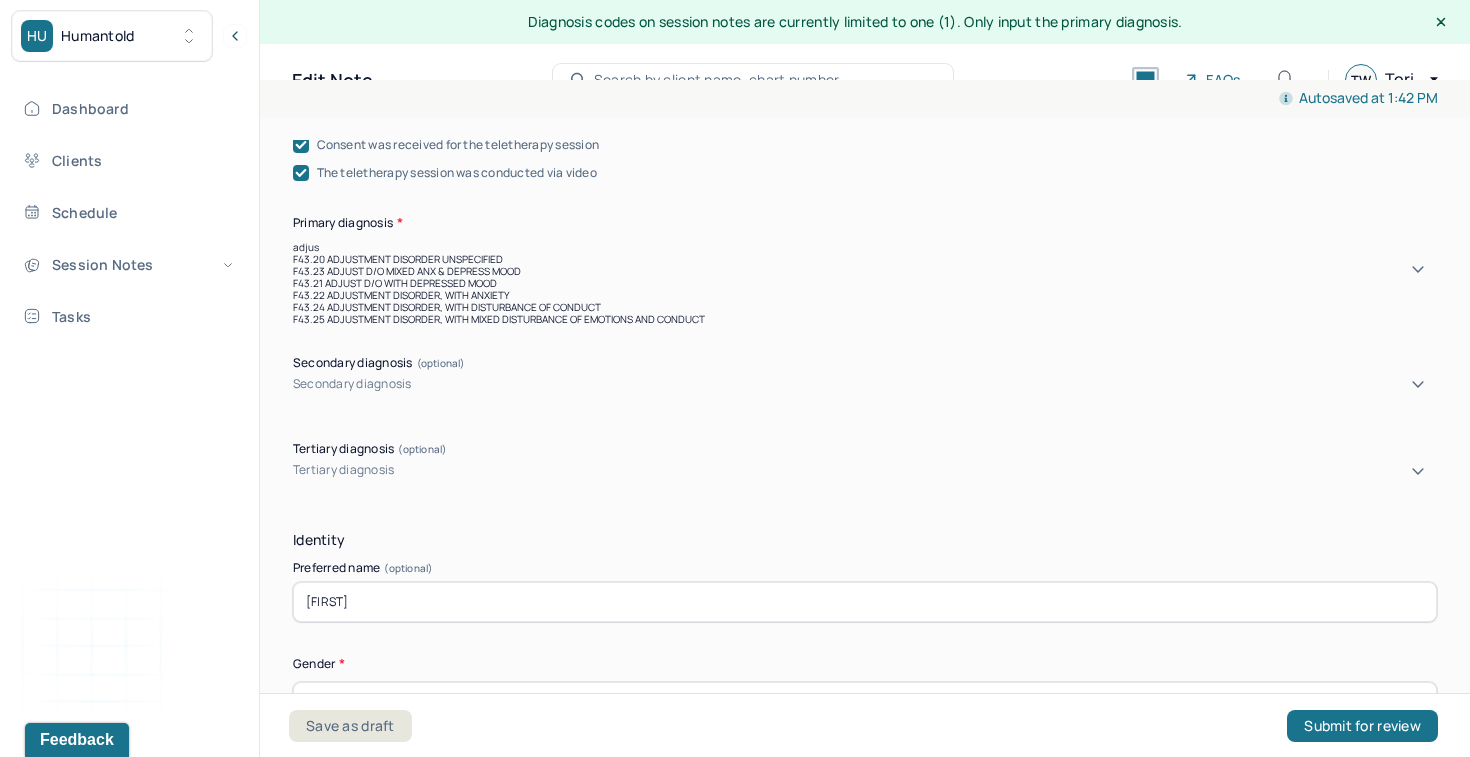 click on "F43.22 ADJUSTMENT DISORDER, WITH ANXIETY" at bounding box center [865, 295] 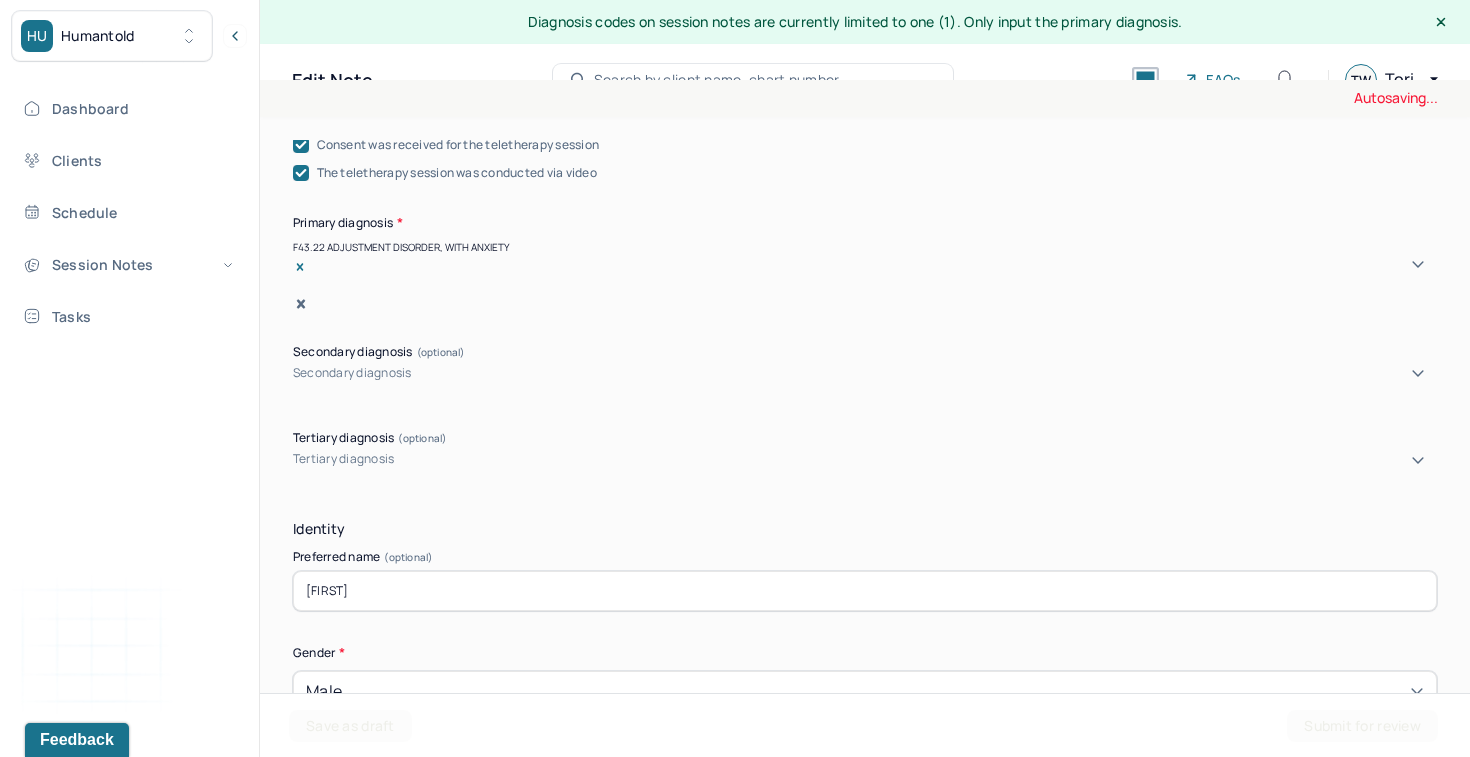 click on "Secondary diagnosis (optional)" at bounding box center (865, 352) 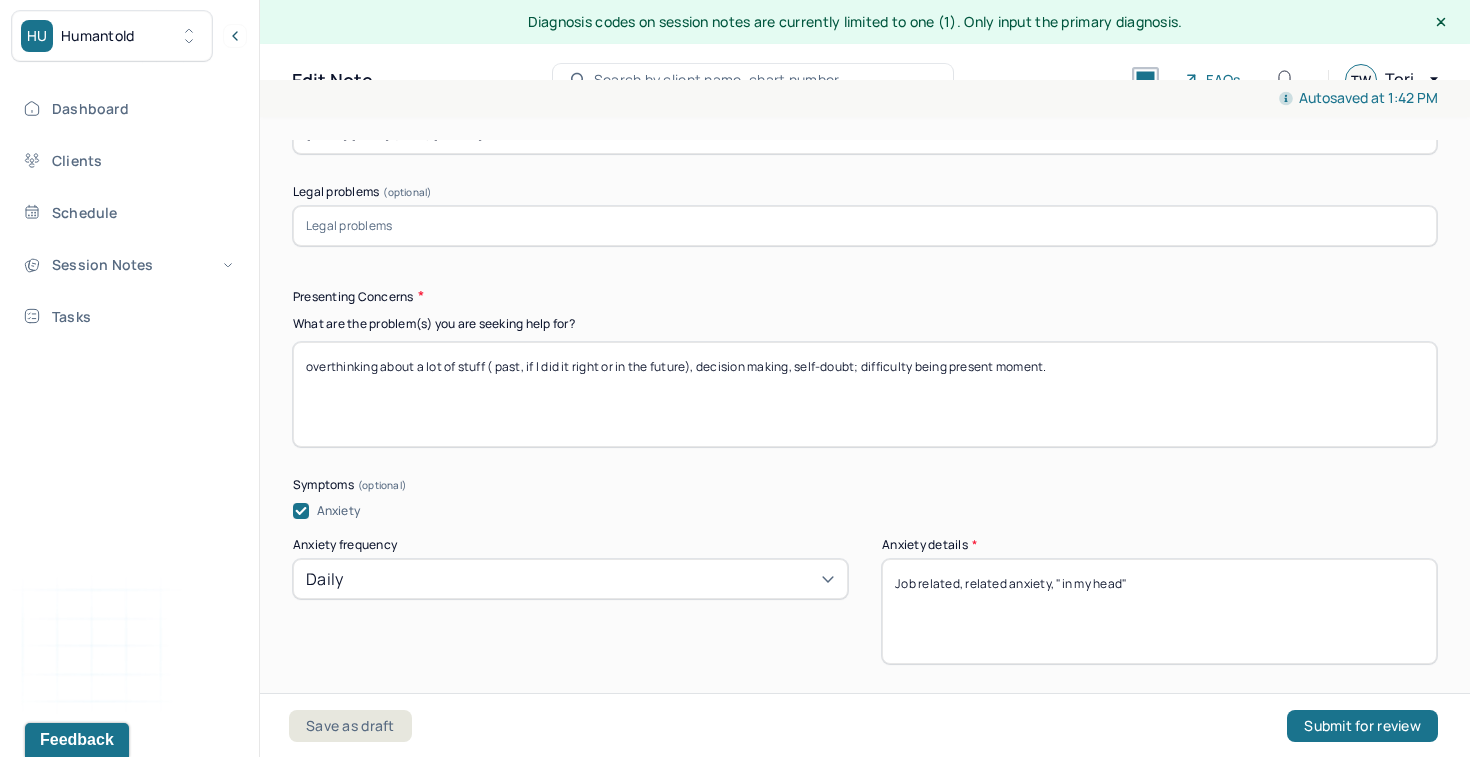 scroll, scrollTop: 2281, scrollLeft: 0, axis: vertical 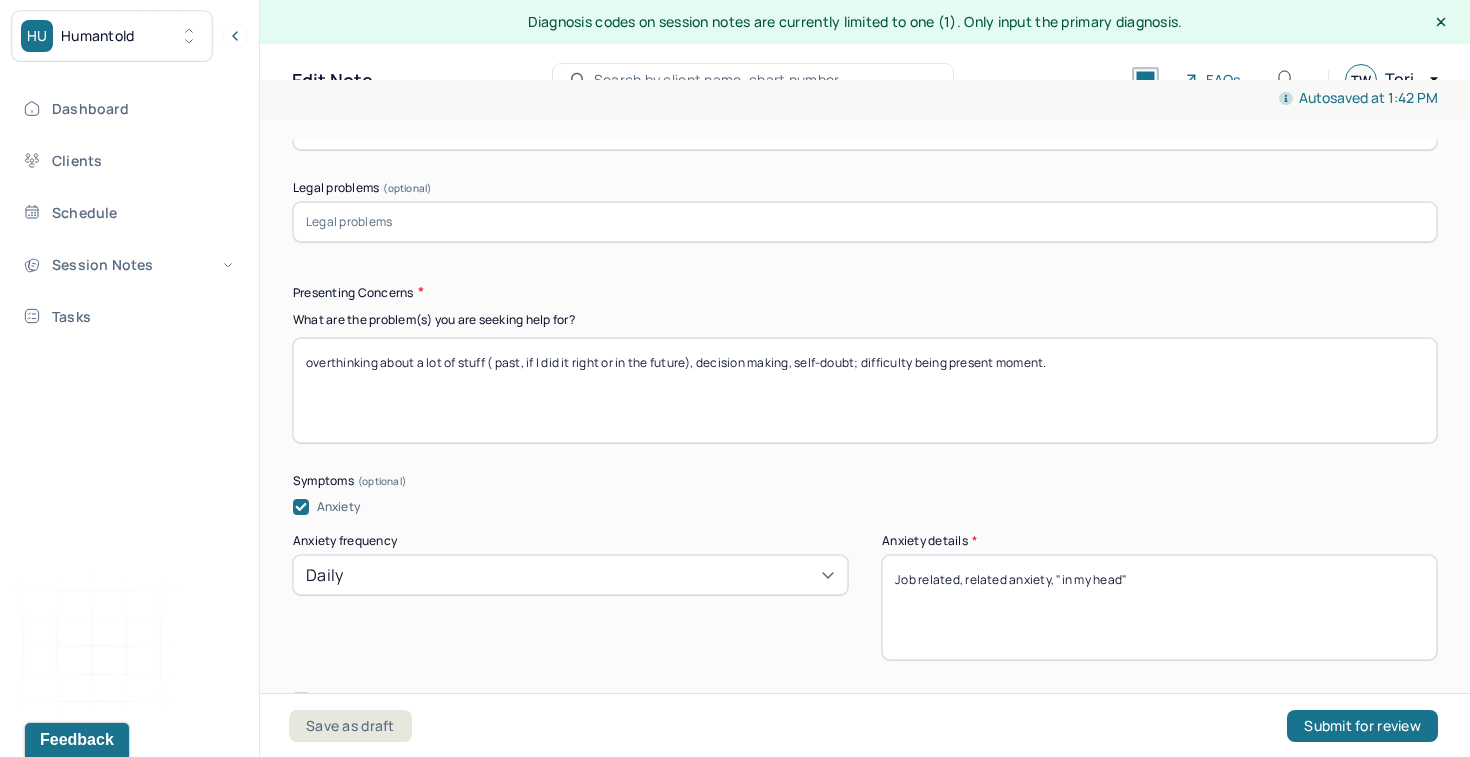 drag, startPoint x: 1078, startPoint y: 342, endPoint x: 263, endPoint y: 323, distance: 815.22144 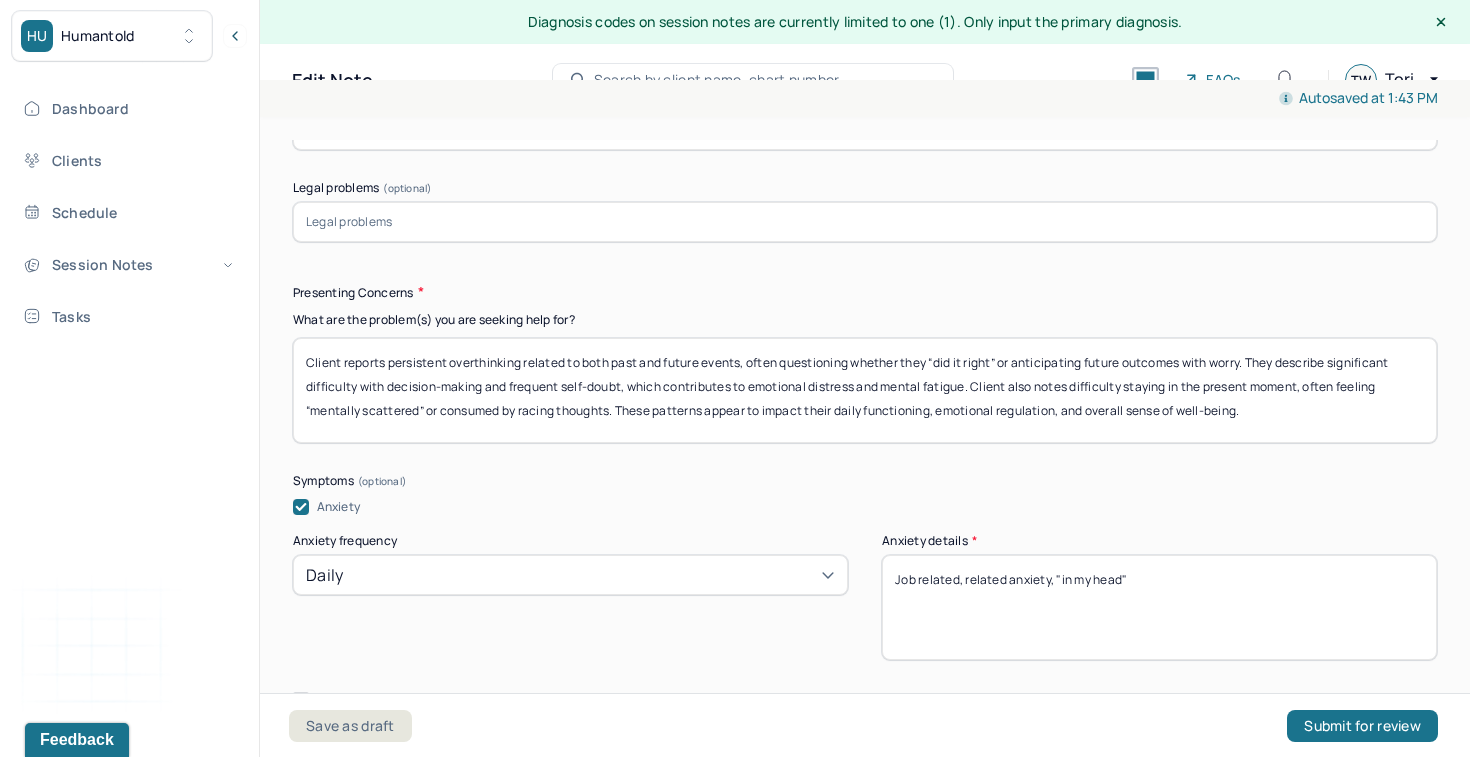 drag, startPoint x: 977, startPoint y: 369, endPoint x: 859, endPoint y: 358, distance: 118.511604 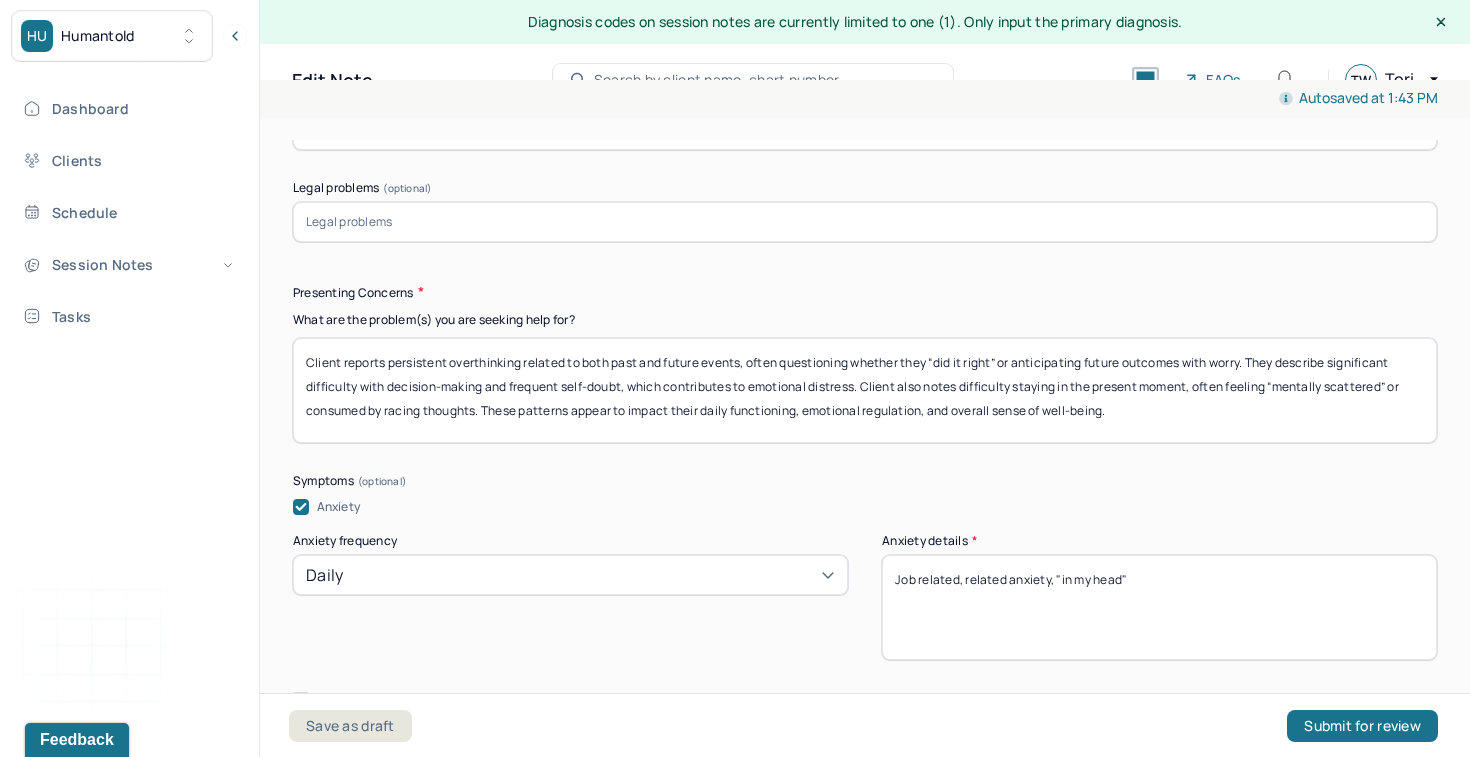 drag, startPoint x: 516, startPoint y: 394, endPoint x: 272, endPoint y: 391, distance: 244.01845 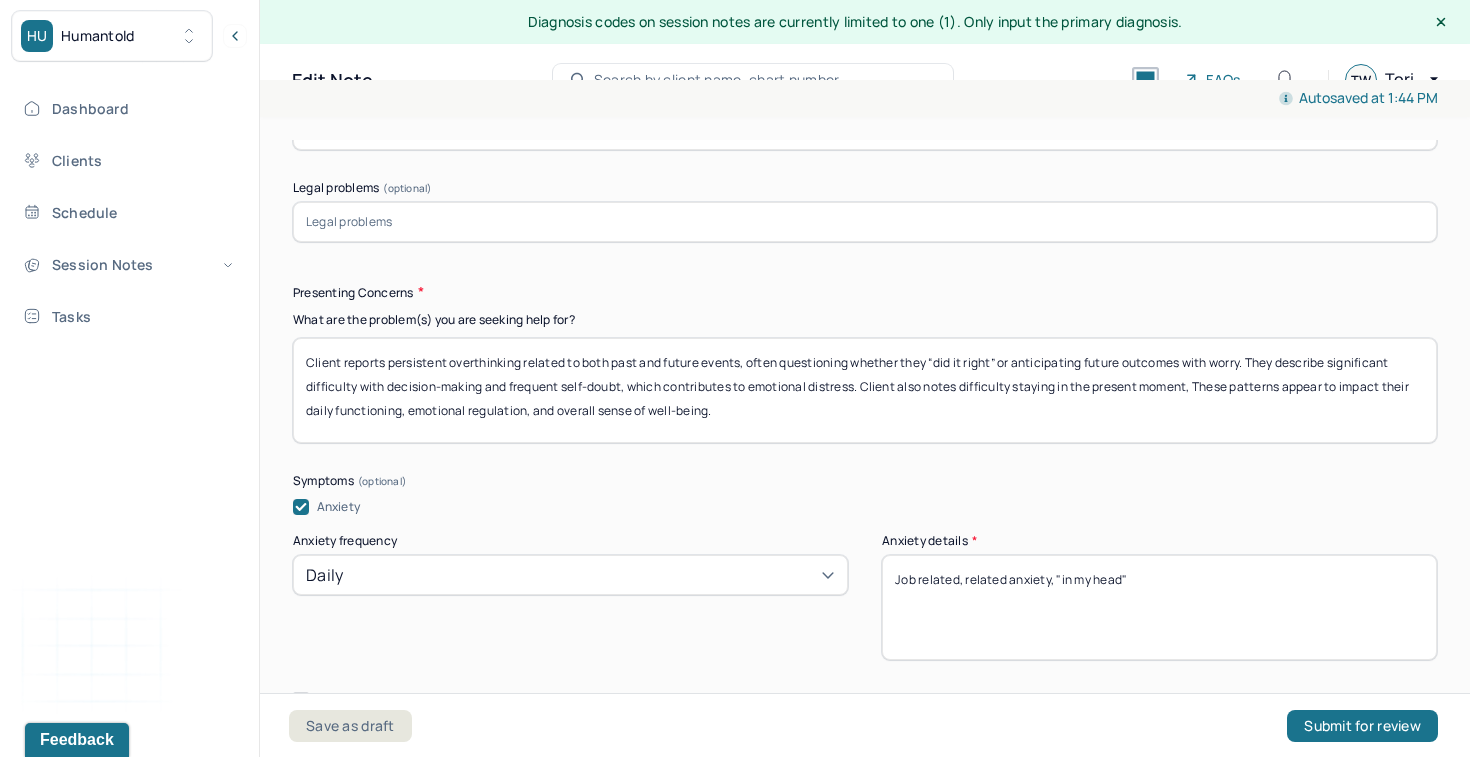 drag, startPoint x: 1196, startPoint y: 400, endPoint x: 1200, endPoint y: 371, distance: 29.274563 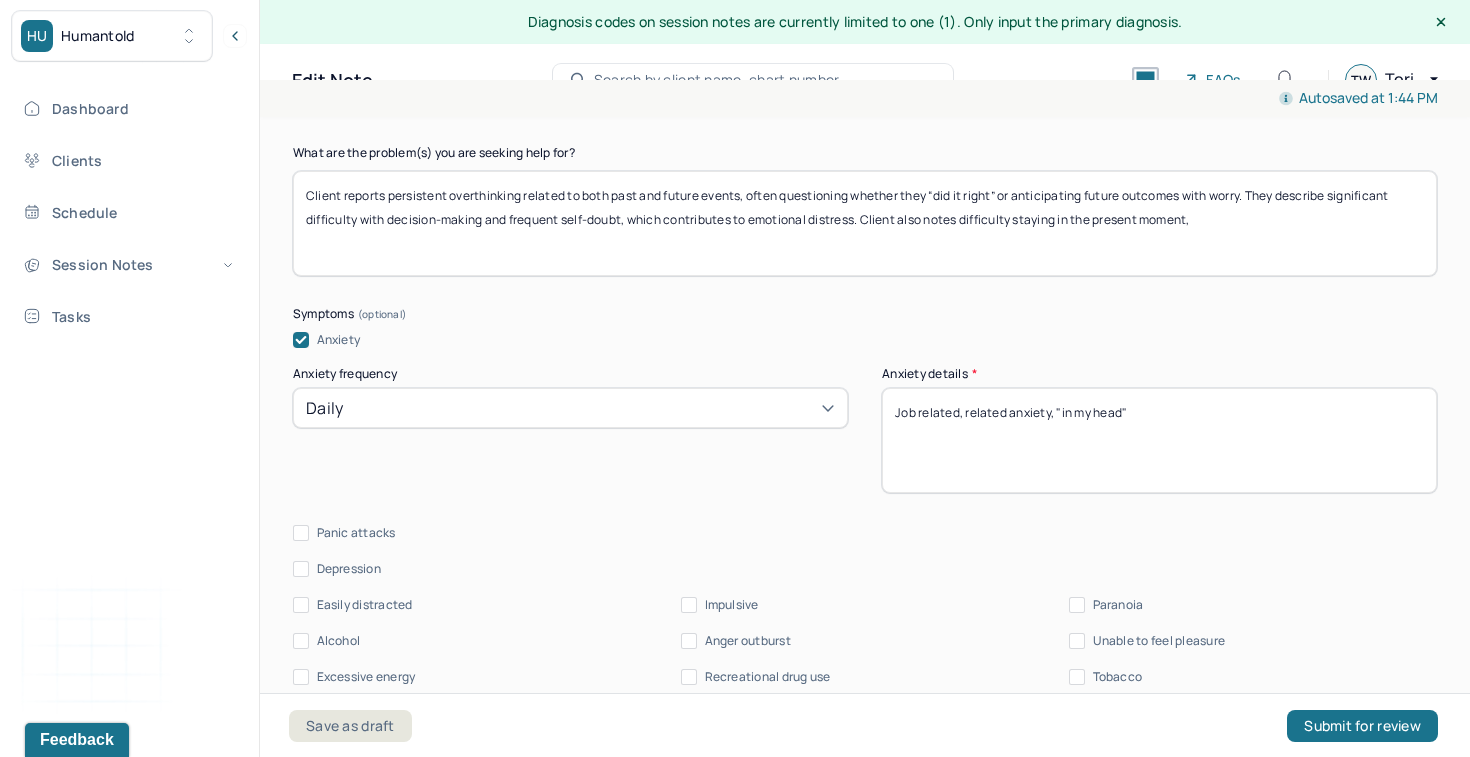 scroll, scrollTop: 2457, scrollLeft: 0, axis: vertical 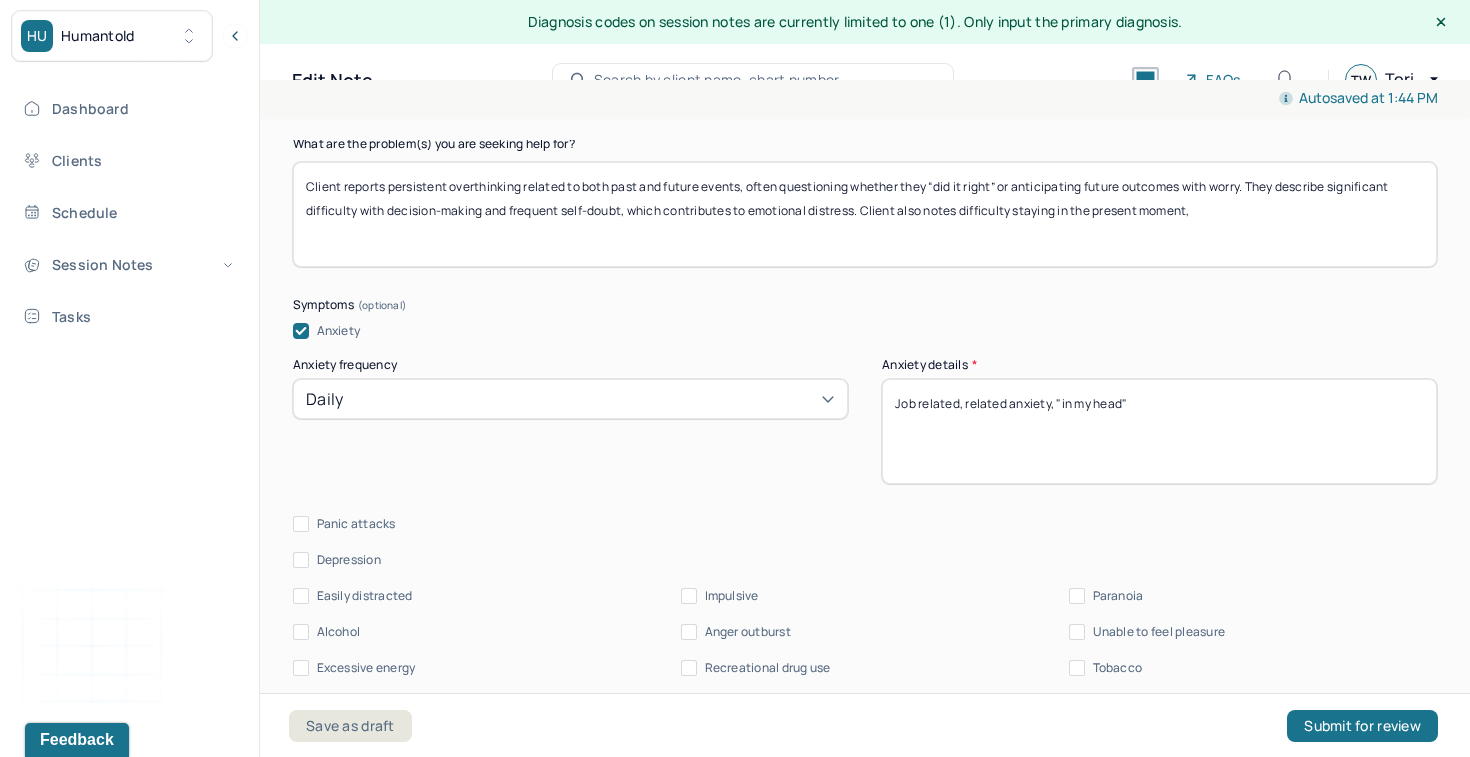 type on "Client reports persistent overthinking related to both past and future events, often questioning whether they “did it right” or anticipating future outcomes with worry. They describe significant difficulty with decision-making and frequent self-doubt, which contributes to emotional distress. Client also notes difficulty staying in the present moment," 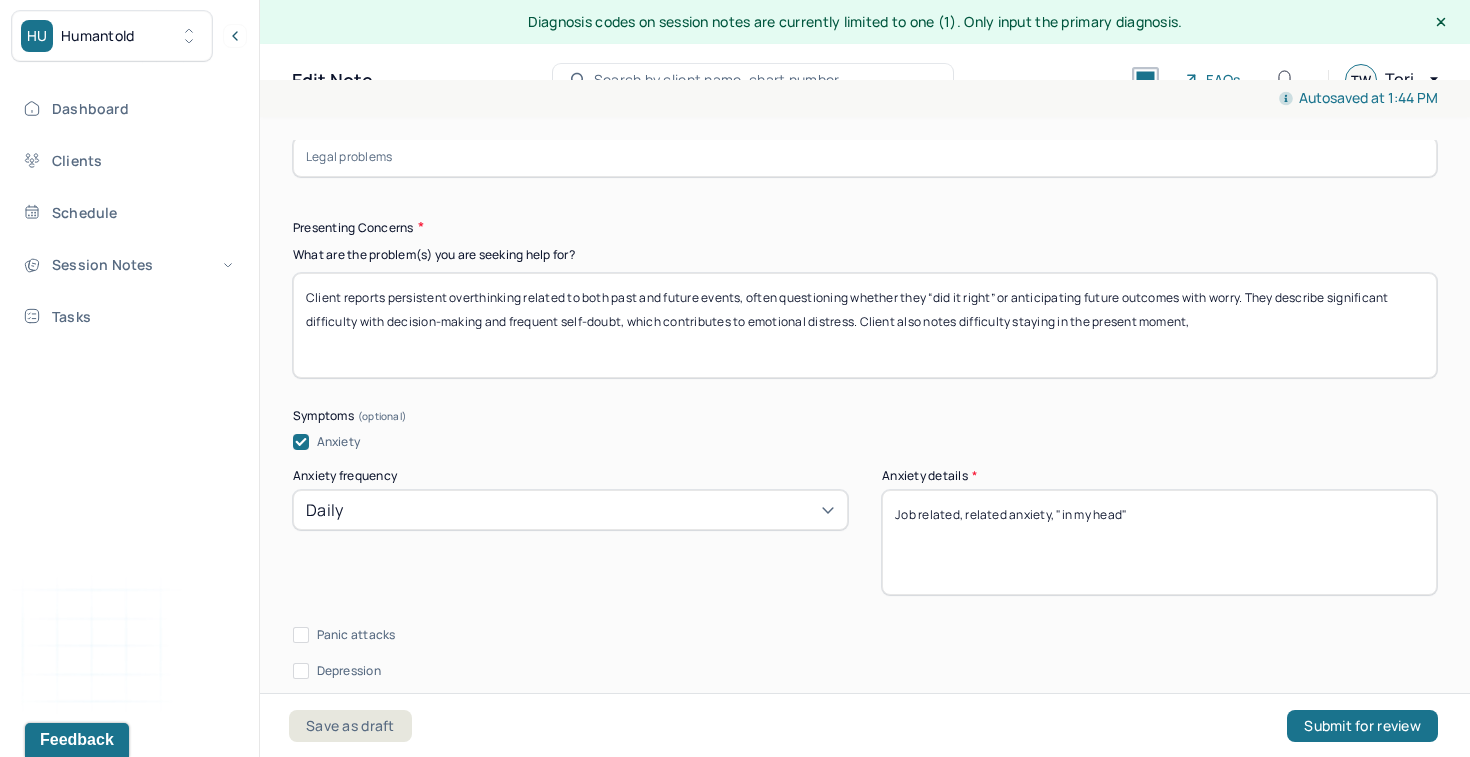 scroll, scrollTop: 2321, scrollLeft: 0, axis: vertical 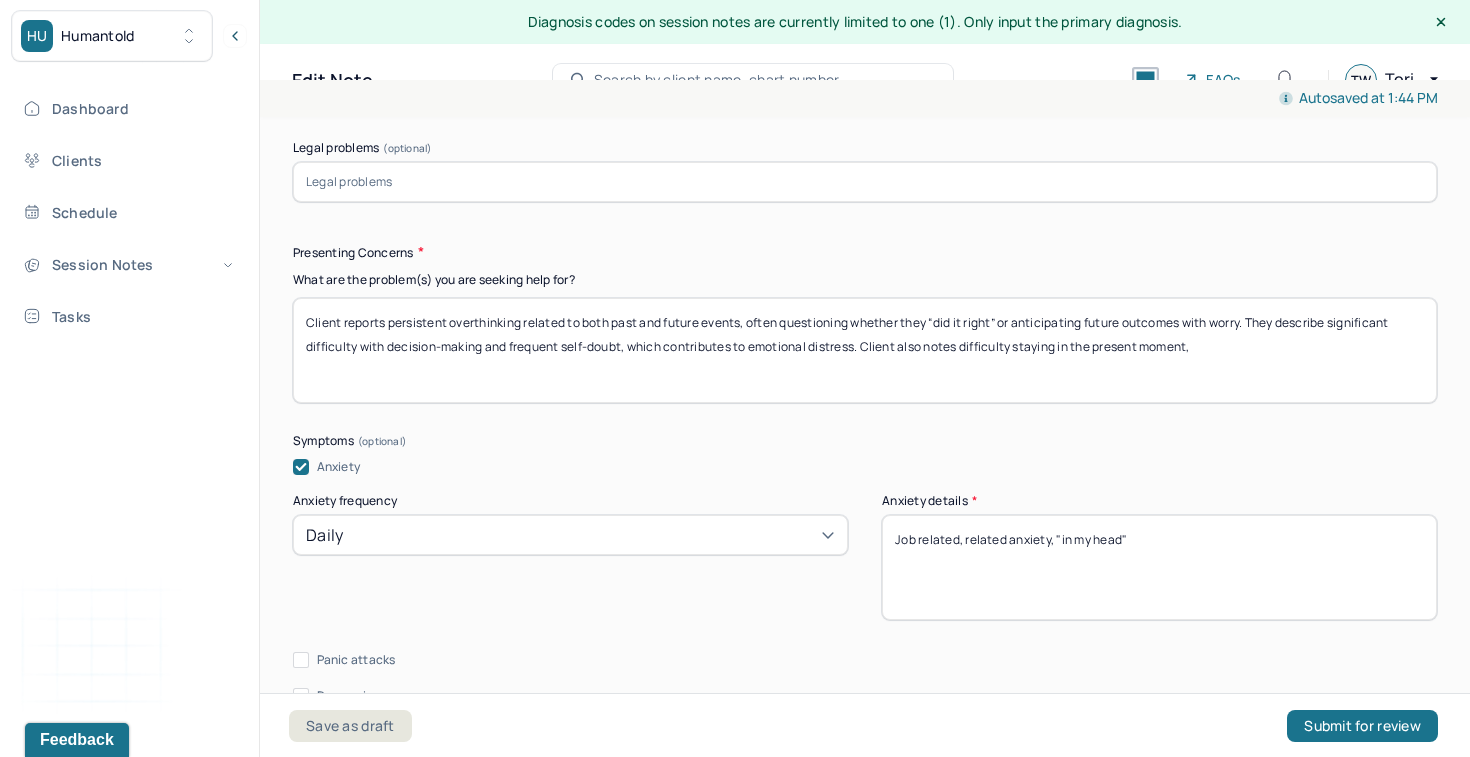 drag, startPoint x: 1252, startPoint y: 169, endPoint x: 955, endPoint y: 166, distance: 297.01514 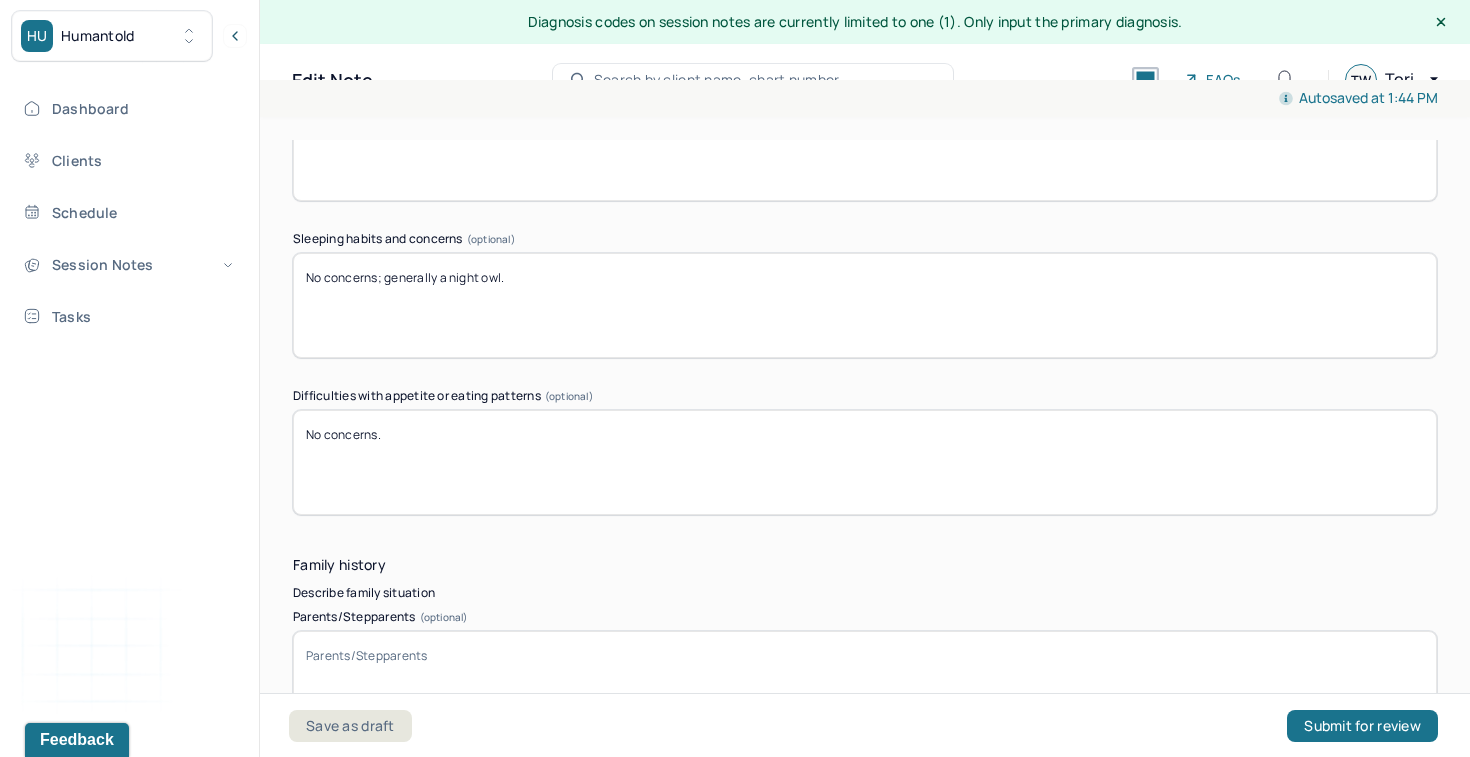 scroll, scrollTop: 3410, scrollLeft: 0, axis: vertical 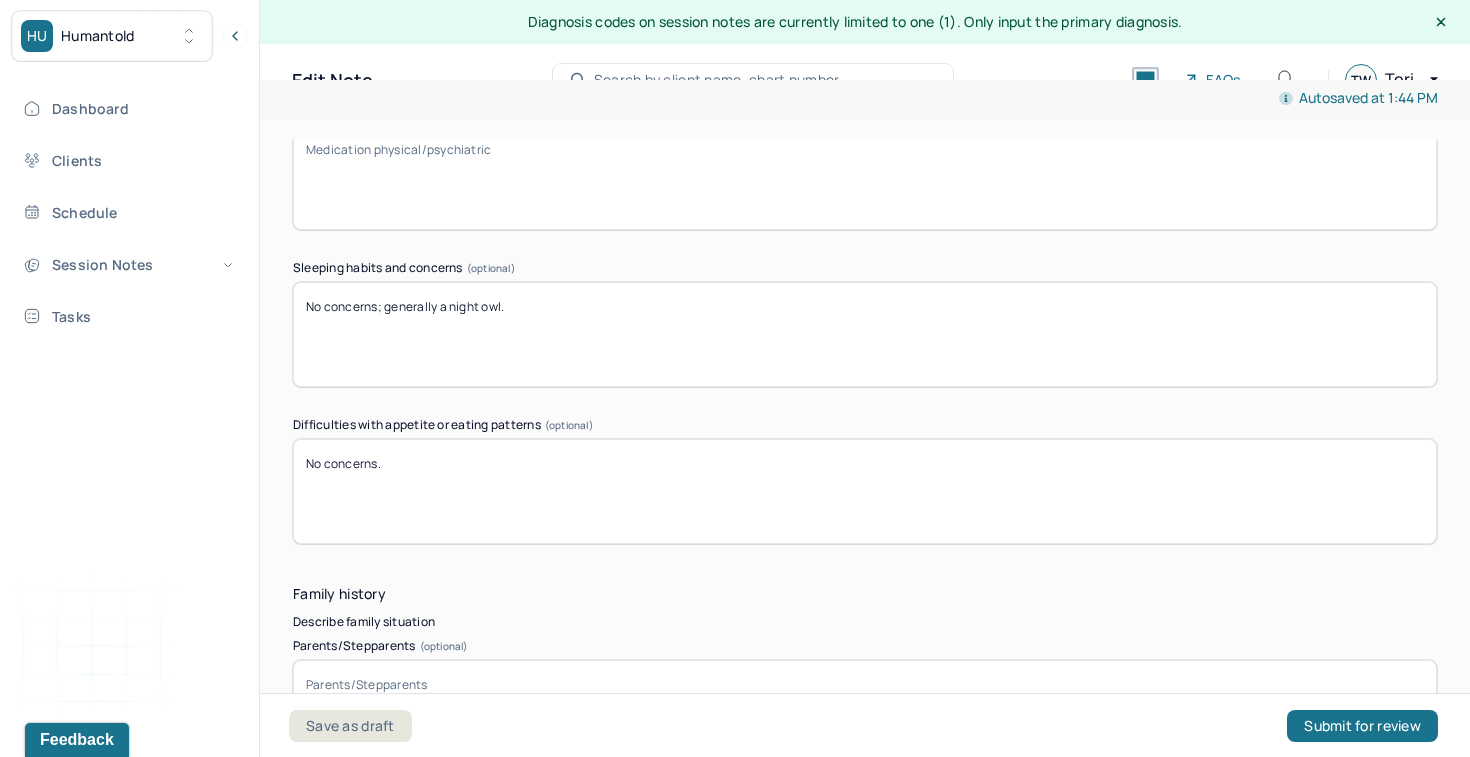 type on "Client reports persistent overthinking related to both past and future events, often questioning whether they “did it right” or anticipating future outcomes with worry. Client notes this is particular to job and relationship anxiety." 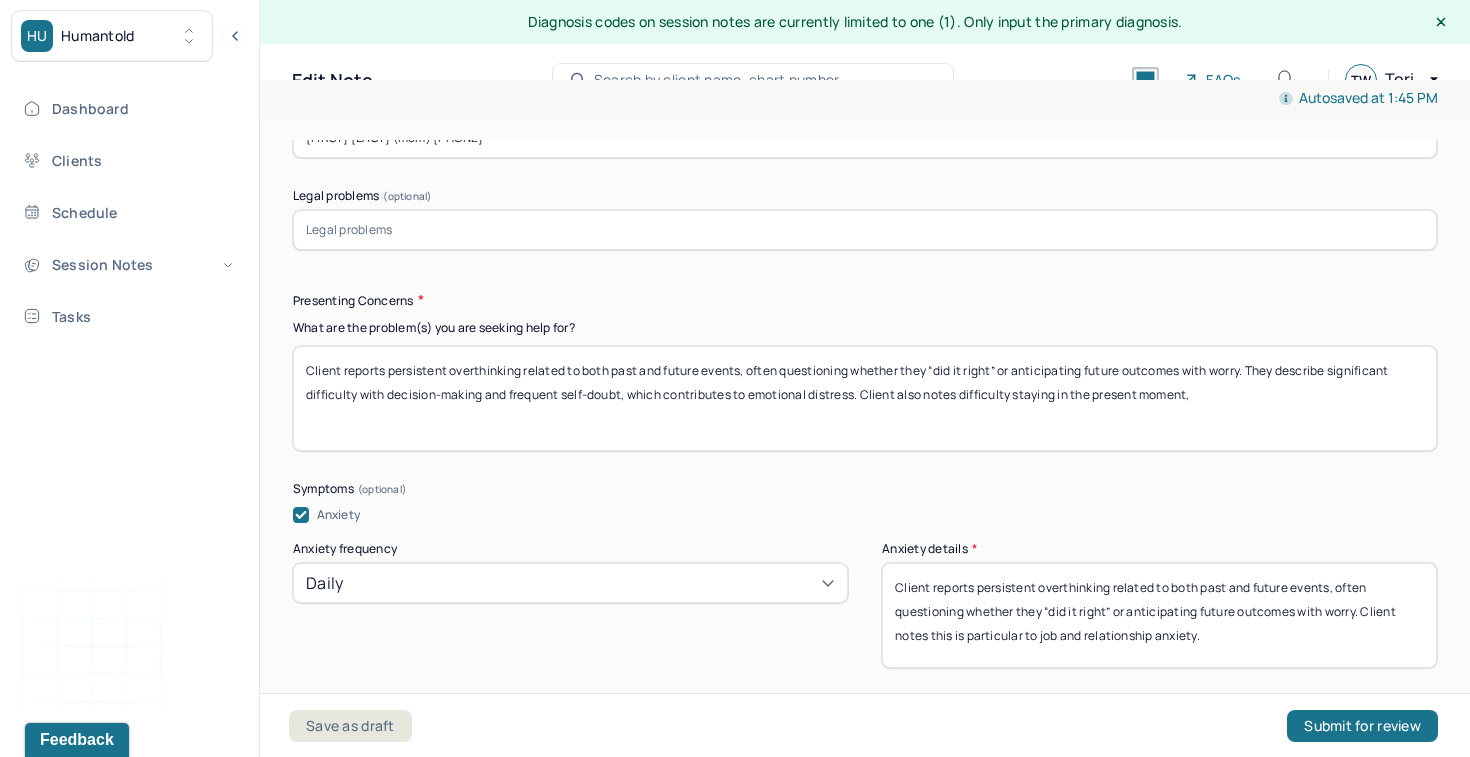 scroll, scrollTop: 2282, scrollLeft: 0, axis: vertical 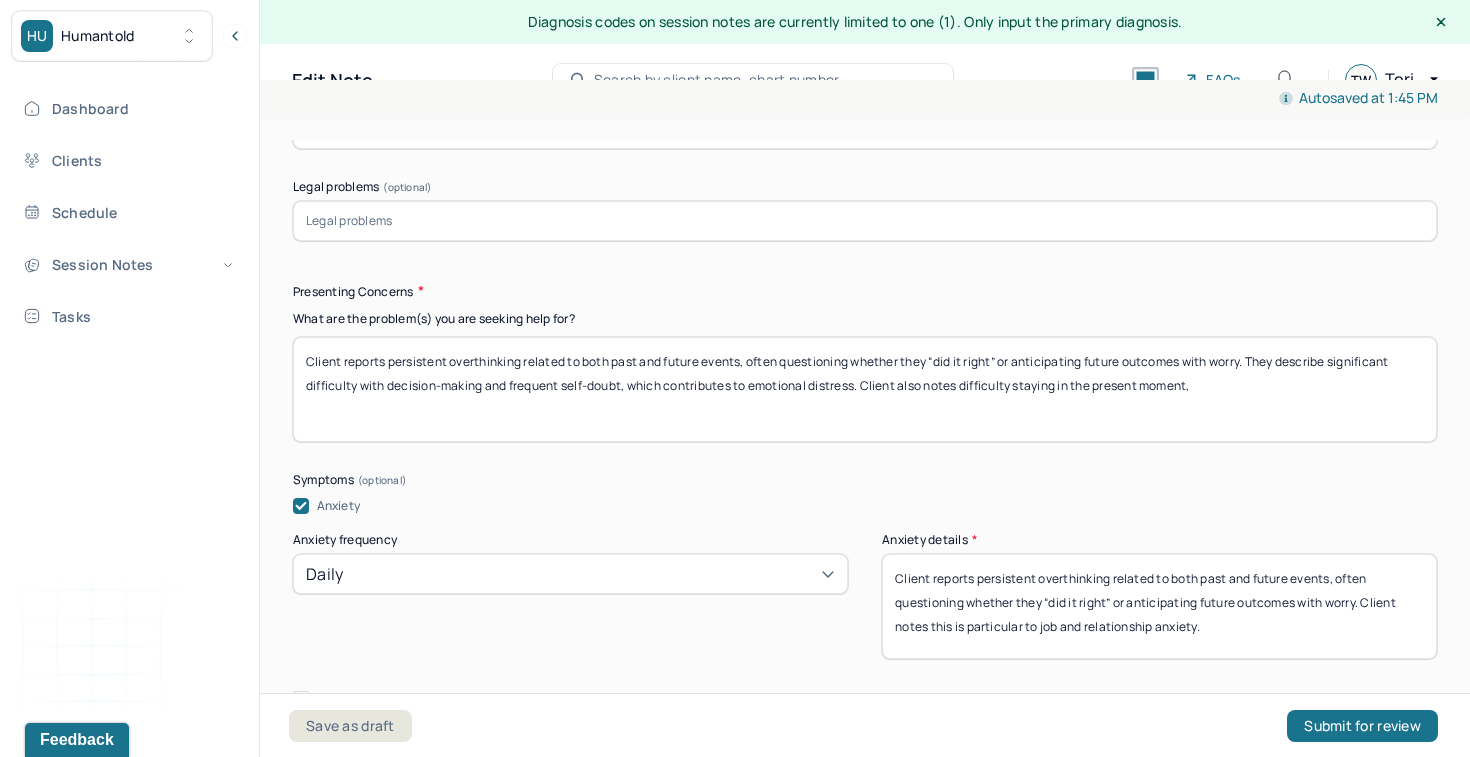 type on "No concerns; Client reports sleeping late, by choice." 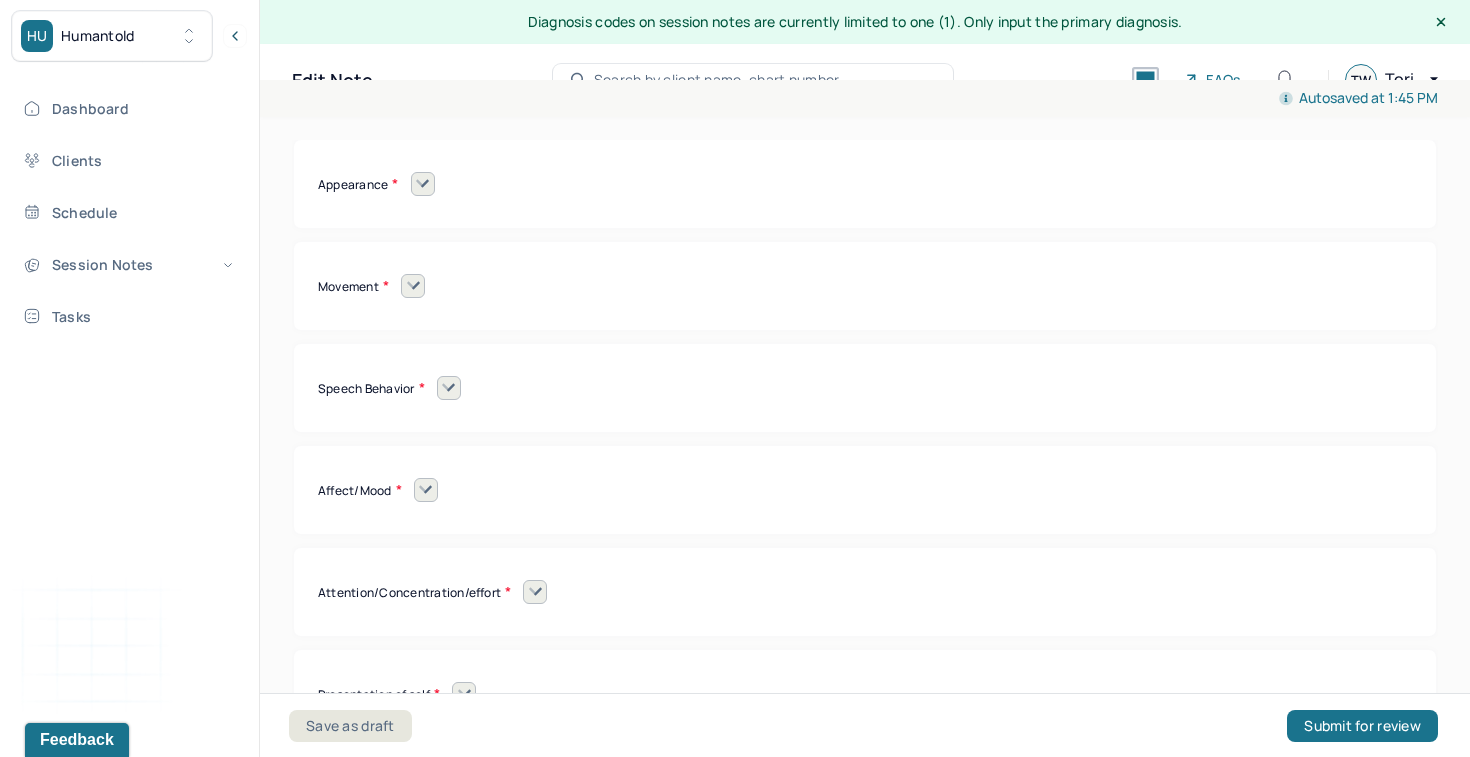 scroll, scrollTop: 8454, scrollLeft: 0, axis: vertical 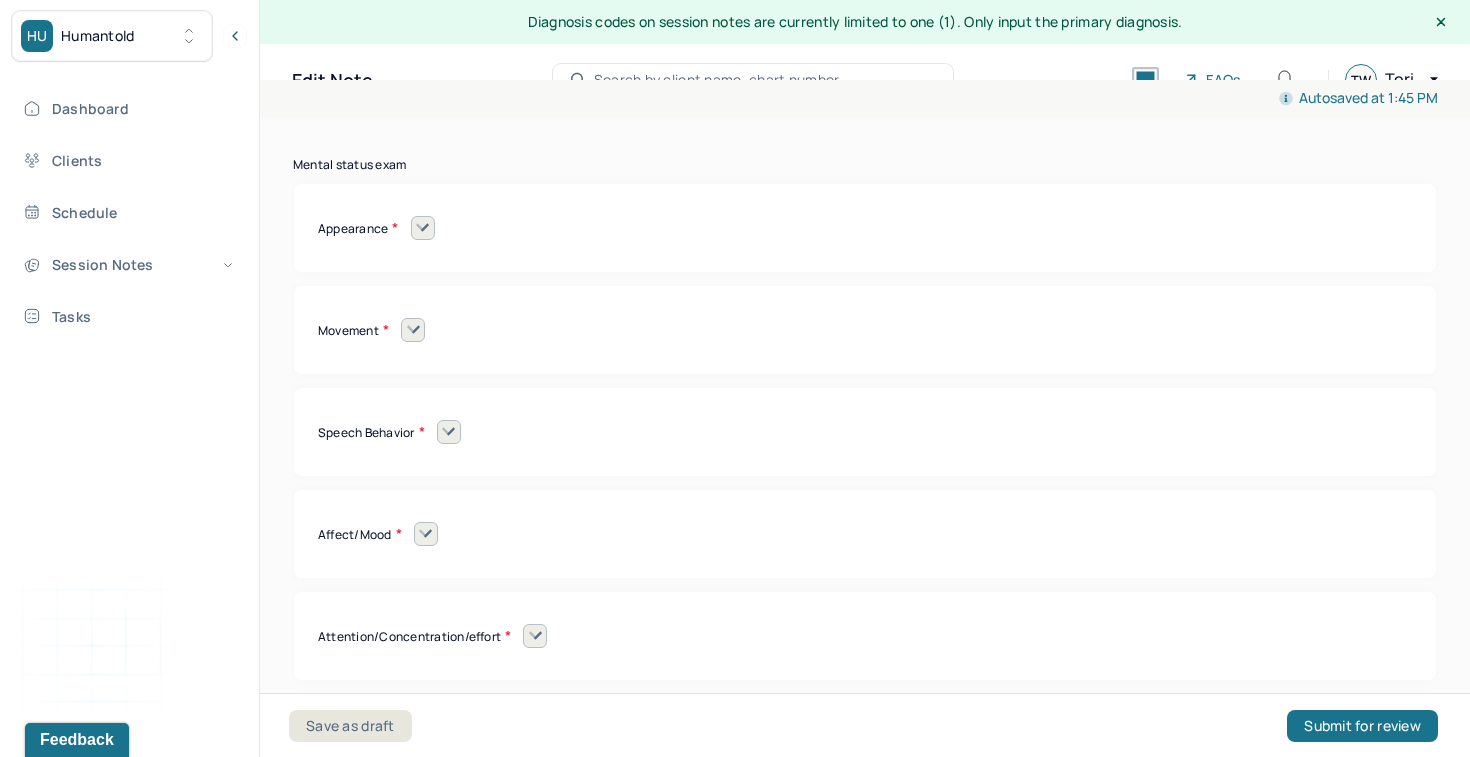 type on "Client reports persistent overthinking related to both past and future events, often questioning whether they “did it right” or anticipating future outcomes with worry. They describe significant difficulty with decision-making and frequent self-doubt, which contributes to emotional distress. Client also notes difficulty staying in the present moment." 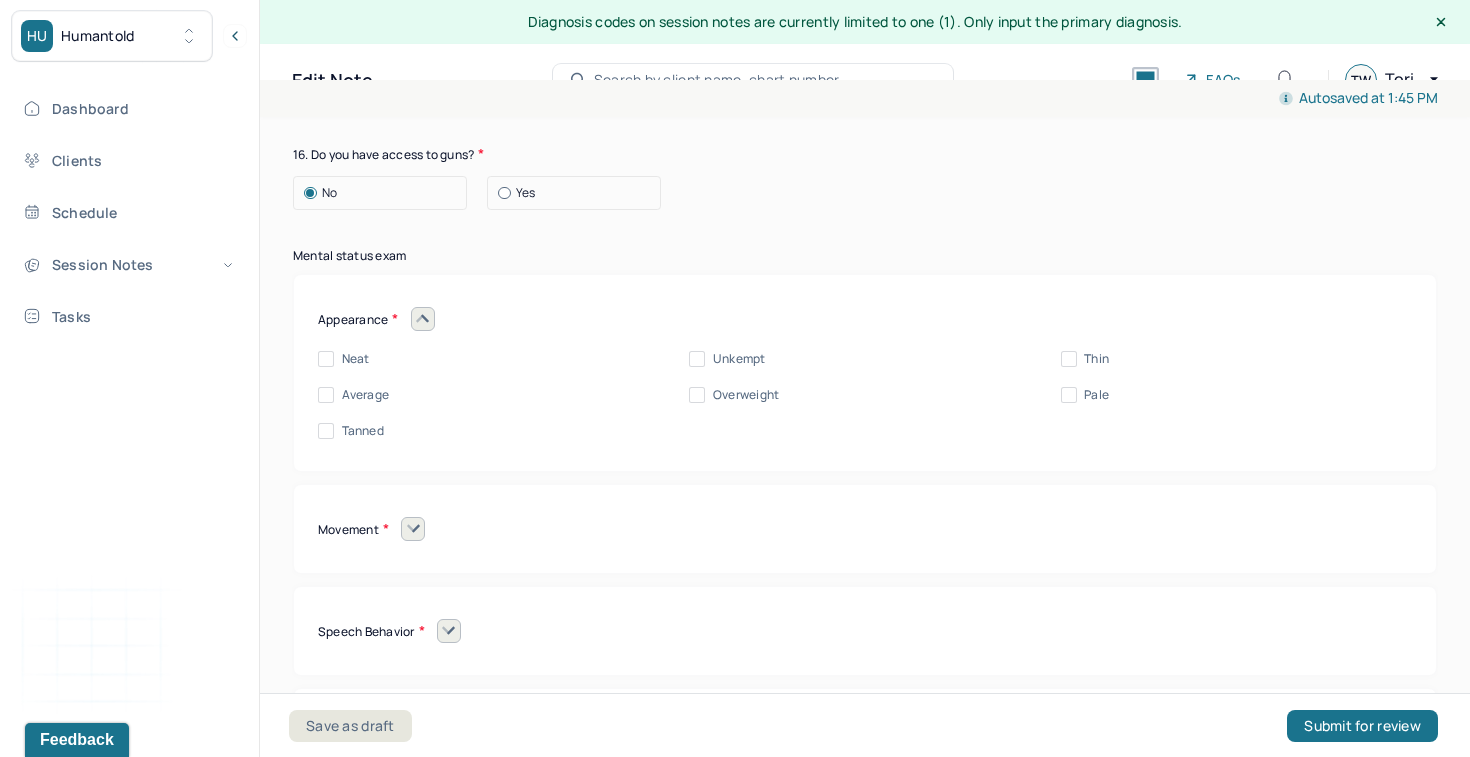 scroll, scrollTop: 8352, scrollLeft: 0, axis: vertical 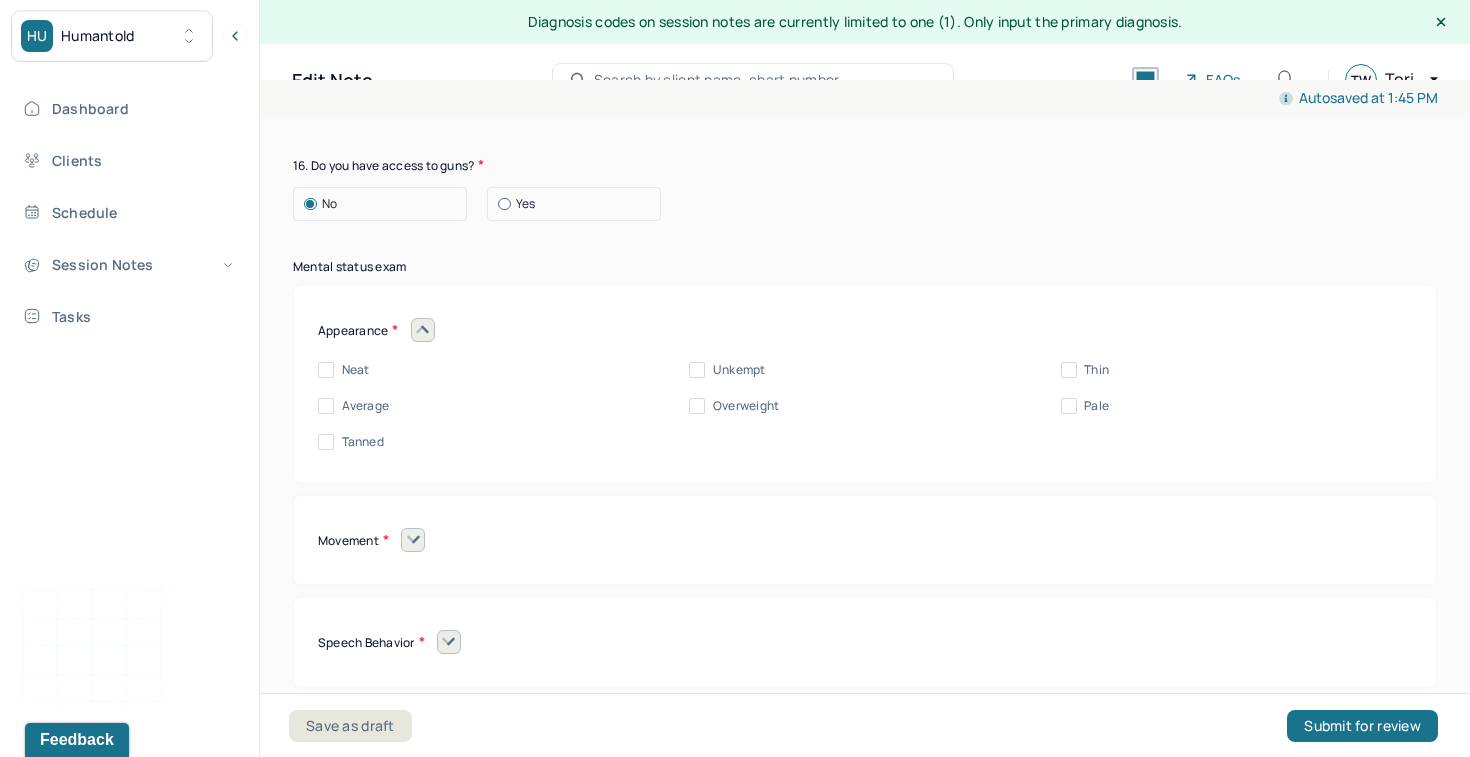 click on "Neat" at bounding box center [356, 370] 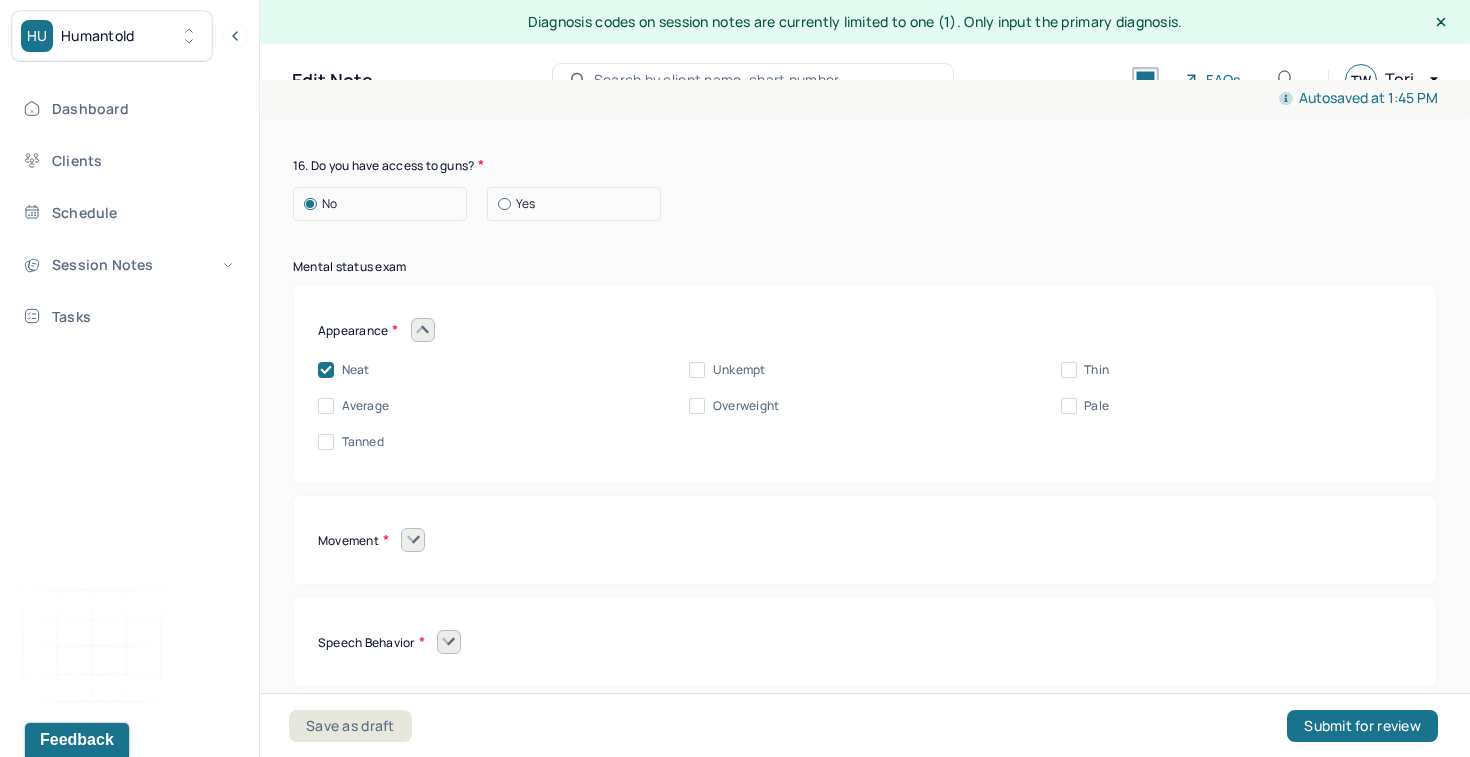 click on "Average" at bounding box center [366, 406] 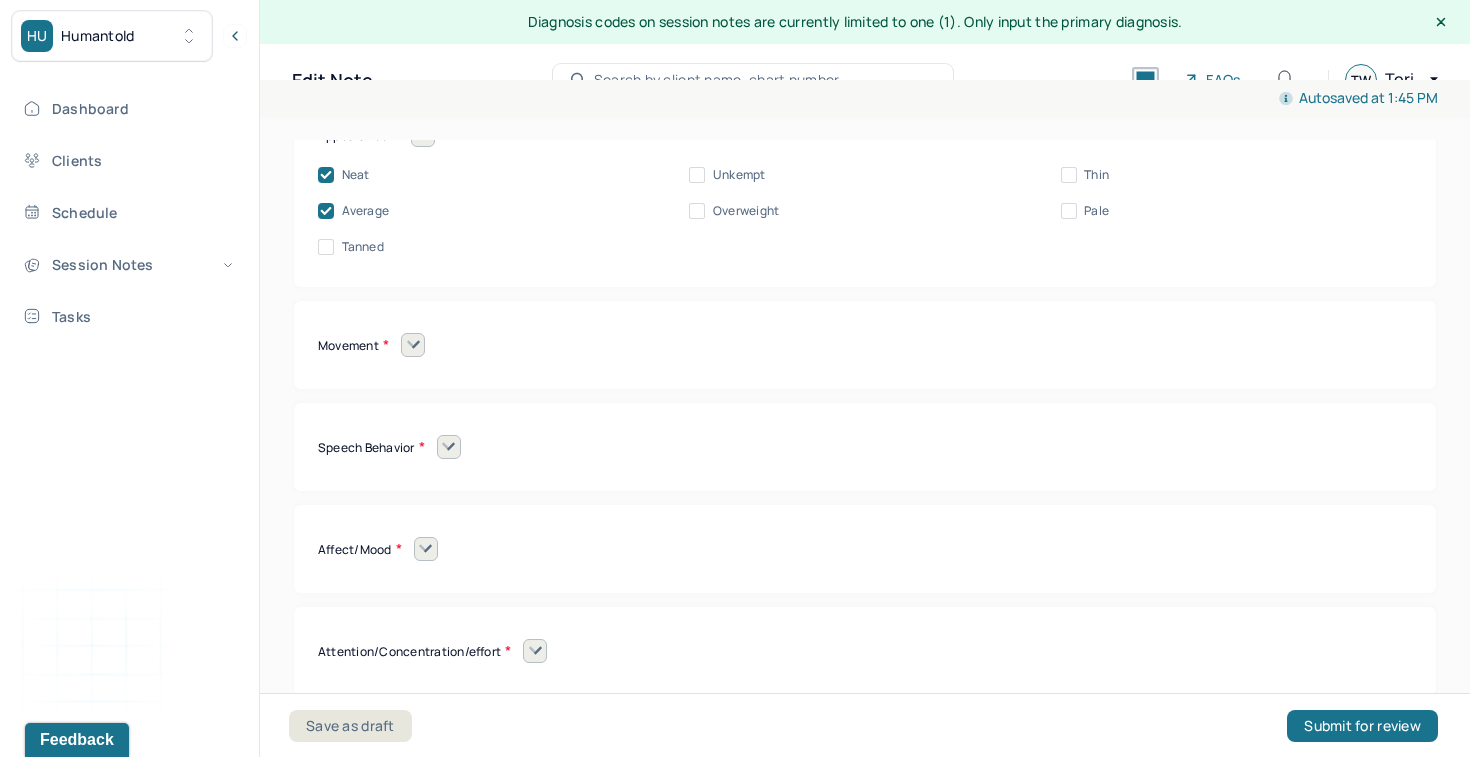 scroll, scrollTop: 8570, scrollLeft: 0, axis: vertical 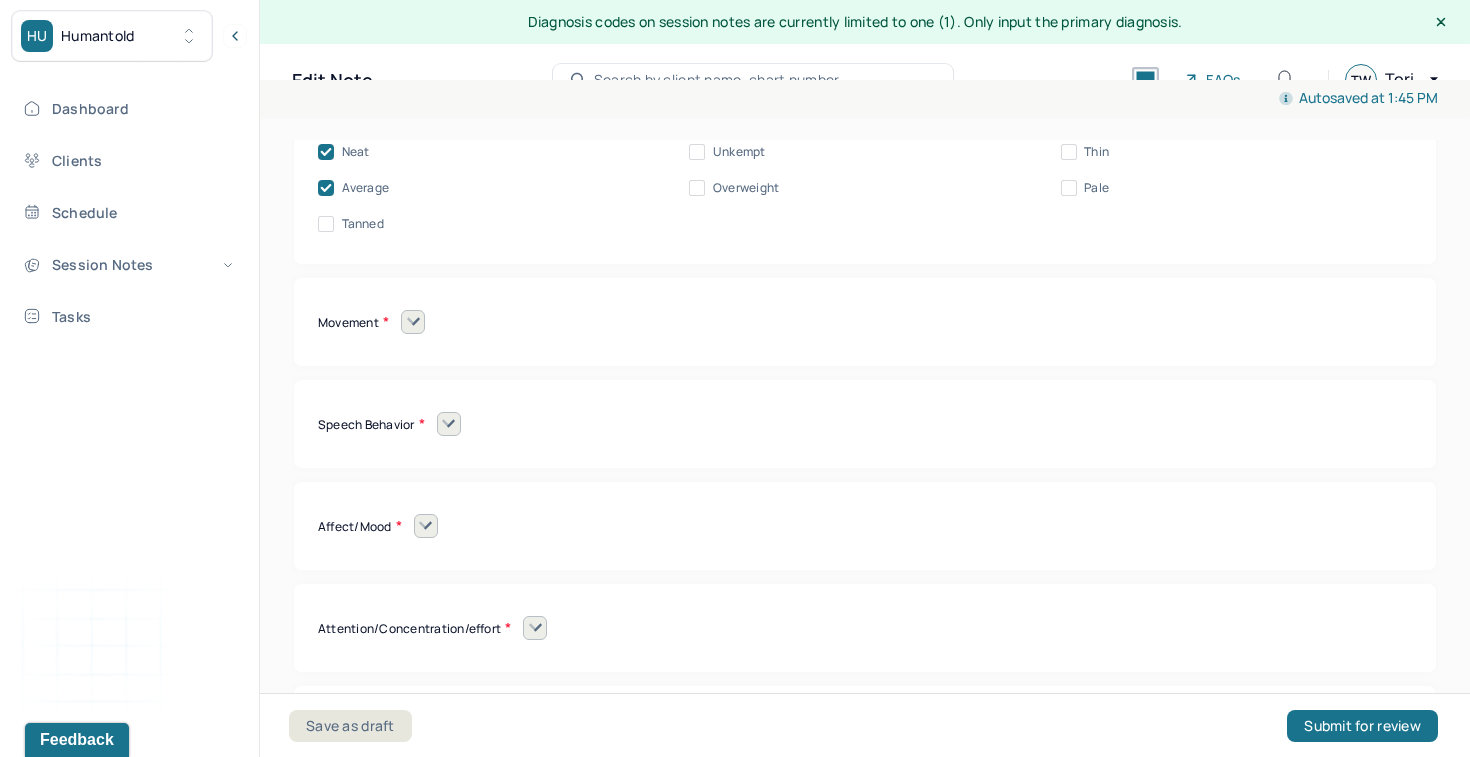 click 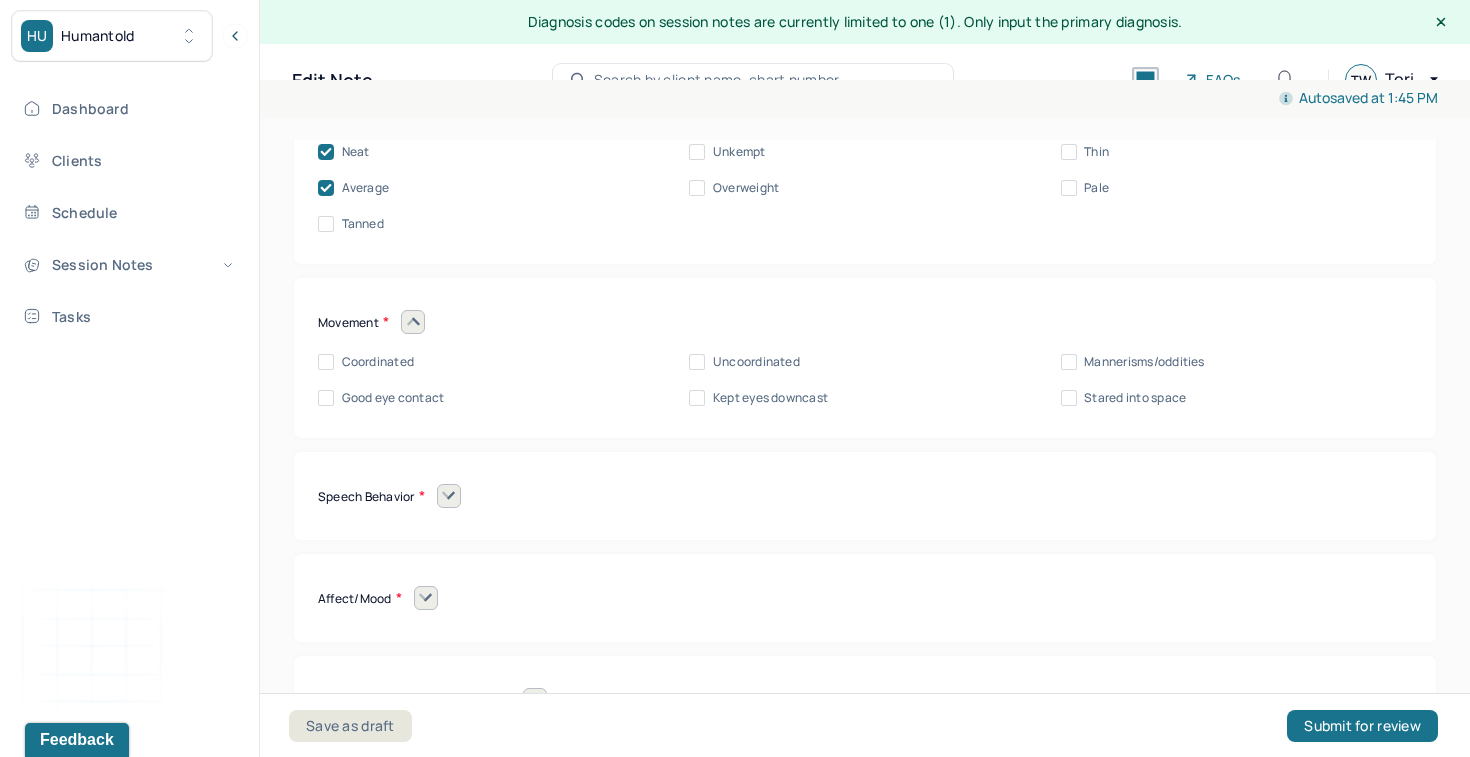 click on "Coordinated" at bounding box center [493, 362] 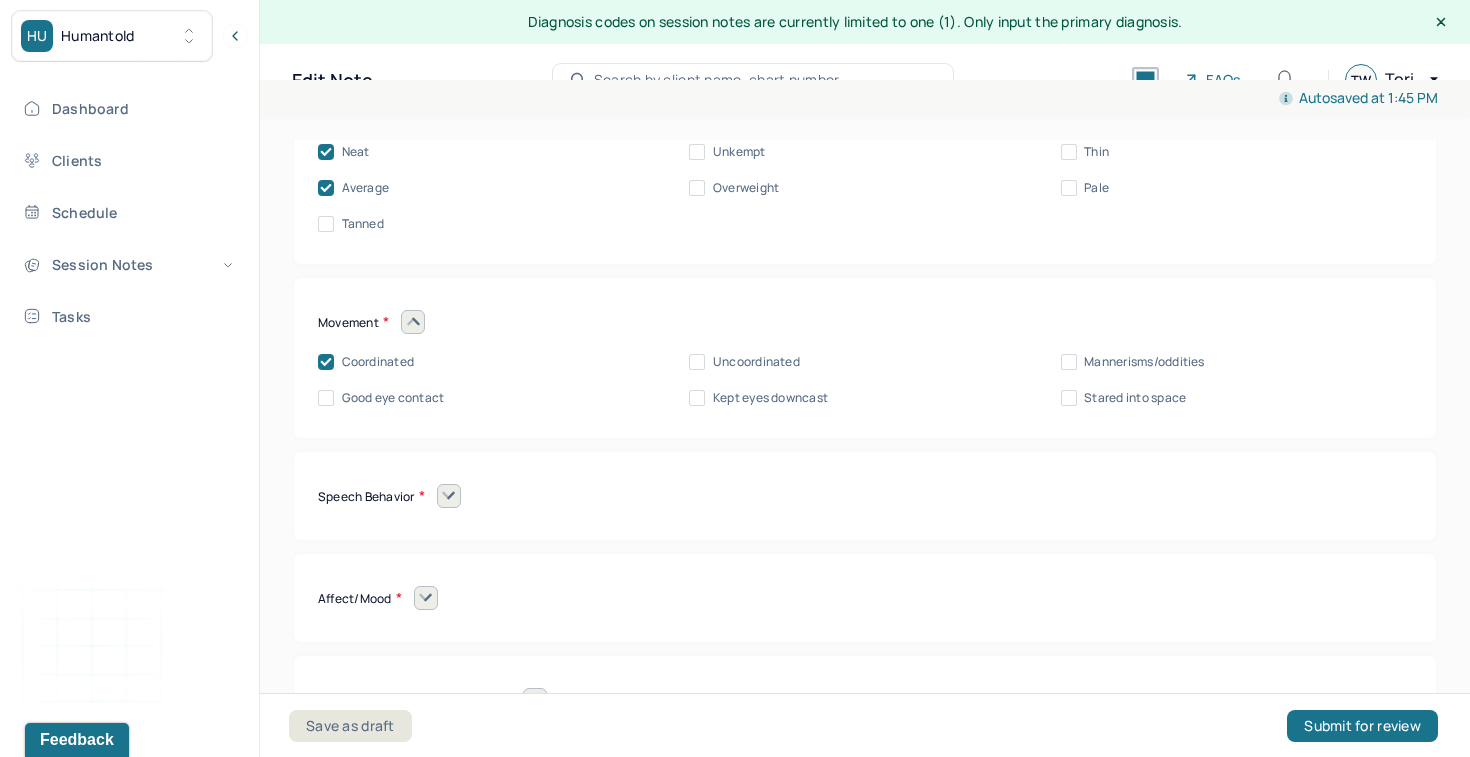click on "Good eye contact" at bounding box center [393, 398] 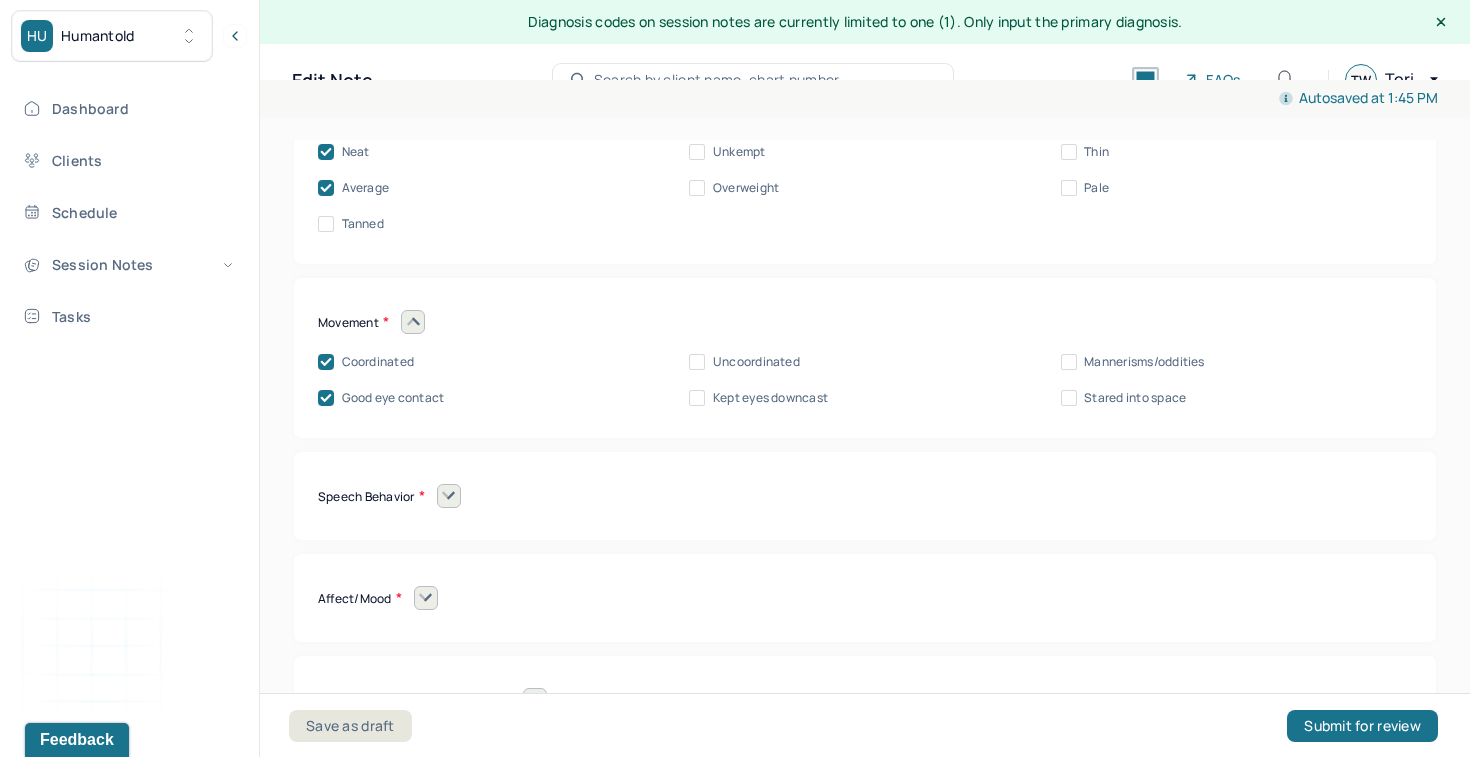 scroll, scrollTop: 8694, scrollLeft: 0, axis: vertical 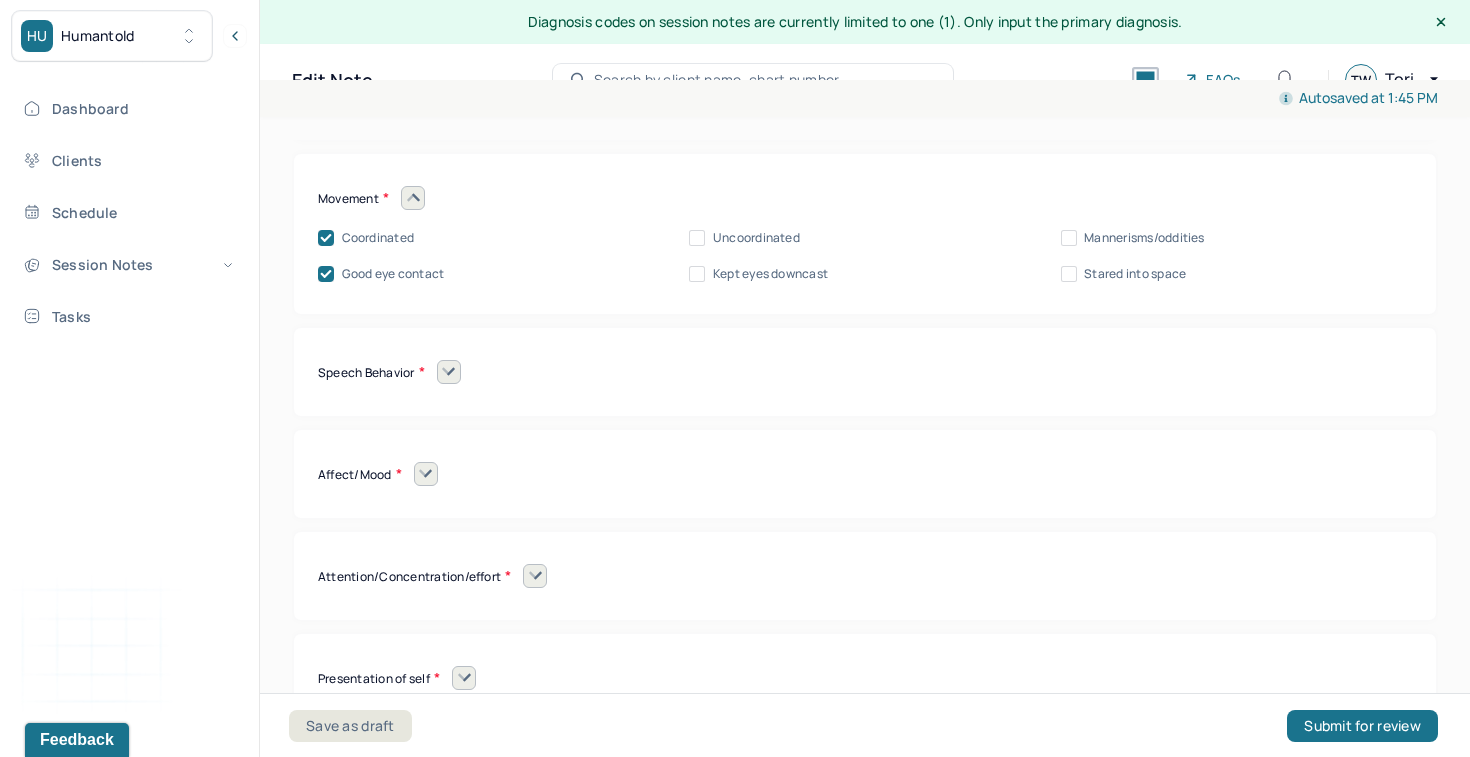 click 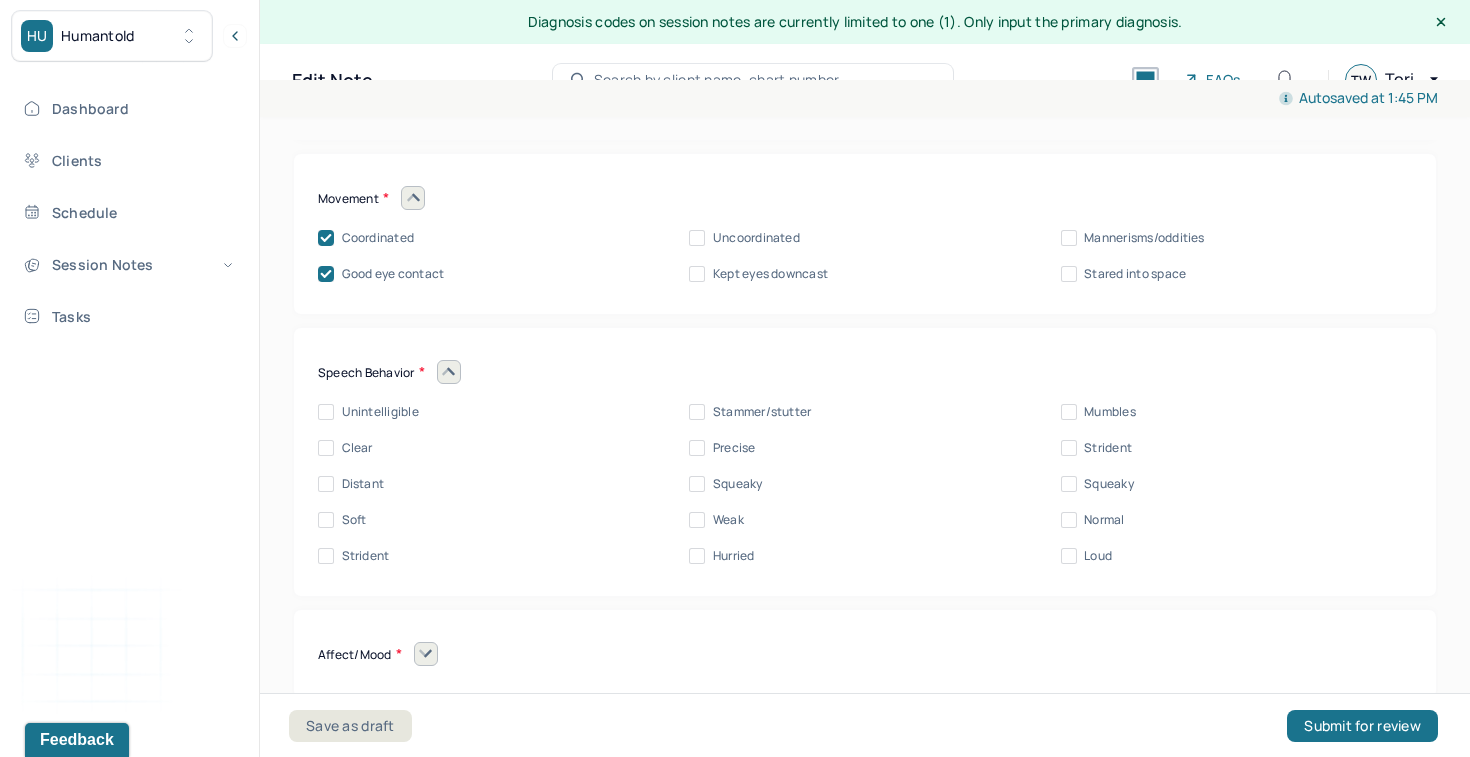 click on "Stammer/stutter" at bounding box center [762, 412] 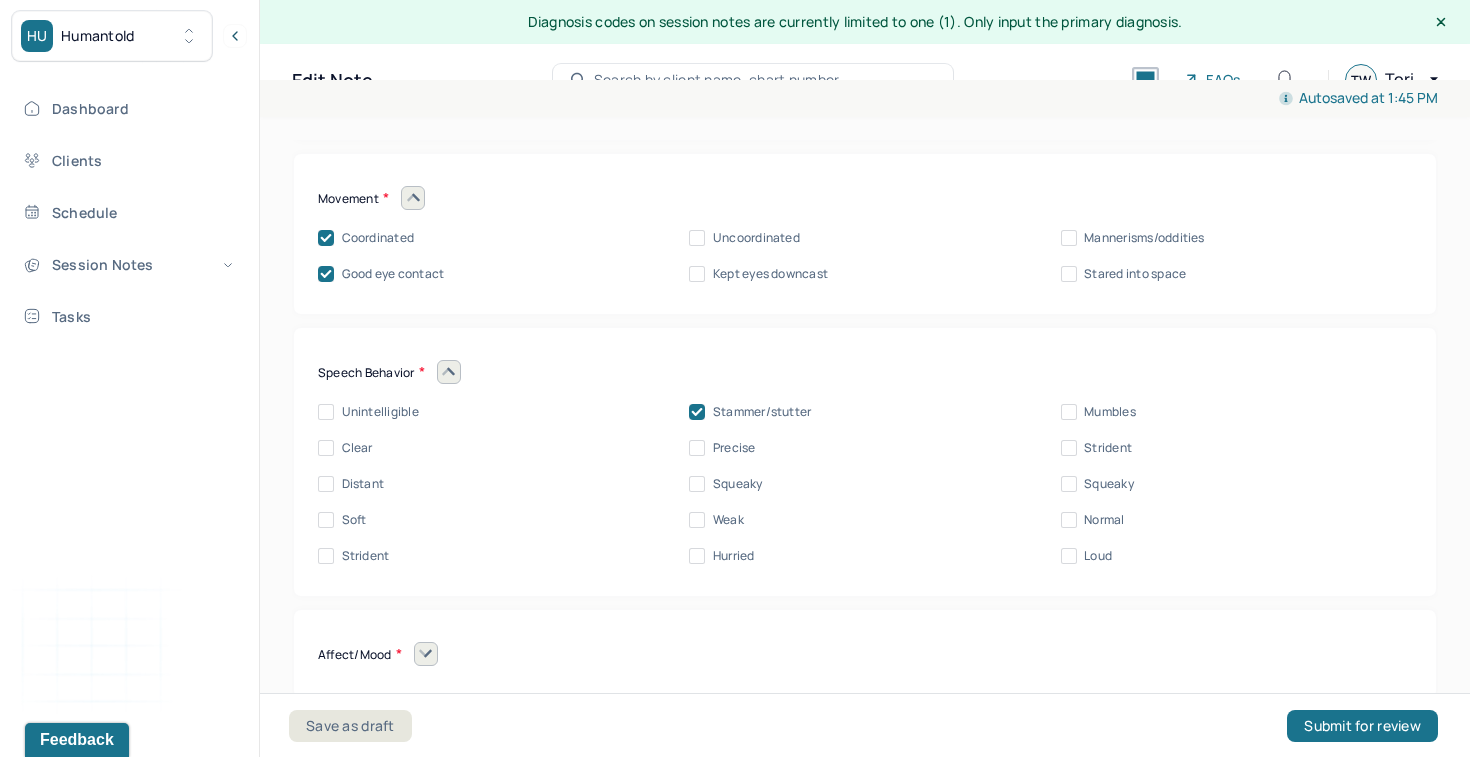 click on "Normal" at bounding box center [1104, 520] 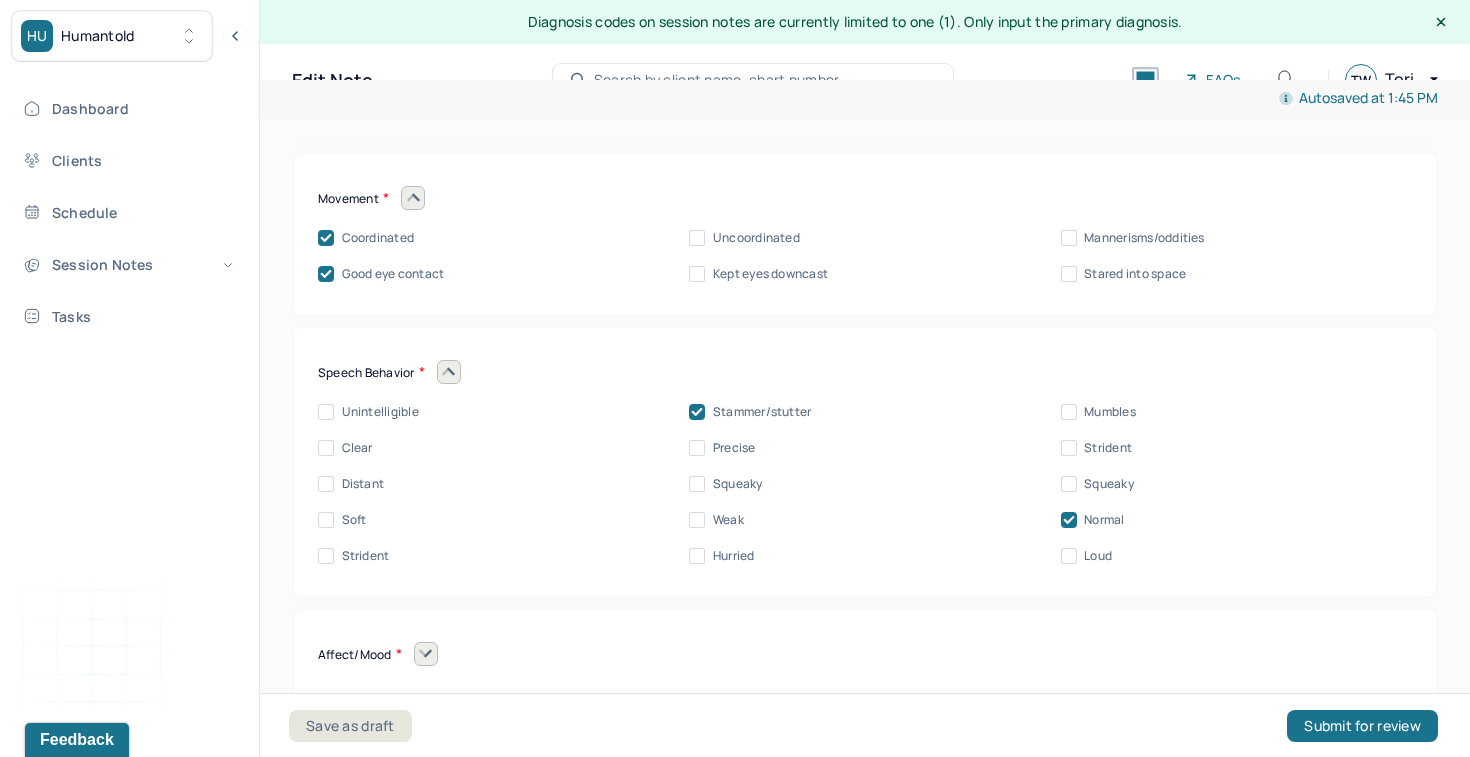 scroll, scrollTop: 8762, scrollLeft: 0, axis: vertical 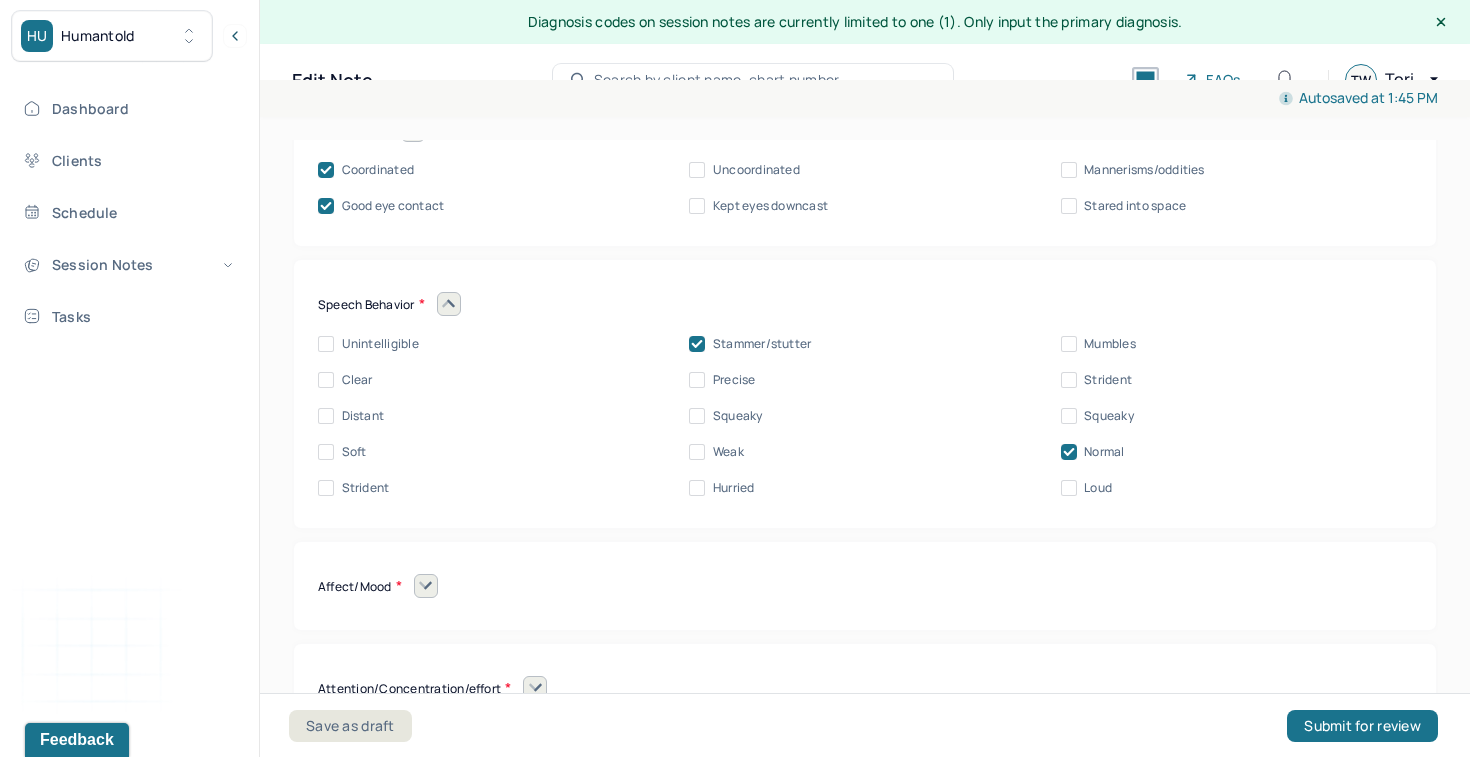 click on "Normal" at bounding box center (1093, 452) 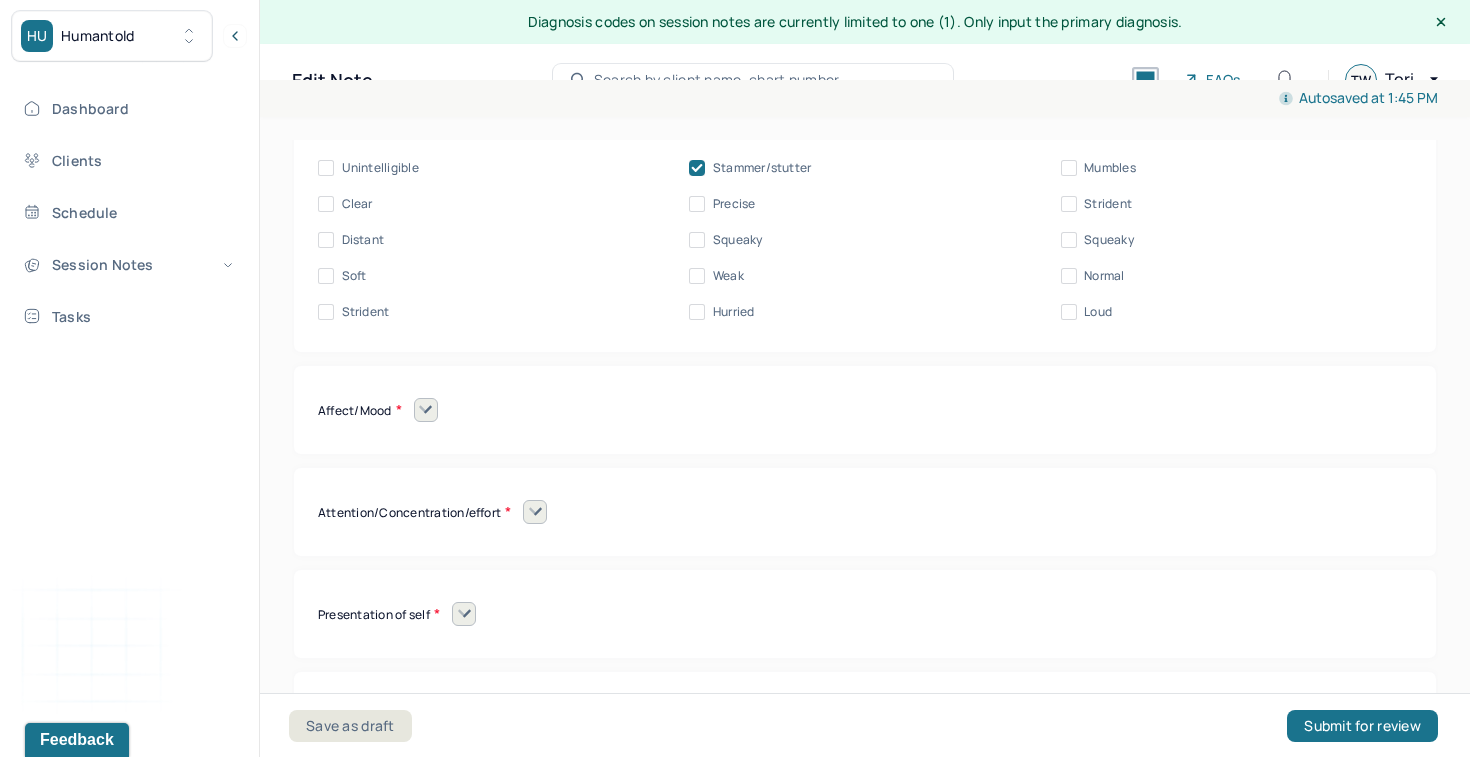 scroll, scrollTop: 8944, scrollLeft: 0, axis: vertical 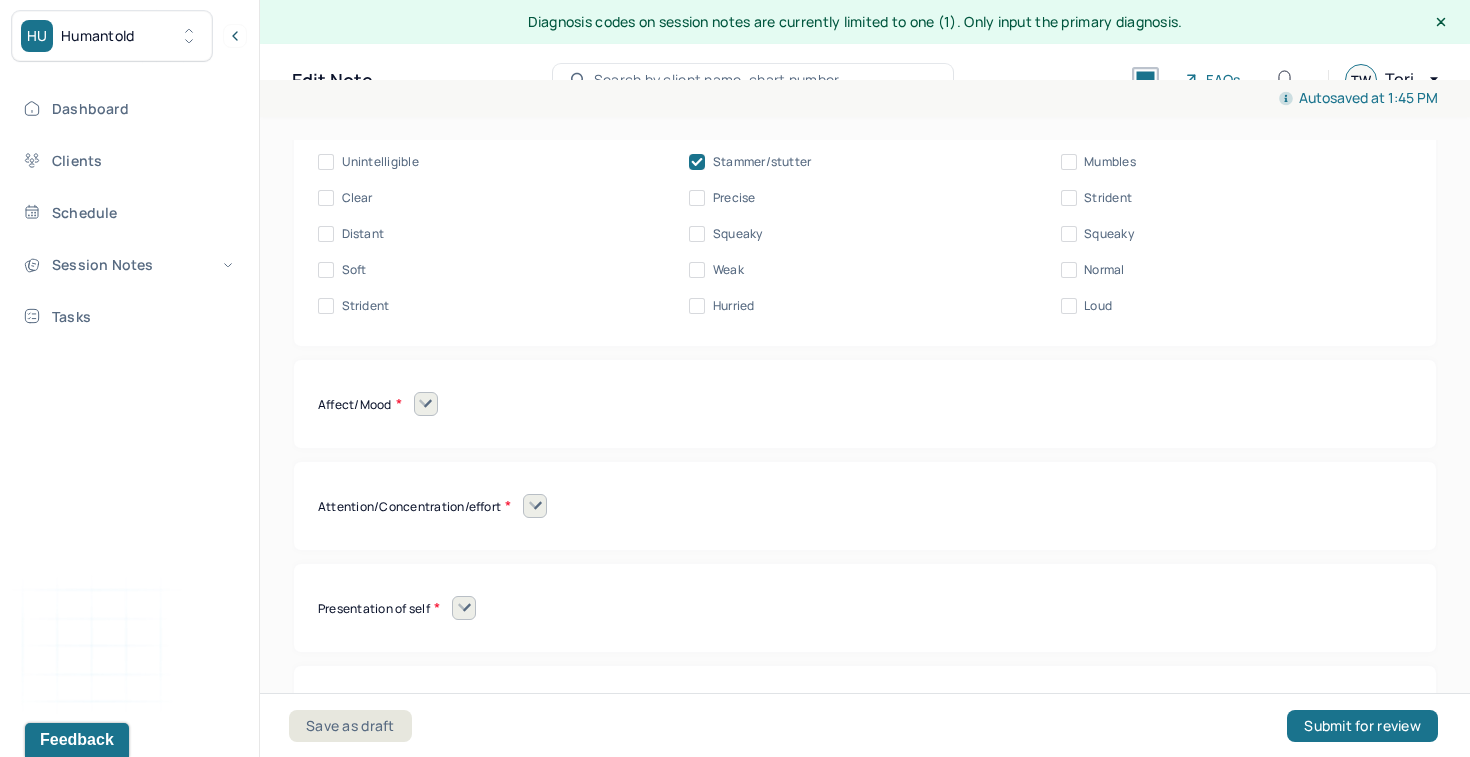 click 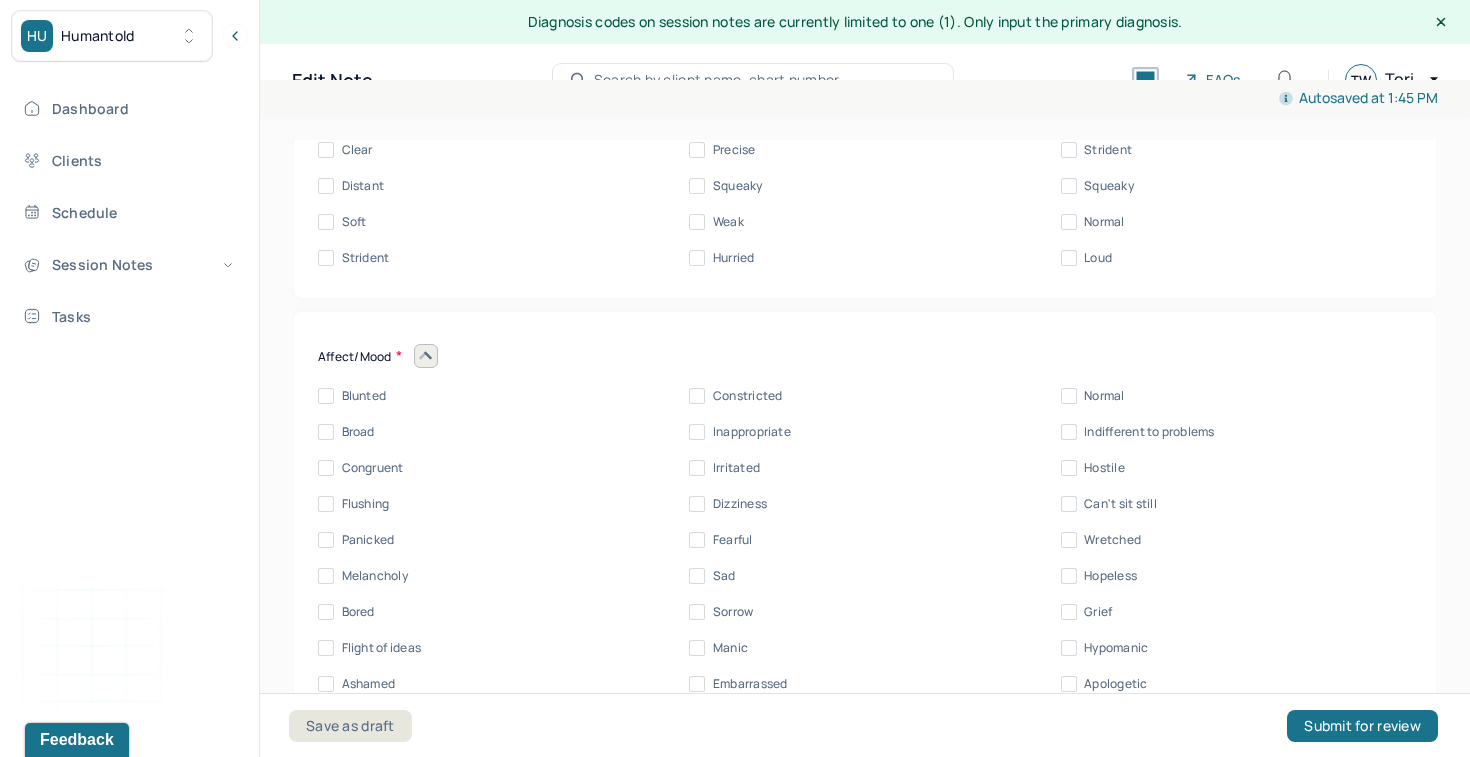 scroll, scrollTop: 9006, scrollLeft: 0, axis: vertical 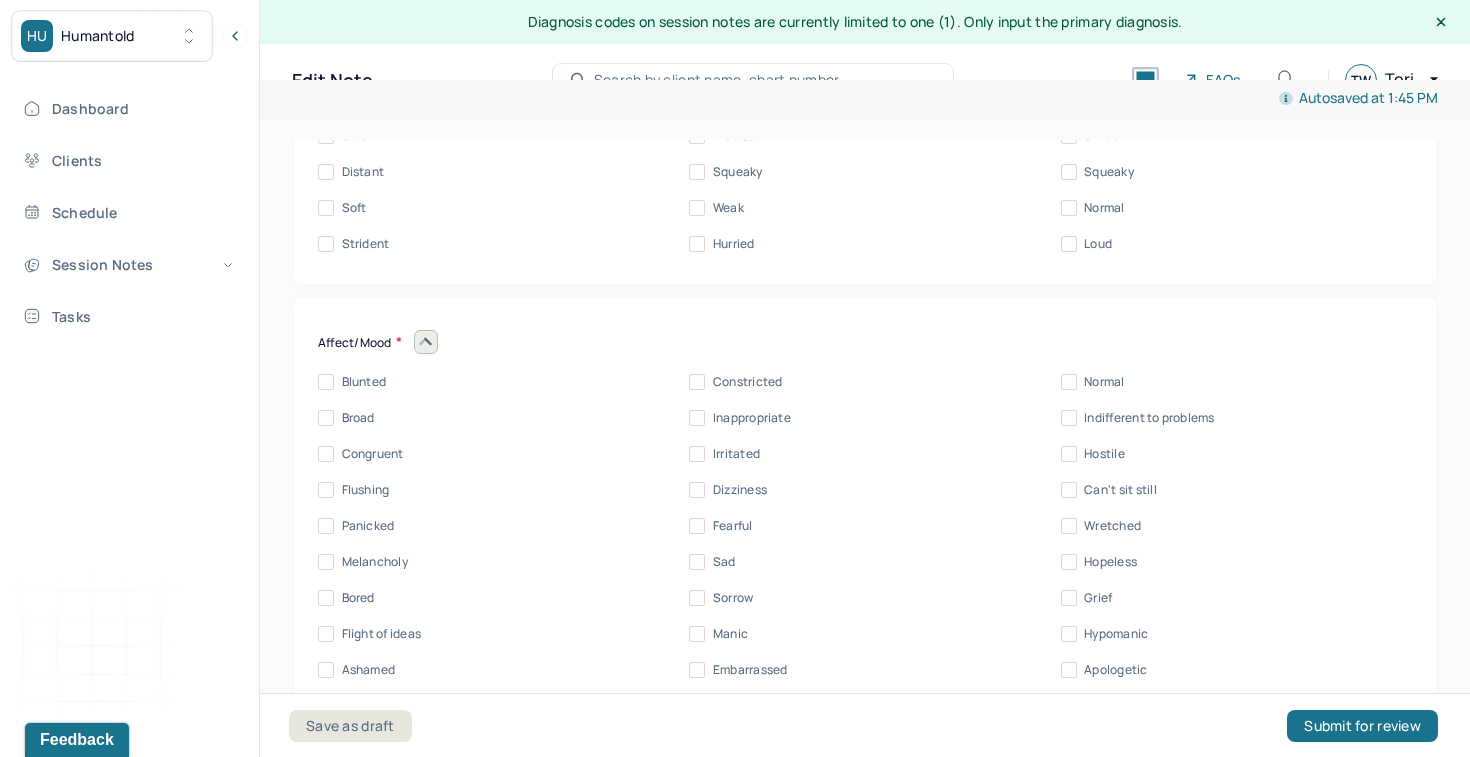 click on "Congruent" at bounding box center (373, 454) 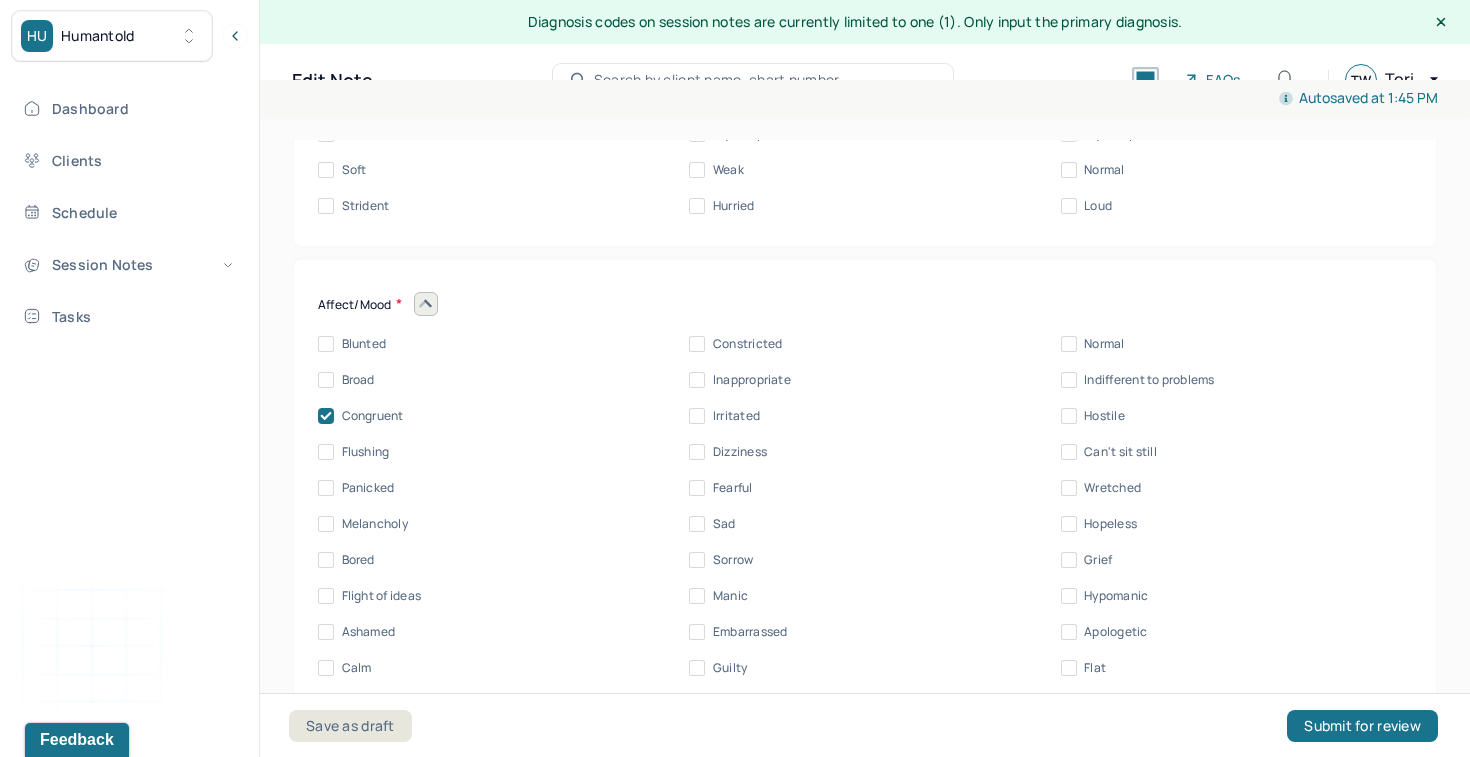 scroll, scrollTop: 9051, scrollLeft: 0, axis: vertical 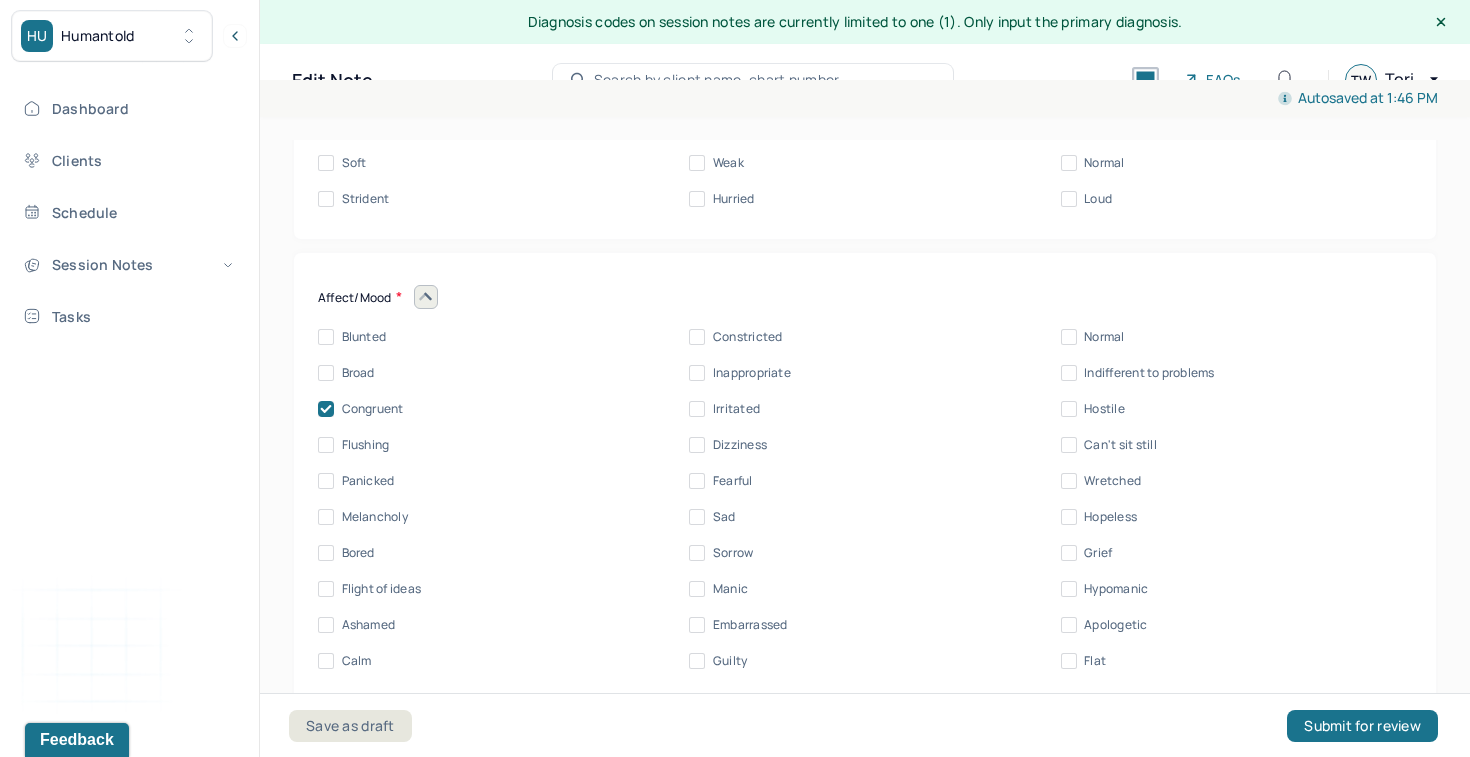 click on "Normal" at bounding box center (1104, 337) 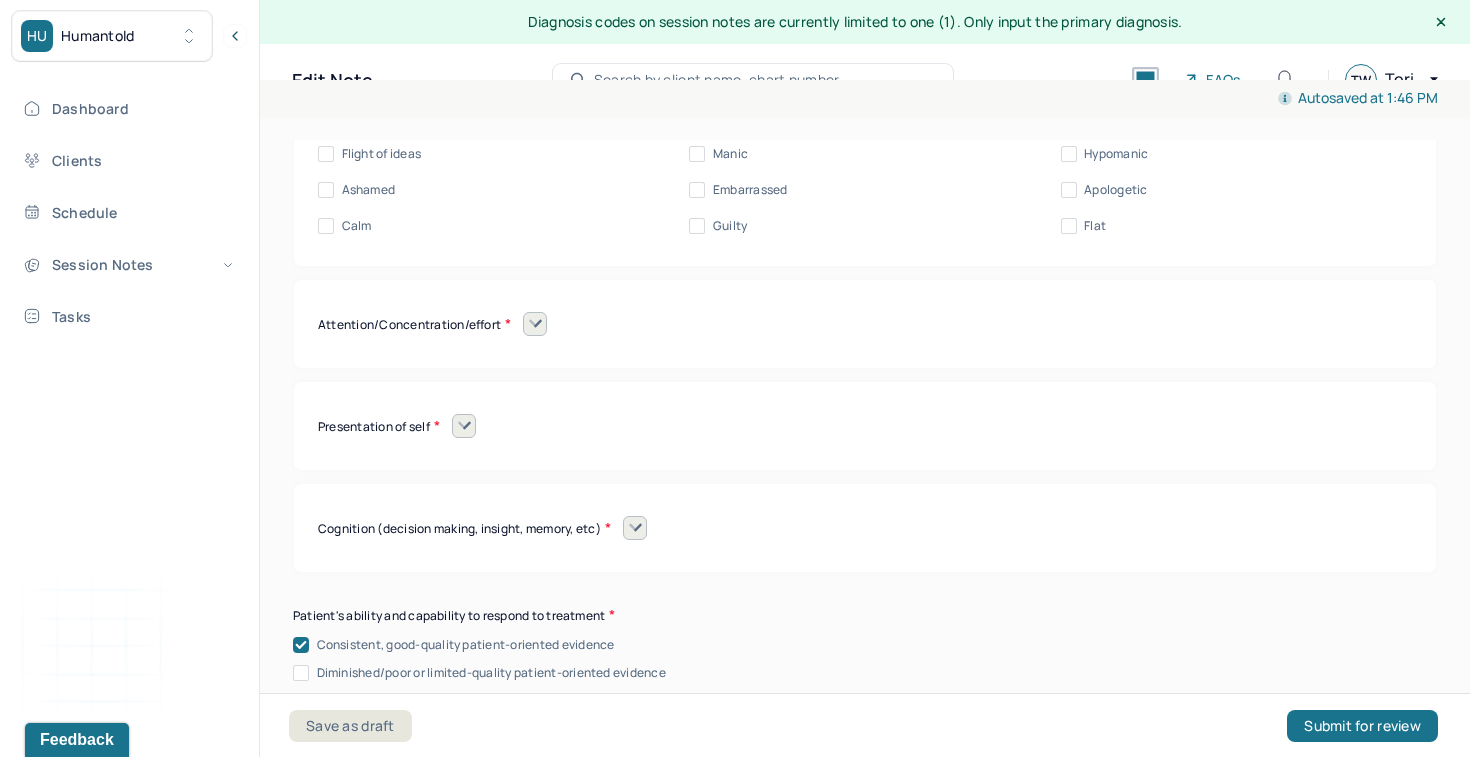 scroll, scrollTop: 9519, scrollLeft: 0, axis: vertical 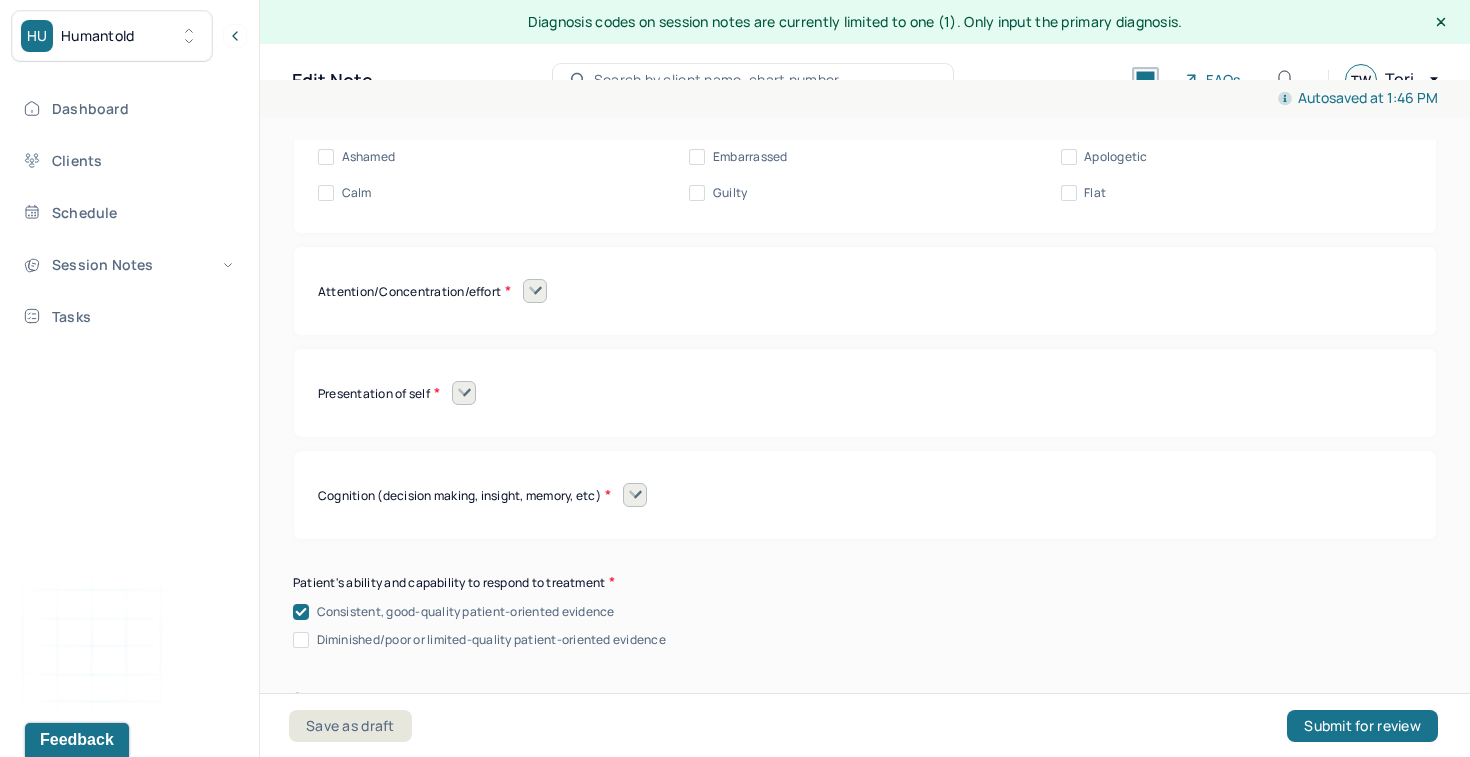 click 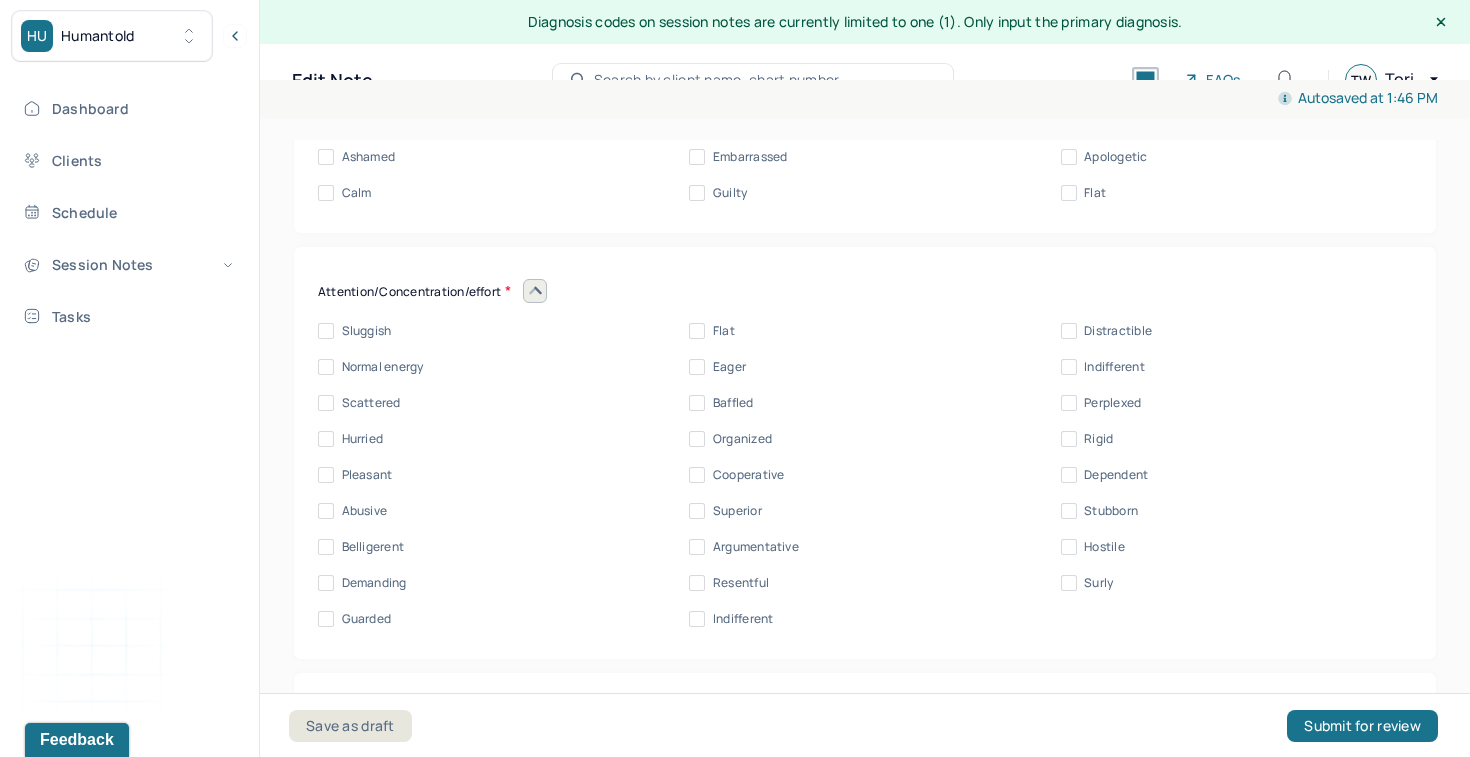 click on "Pleasant" at bounding box center (367, 475) 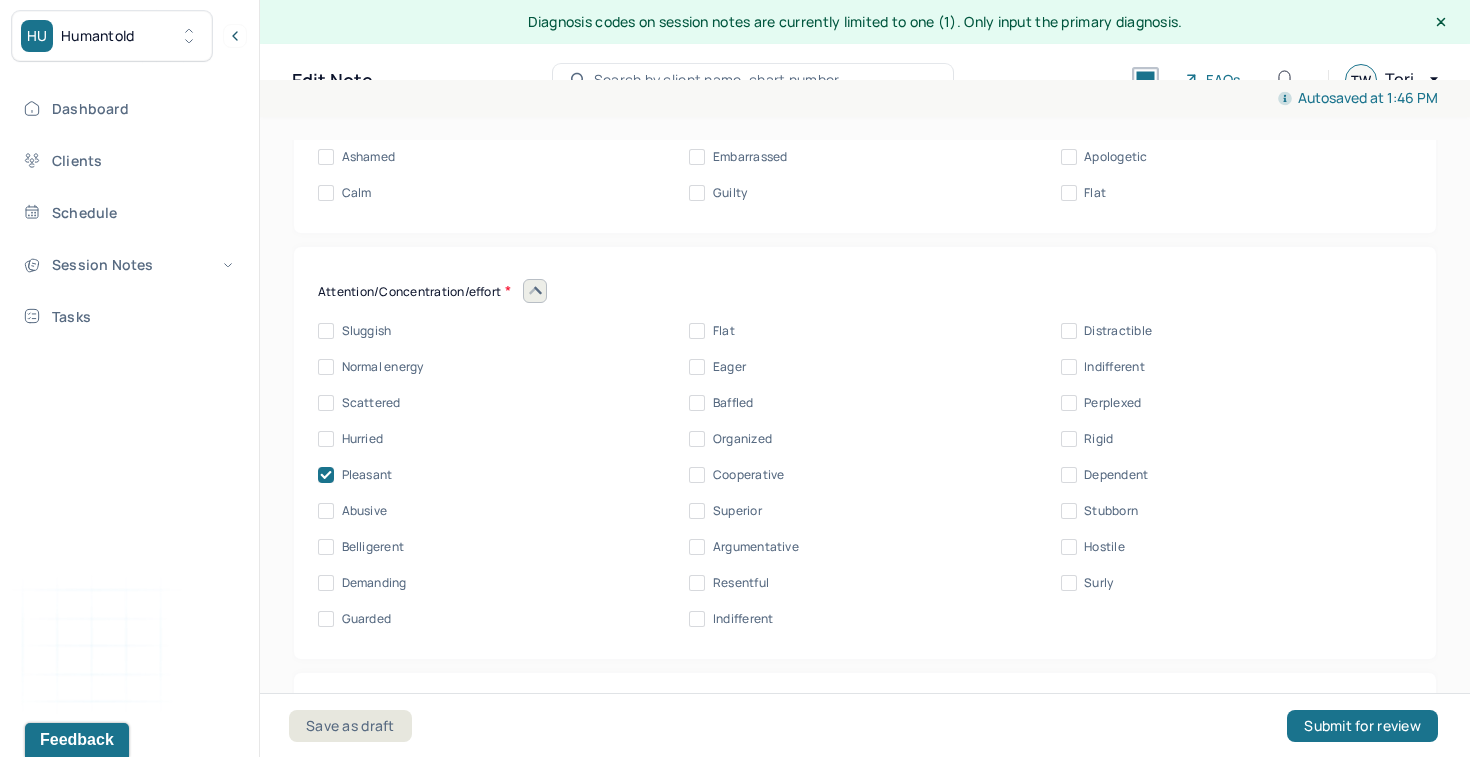 click on "Cooperative" at bounding box center (749, 475) 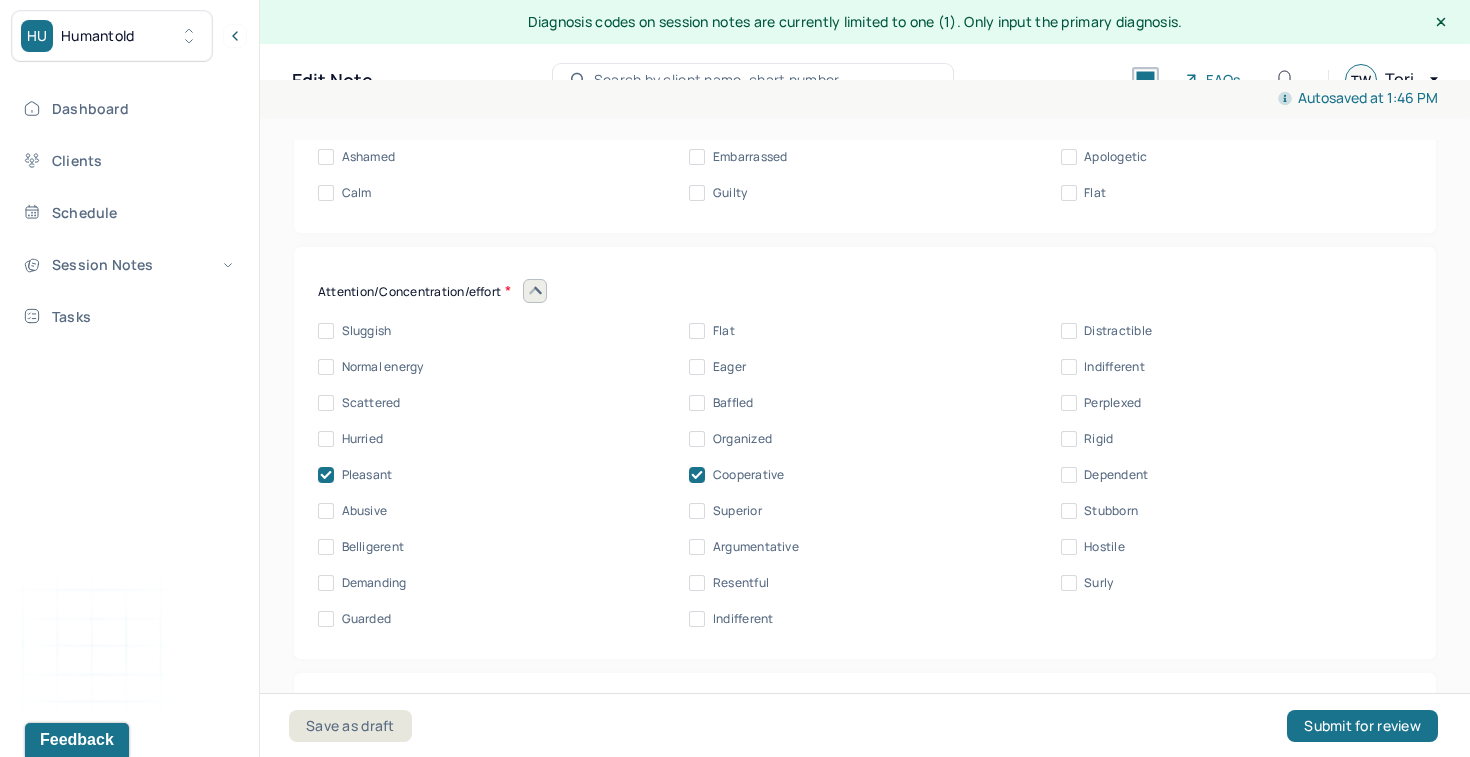 click on "Organized" at bounding box center [742, 439] 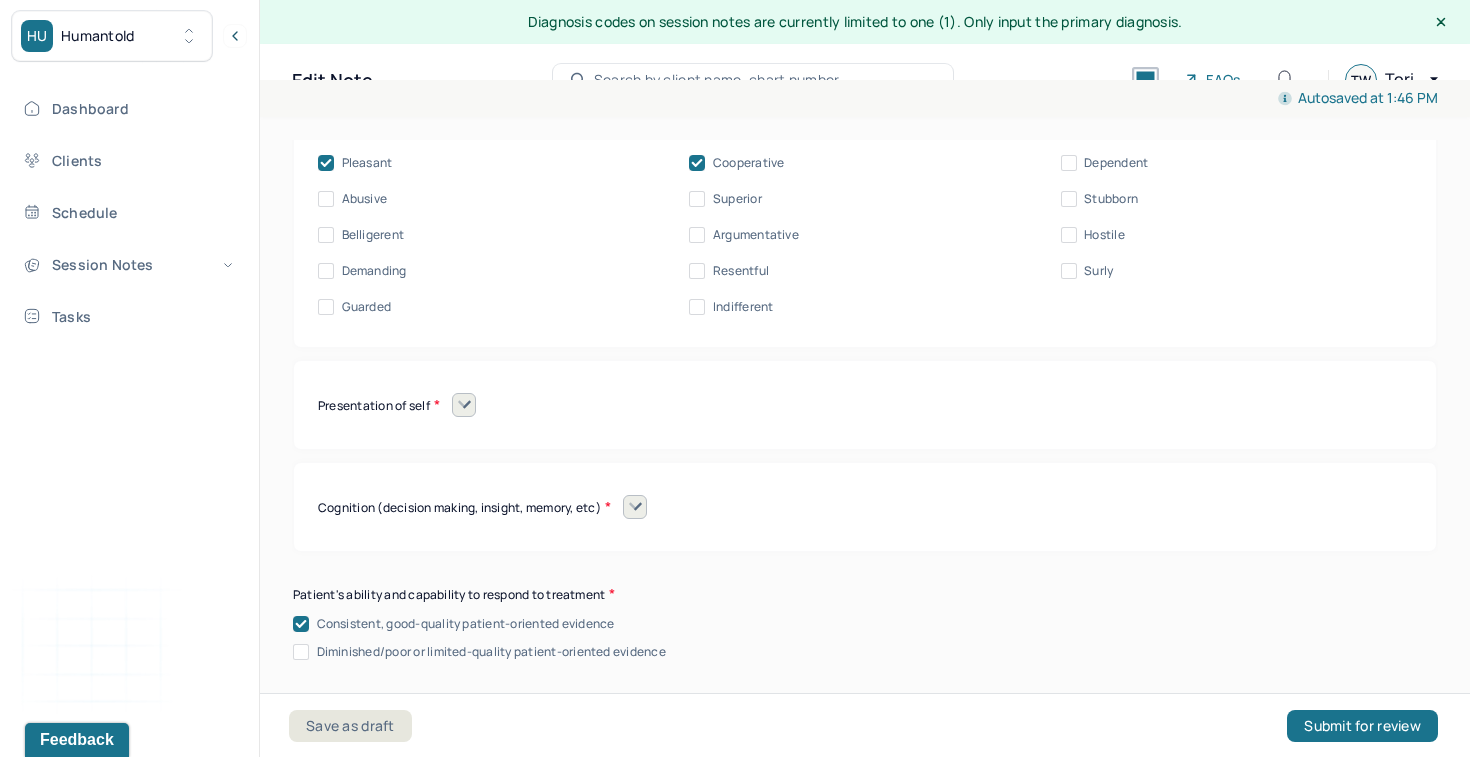 scroll, scrollTop: 9833, scrollLeft: 0, axis: vertical 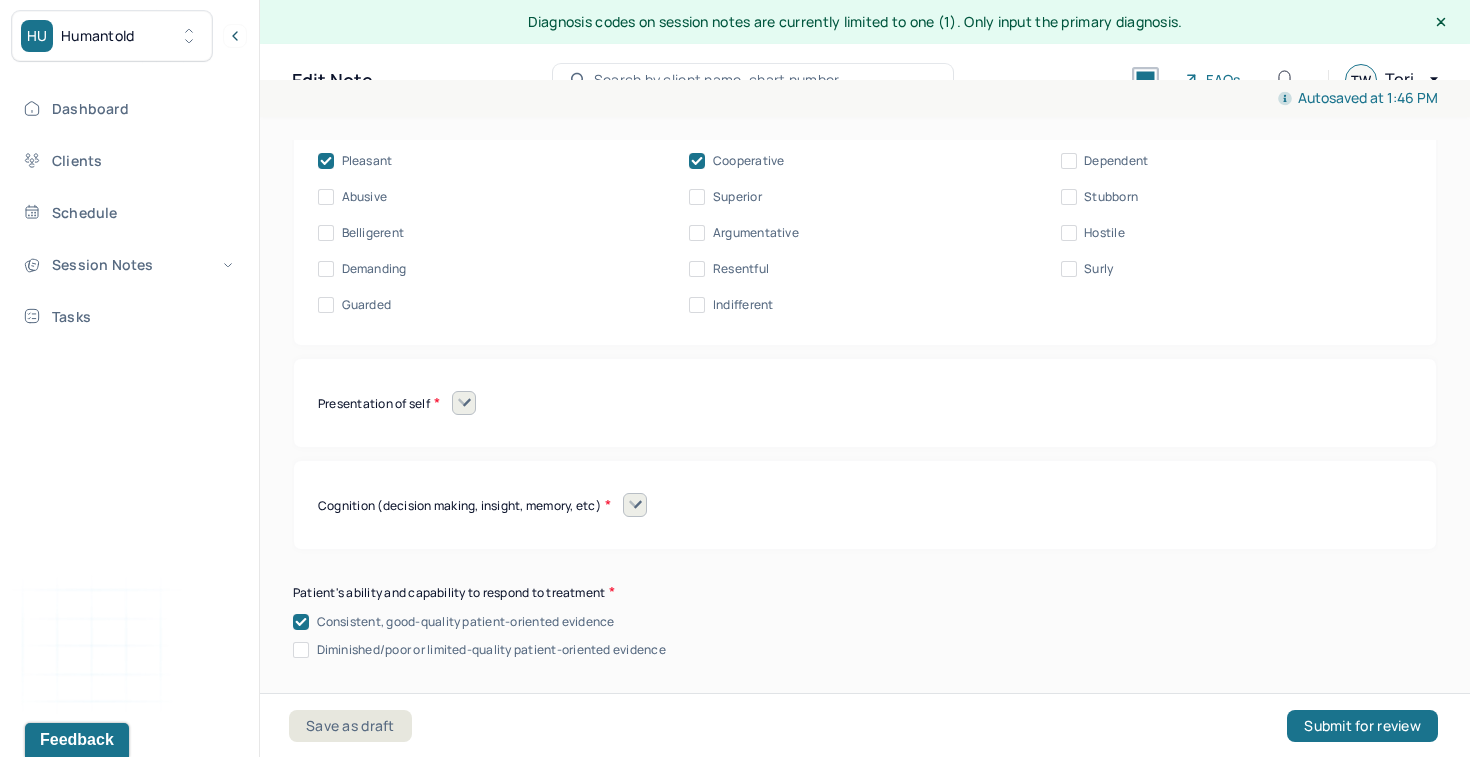 click 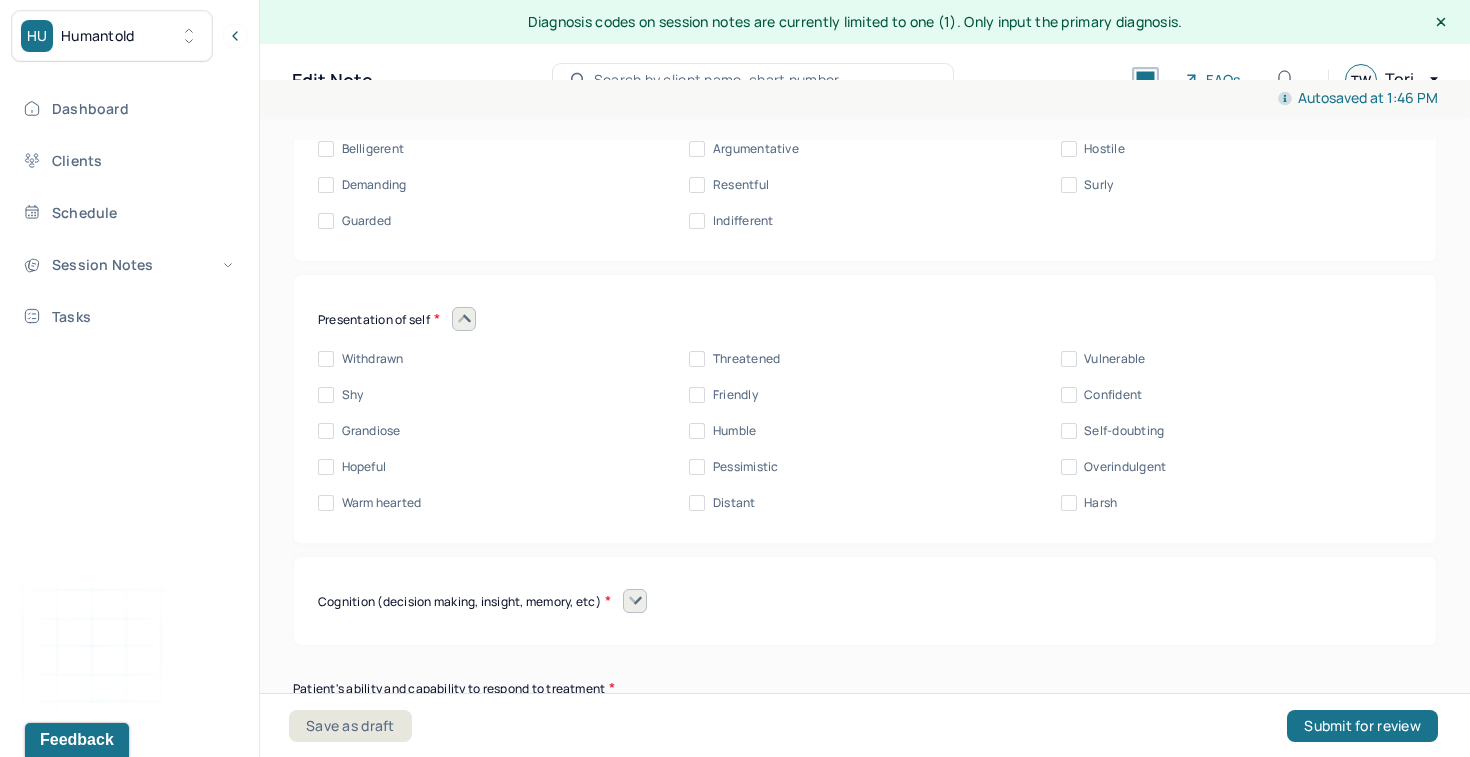 scroll, scrollTop: 9938, scrollLeft: 0, axis: vertical 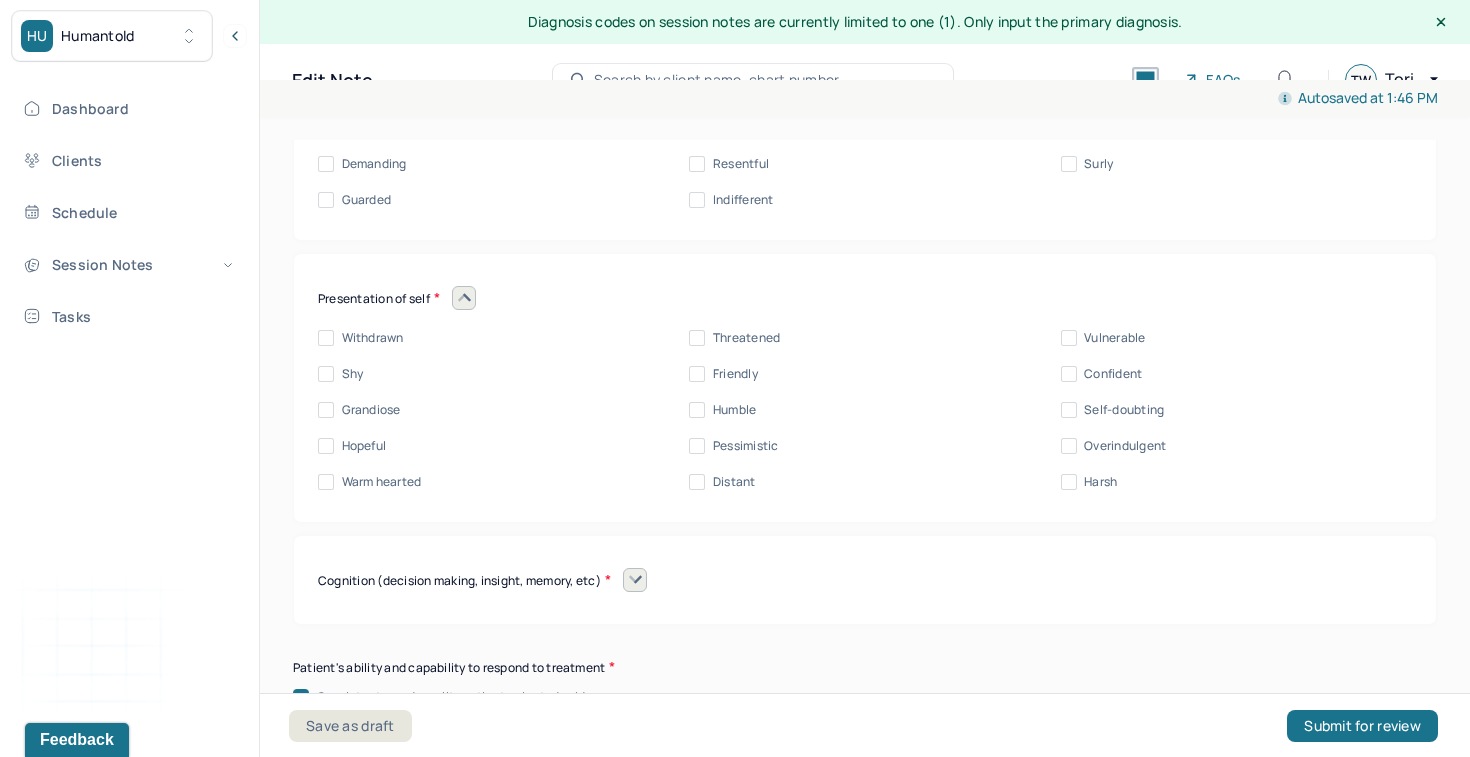 click on "Warm hearted" at bounding box center (382, 482) 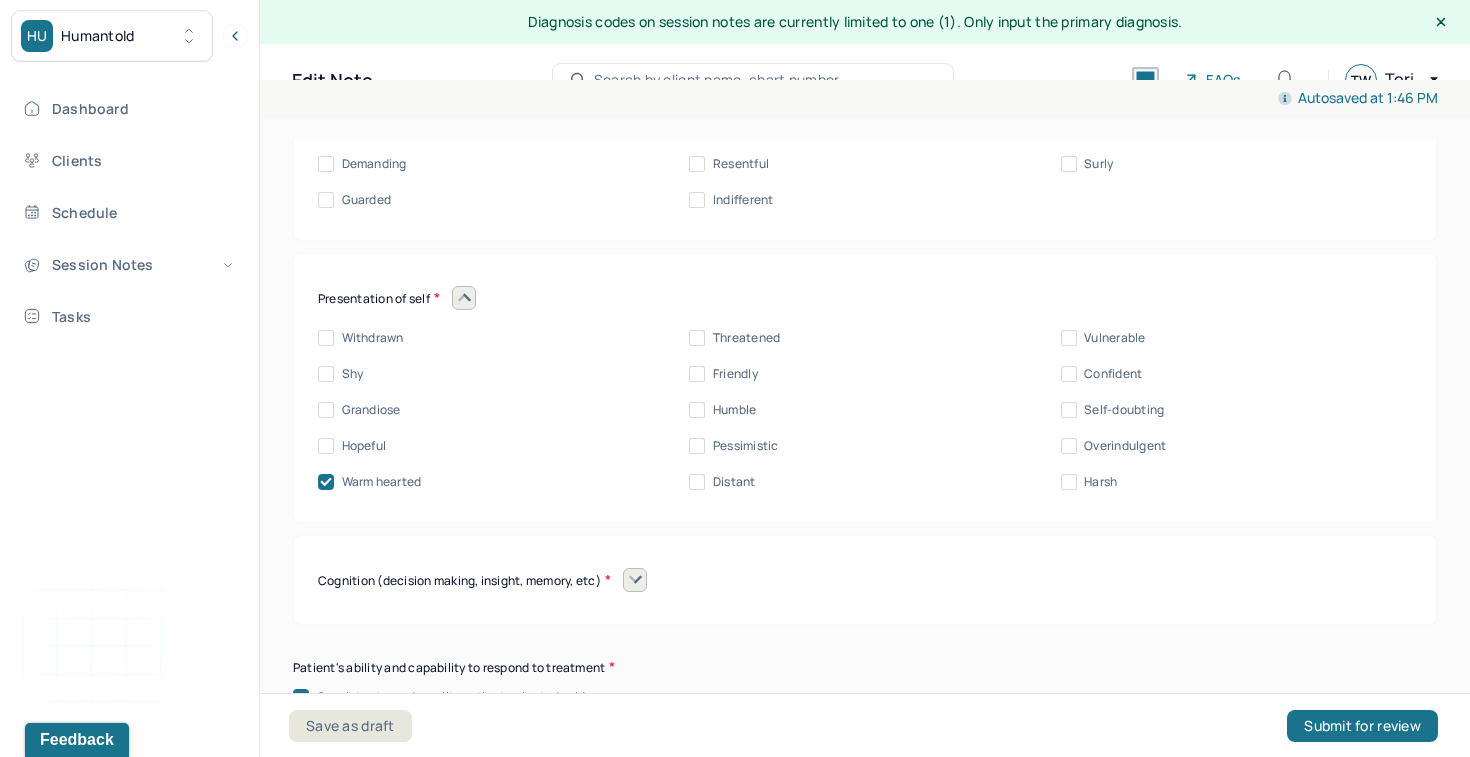 click on "Friendly" at bounding box center (735, 374) 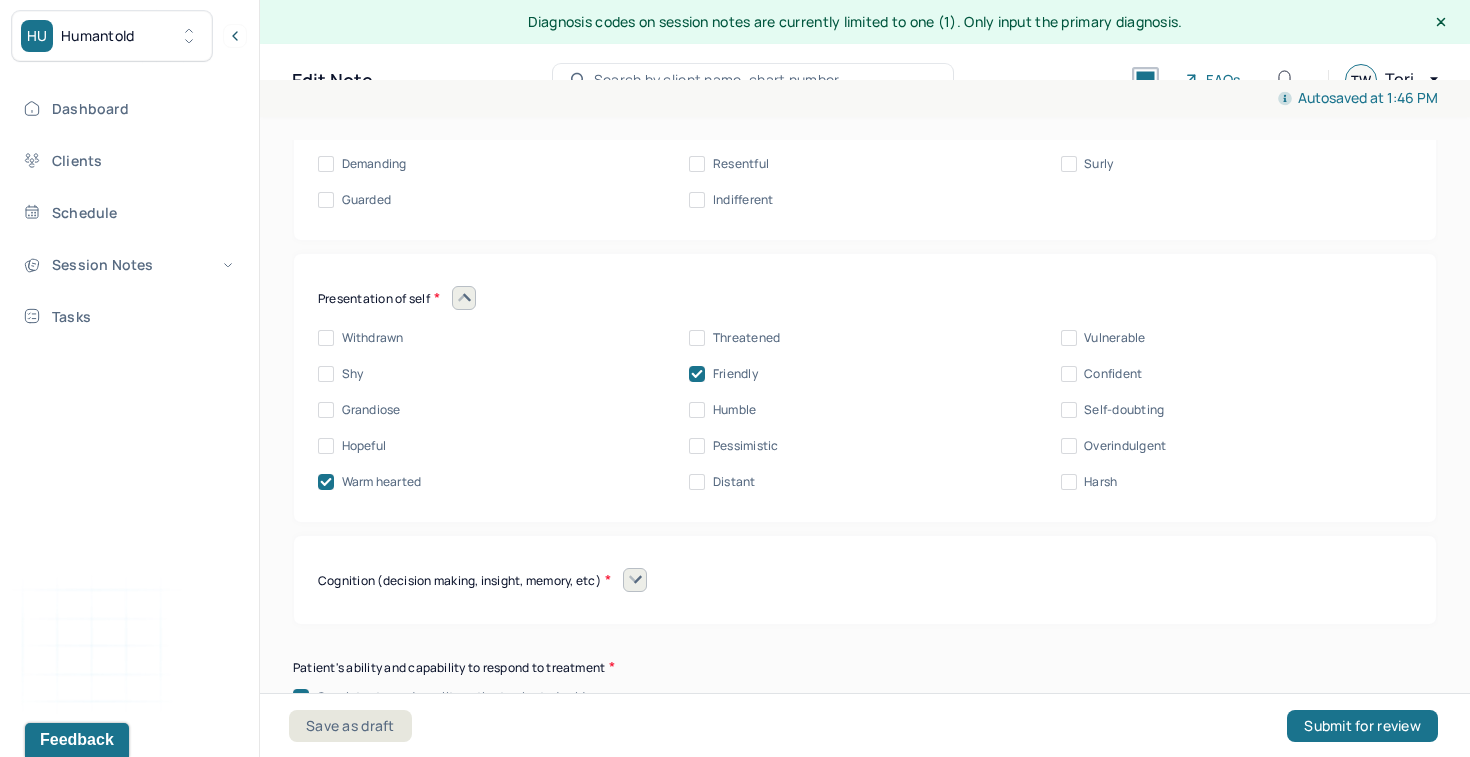 click on "Humble" at bounding box center (734, 410) 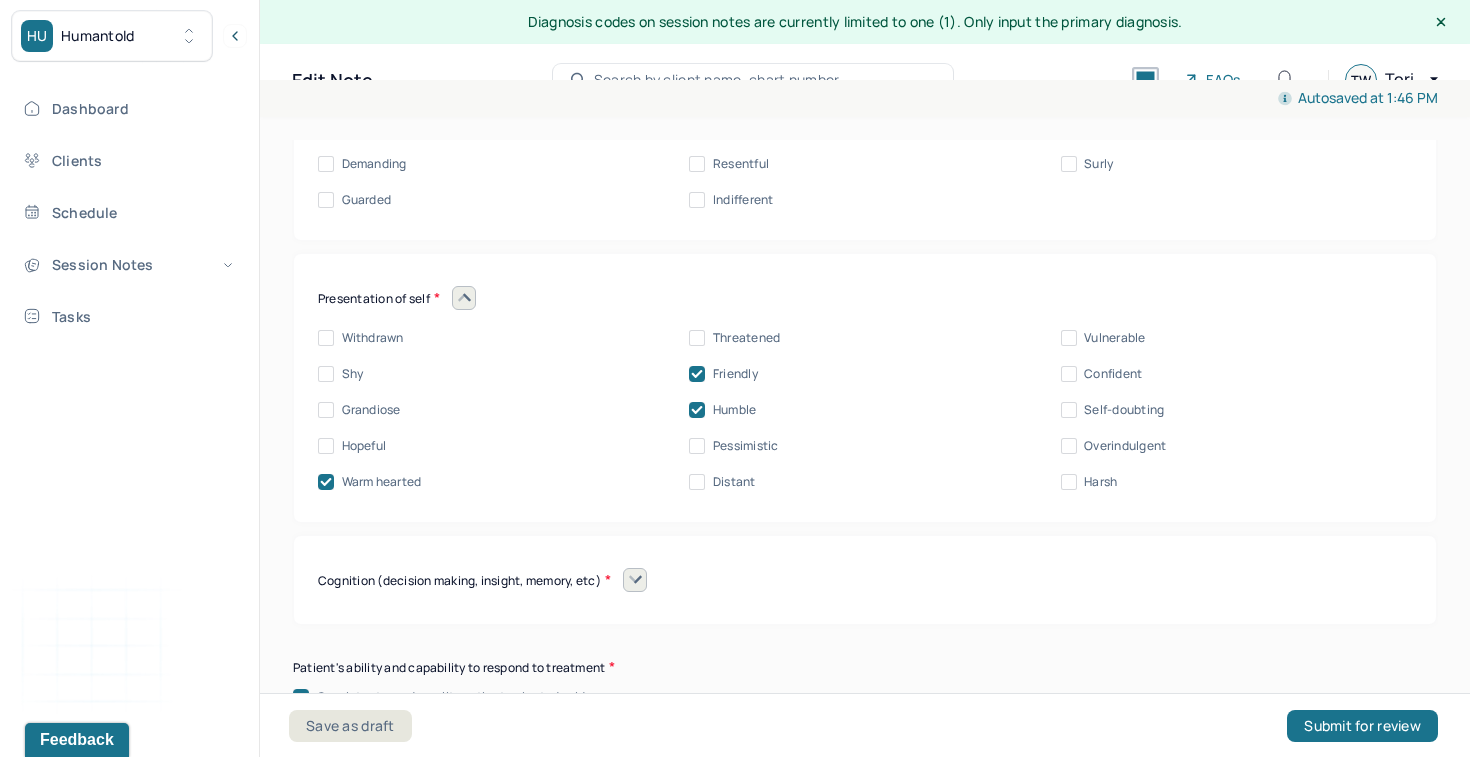 click on "Vulnerable" at bounding box center [1114, 338] 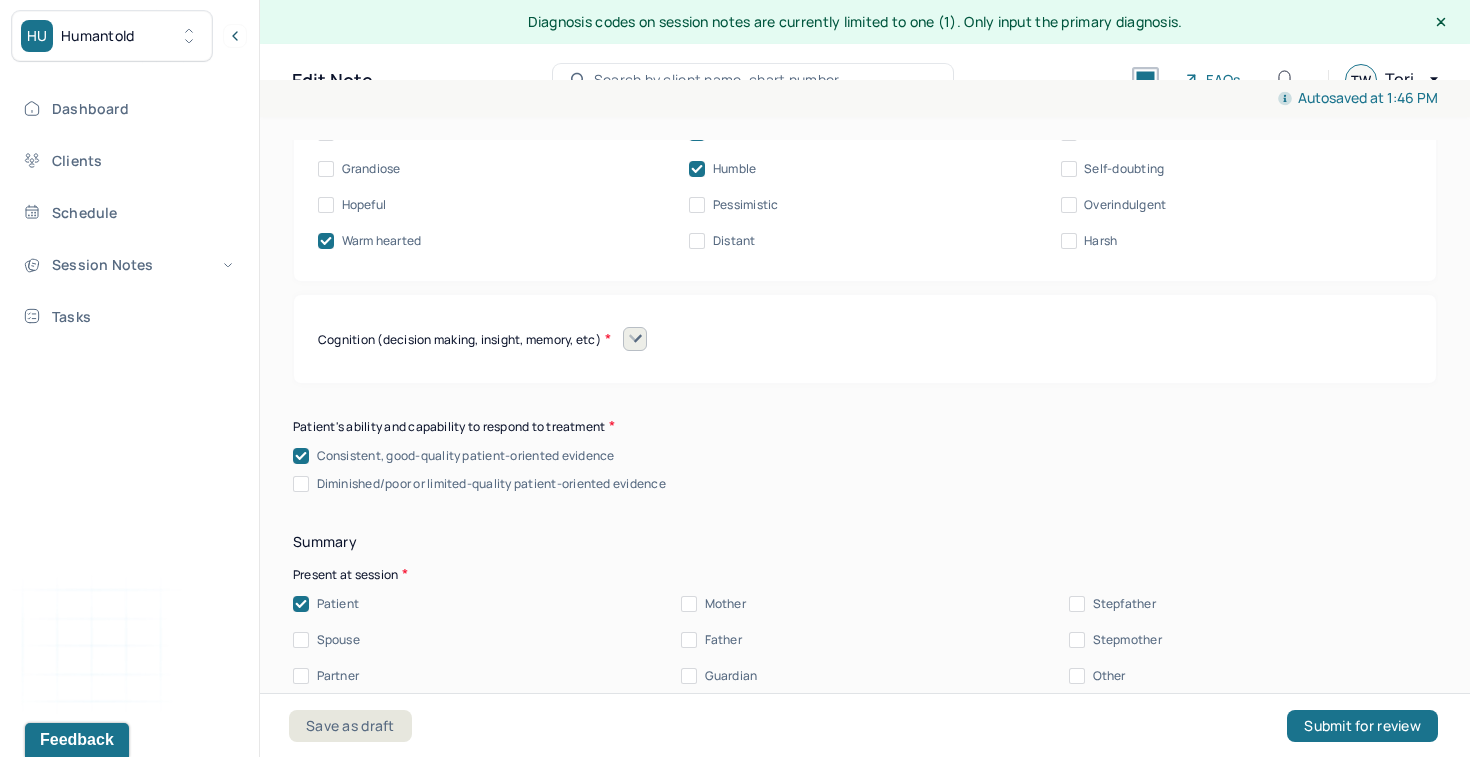 scroll, scrollTop: 10128, scrollLeft: 0, axis: vertical 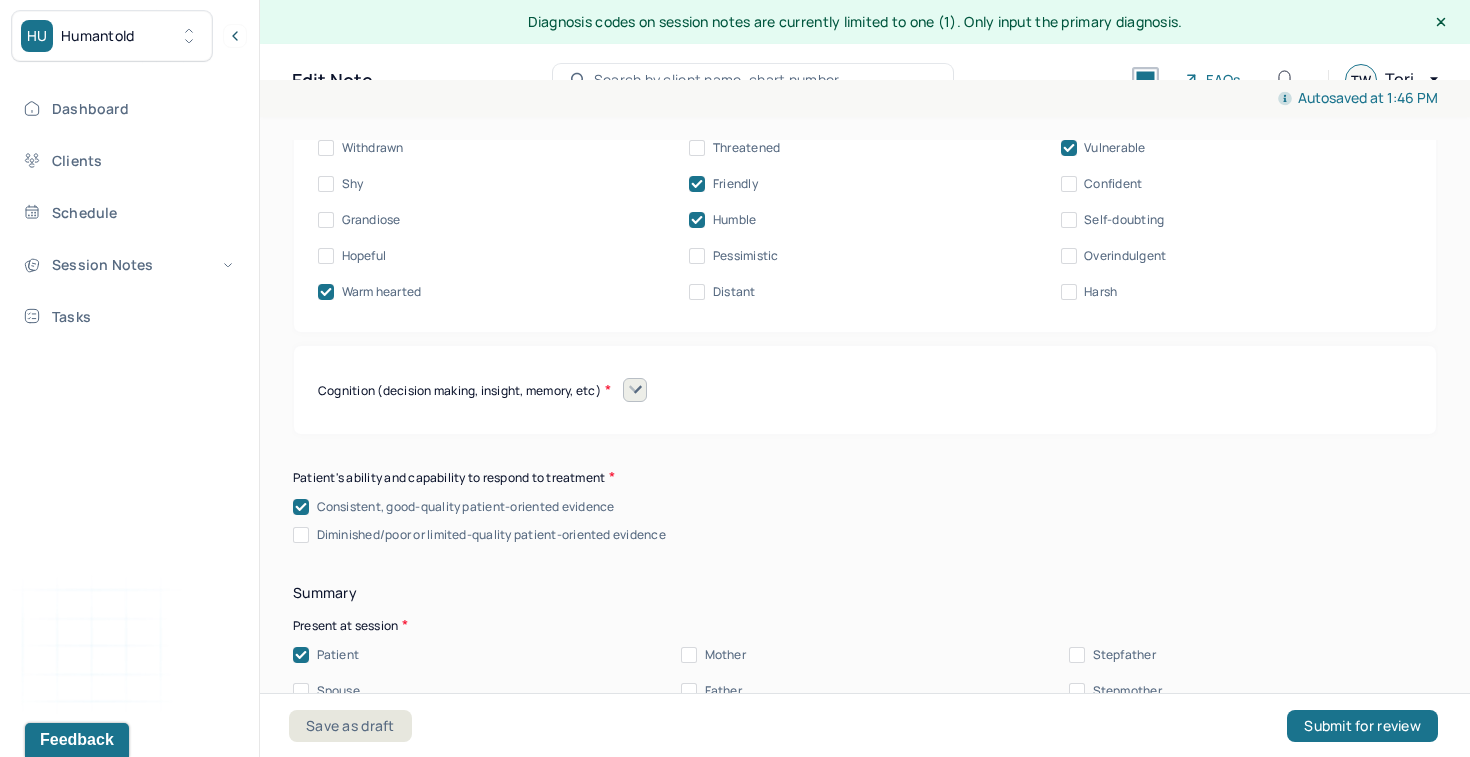click on "Cognition (decision making, insight, memory, etc)" at bounding box center [865, 390] 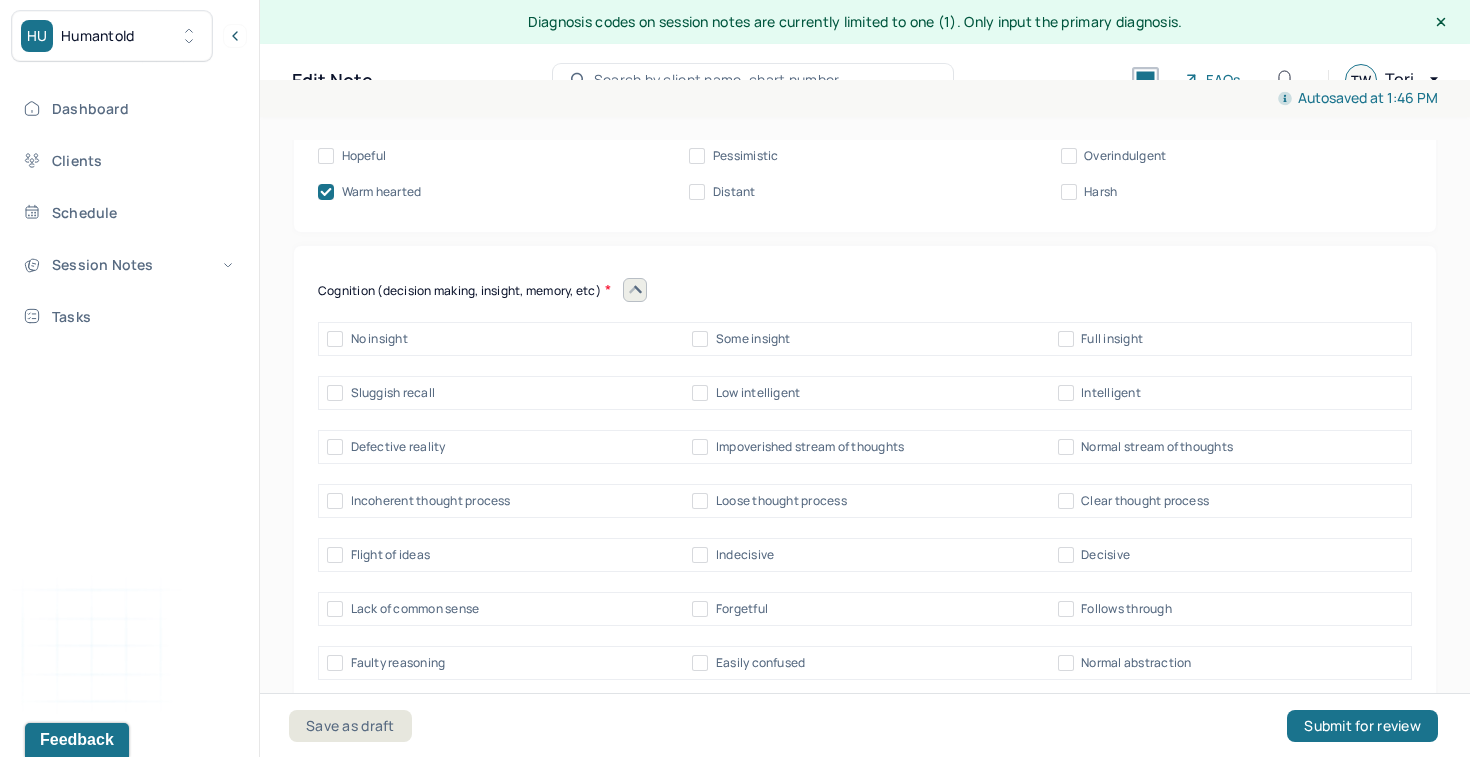 scroll, scrollTop: 10244, scrollLeft: 0, axis: vertical 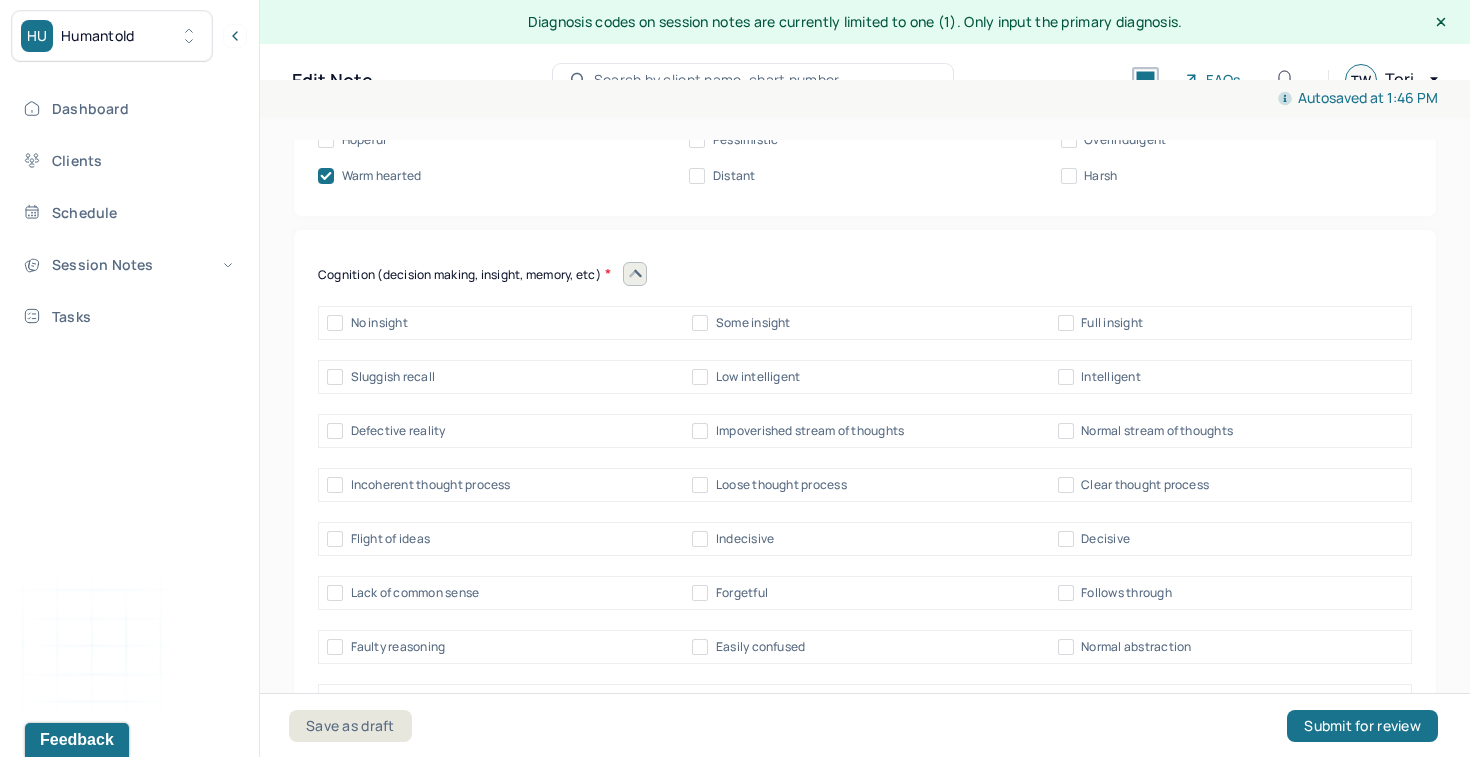 click on "Full insight" at bounding box center [1112, 323] 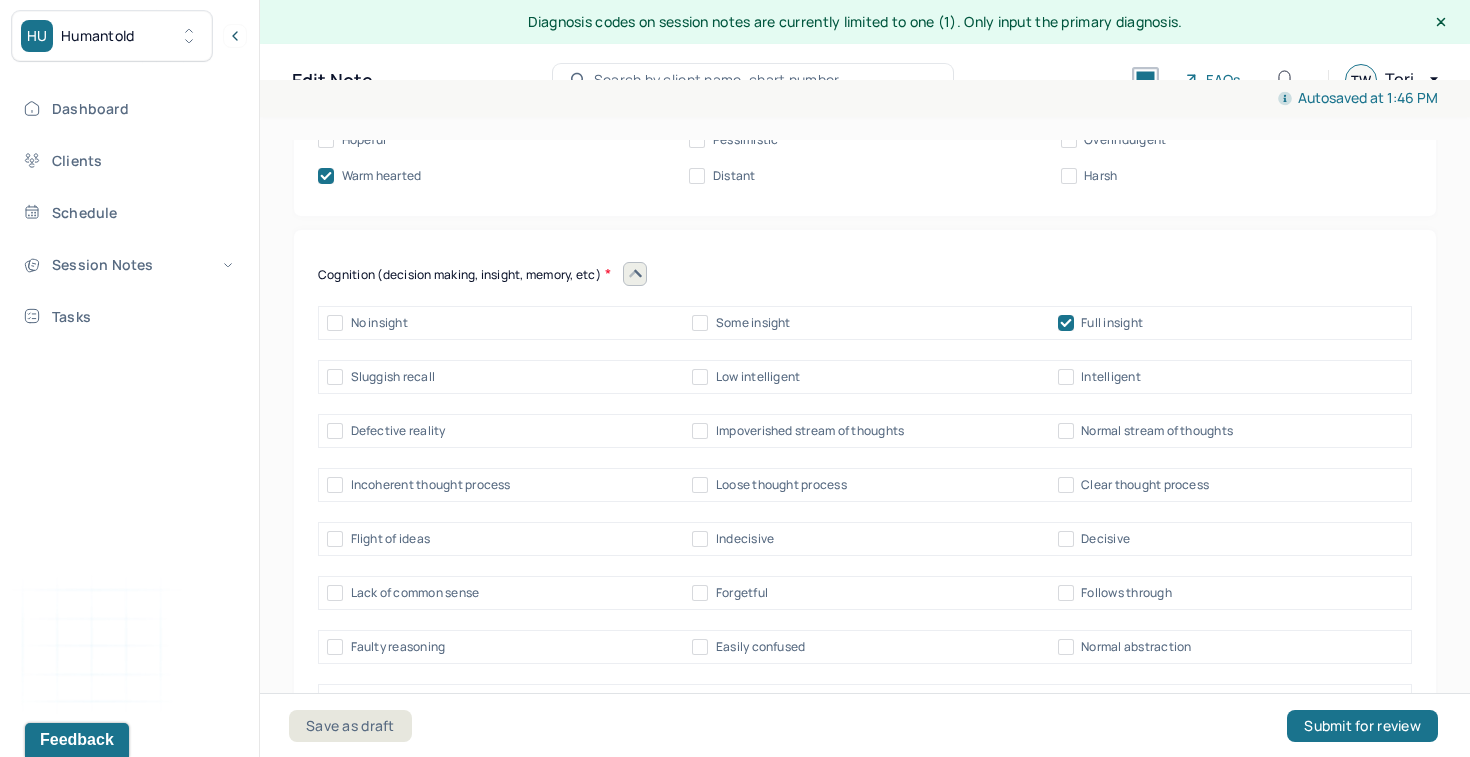click on "Normal stream of thoughts" at bounding box center (1157, 431) 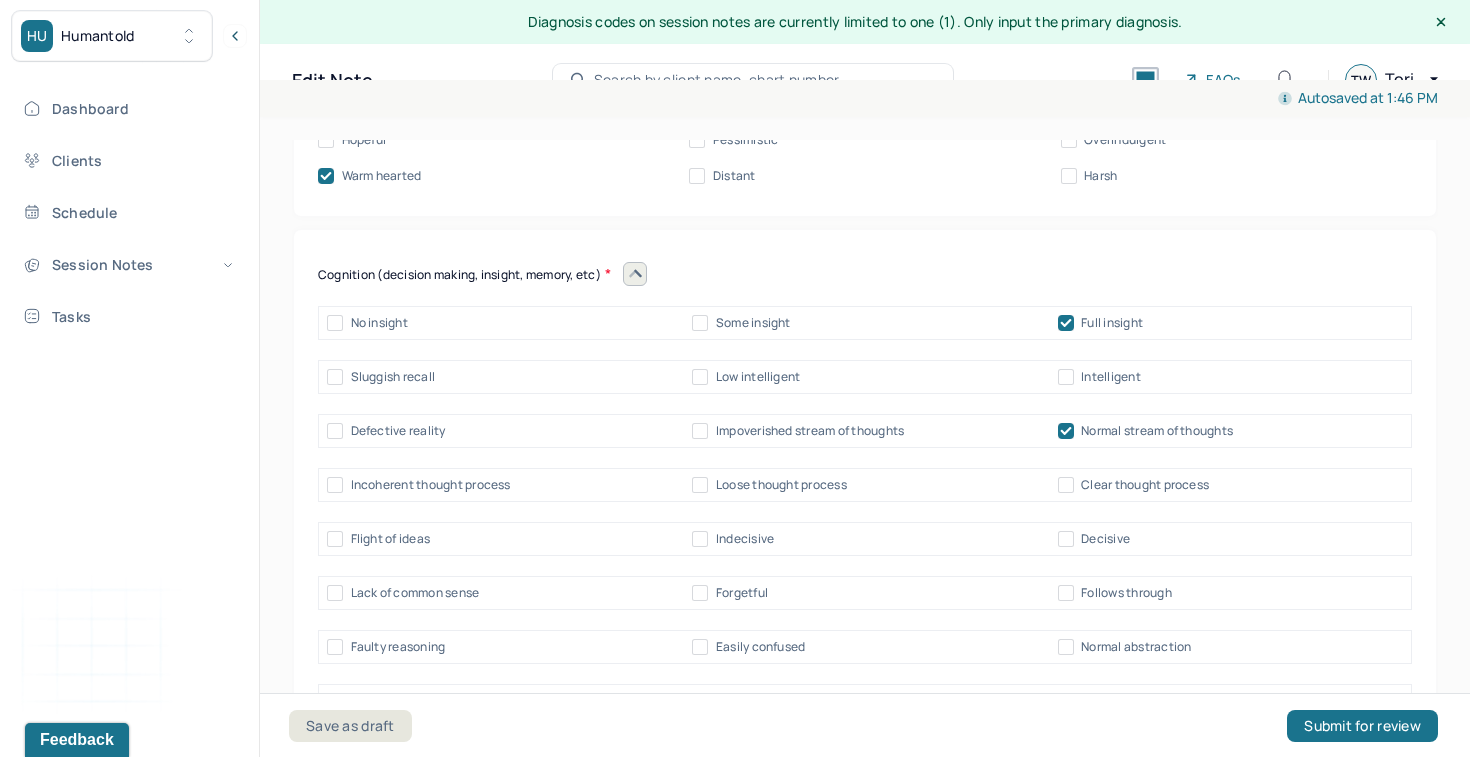 click on "Clear thought process" at bounding box center [1145, 485] 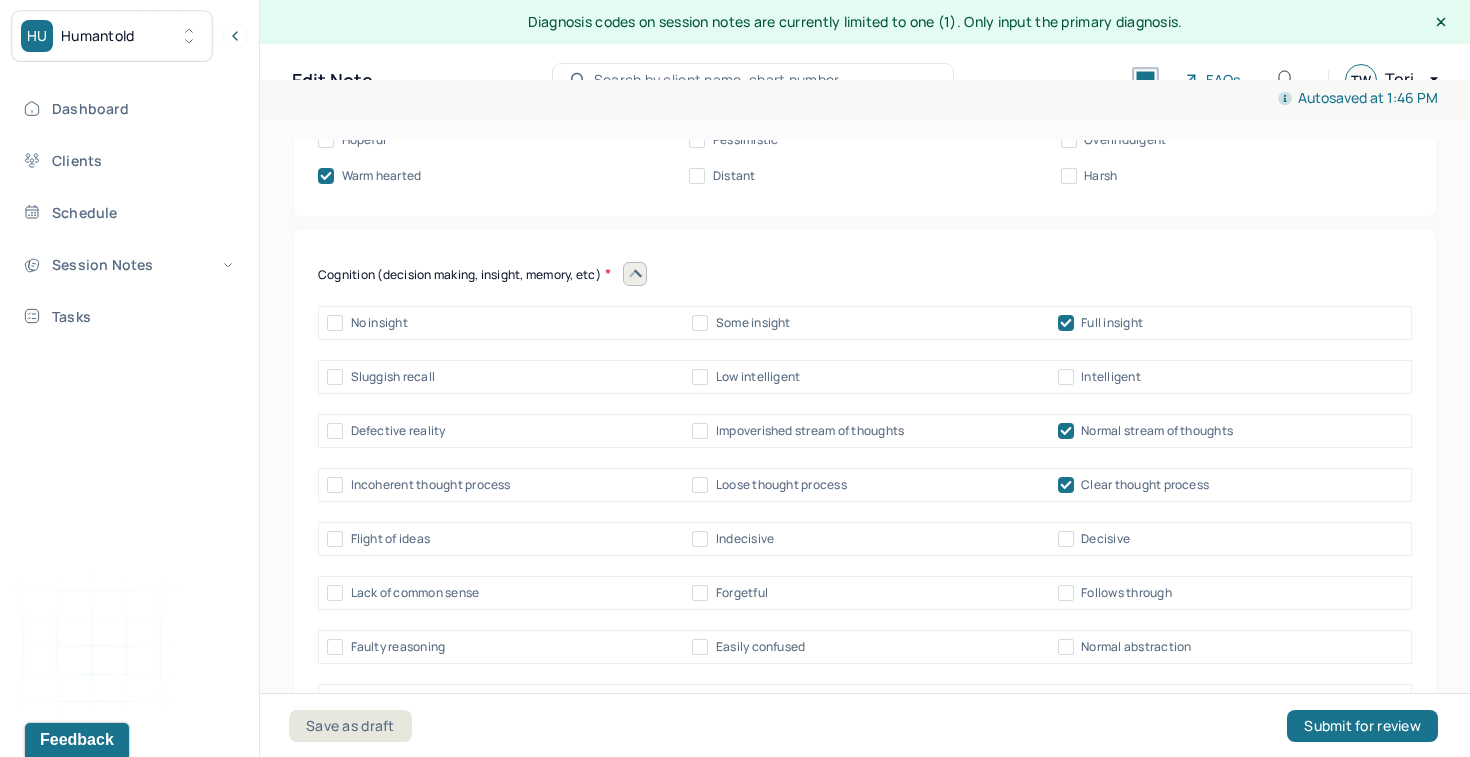 click on "Decisive" at bounding box center (1105, 539) 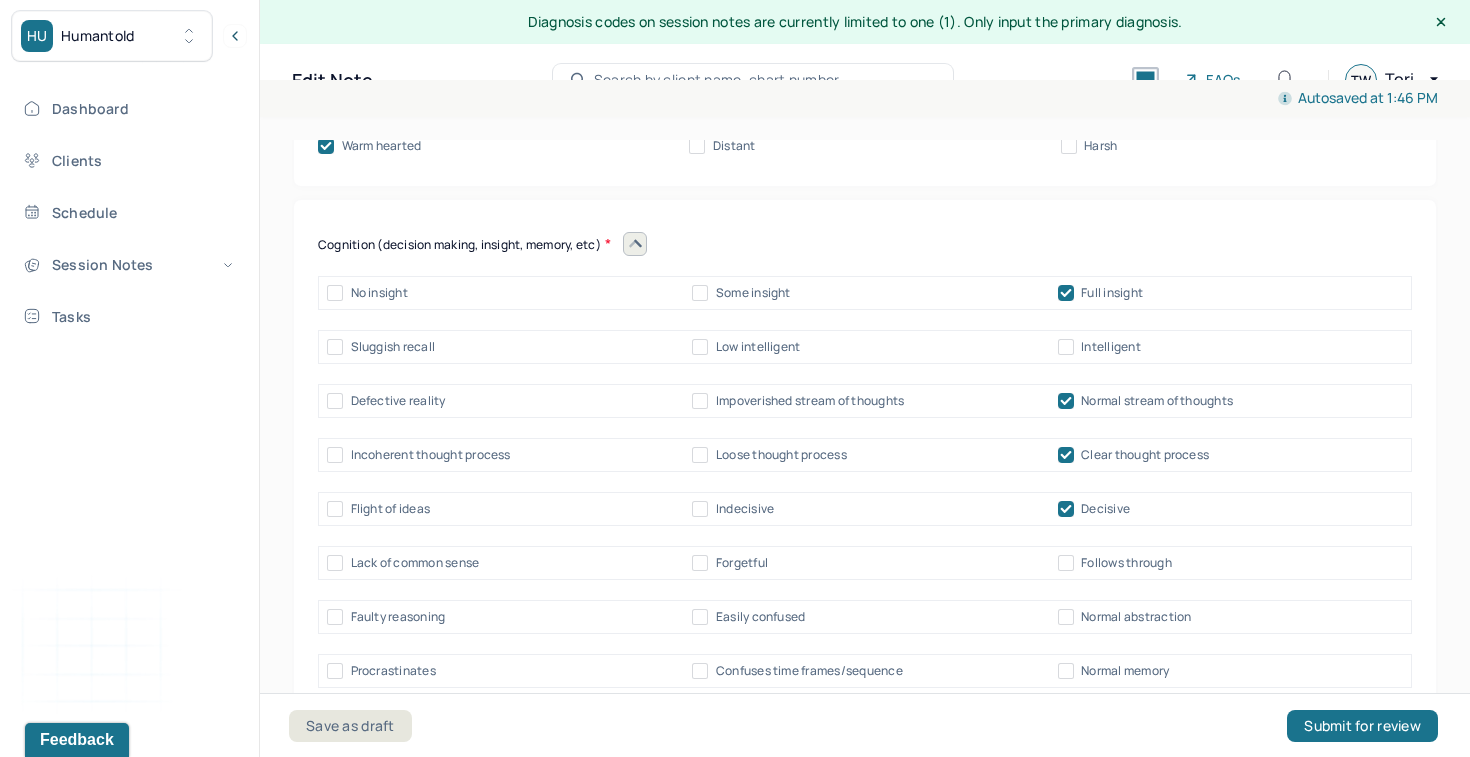 scroll, scrollTop: 10314, scrollLeft: 0, axis: vertical 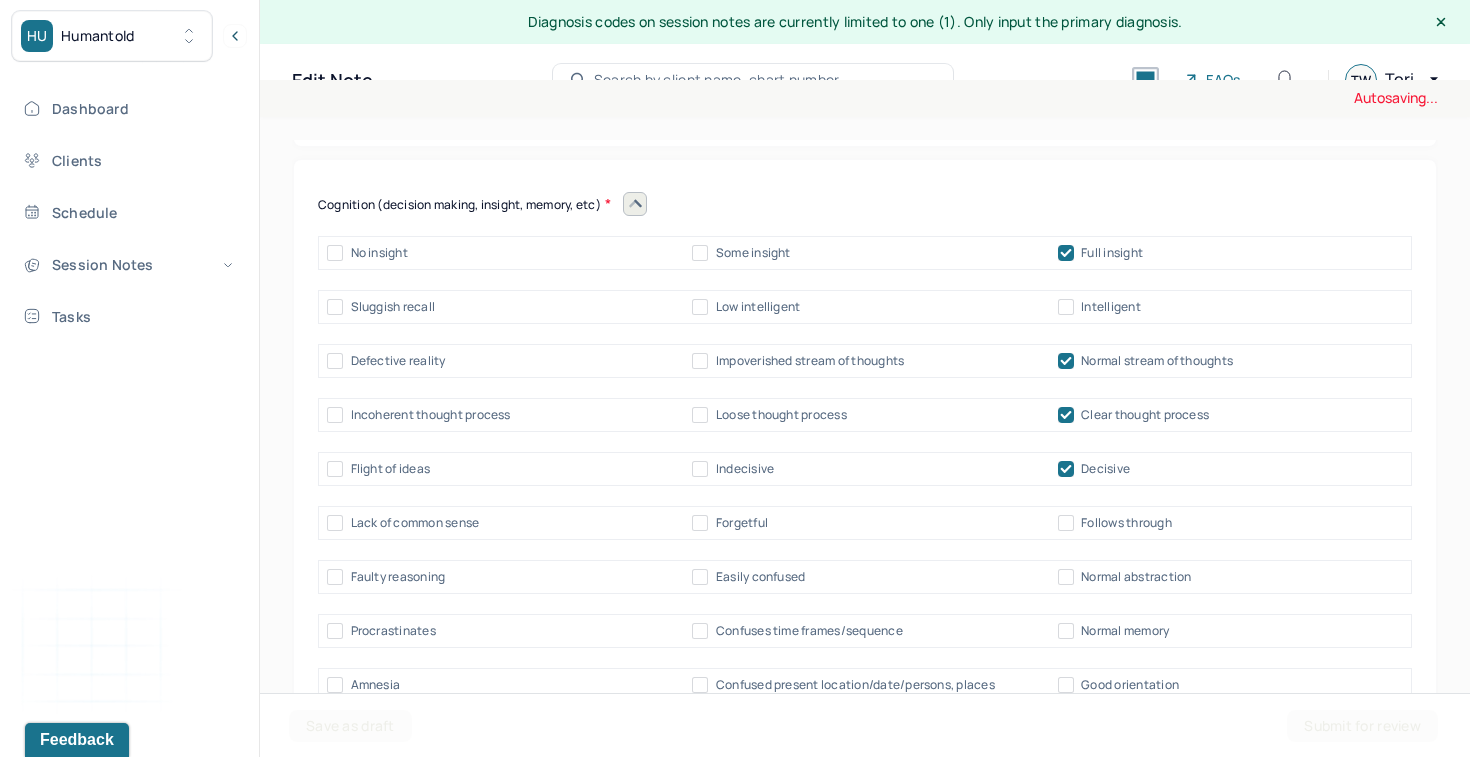 click on "Procrastinates Confuses time frames/sequence Normal memory" at bounding box center (865, 631) 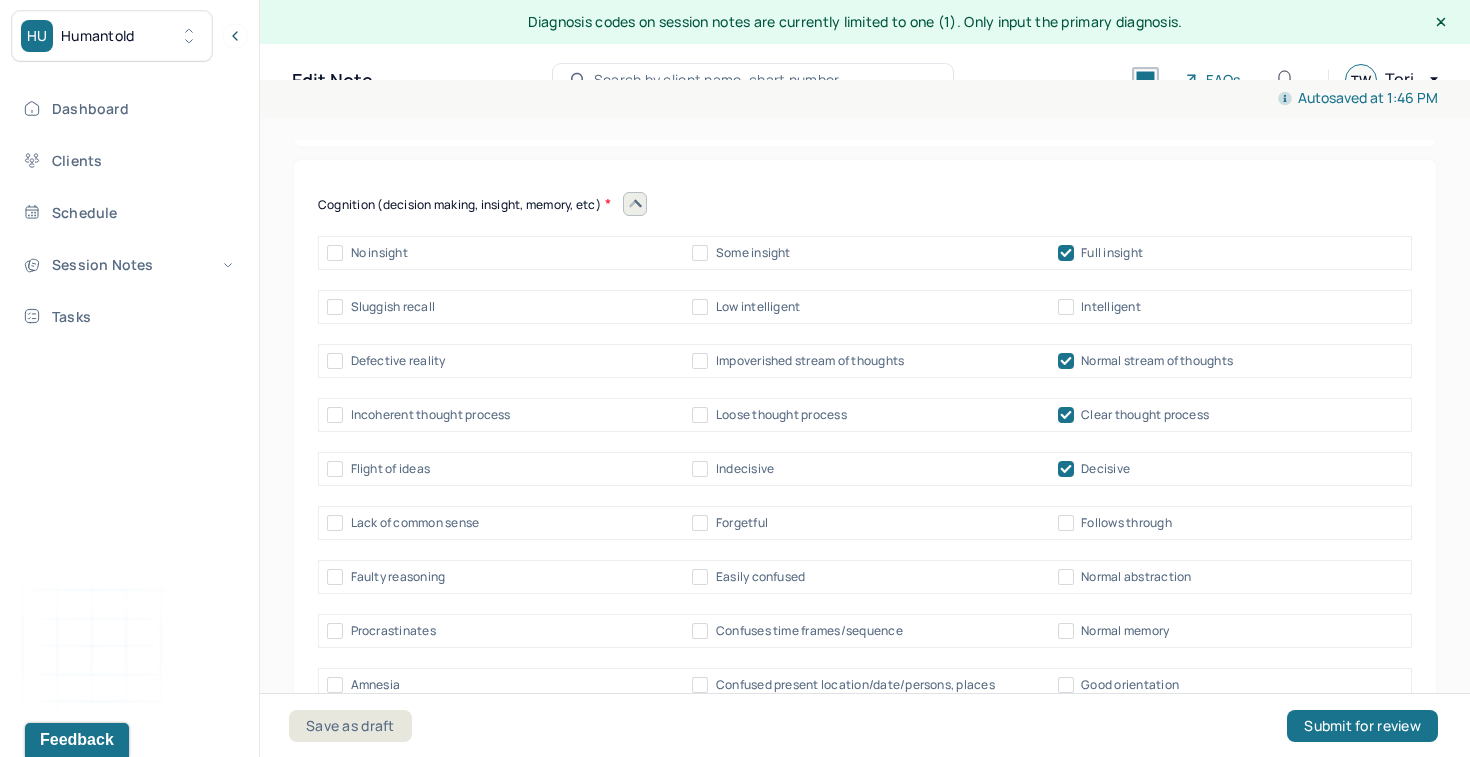 click on "Normal memory" at bounding box center (1125, 631) 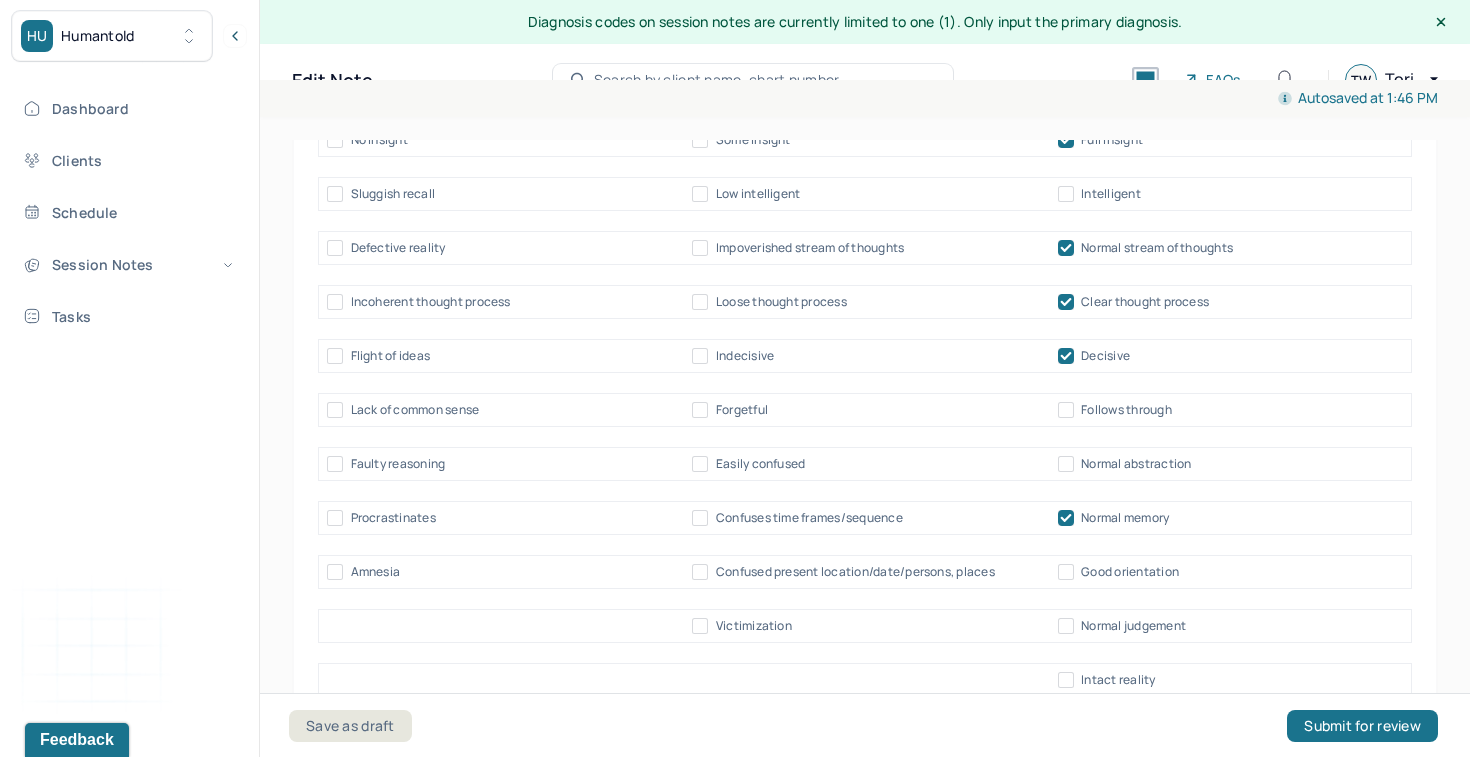 scroll, scrollTop: 10432, scrollLeft: 0, axis: vertical 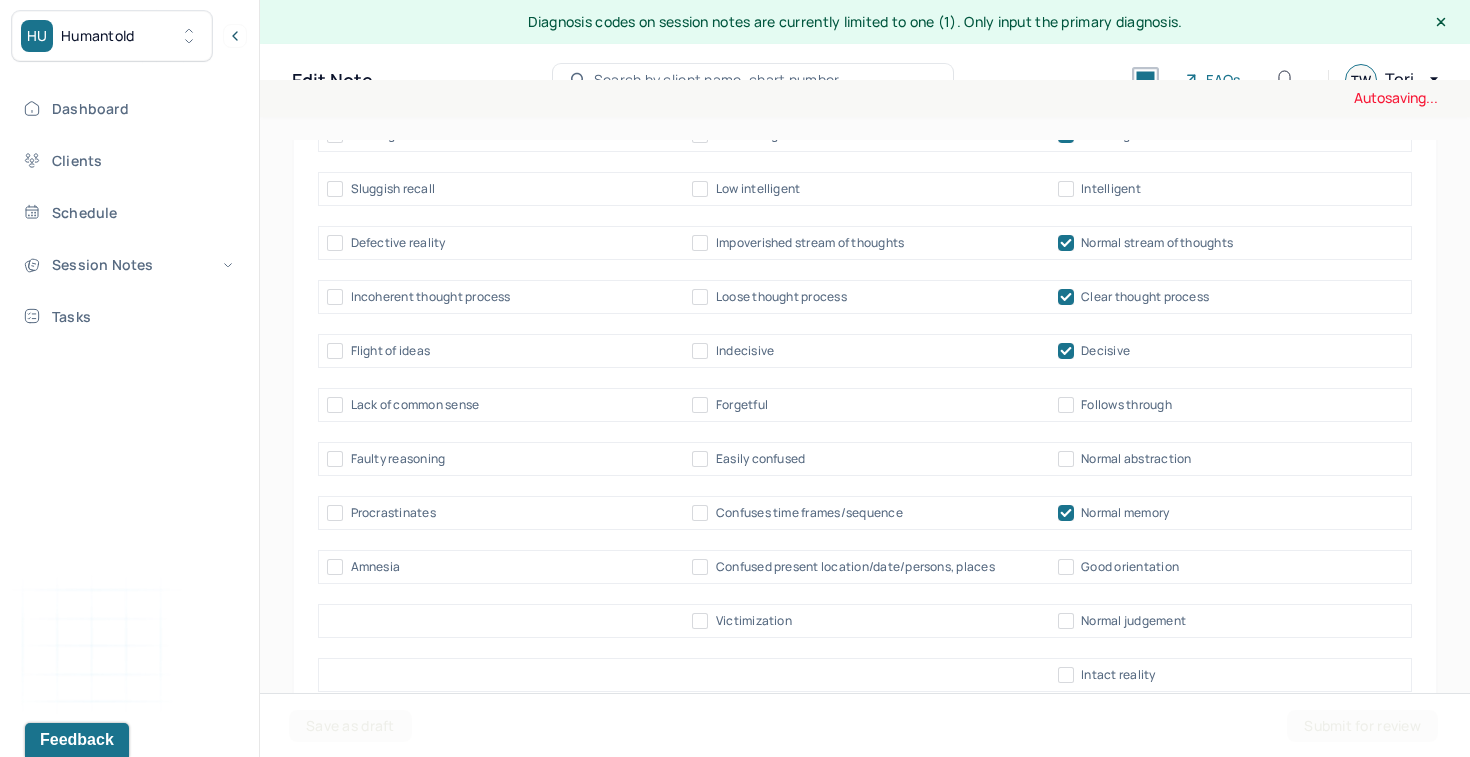 click on "Good orientation" at bounding box center [1130, 567] 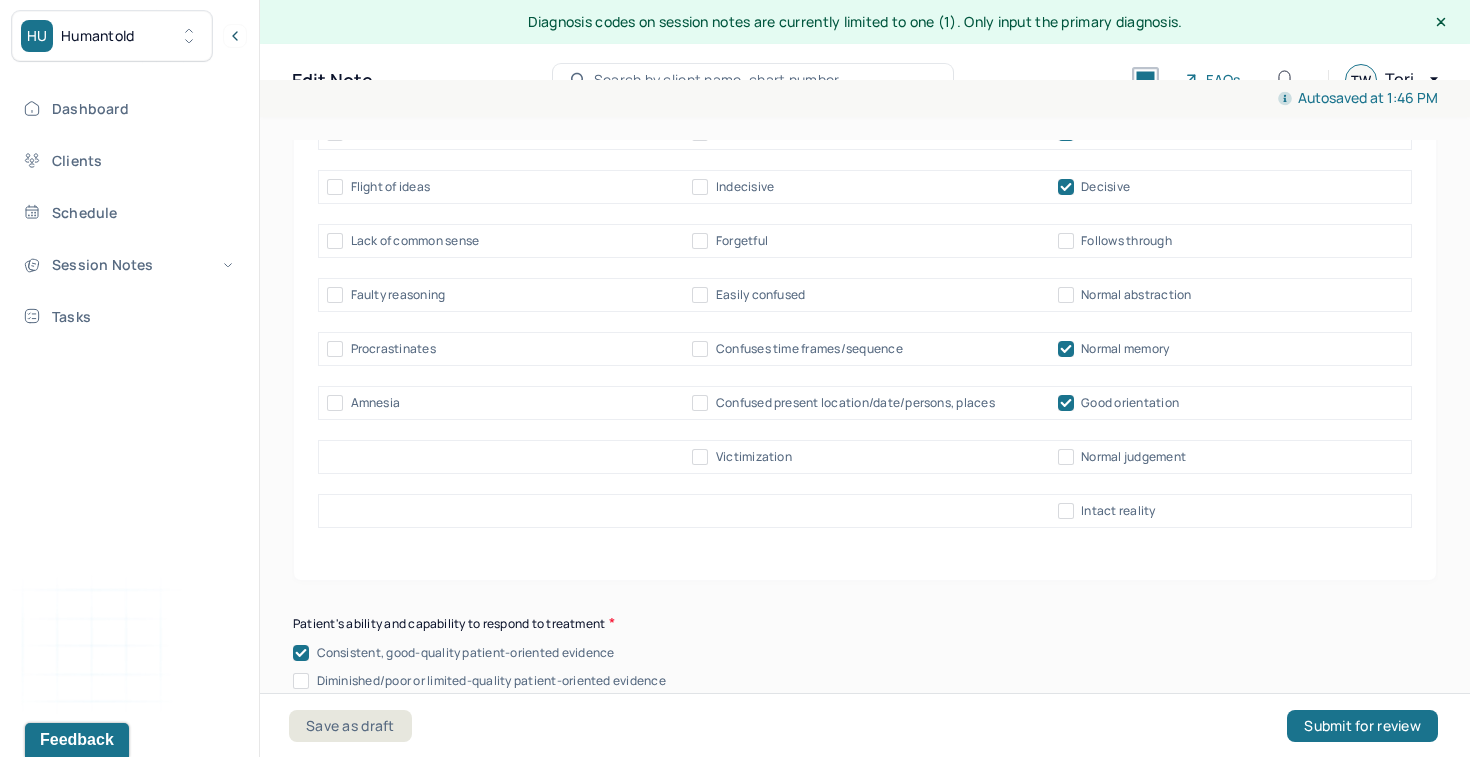 scroll, scrollTop: 10643, scrollLeft: 0, axis: vertical 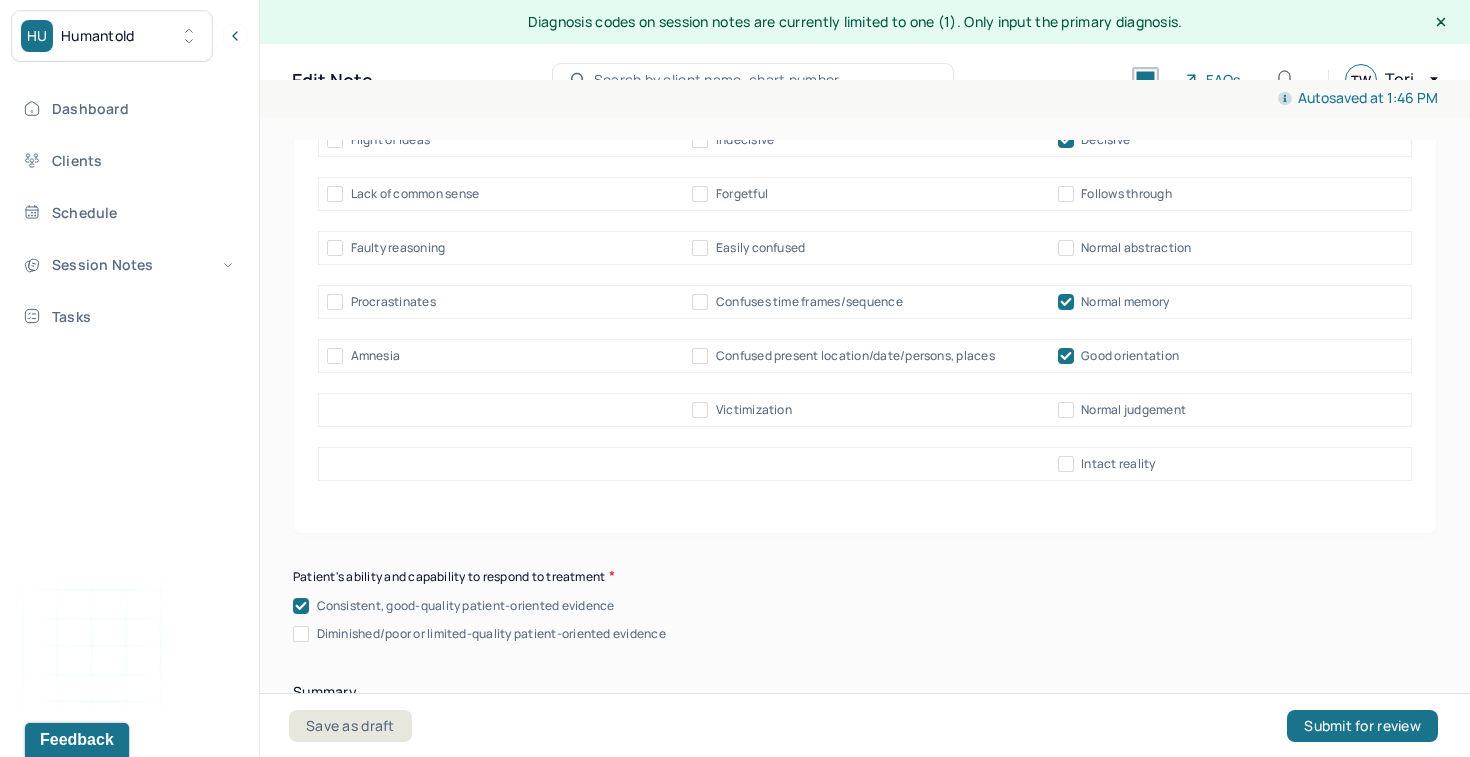 click on "Intact reality" at bounding box center (1118, 464) 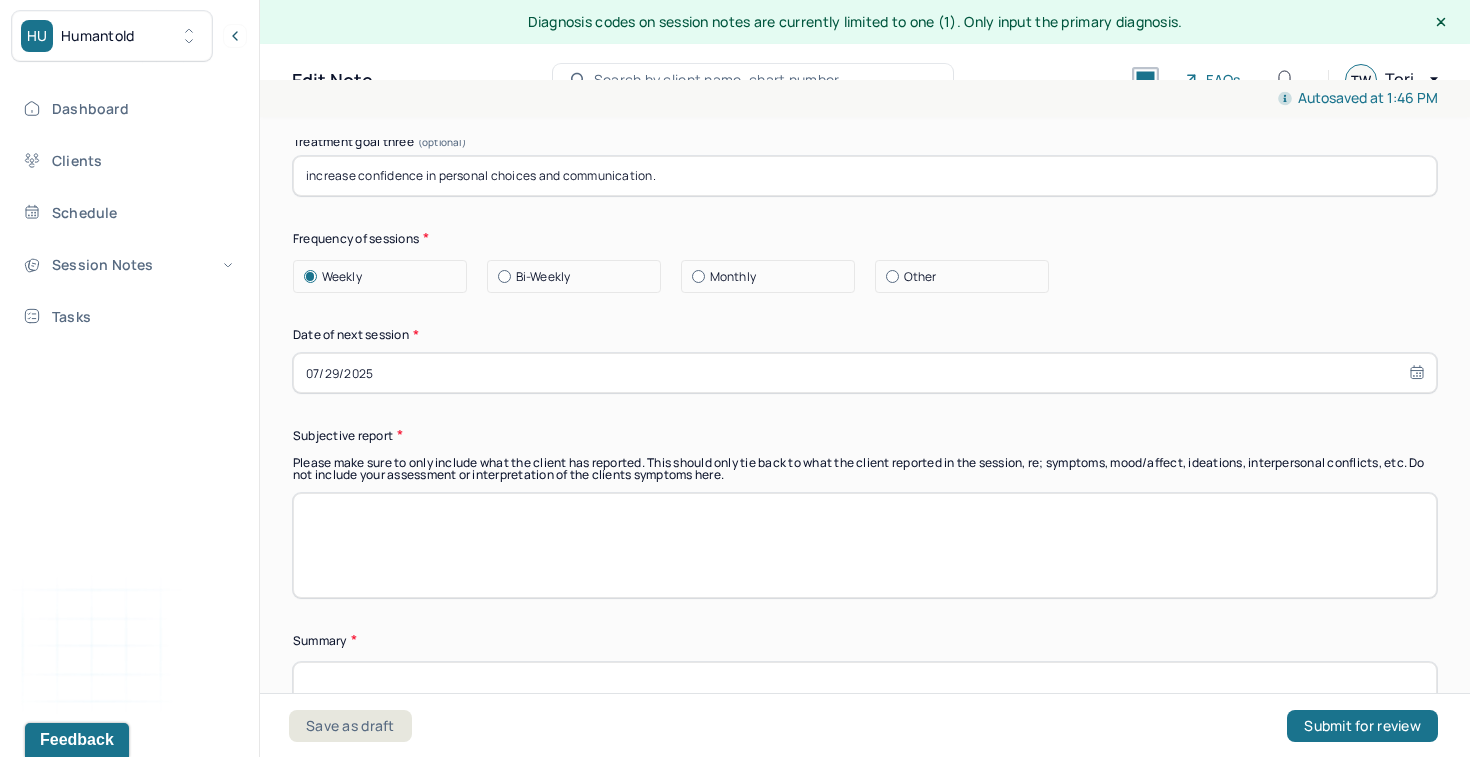 scroll, scrollTop: 12071, scrollLeft: 0, axis: vertical 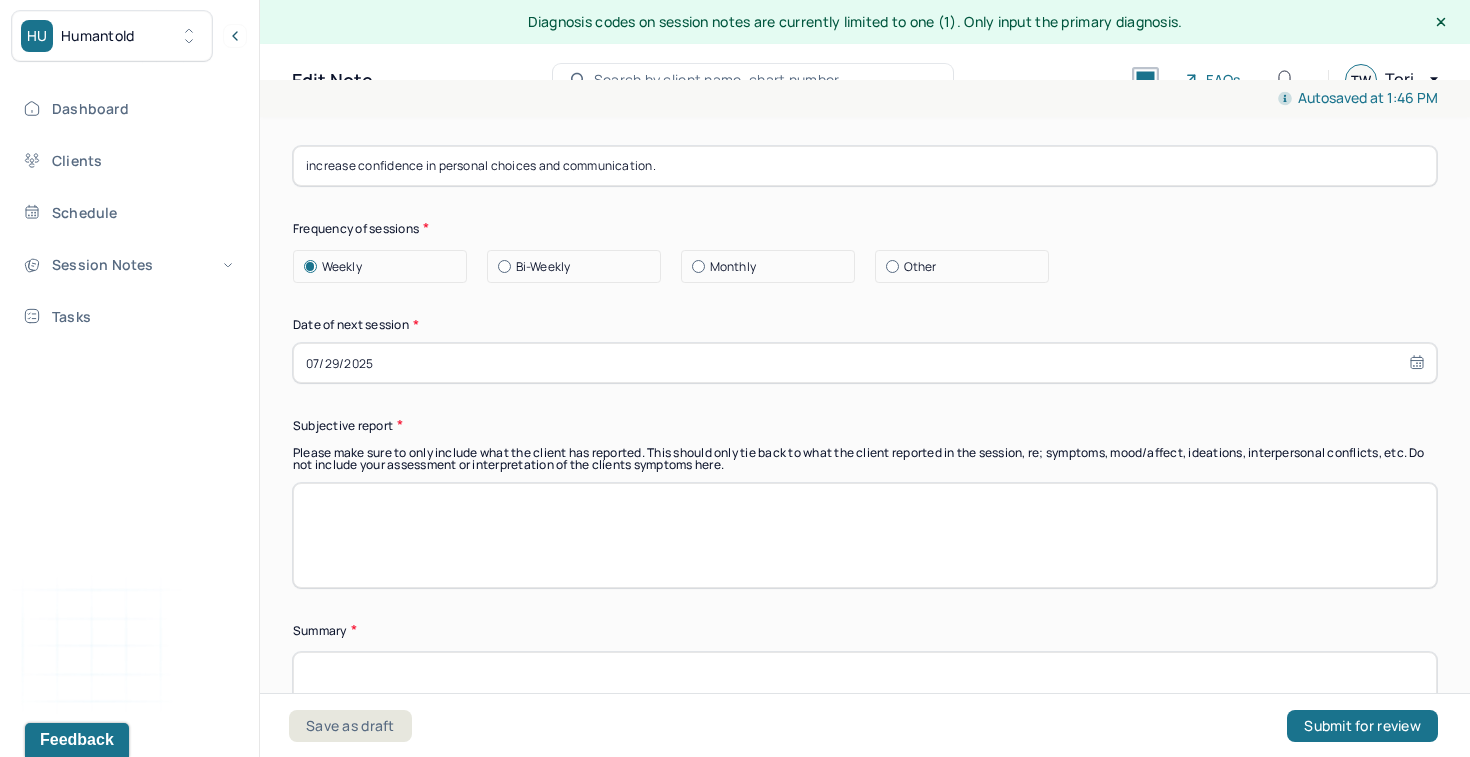 click at bounding box center [865, 535] 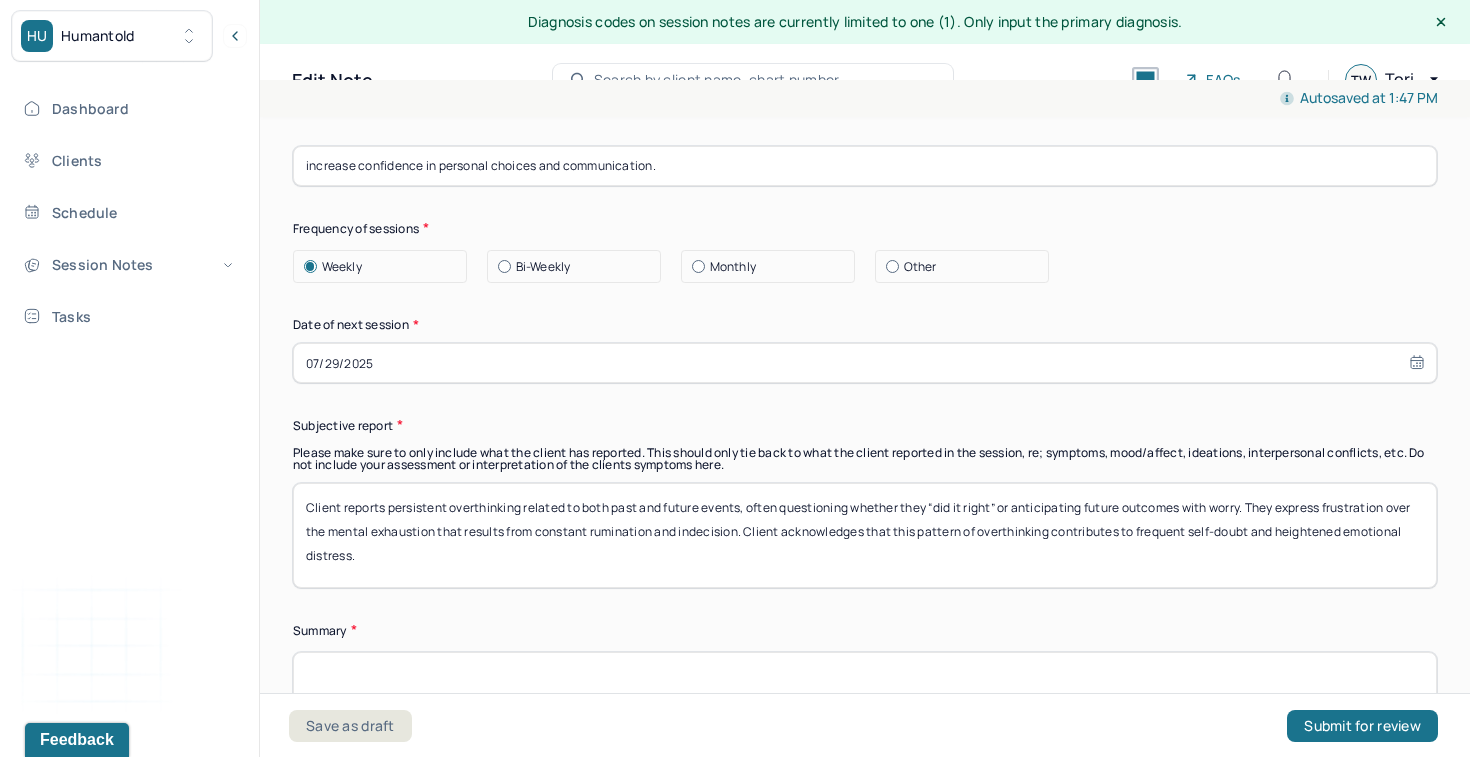 drag, startPoint x: 1257, startPoint y: 472, endPoint x: 743, endPoint y: 497, distance: 514.6076 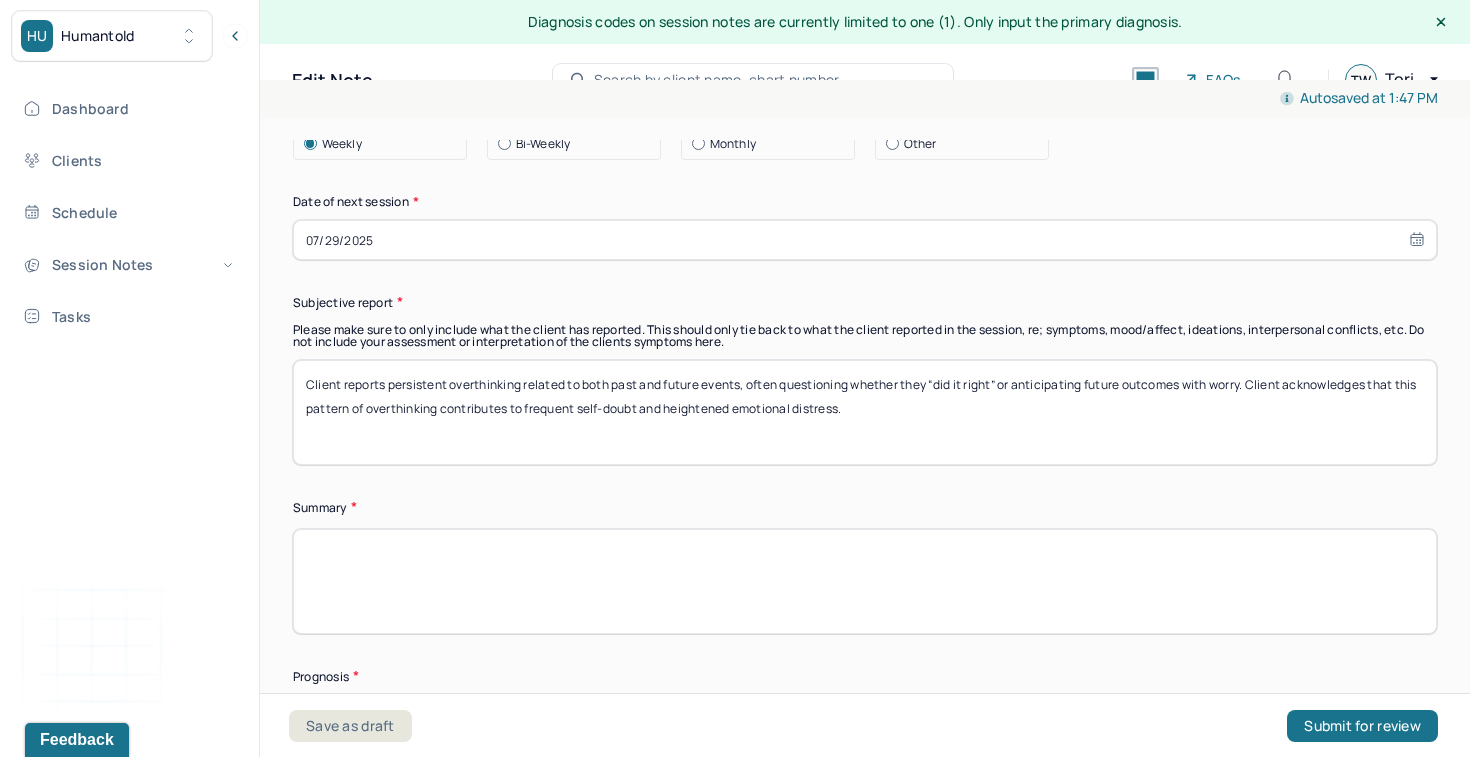 scroll, scrollTop: 12319, scrollLeft: 0, axis: vertical 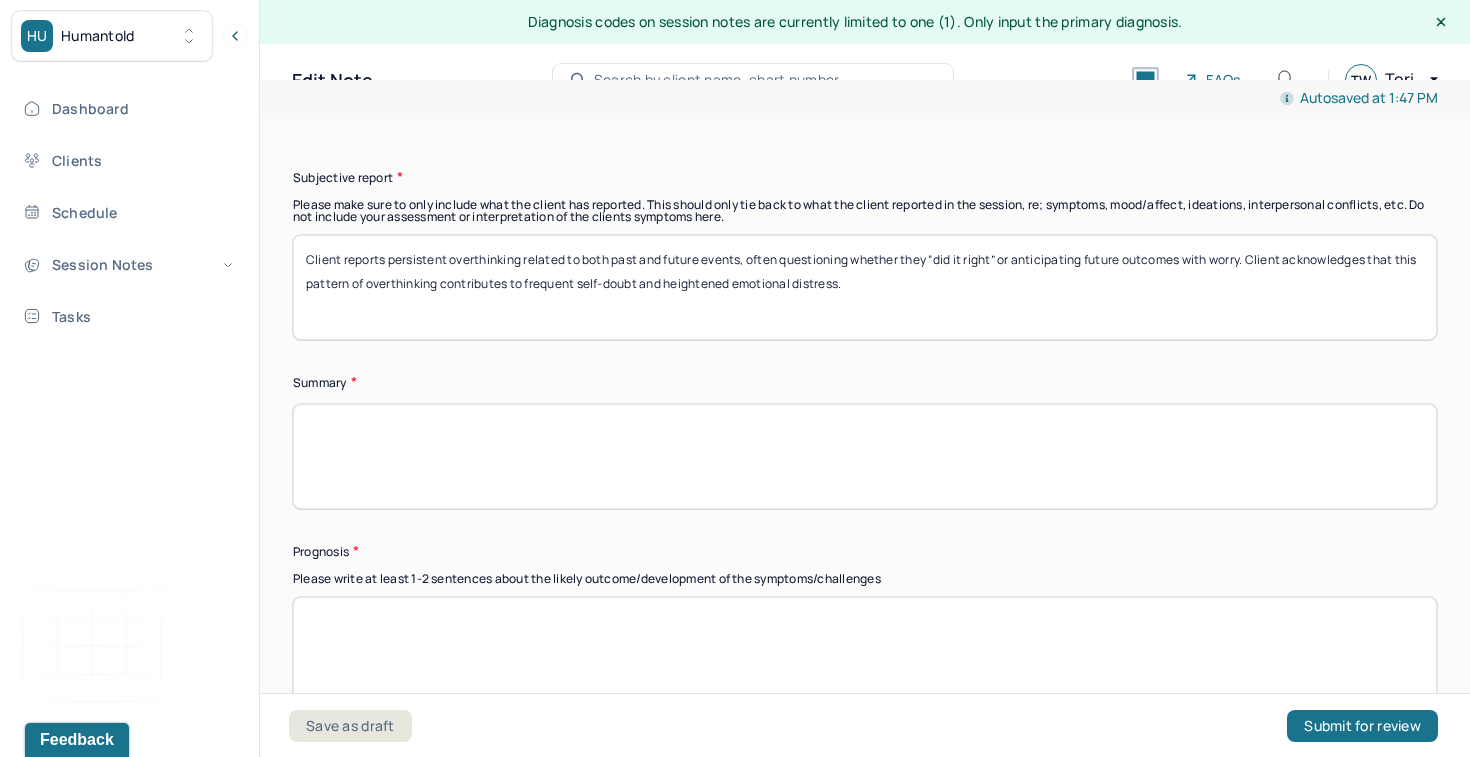 type on "Client reports persistent overthinking related to both past and future events, often questioning whether they “did it right” or anticipating future outcomes with worry. Client acknowledges that this pattern of overthinking contributes to frequent self-doubt and heightened emotional distress." 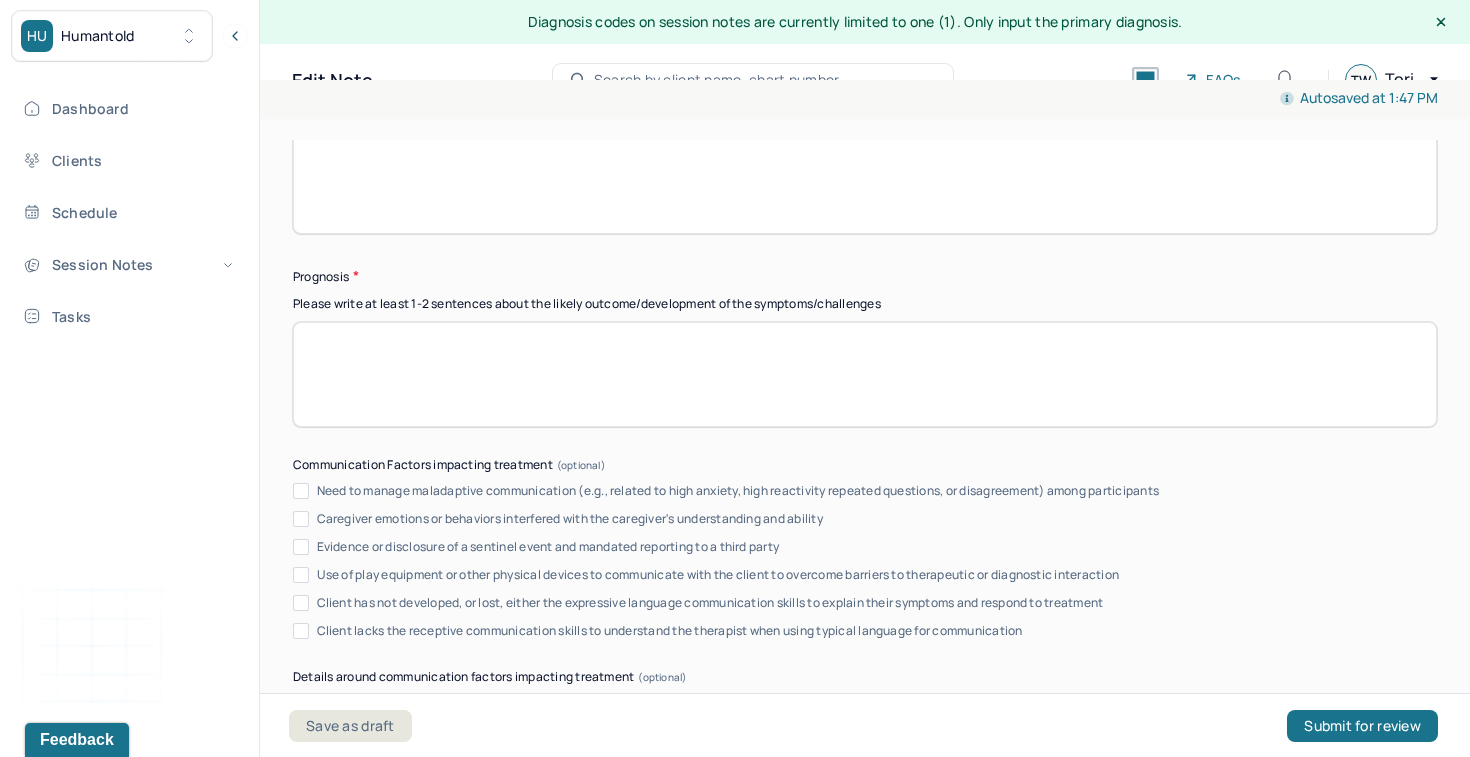 scroll, scrollTop: 12621, scrollLeft: 0, axis: vertical 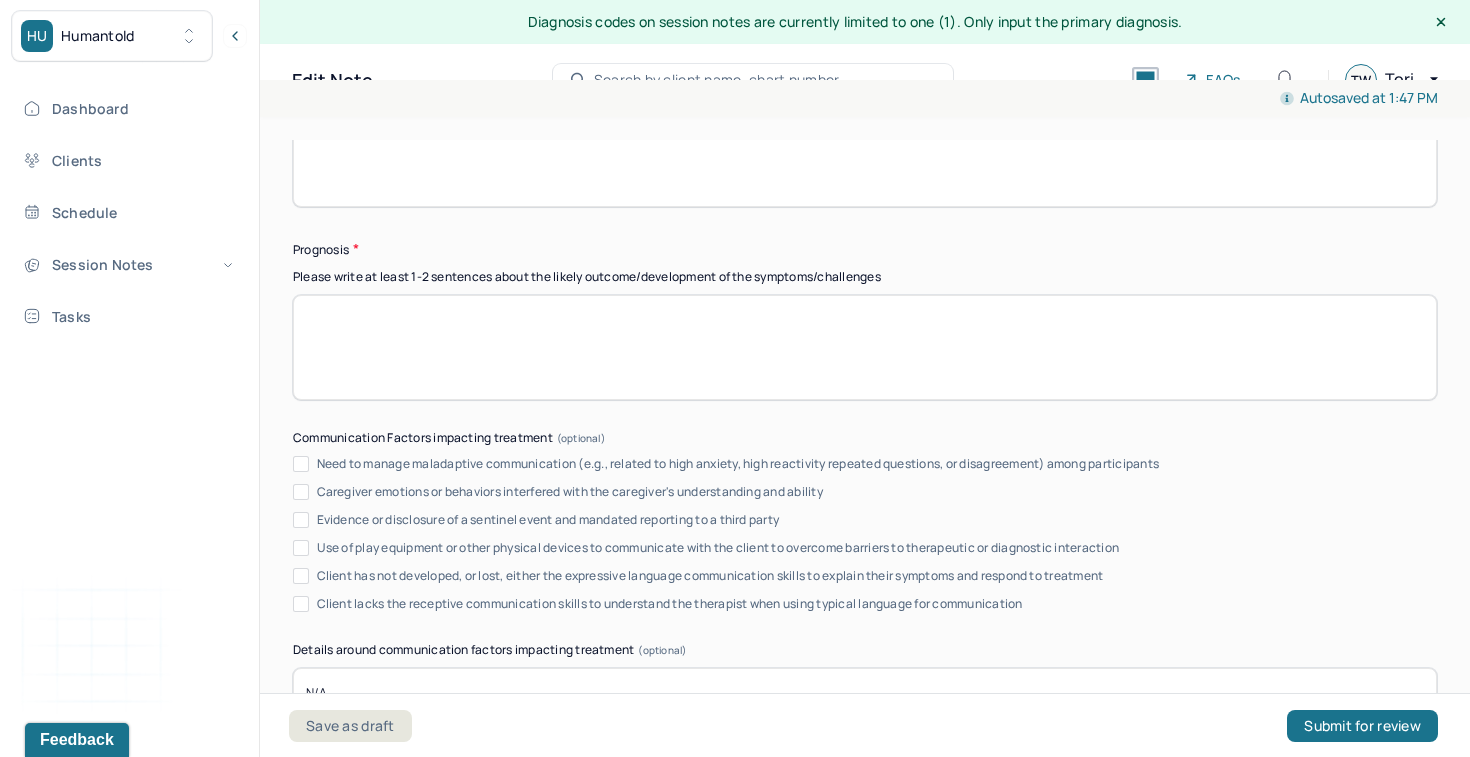 click at bounding box center (865, 347) 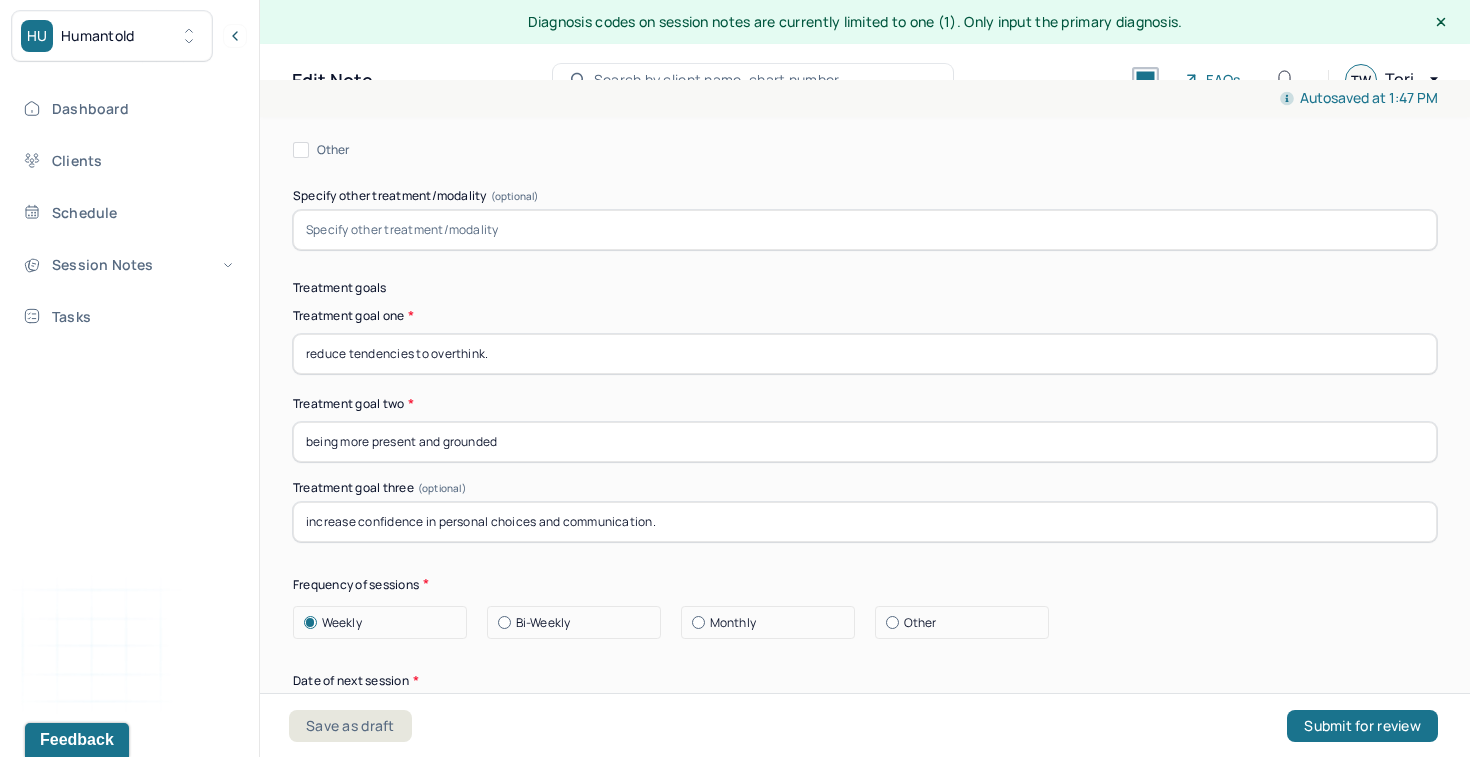 scroll, scrollTop: 11703, scrollLeft: 0, axis: vertical 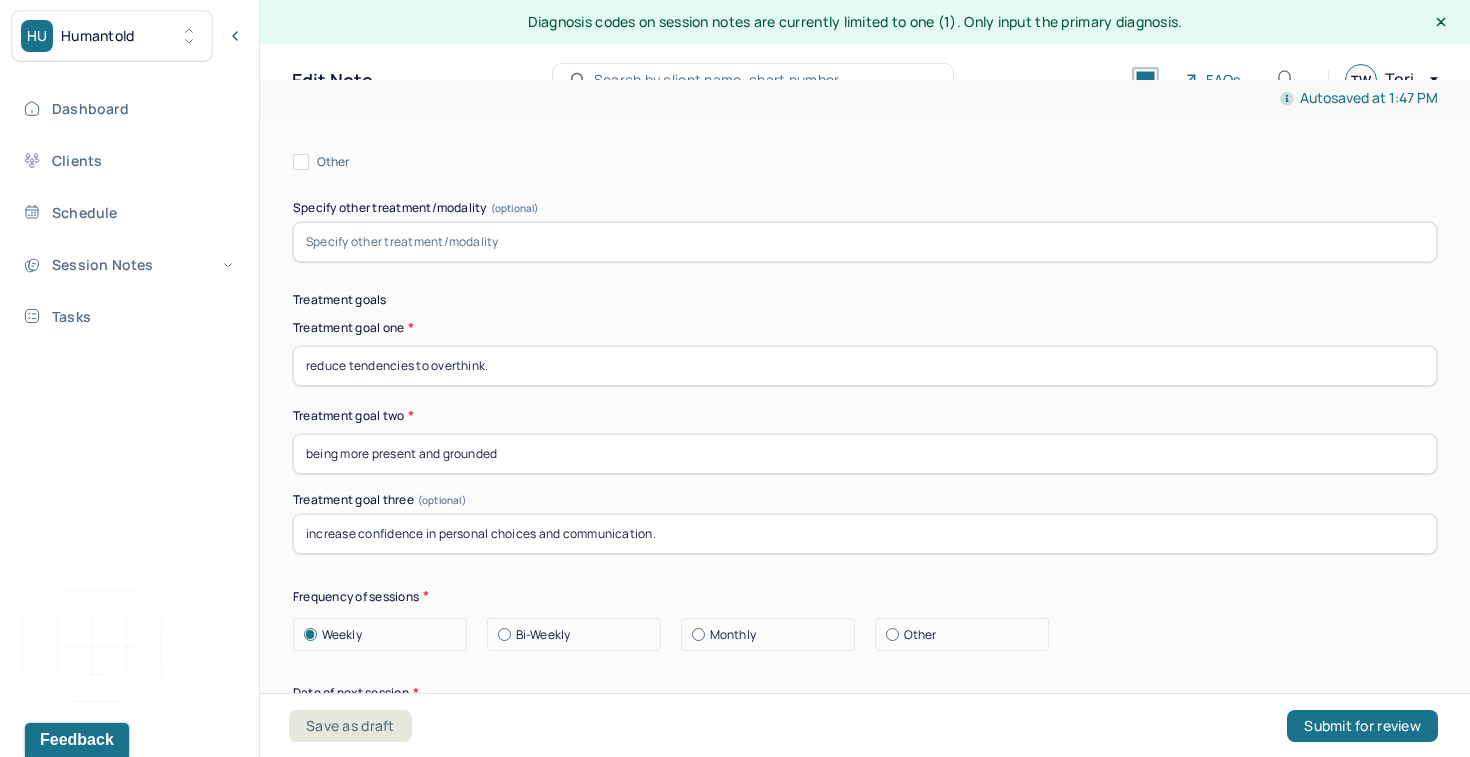 type on "Client demonstrates strong insight, motivation, and willingness to engage in therapeutic work. Prognosis is fair." 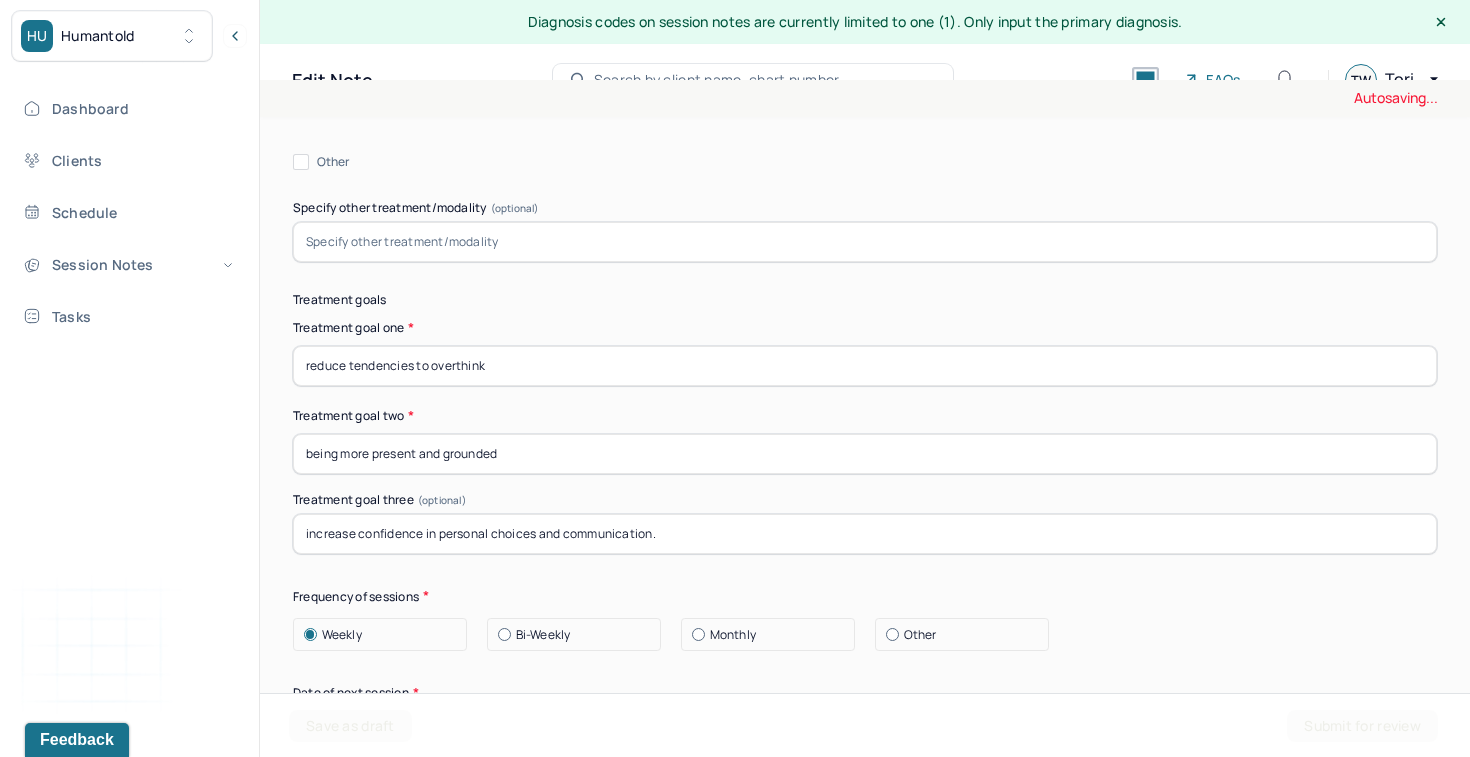 click on "reduce tendencies to overthink" at bounding box center (865, 366) 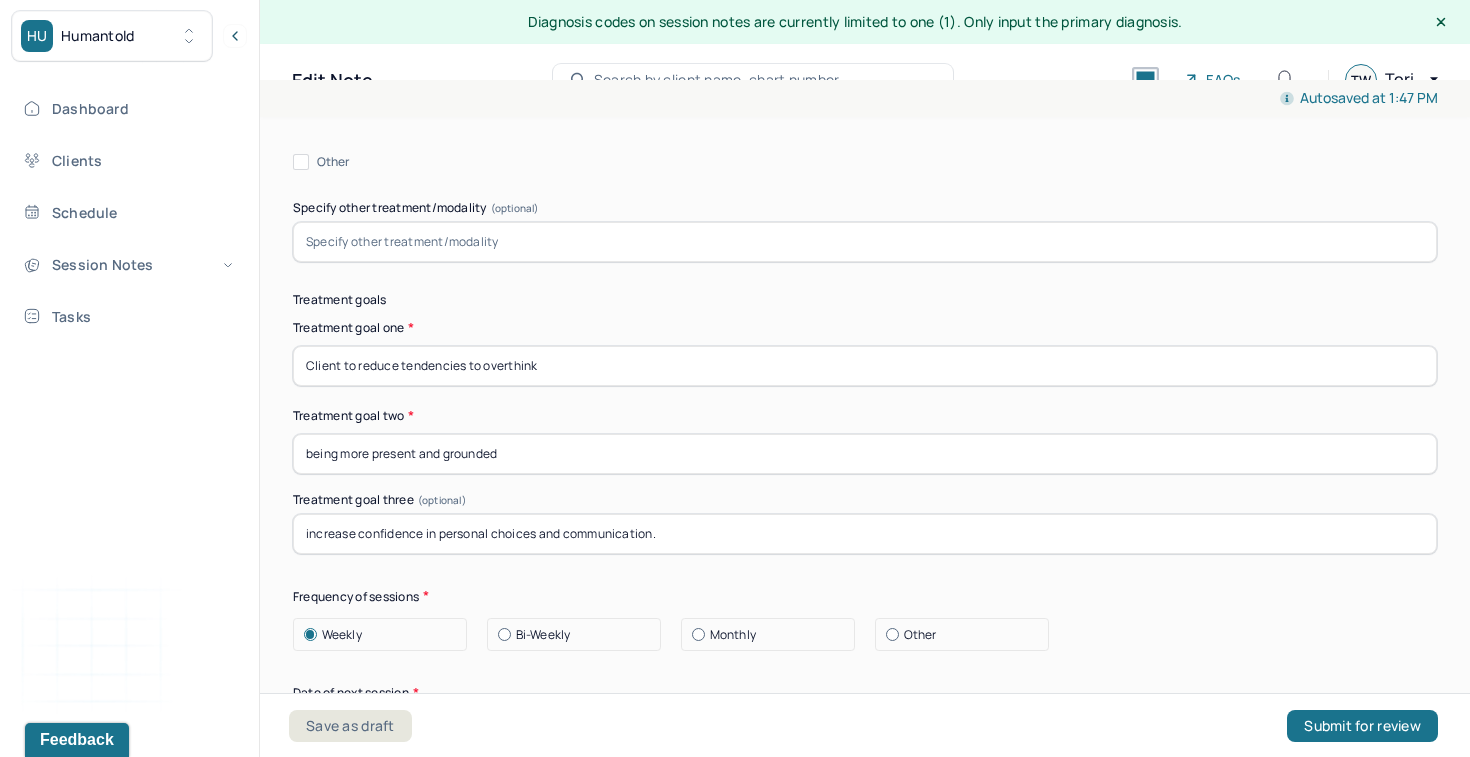 click on "Client to reduce tendencies to overthink" at bounding box center [865, 366] 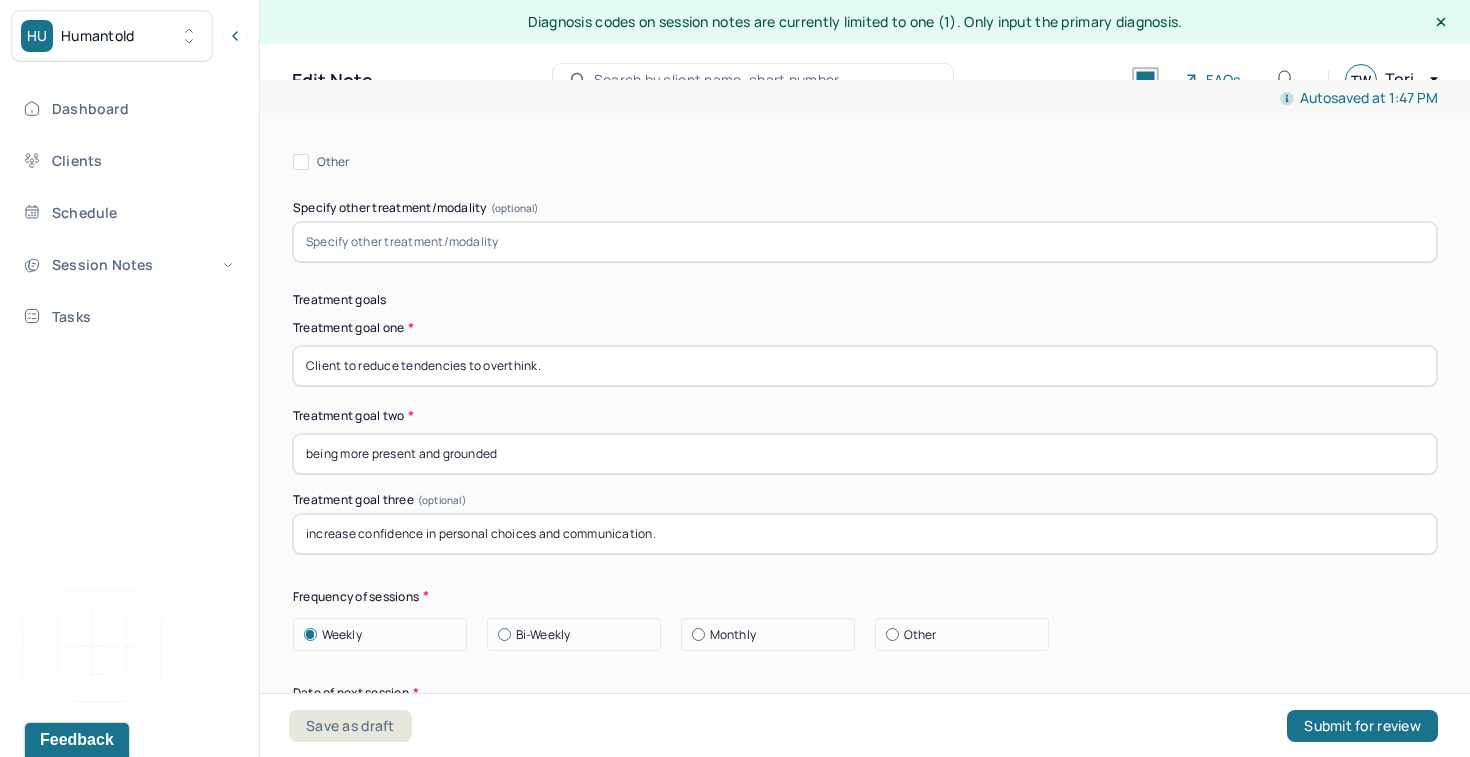 type on "Client to reduce tendencies to overthink." 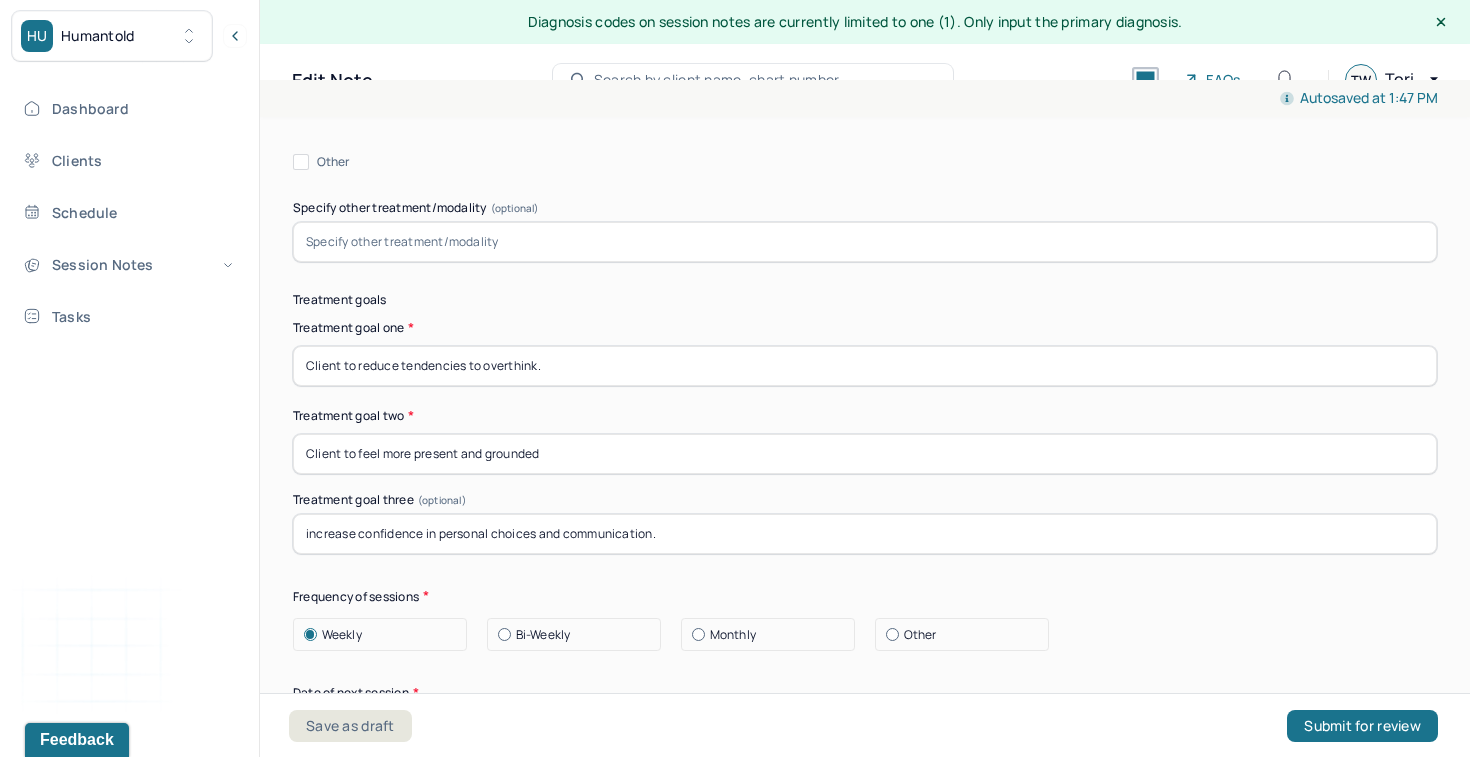 click on "Client to feel more present and grounded" at bounding box center (865, 454) 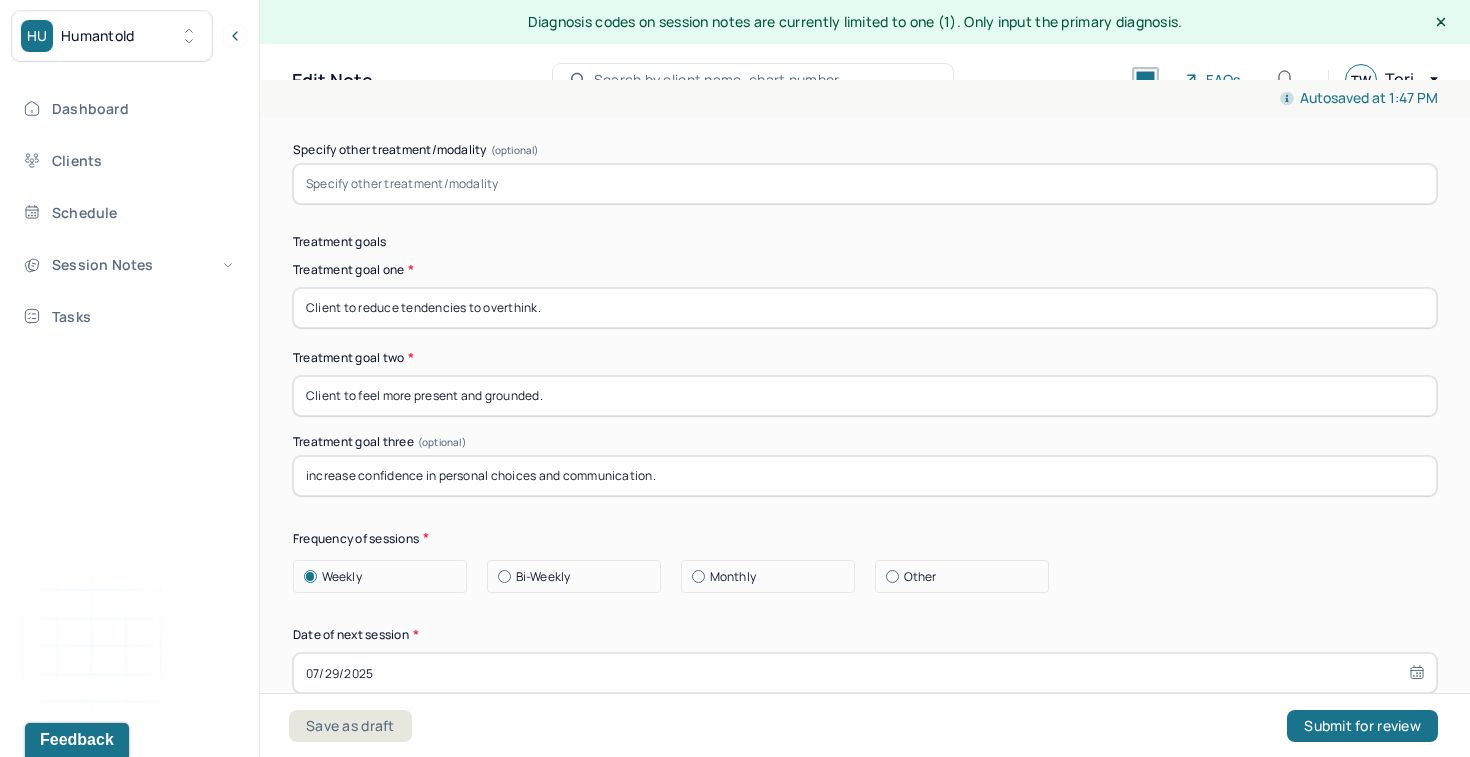 scroll, scrollTop: 11773, scrollLeft: 0, axis: vertical 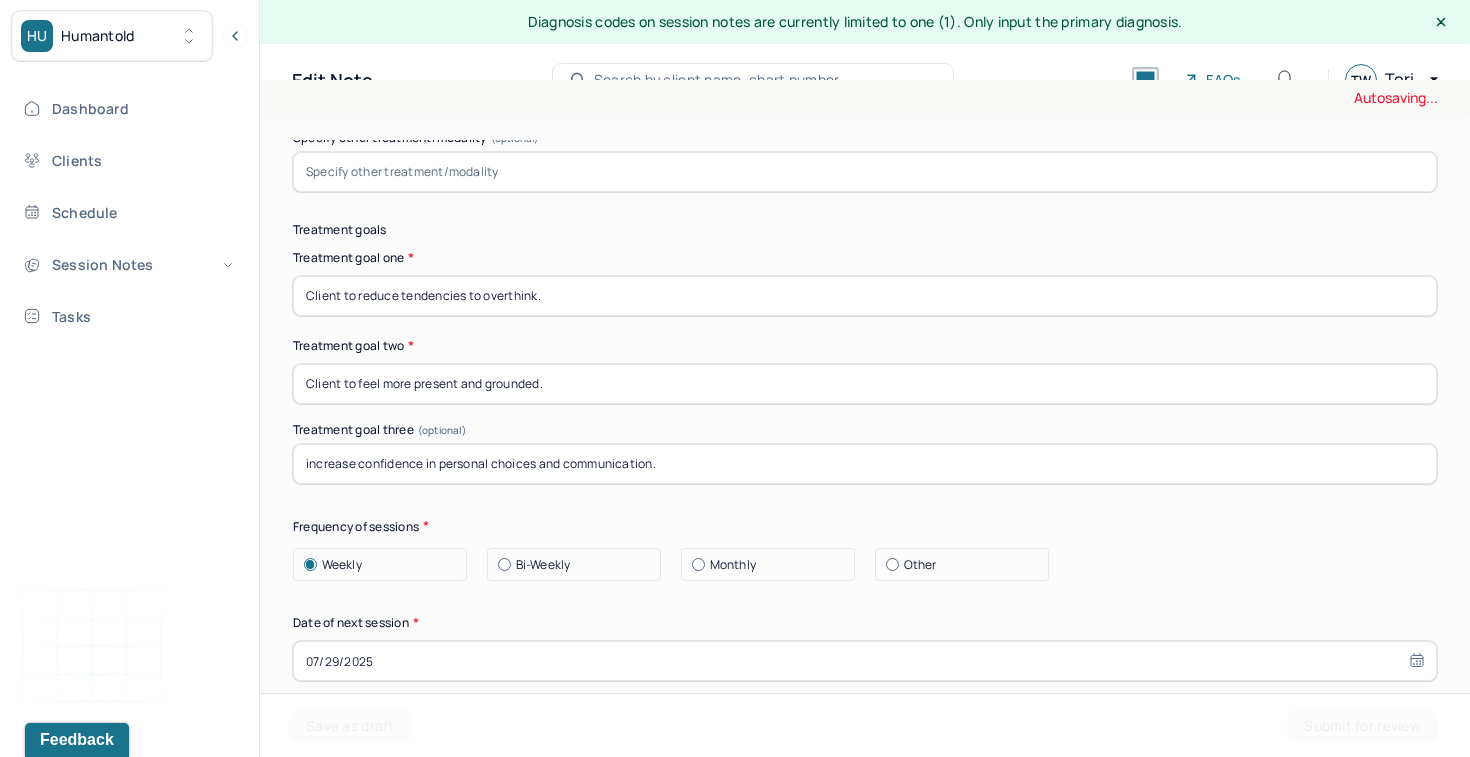 type on "Client to feel more present and grounded." 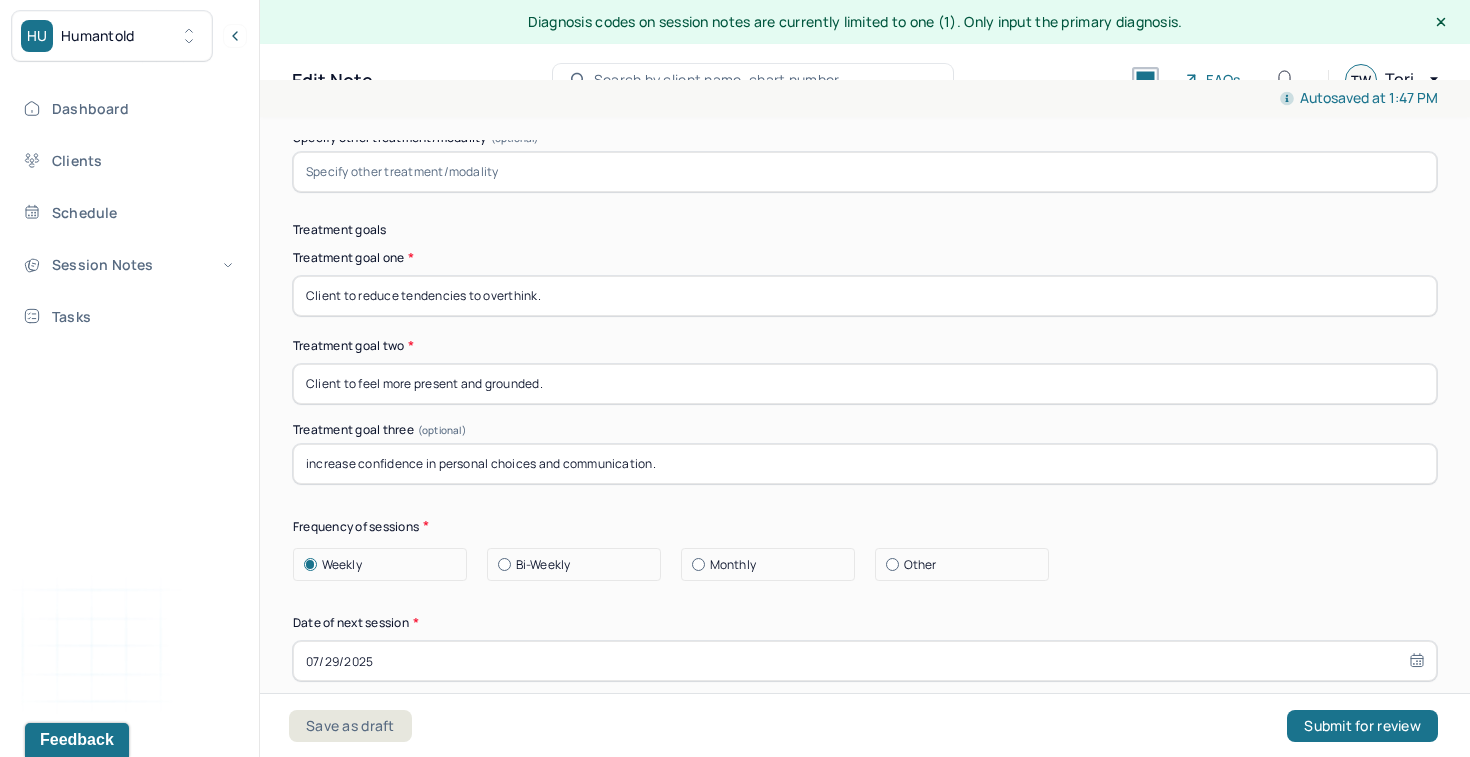 drag, startPoint x: 354, startPoint y: 430, endPoint x: 238, endPoint y: 429, distance: 116.00431 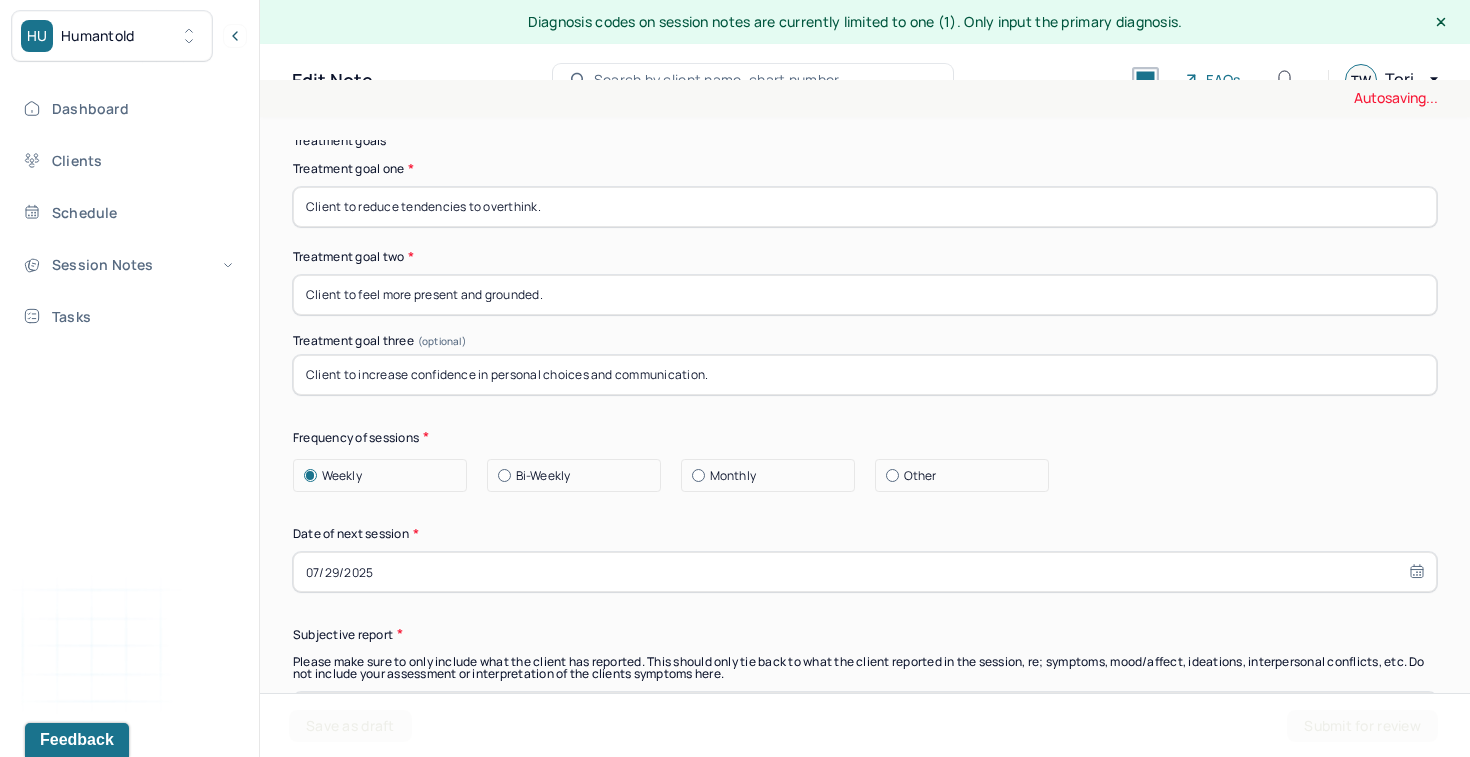 scroll, scrollTop: 11874, scrollLeft: 0, axis: vertical 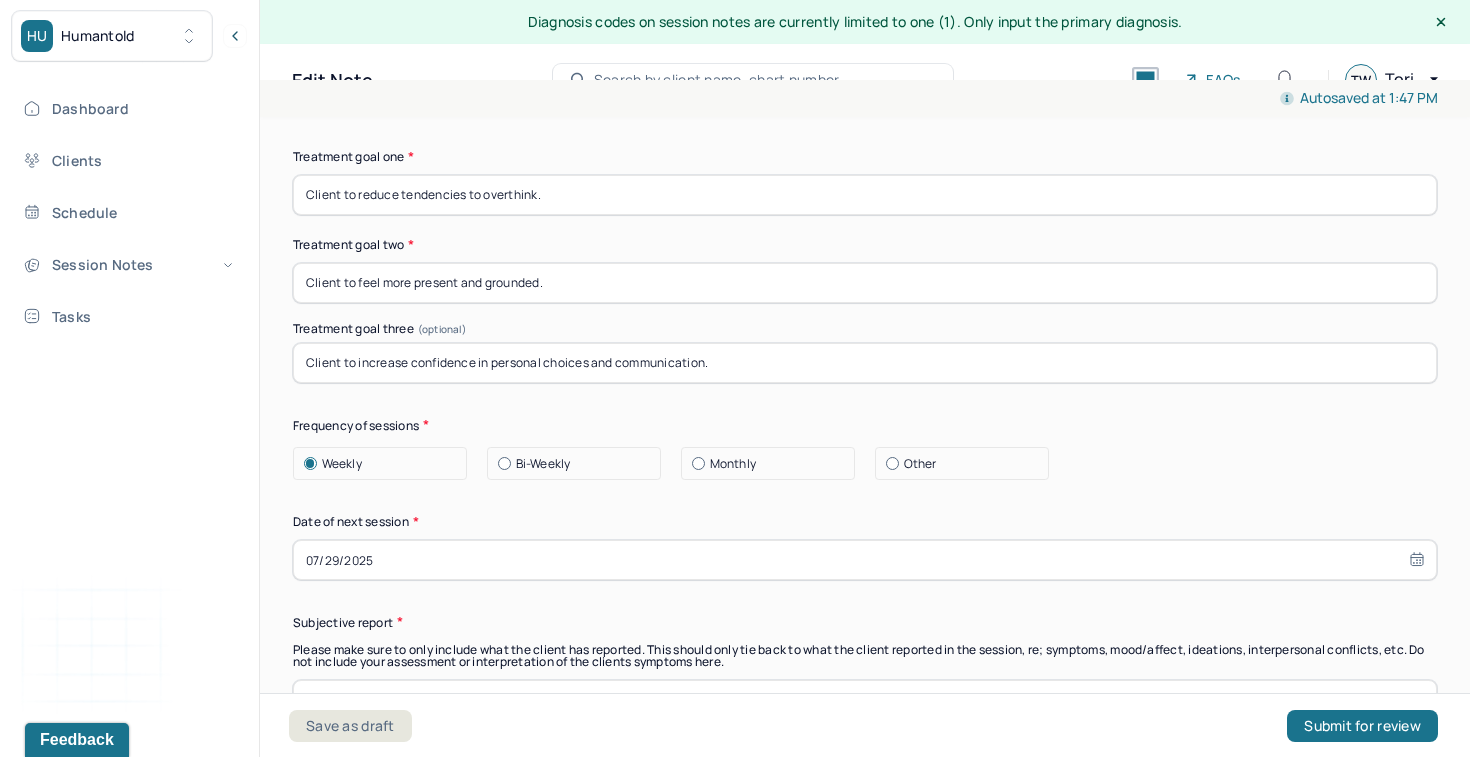 click on "Client to increase confidence in personal choices and communication." at bounding box center [865, 363] 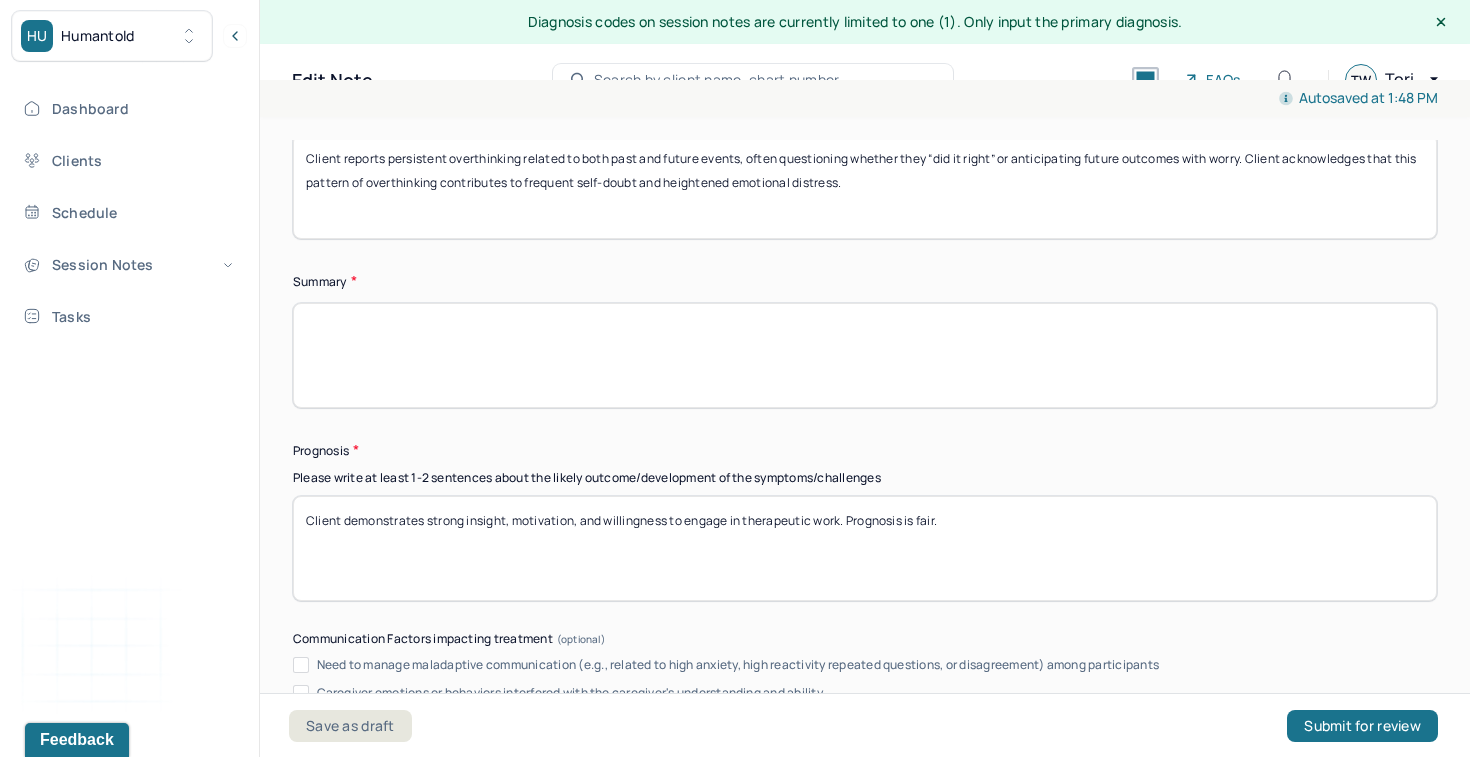scroll, scrollTop: 12432, scrollLeft: 0, axis: vertical 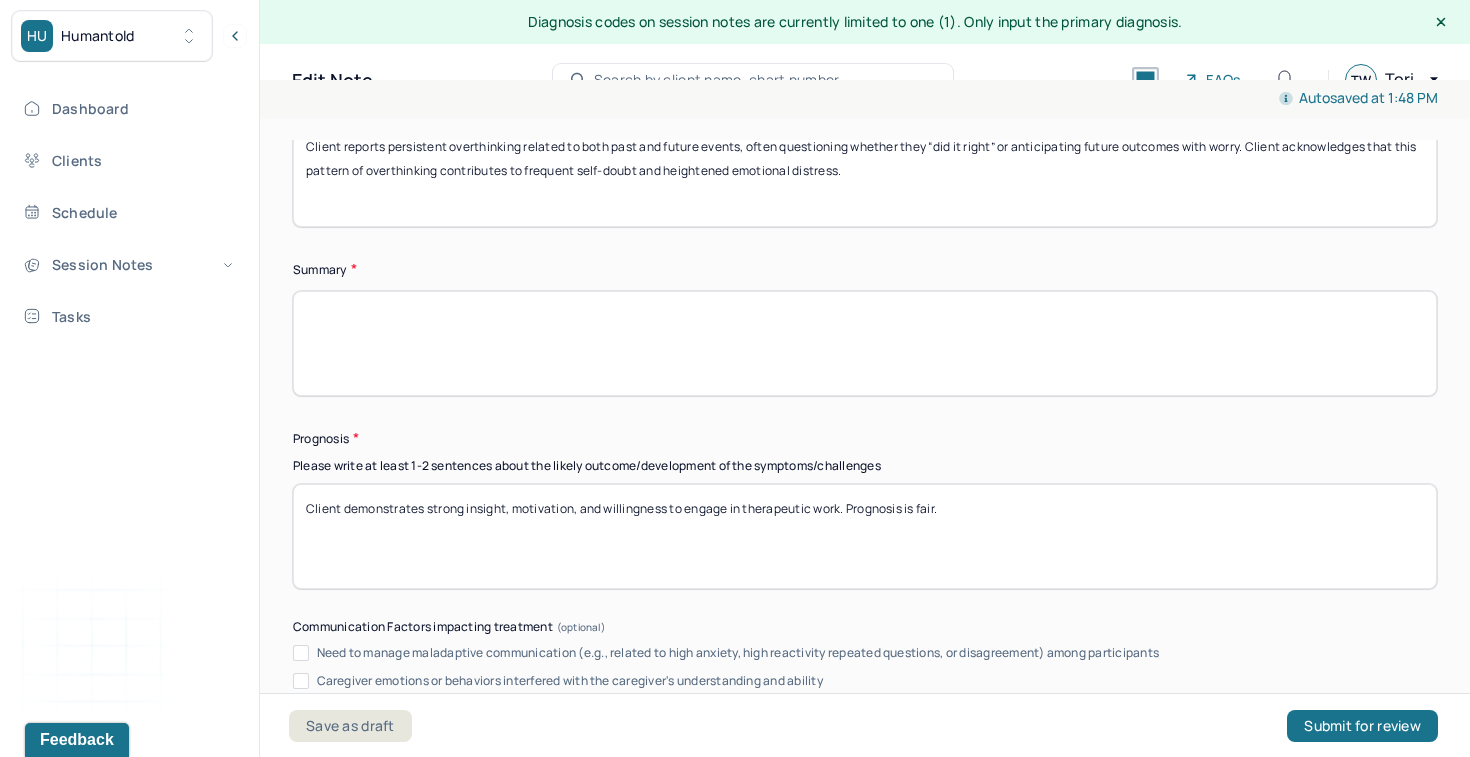 type on "Client to increase confidence in personal choices and communication." 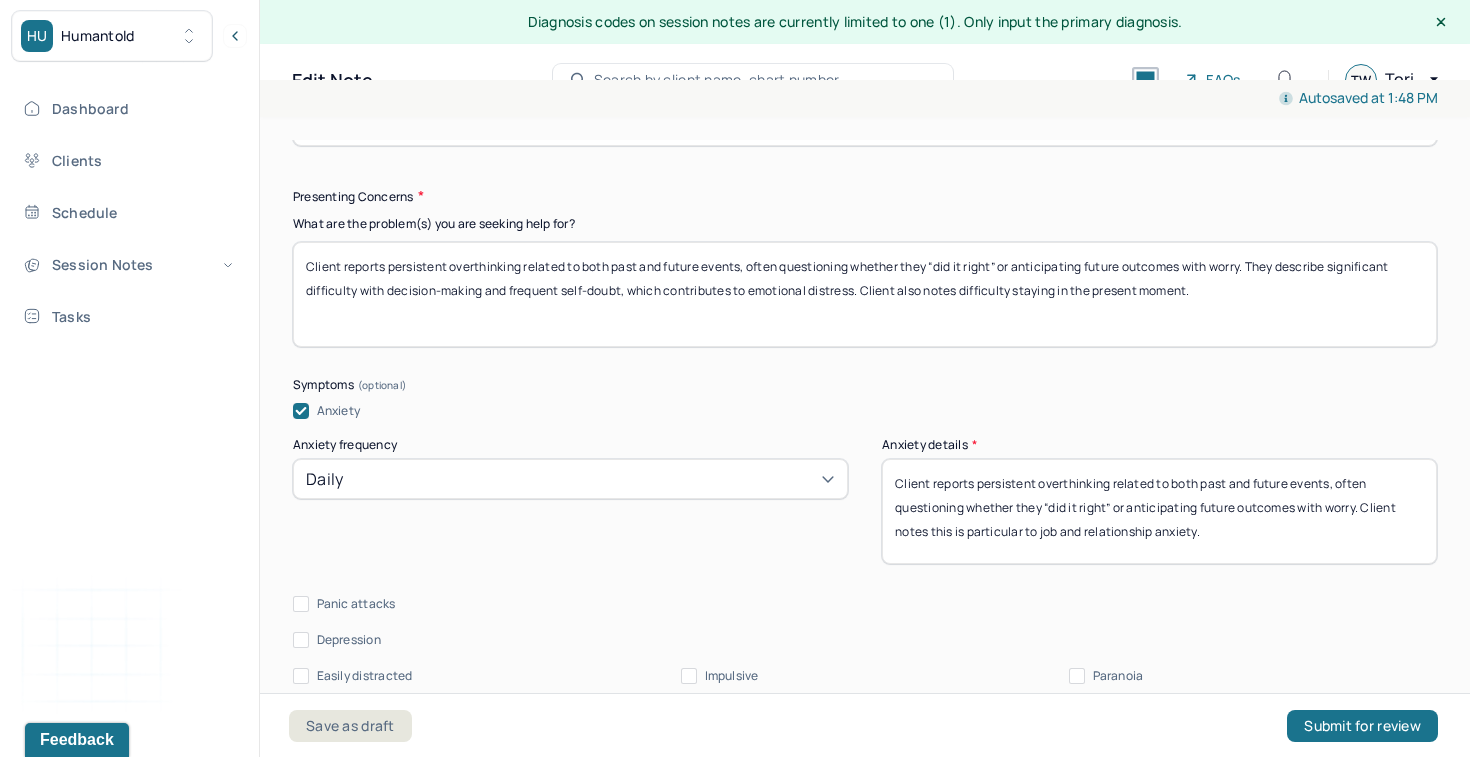 scroll, scrollTop: 2376, scrollLeft: 0, axis: vertical 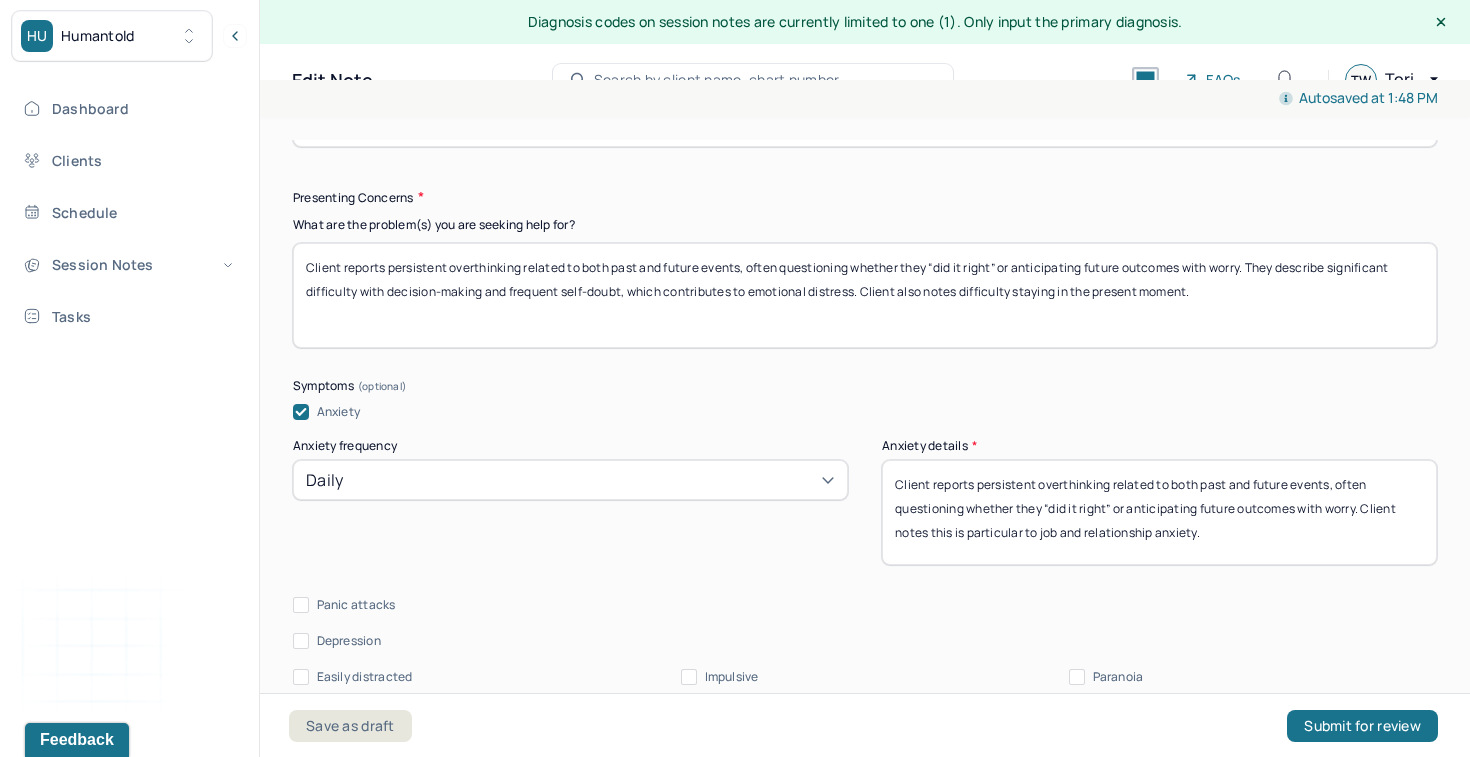 drag, startPoint x: 1214, startPoint y: 279, endPoint x: 927, endPoint y: 273, distance: 287.0627 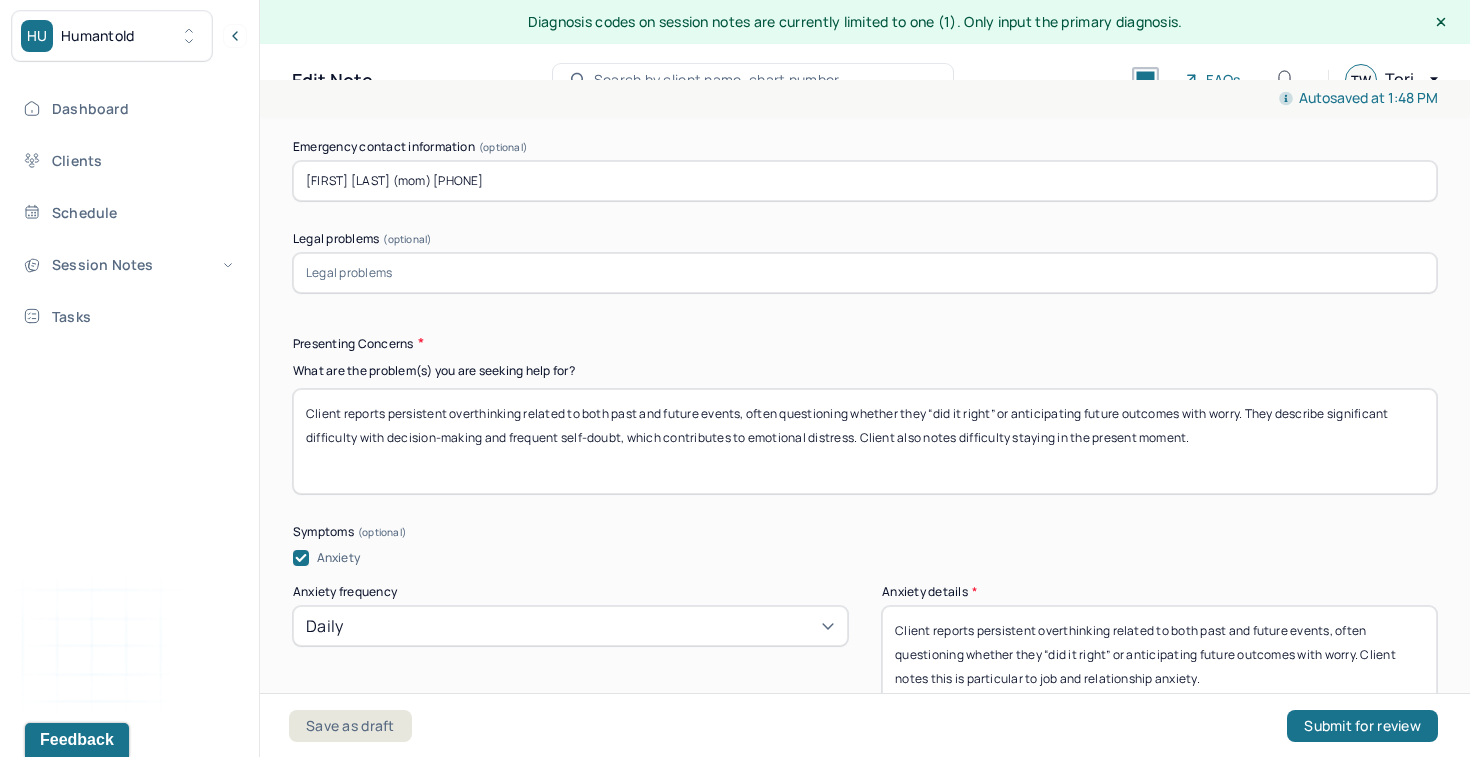 scroll, scrollTop: 2229, scrollLeft: 0, axis: vertical 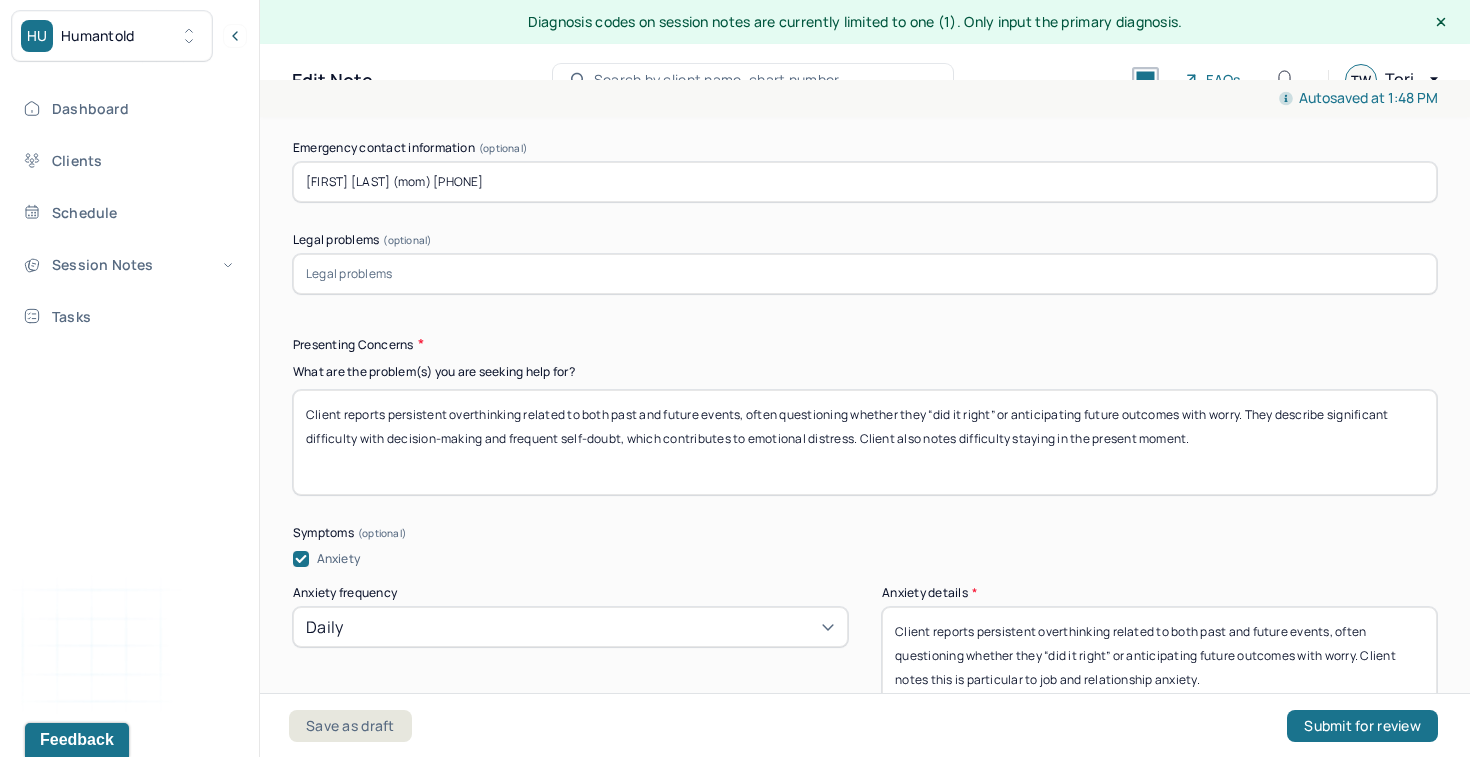 drag, startPoint x: 1233, startPoint y: 416, endPoint x: 274, endPoint y: 367, distance: 960.25104 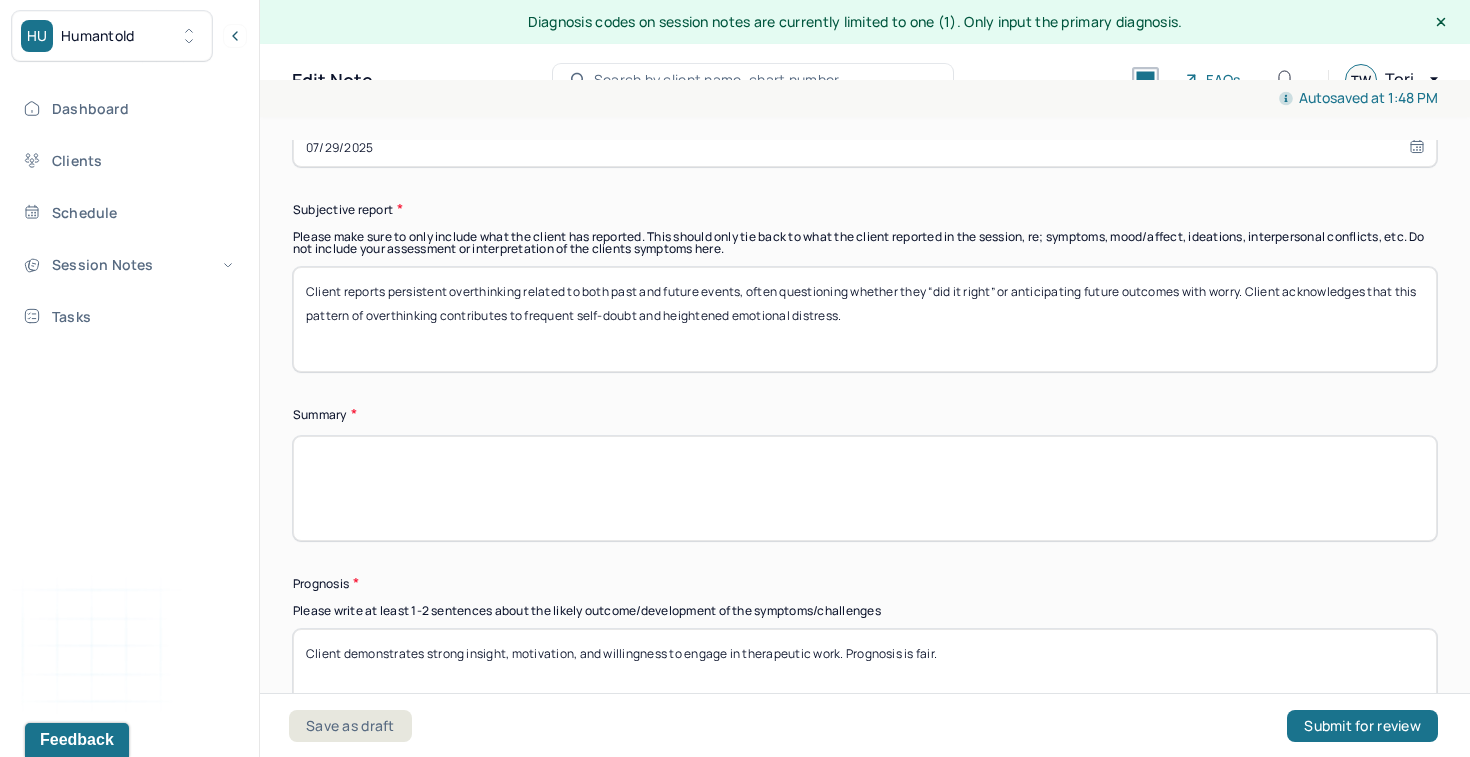 scroll, scrollTop: 12343, scrollLeft: 0, axis: vertical 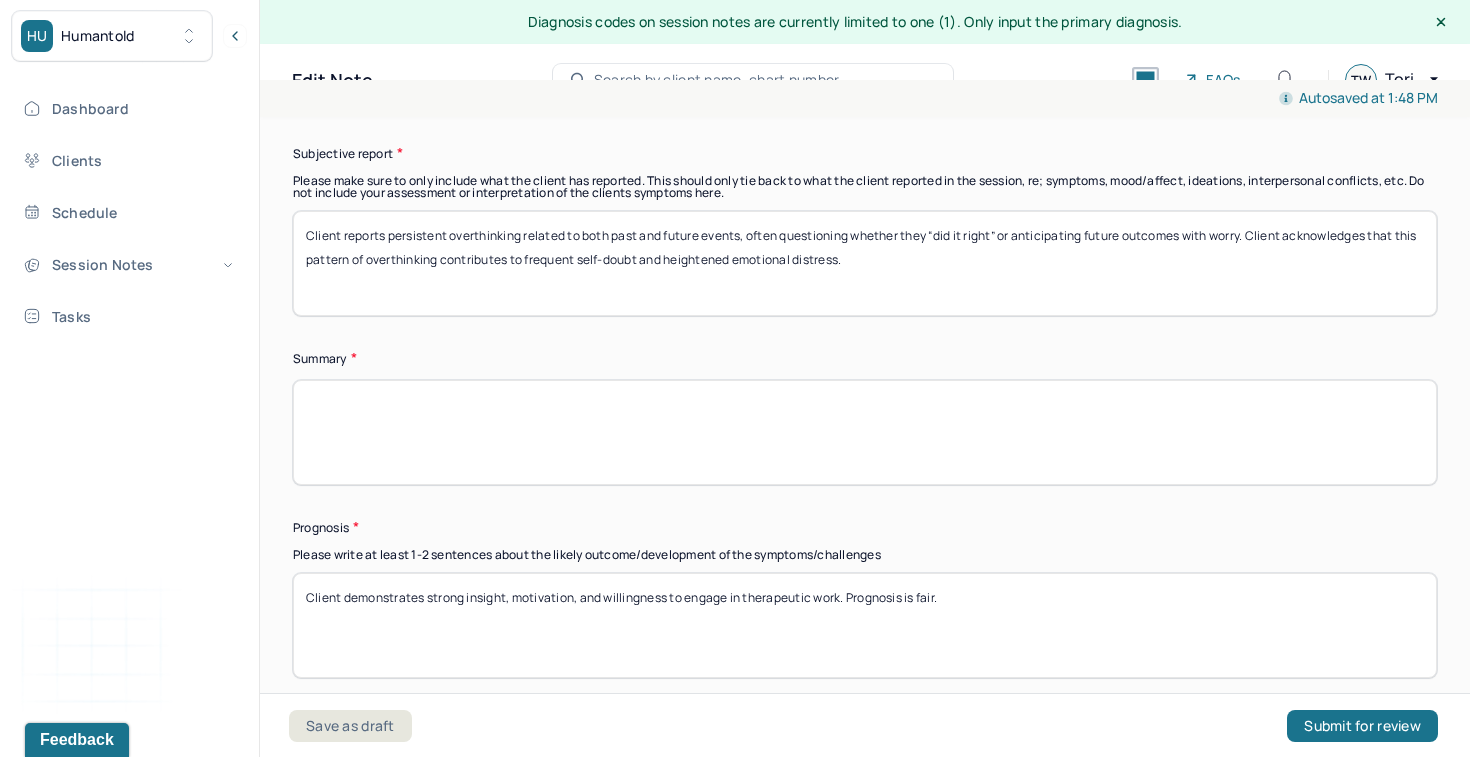 click at bounding box center (865, 432) 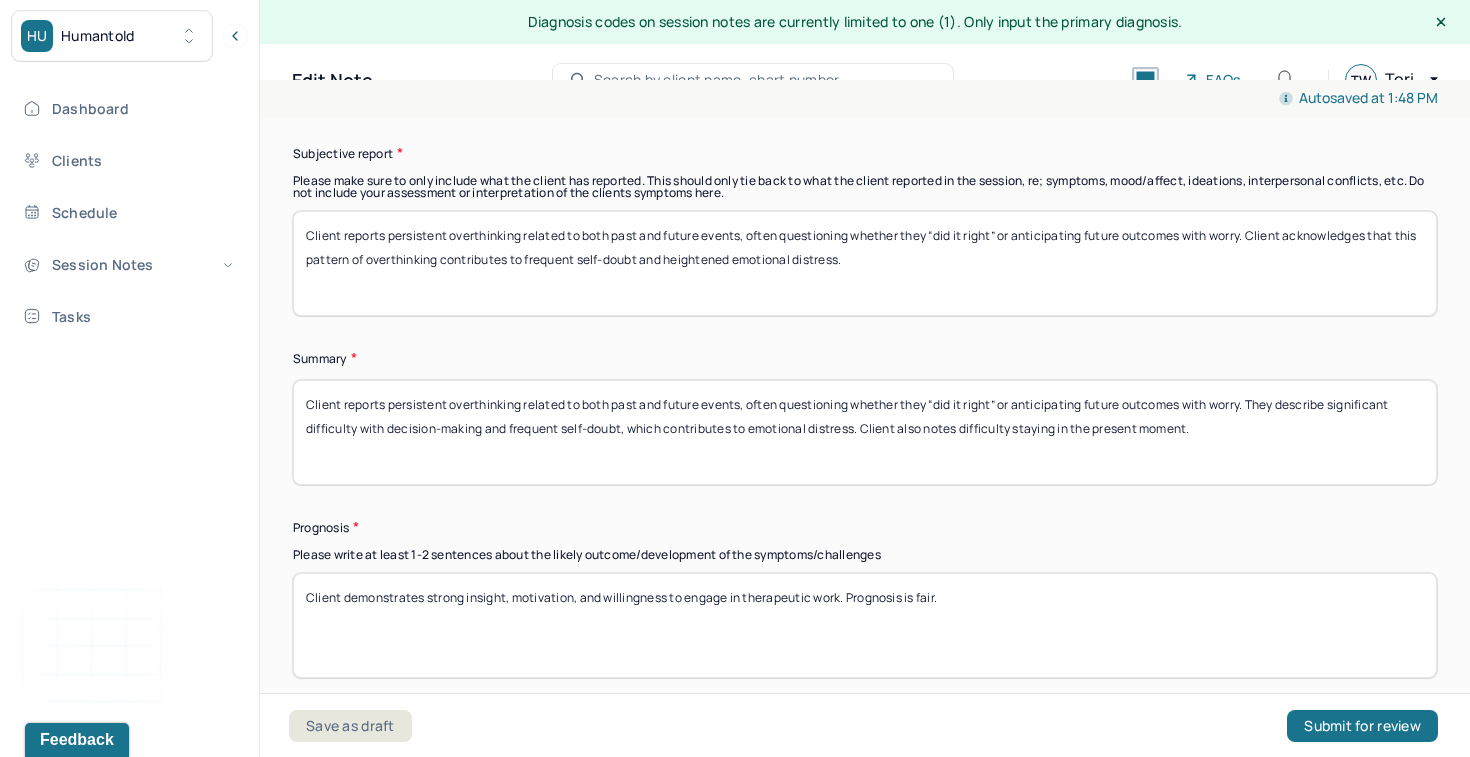 click on "Client reports persistent overthinking related to both past and future events, often questioning whether they “did it right” or anticipating future outcomes with worry. They describe significant difficulty with decision-making and frequent self-doubt, which contributes to emotional distress. Client also notes difficulty staying in the present moment." at bounding box center (865, 432) 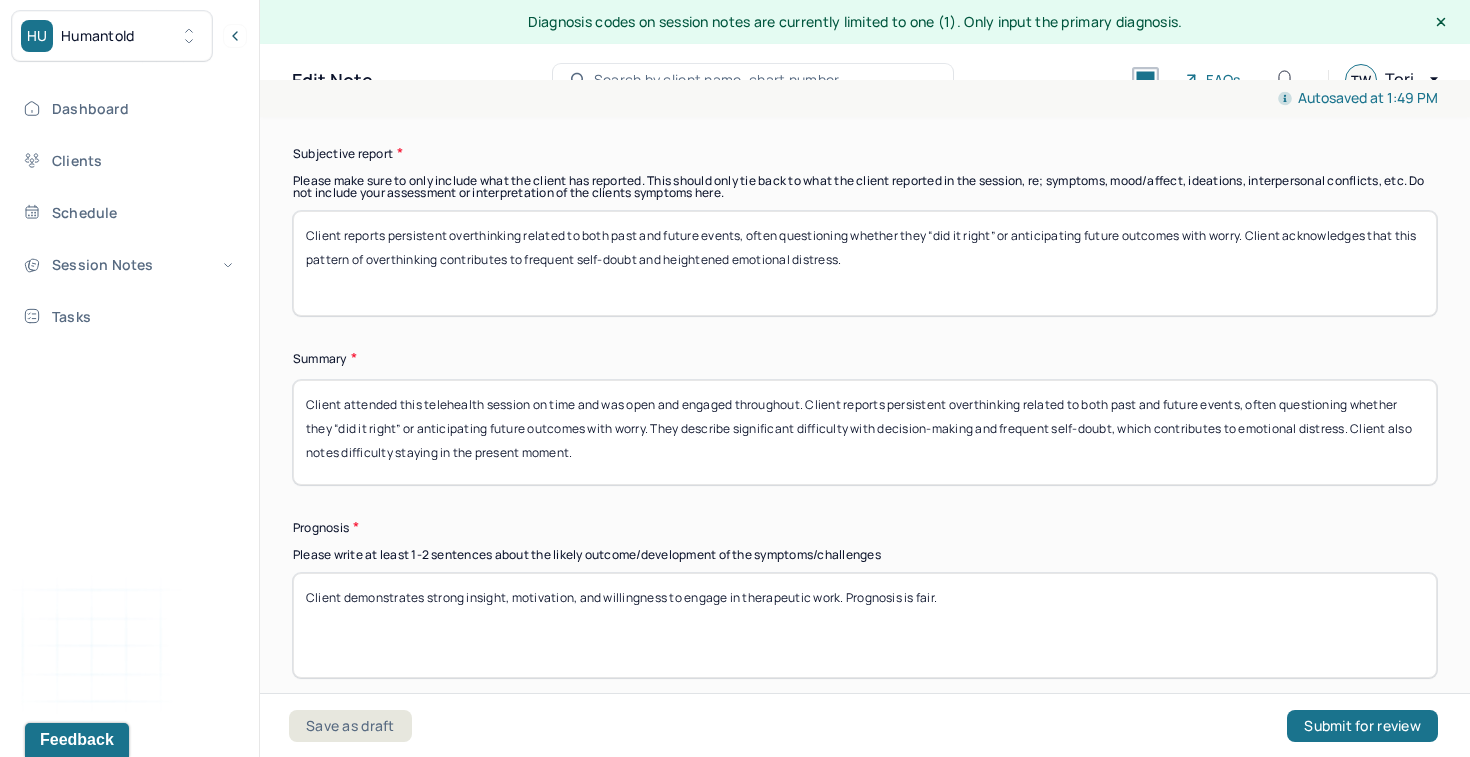 click on "Client attended this telehealth session on time and was open and engaged throughout. Client reports persistent overthinking related to both past and future events, often questioning whether they “did it right” or anticipating future outcomes with worry. They describe significant difficulty with decision-making and frequent self-doubt, which contributes to emotional distress. Client also notes difficulty staying in the present moment." at bounding box center [865, 432] 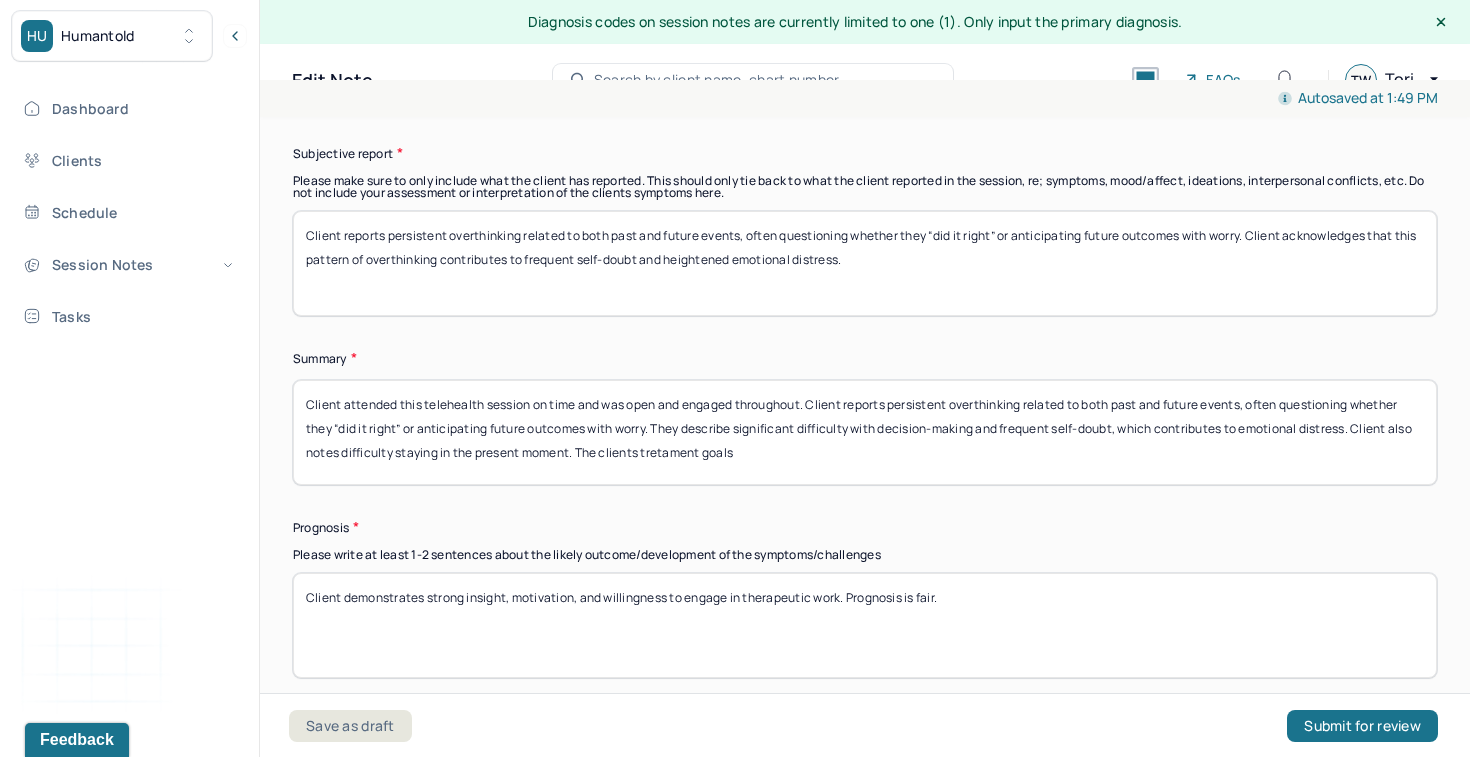click on "Client attended this telehealth session on time and was open and engaged throughout. Client reports persistent overthinking related to both past and future events, often questioning whether they “did it right” or anticipating future outcomes with worry. They describe significant difficulty with decision-making and frequent self-doubt, which contributes to emotional distress. Client also notes difficulty staying in the present moment. The clients tretament goals" at bounding box center (865, 432) 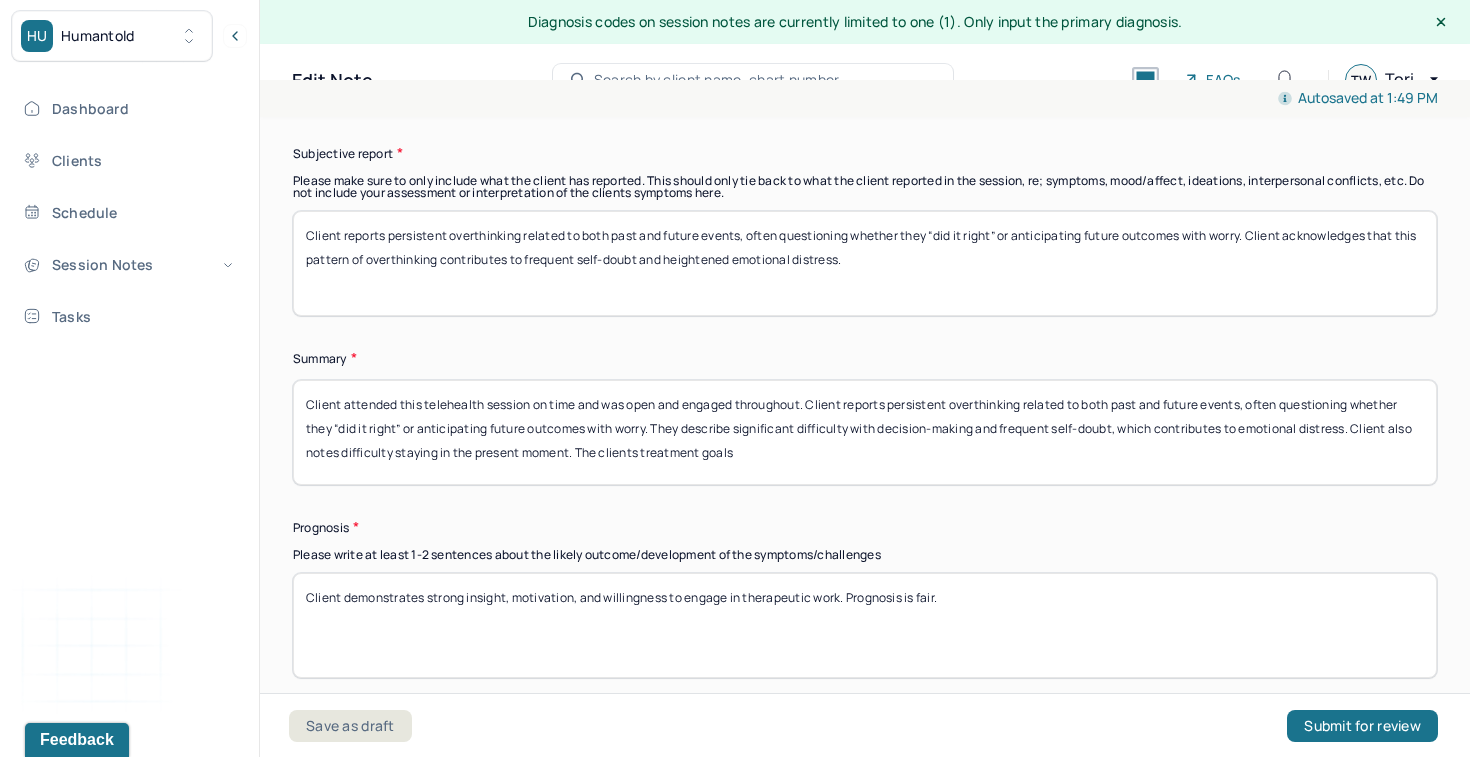 click on "Client attended this telehealth session on time and was open and engaged throughout. Client reports persistent overthinking related to both past and future events, often questioning whether they “did it right” or anticipating future outcomes with worry. They describe significant difficulty with decision-making and frequent self-doubt, which contributes to emotional distress. Client also notes difficulty staying in the present moment. The clients tretament goals" at bounding box center (865, 432) 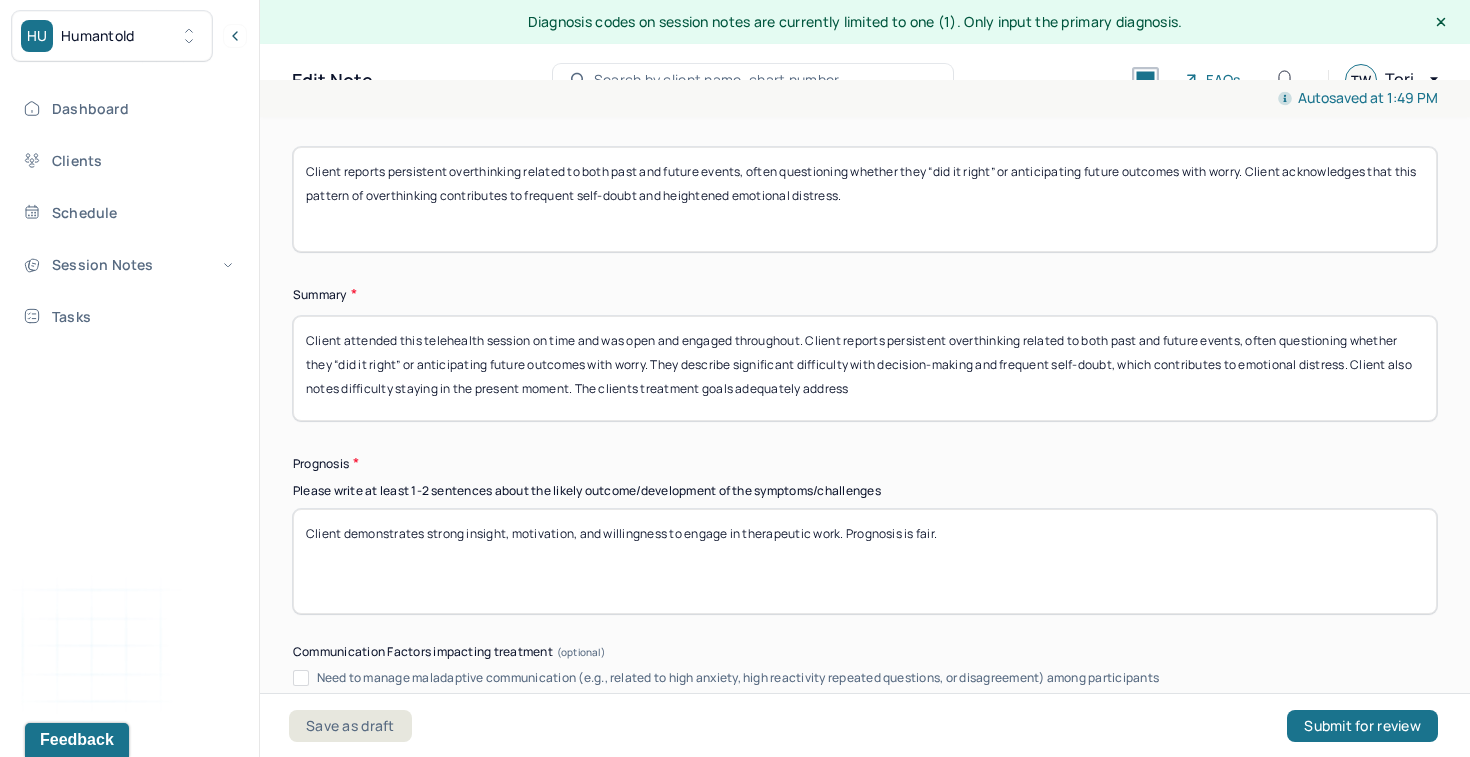 scroll, scrollTop: 12410, scrollLeft: 0, axis: vertical 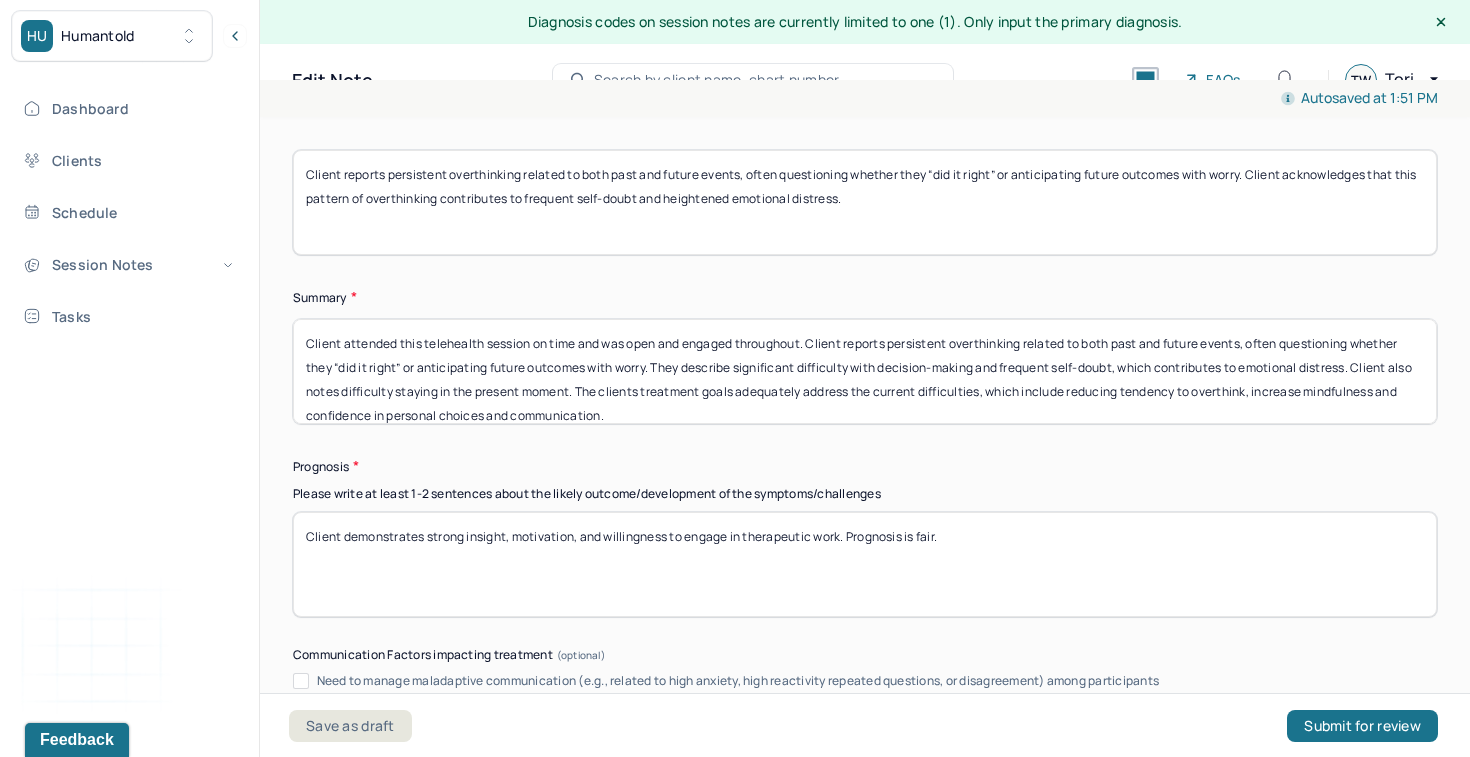 drag, startPoint x: 969, startPoint y: 498, endPoint x: 323, endPoint y: 469, distance: 646.6506 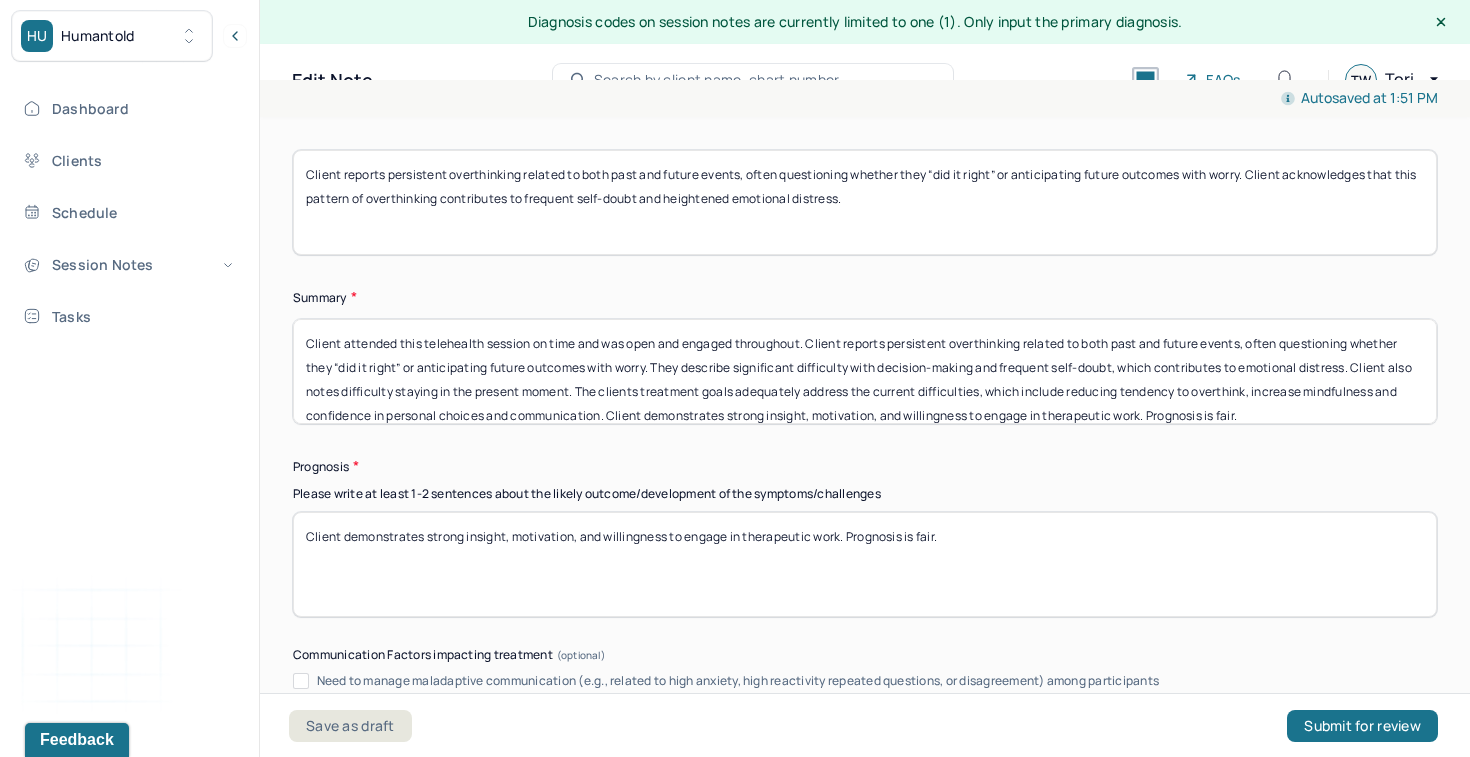 click on "Client attended this telehealth session on time and was open and engaged throughout. Client reports persistent overthinking related to both past and future events, often questioning whether they “did it right” or anticipating future outcomes with worry. They describe significant difficulty with decision-making and frequent self-doubt, which contributes to emotional distress. Client also notes difficulty staying in the present moment. The clients treatment goals adequately address the current difficulties, which include reducing tendency to overthink, increase mindfulness and confidence in personal choices and communication. Client demonstrates strong insight, motivation, and willingness to engage in therapeutic work. Prognosis is fair." at bounding box center (865, 371) 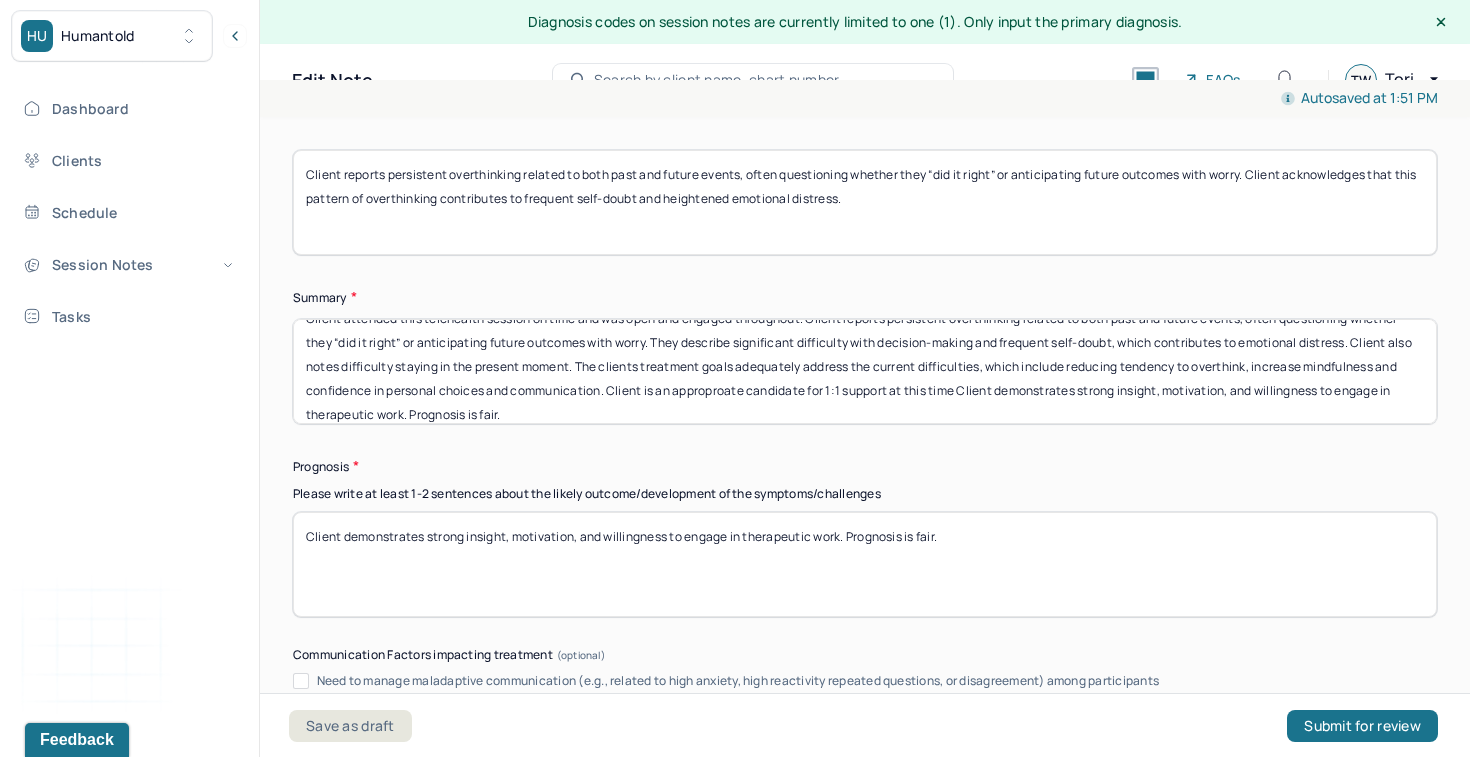 scroll, scrollTop: 33, scrollLeft: 0, axis: vertical 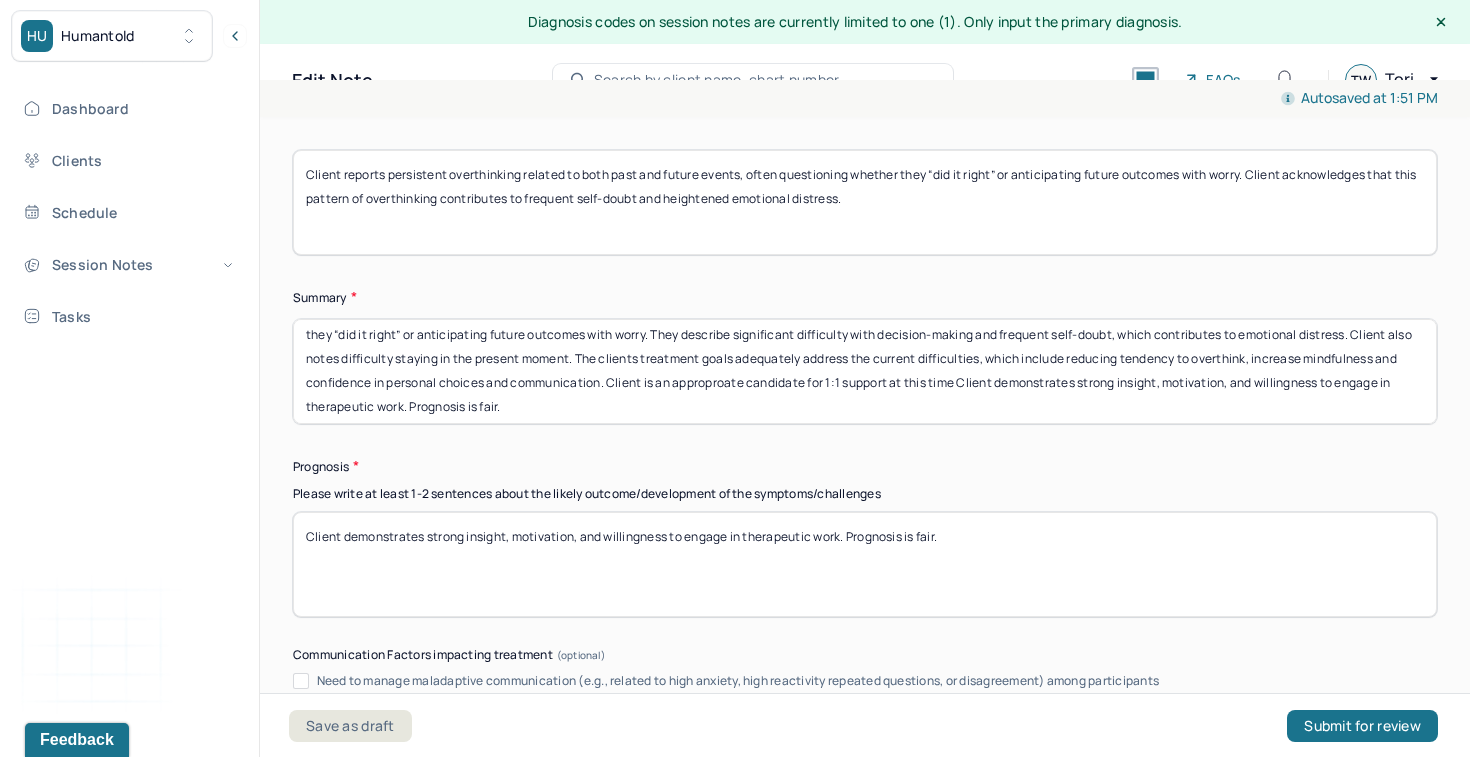 drag, startPoint x: 1073, startPoint y: 377, endPoint x: 989, endPoint y: 352, distance: 87.64131 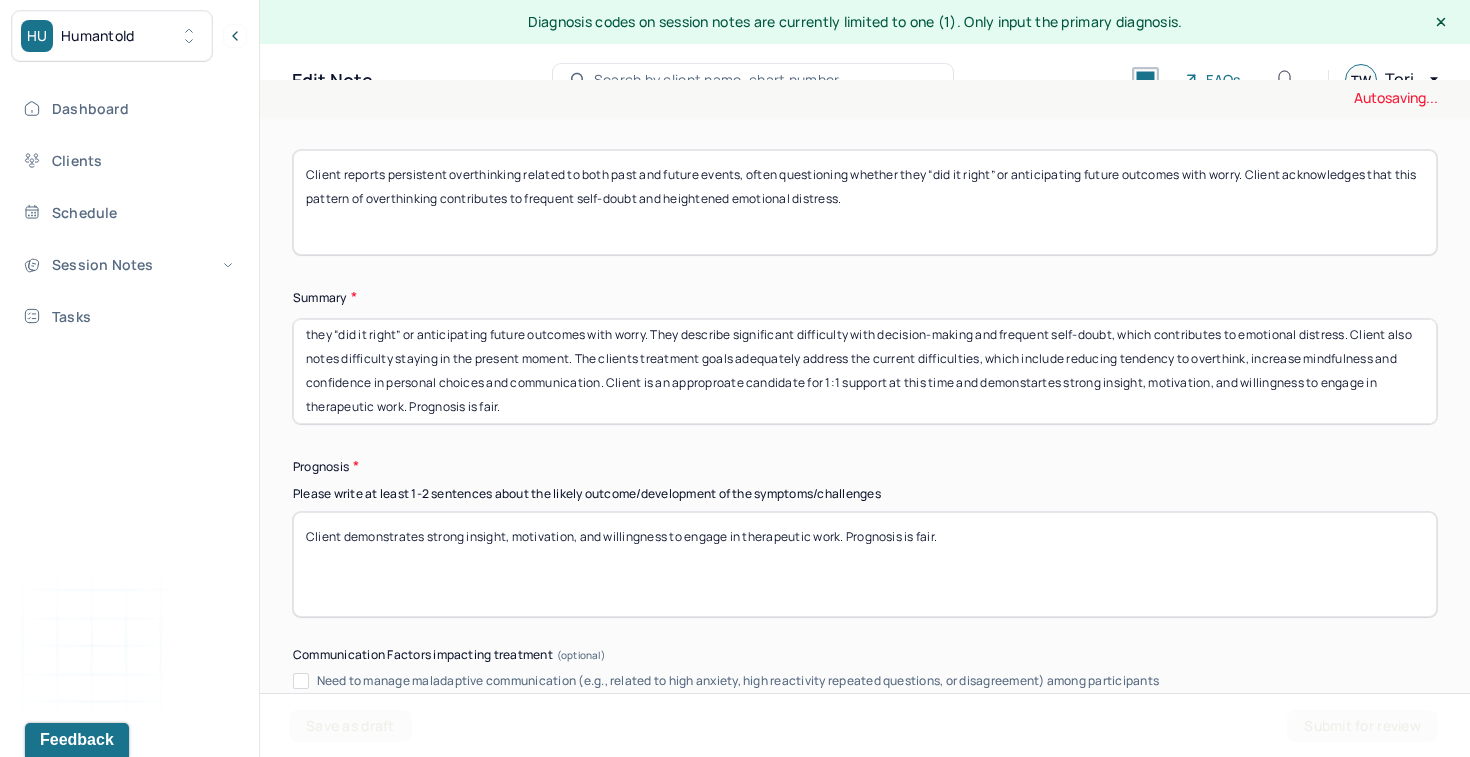 click on "Client attended this telehealth session on time and was open and engaged throughout. Client reports persistent overthinking related to both past and future events, often questioning whether they “did it right” or anticipating future outcomes with worry. They describe significant difficulty with decision-making and frequent self-doubt, which contributes to emotional distress. Client also notes difficulty staying in the present moment. The clients treatment goals adequately address the current difficulties, which include reducing tendency to overthink, increase mindfulness and confidence in personal choices and communication. Client is an approproate candidate for 1:1 support at this time Client demonstrates strong insight, motivation, and willingness to engage in therapeutic work. Prognosis is fair." at bounding box center (865, 371) 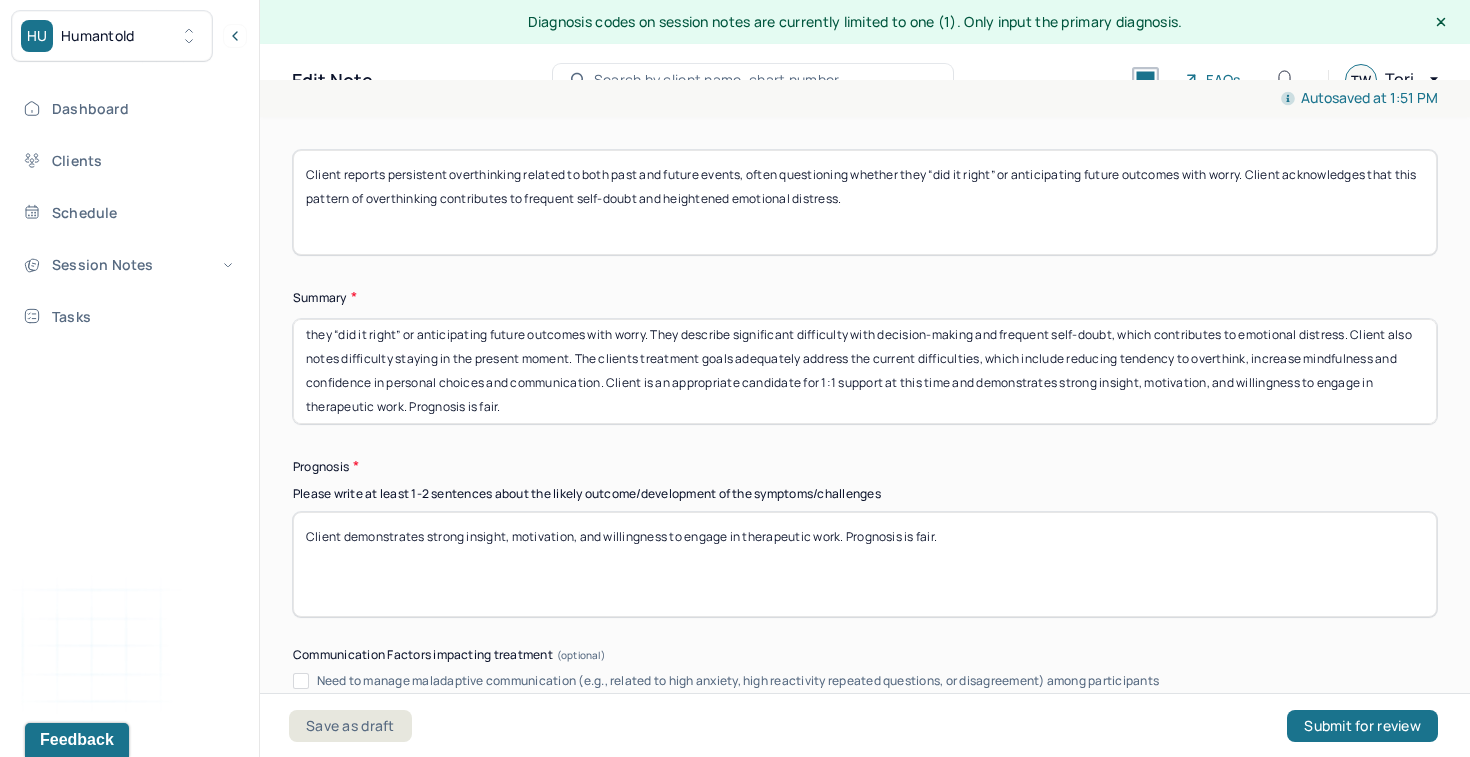 click on "Client attended this telehealth session on time and was open and engaged throughout. Client reports persistent overthinking related to both past and future events, often questioning whether they “did it right” or anticipating future outcomes with worry. They describe significant difficulty with decision-making and frequent self-doubt, which contributes to emotional distress. Client also notes difficulty staying in the present moment. The clients treatment goals adequately address the current difficulties, which include reducing tendency to overthink, increase mindfulness and confidence in personal choices and communication. Client is an appropriate candidate for 1:1 support at this time and demonstrates strong insight, motivation, and willingness to engage in therapeutic work. Prognosis is fair." at bounding box center [865, 371] 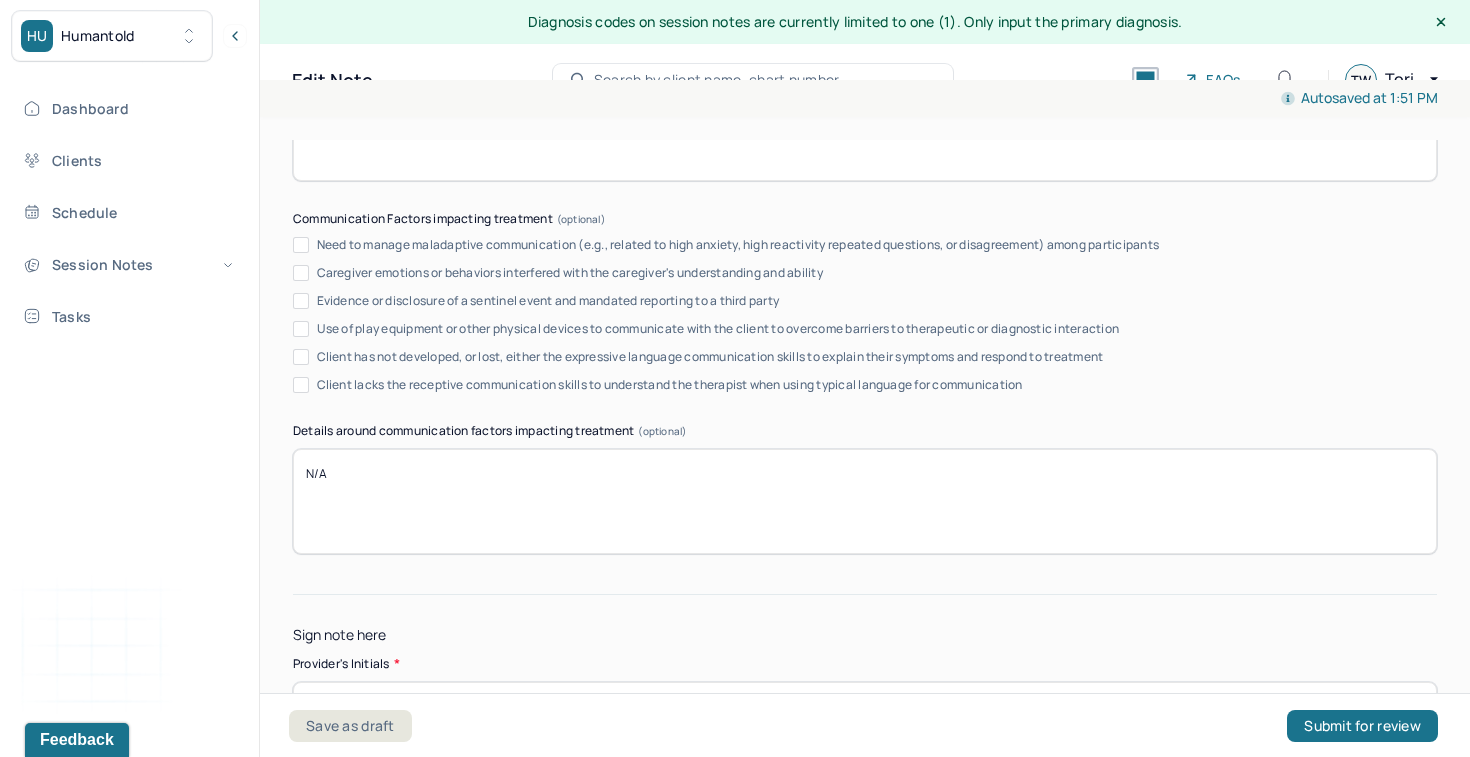 scroll, scrollTop: 12906, scrollLeft: 0, axis: vertical 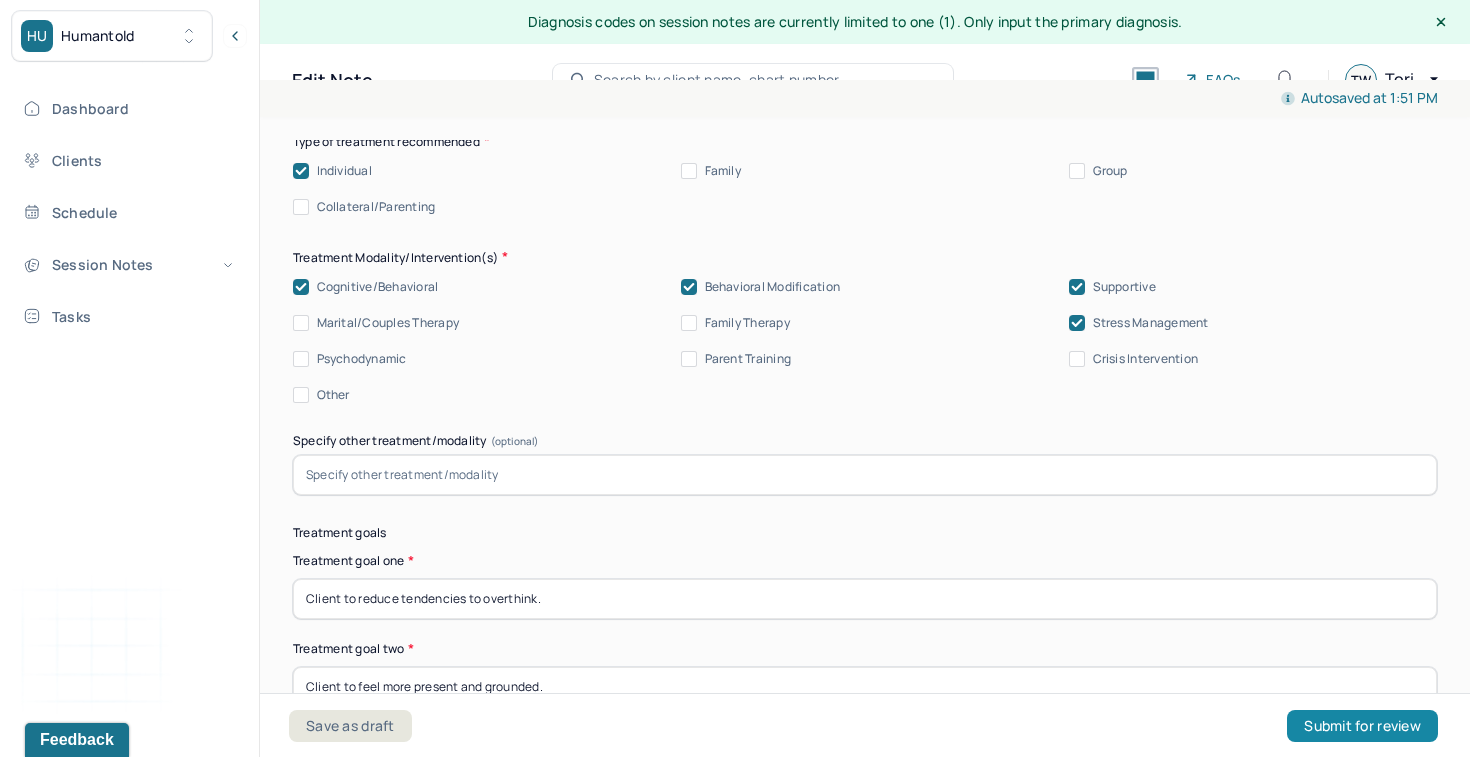 type on "Client attended this telehealth session on time and was open and engaged throughout. Client reports persistent overthinking related to both past and future events, often questioning whether they “did it right” or anticipating future outcomes with worry. They describe significant difficulty with decision-making and frequent self-doubt, which contributes to emotional distress. Client also notes difficulty staying in the present moment. The clients treatment goals adequately address the current difficulties, which include reducing tendency to overthink, increase mindfulness and confidence in personal choices and communication. Client is an appropriate candidate for 1:1 support at this time and demonstrates strong insight, motivation, and willingness to engage in therapeutic work. Prognosis is fair." 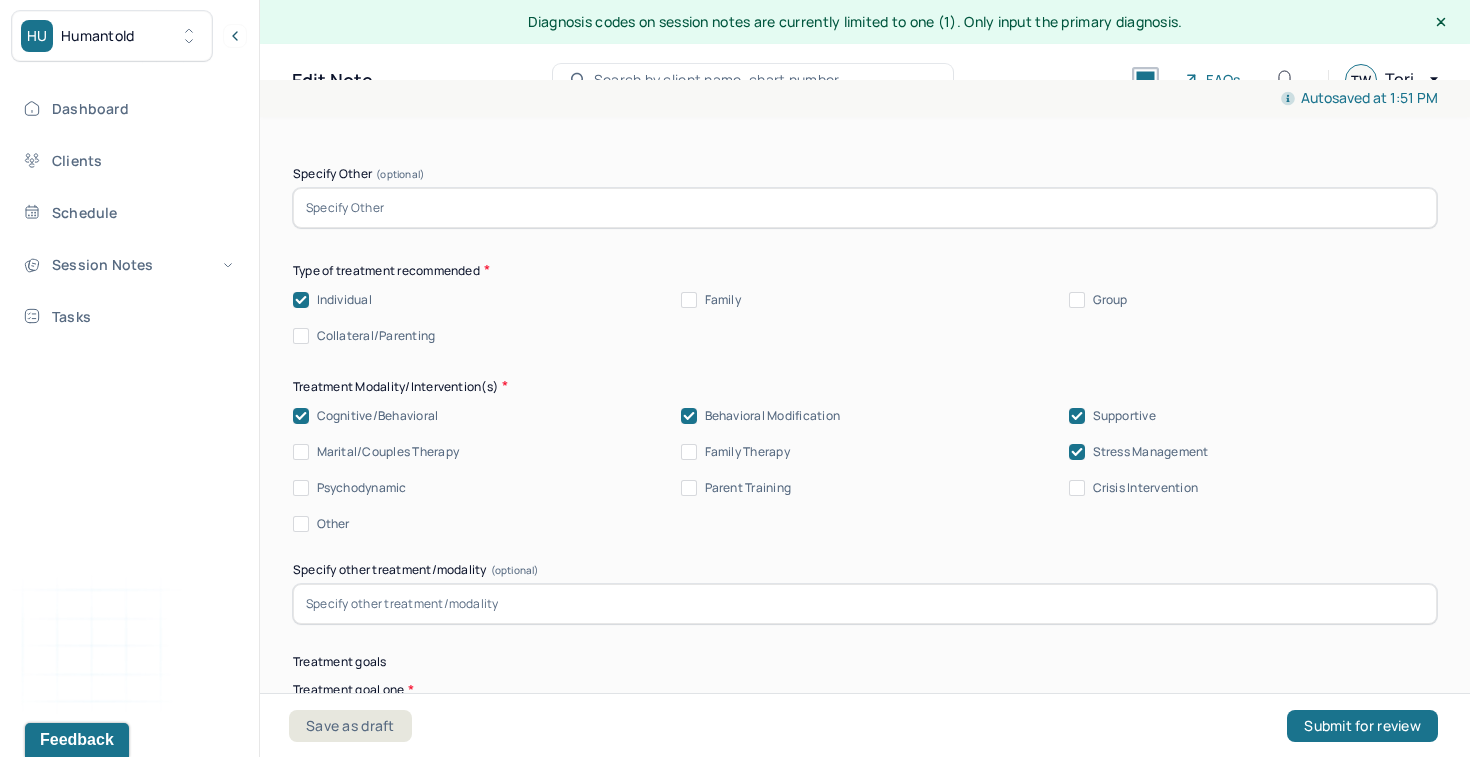 scroll, scrollTop: 12143, scrollLeft: 0, axis: vertical 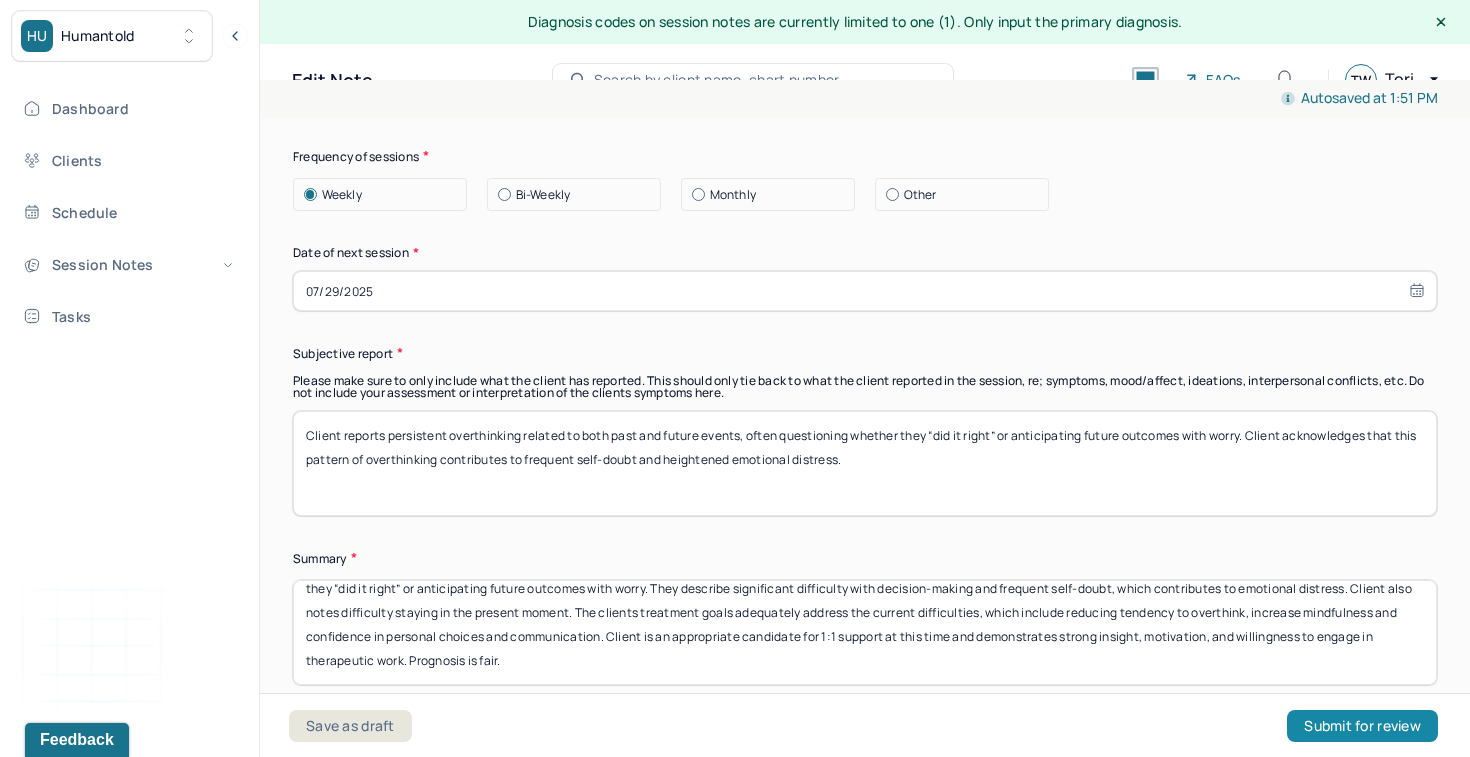 click on "Submit for review" at bounding box center (1362, 726) 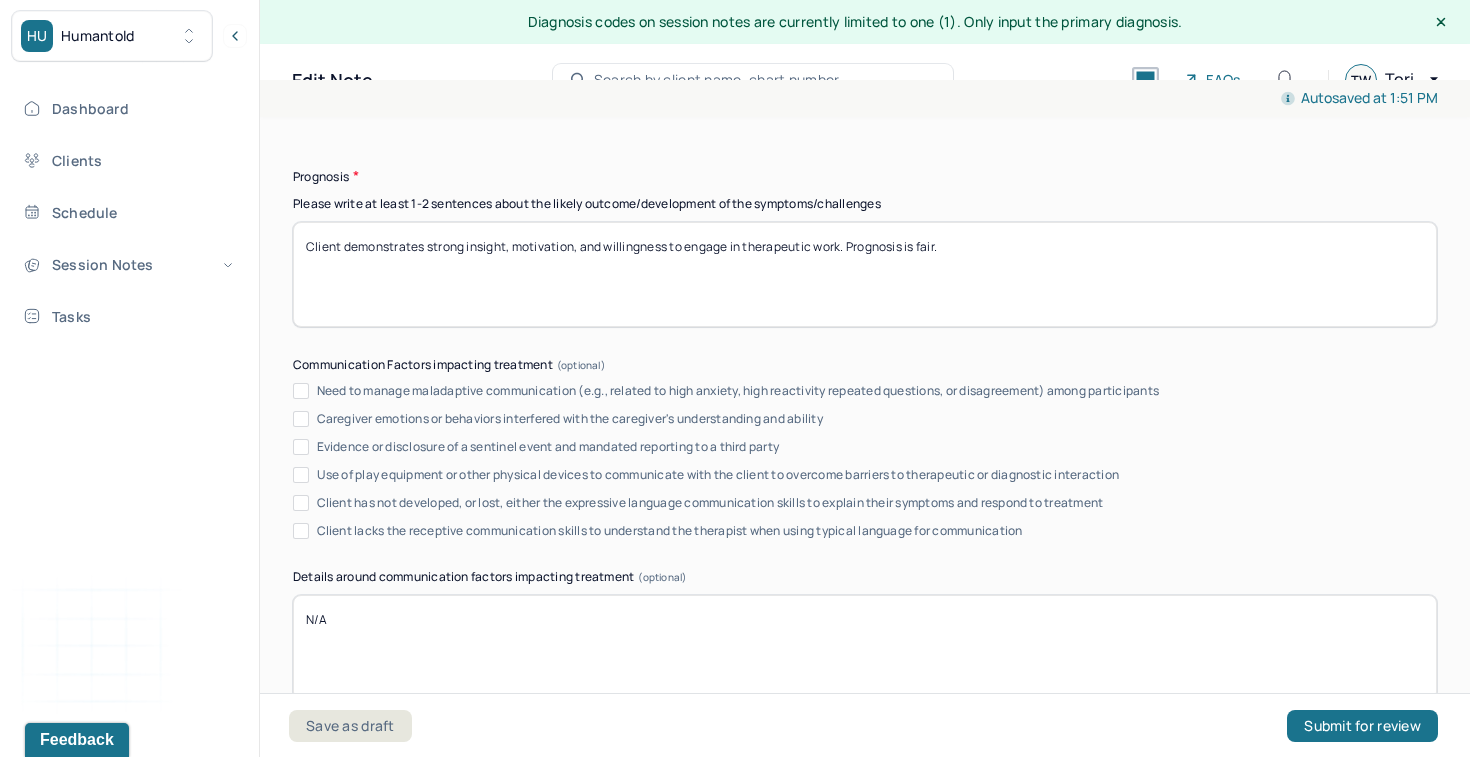 scroll, scrollTop: 12938, scrollLeft: 0, axis: vertical 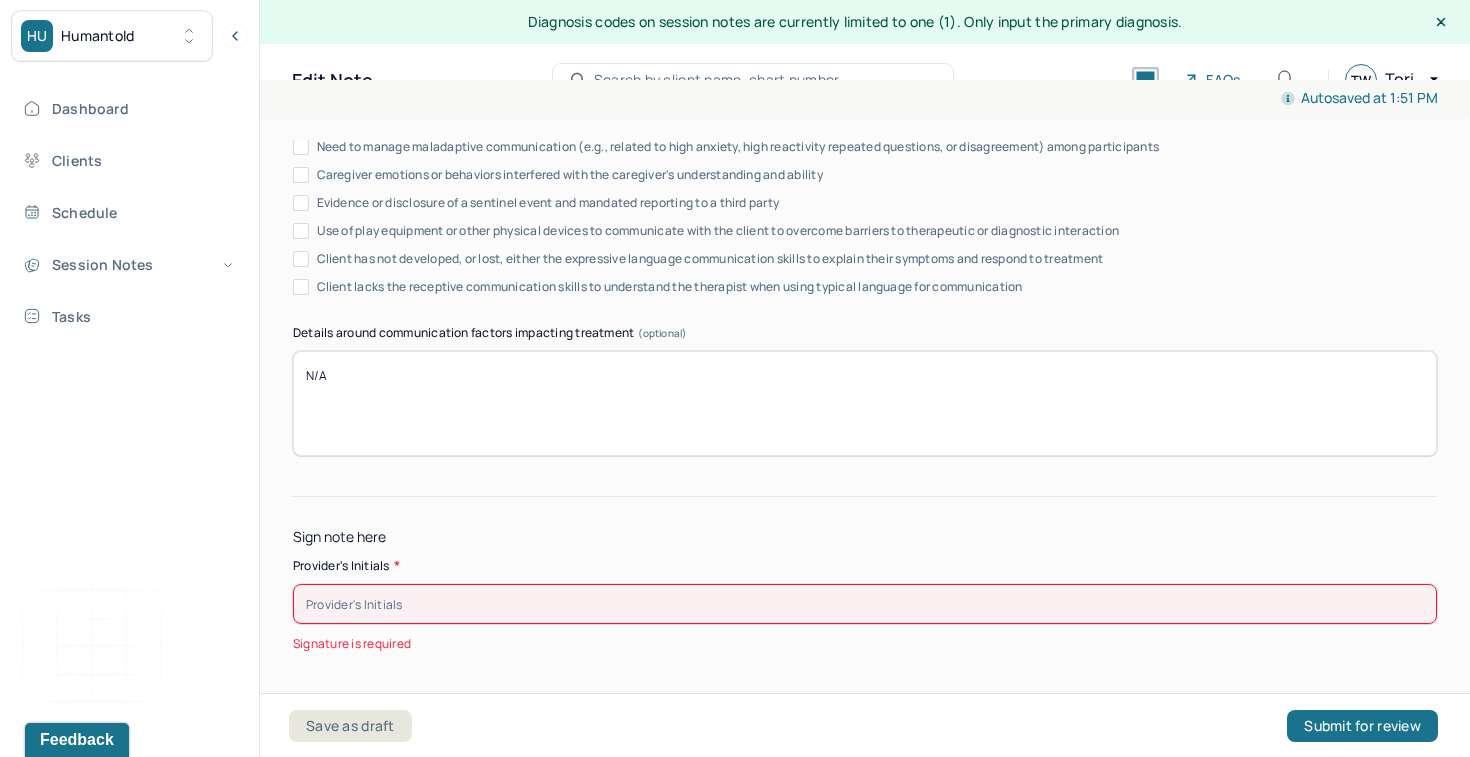 click at bounding box center [865, 604] 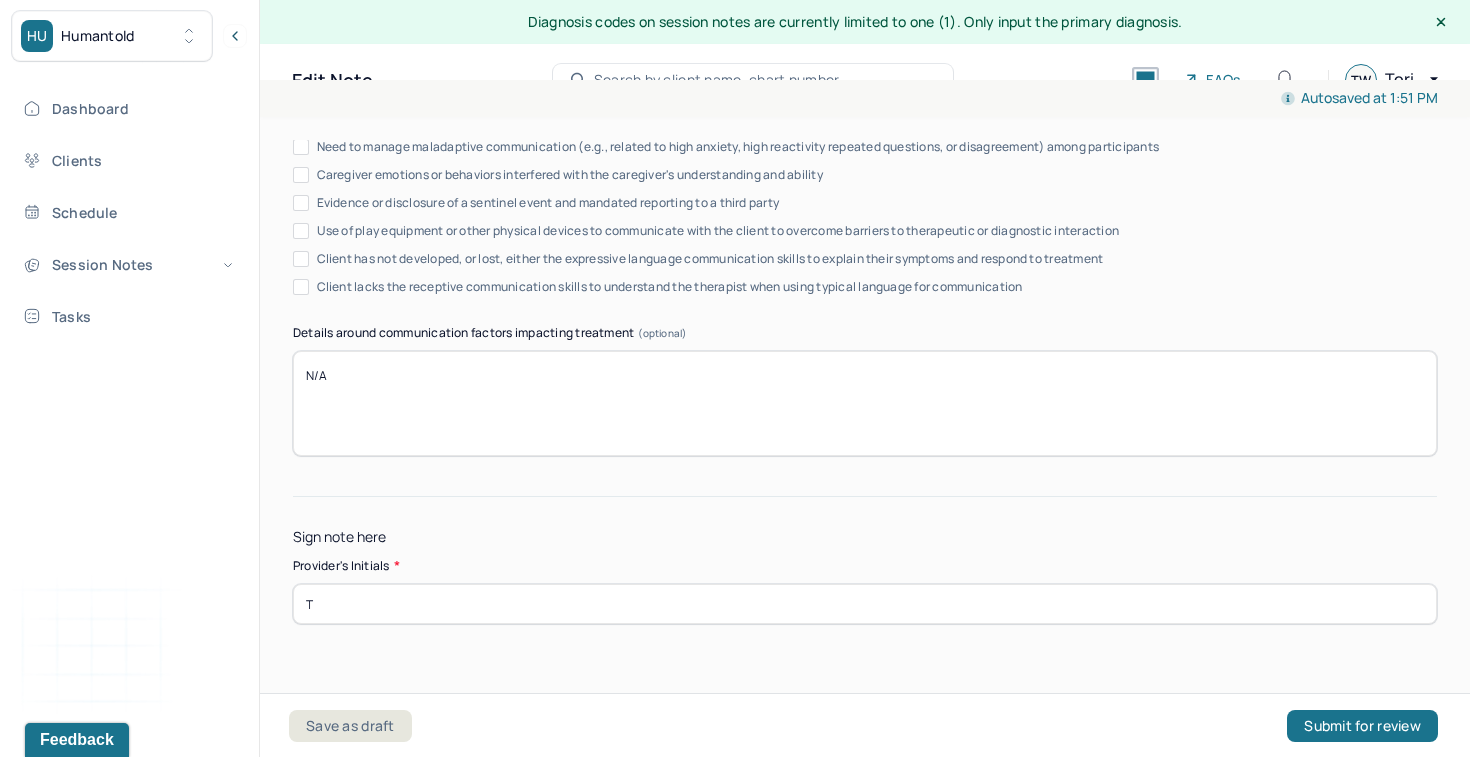 scroll, scrollTop: 12906, scrollLeft: 0, axis: vertical 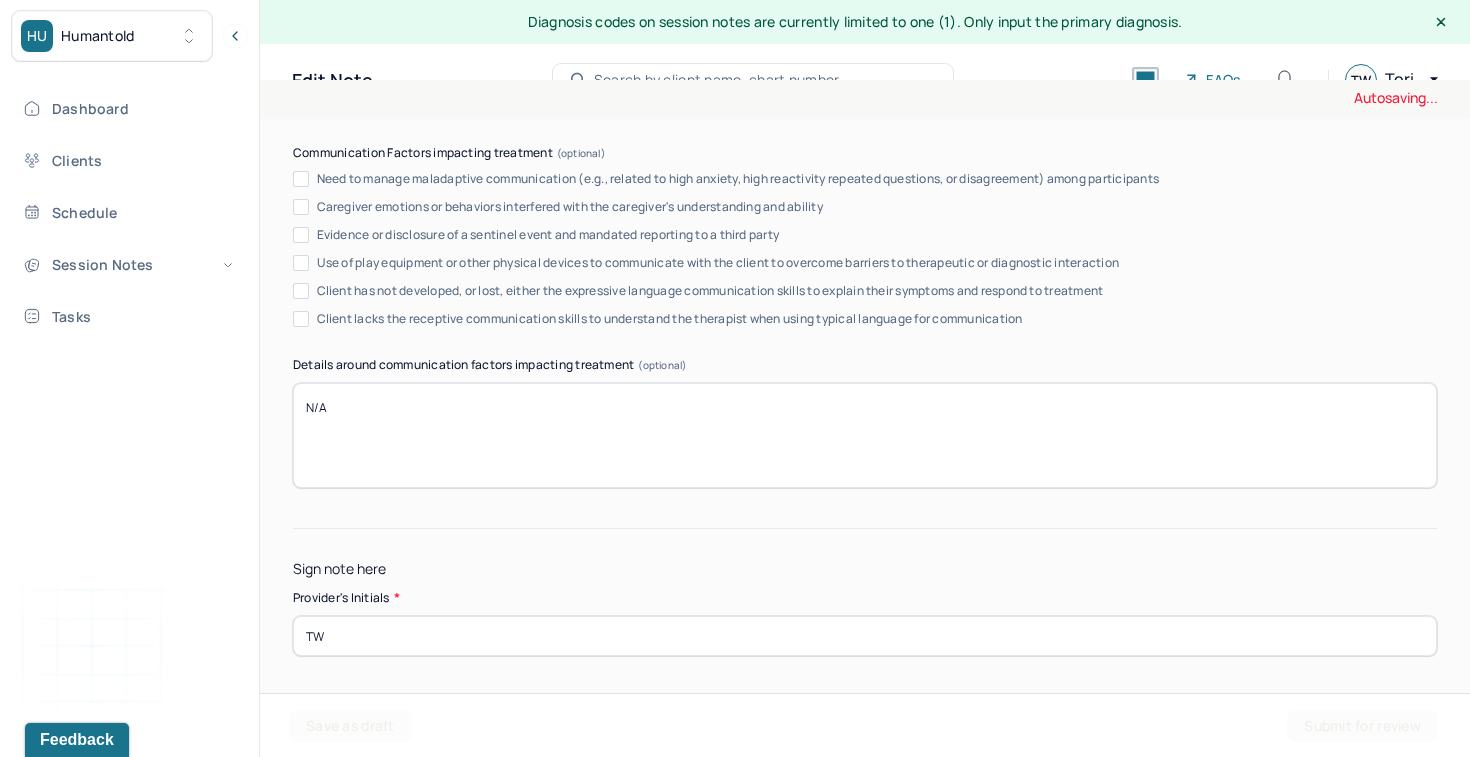 type on "TW" 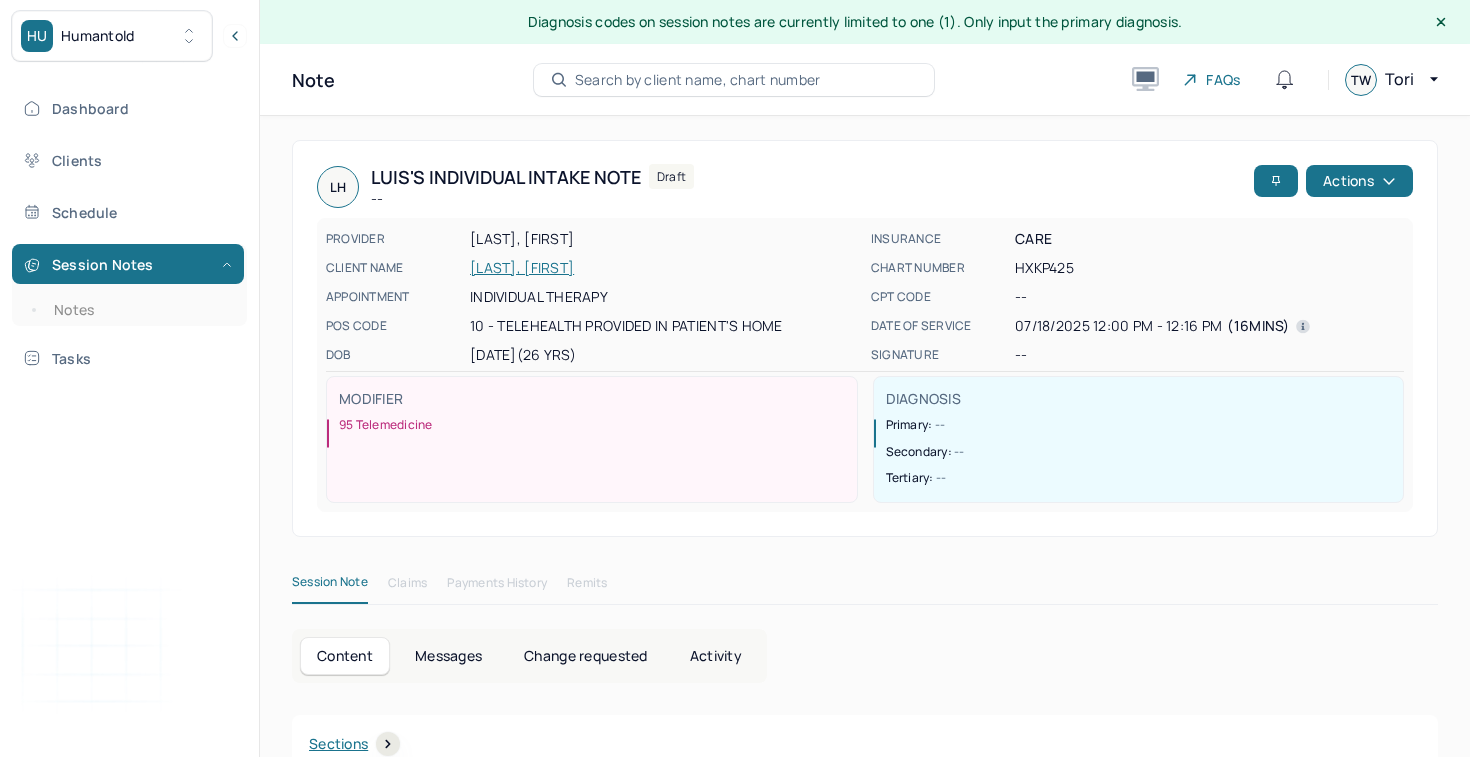 scroll, scrollTop: 36, scrollLeft: 0, axis: vertical 